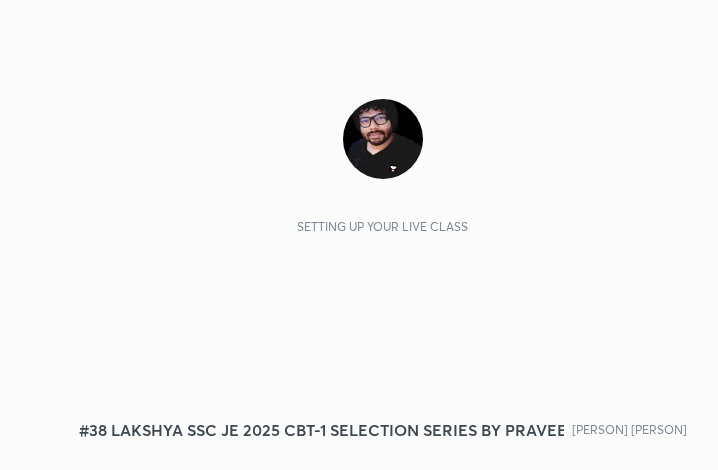scroll, scrollTop: 0, scrollLeft: 0, axis: both 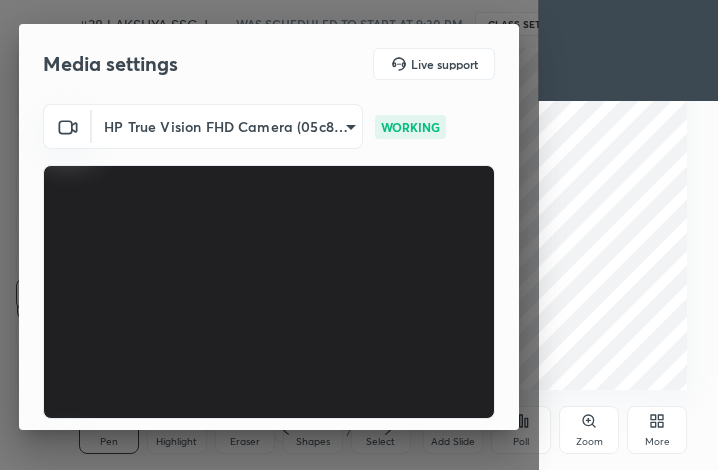 click on "HP True Vision FHD Camera (05c8:0441) 0e48258d9373023062da4b9cea32b291409458a3920226be9abf7f8921cb5437 WORKING Default - Microphone Array (AMD Audio Device) default WORKING" at bounding box center (269, 328) 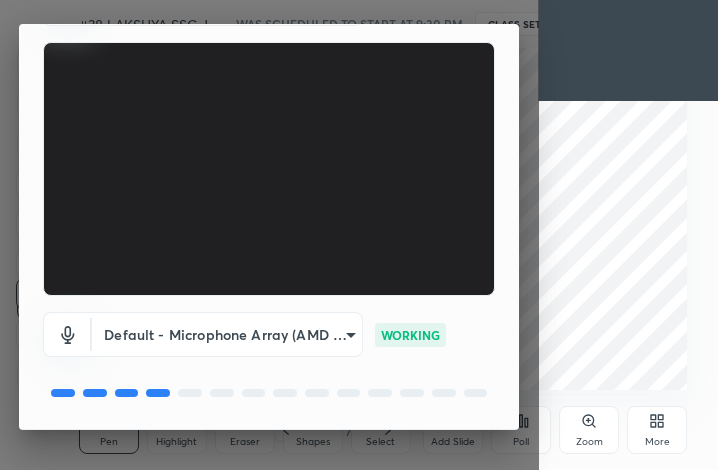 scroll, scrollTop: 185, scrollLeft: 0, axis: vertical 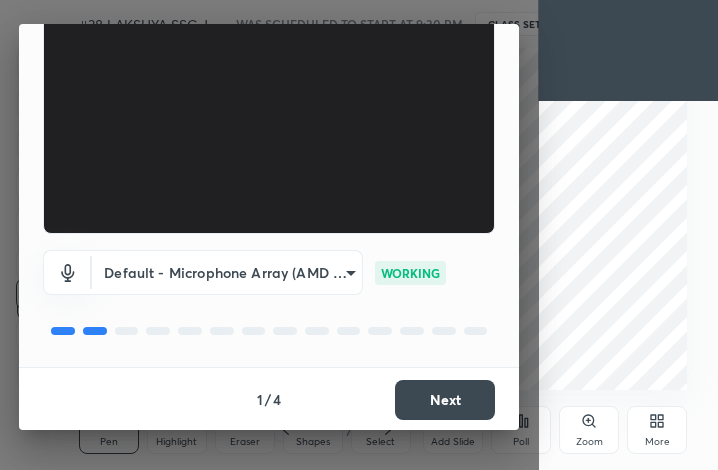 click on "Next" at bounding box center (445, 400) 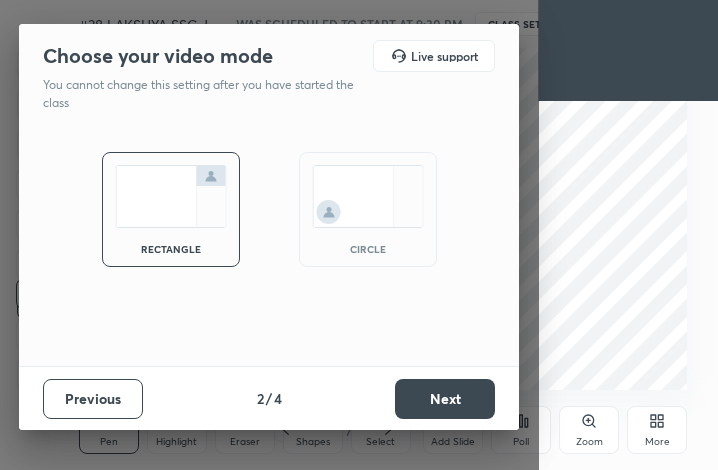 scroll, scrollTop: 0, scrollLeft: 0, axis: both 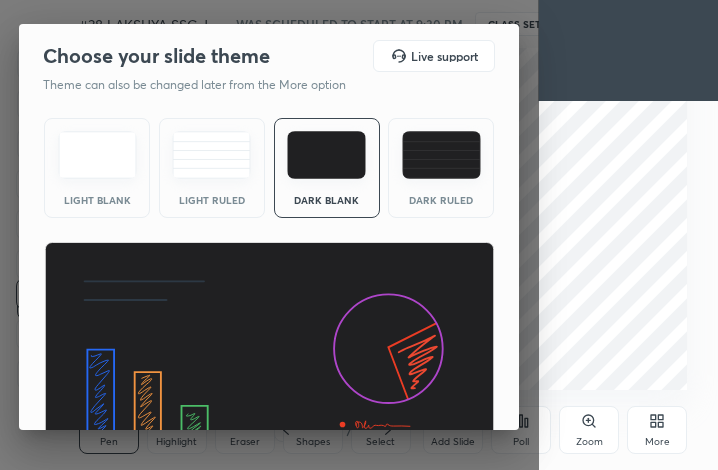 click at bounding box center (269, 369) 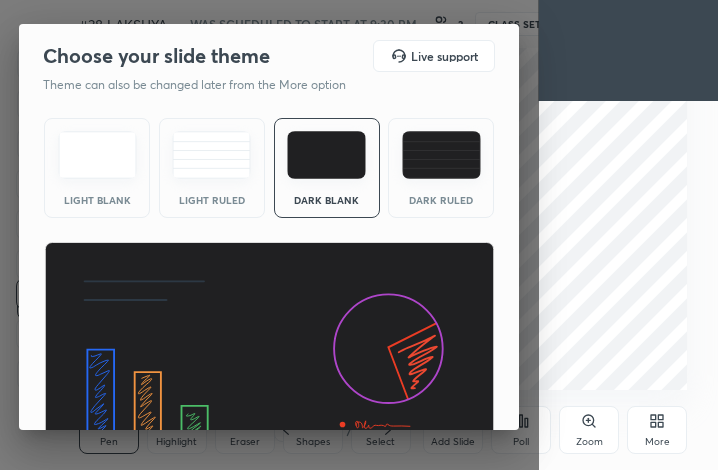click on "Light Blank Light Ruled Dark Blank Dark Ruled" at bounding box center [269, 303] 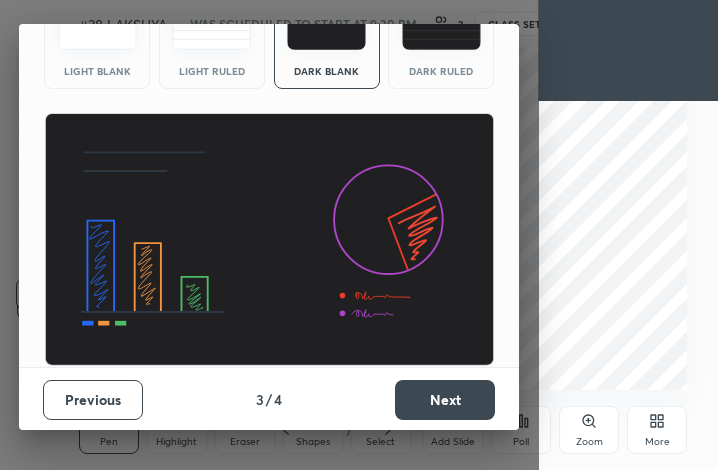 scroll, scrollTop: 126, scrollLeft: 0, axis: vertical 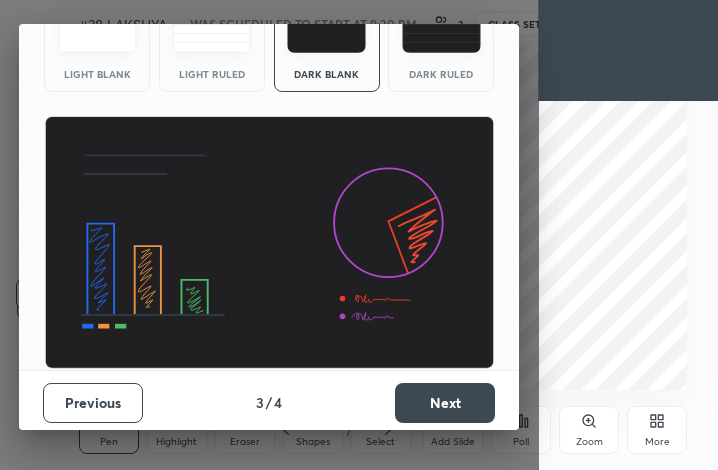 click on "Next" at bounding box center [445, 403] 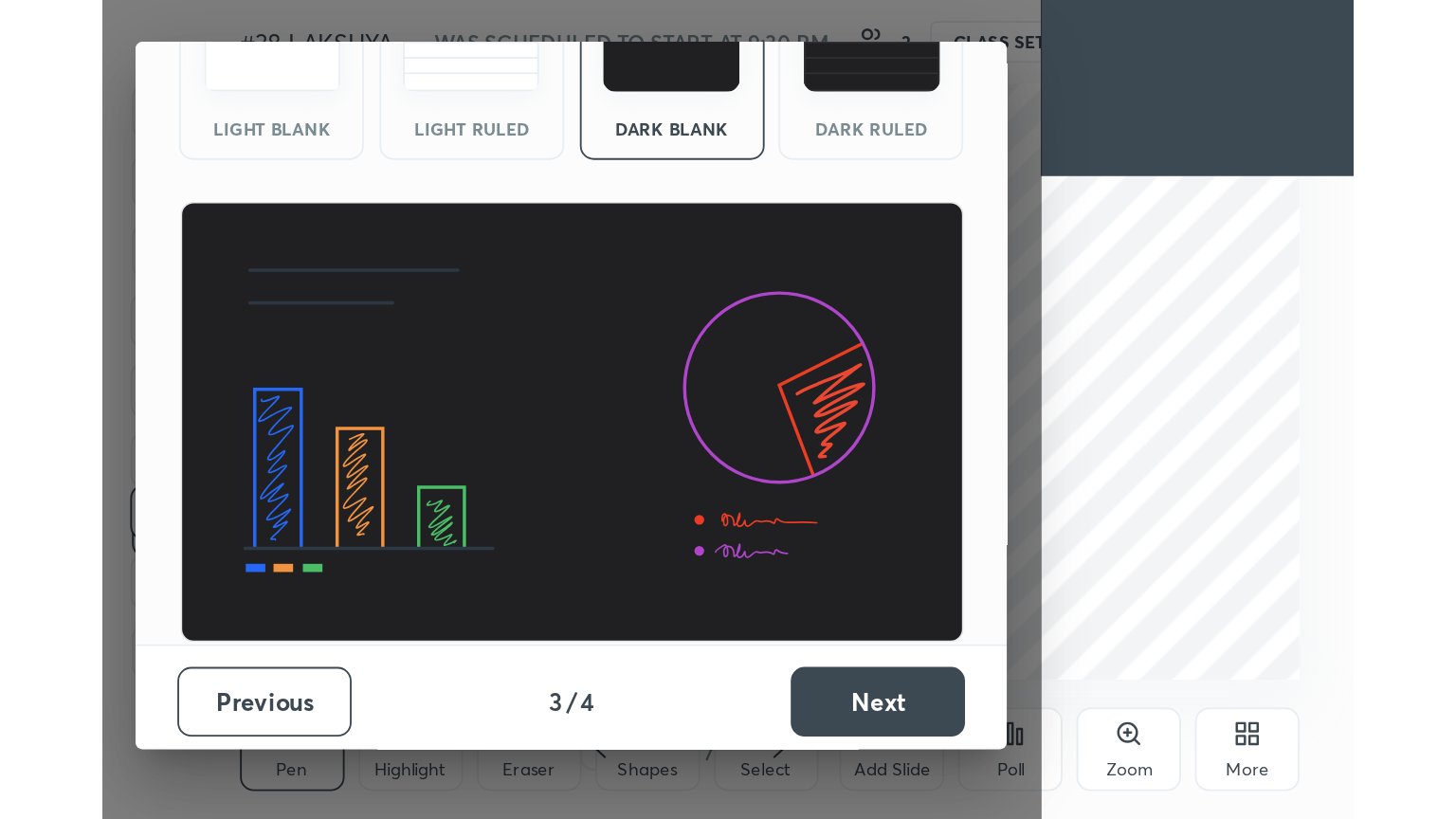 scroll, scrollTop: 0, scrollLeft: 0, axis: both 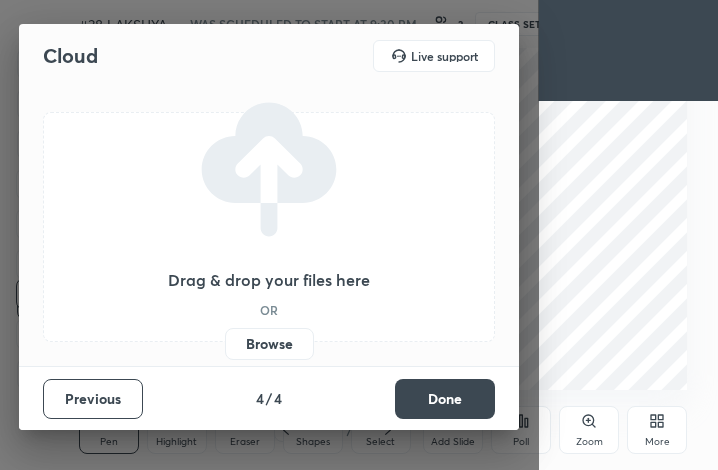 click on "Done" at bounding box center (445, 399) 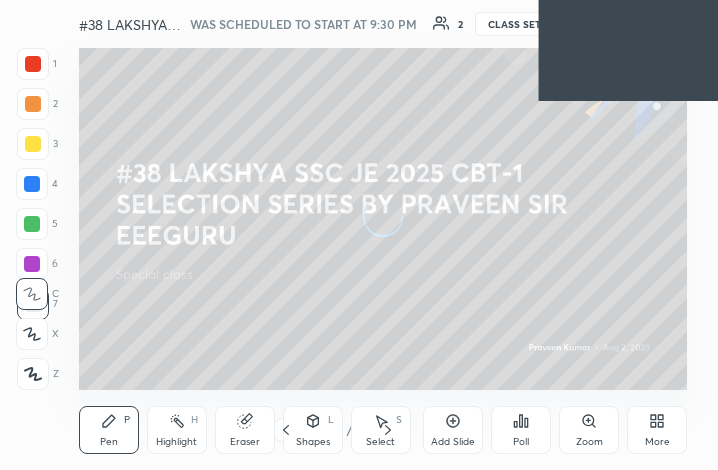 click 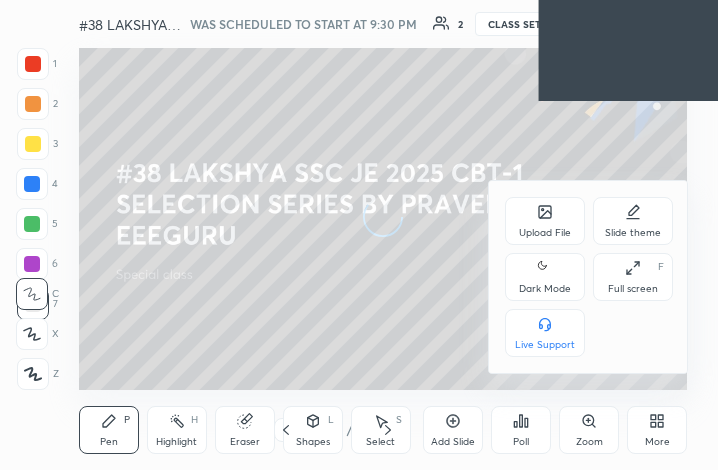 click on "Full screen F" at bounding box center [633, 277] 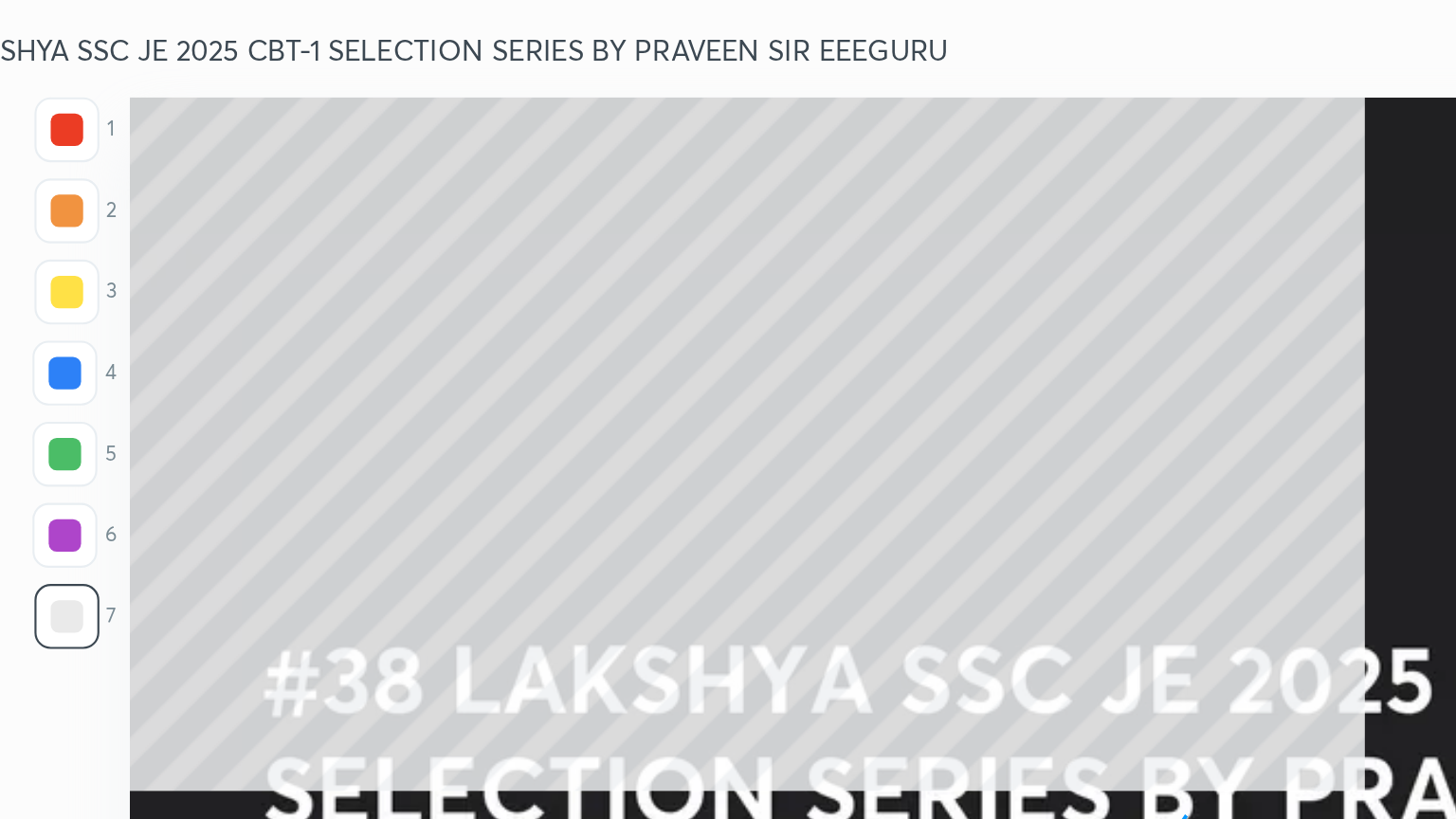 scroll, scrollTop: 94094, scrollLeft: 93424, axis: both 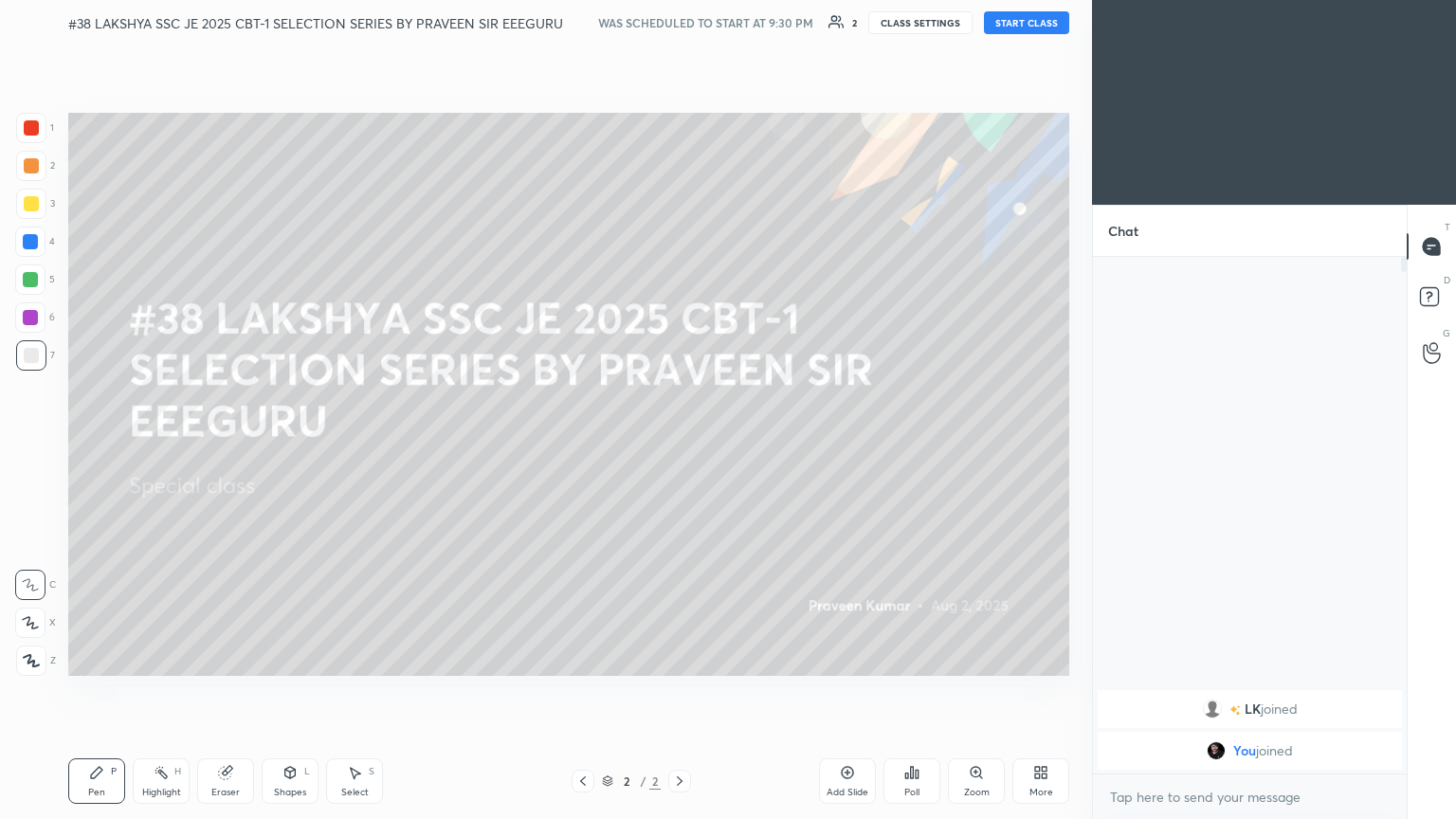 click on "#38 LAKSHYA SSC JE 2025 CBT-1 SELECTION SERIES BY PRAVEEN SIR EEEGURU WAS SCHEDULED TO START AT  9:30 PM 2 CLASS SETTINGS START CLASS Setting up your live class Back #38 LAKSHYA SSC JE 2025 CBT-1 SELECTION SERIES BY PRAVEEN SIR EEEGURU Praveen Kumar Pen P Highlight H Eraser Shapes L Select S 2 / 2 Add Slide Poll Zoom More" at bounding box center [569, 410] 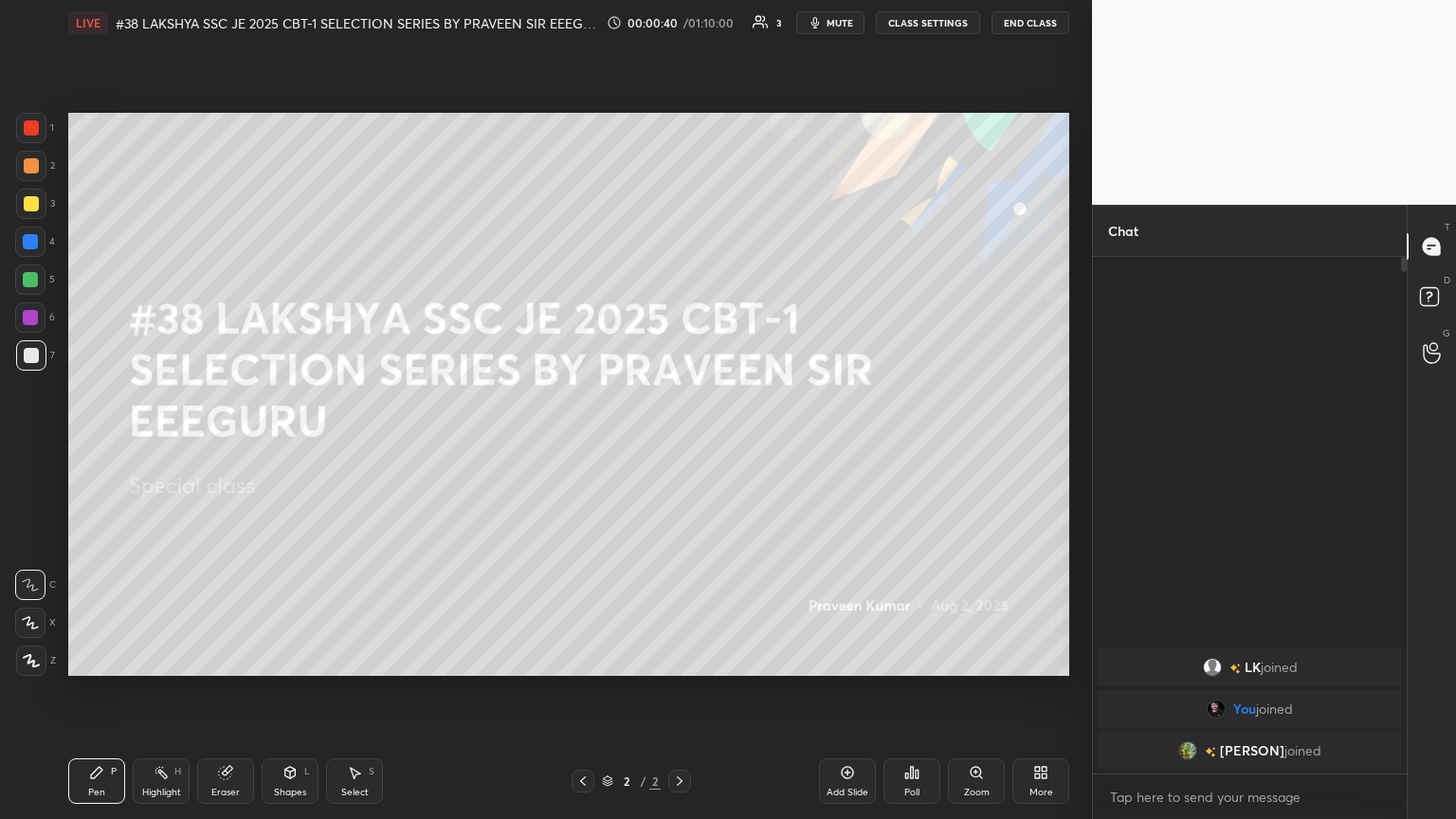 click on "More" at bounding box center [1041, 781] 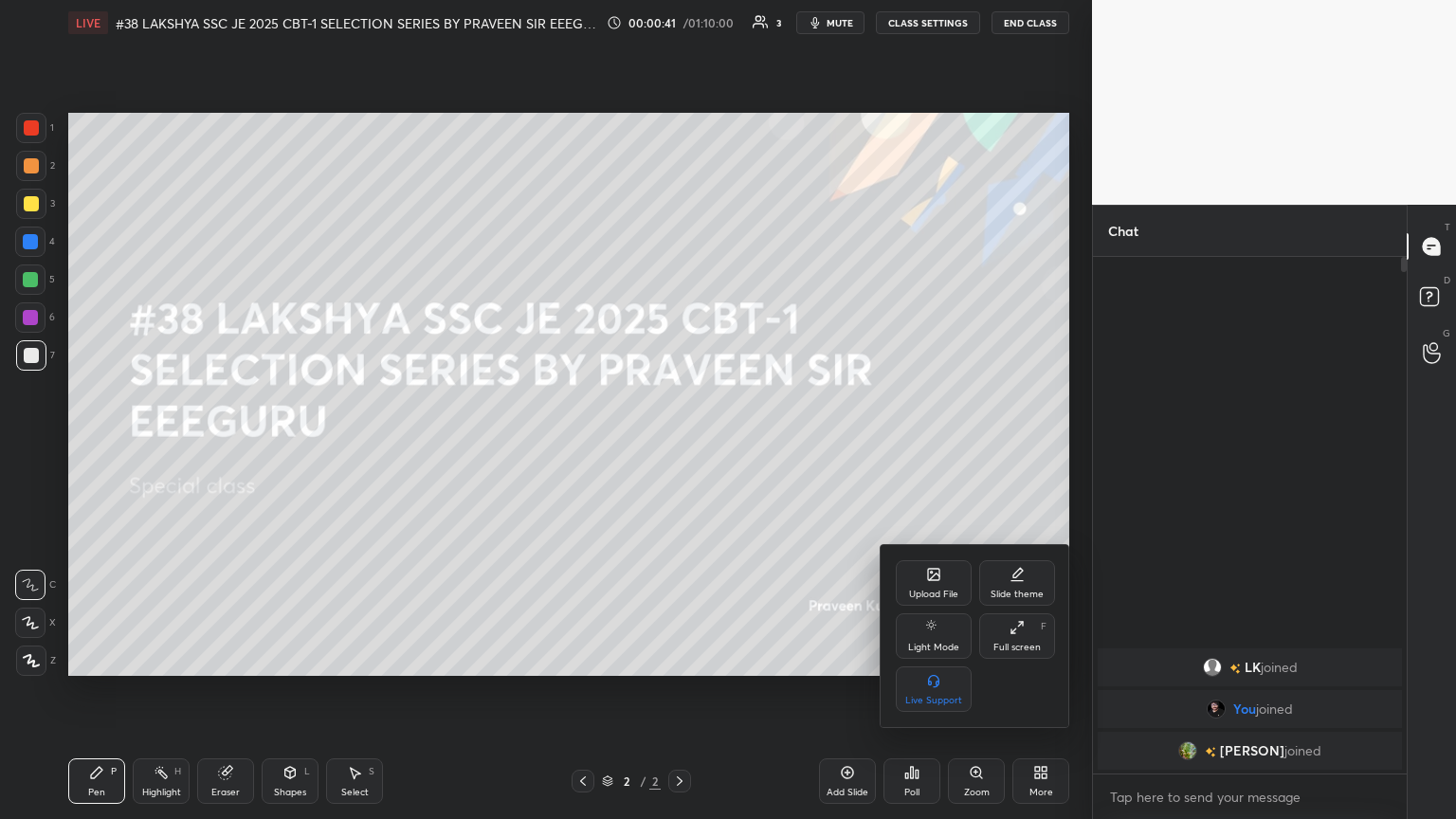 click on "Upload File" at bounding box center [934, 594] 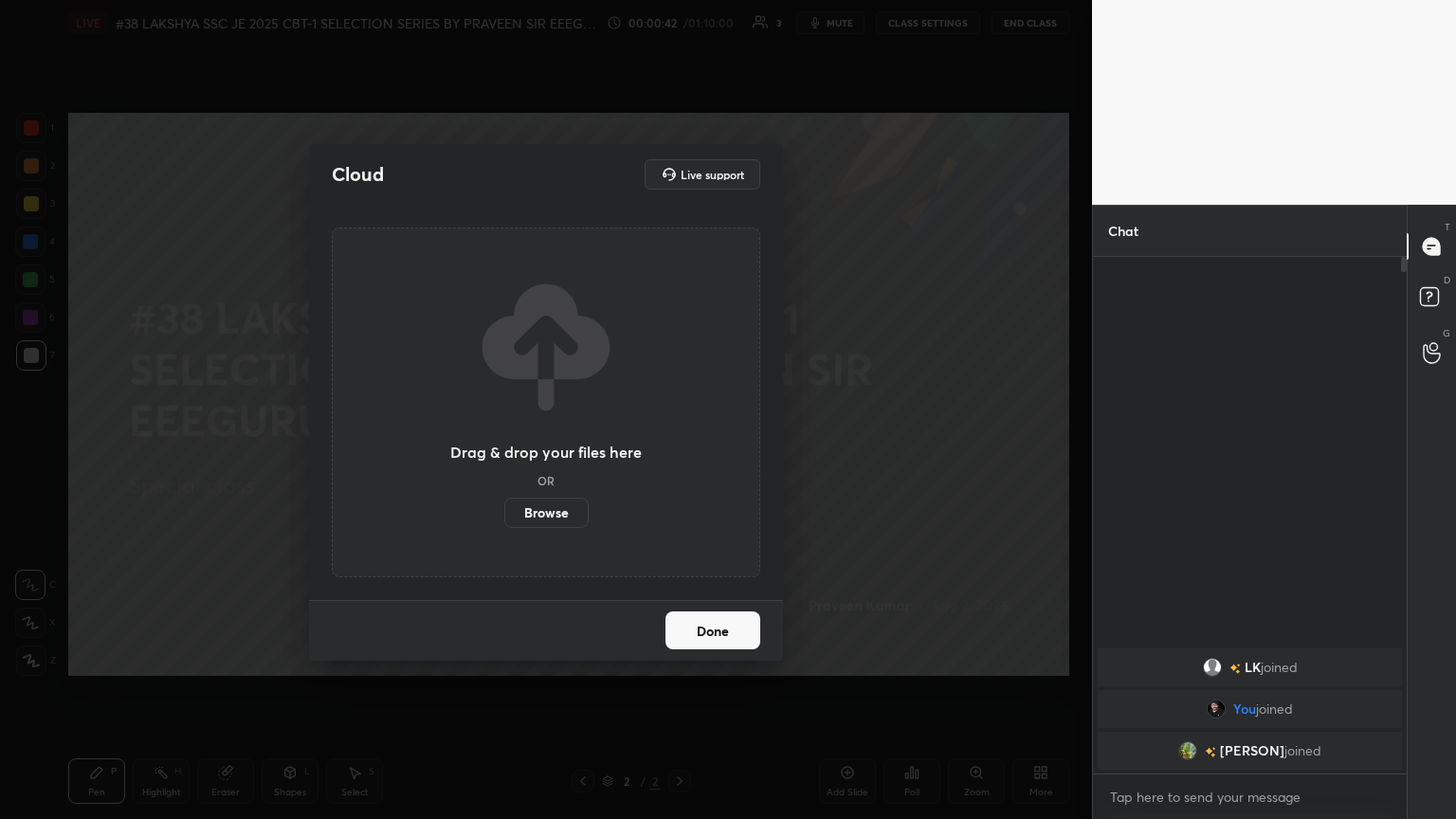 click on "Browse" at bounding box center (546, 513) 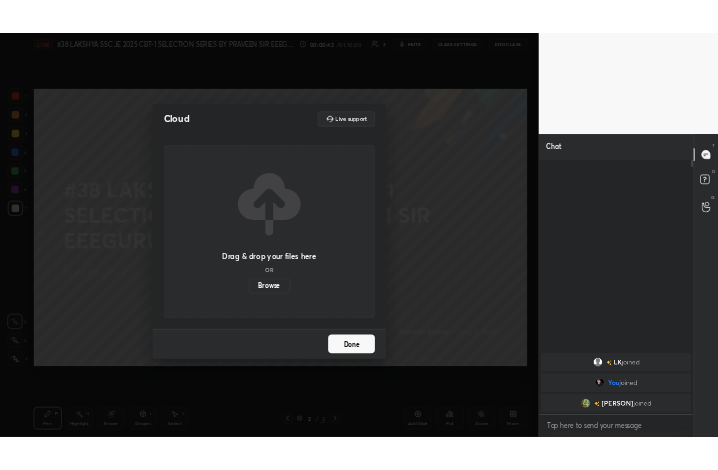 scroll, scrollTop: 342, scrollLeft: 468, axis: both 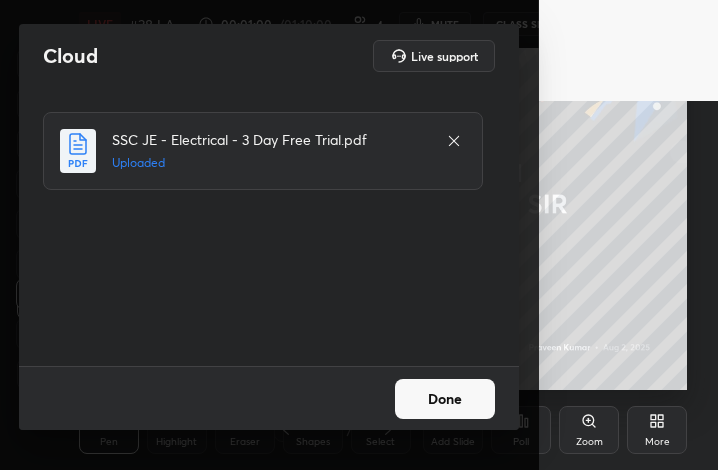 click on "Done" at bounding box center [445, 399] 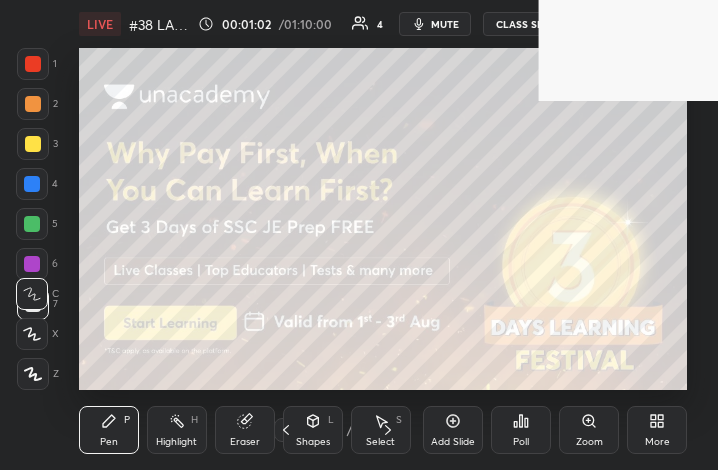 click on "More" at bounding box center (657, 430) 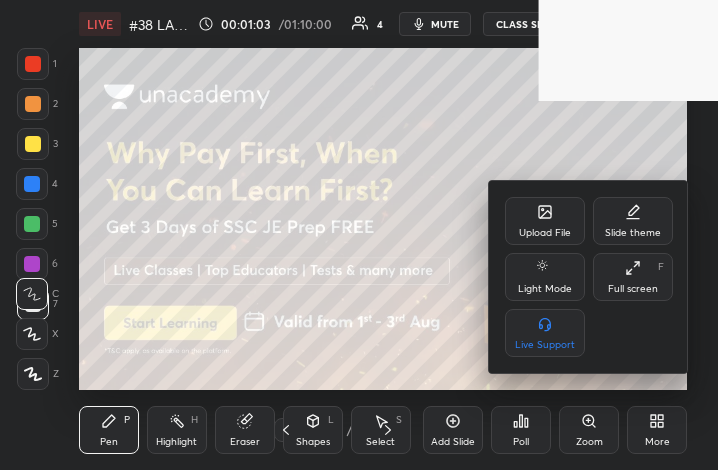 click 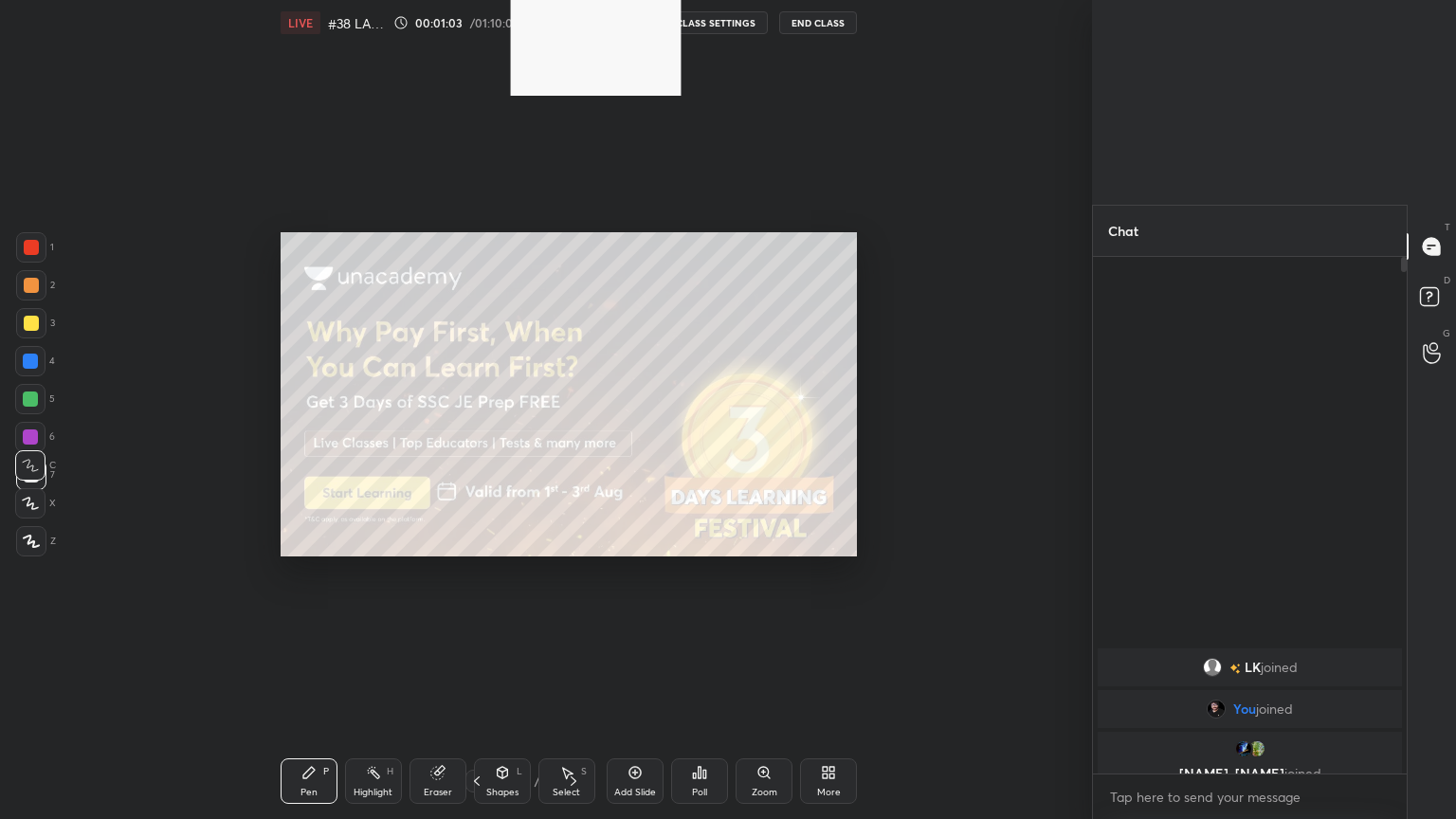 scroll, scrollTop: 94094, scrollLeft: 93424, axis: both 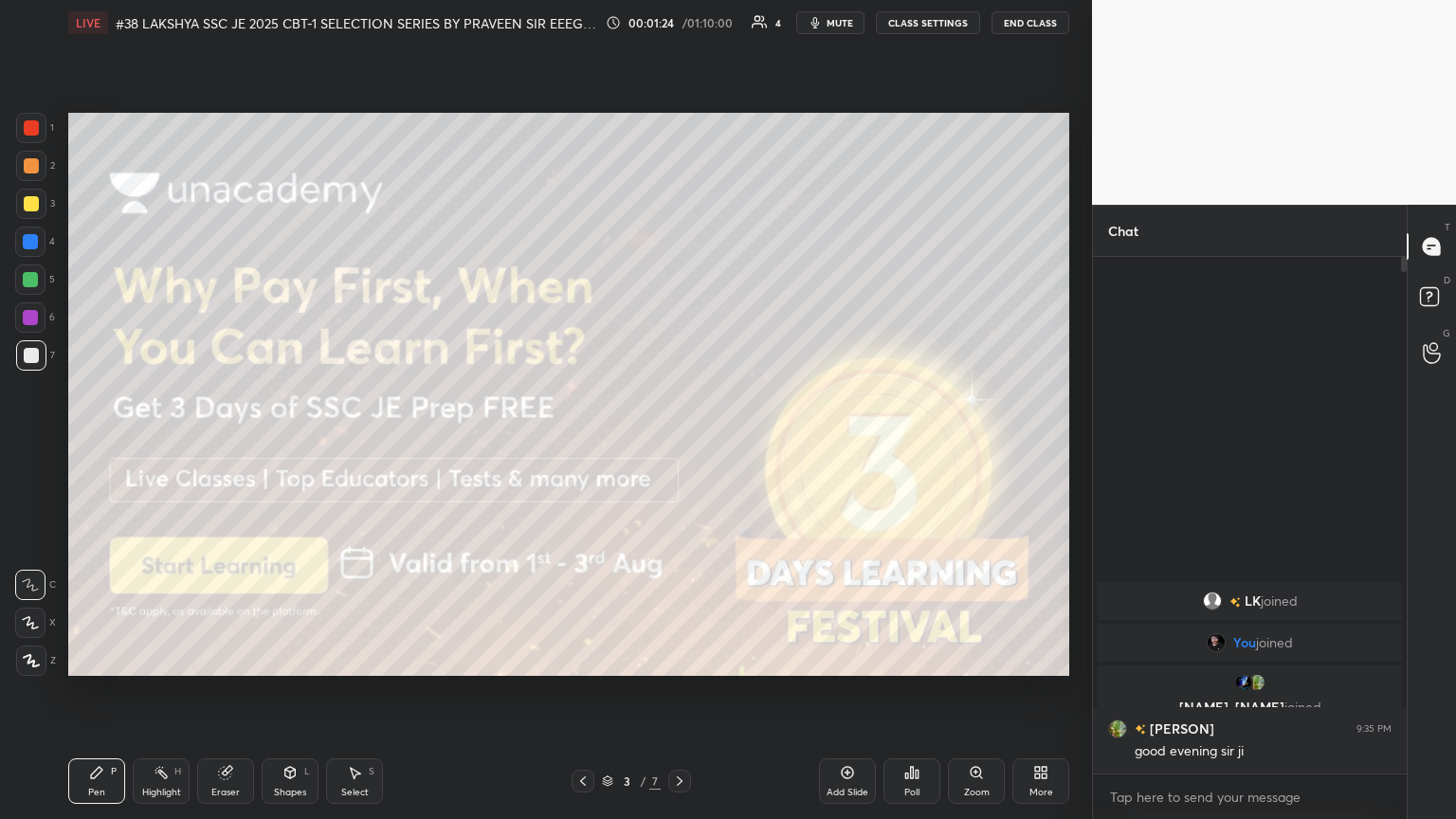 click at bounding box center (31, 355) 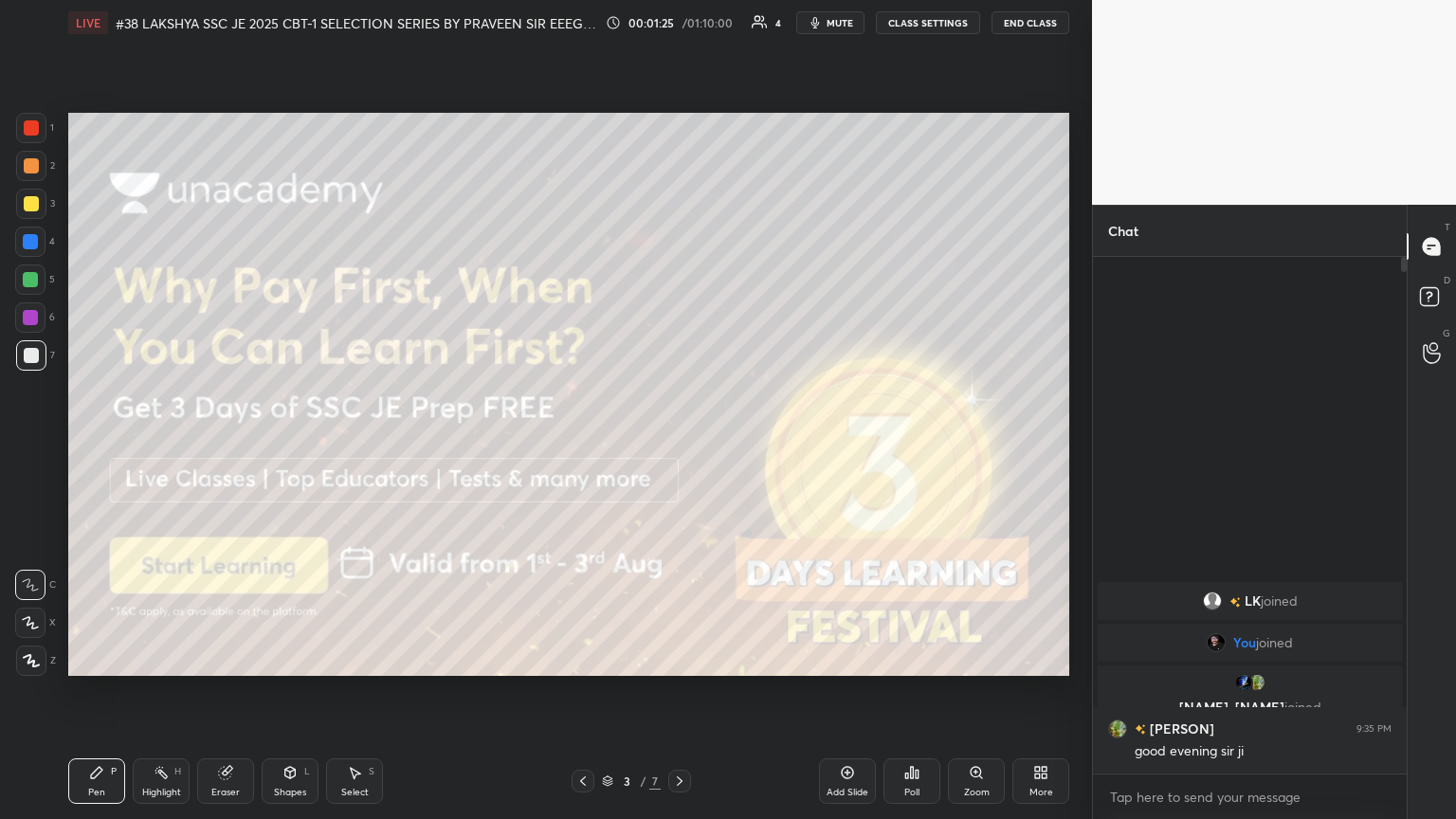click 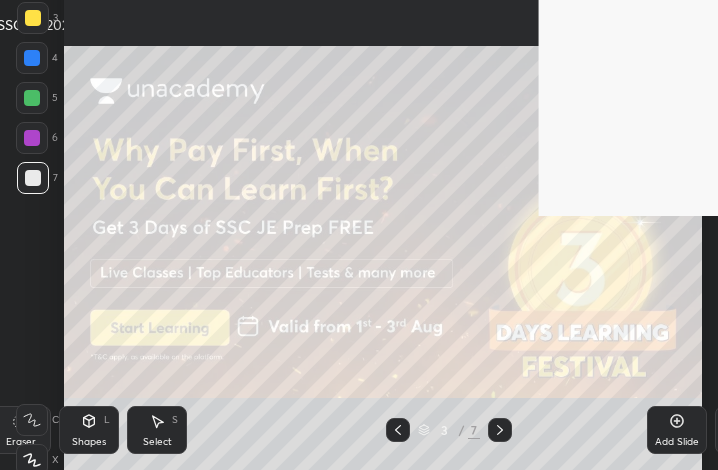scroll, scrollTop: 342, scrollLeft: 468, axis: both 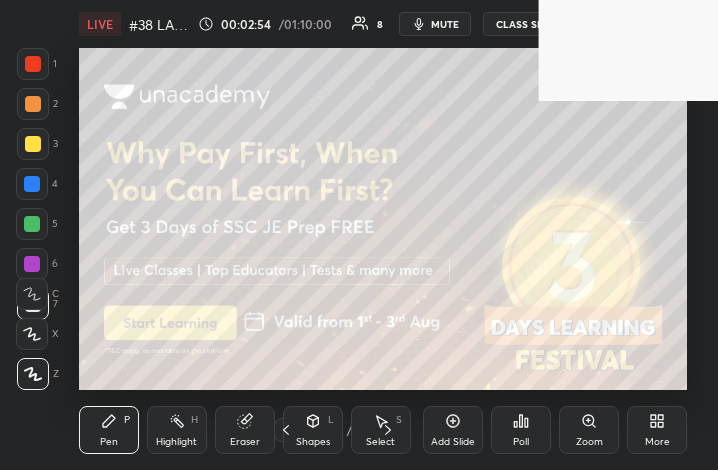 click 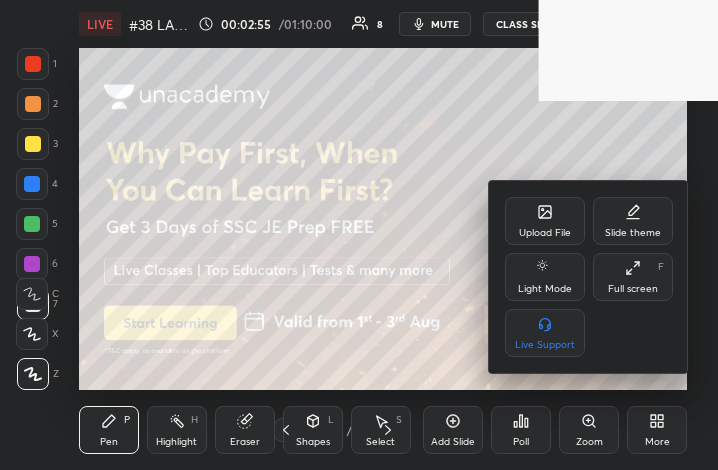 click on "Full screen F" at bounding box center [633, 277] 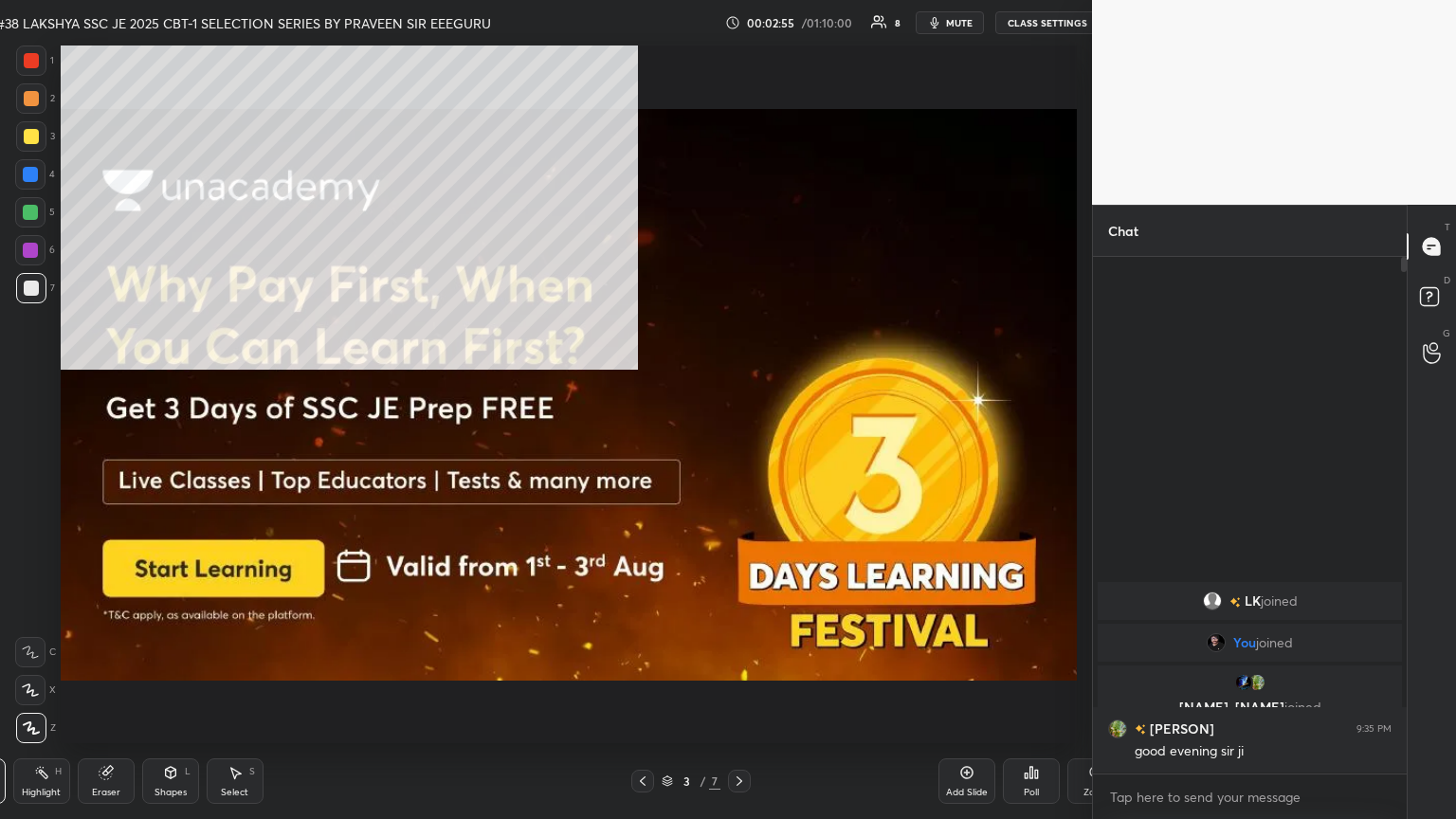 scroll, scrollTop: 94094, scrollLeft: 93414, axis: both 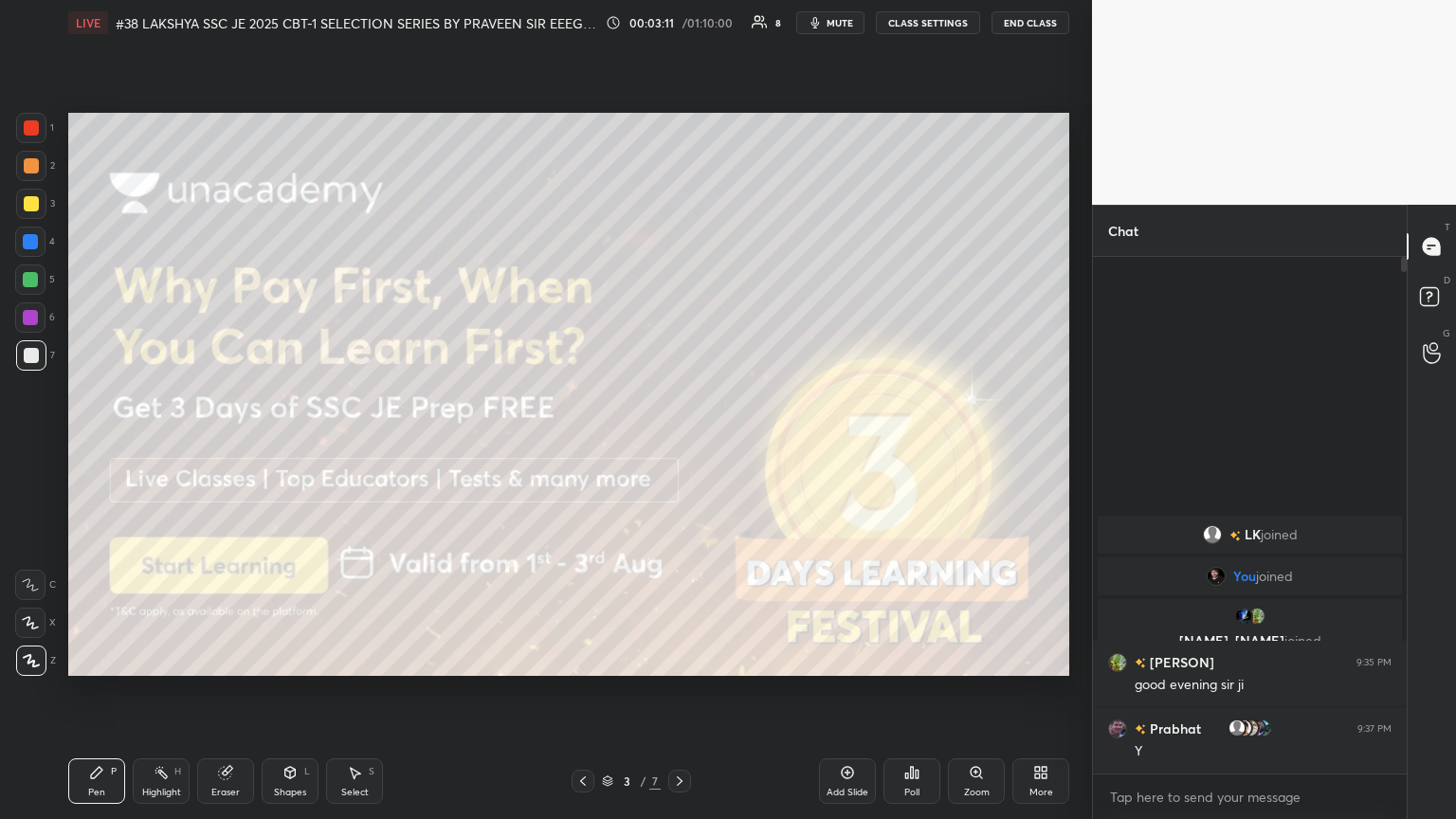 click 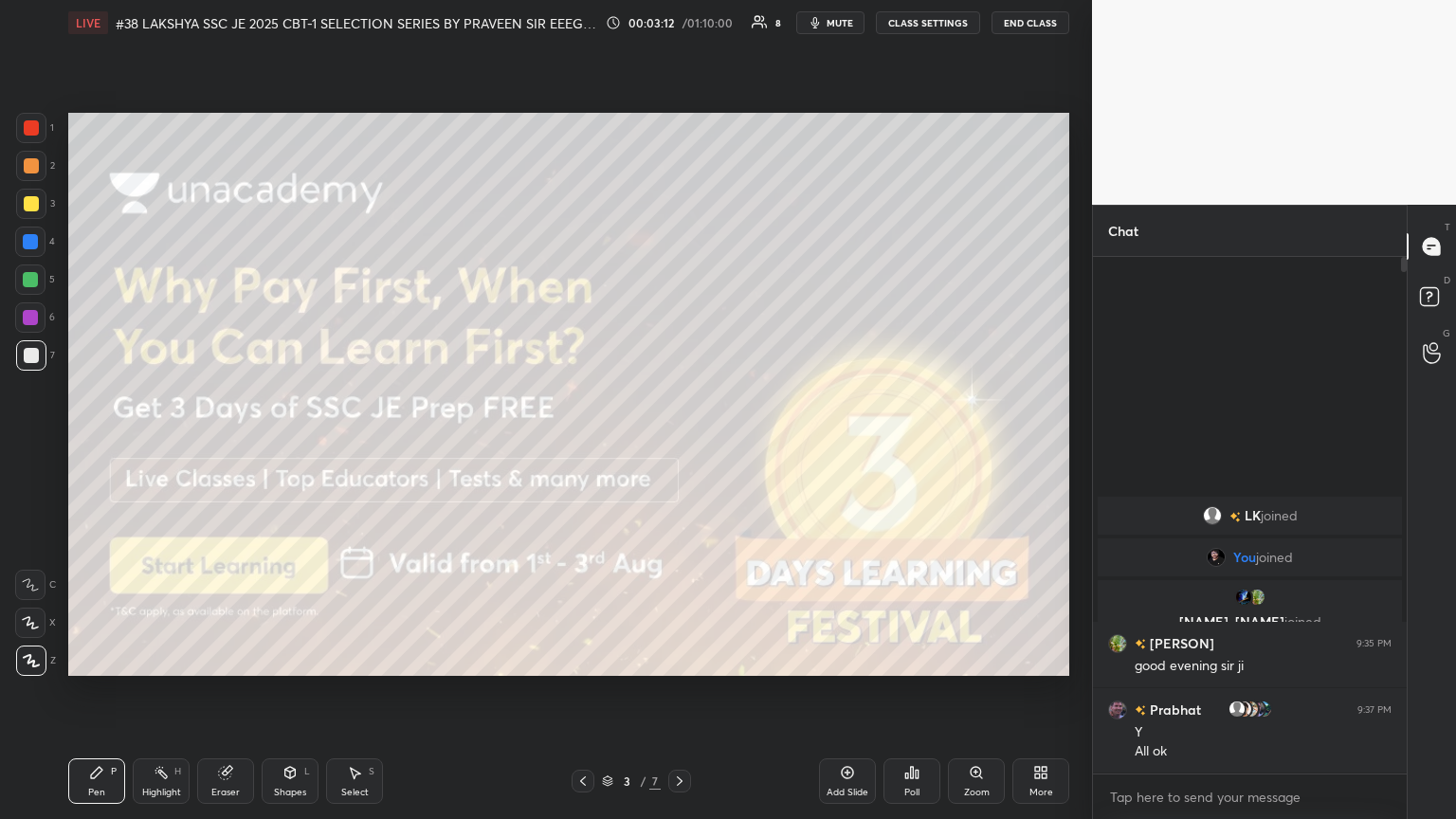 click at bounding box center [31, 355] 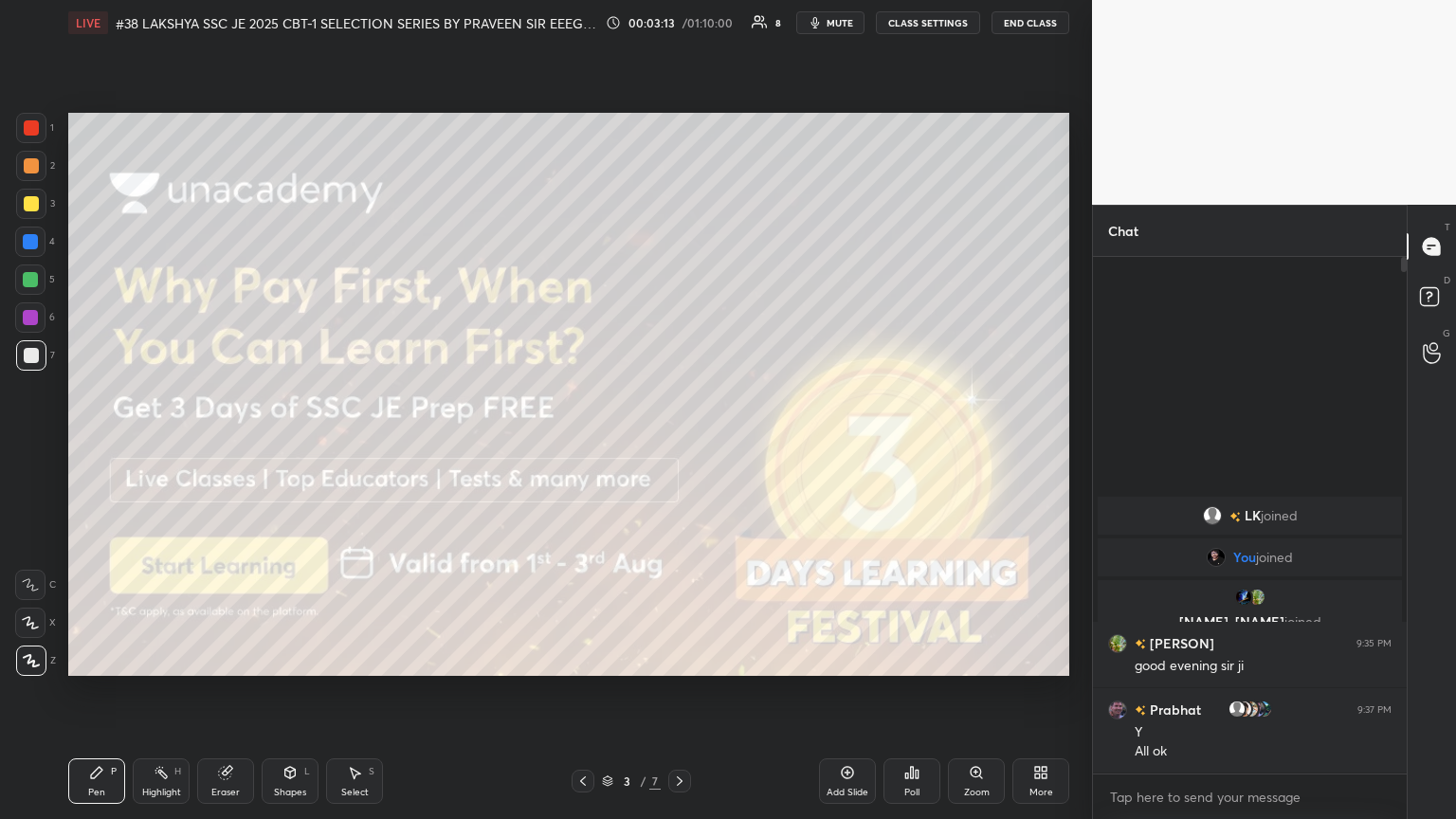drag, startPoint x: 103, startPoint y: 780, endPoint x: 96, endPoint y: 770, distance: 12.206556 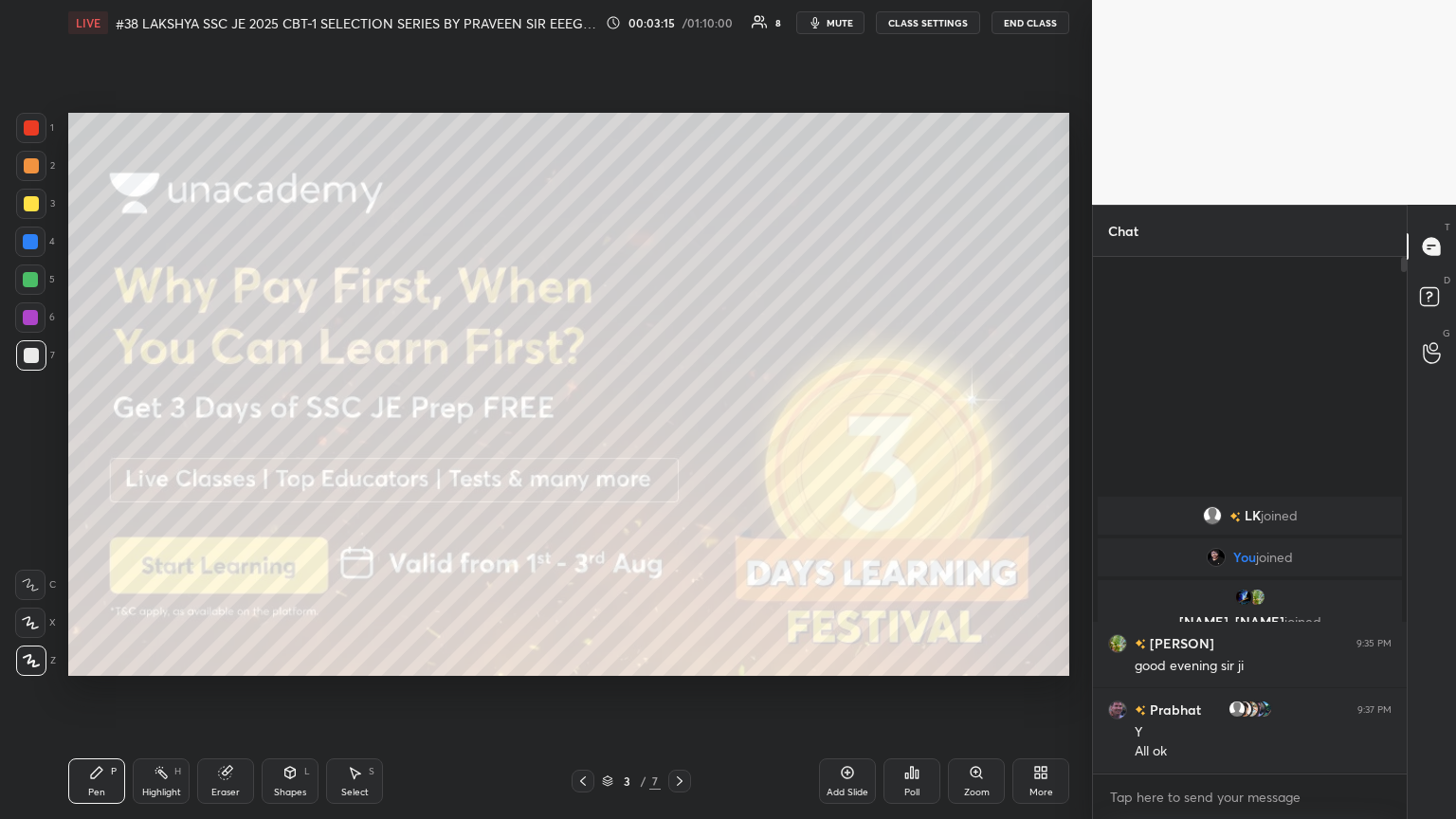 scroll, scrollTop: 473, scrollLeft: 308, axis: both 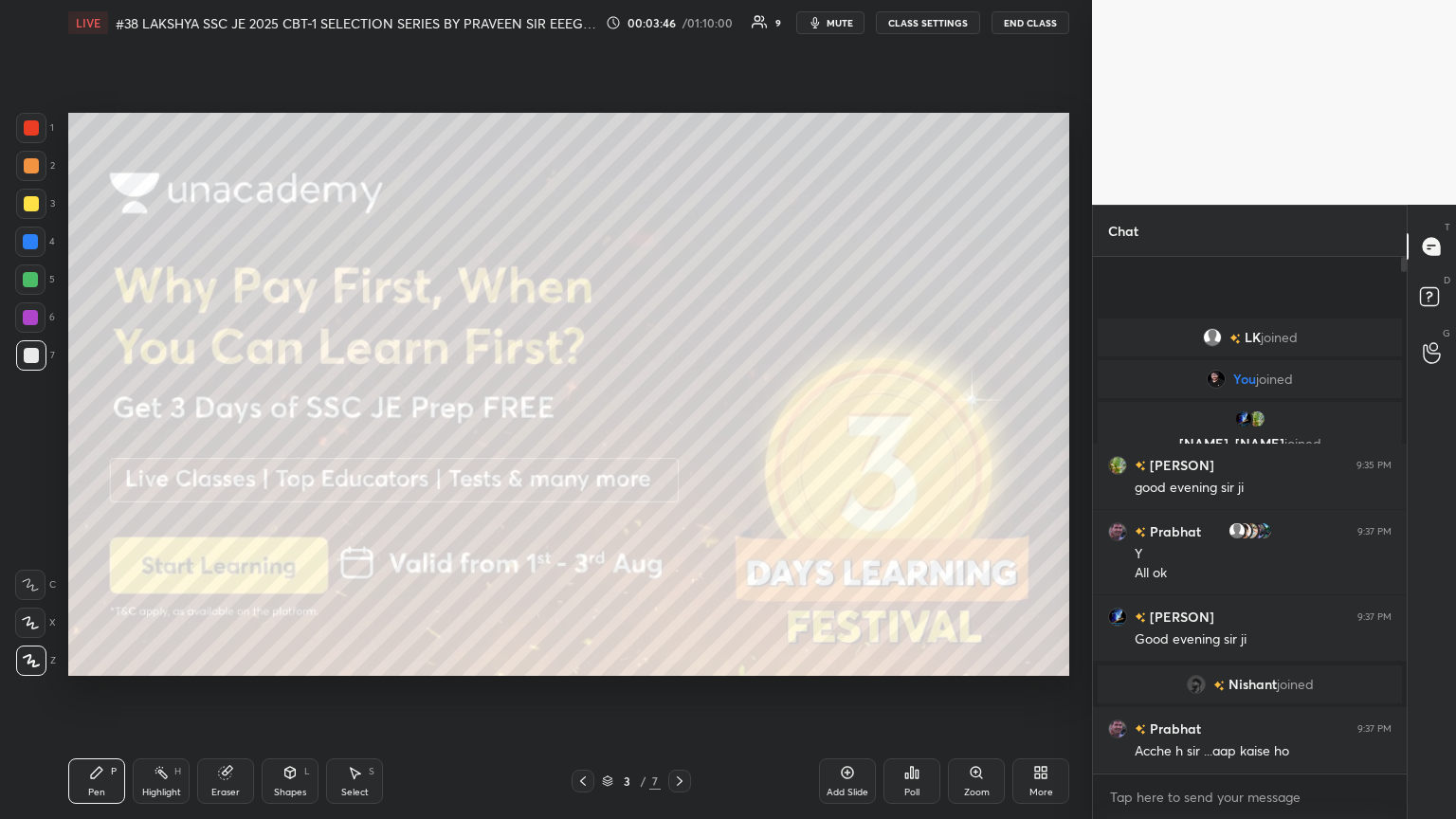 click on "Eraser" at bounding box center (226, 792) 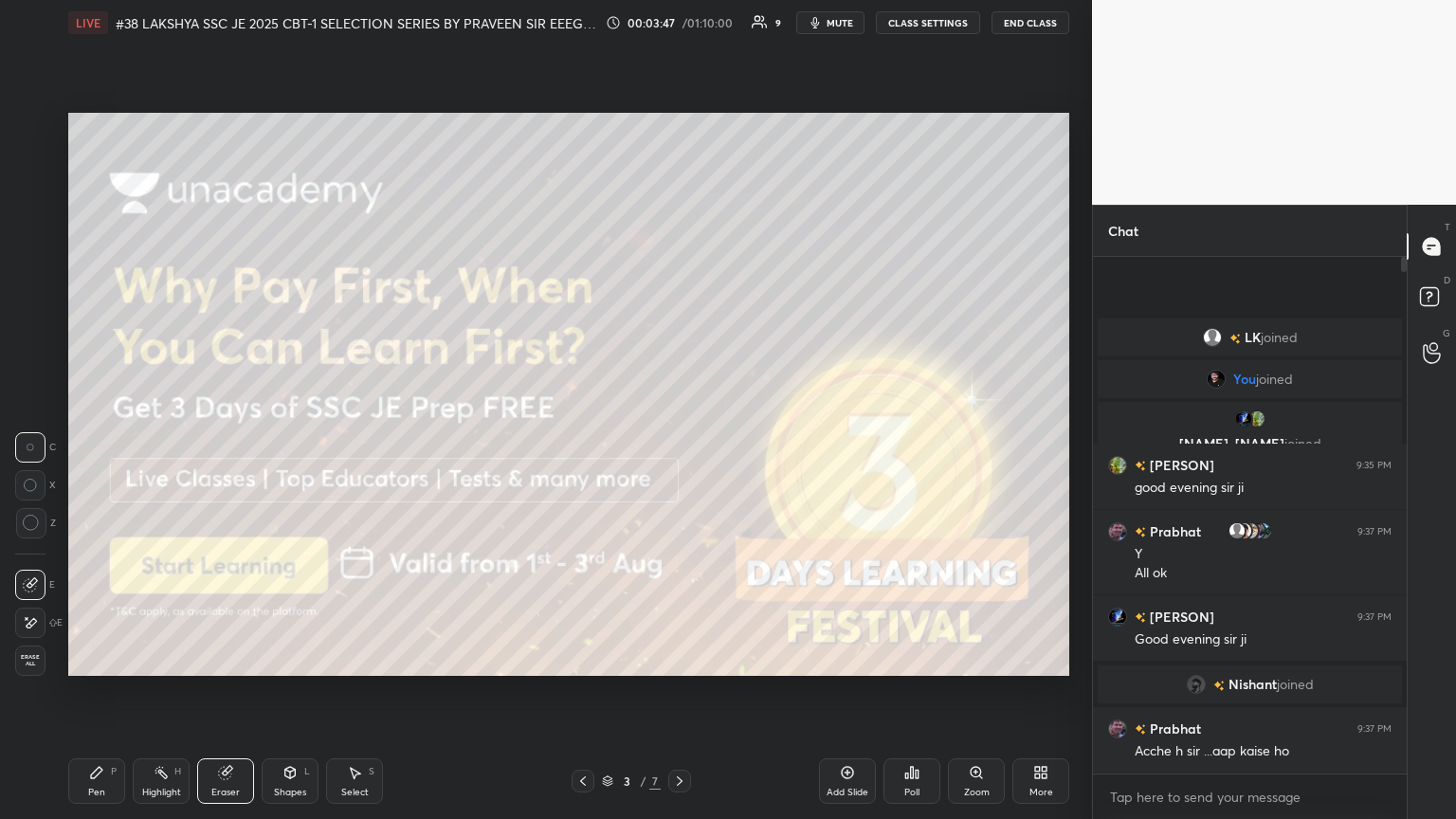 click on "Erase all" at bounding box center (30, 661) 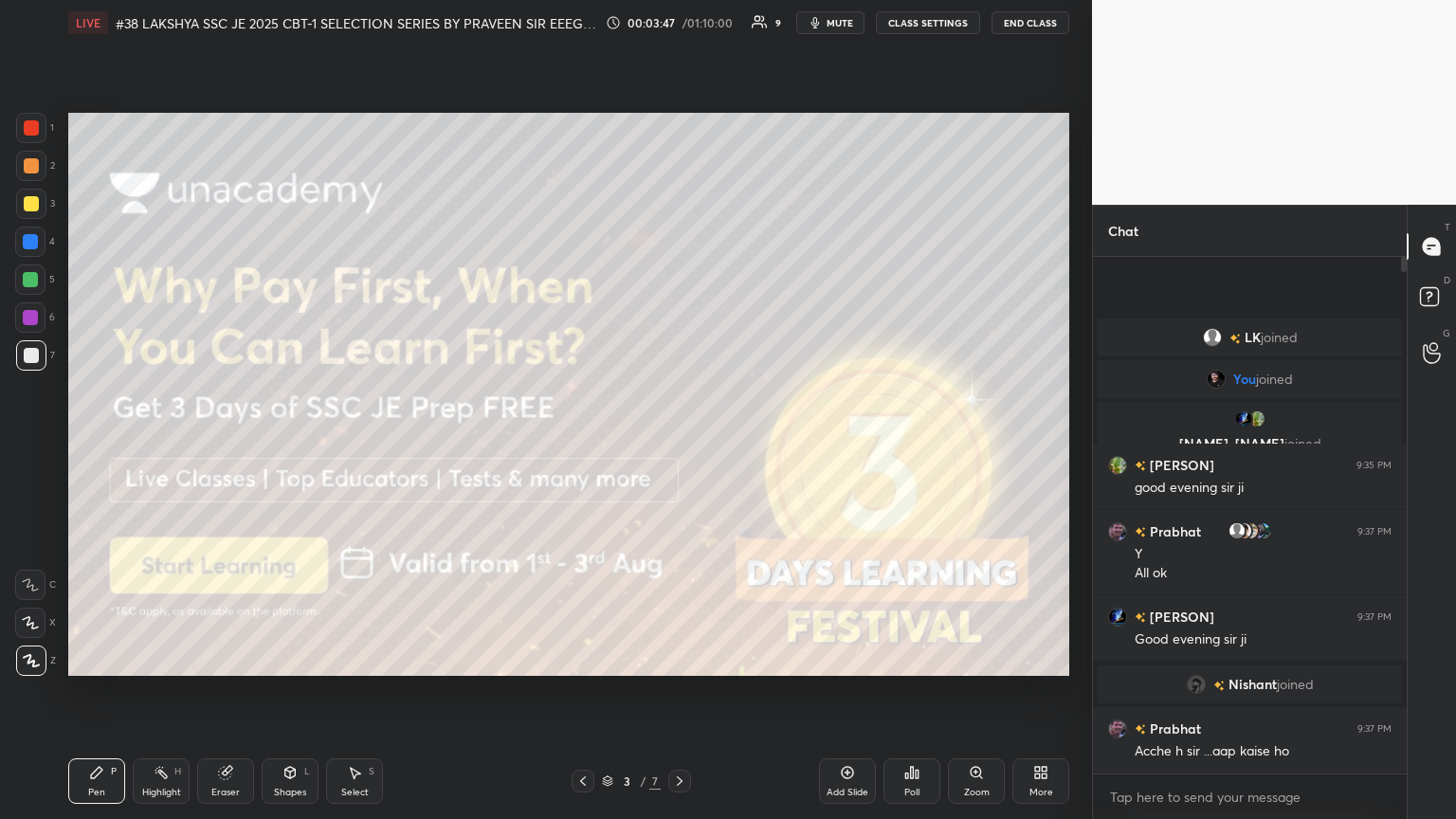 click on "Pen P" at bounding box center [97, 781] 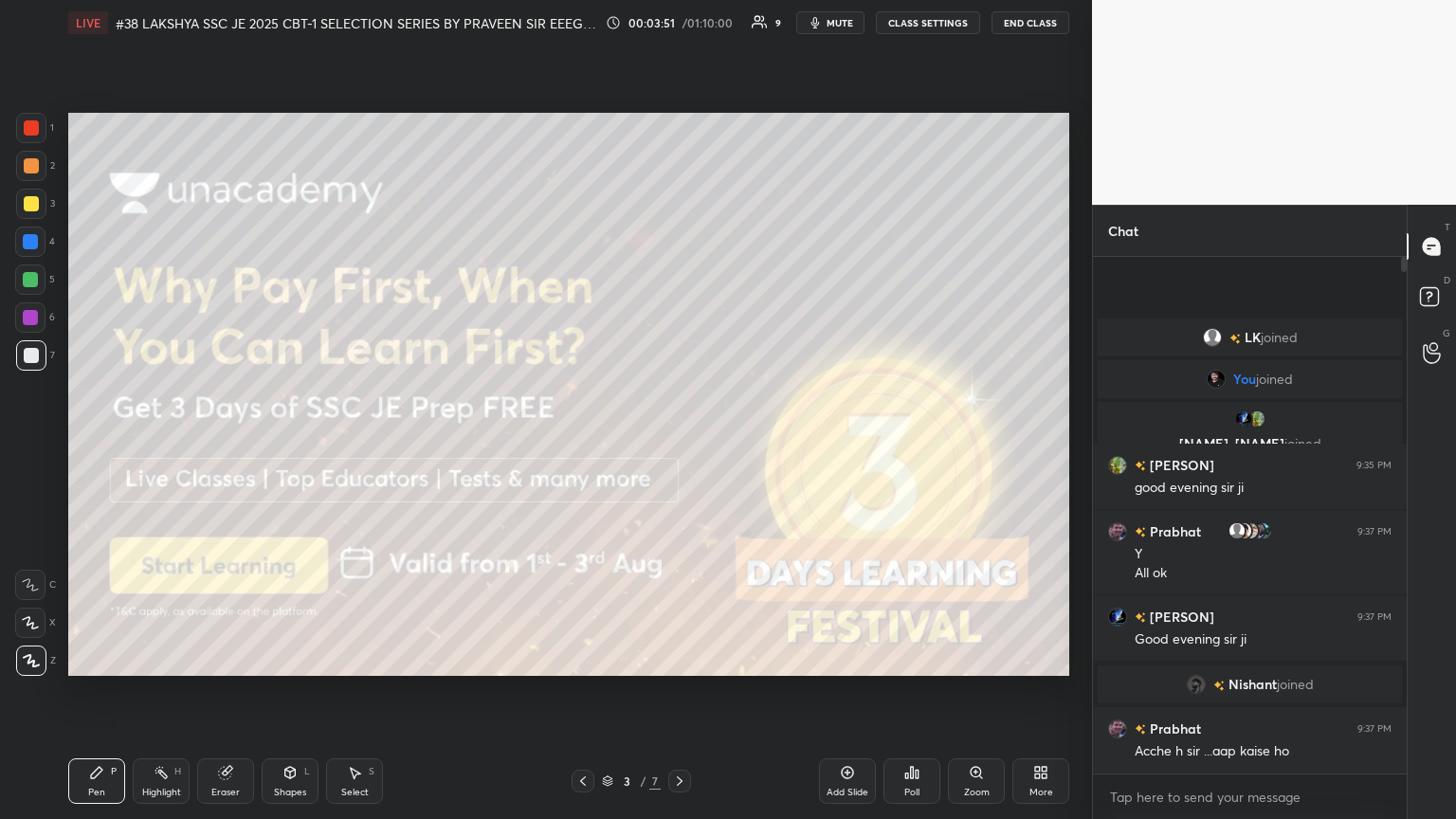 drag, startPoint x: 228, startPoint y: 763, endPoint x: 148, endPoint y: 754, distance: 80.50466 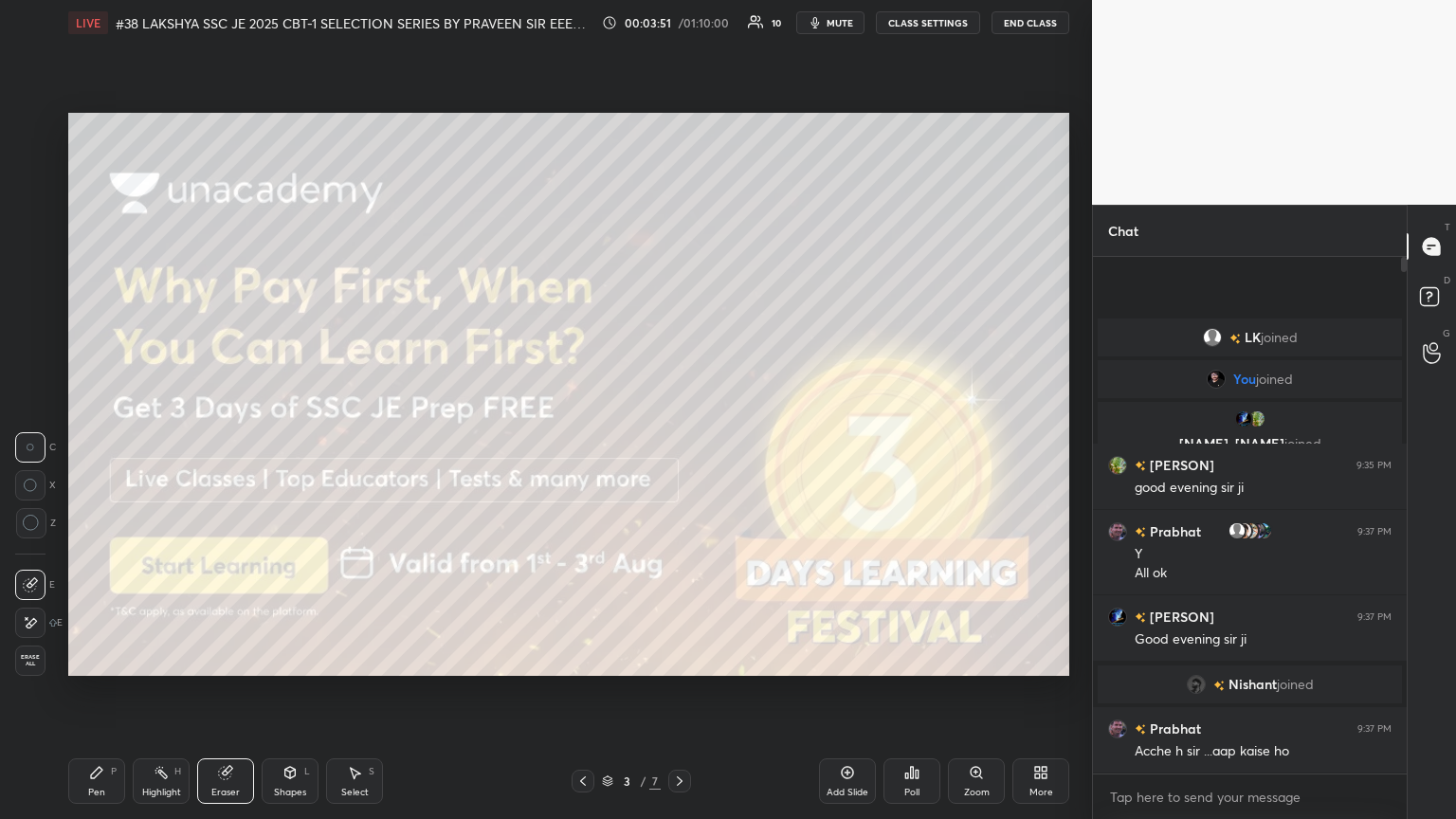 drag, startPoint x: 33, startPoint y: 668, endPoint x: 86, endPoint y: 766, distance: 111.413644 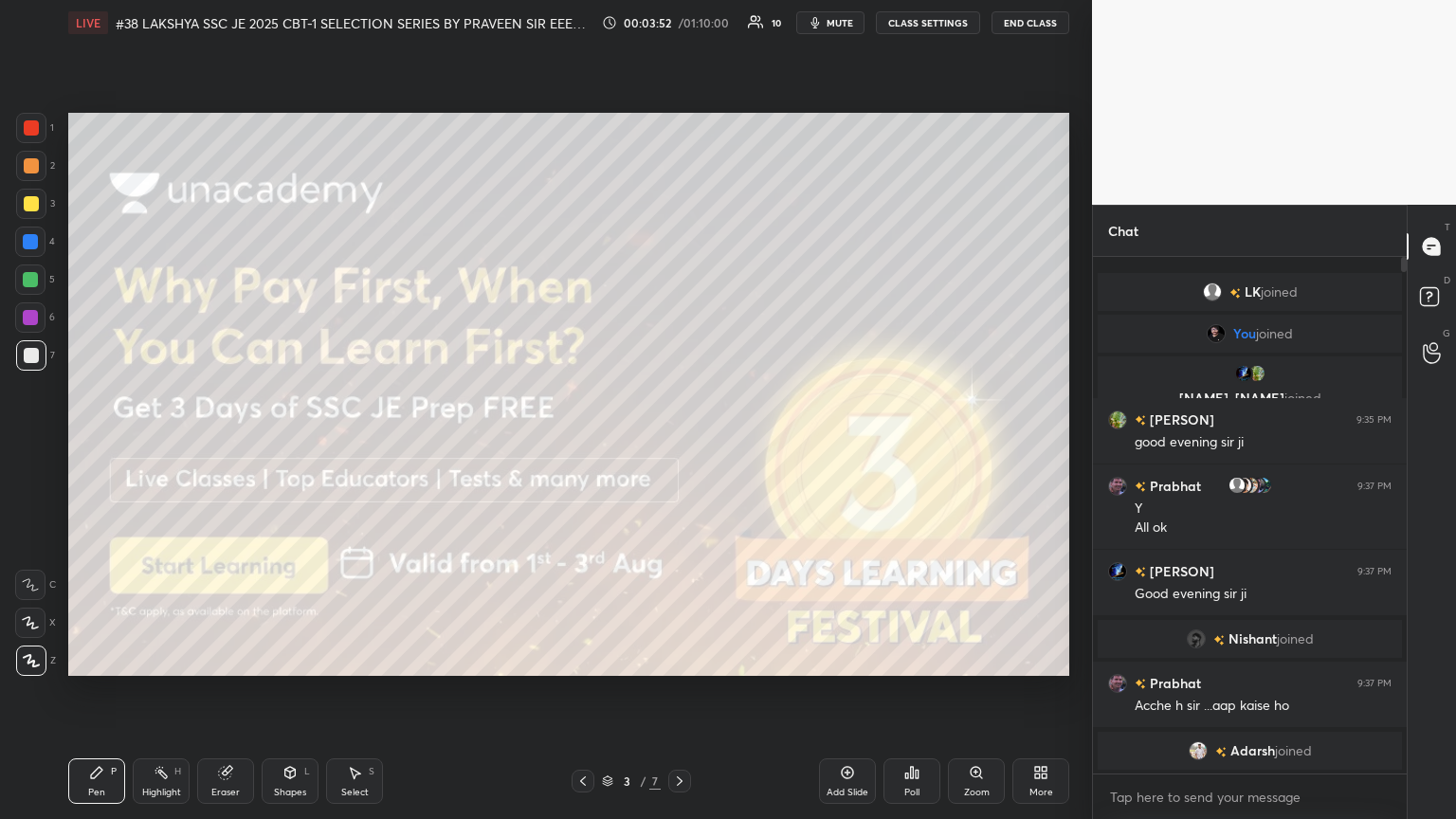 click on "Pen P" at bounding box center [97, 781] 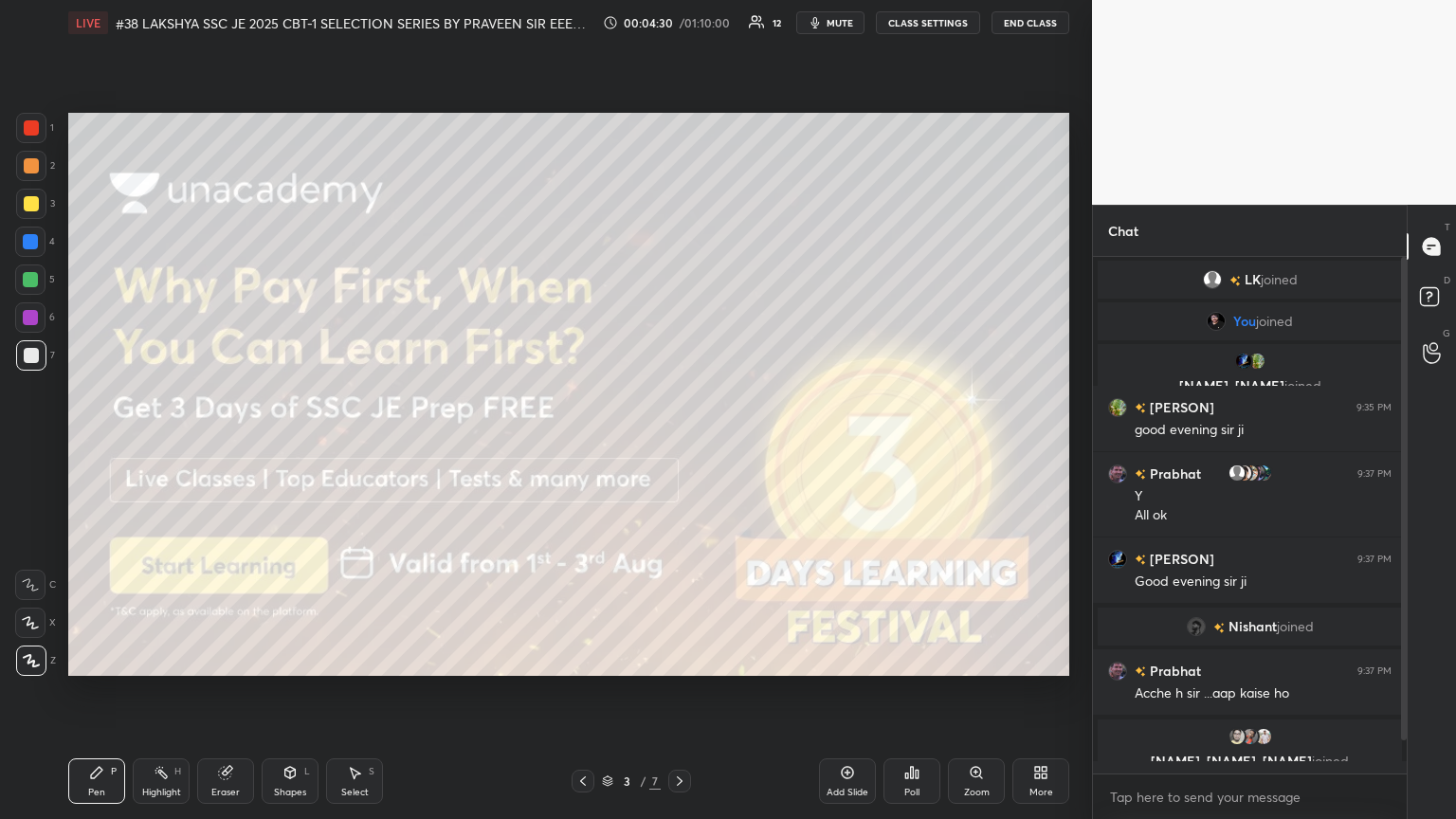 scroll, scrollTop: 54, scrollLeft: 0, axis: vertical 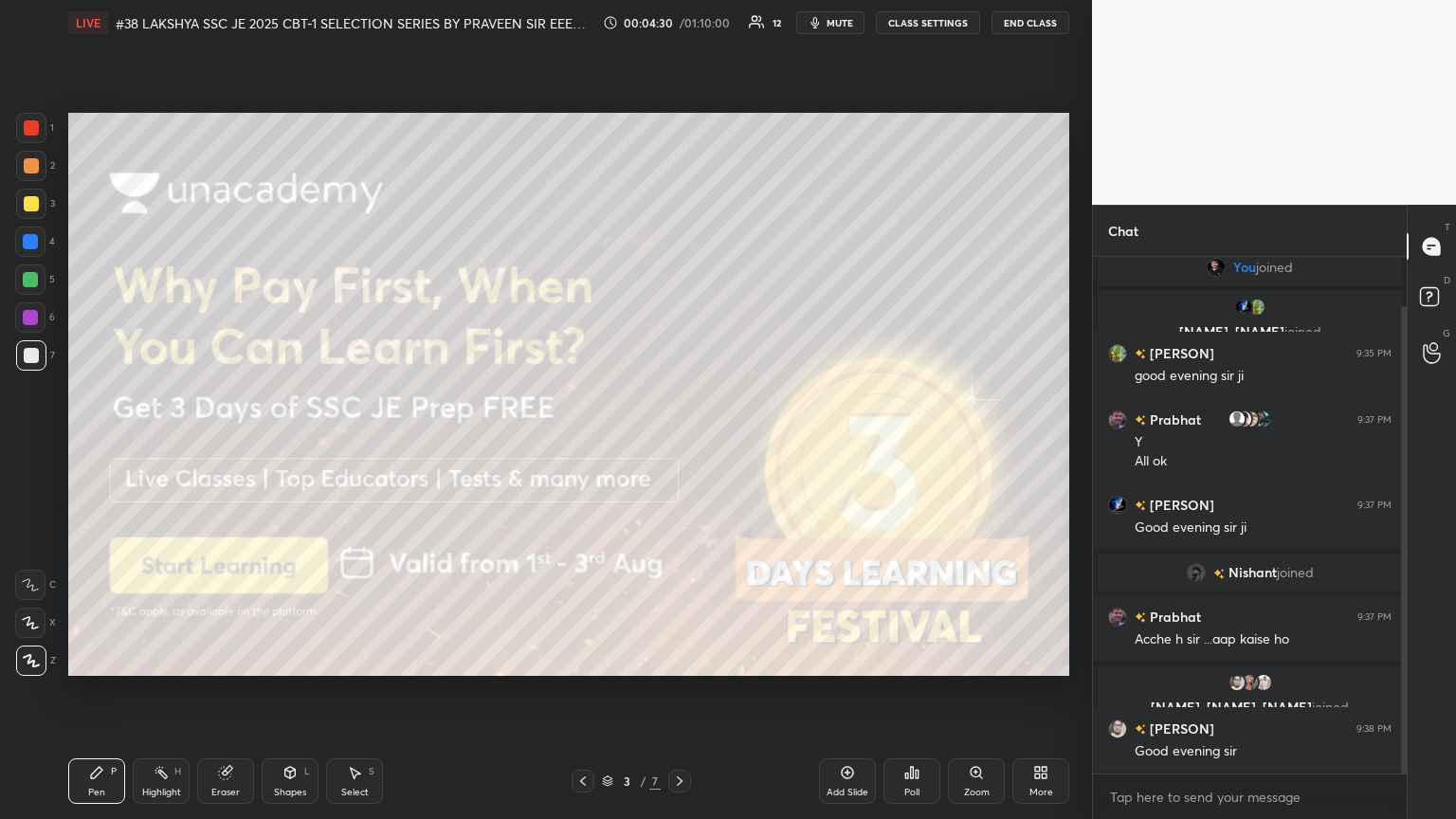 drag, startPoint x: 1404, startPoint y: 724, endPoint x: 1407, endPoint y: 751, distance: 27.166155 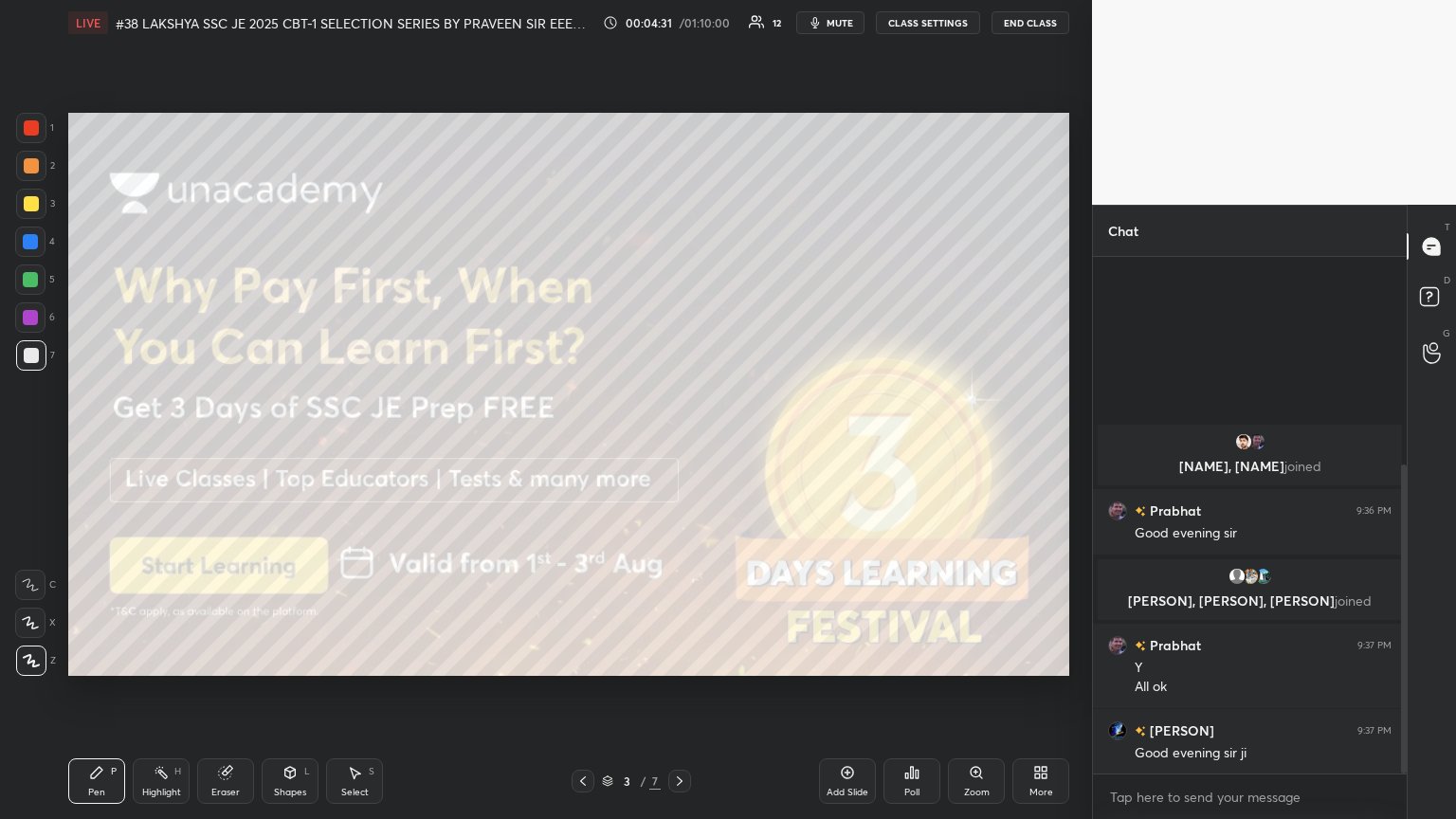 scroll, scrollTop: 348, scrollLeft: 0, axis: vertical 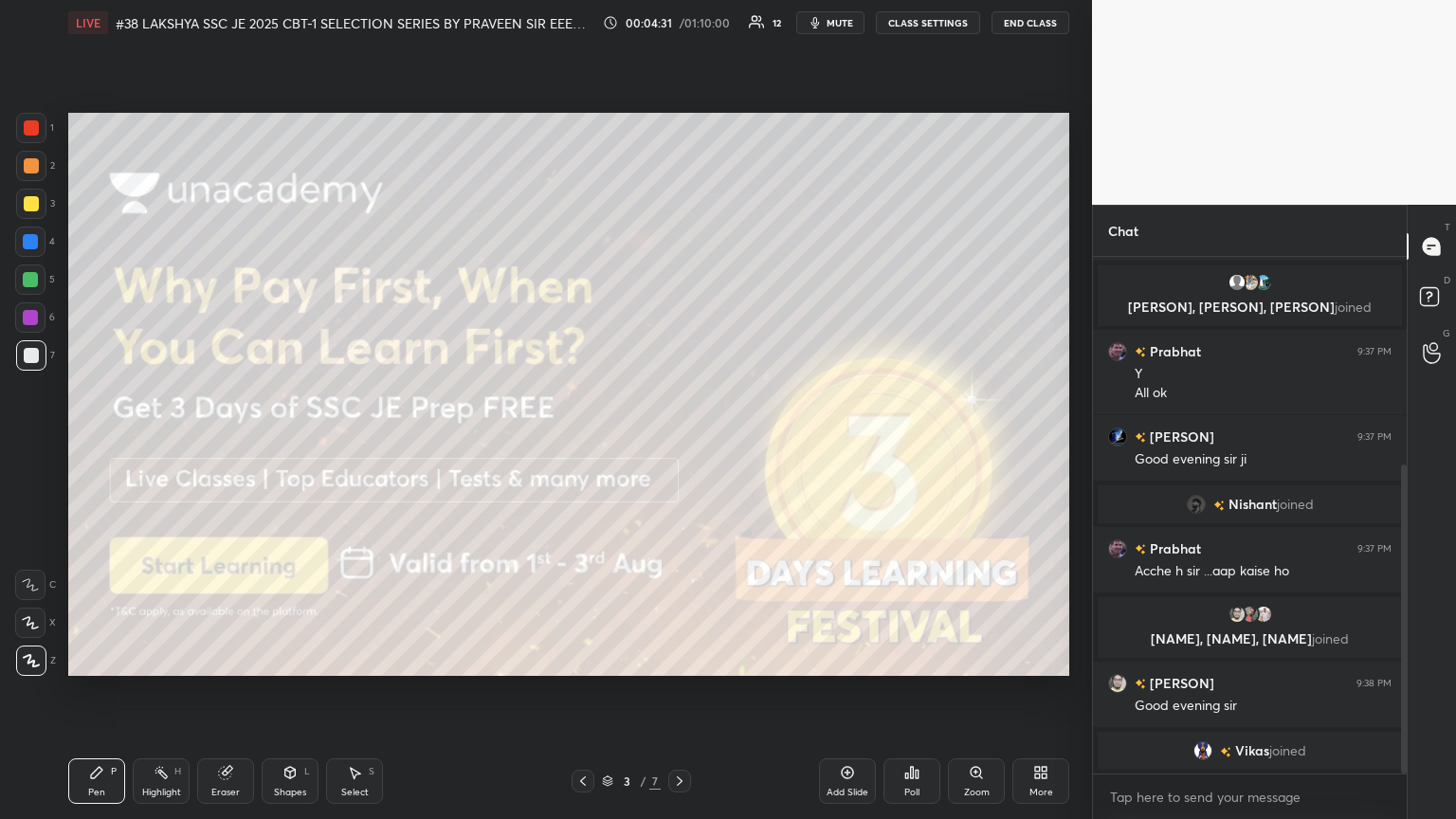 click at bounding box center (1404, 619) 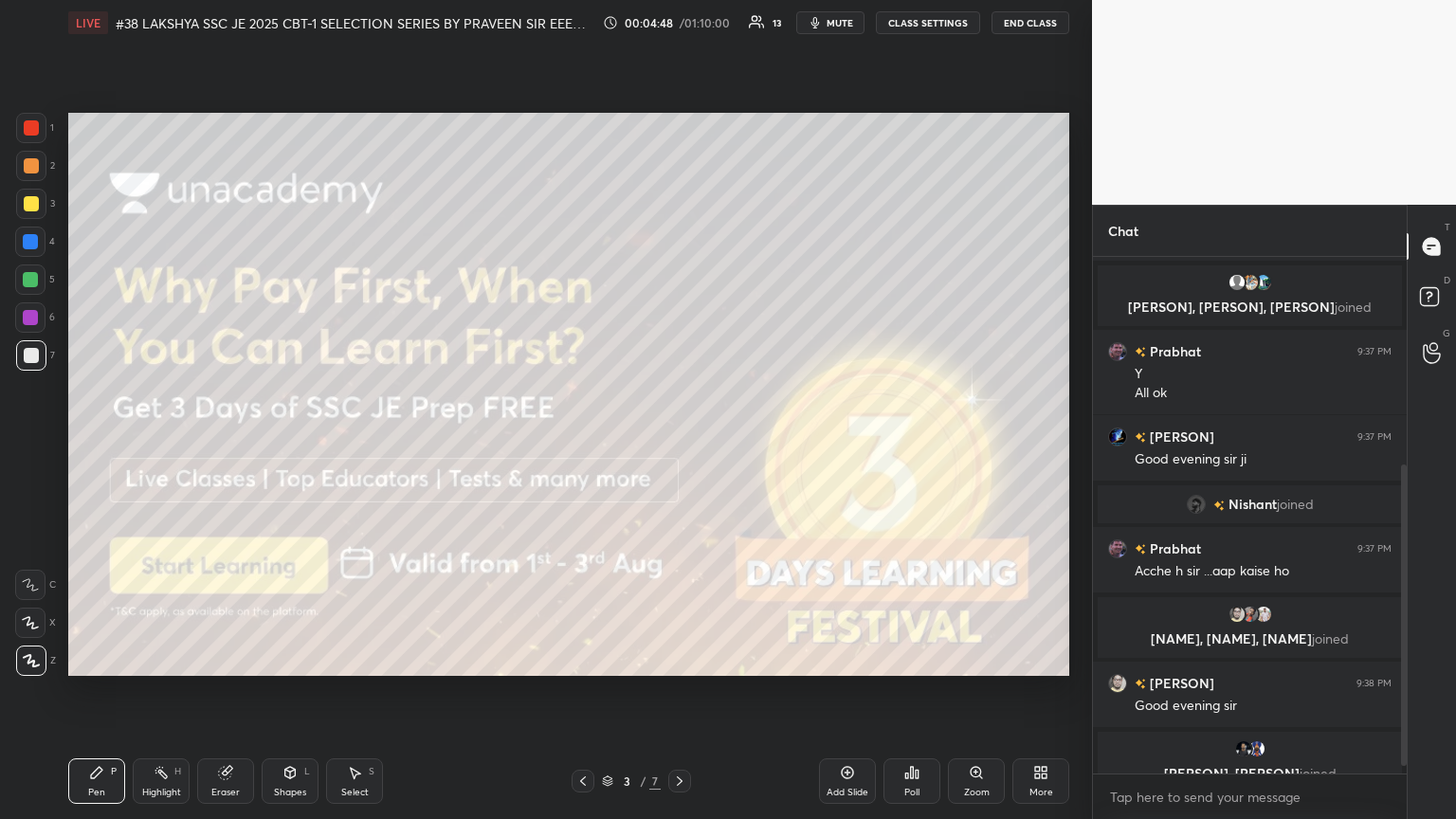 scroll, scrollTop: 371, scrollLeft: 0, axis: vertical 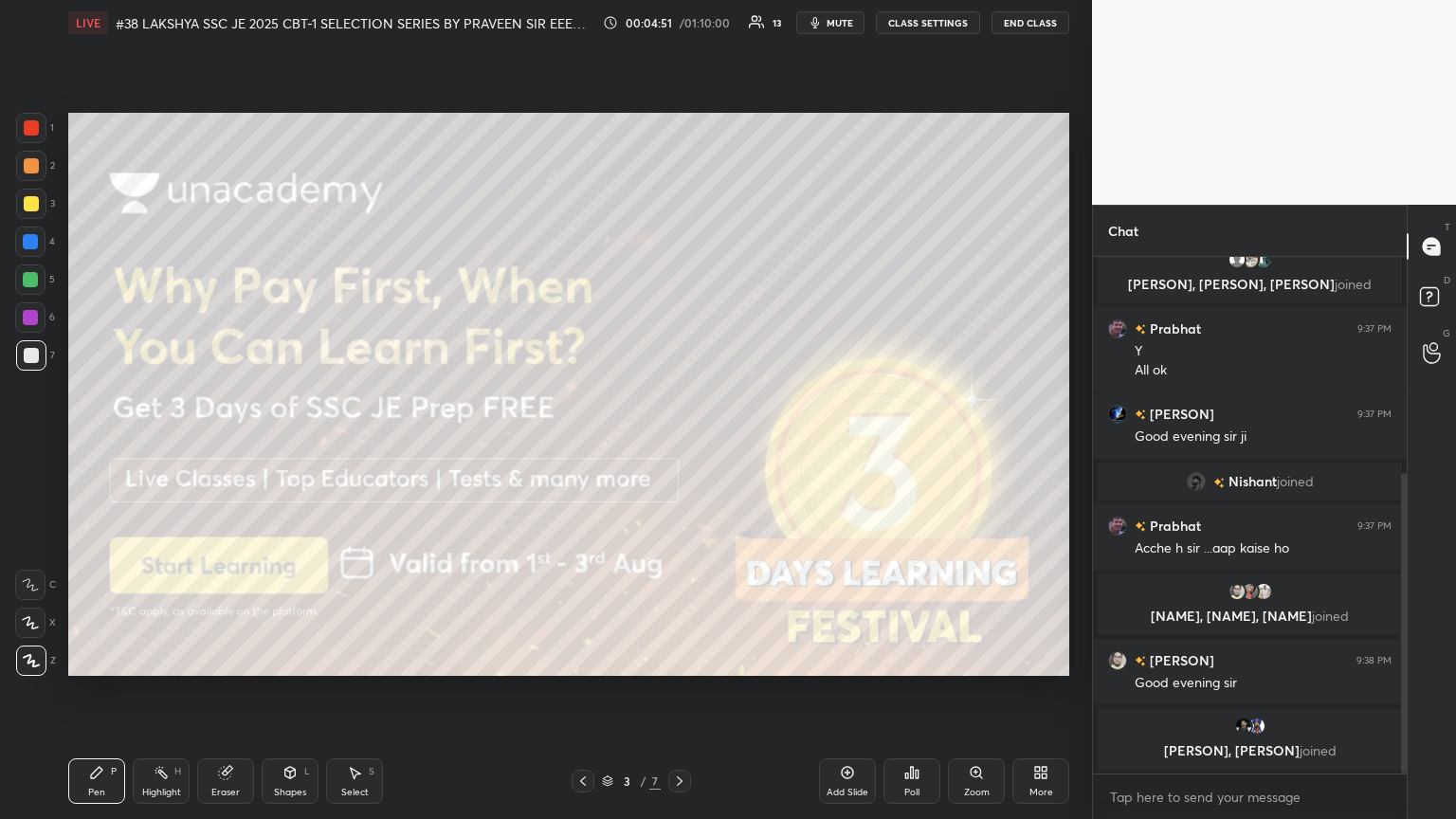 click at bounding box center (680, 781) 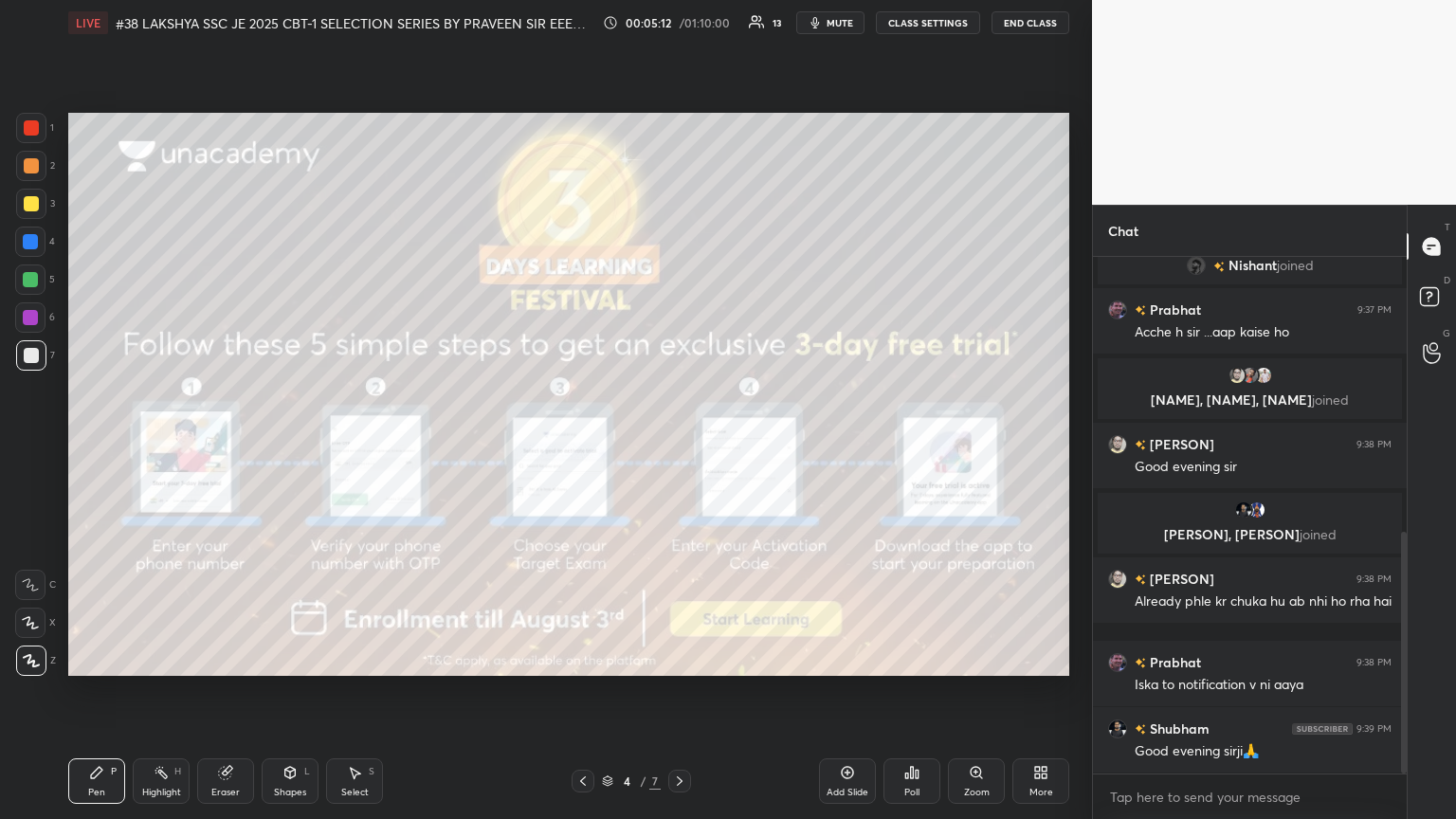 scroll, scrollTop: 652, scrollLeft: 0, axis: vertical 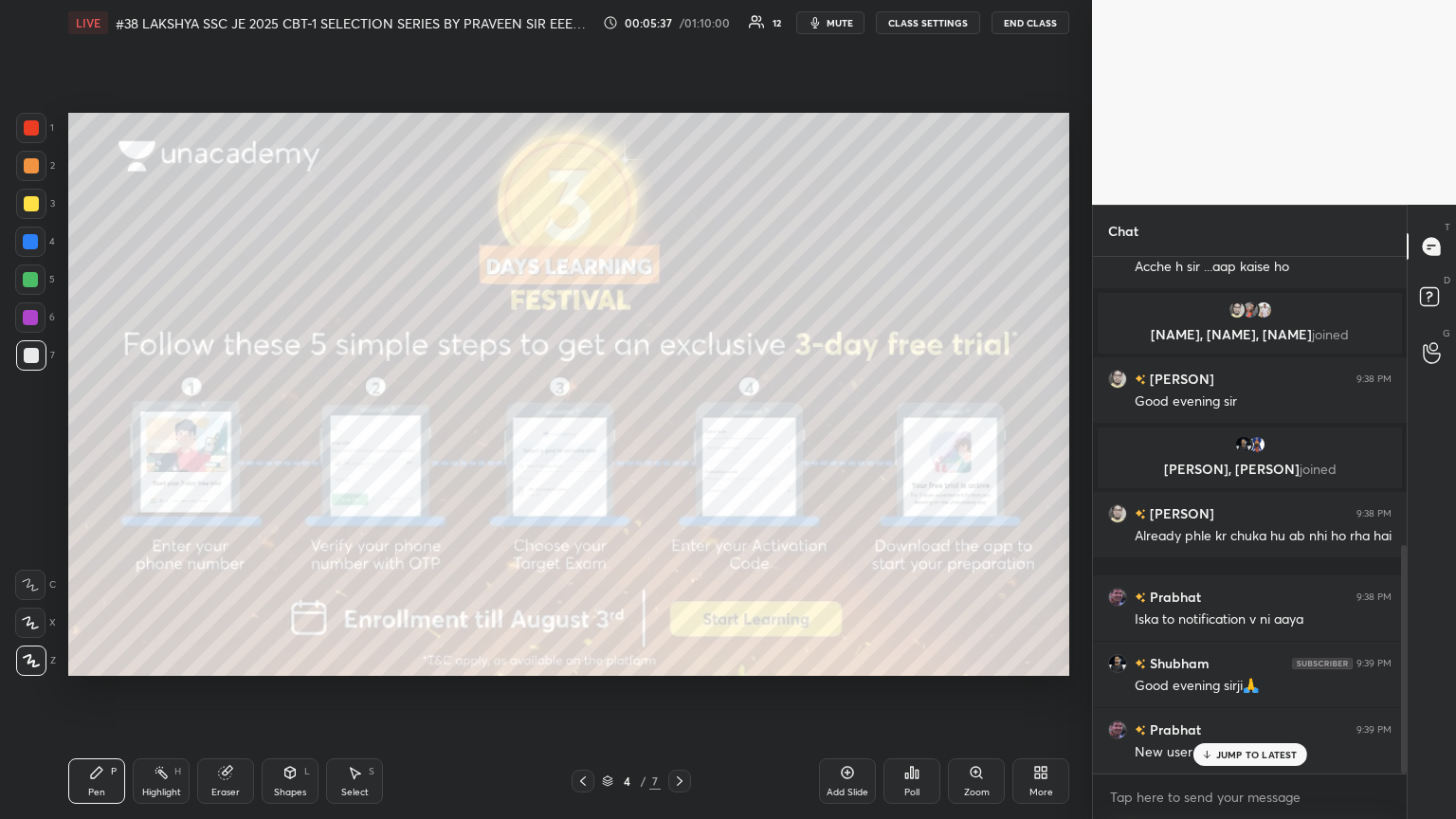 click on "JUMP TO LATEST" at bounding box center (1257, 755) 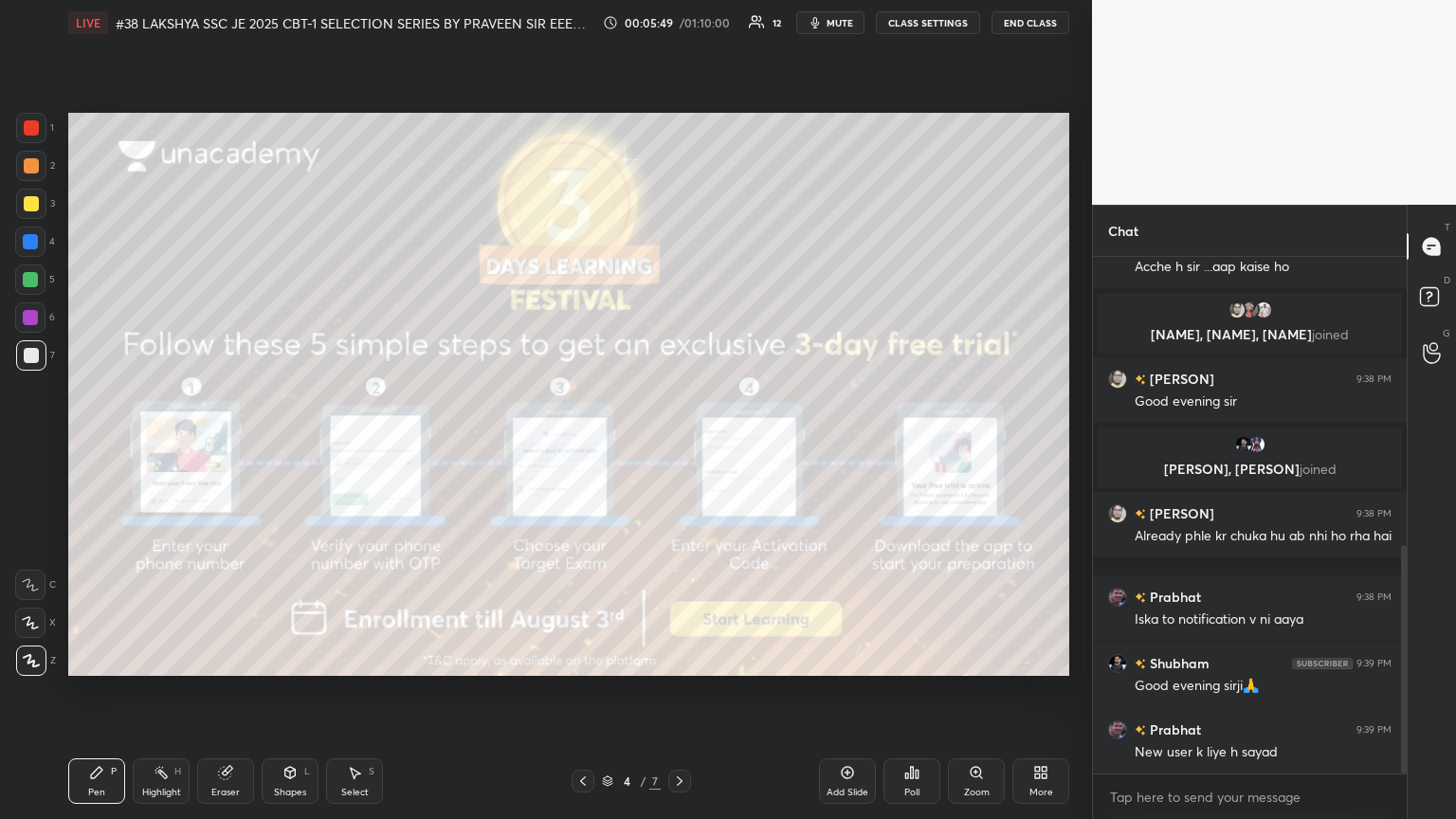 scroll, scrollTop: 719, scrollLeft: 0, axis: vertical 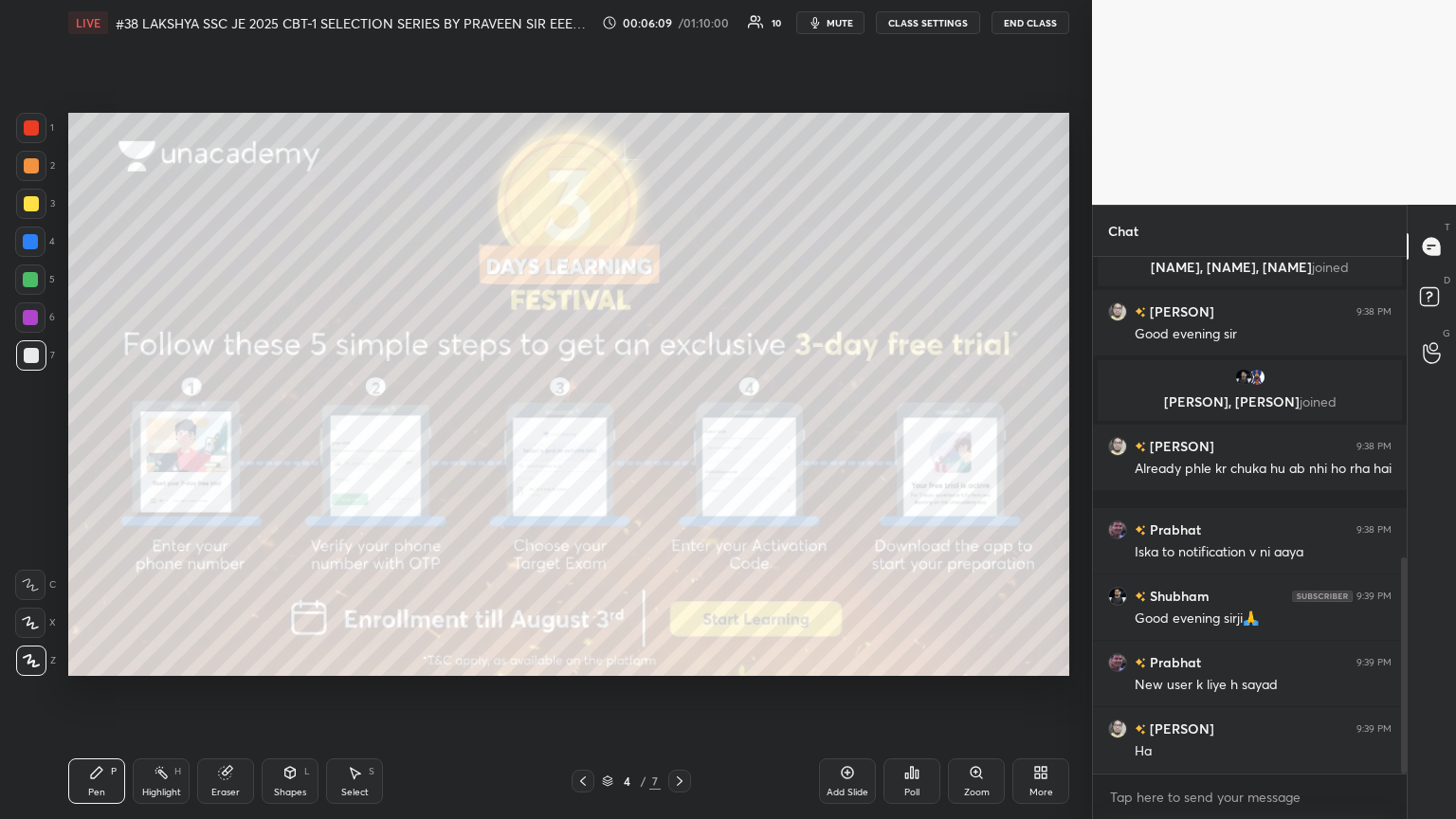 drag, startPoint x: 242, startPoint y: 781, endPoint x: 165, endPoint y: 782, distance: 77.00649 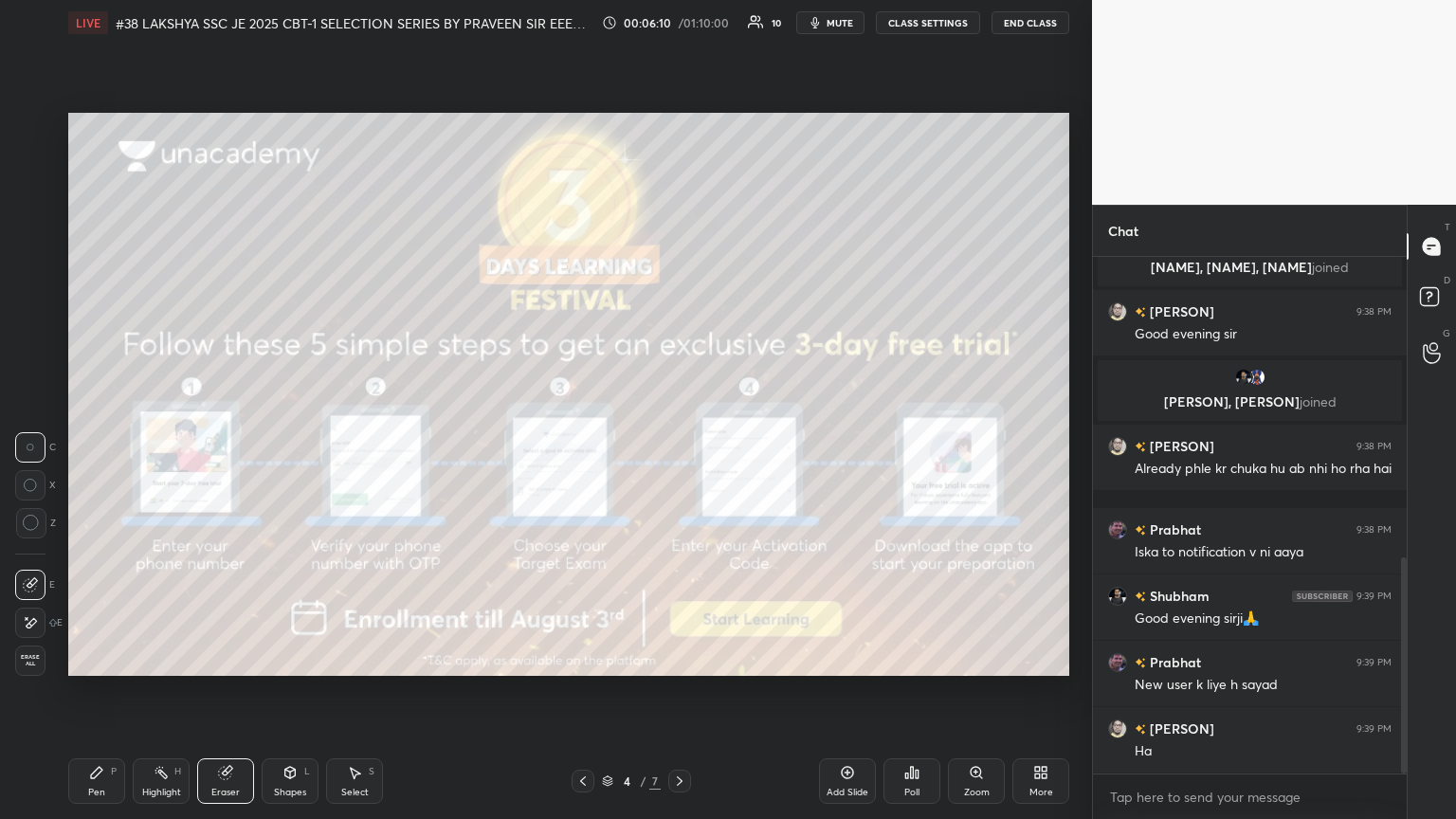 drag, startPoint x: 38, startPoint y: 663, endPoint x: 56, endPoint y: 745, distance: 83.952367 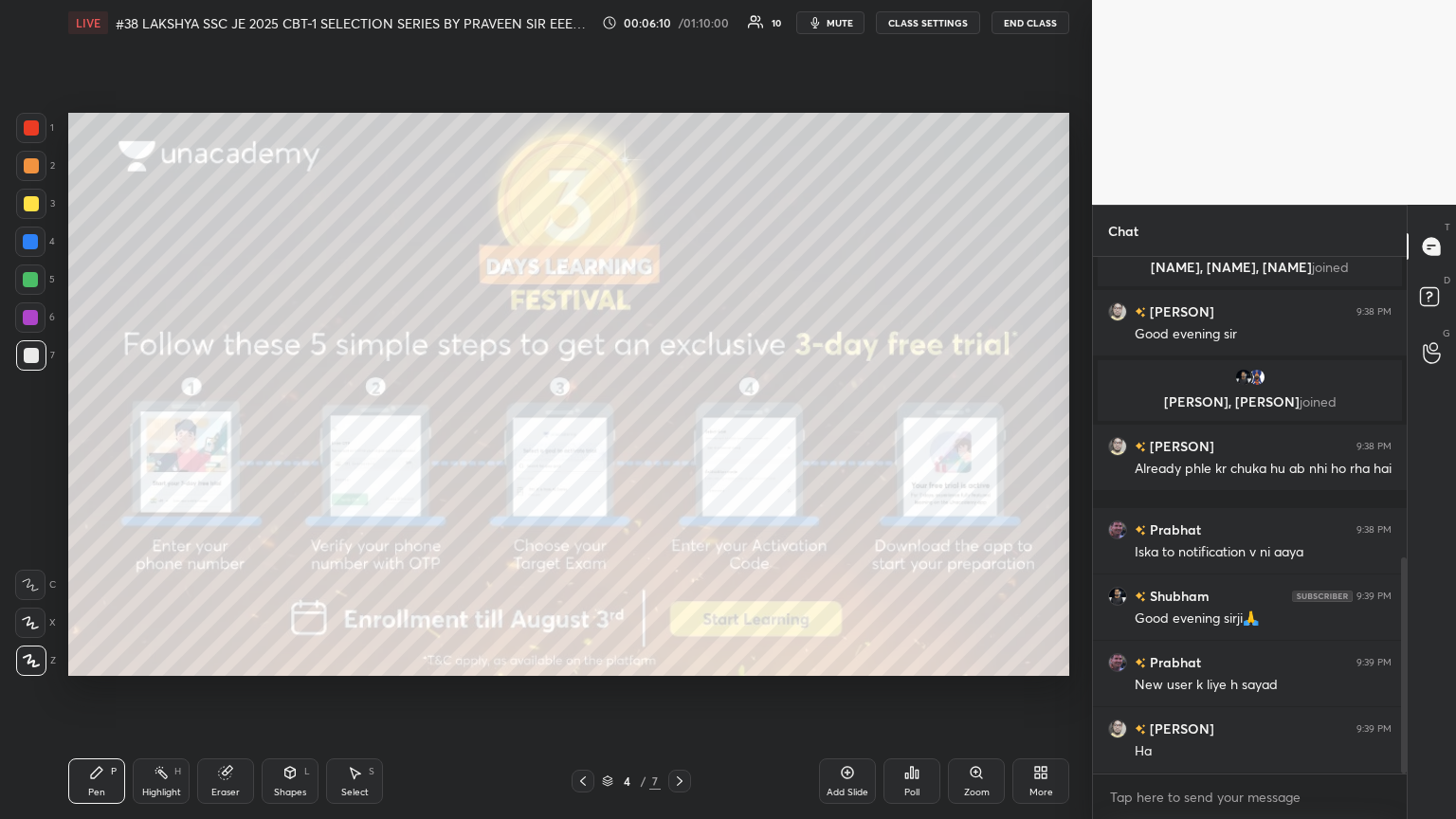 click on "Pen P Highlight H Eraser Shapes L Select S 4 / 7 Add Slide Poll Zoom More" at bounding box center (569, 781) 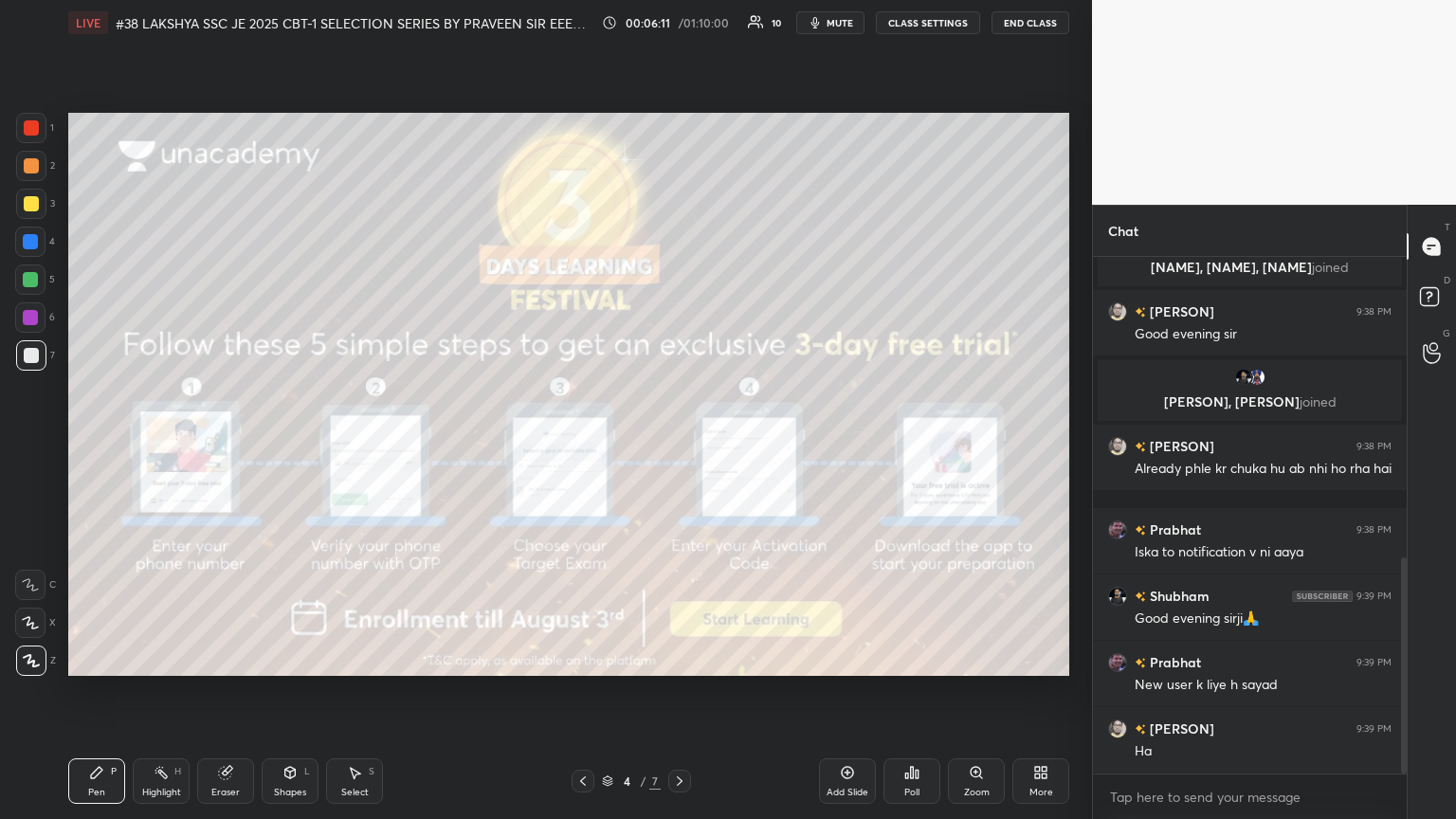 click at bounding box center (31, 204) 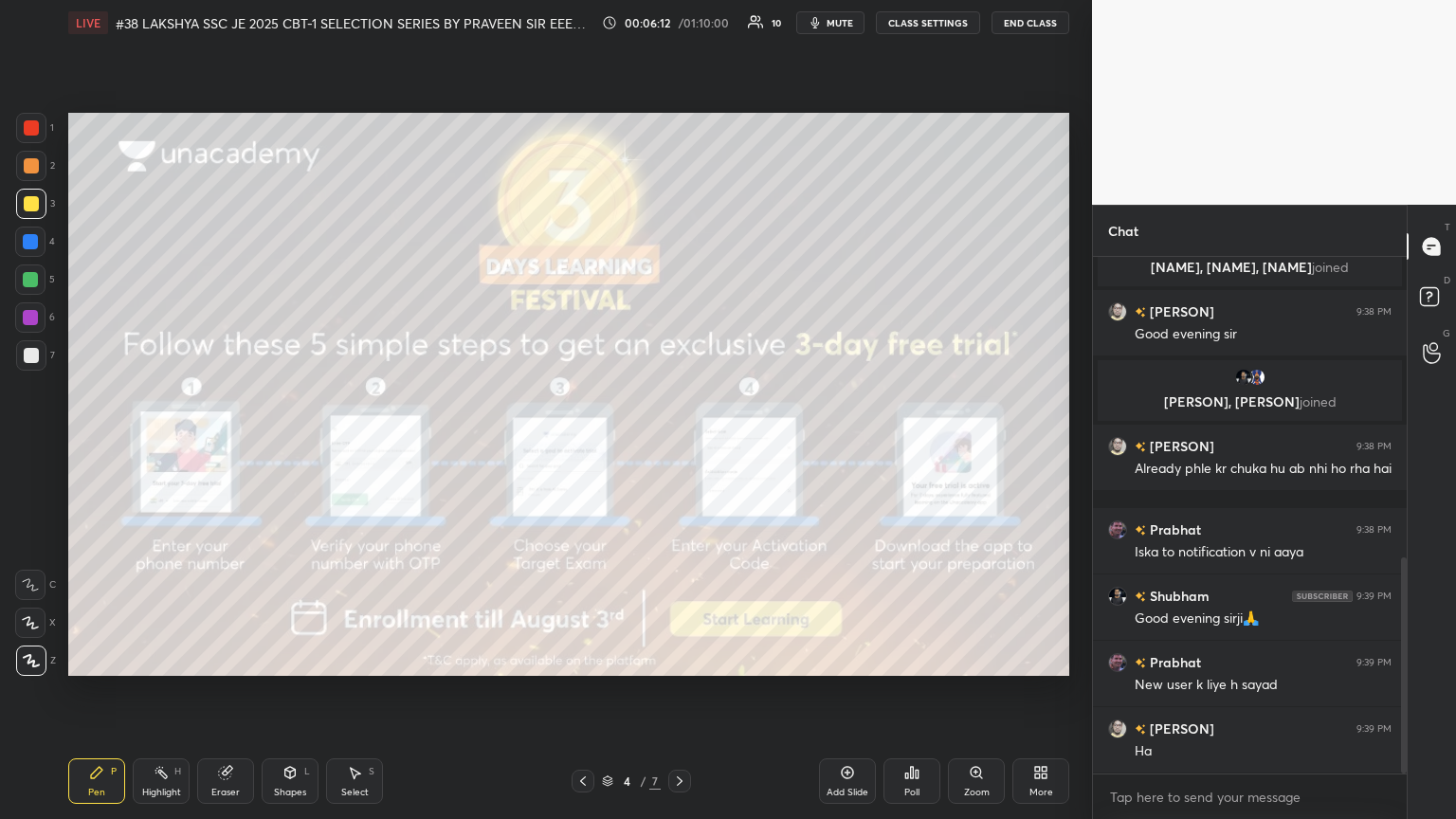 click at bounding box center (30, 242) 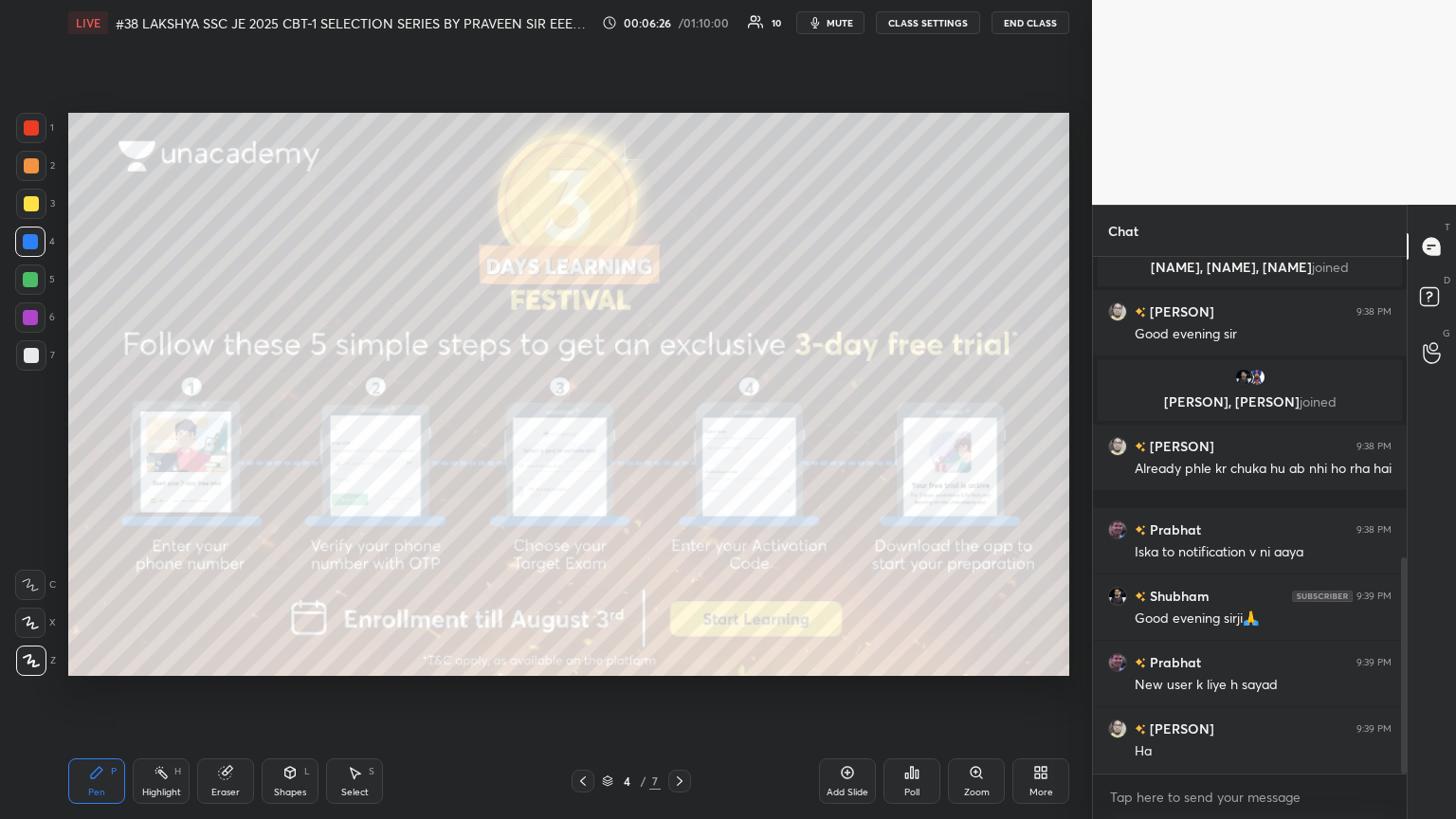 drag, startPoint x: 228, startPoint y: 788, endPoint x: 214, endPoint y: 784, distance: 14.56022 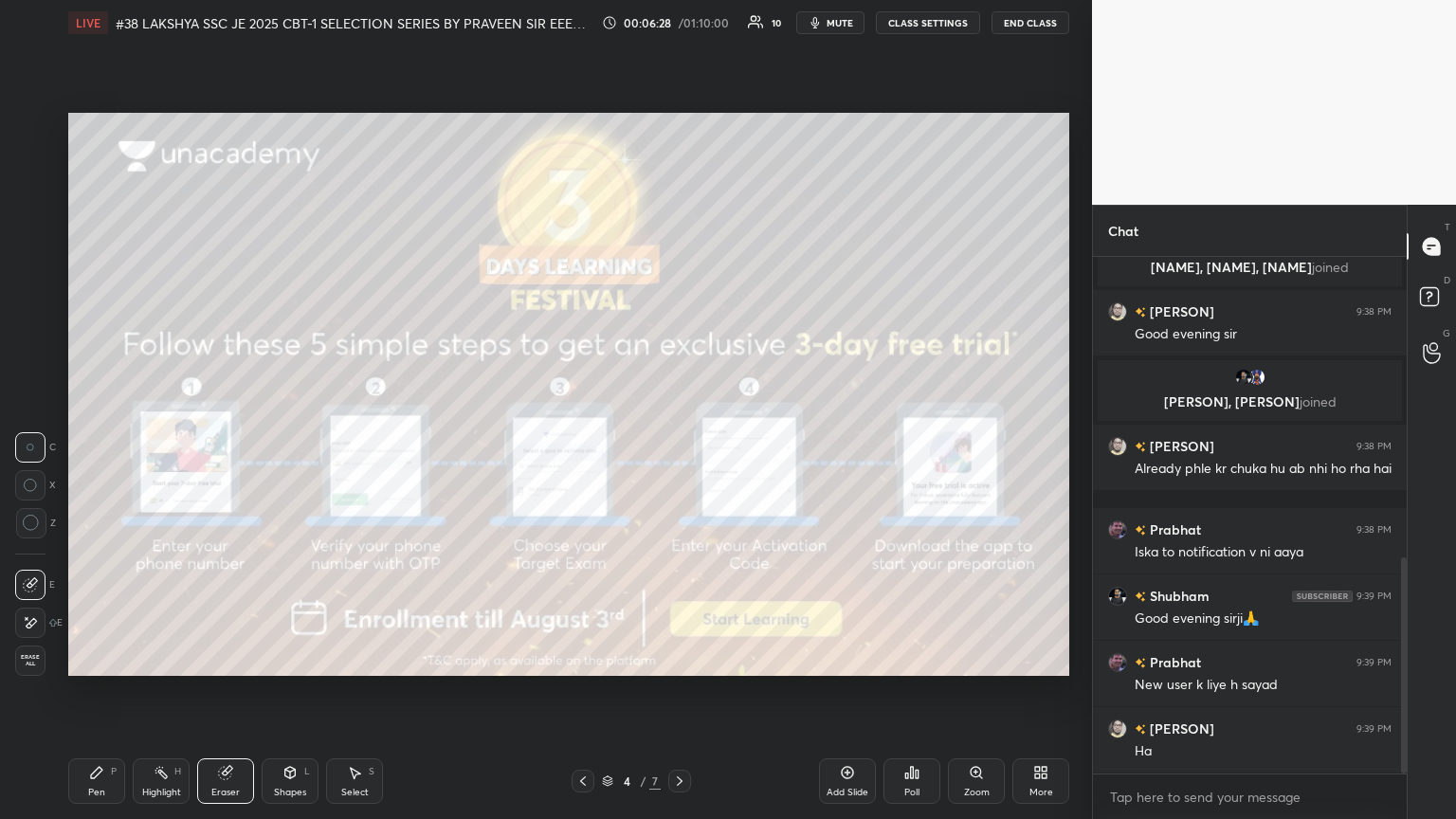 drag, startPoint x: 42, startPoint y: 653, endPoint x: 64, endPoint y: 733, distance: 82.9699 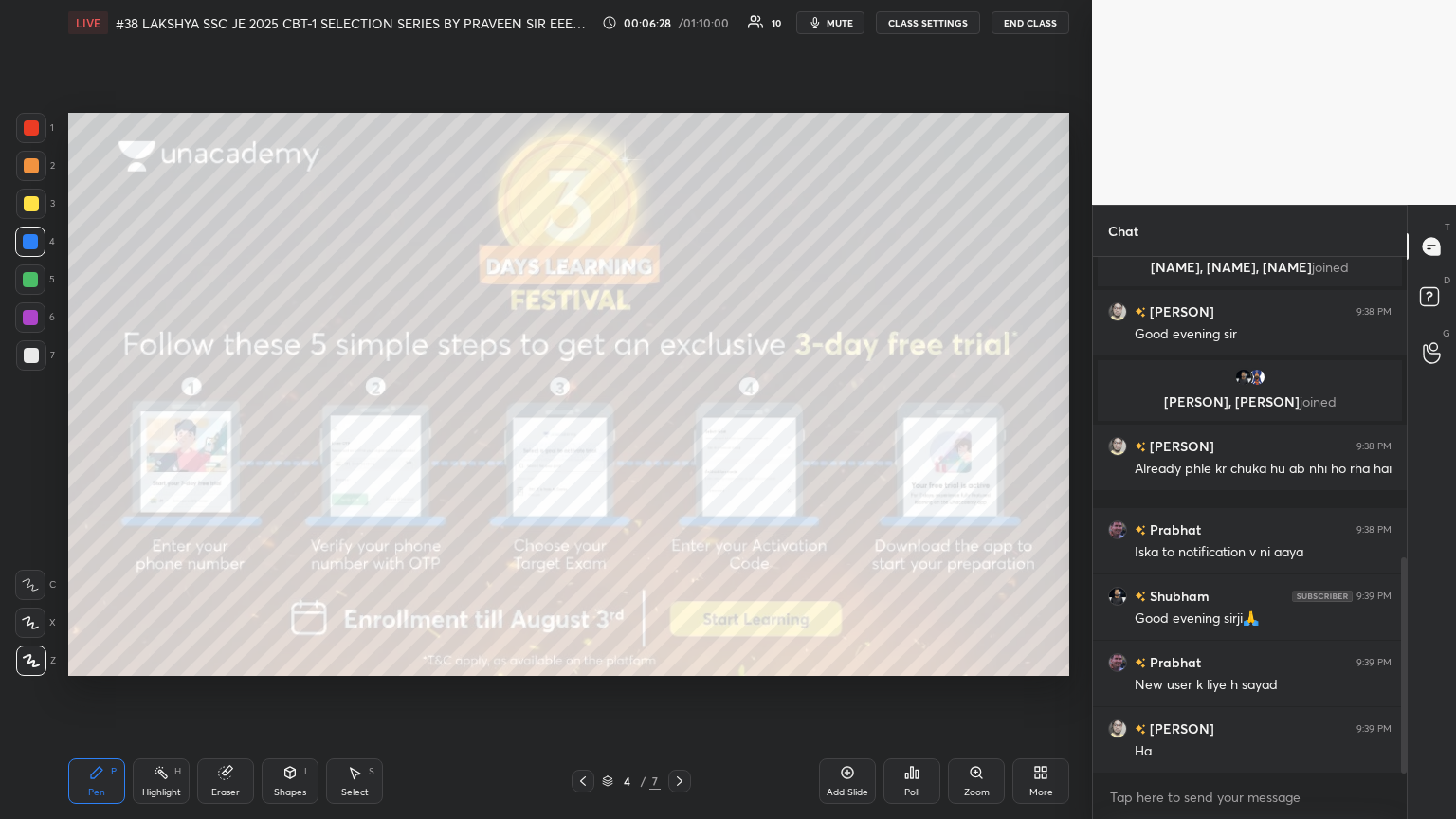 click on "Pen P Highlight H Eraser Shapes L Select S 4 / 7 Add Slide Poll Zoom More" at bounding box center (569, 781) 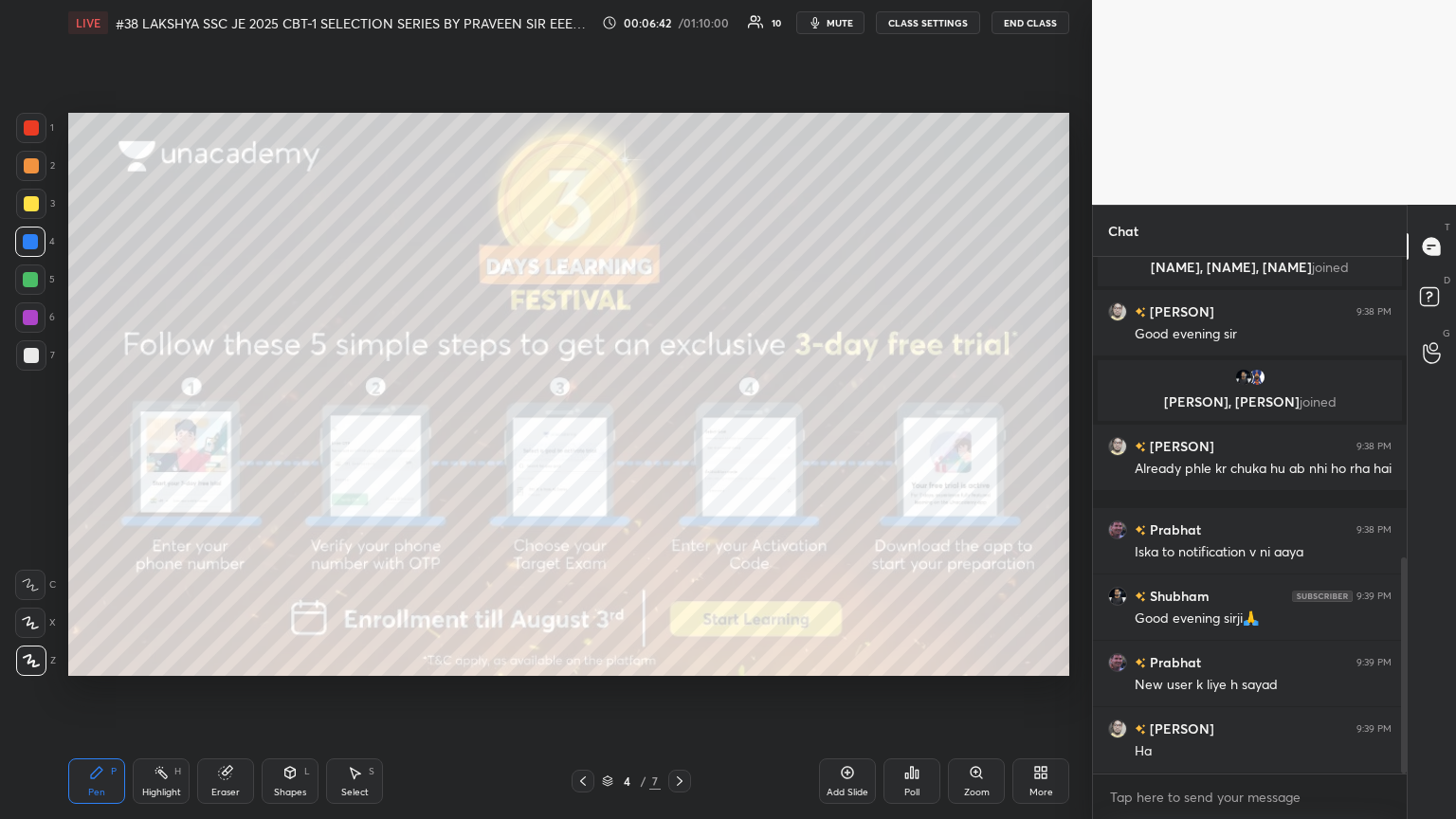 drag, startPoint x: 231, startPoint y: 776, endPoint x: 188, endPoint y: 776, distance: 43 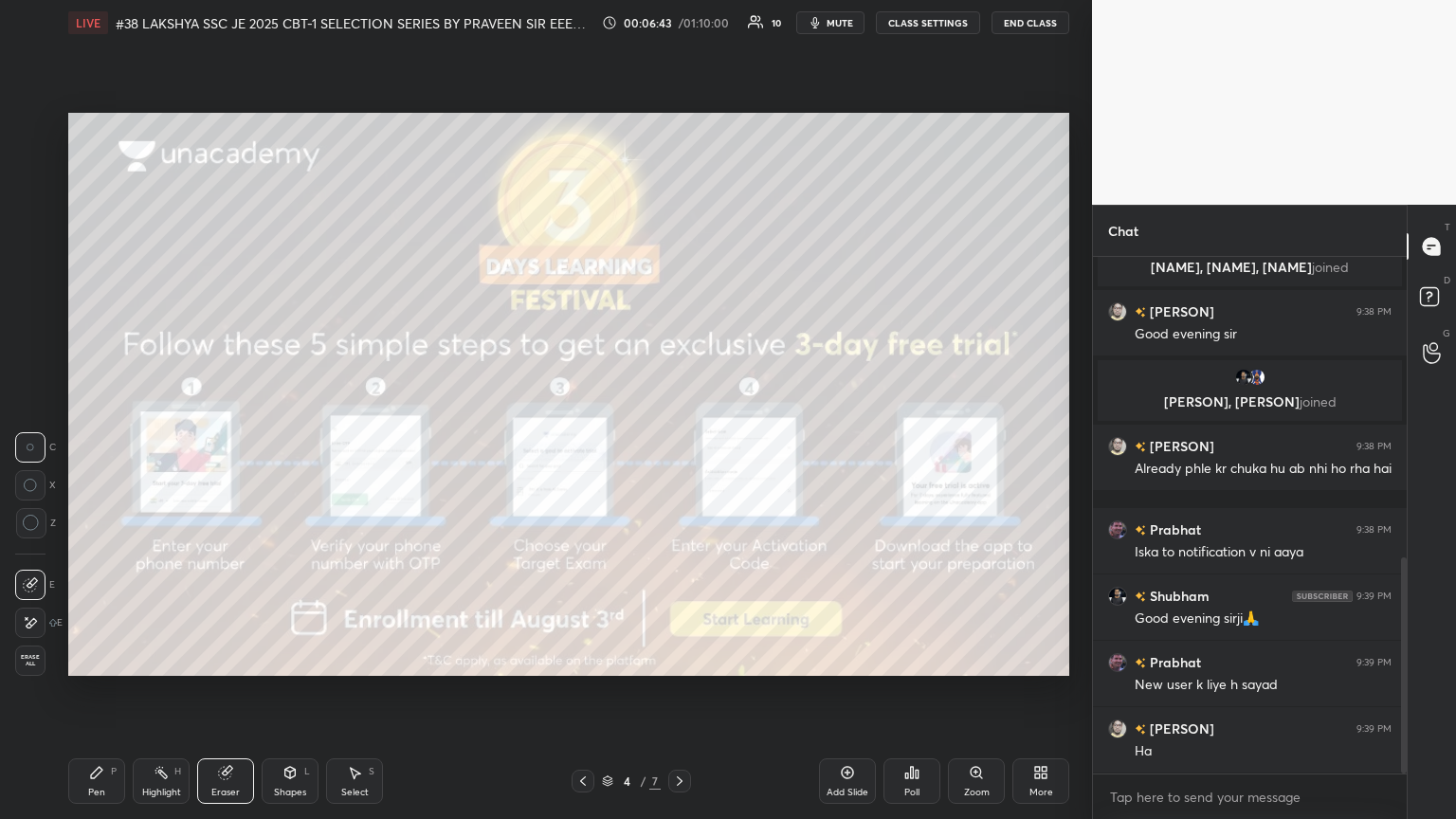click on "Erase all" at bounding box center [30, 661] 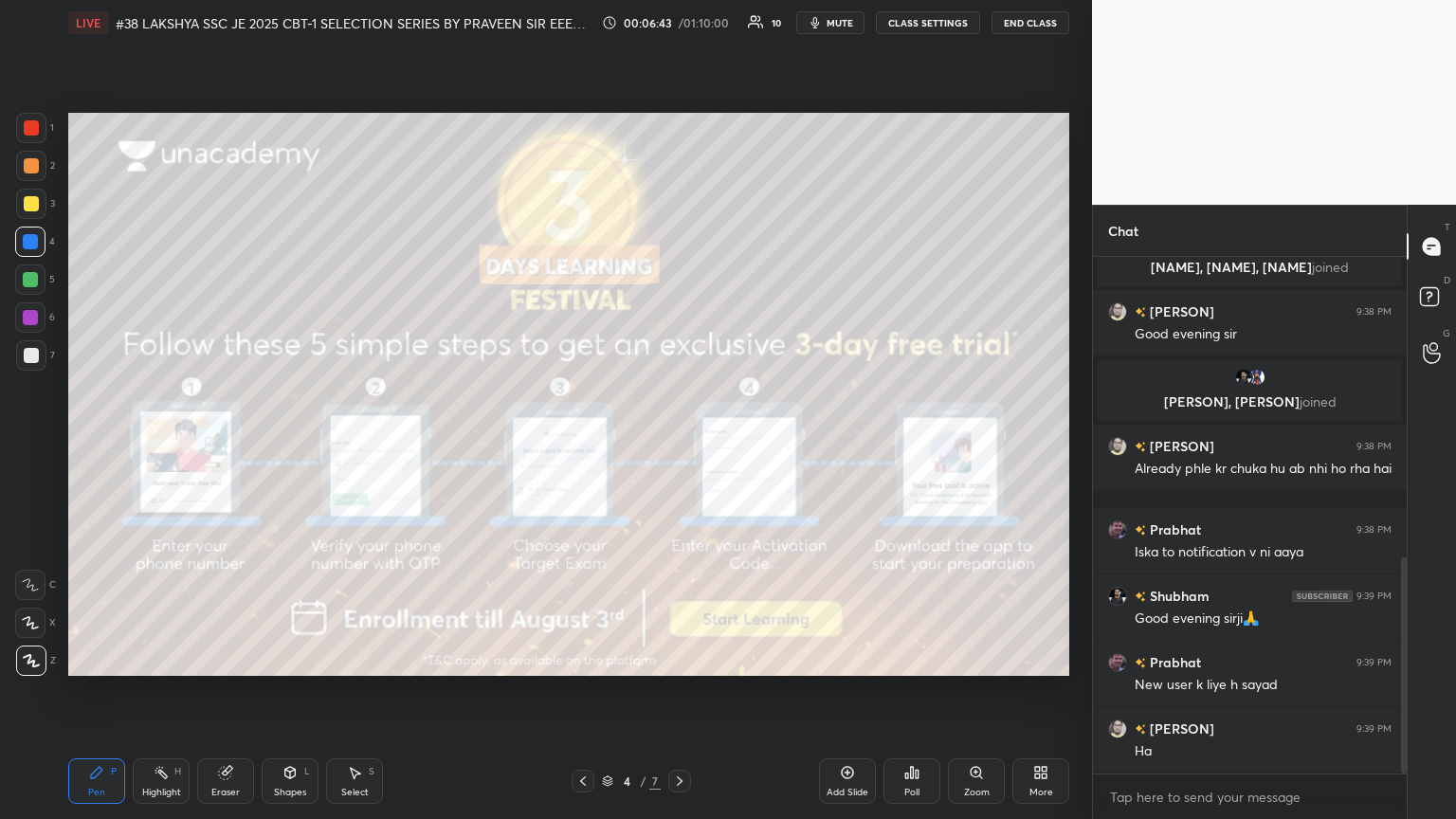 click on "Highlight H" at bounding box center [161, 781] 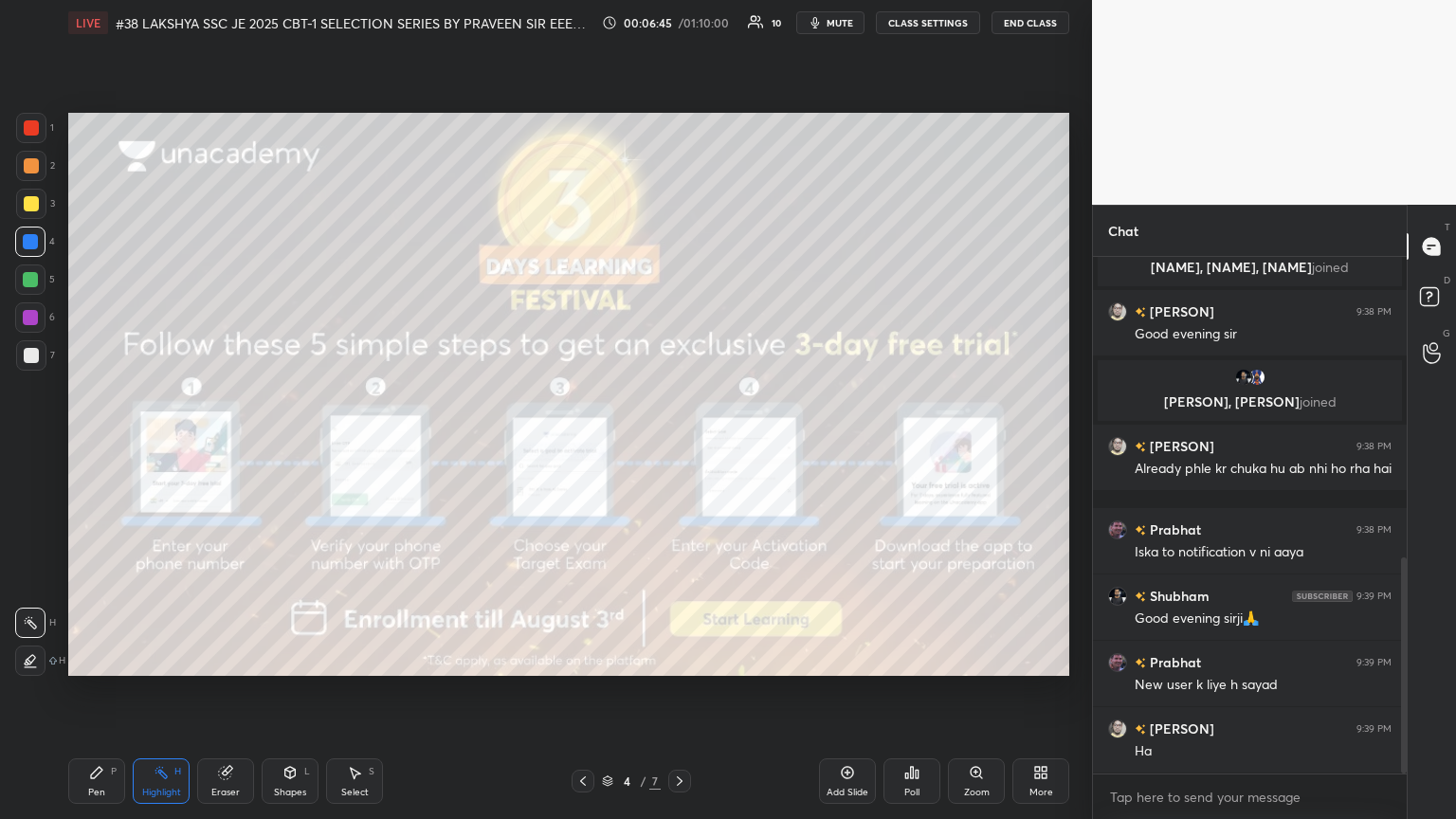 click on "Pen P Highlight H Eraser Shapes L Select S 4 / 7 Add Slide Poll Zoom More" at bounding box center [569, 781] 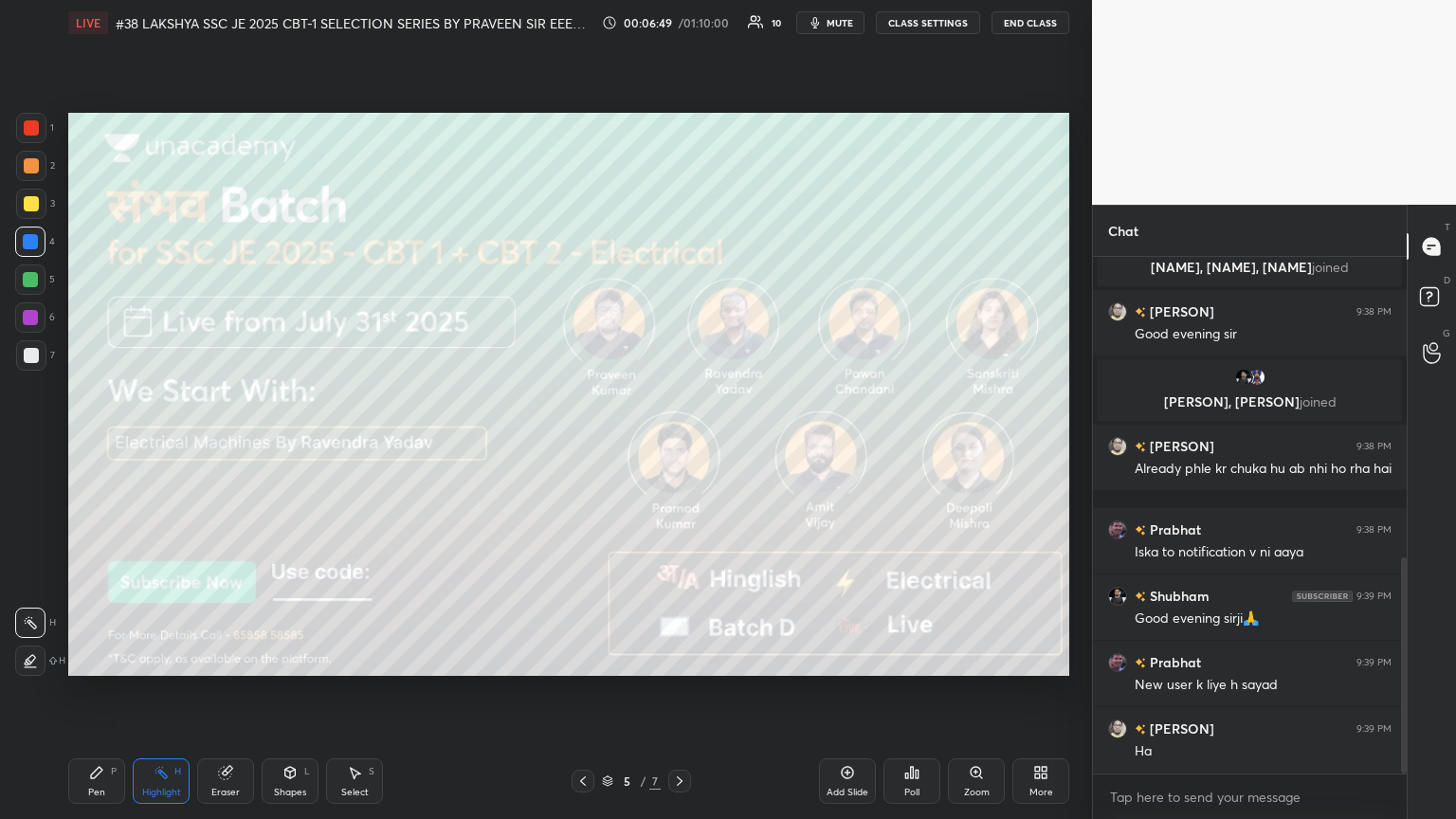 click on "Eraser" at bounding box center (226, 781) 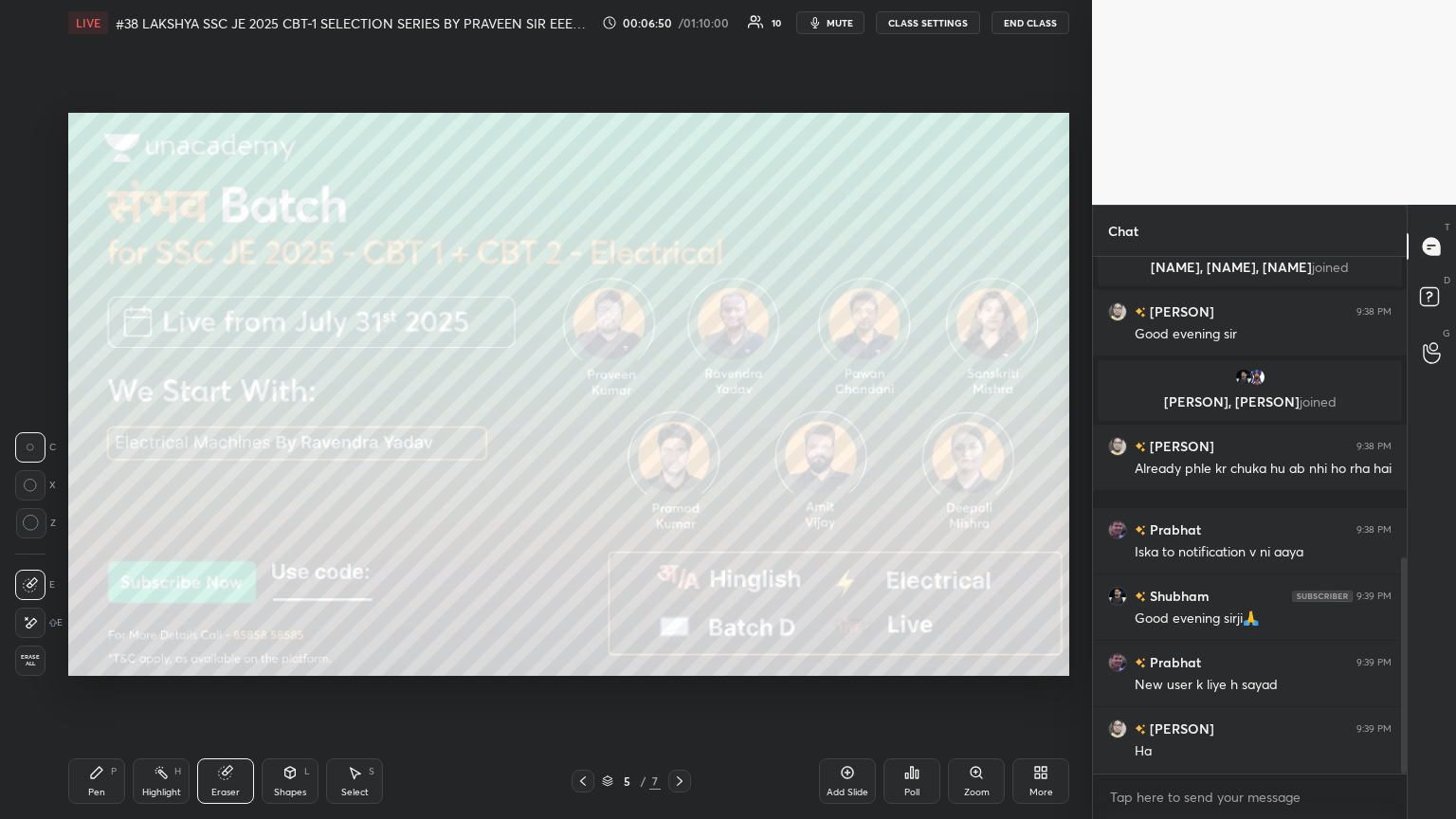 click on "Erase all" at bounding box center (32, 657) 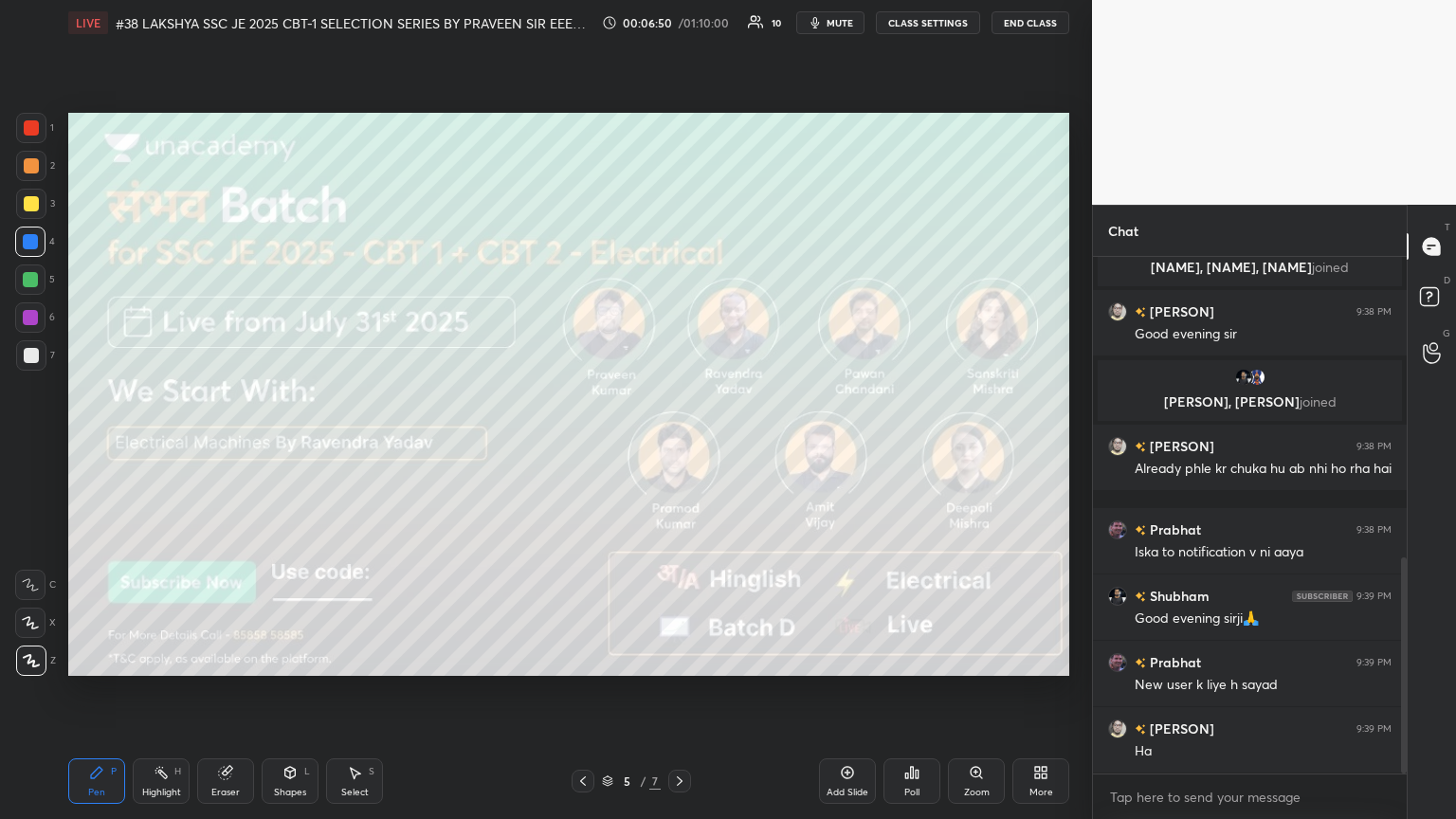 click on "P" at bounding box center (114, 772) 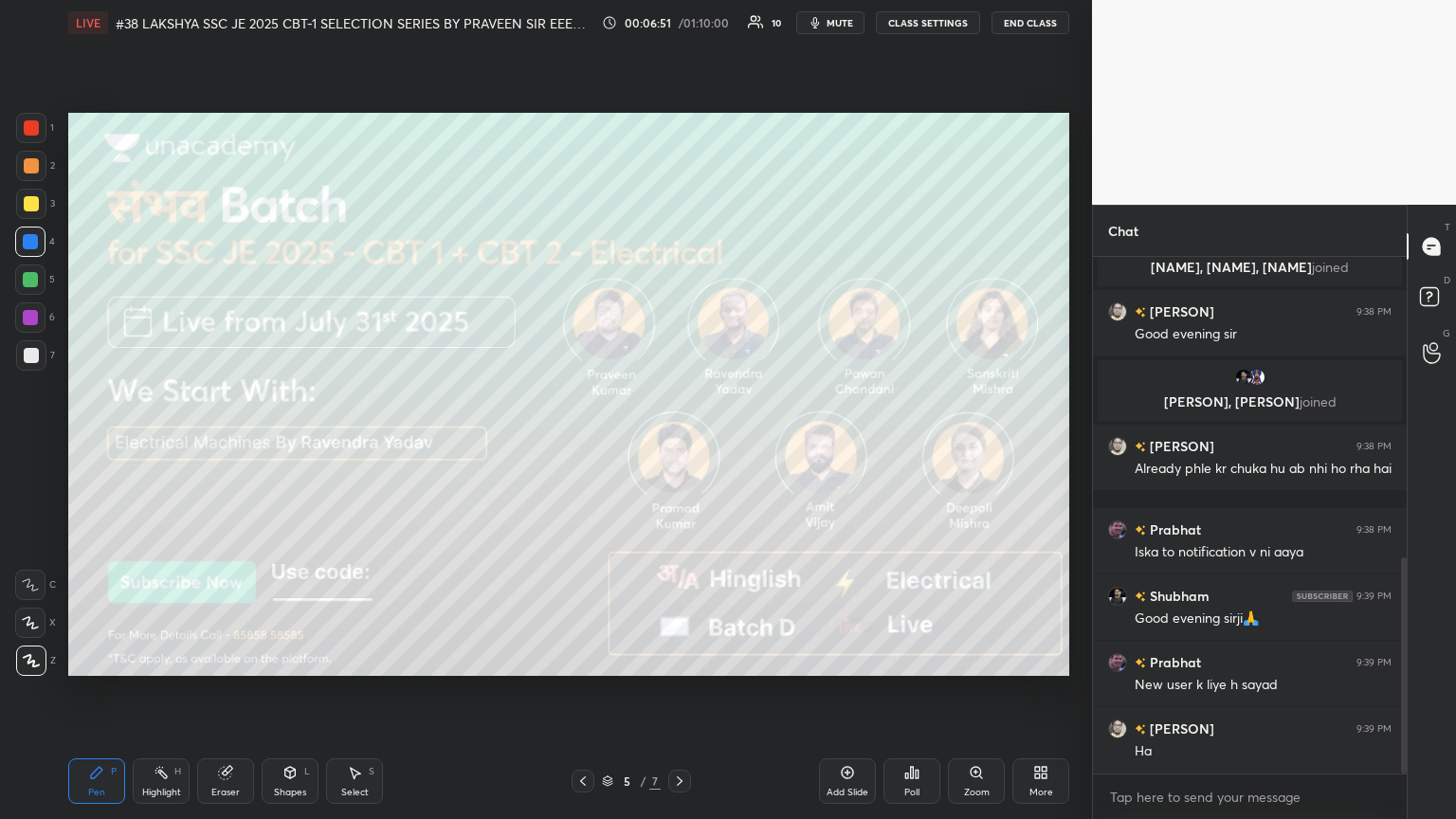 click at bounding box center (30, 318) 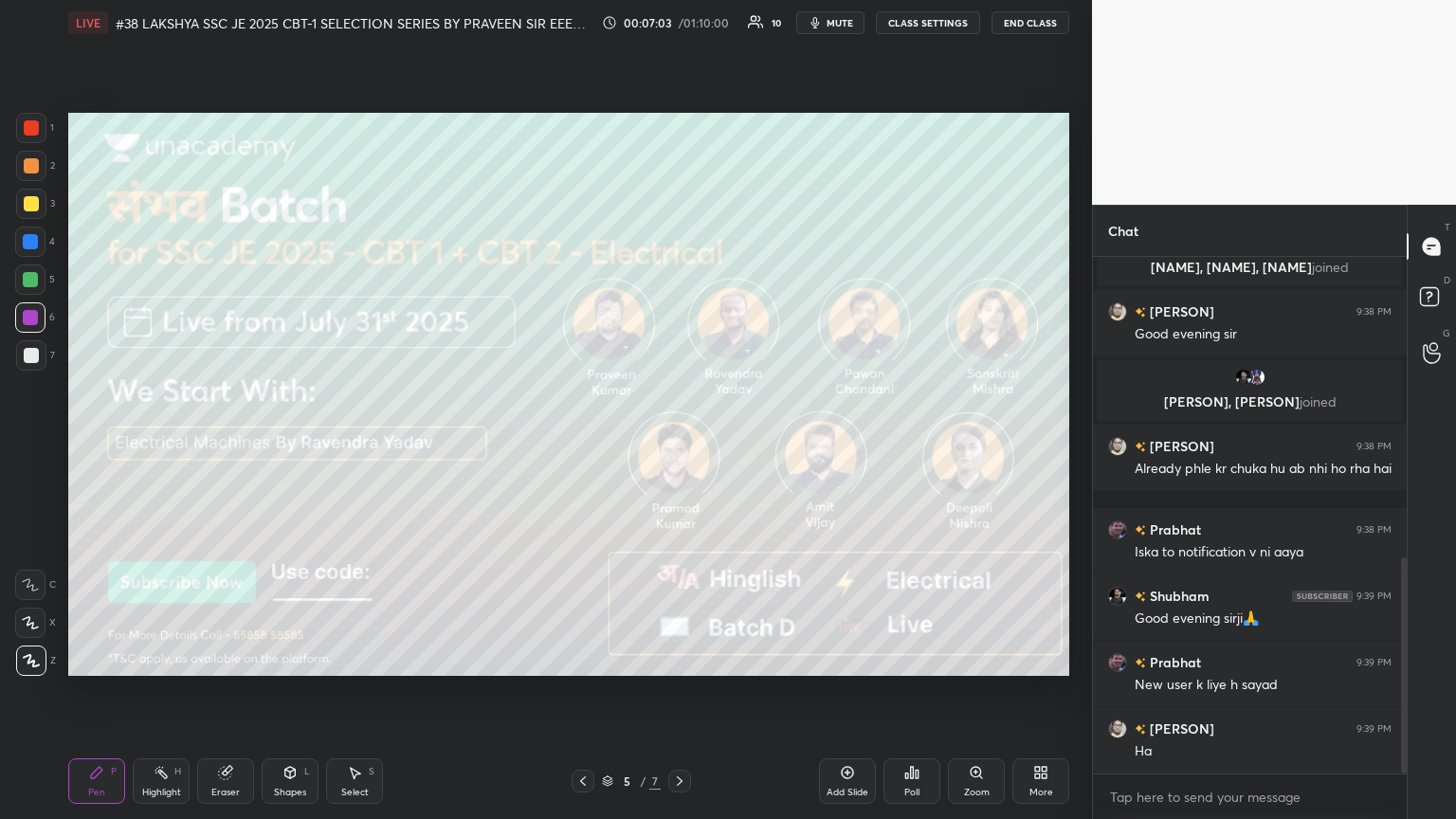 click 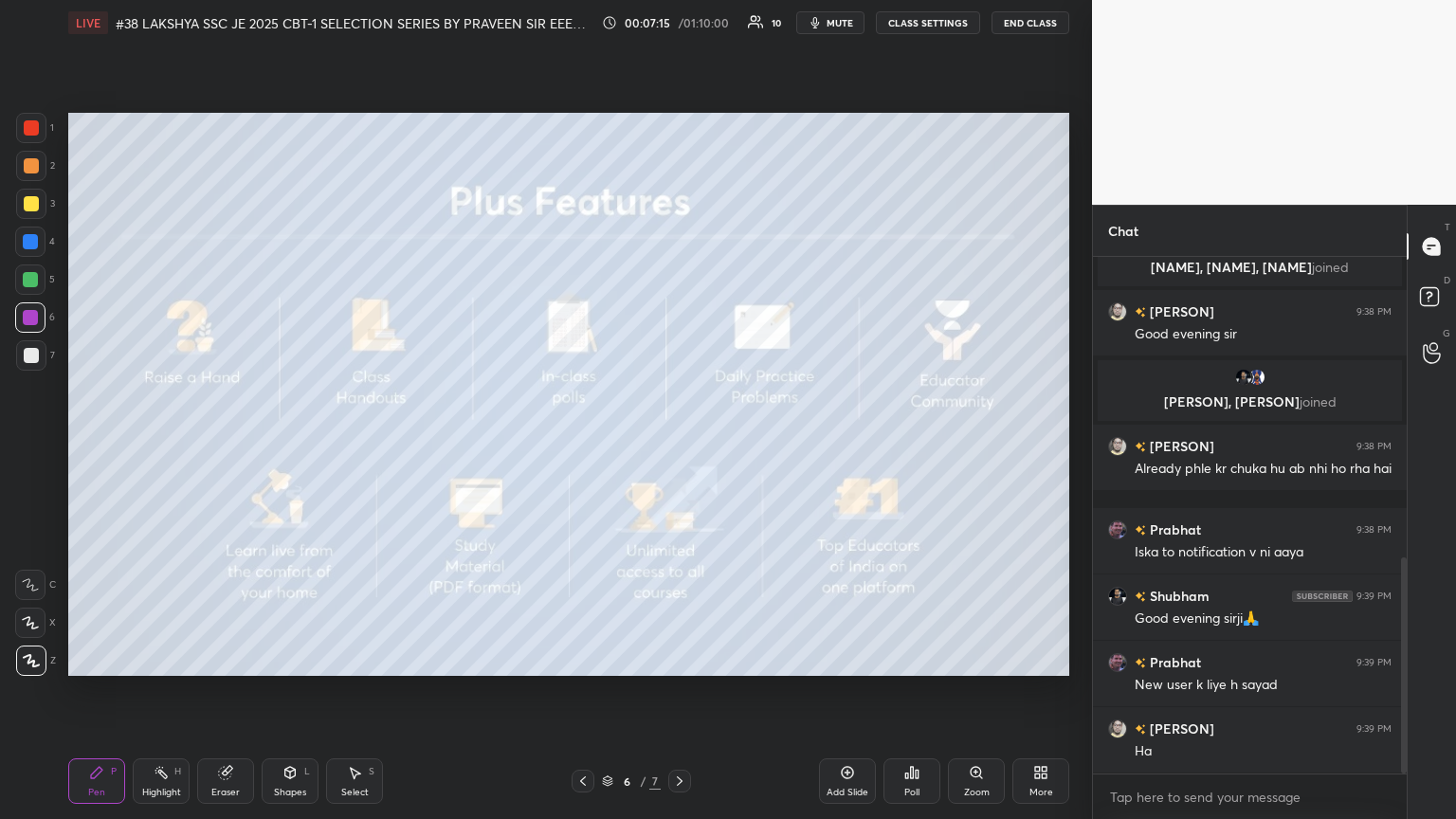 click 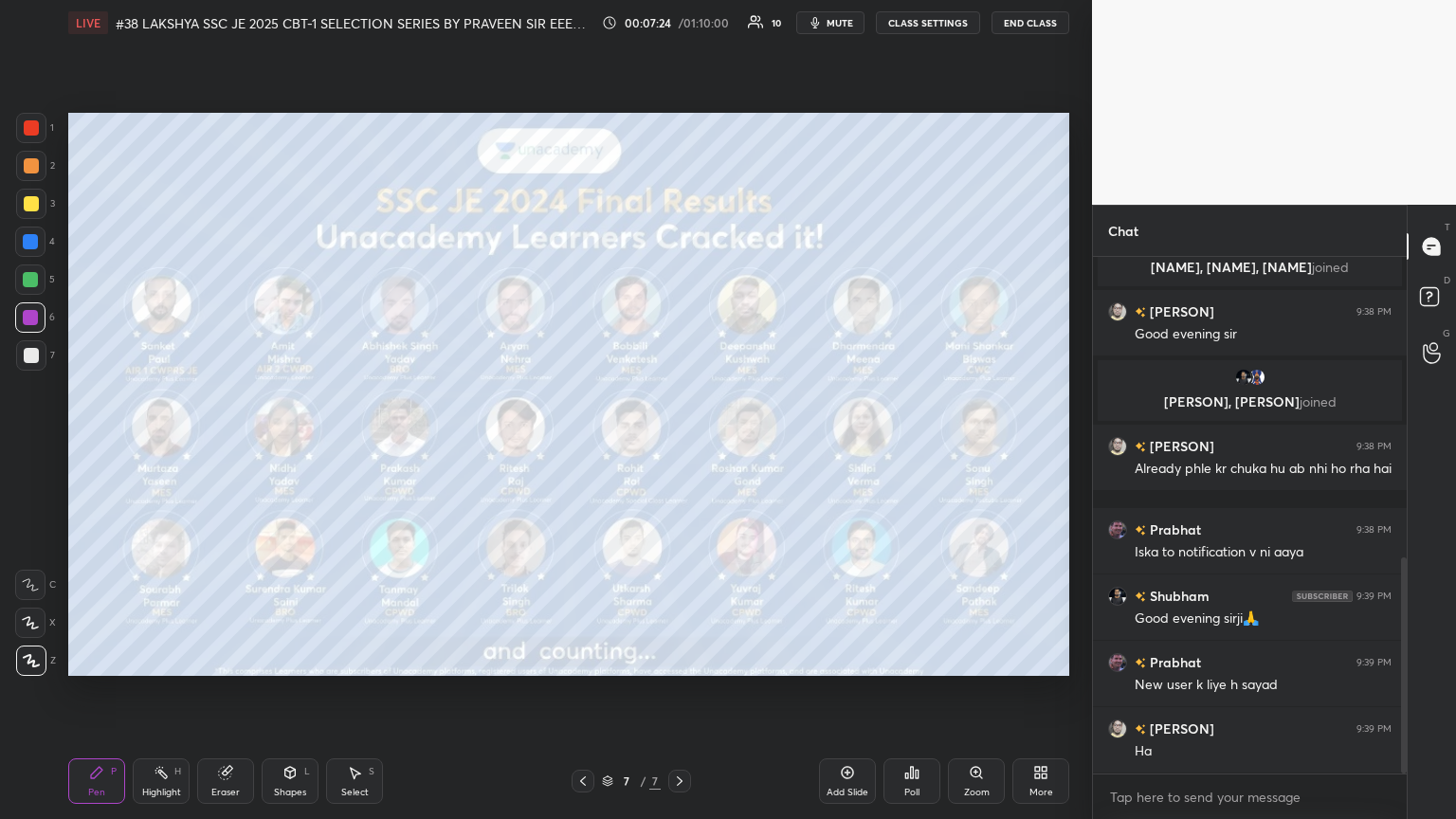 drag, startPoint x: 208, startPoint y: 787, endPoint x: 186, endPoint y: 781, distance: 22.803509 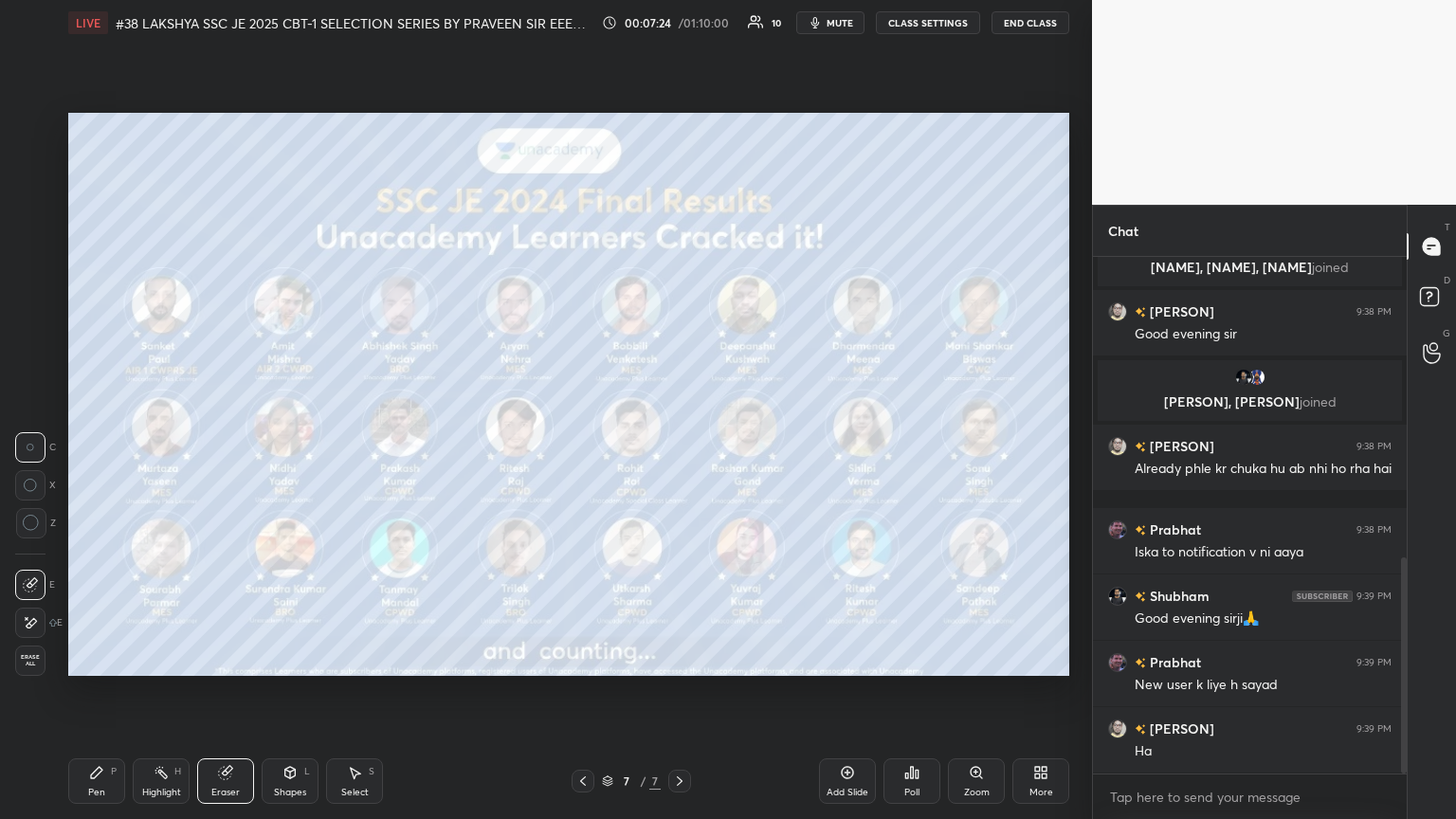 click on "Erase all" at bounding box center [30, 661] 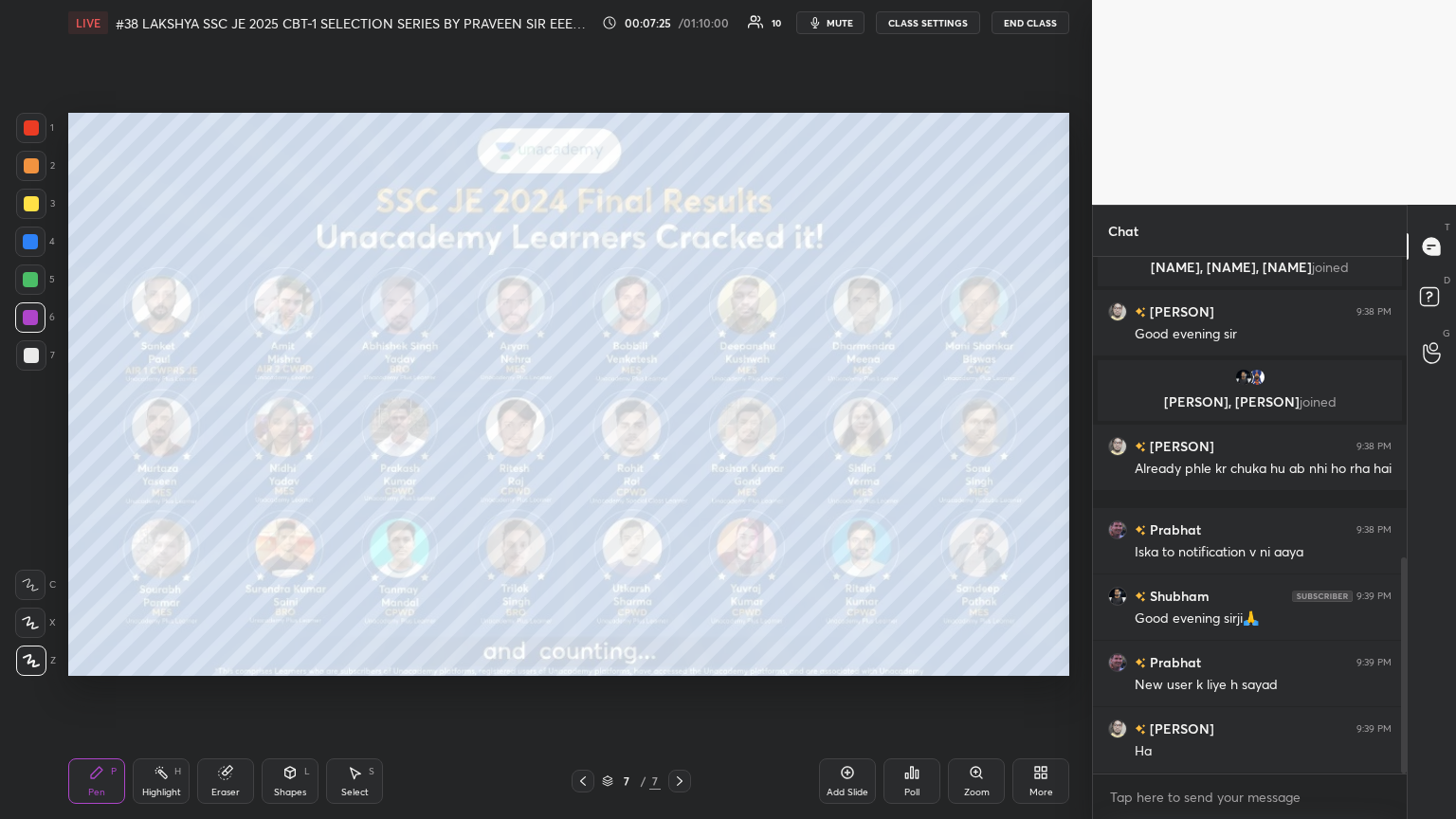 click on "Pen" at bounding box center [97, 792] 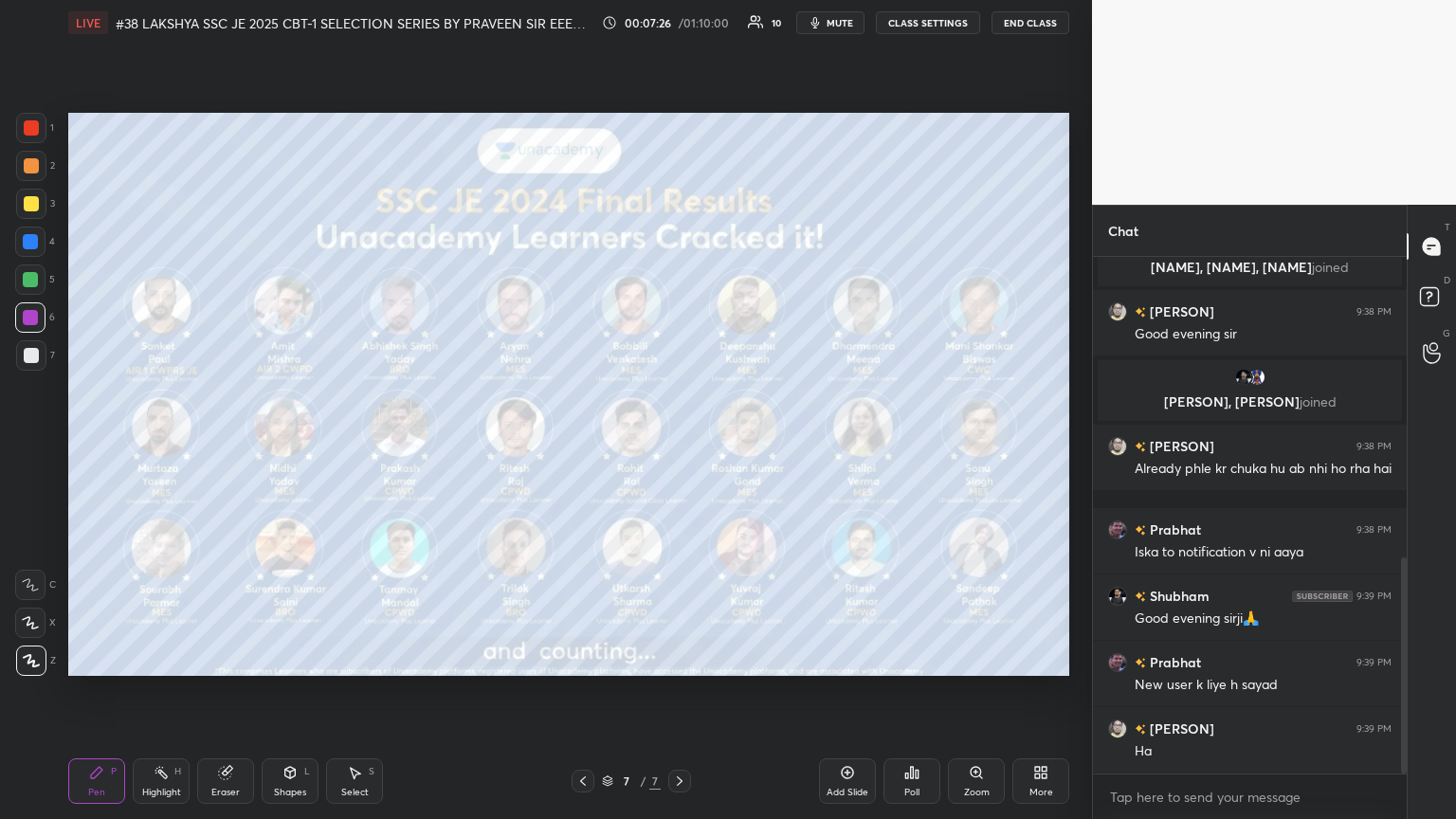 drag, startPoint x: 852, startPoint y: 777, endPoint x: 830, endPoint y: 781, distance: 22.36068 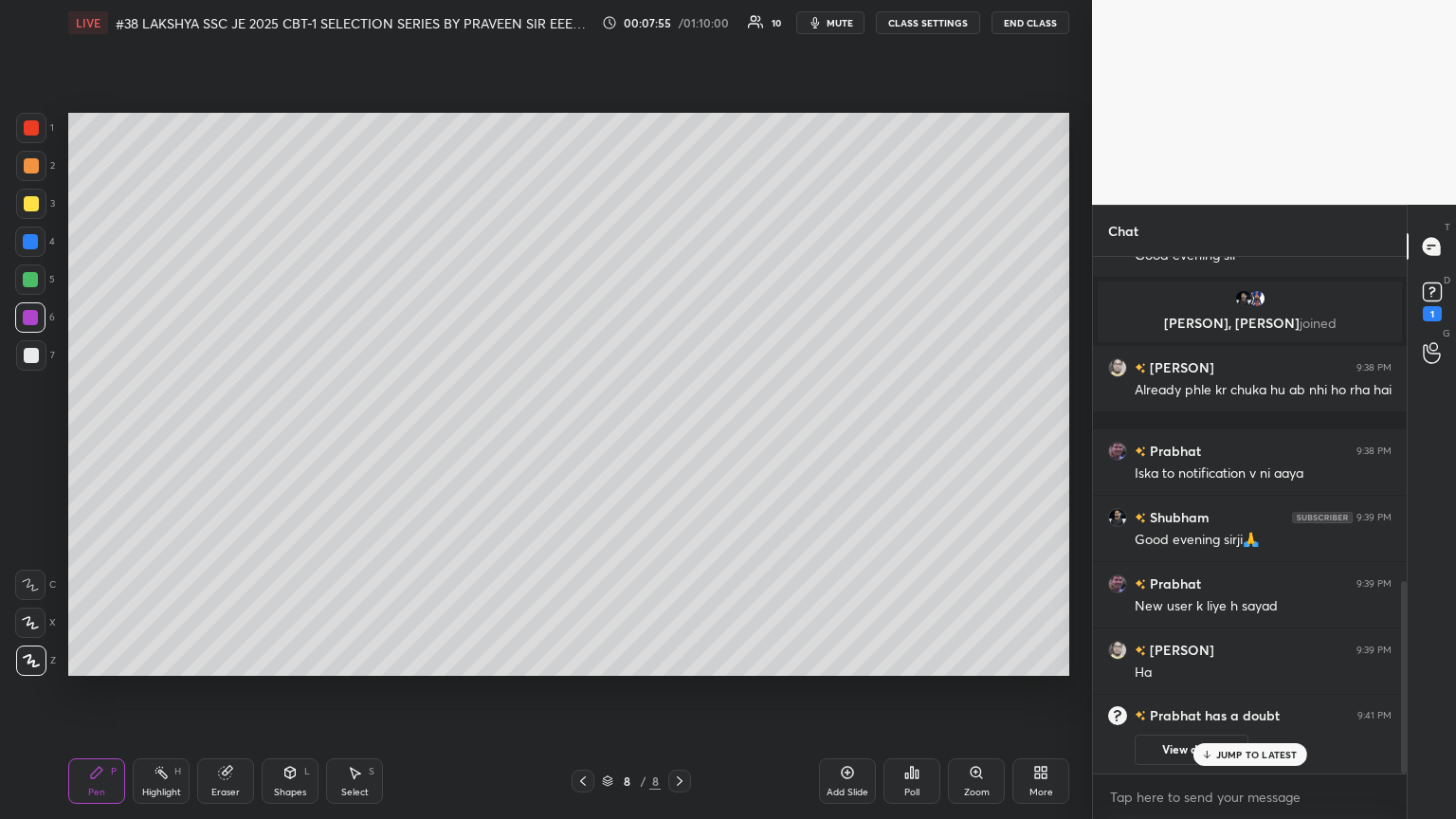 scroll, scrollTop: 868, scrollLeft: 0, axis: vertical 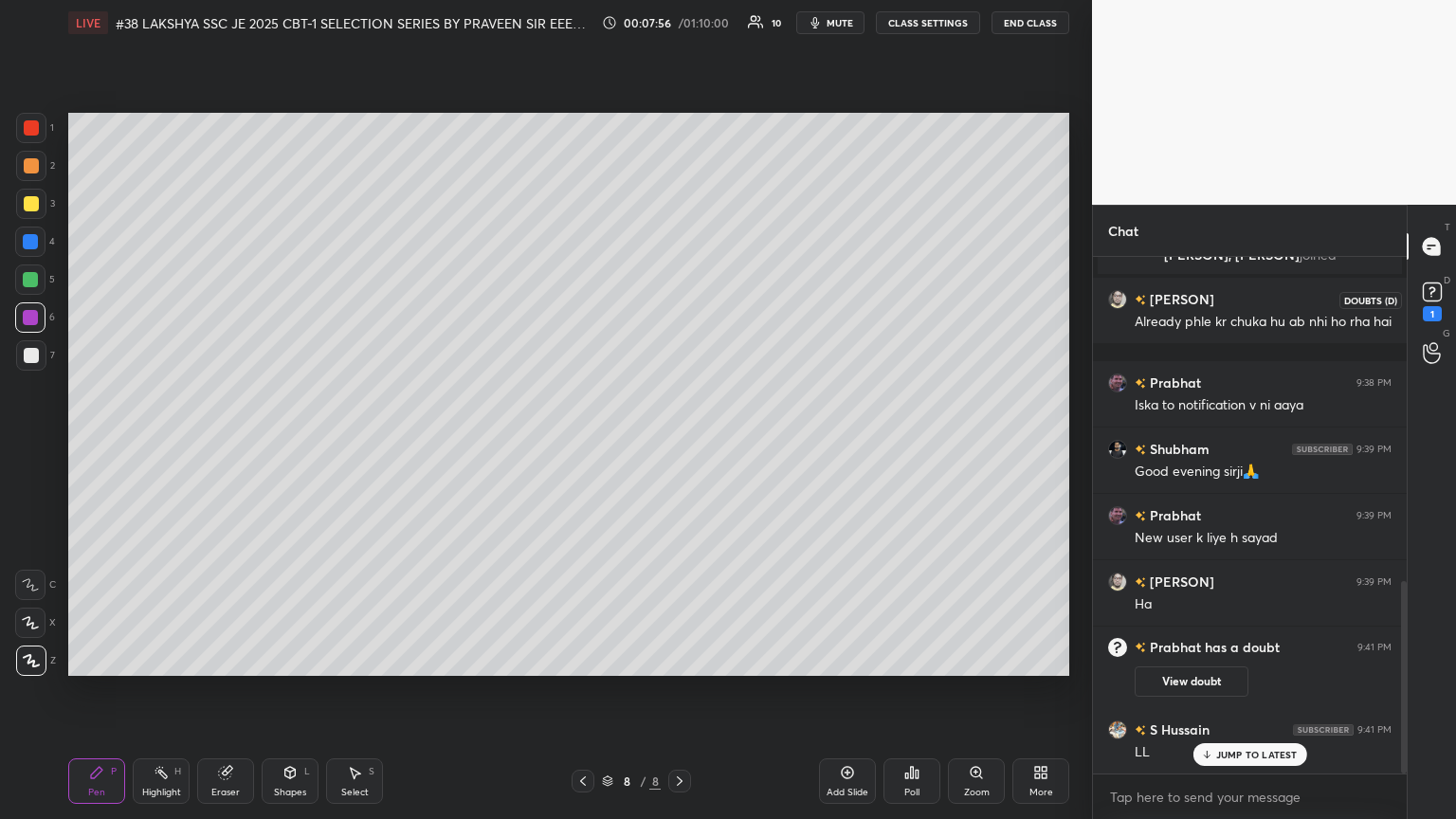 click 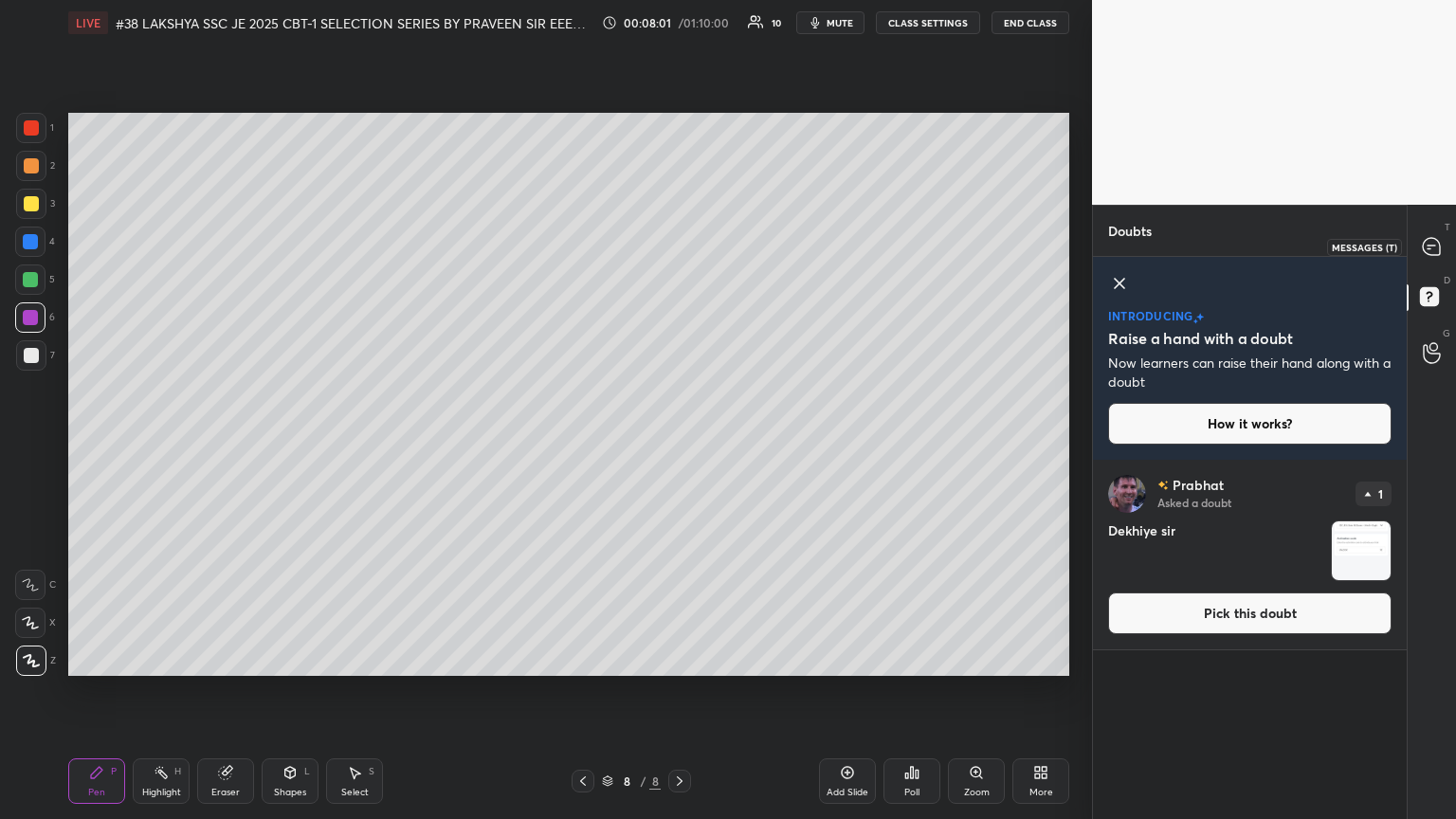 click 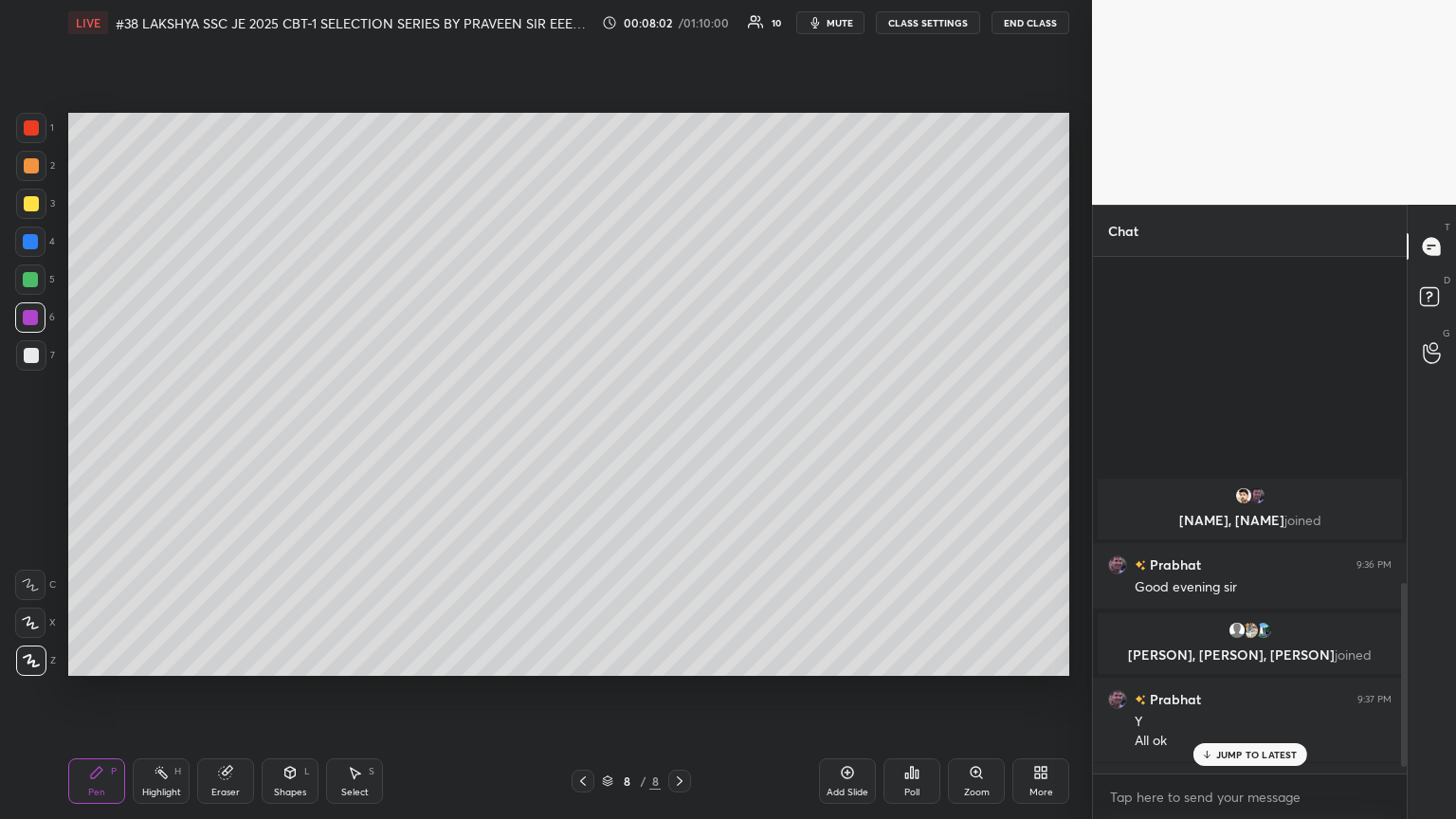 scroll, scrollTop: 914, scrollLeft: 0, axis: vertical 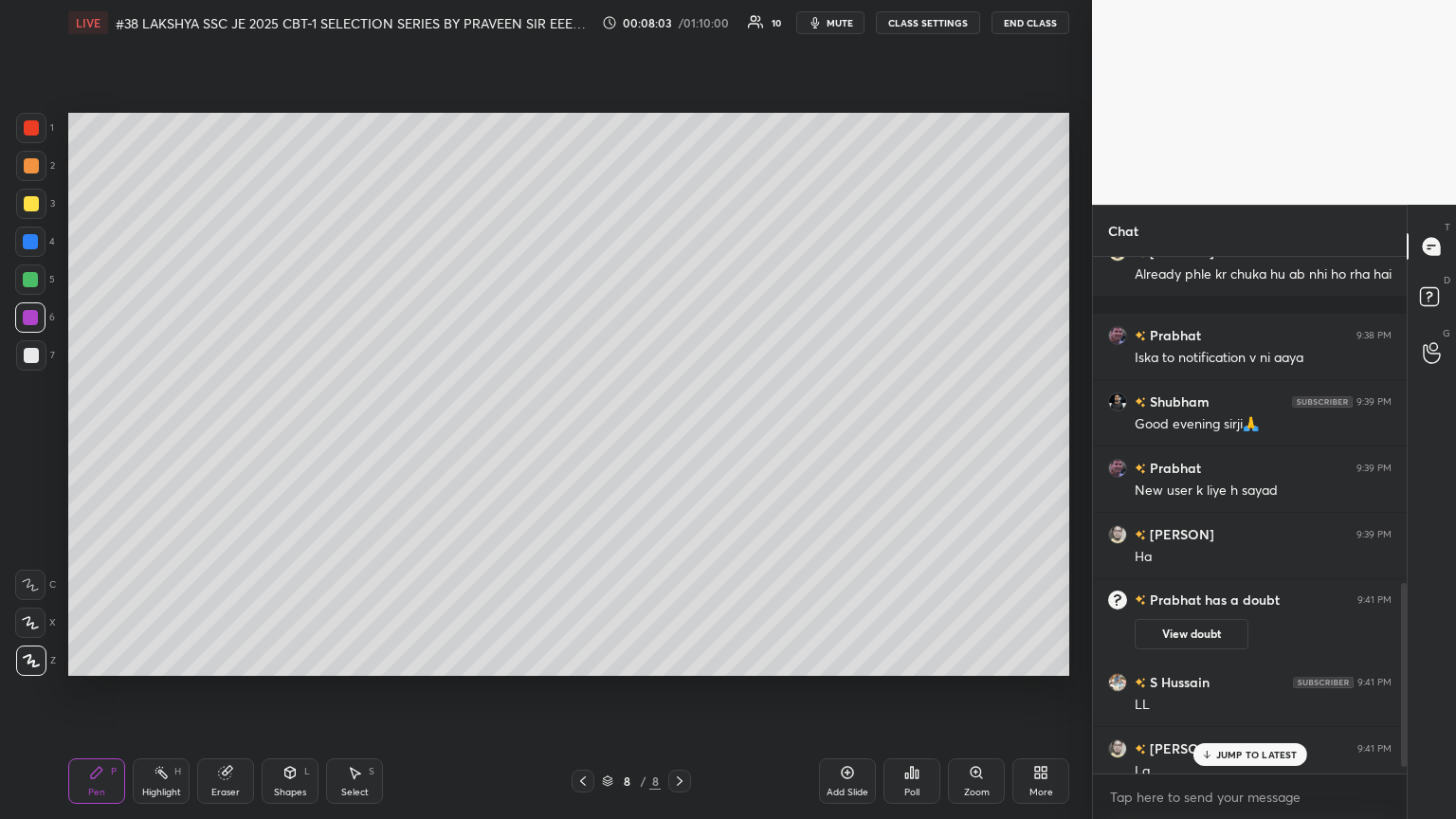click on "JUMP TO LATEST" at bounding box center (1257, 755) 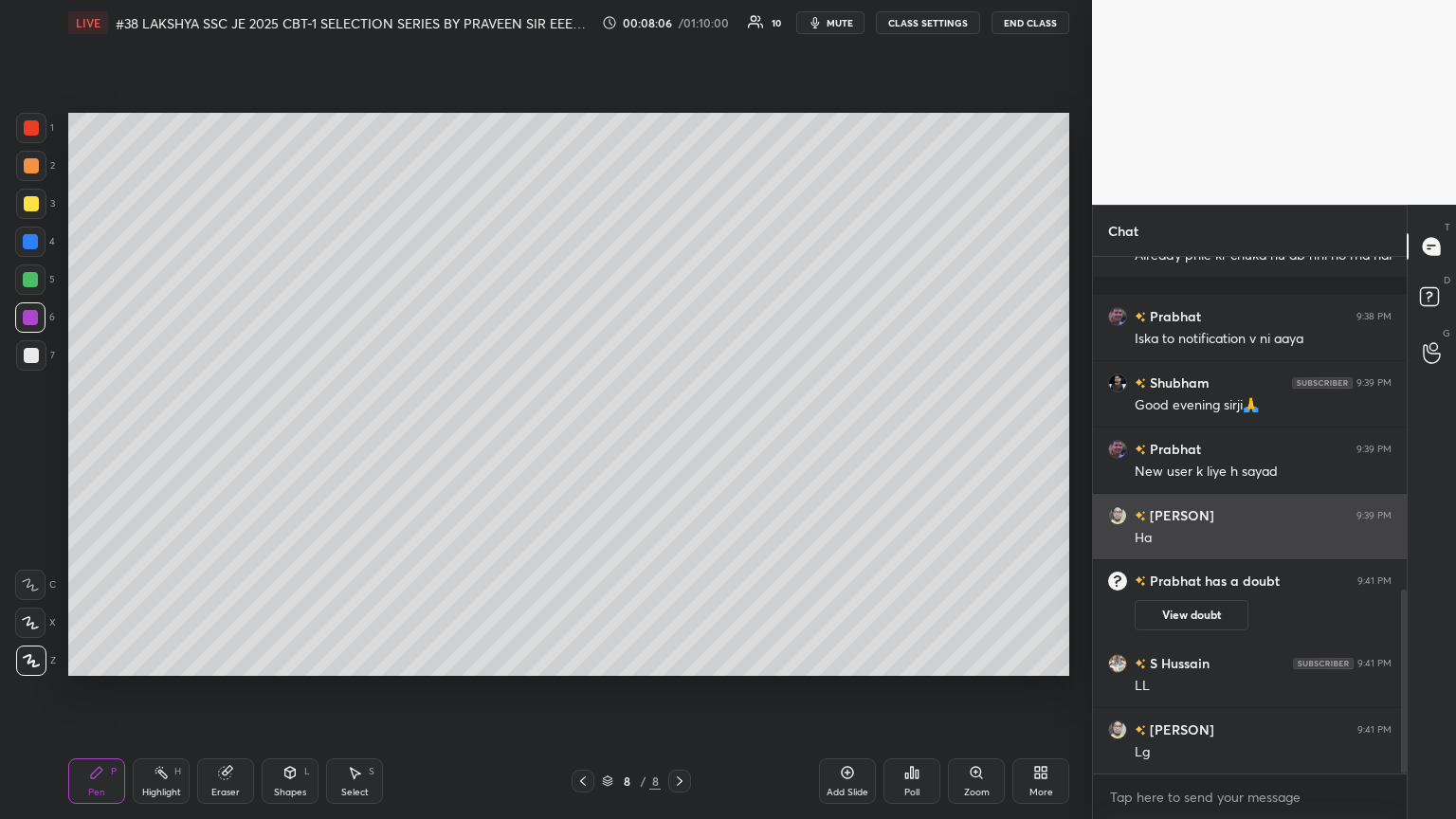scroll, scrollTop: 978, scrollLeft: 0, axis: vertical 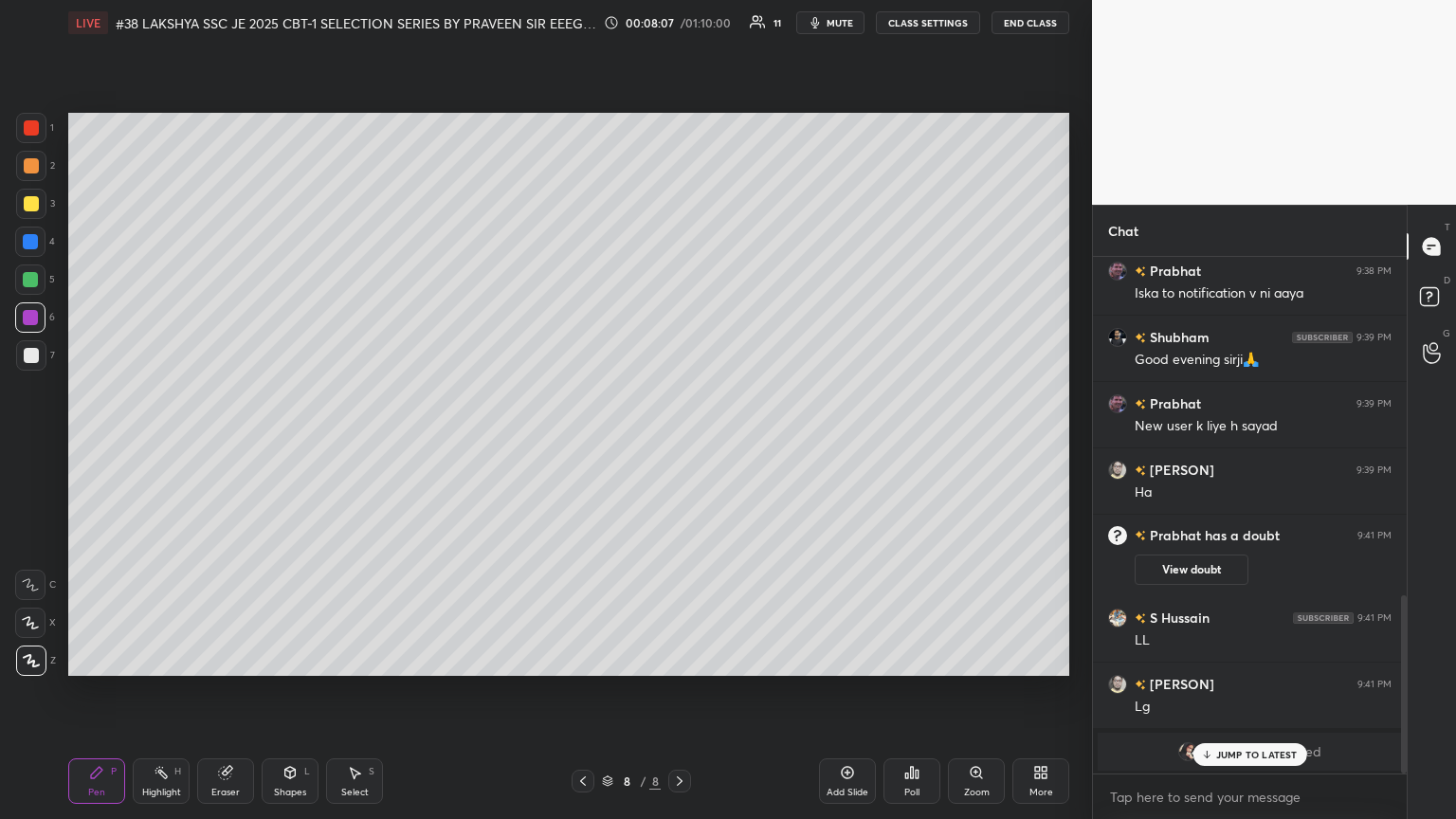 click on "JUMP TO LATEST" at bounding box center [1249, 755] 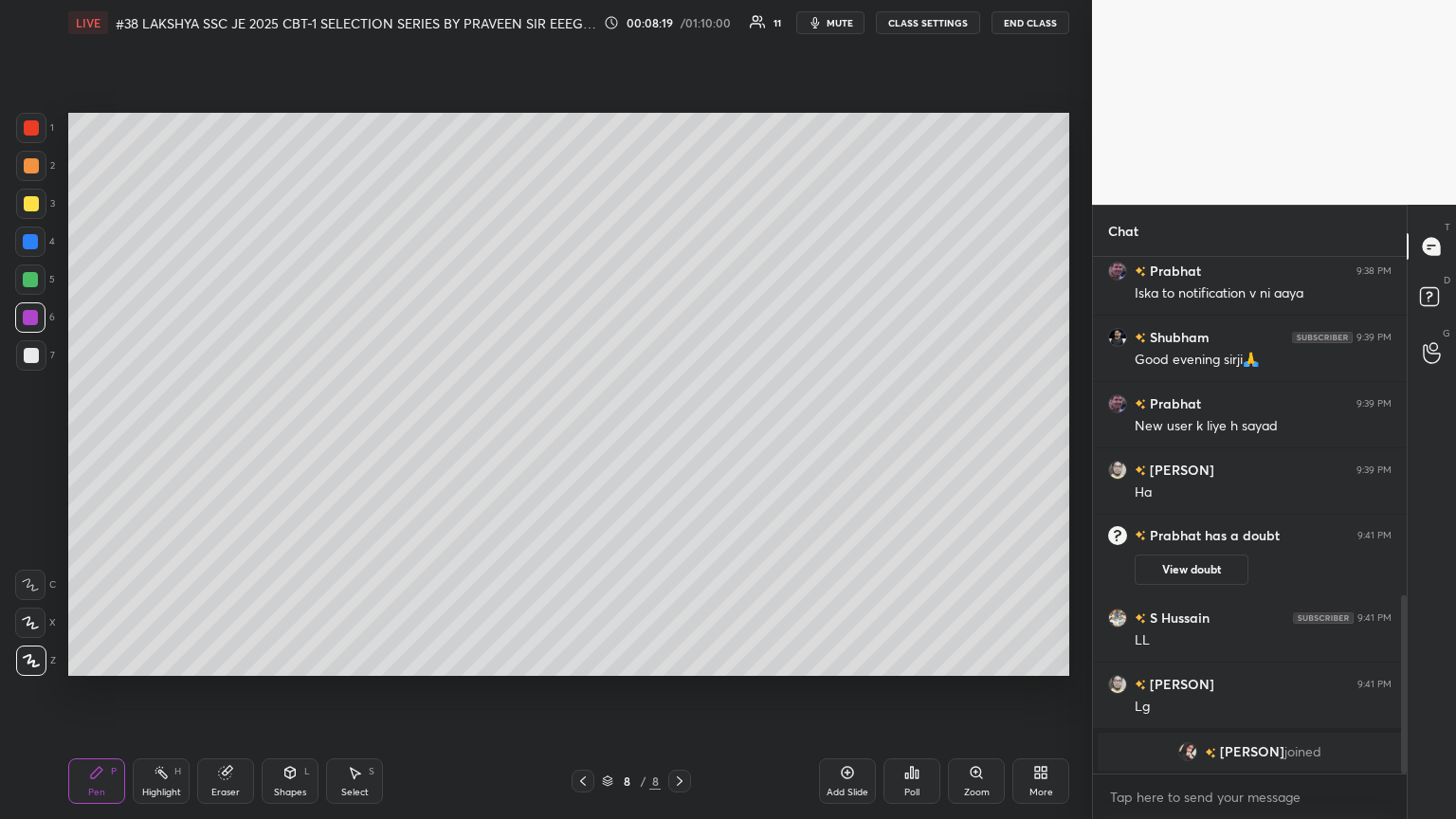 drag, startPoint x: 861, startPoint y: 806, endPoint x: 901, endPoint y: 795, distance: 41.48494 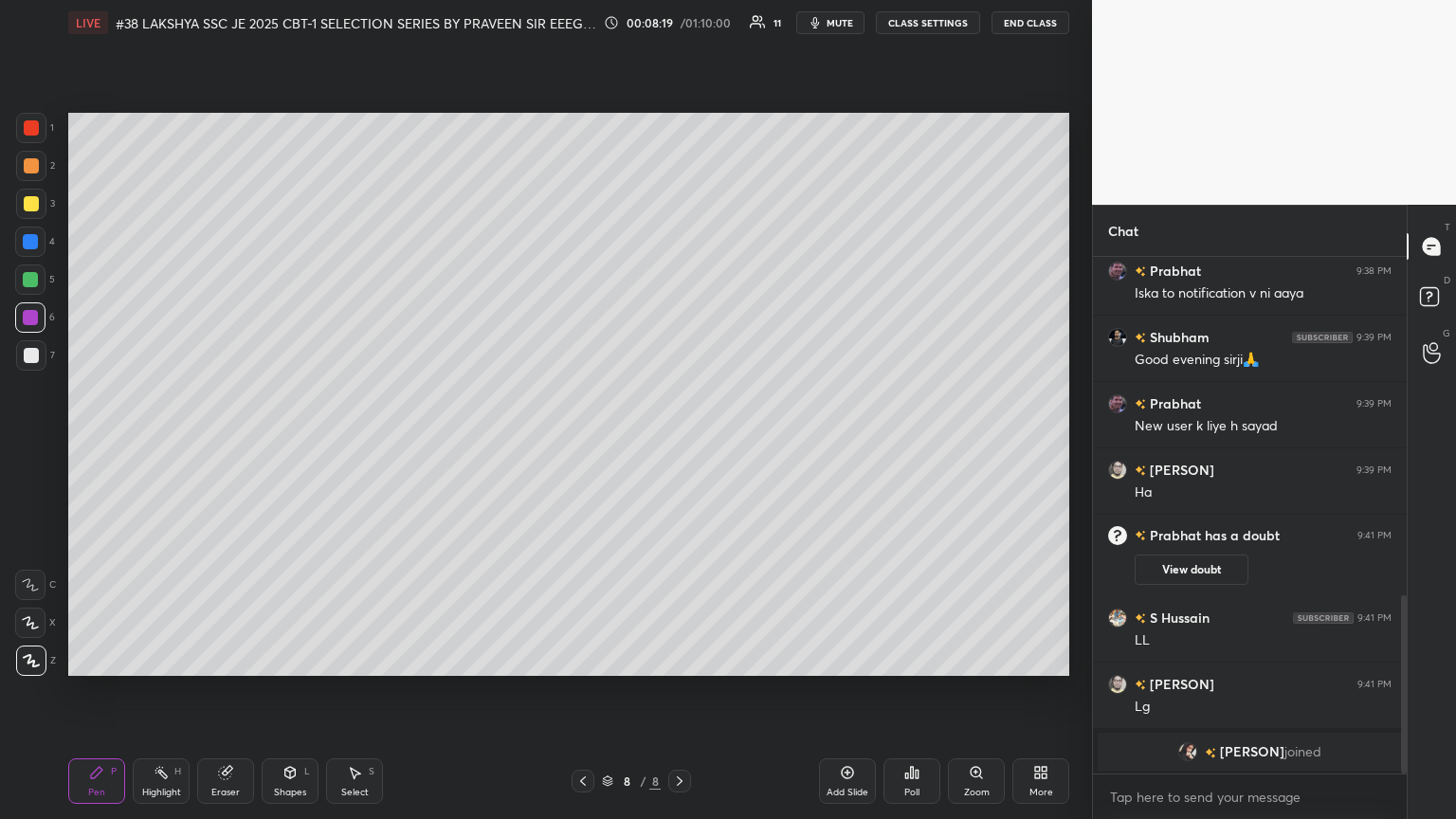 click on "Add Slide Poll Zoom More" at bounding box center (944, 781) 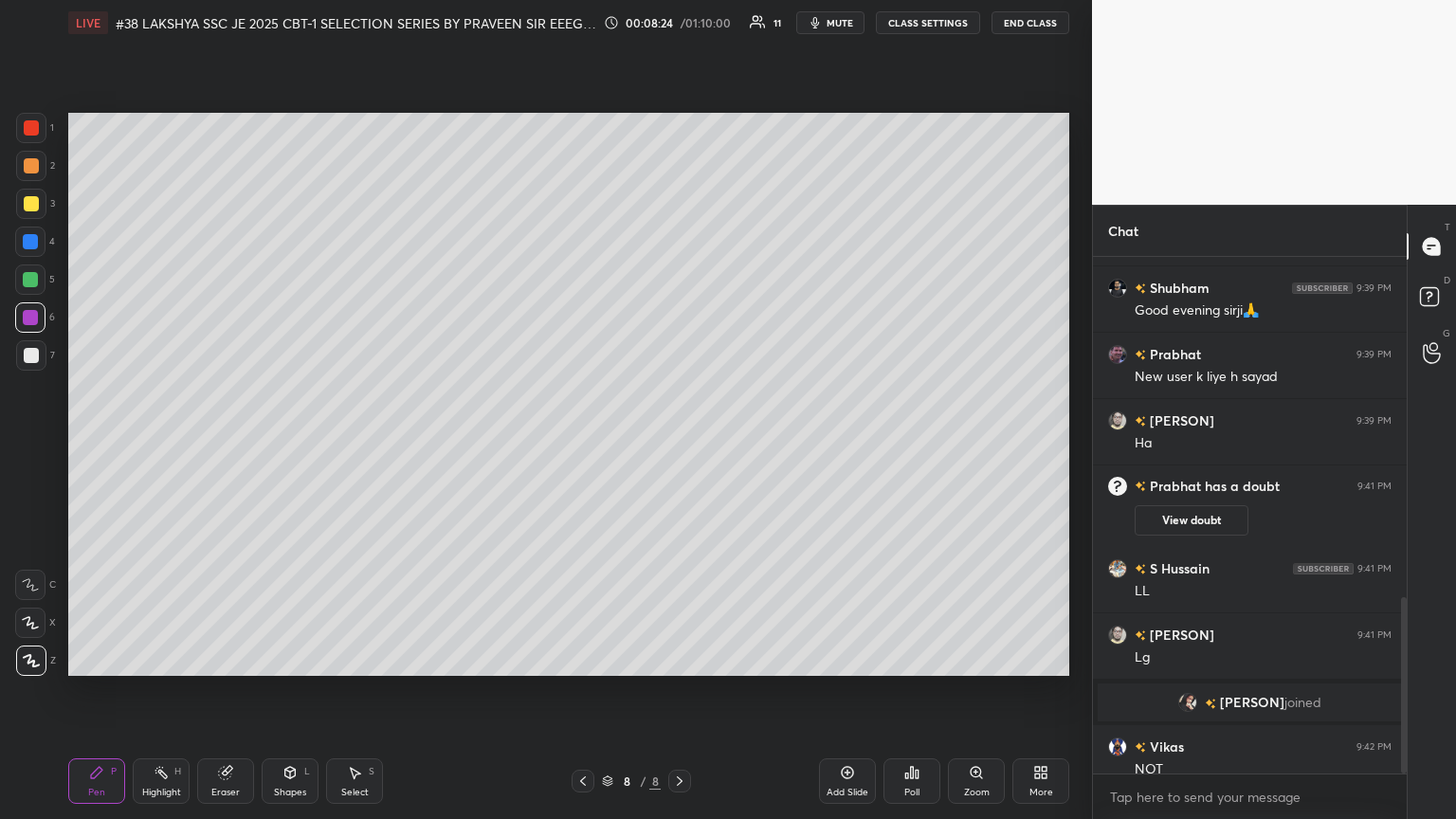 scroll, scrollTop: 996, scrollLeft: 0, axis: vertical 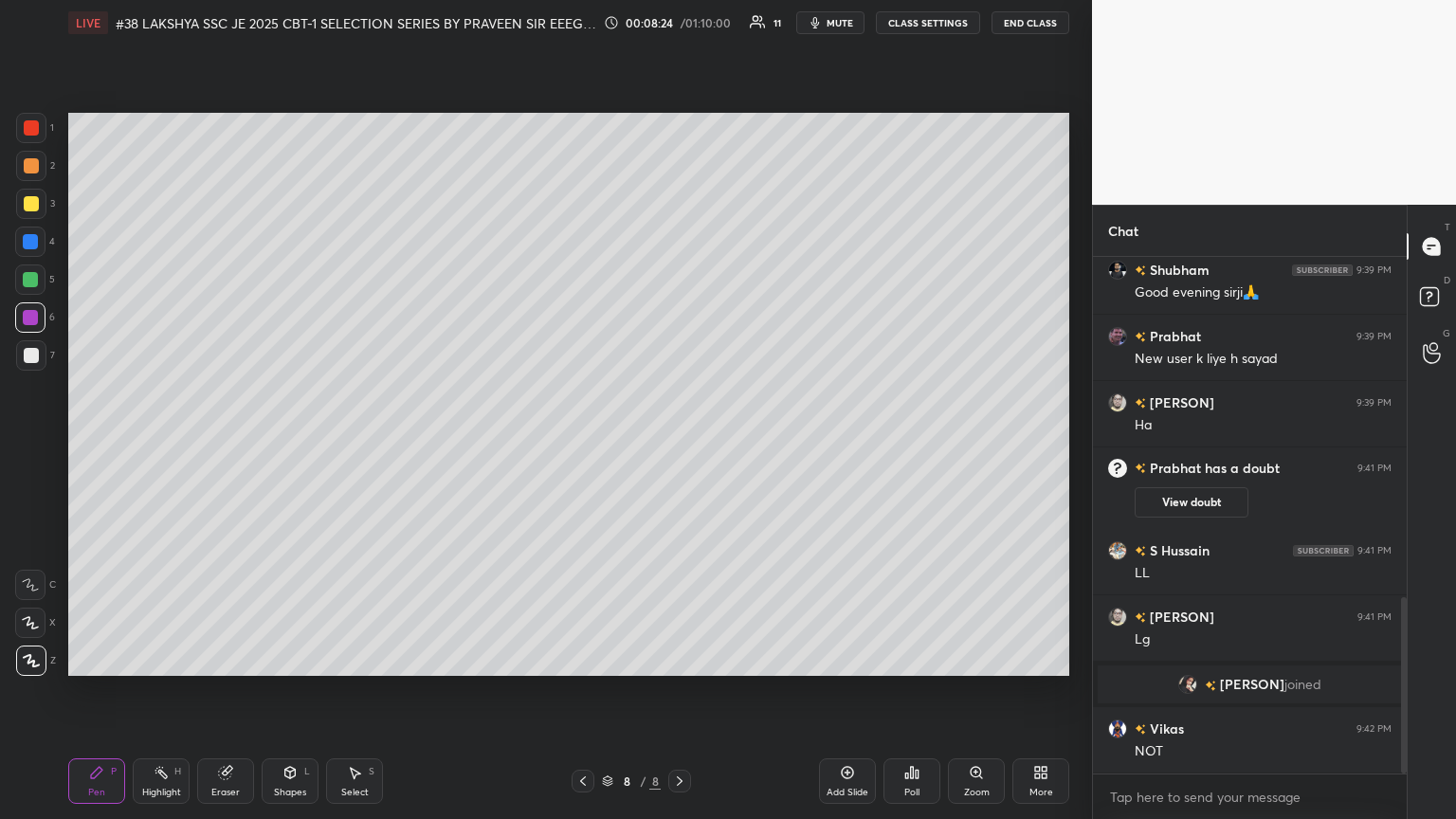 click at bounding box center [31, 204] 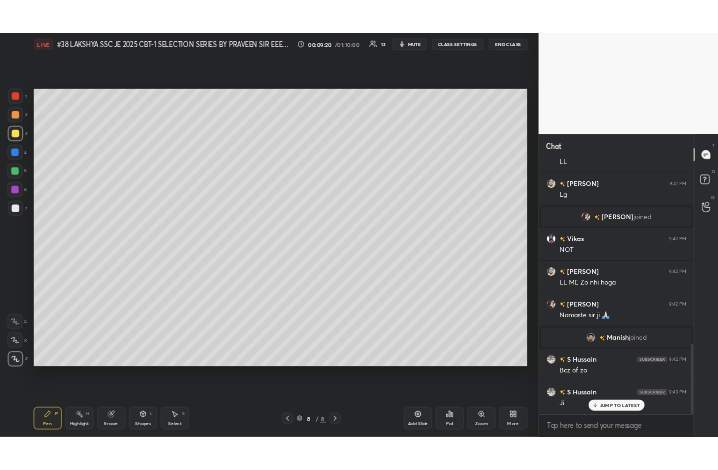 scroll, scrollTop: 1428, scrollLeft: 0, axis: vertical 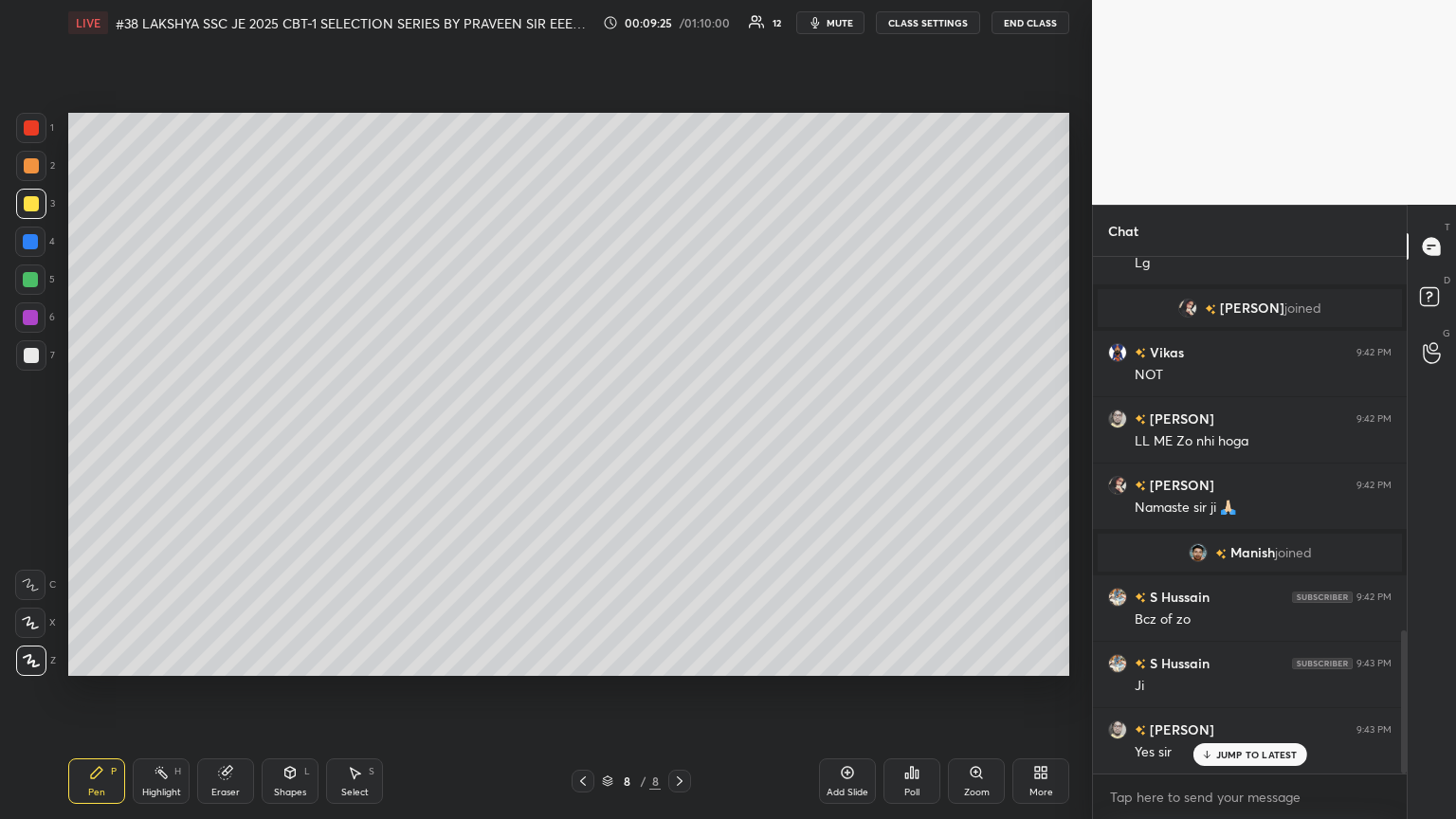 drag, startPoint x: 223, startPoint y: 789, endPoint x: 163, endPoint y: 801, distance: 61.188234 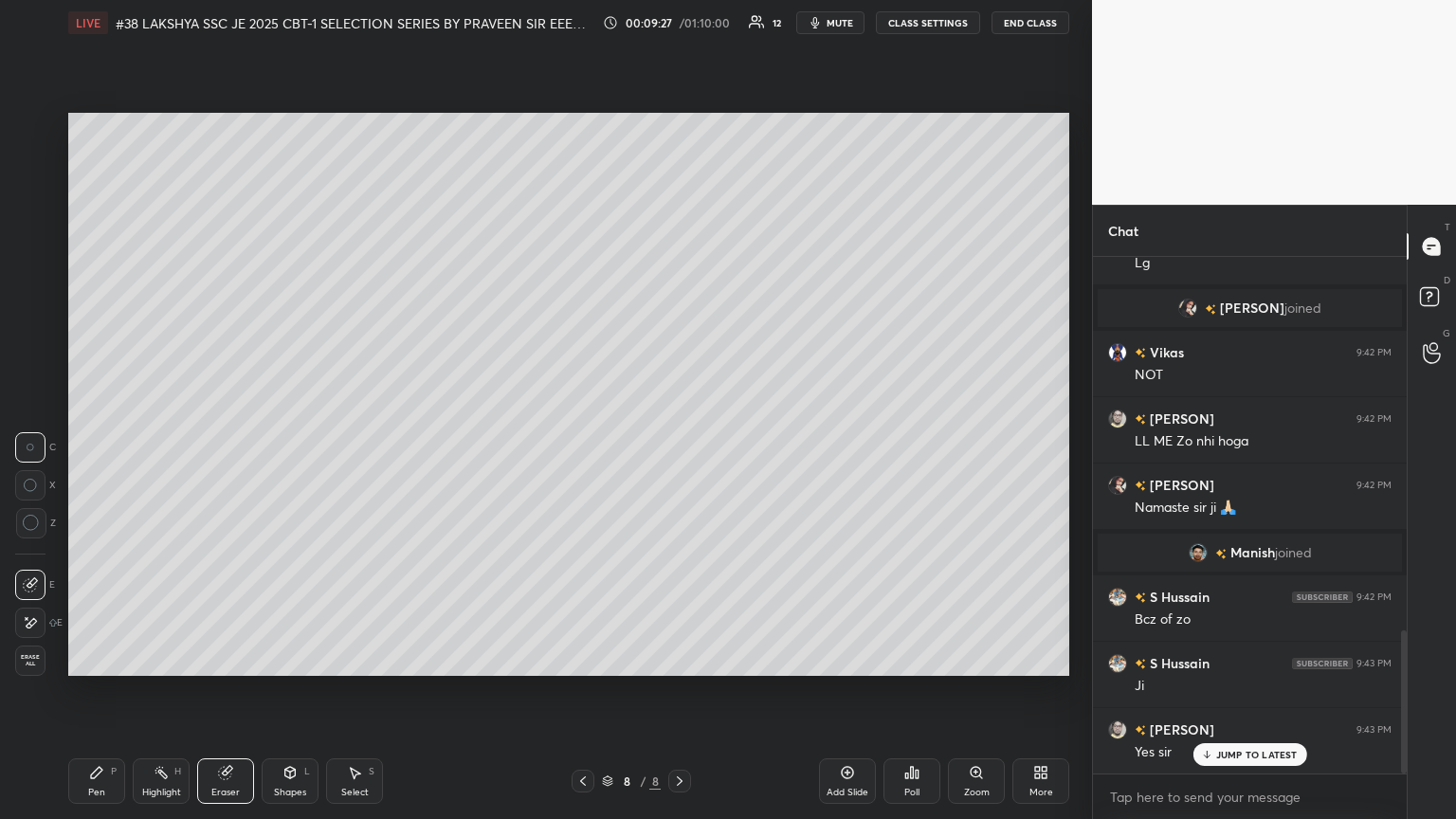 drag, startPoint x: 31, startPoint y: 665, endPoint x: 57, endPoint y: 717, distance: 58.137767 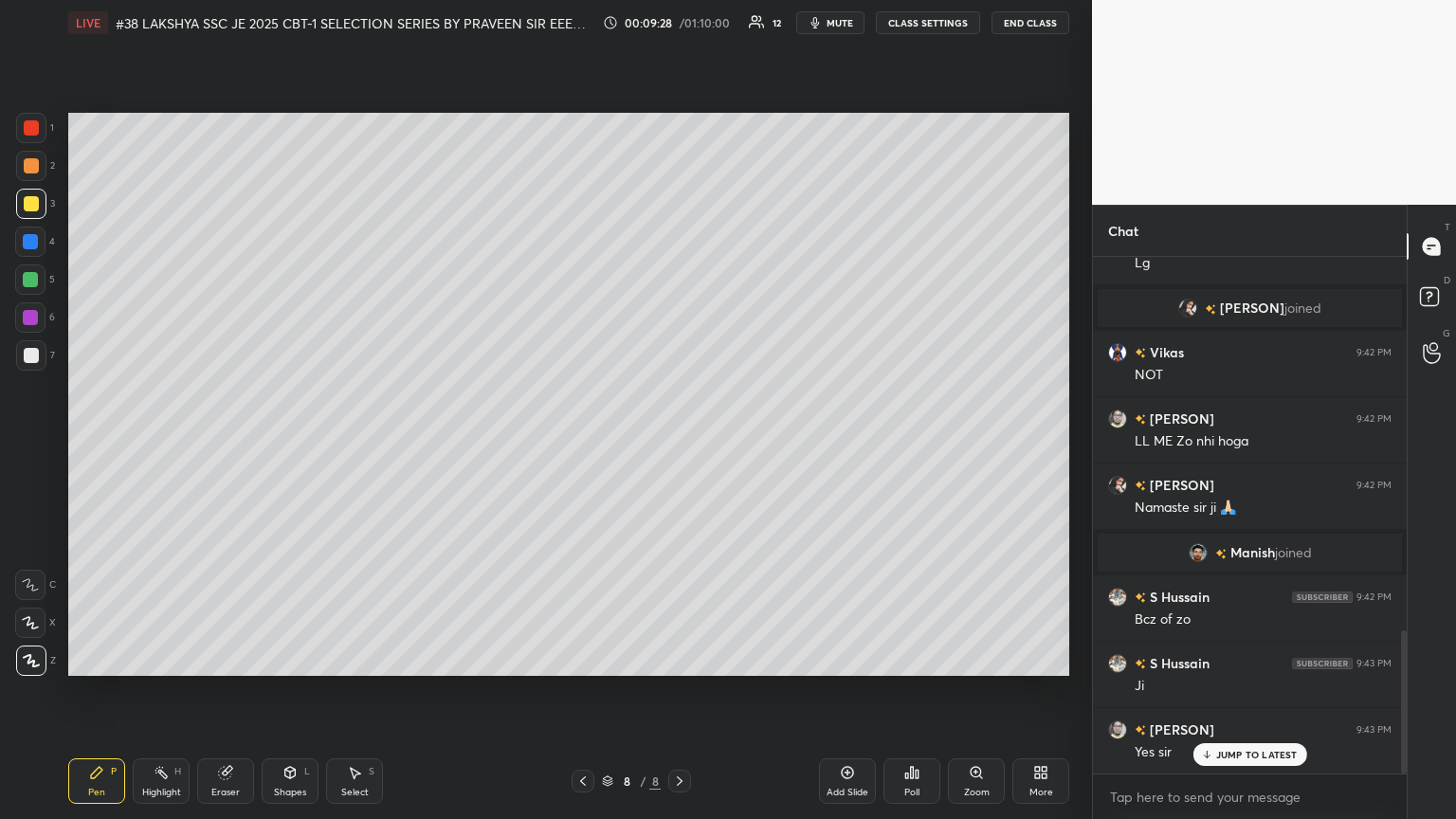 drag, startPoint x: 102, startPoint y: 778, endPoint x: 80, endPoint y: 781, distance: 22.203603 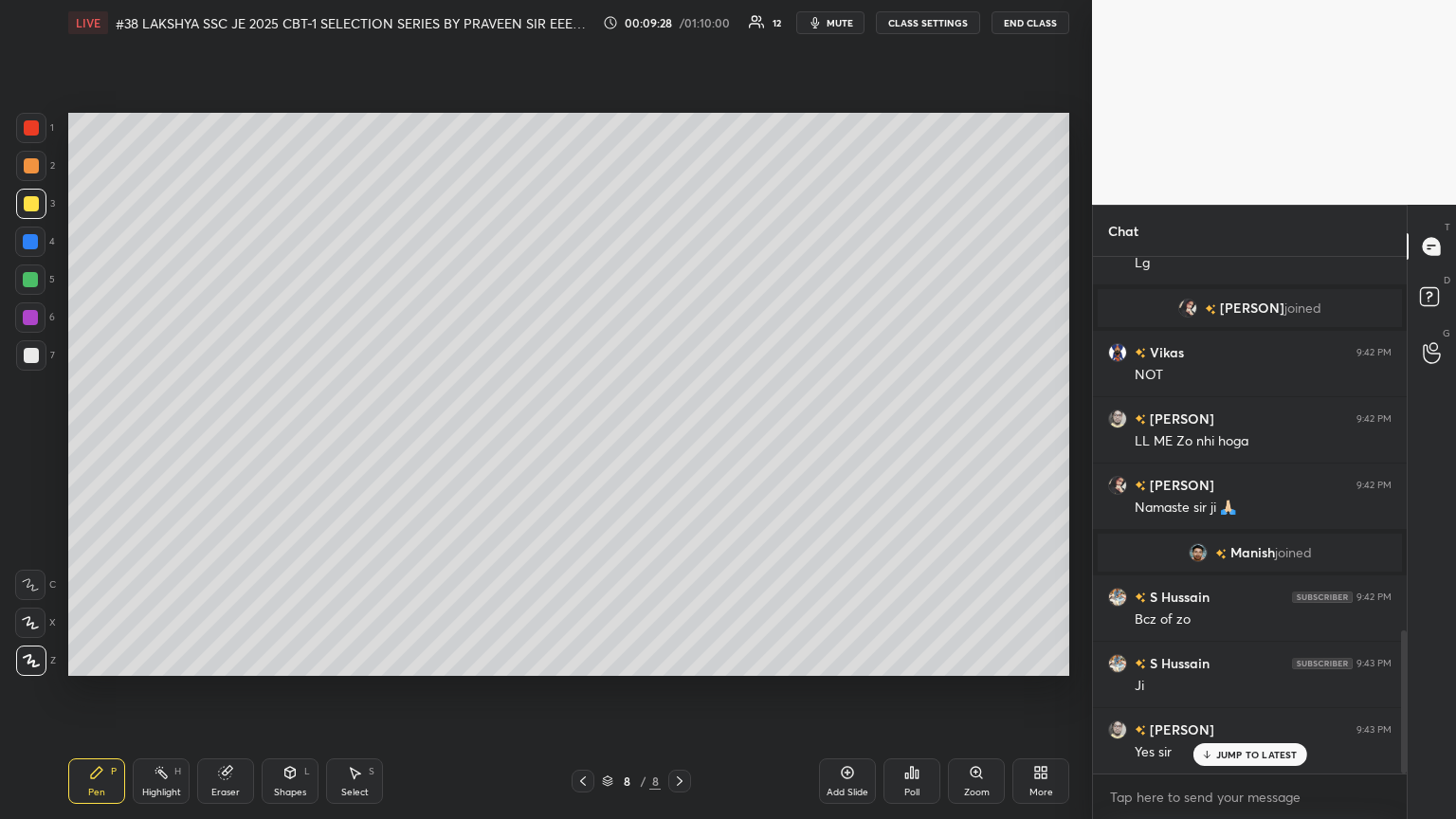 drag, startPoint x: 91, startPoint y: 758, endPoint x: 94, endPoint y: 777, distance: 19.23538 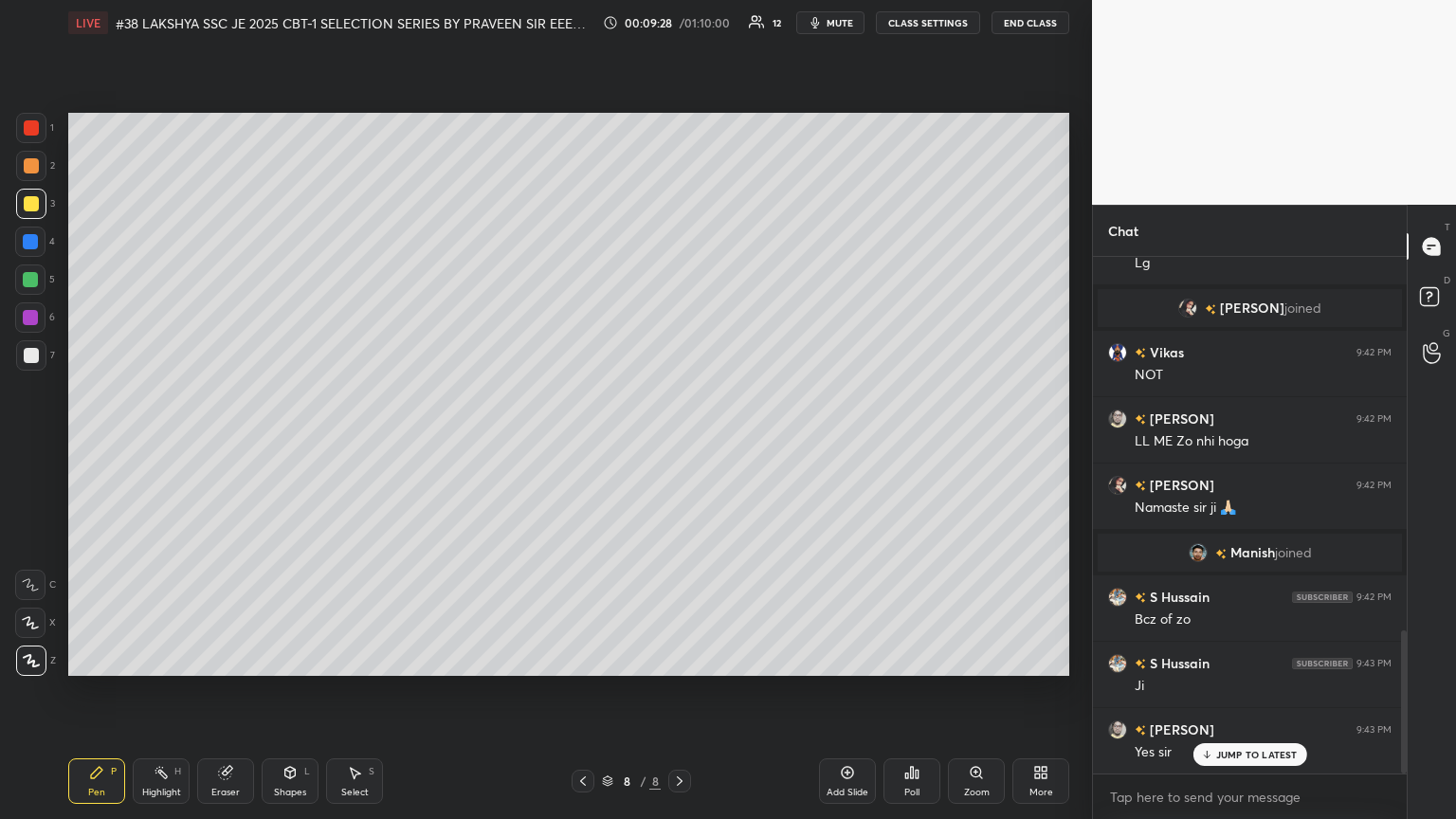 click on "Pen P" at bounding box center [97, 781] 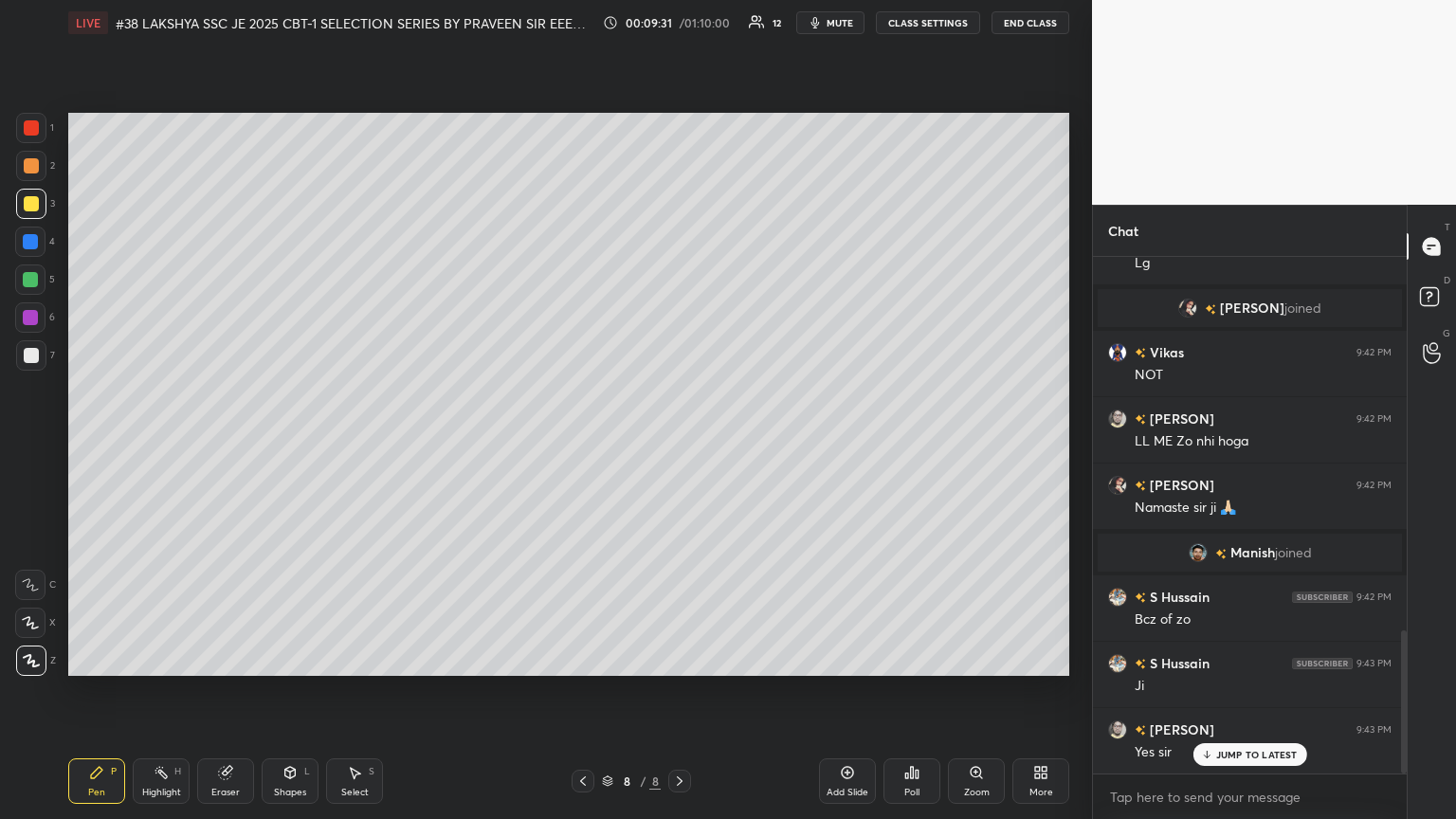 drag, startPoint x: 34, startPoint y: 280, endPoint x: 27, endPoint y: 258, distance: 23.08679 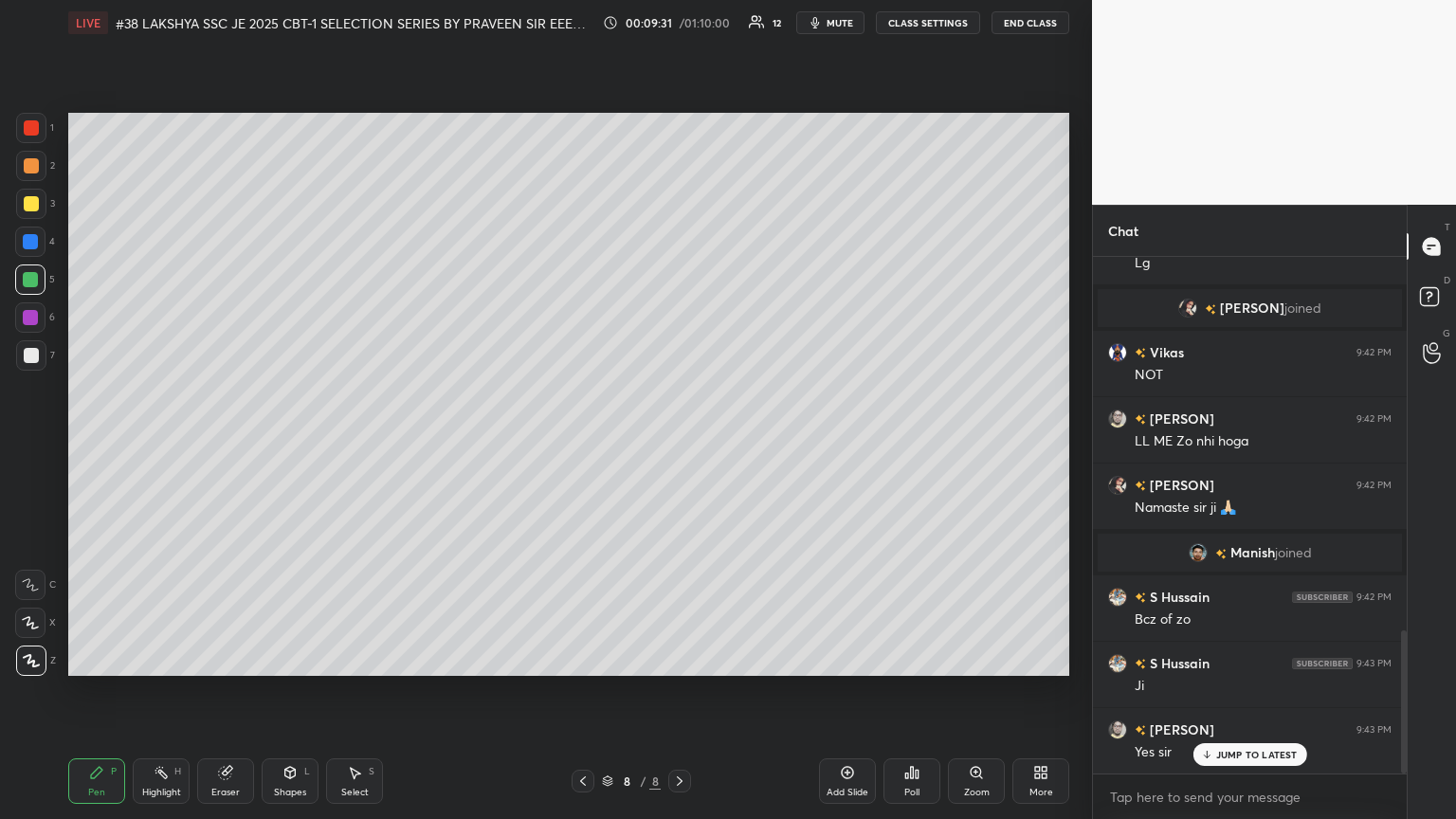 click on "4" at bounding box center [35, 246] 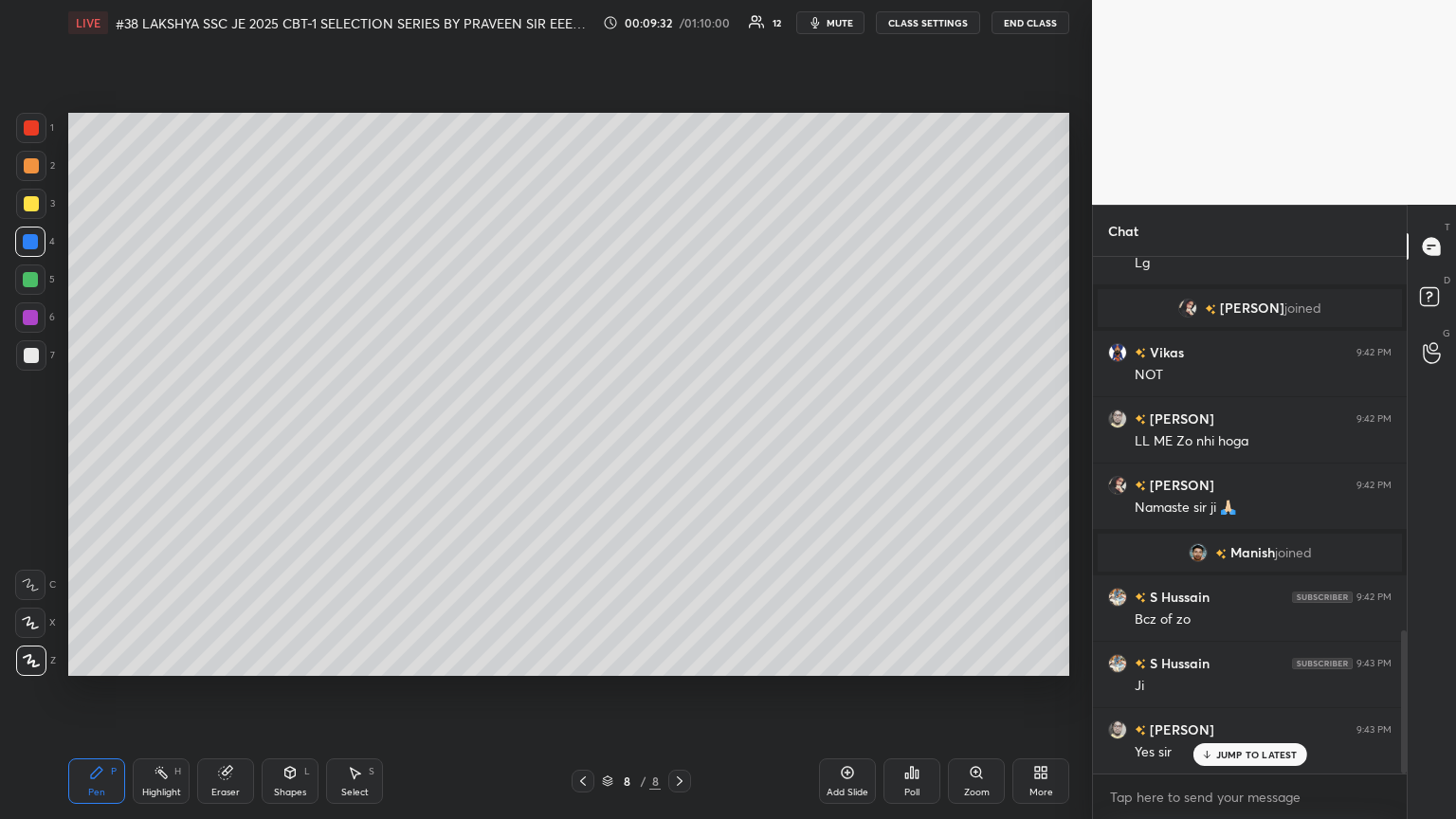 click at bounding box center [31, 204] 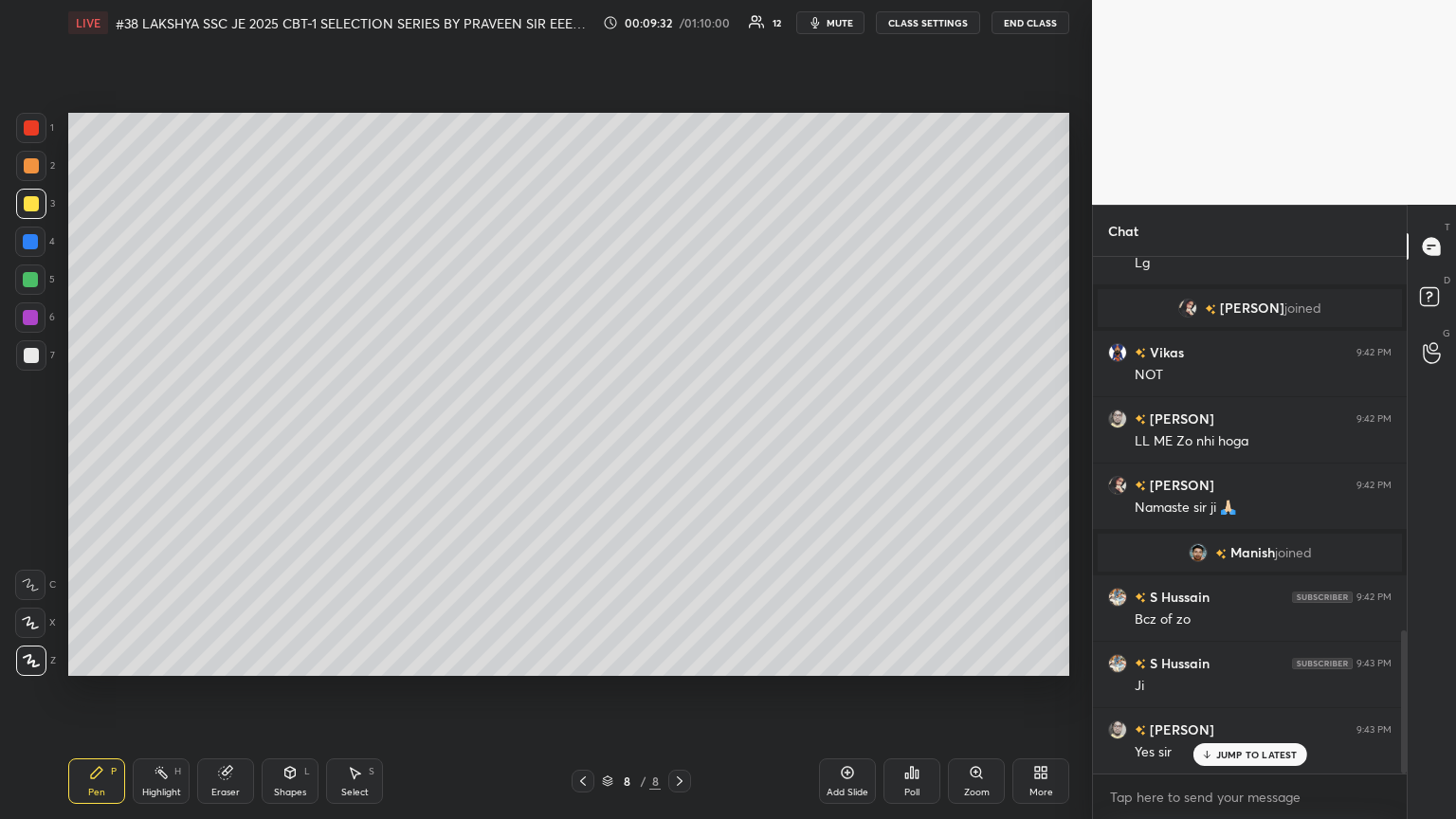 click at bounding box center [31, 166] 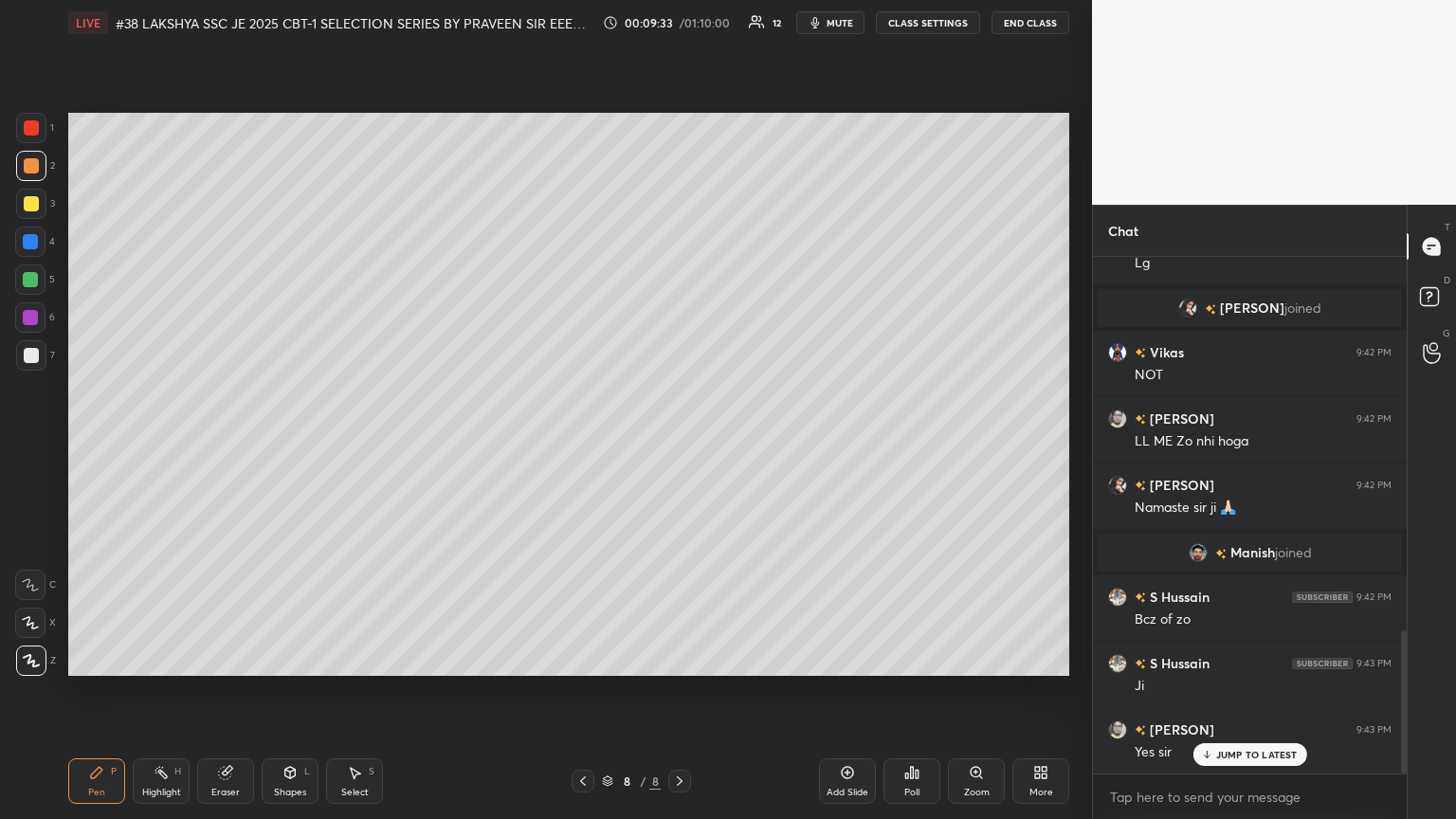 click at bounding box center [31, 128] 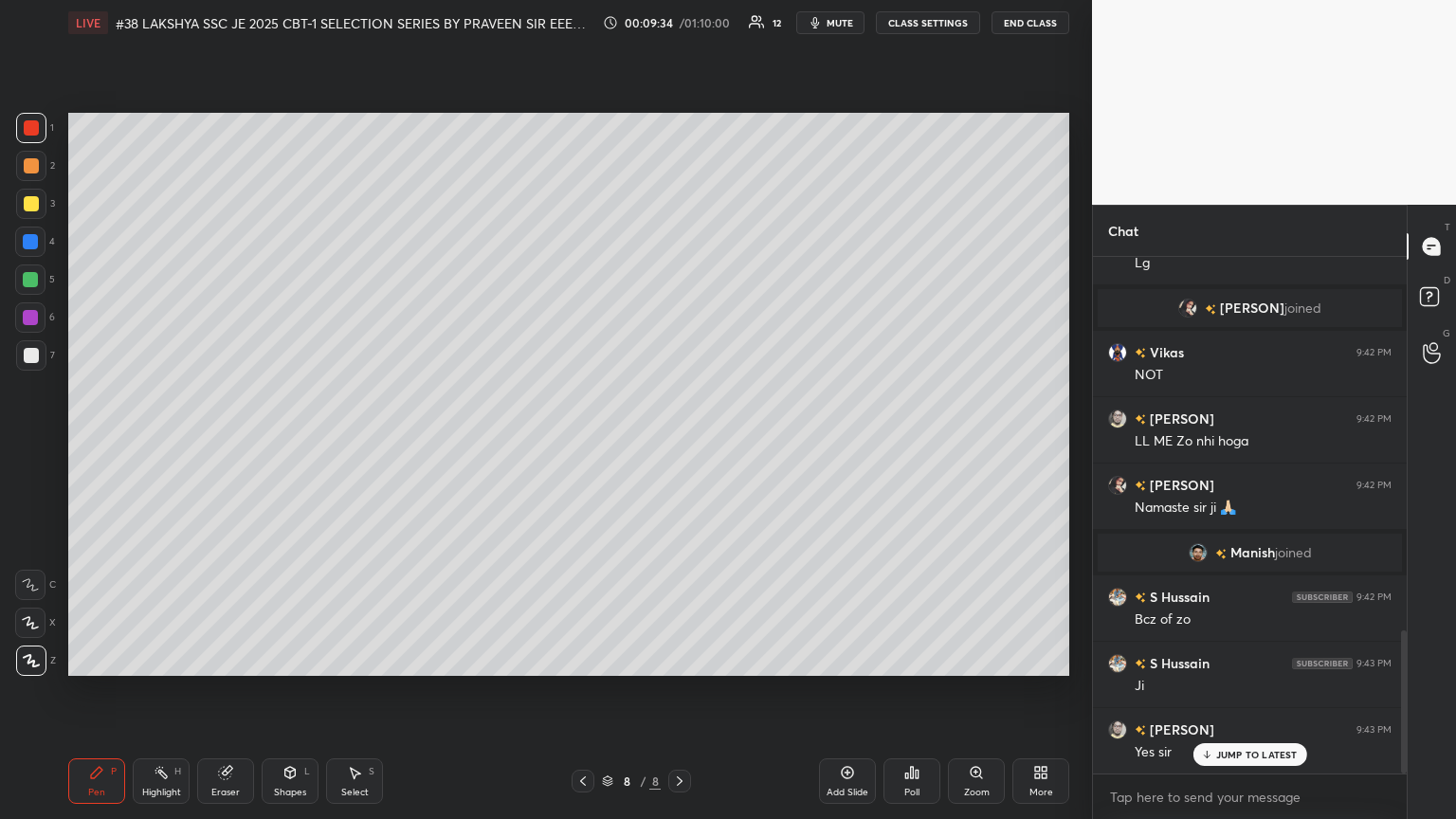 click at bounding box center [31, 355] 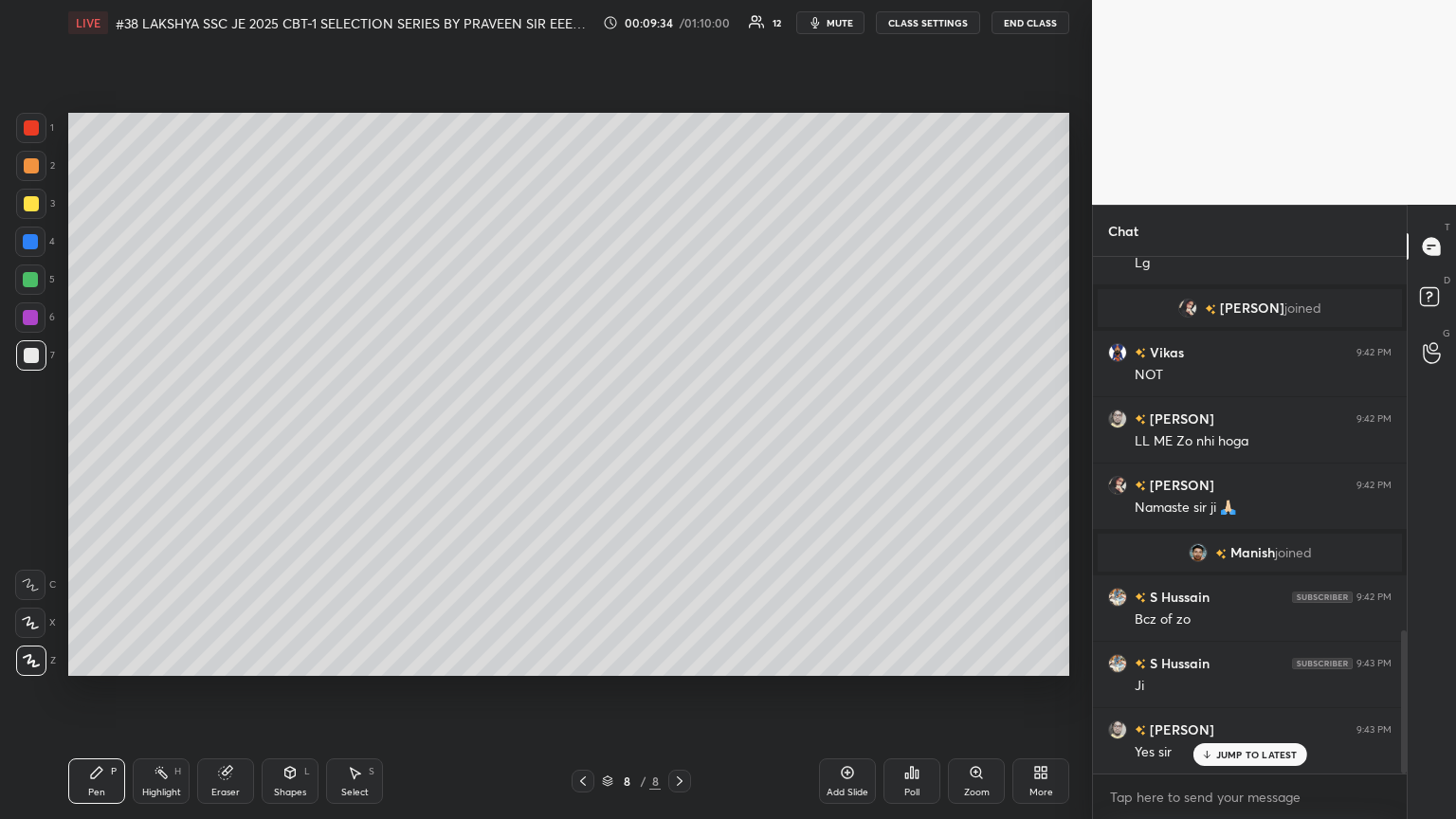 click 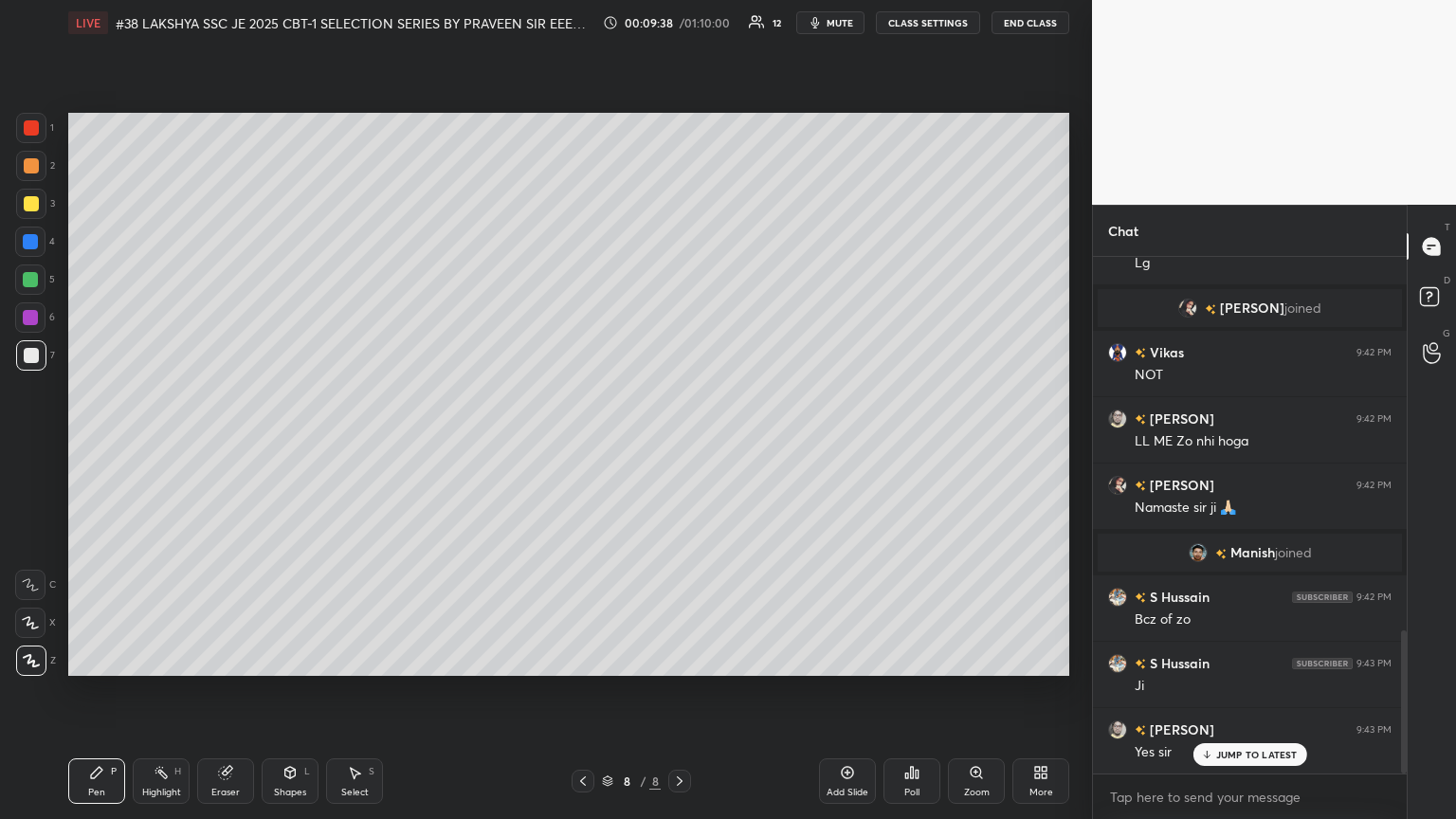 click 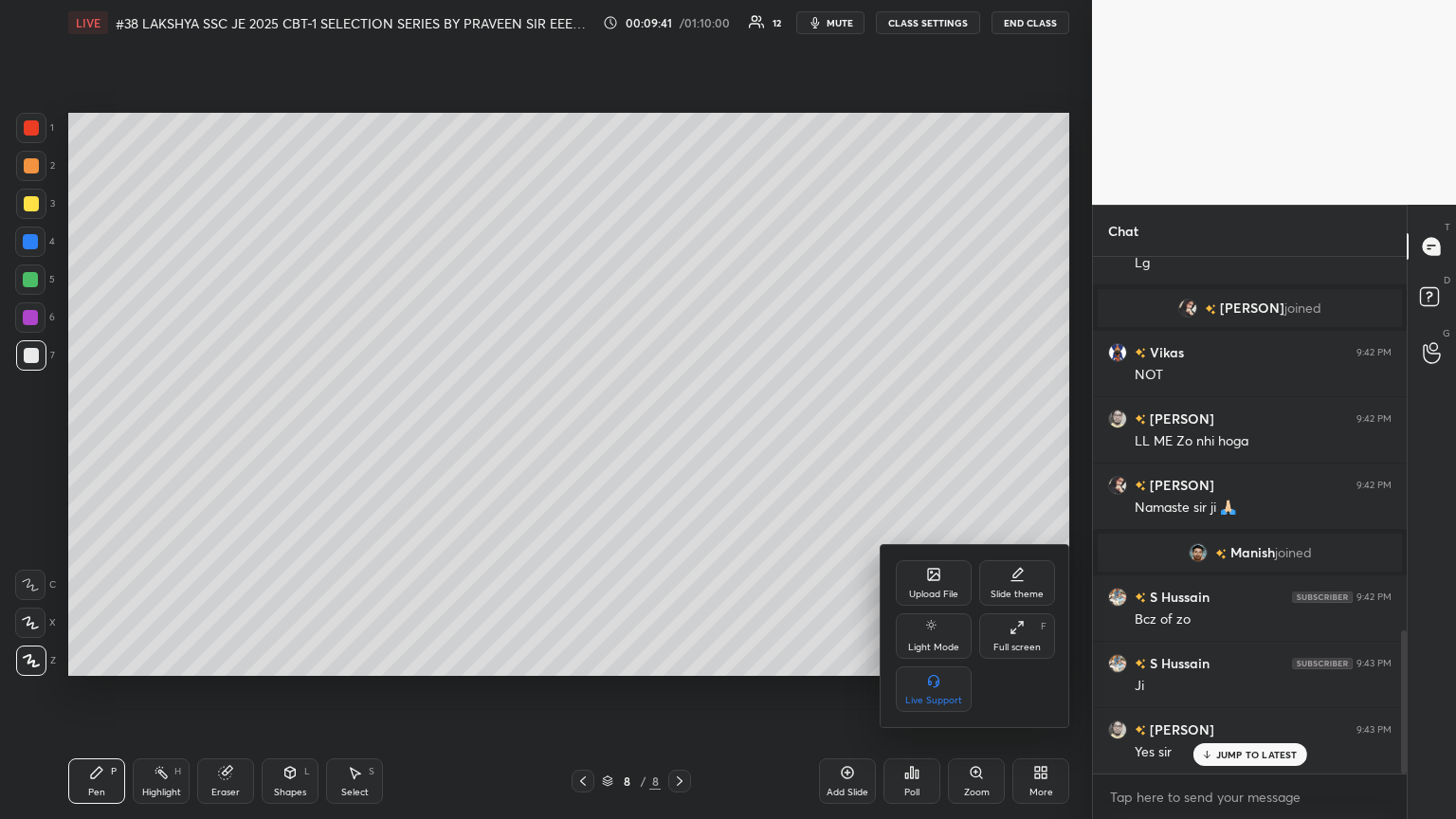 click on "Upload File" at bounding box center (934, 583) 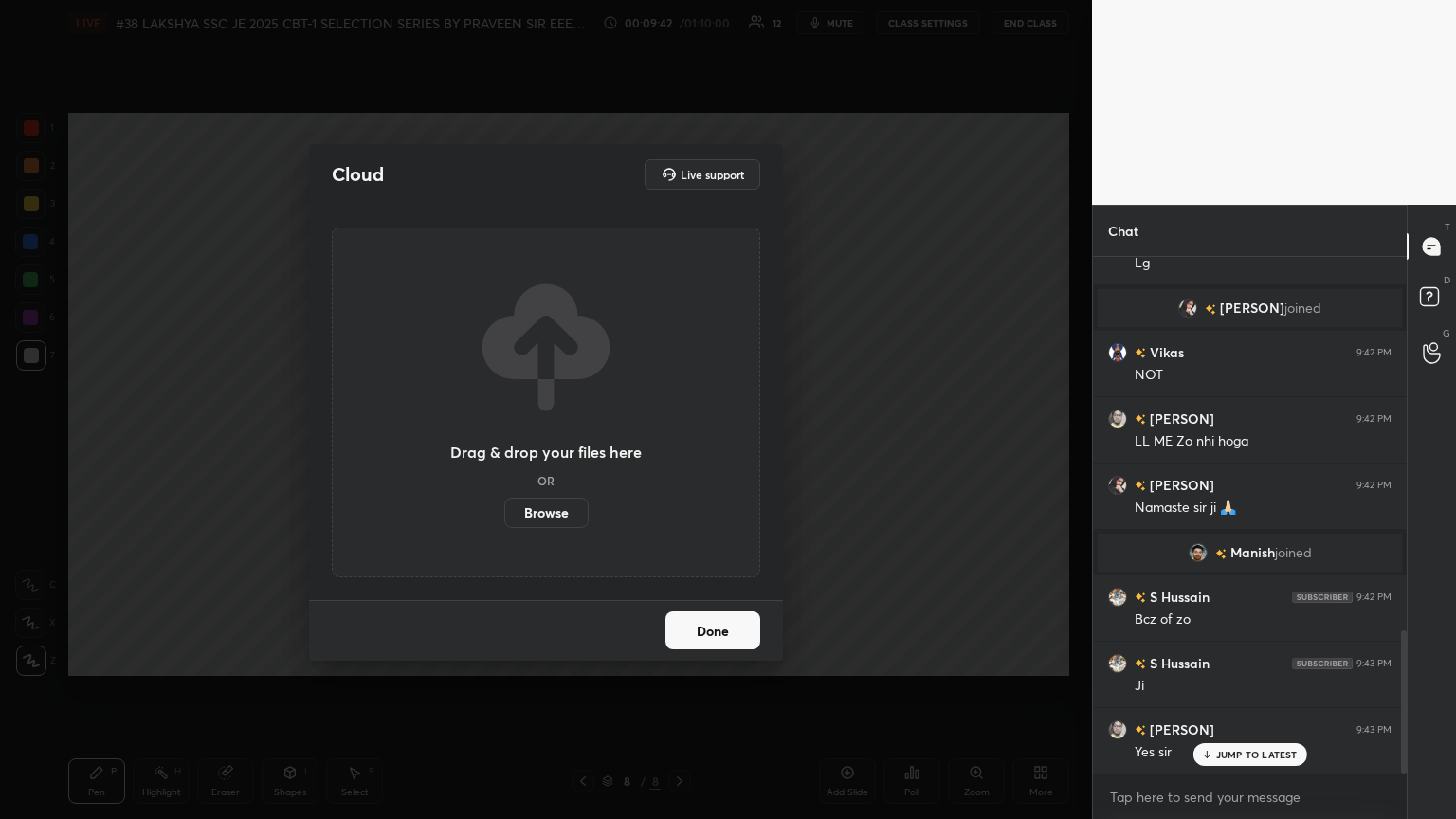 click on "Browse" at bounding box center (546, 513) 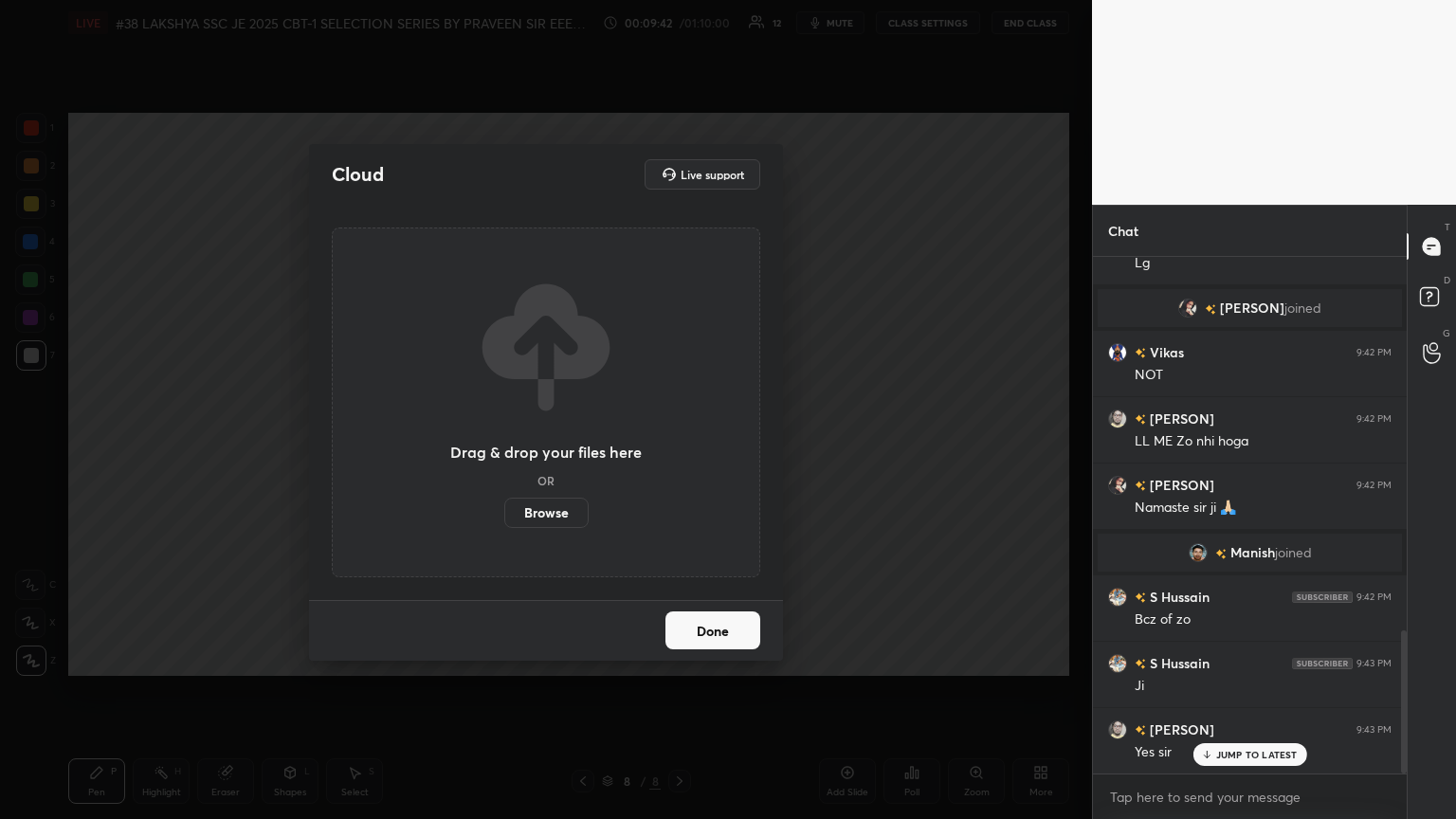 click on "Browse" at bounding box center [504, 513] 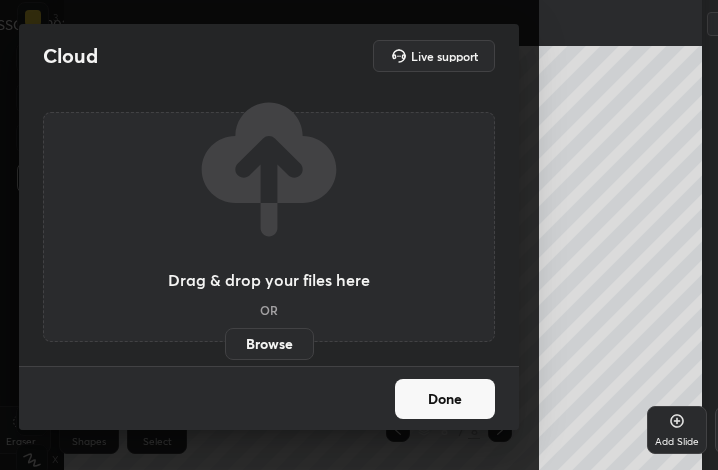 scroll, scrollTop: 342, scrollLeft: 468, axis: both 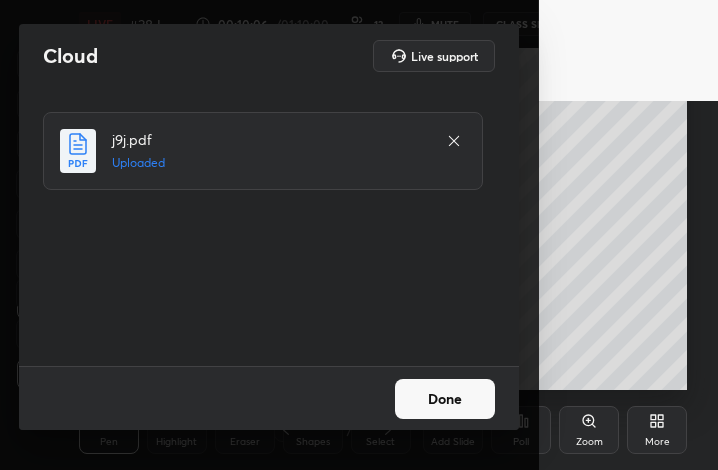 click on "Done" at bounding box center [445, 399] 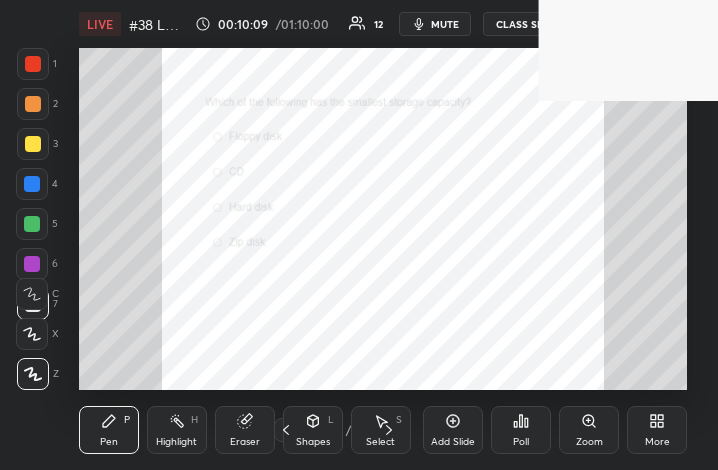click 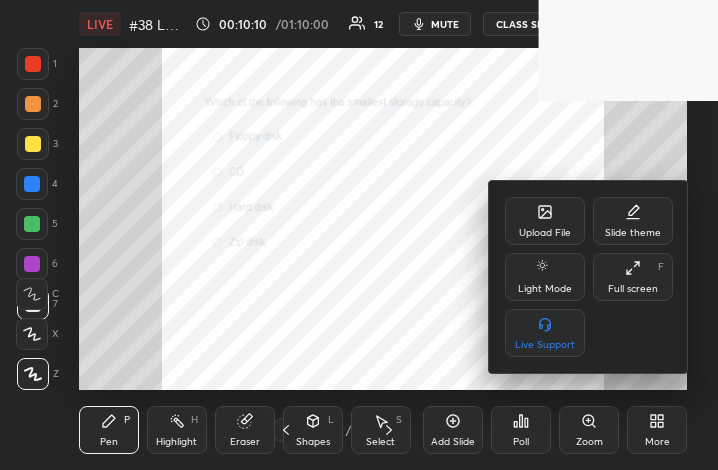 drag, startPoint x: 630, startPoint y: 288, endPoint x: 823, endPoint y: 520, distance: 301.78302 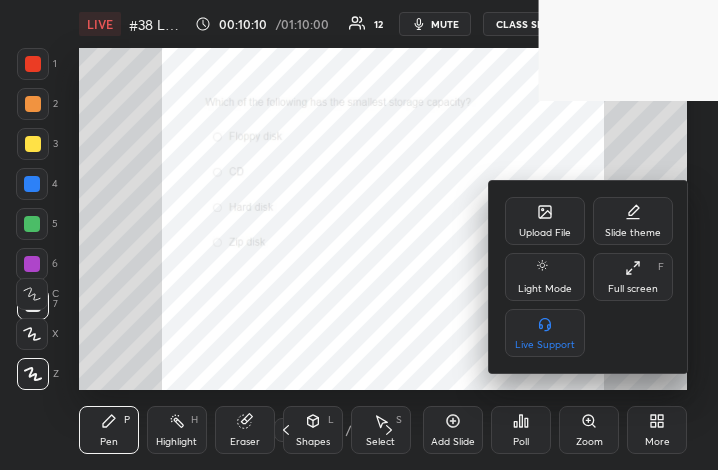 click on "Full screen" at bounding box center (633, 289) 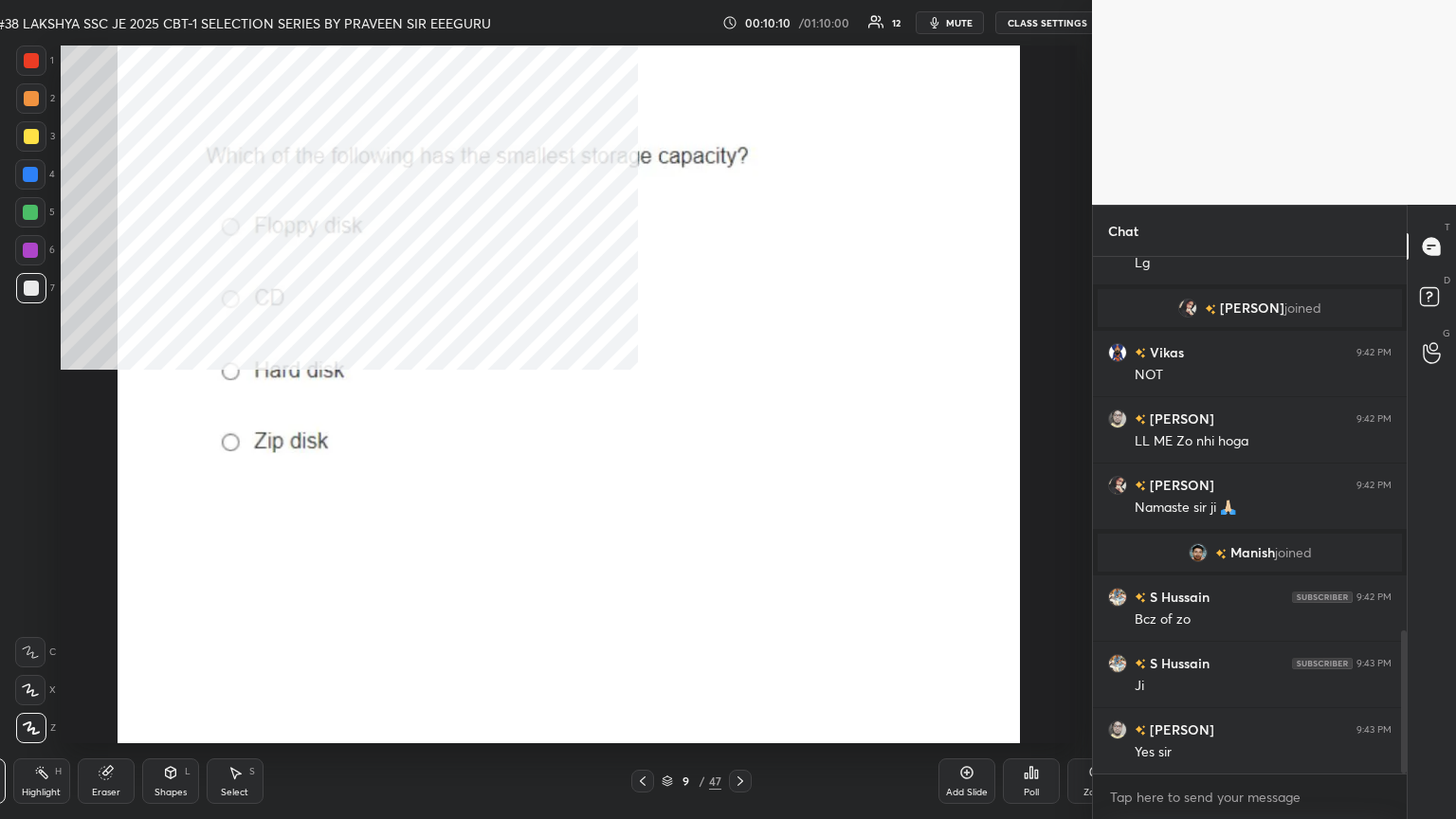 scroll, scrollTop: 94094, scrollLeft: 93424, axis: both 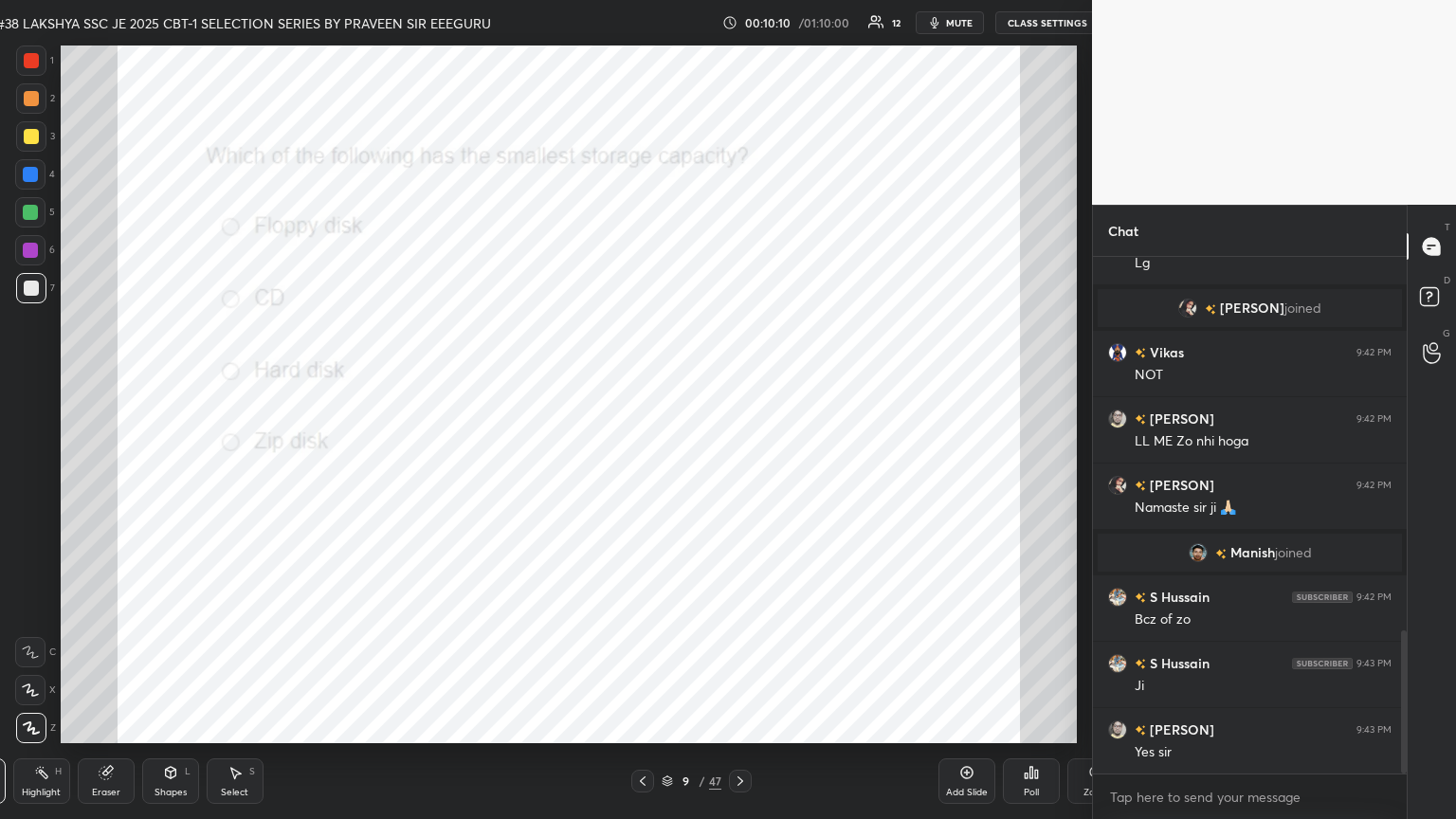 type on "x" 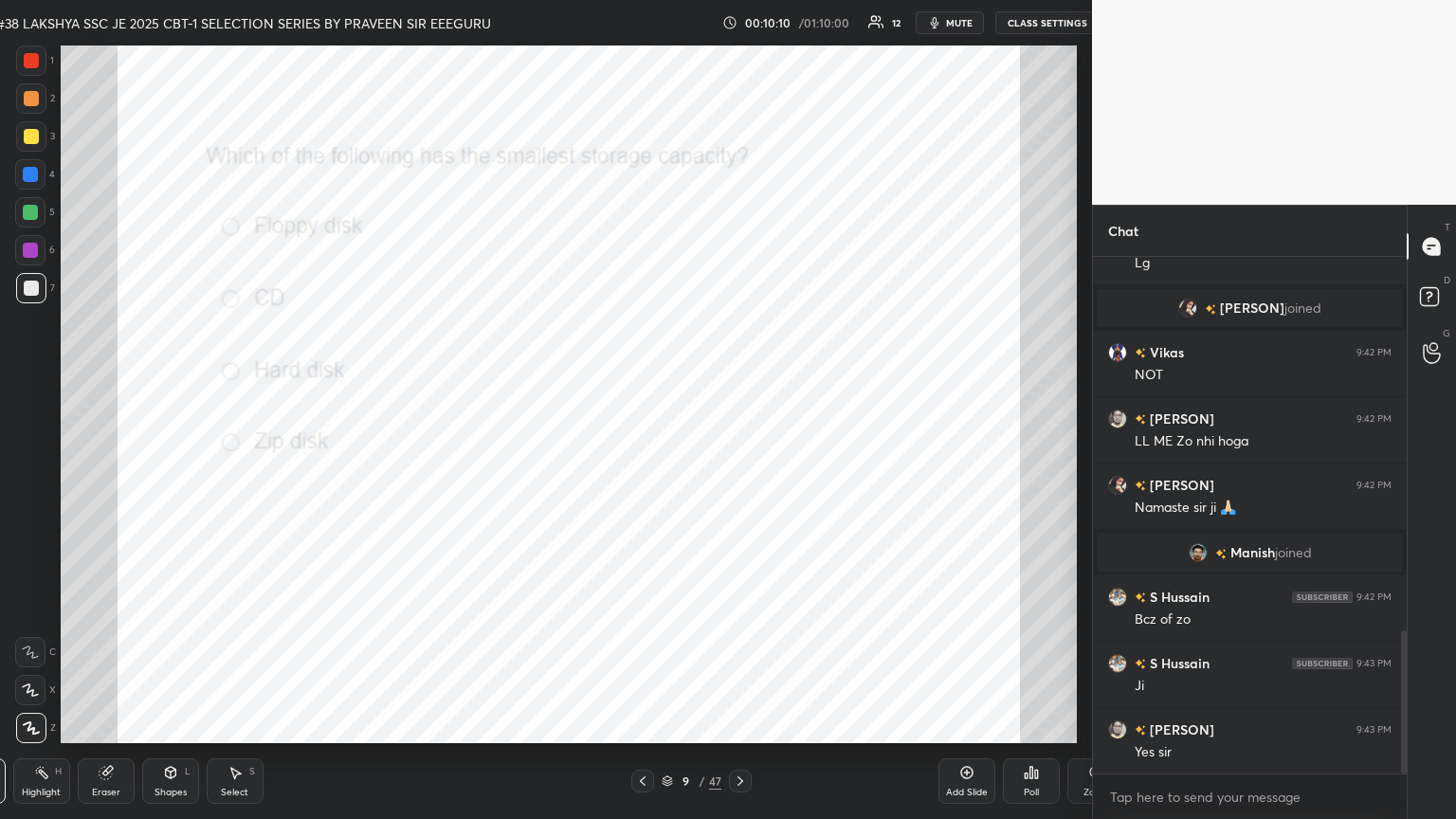 scroll, scrollTop: 698, scrollLeft: 1069, axis: both 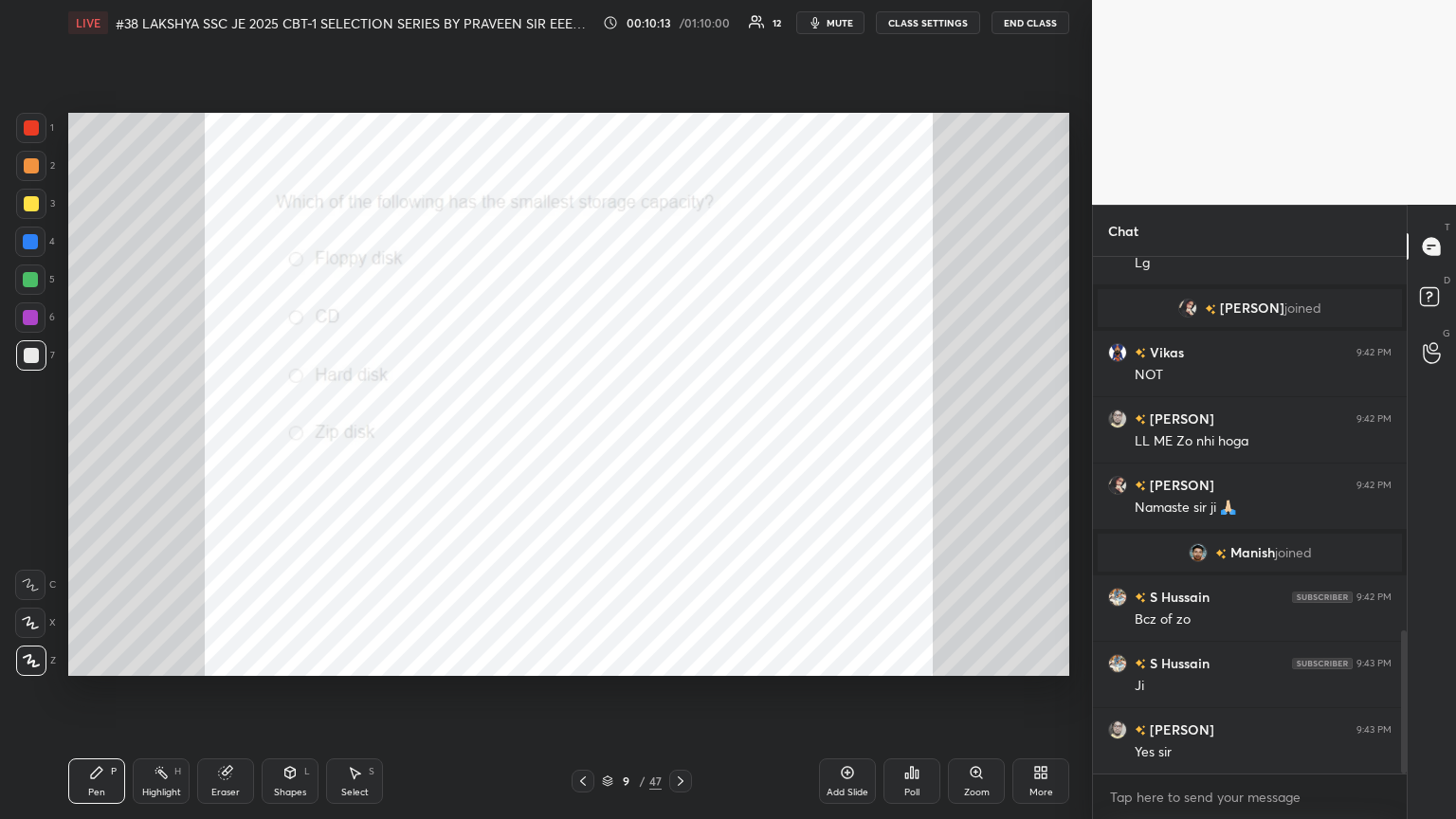 click on "Zoom" at bounding box center (976, 781) 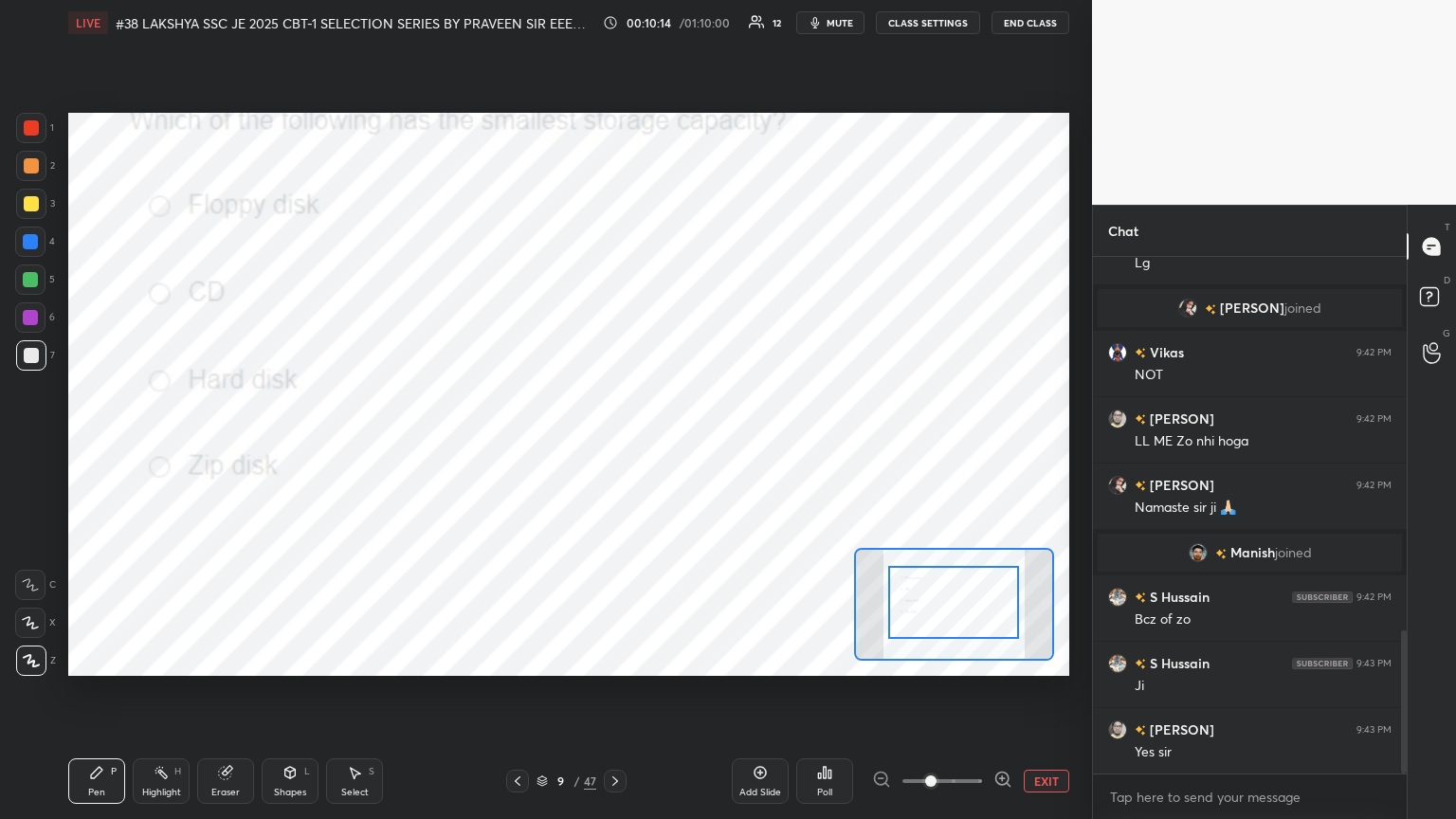 drag, startPoint x: 964, startPoint y: 614, endPoint x: 966, endPoint y: 571, distance: 43.046487 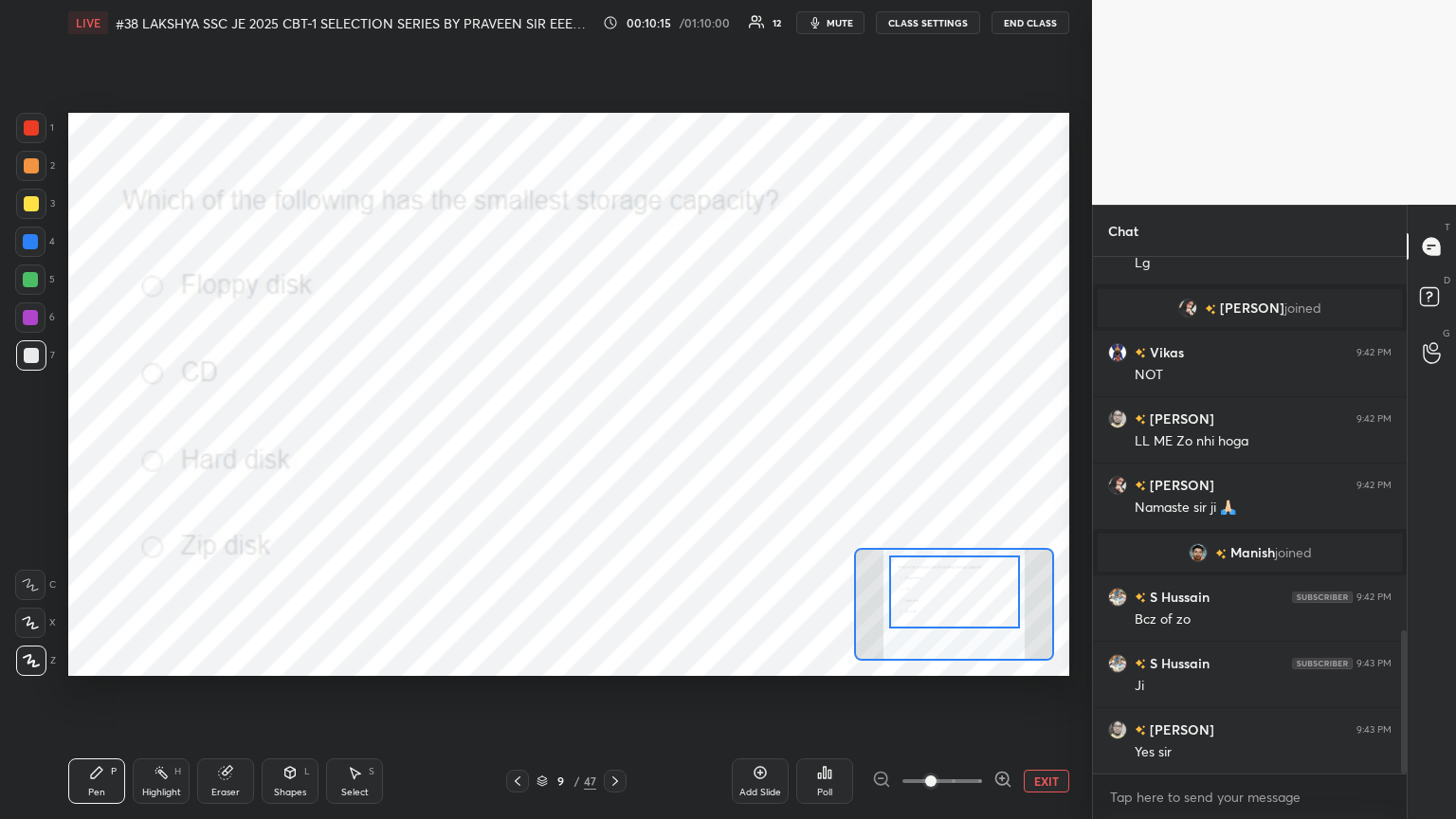 click at bounding box center (955, 592) 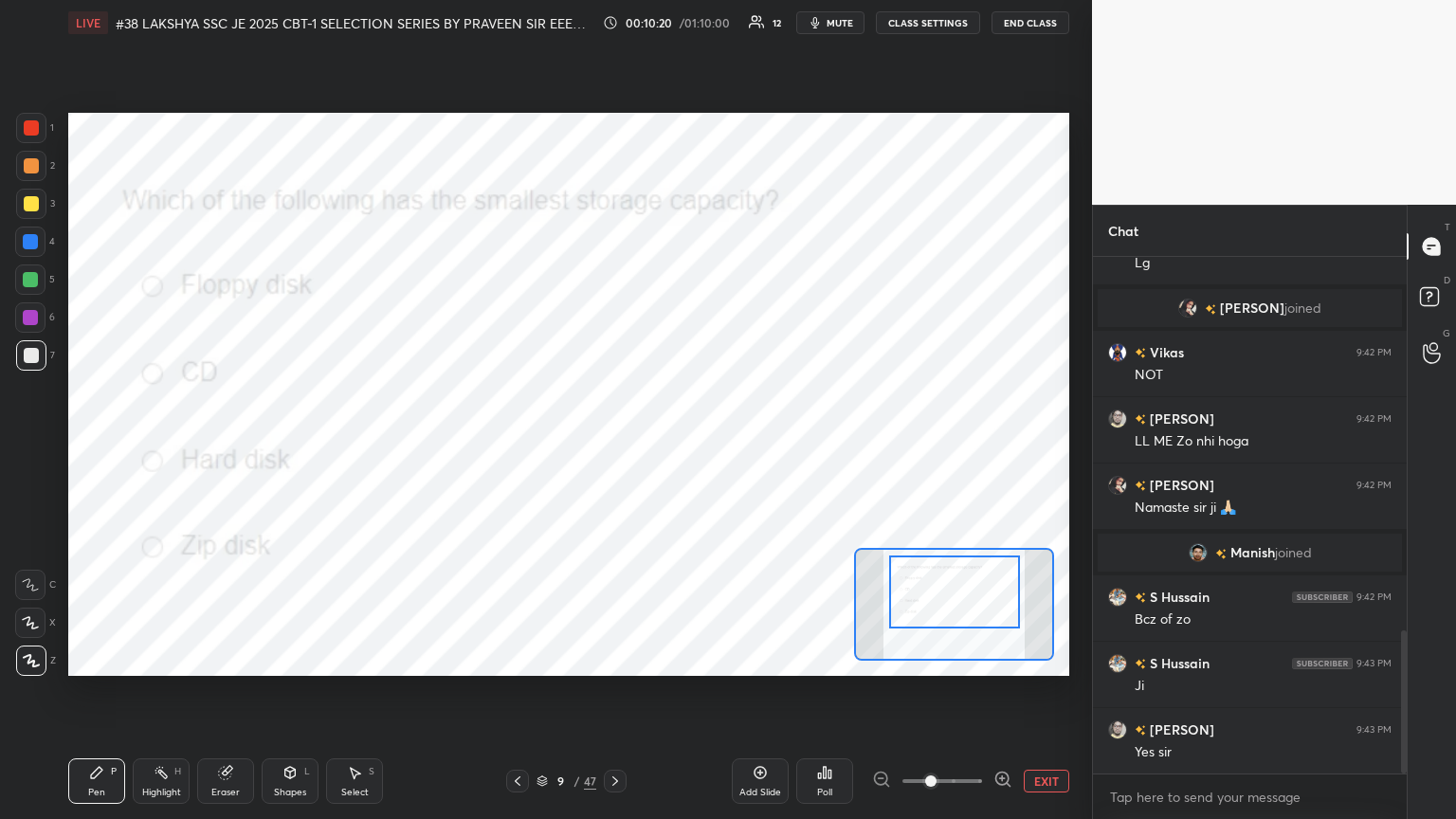 drag, startPoint x: 22, startPoint y: 129, endPoint x: 49, endPoint y: 155, distance: 37.48333 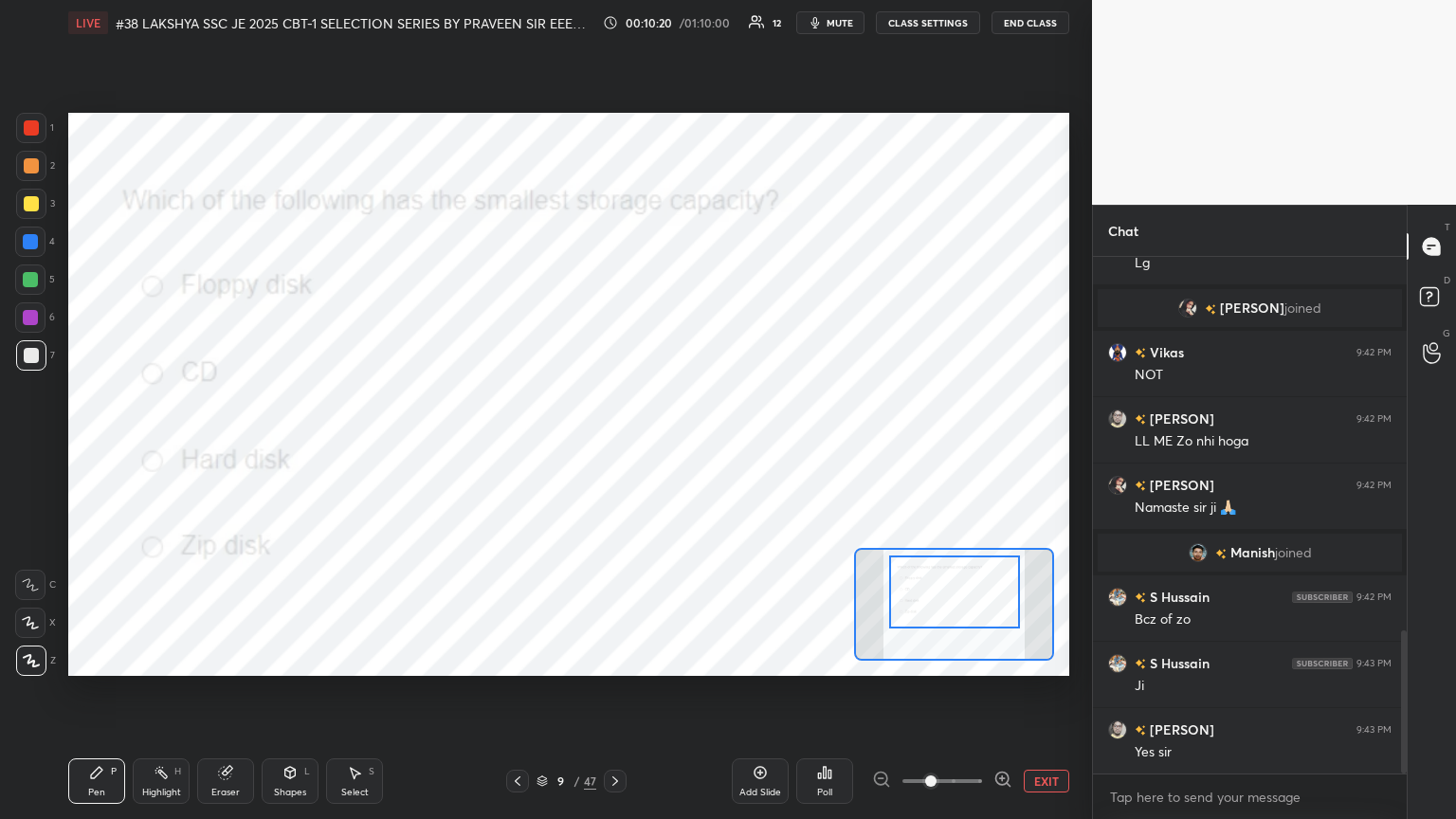 click at bounding box center [31, 128] 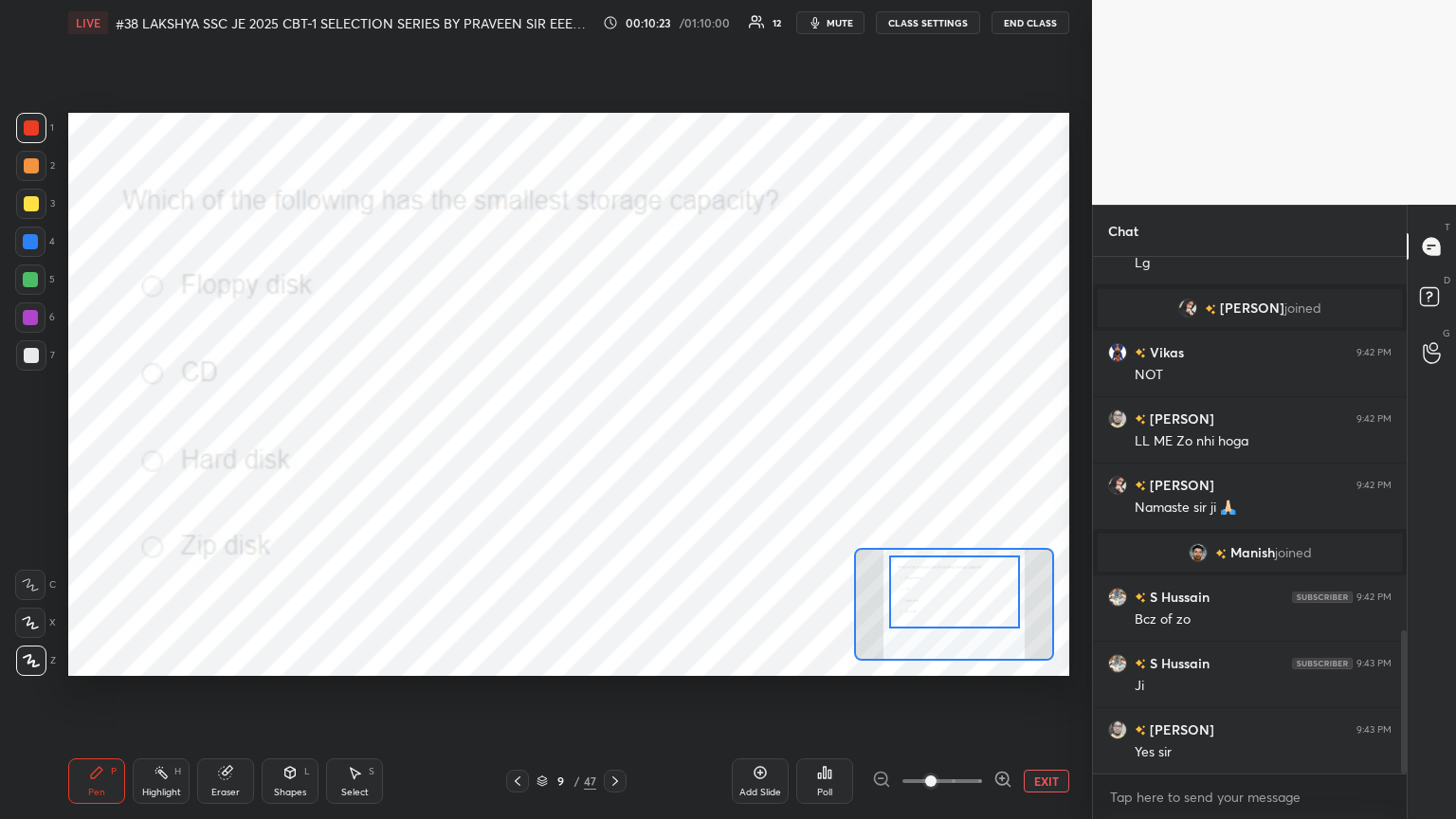 click on "Poll" at bounding box center [825, 792] 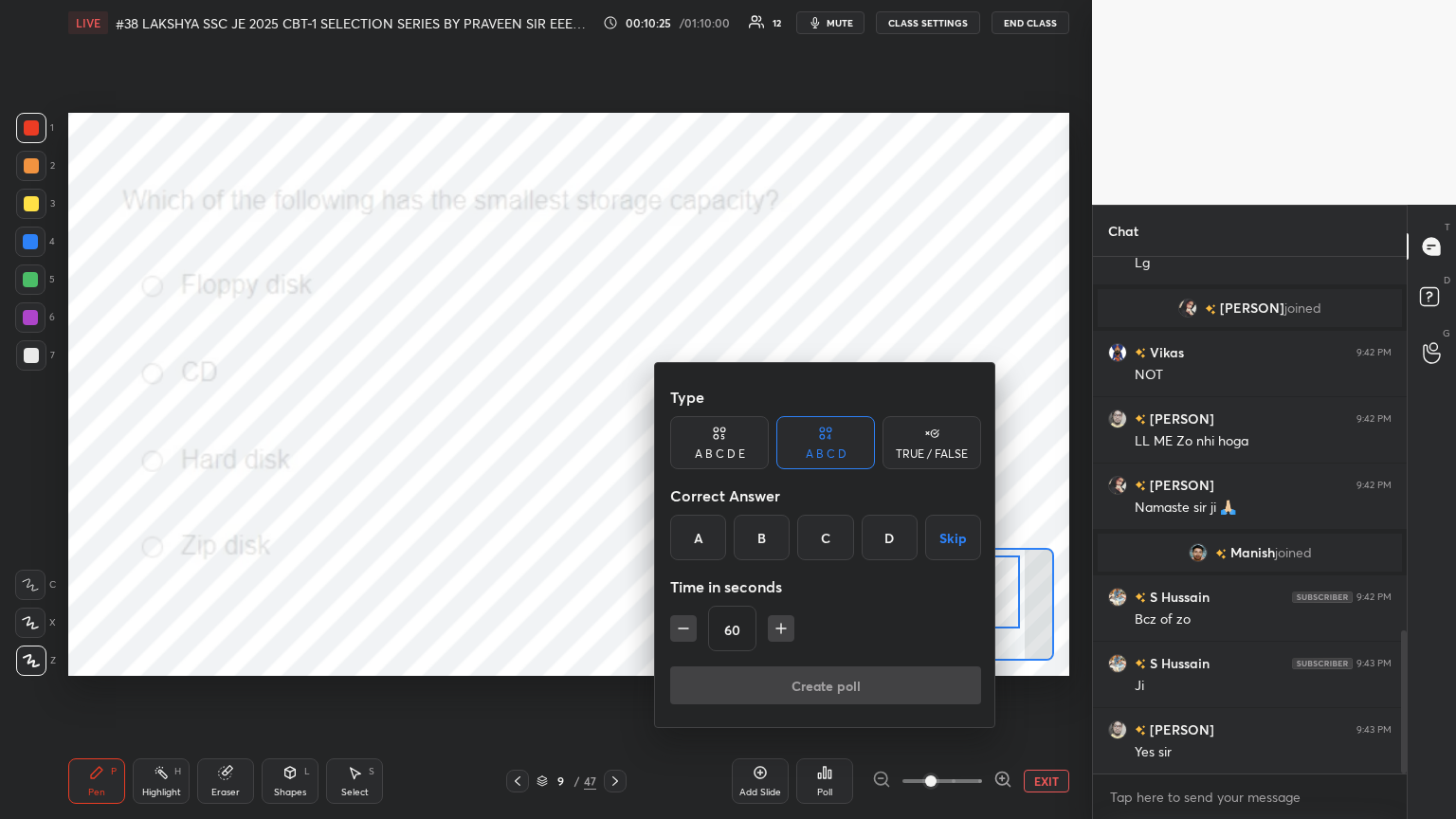 click on "A" at bounding box center [698, 537] 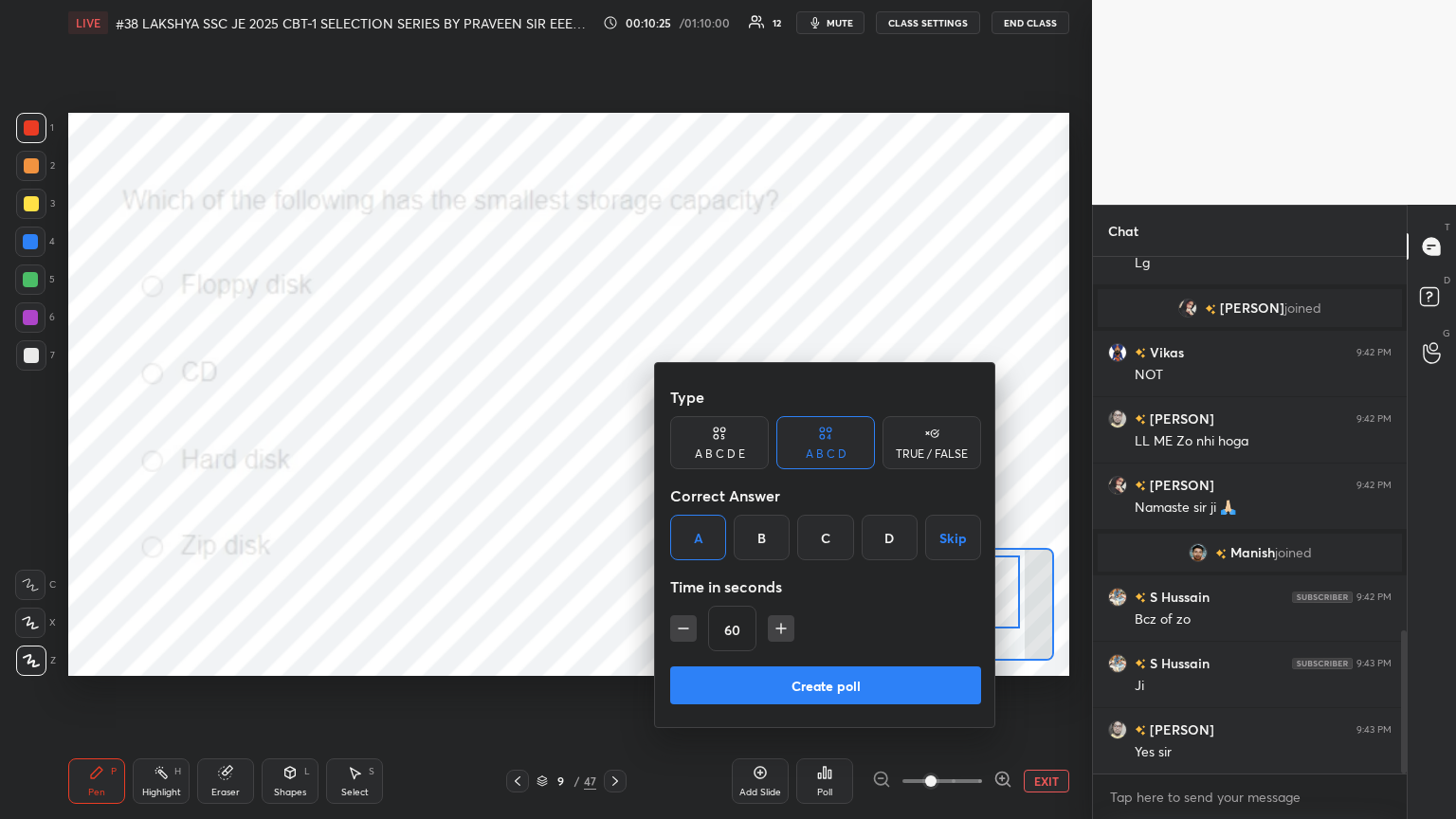 click 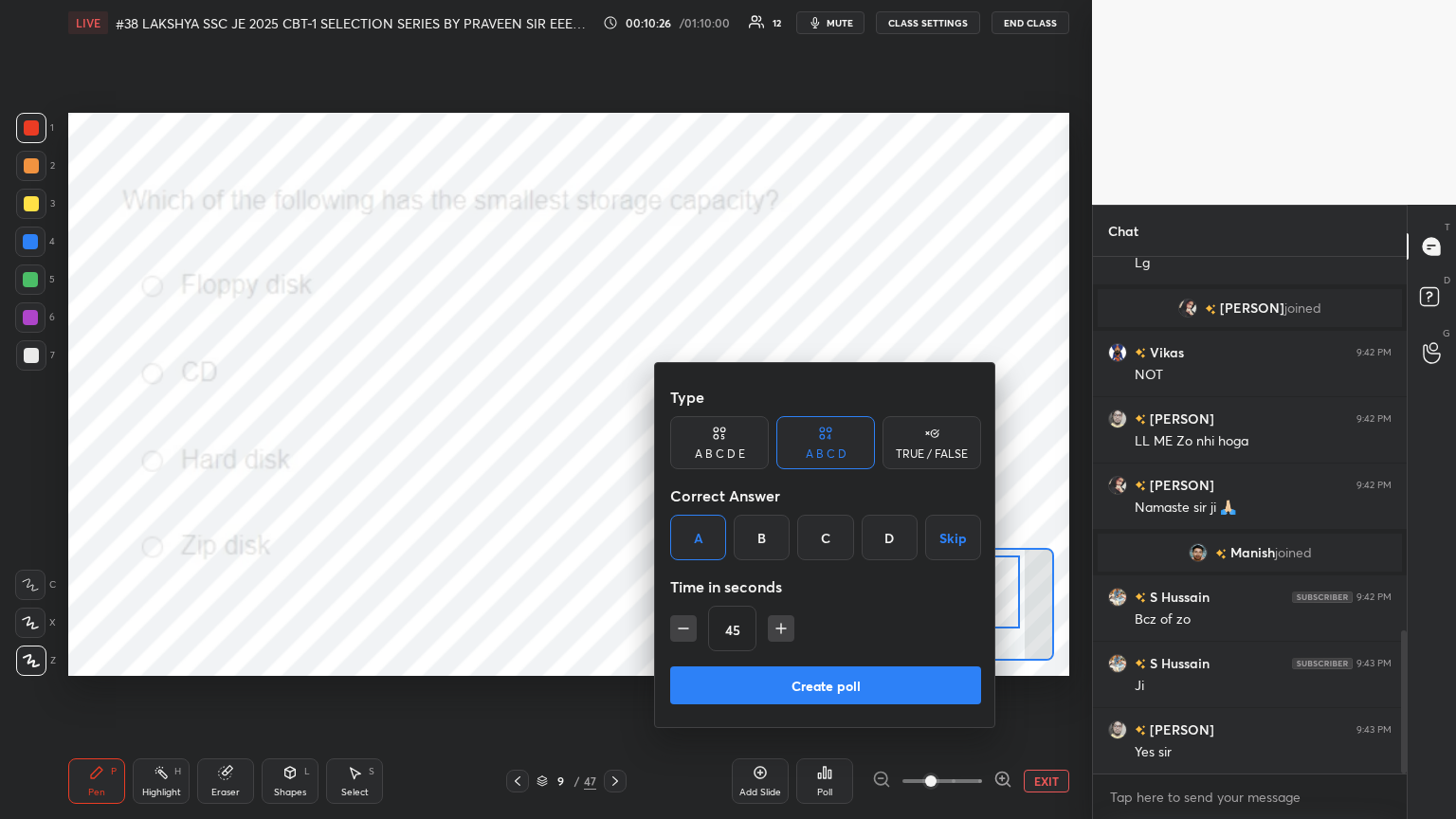 click 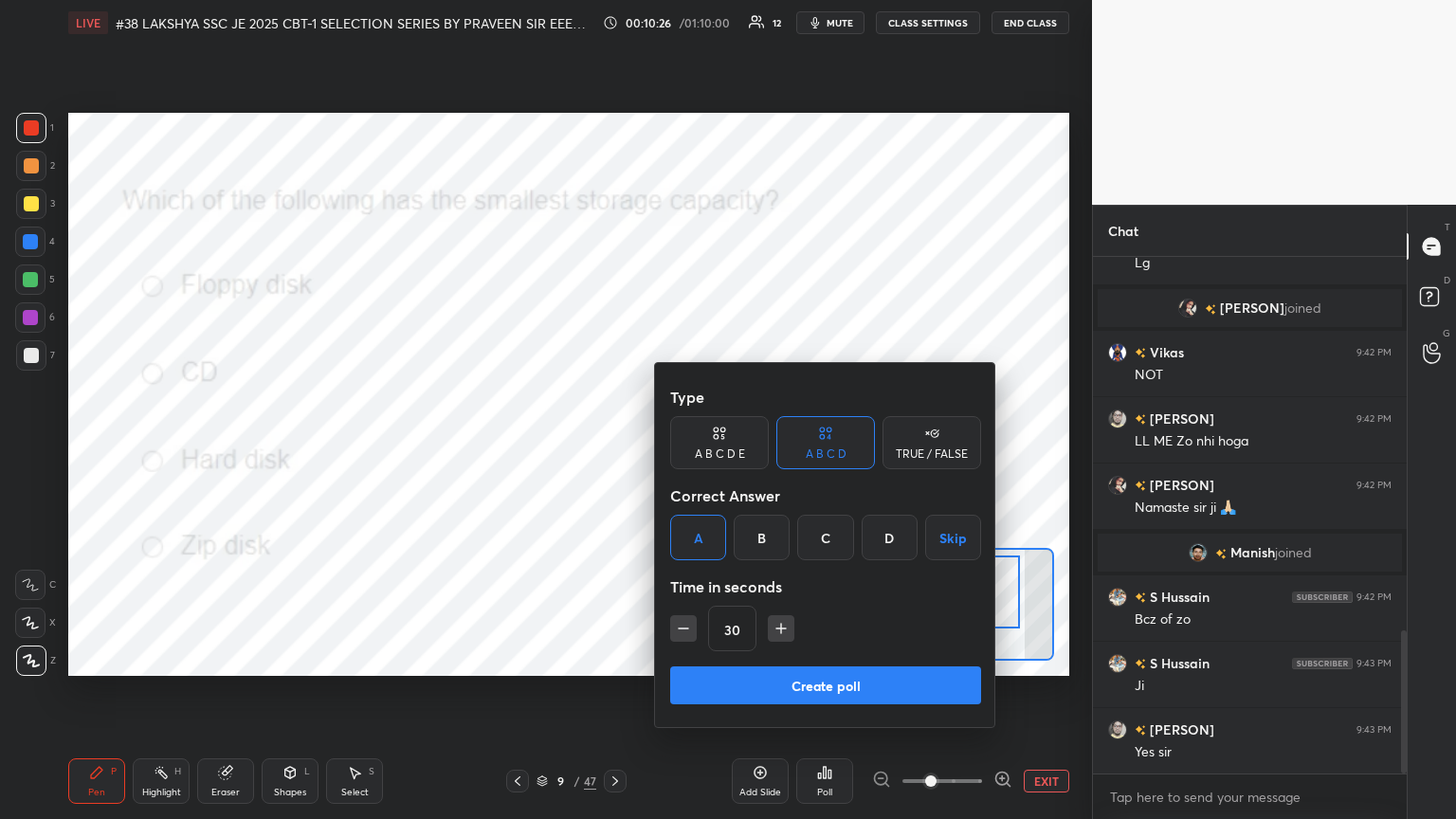 click on "Create poll" at bounding box center [826, 685] 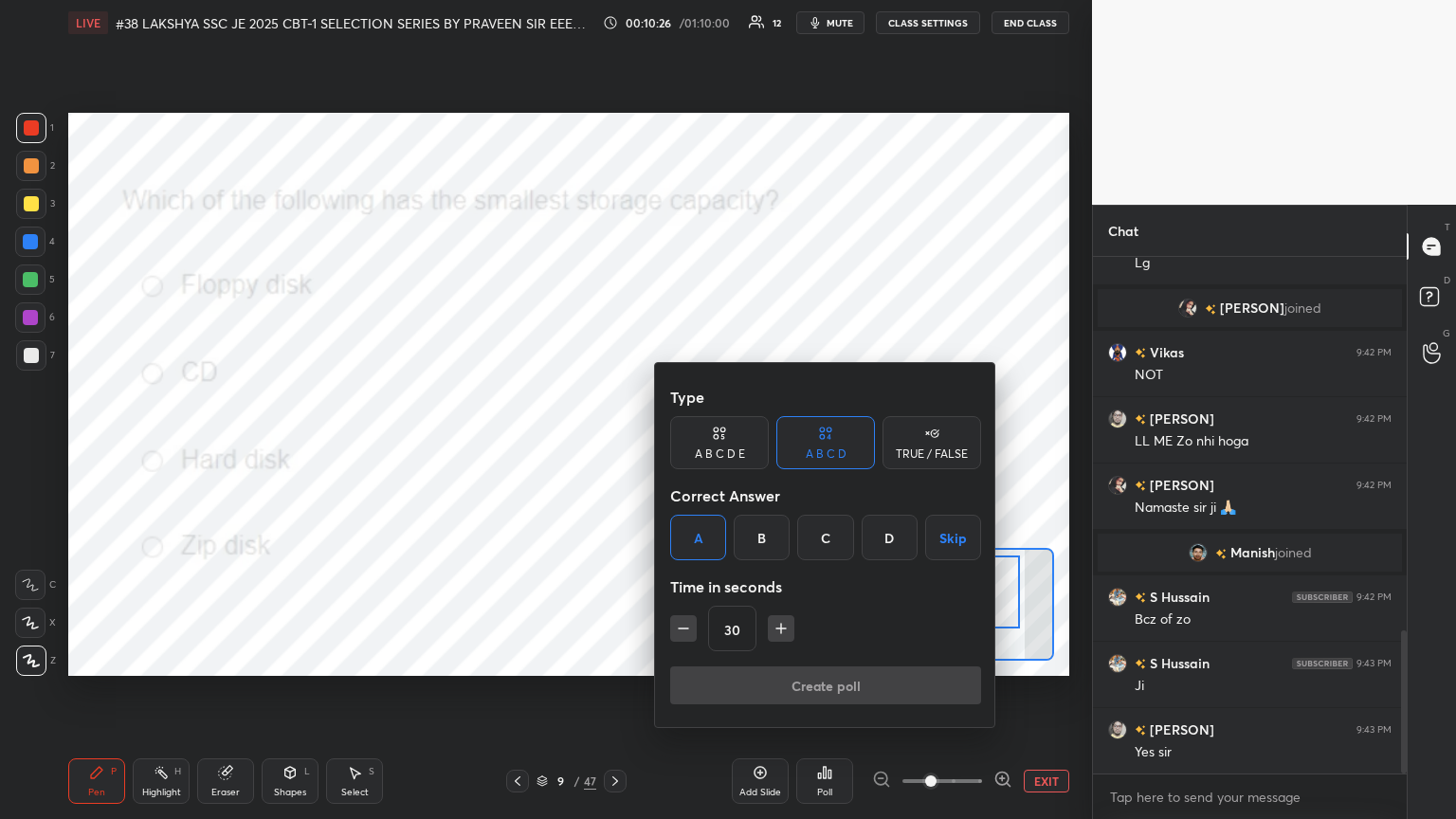 scroll, scrollTop: 470, scrollLeft: 308, axis: both 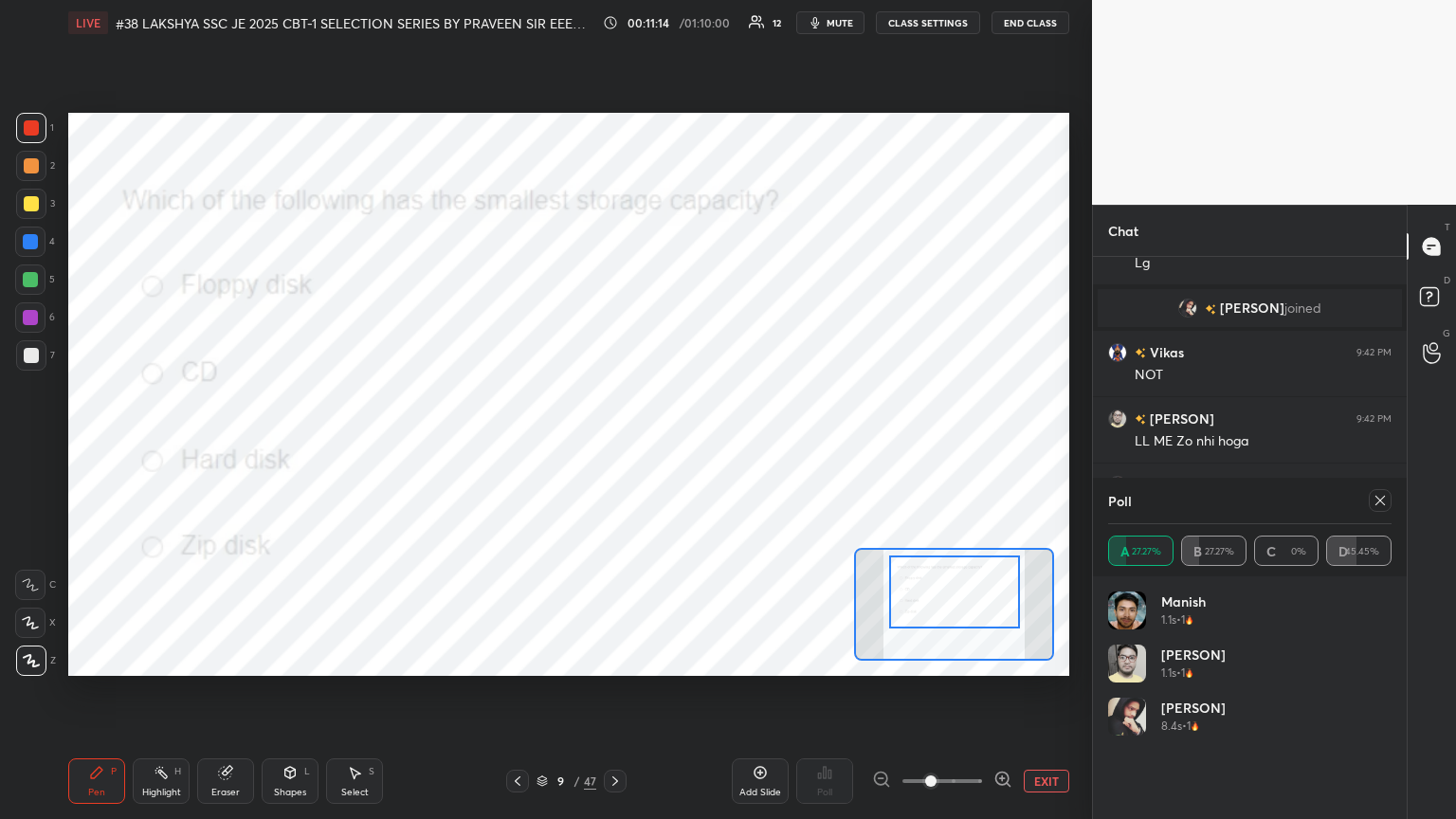 click on "Eraser" at bounding box center (226, 781) 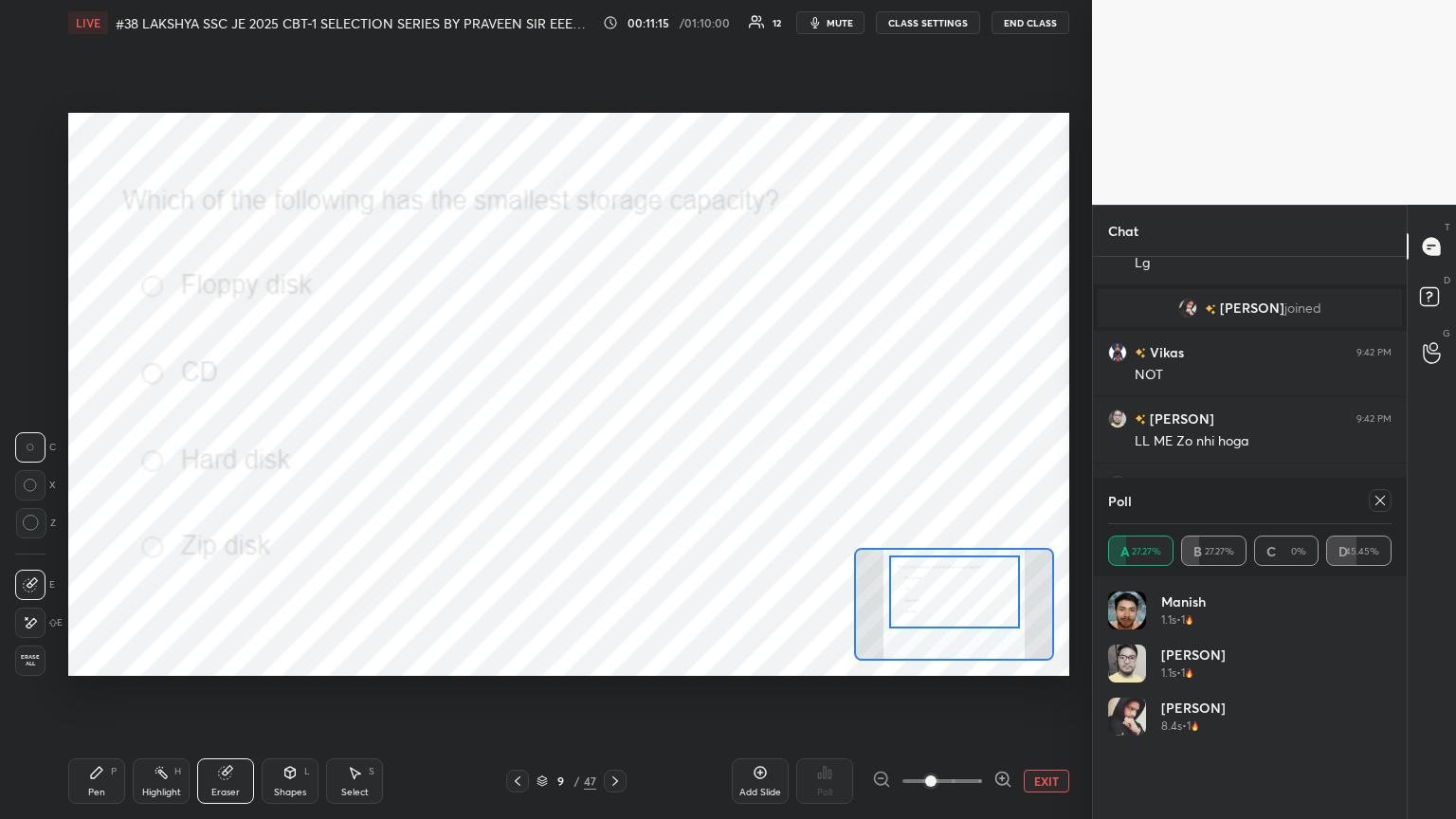 drag, startPoint x: 27, startPoint y: 664, endPoint x: 36, endPoint y: 671, distance: 11.401754 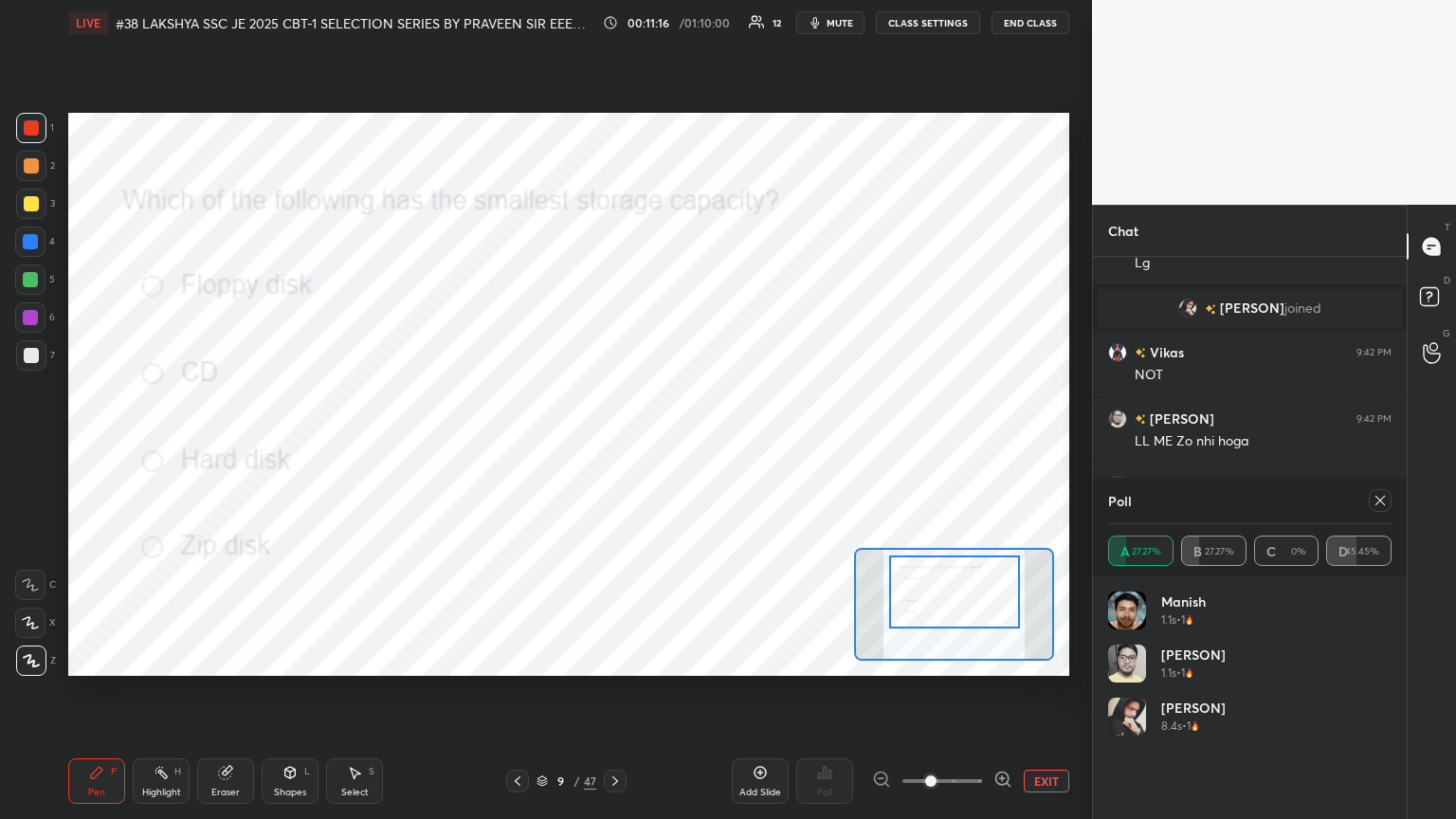 click on "Pen P" at bounding box center (97, 781) 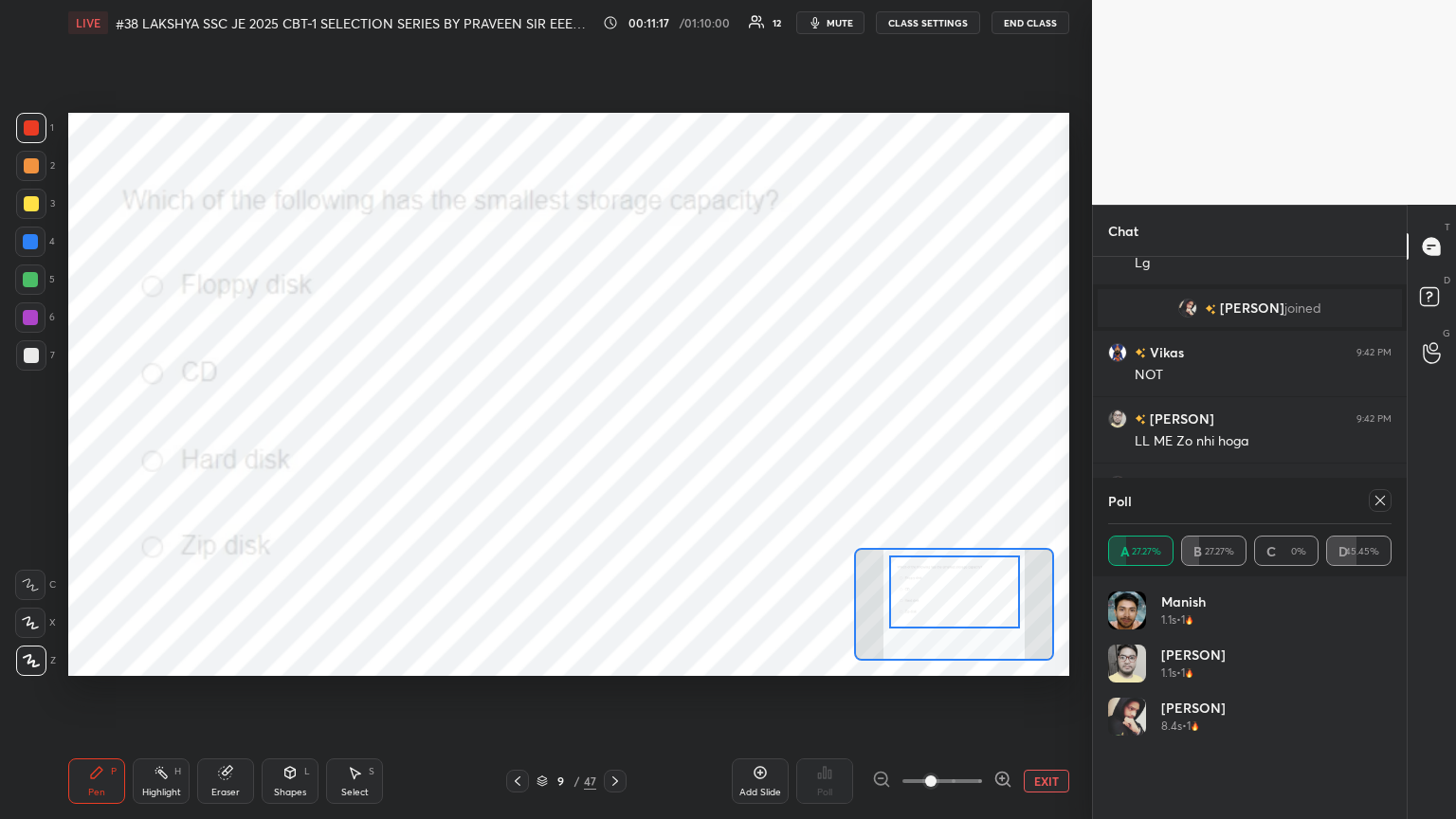 drag, startPoint x: 1390, startPoint y: 502, endPoint x: 1401, endPoint y: 490, distance: 16.278821 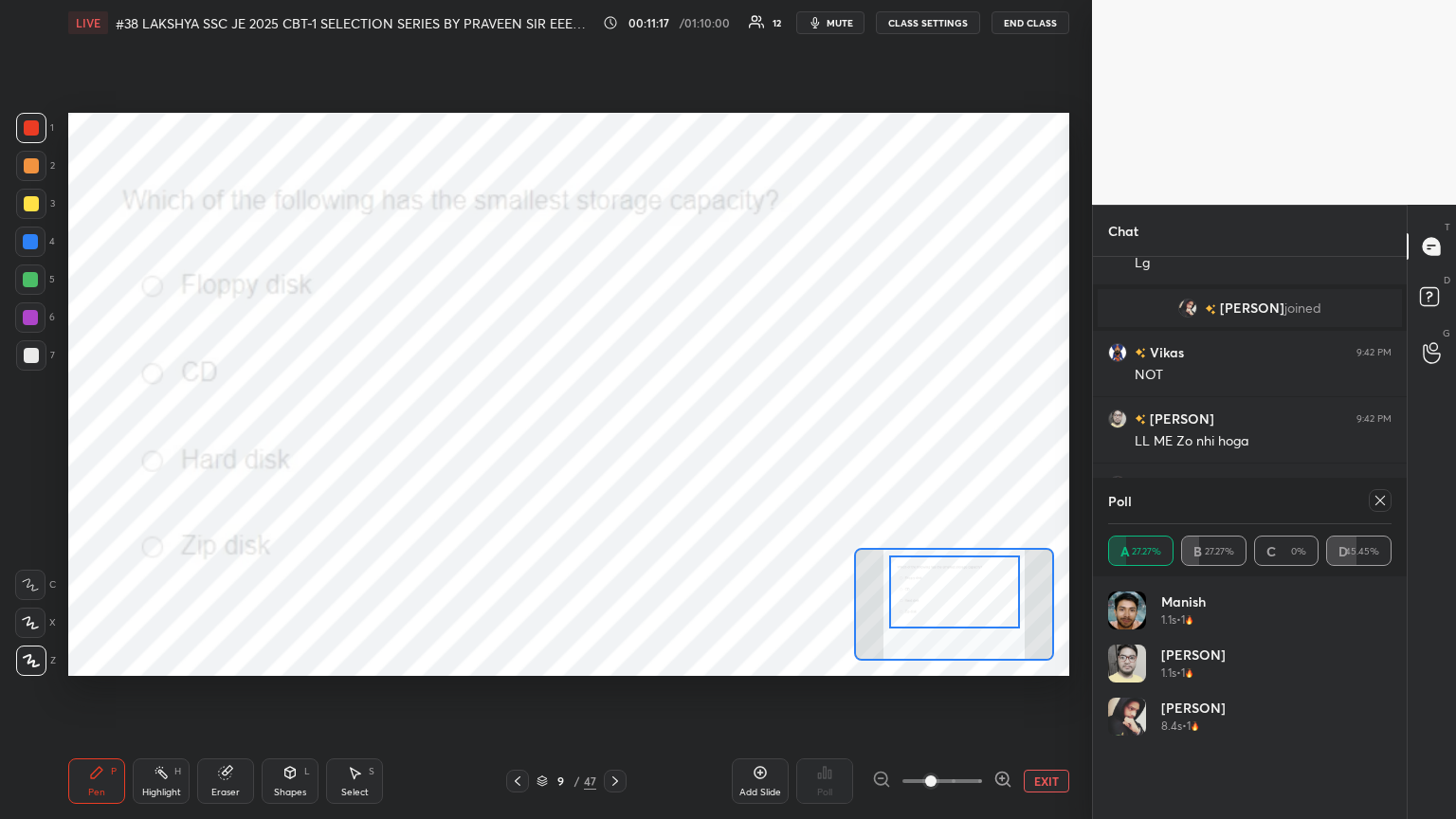 click at bounding box center [1380, 500] 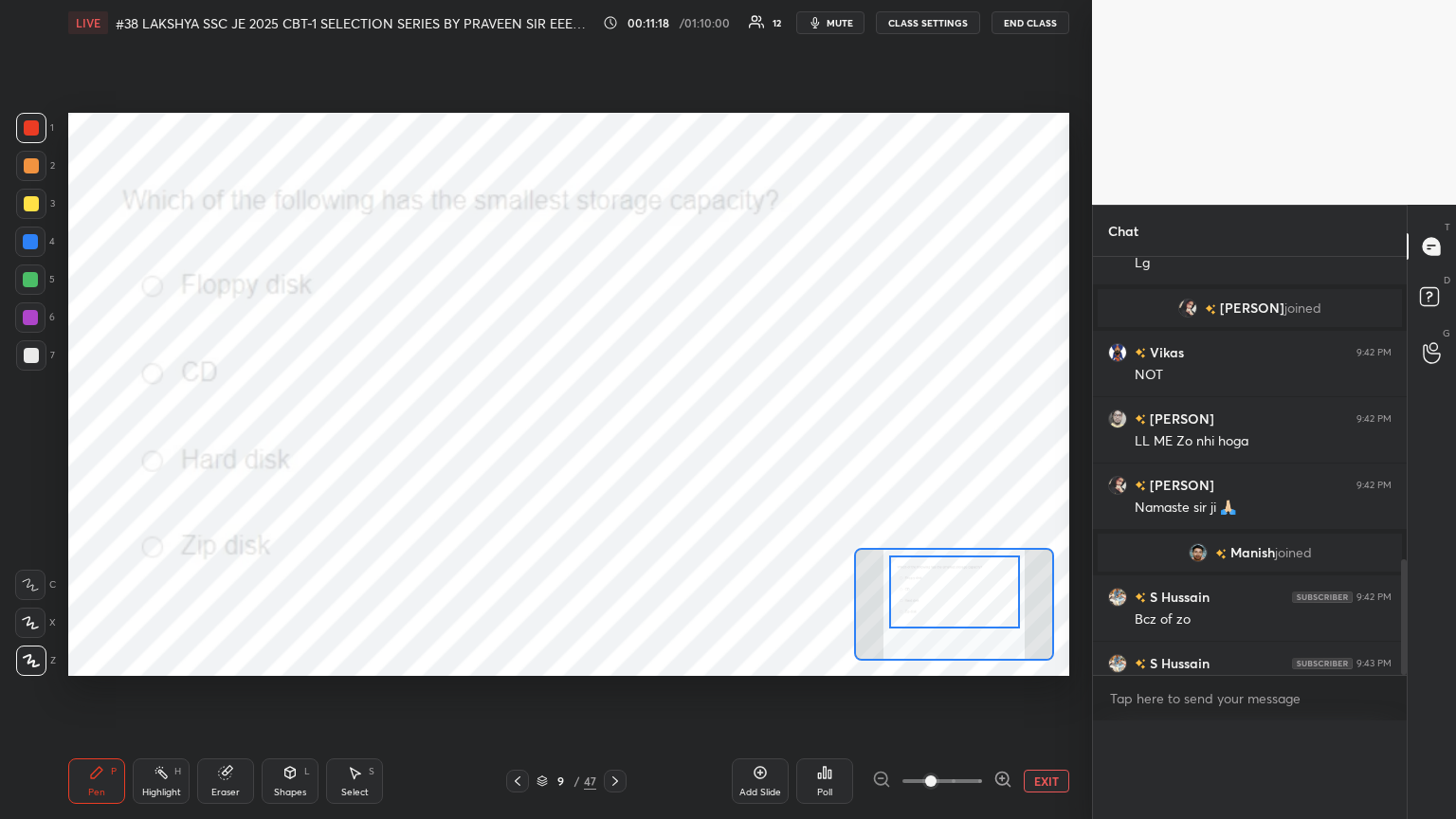 scroll, scrollTop: 0, scrollLeft: 0, axis: both 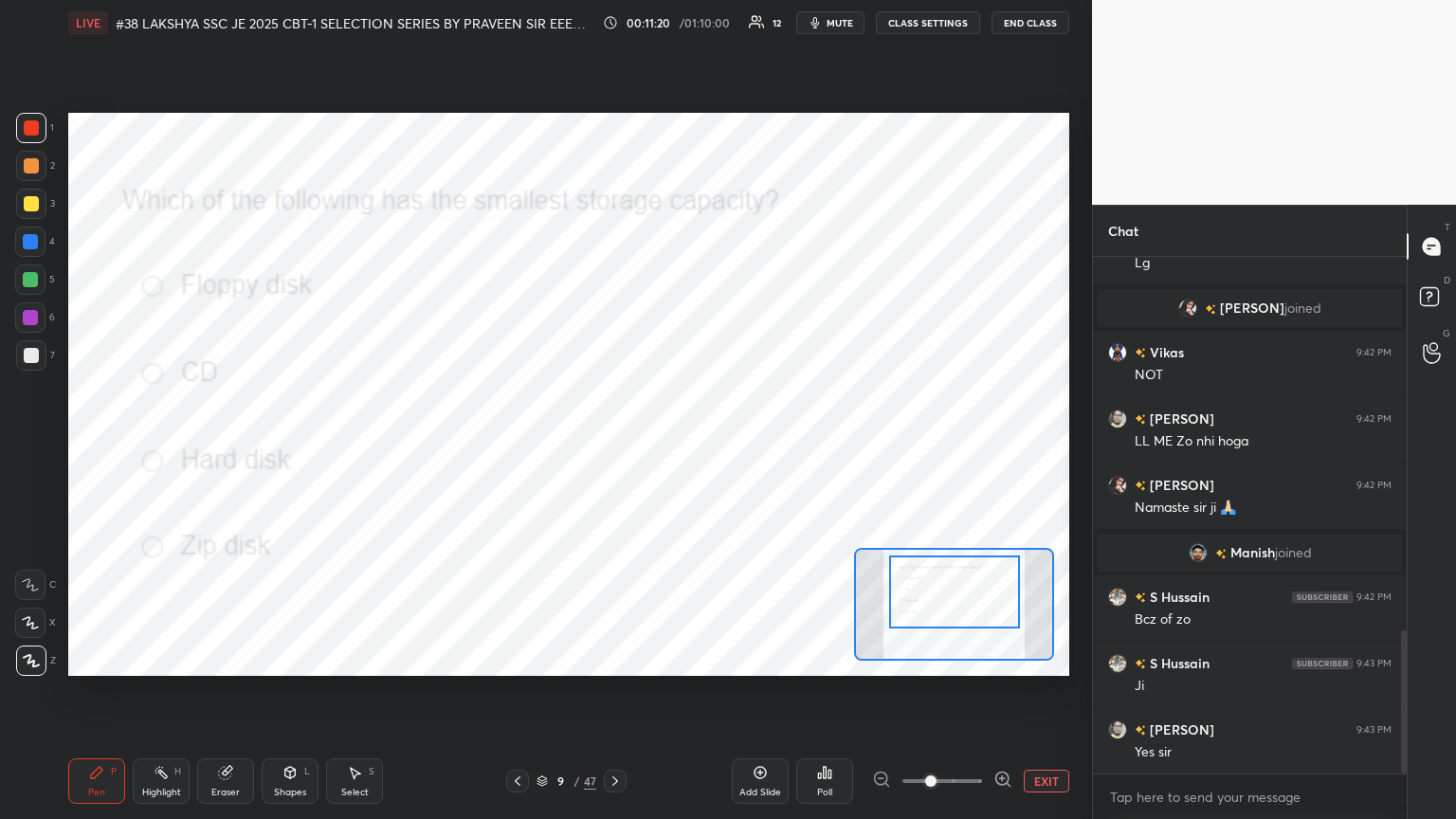 click 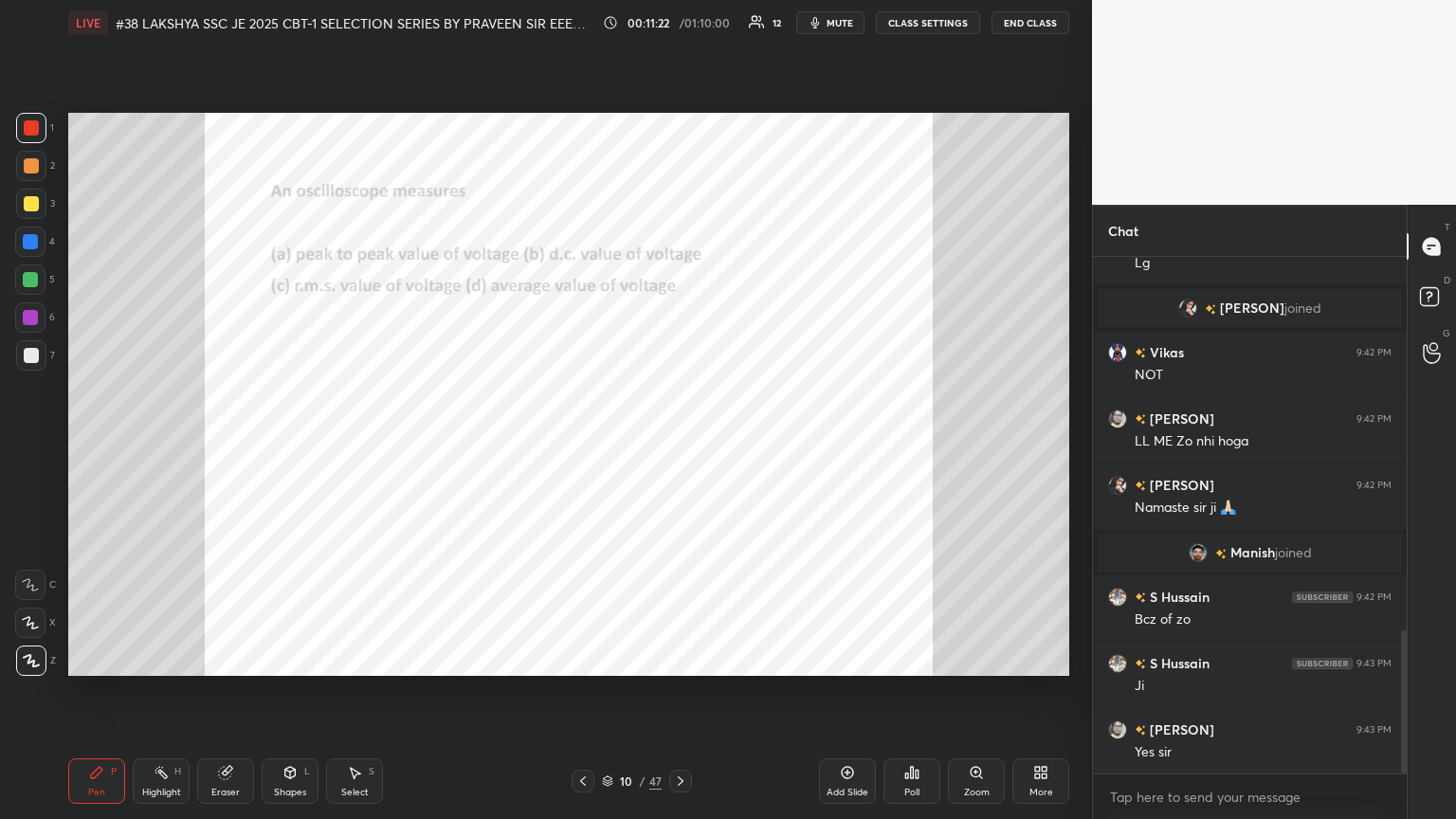 drag, startPoint x: 970, startPoint y: 786, endPoint x: 946, endPoint y: 755, distance: 39.20459 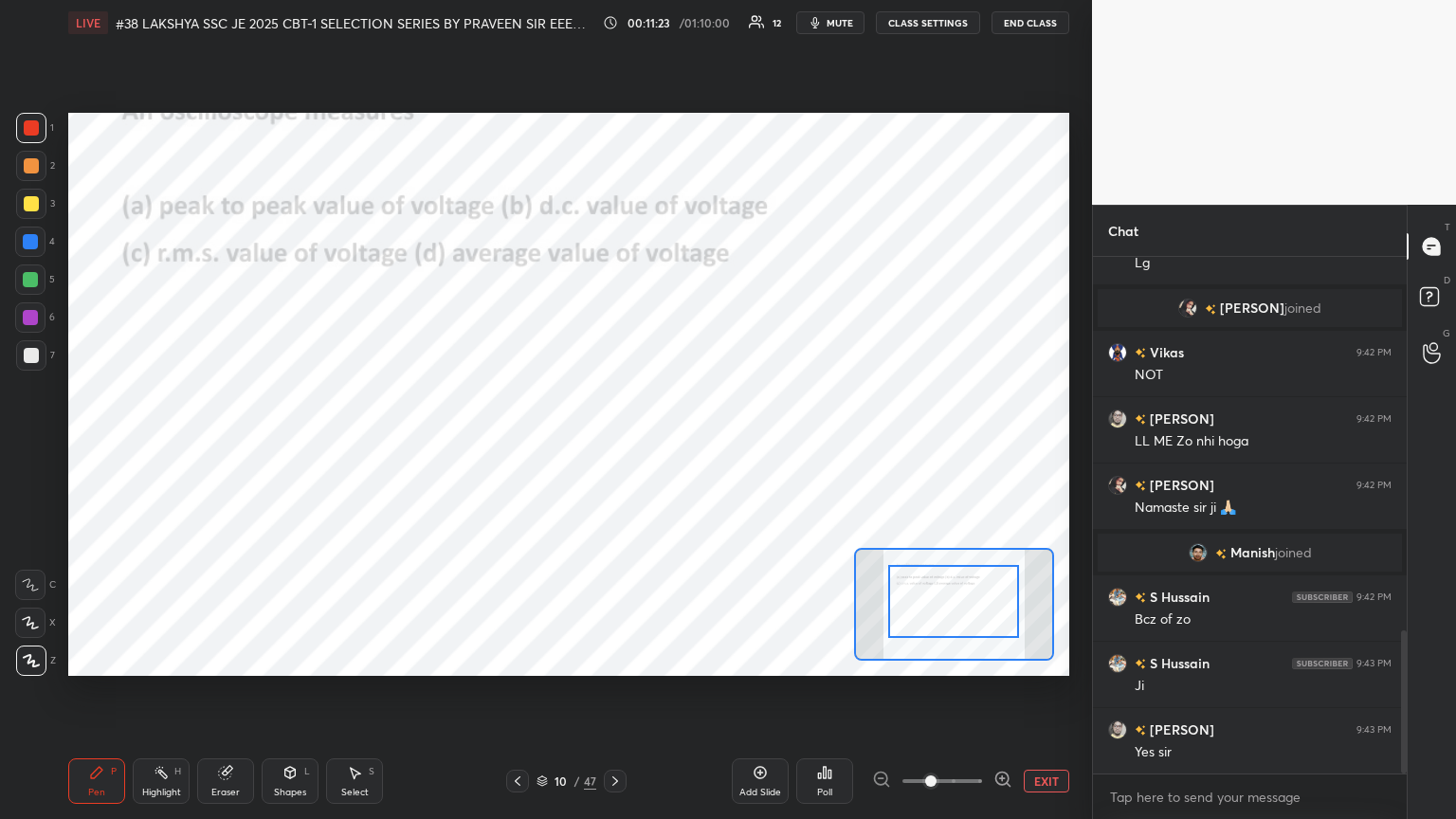 drag, startPoint x: 955, startPoint y: 614, endPoint x: 960, endPoint y: 602, distance: 13 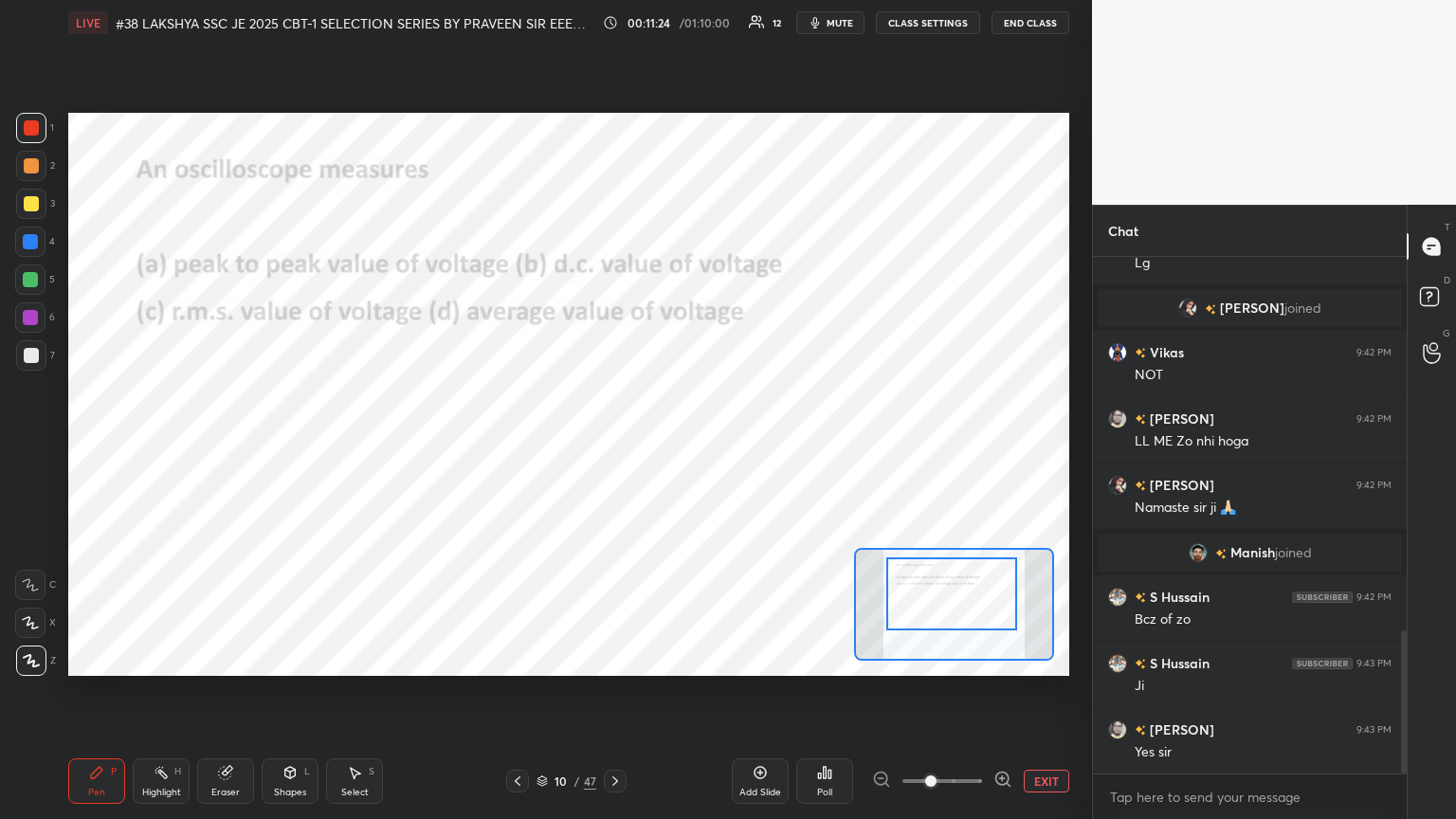 drag, startPoint x: 964, startPoint y: 608, endPoint x: 956, endPoint y: 614, distance: 10 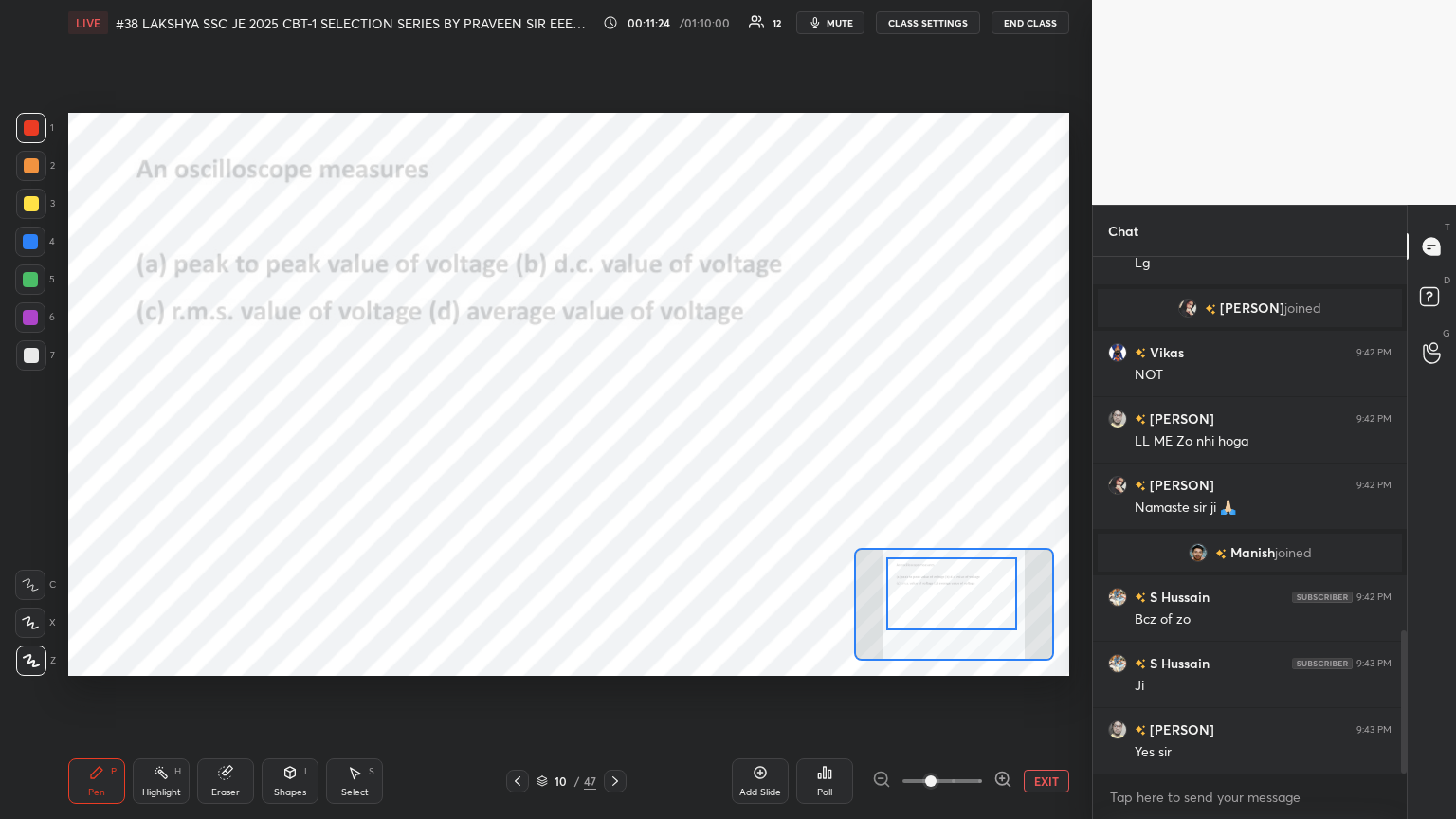 click at bounding box center [952, 593] 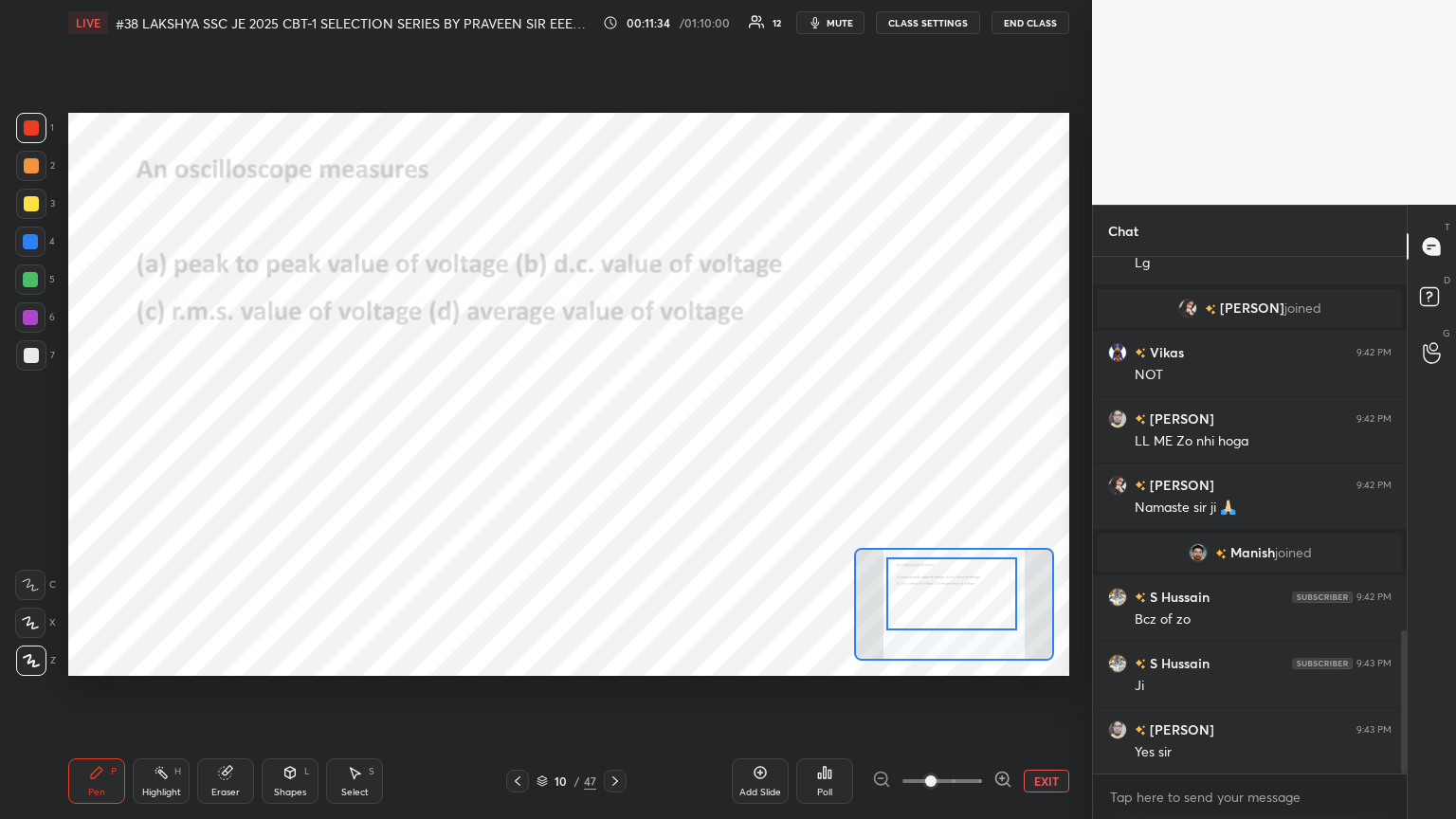 click at bounding box center (31, 128) 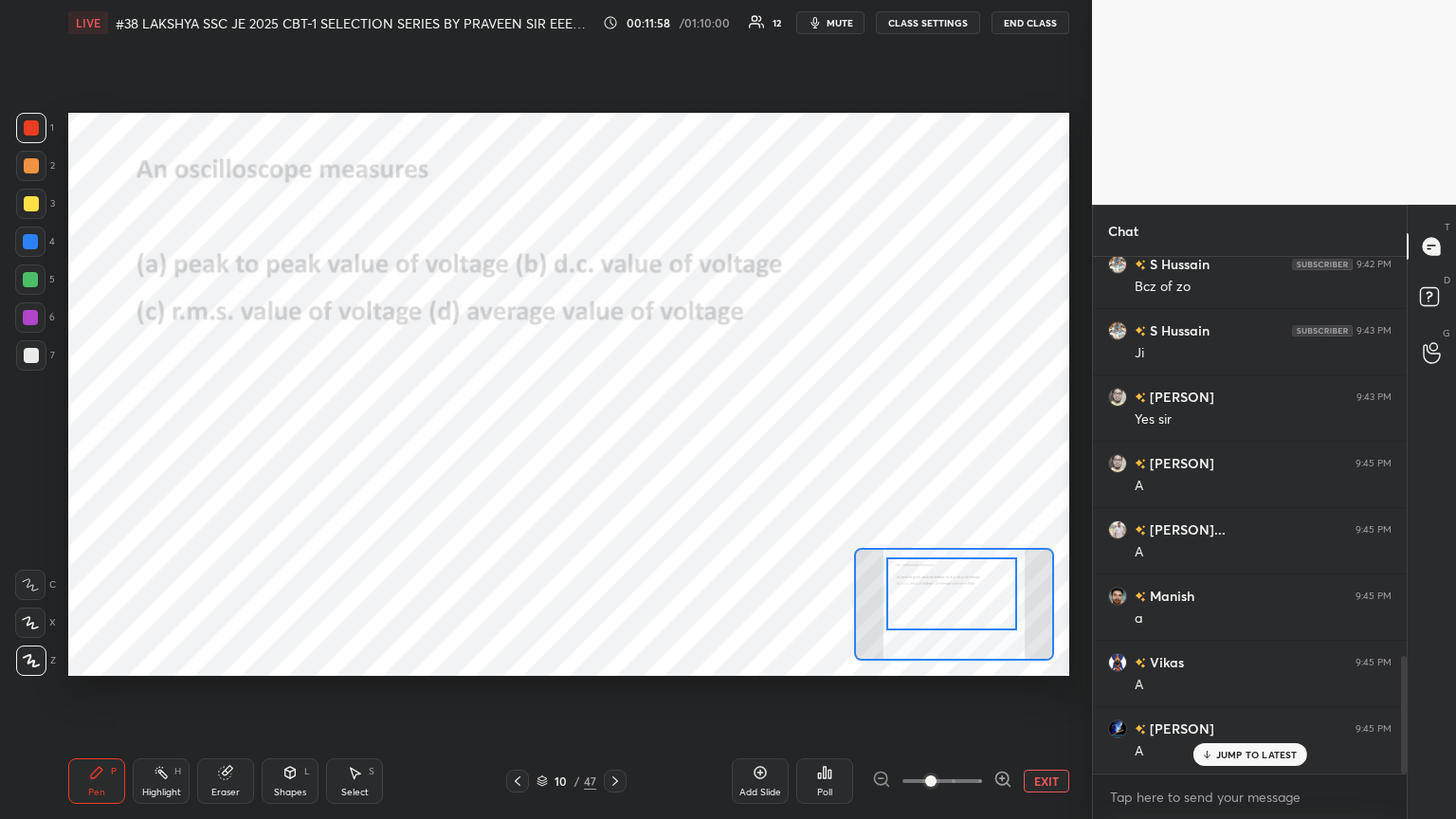 scroll, scrollTop: 1752, scrollLeft: 0, axis: vertical 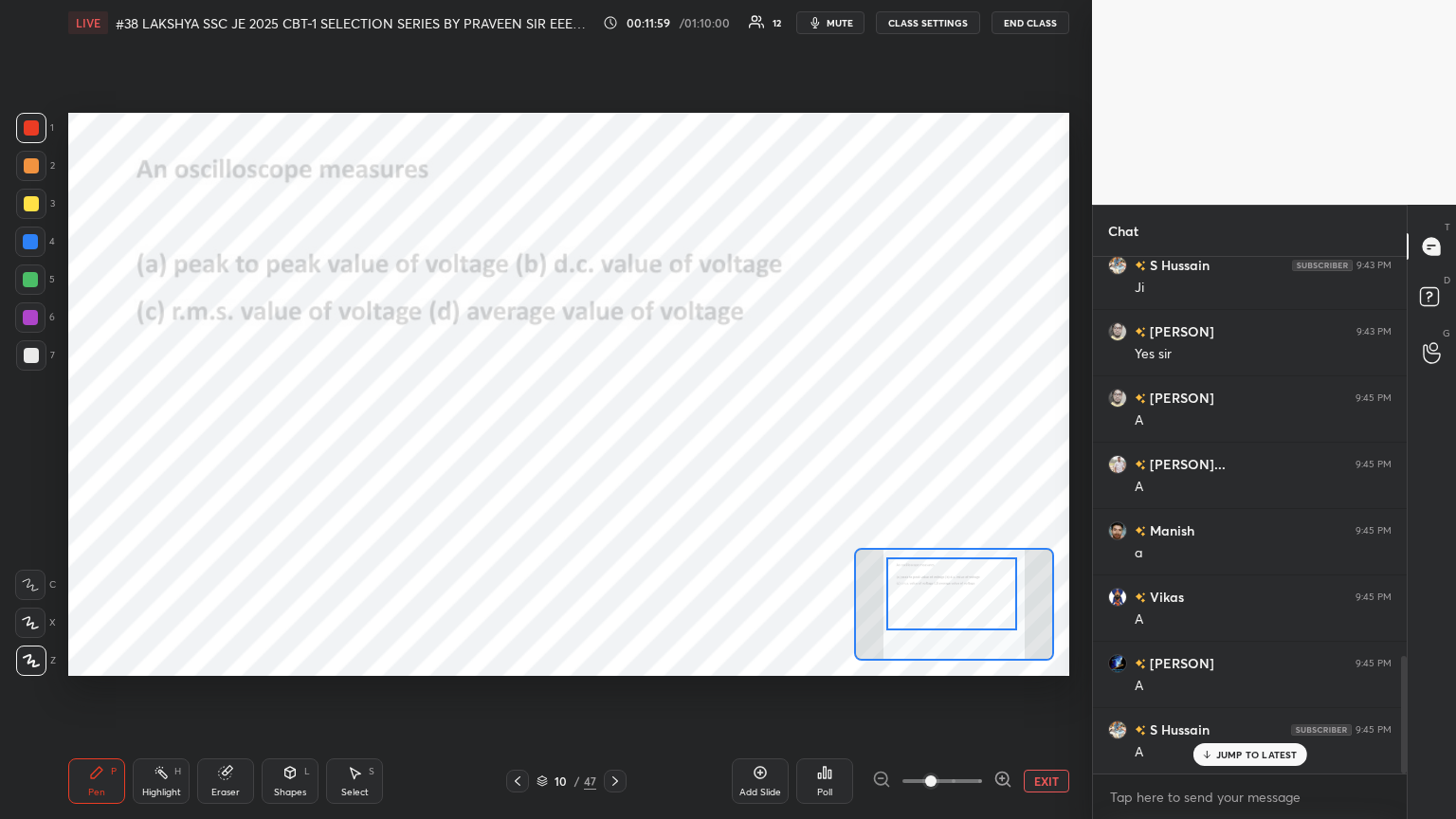 click 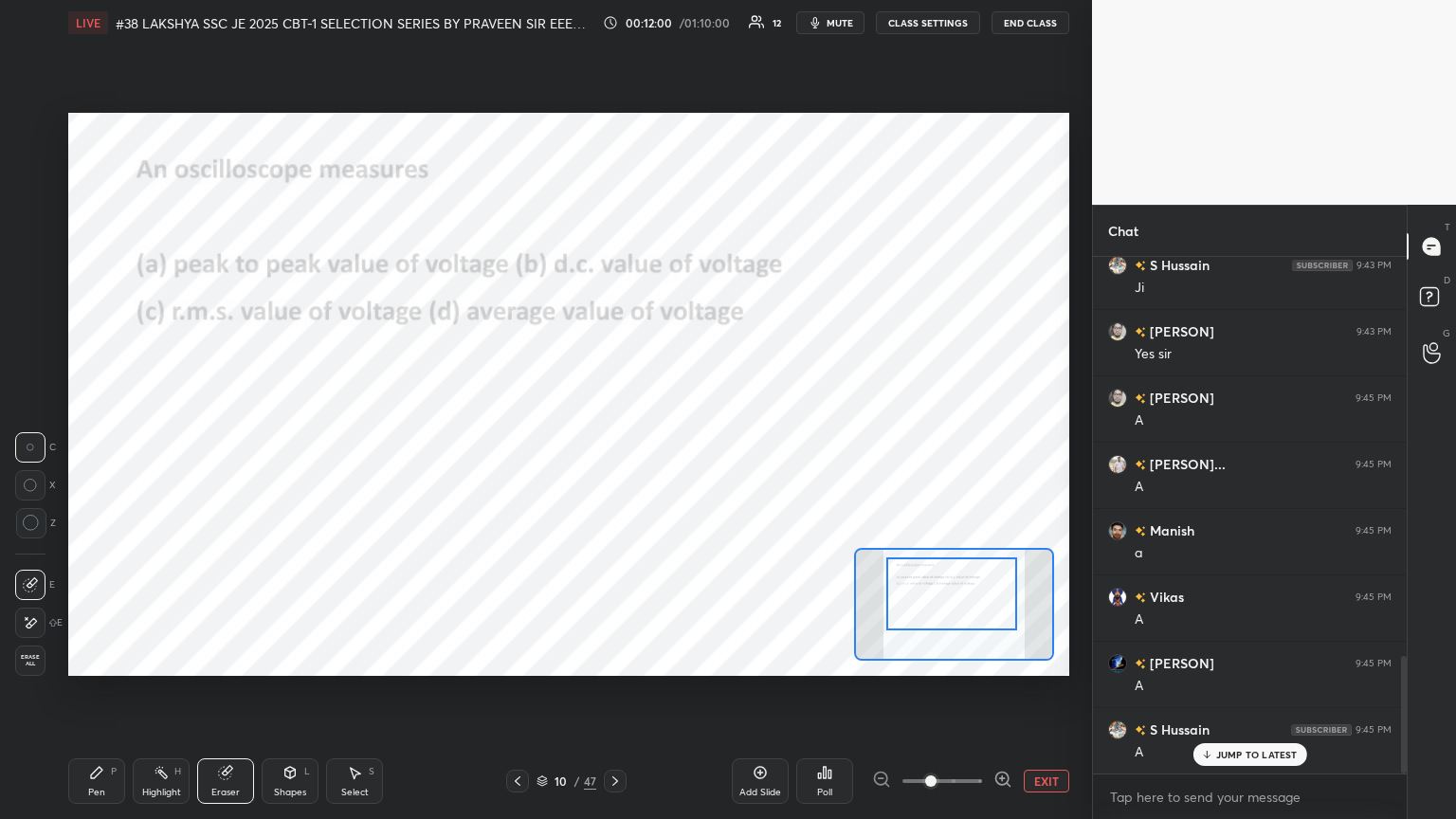 drag, startPoint x: 27, startPoint y: 658, endPoint x: 40, endPoint y: 676, distance: 22.203603 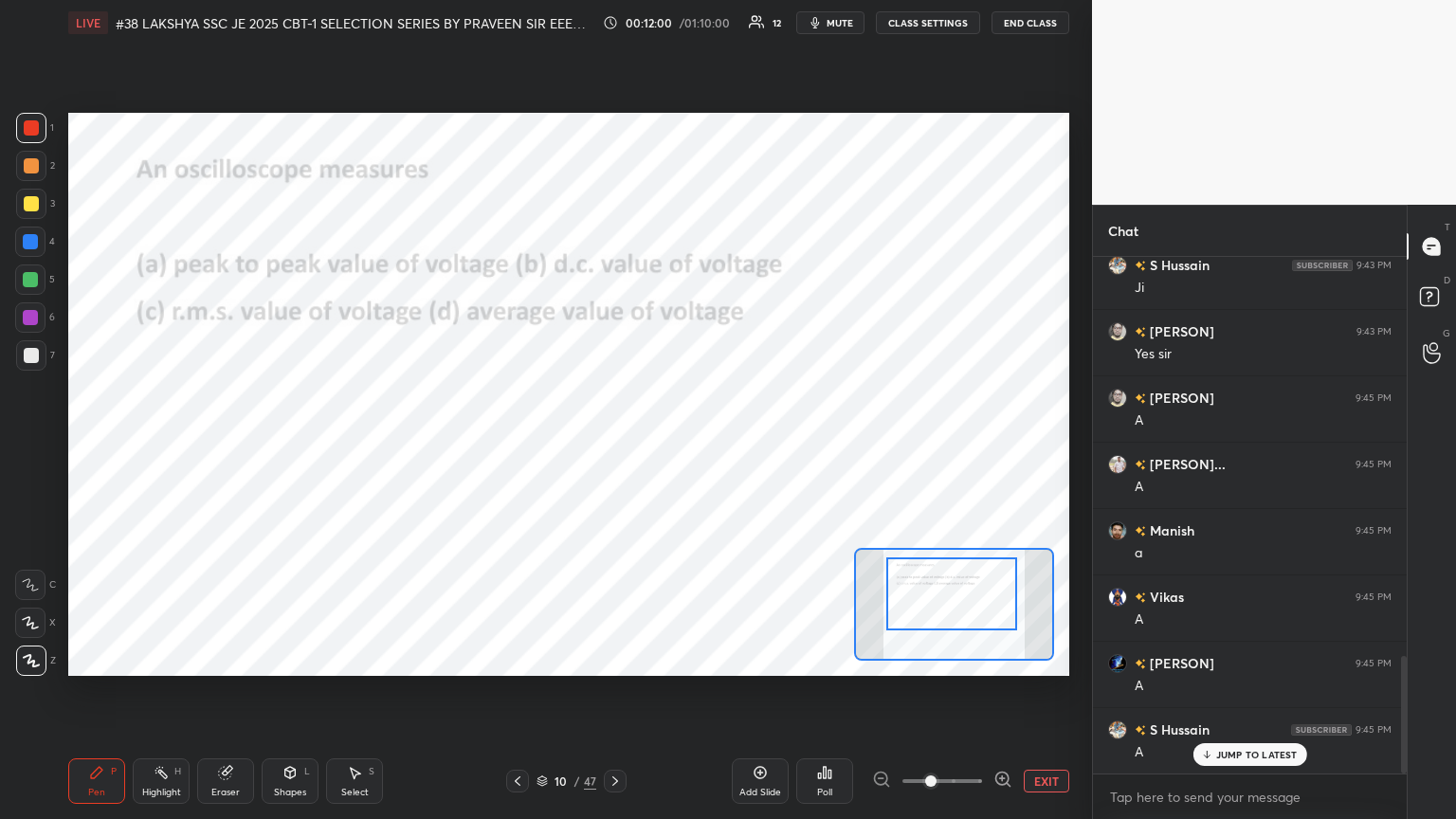 click on "Pen P" at bounding box center (97, 781) 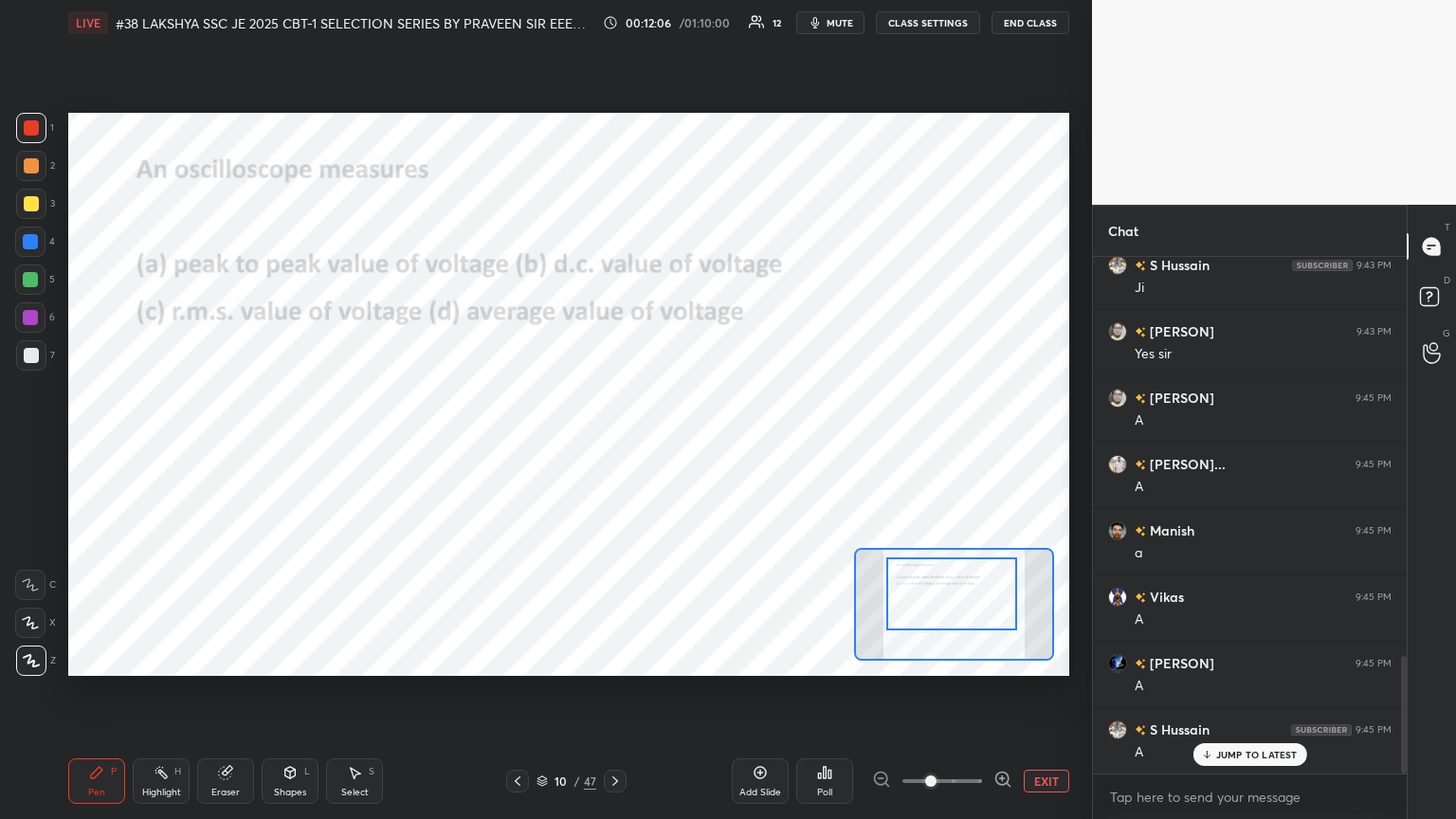 scroll, scrollTop: 1819, scrollLeft: 0, axis: vertical 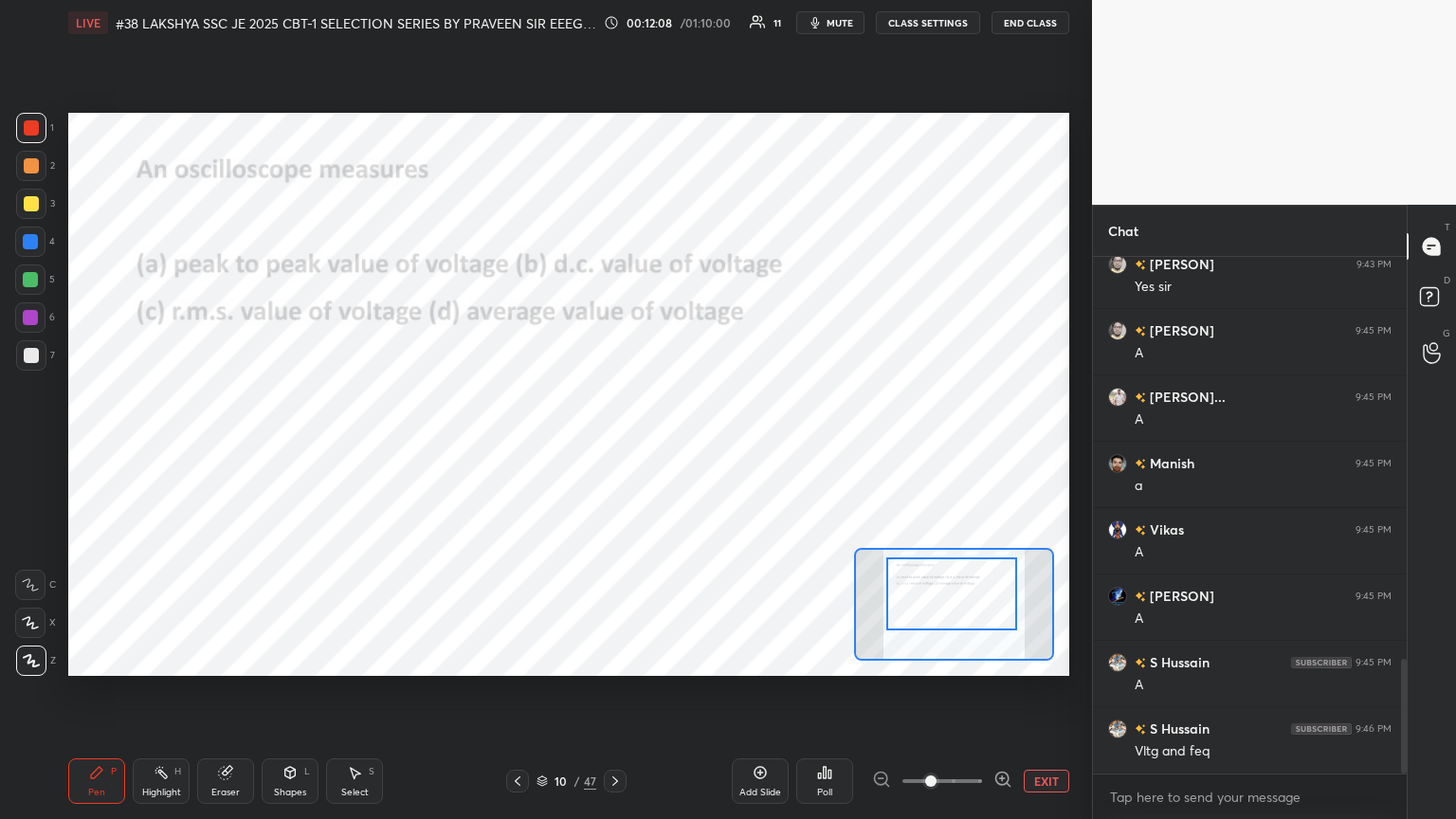 click on "mute" at bounding box center (840, 23) 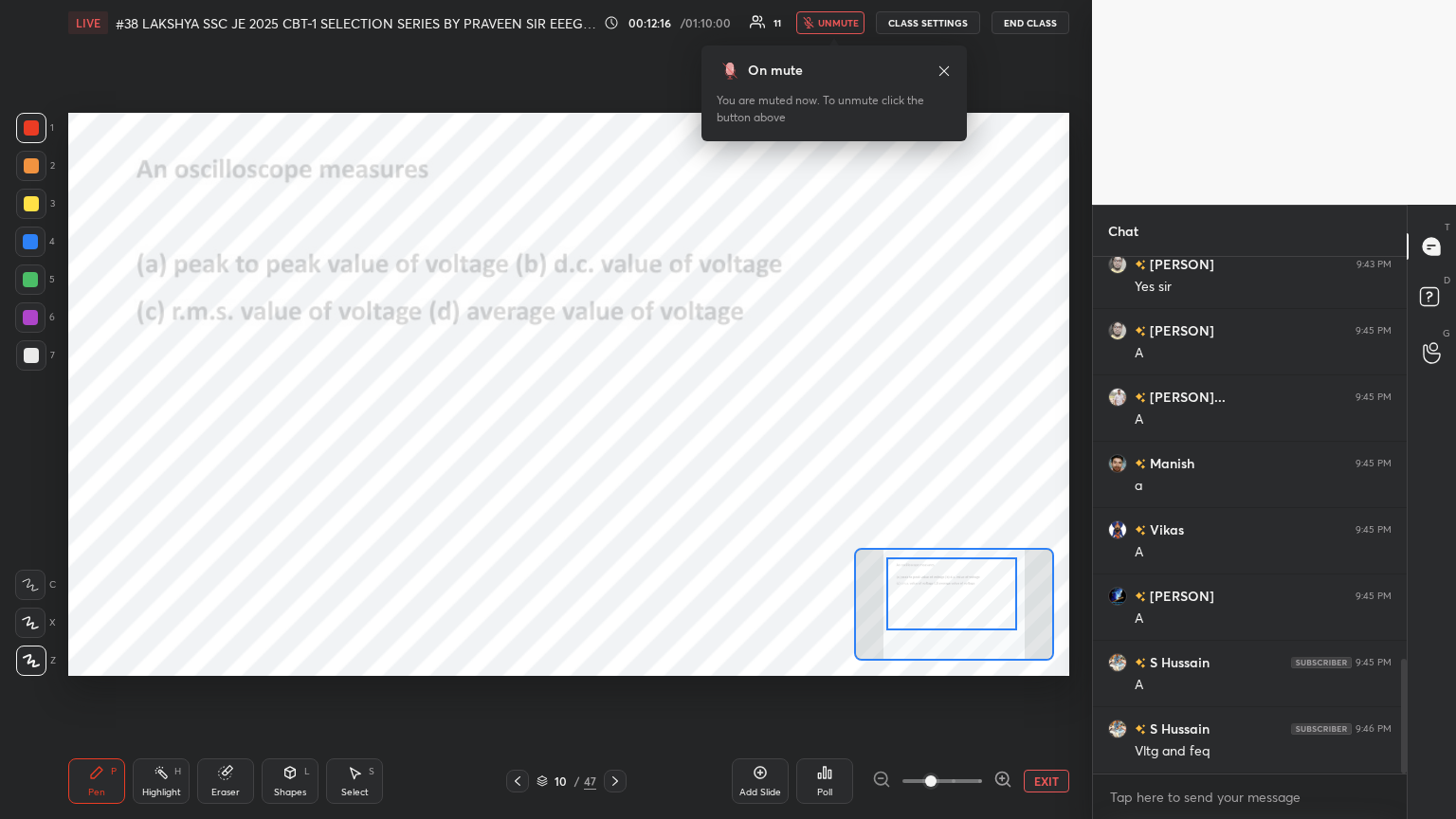 click on "unmute" at bounding box center [838, 23] 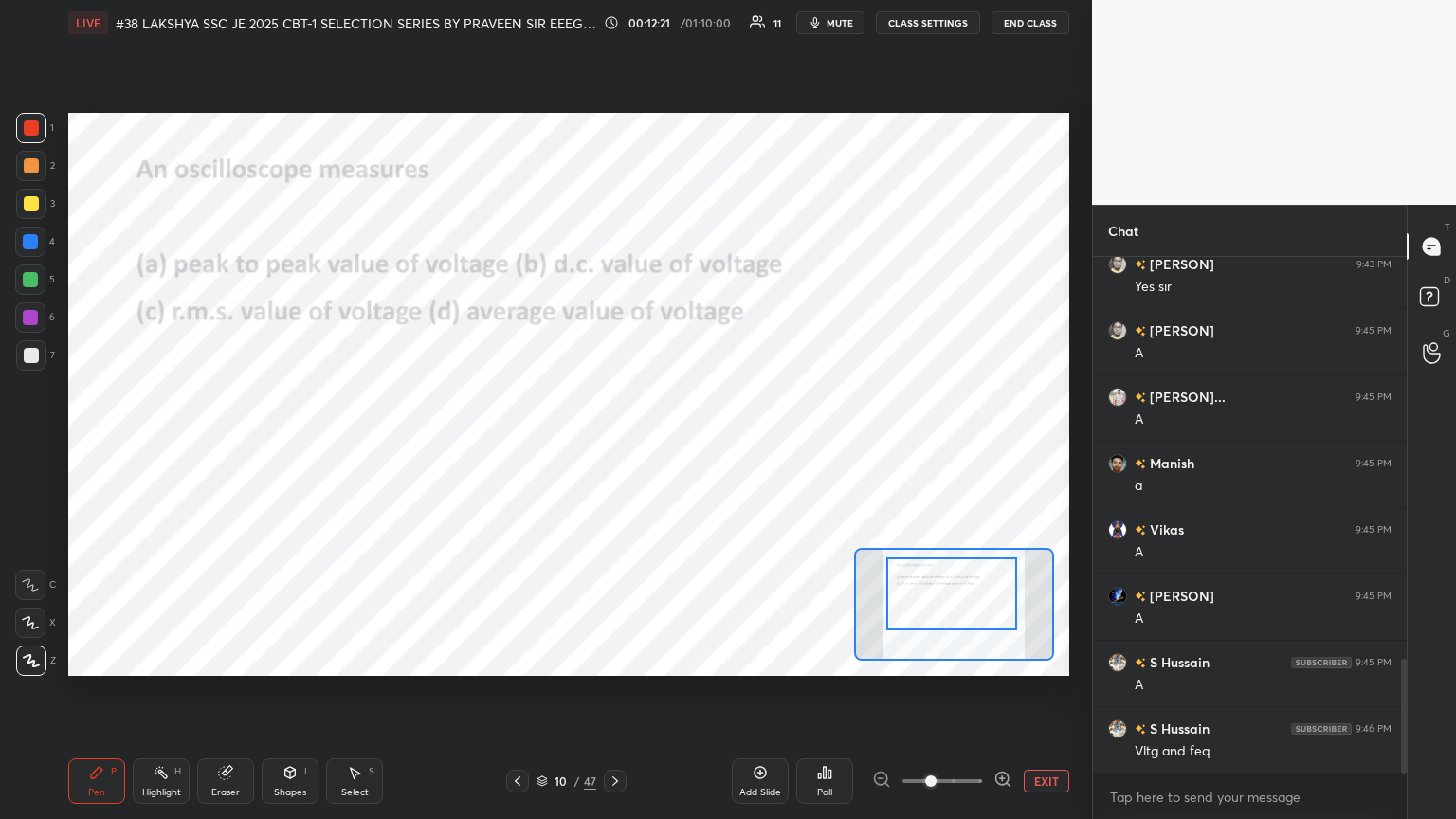 click 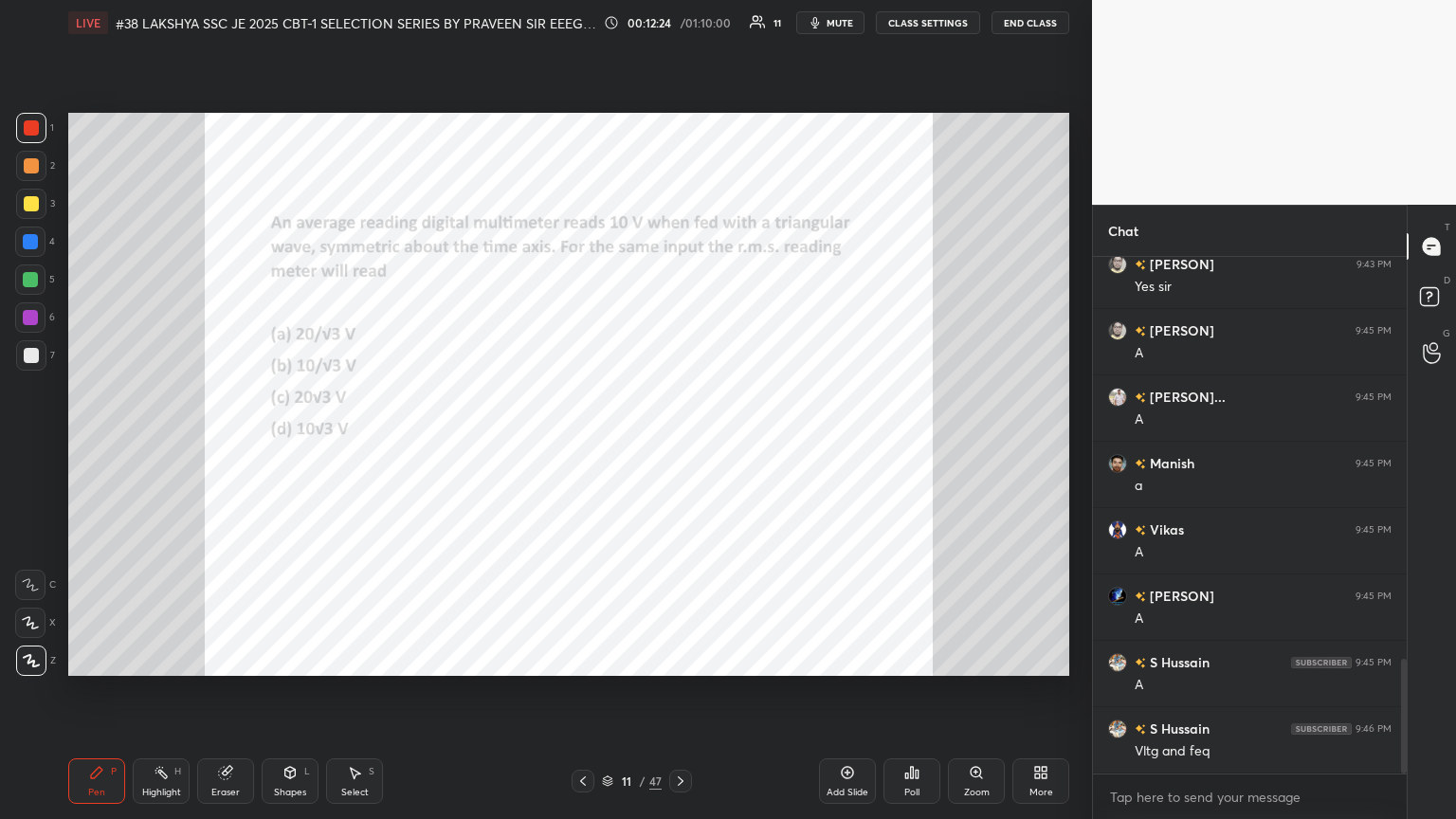 click on "Zoom" at bounding box center (976, 792) 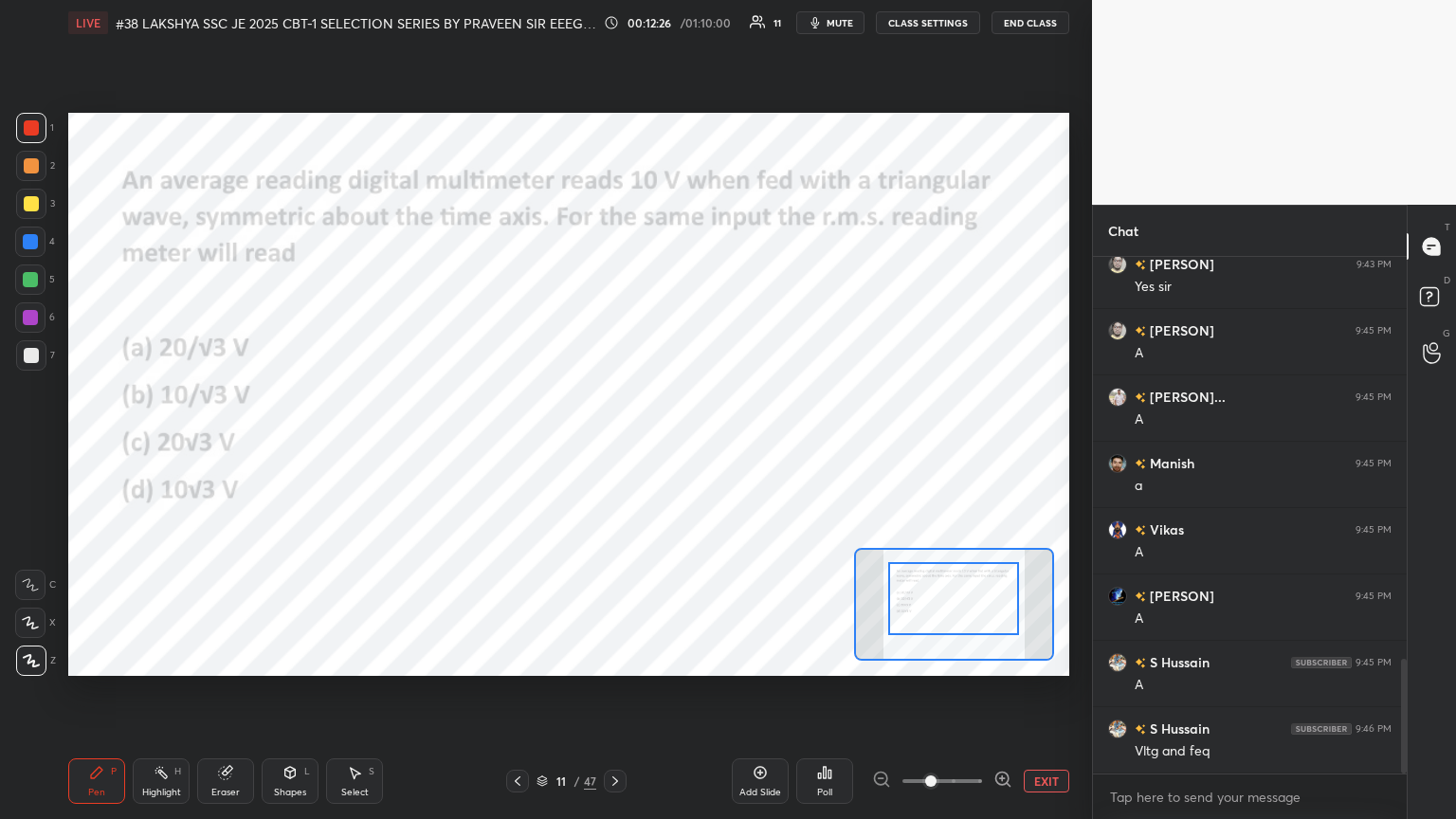 click at bounding box center (954, 598) 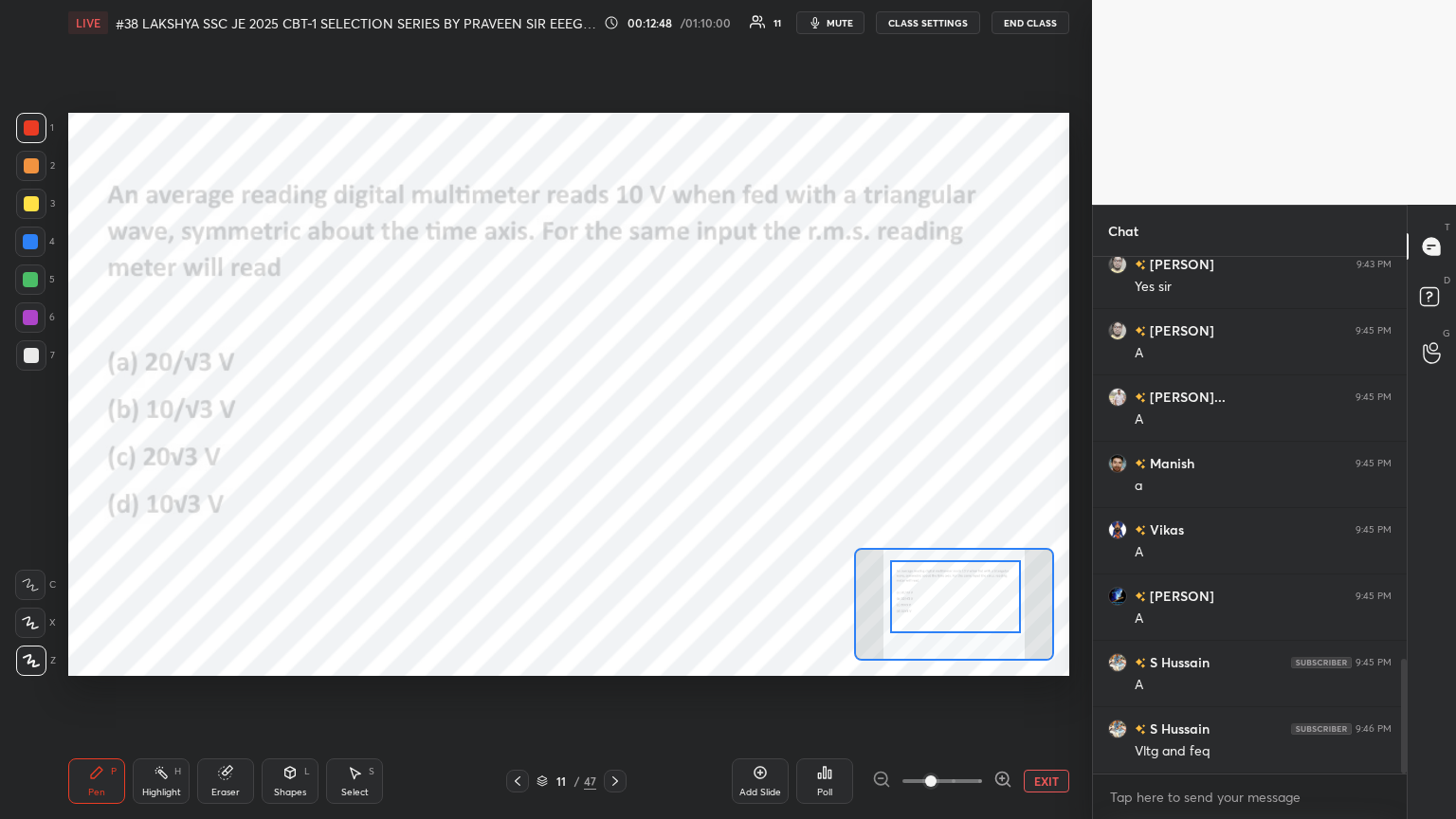 click on "Poll" at bounding box center [825, 781] 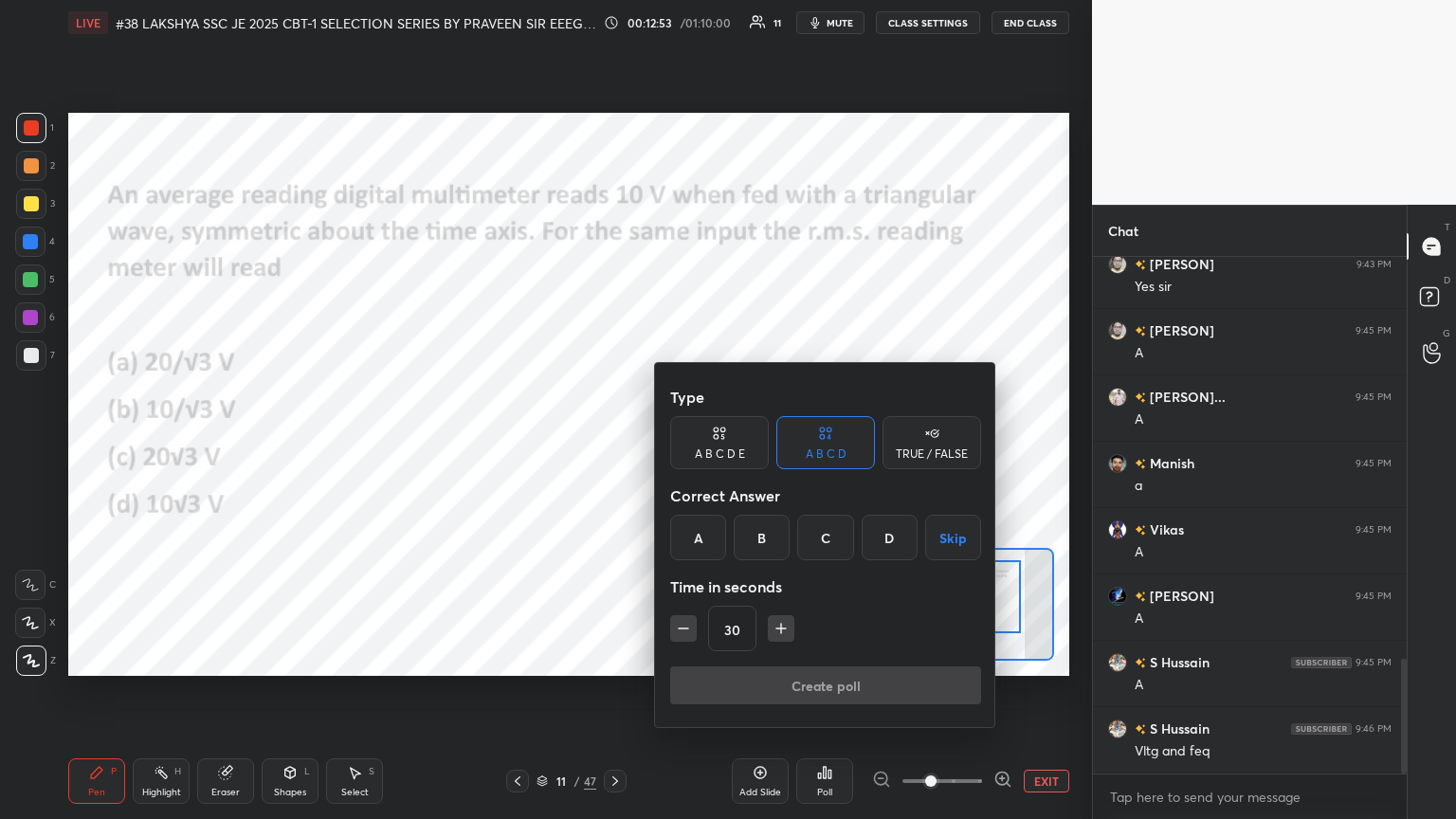 drag, startPoint x: 701, startPoint y: 548, endPoint x: 711, endPoint y: 587, distance: 40.261644 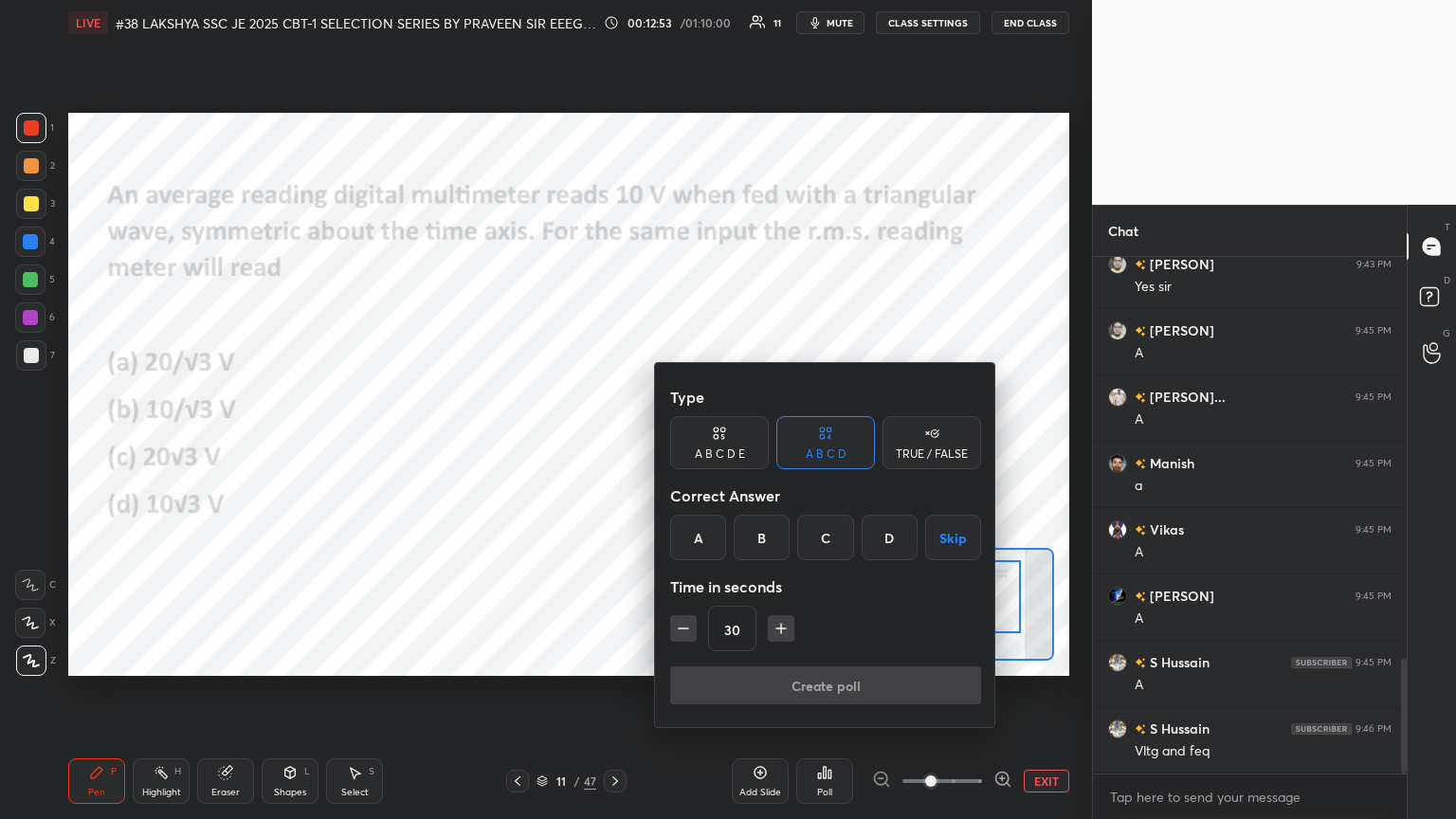 click on "A" at bounding box center (698, 537) 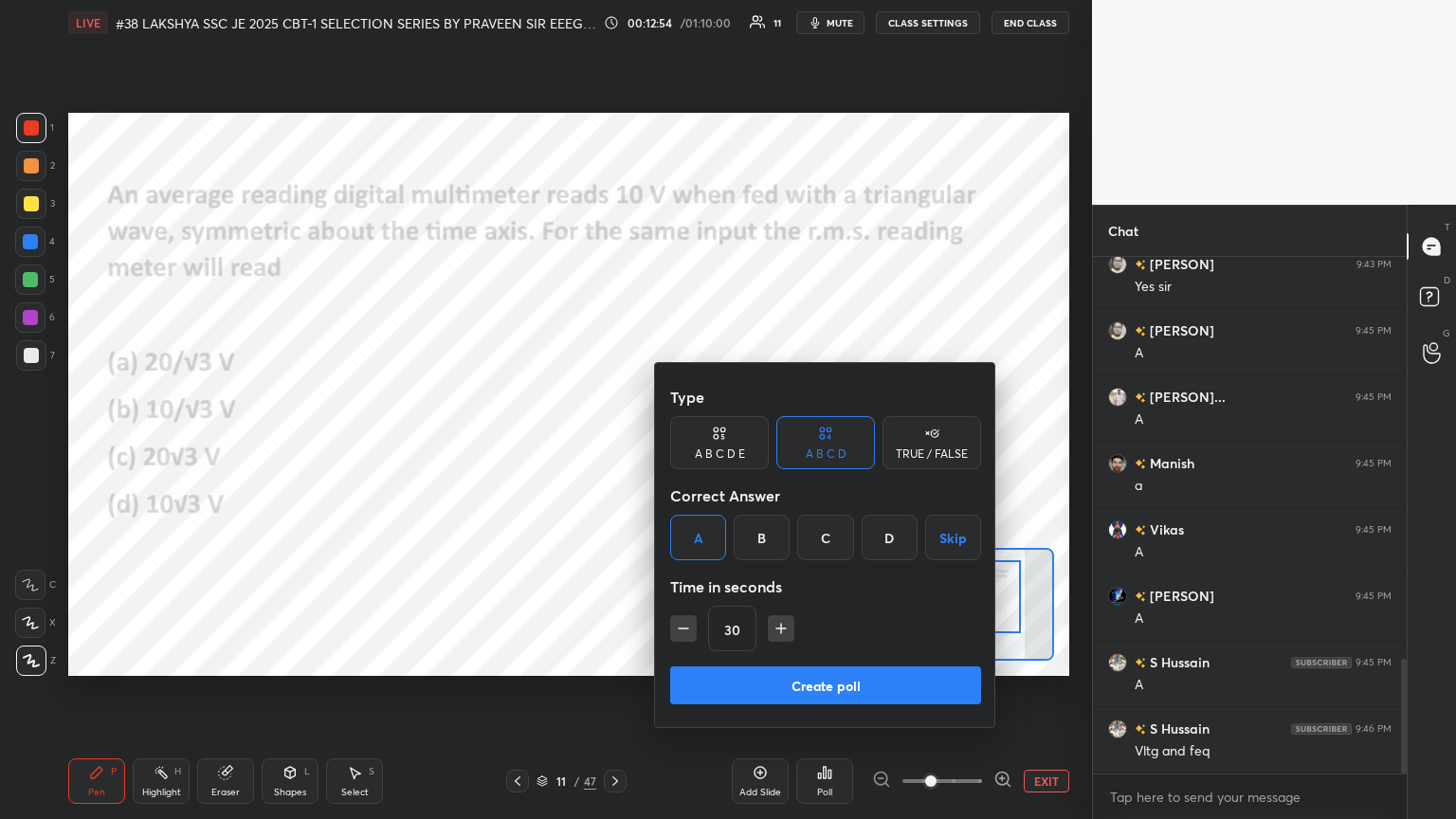 click 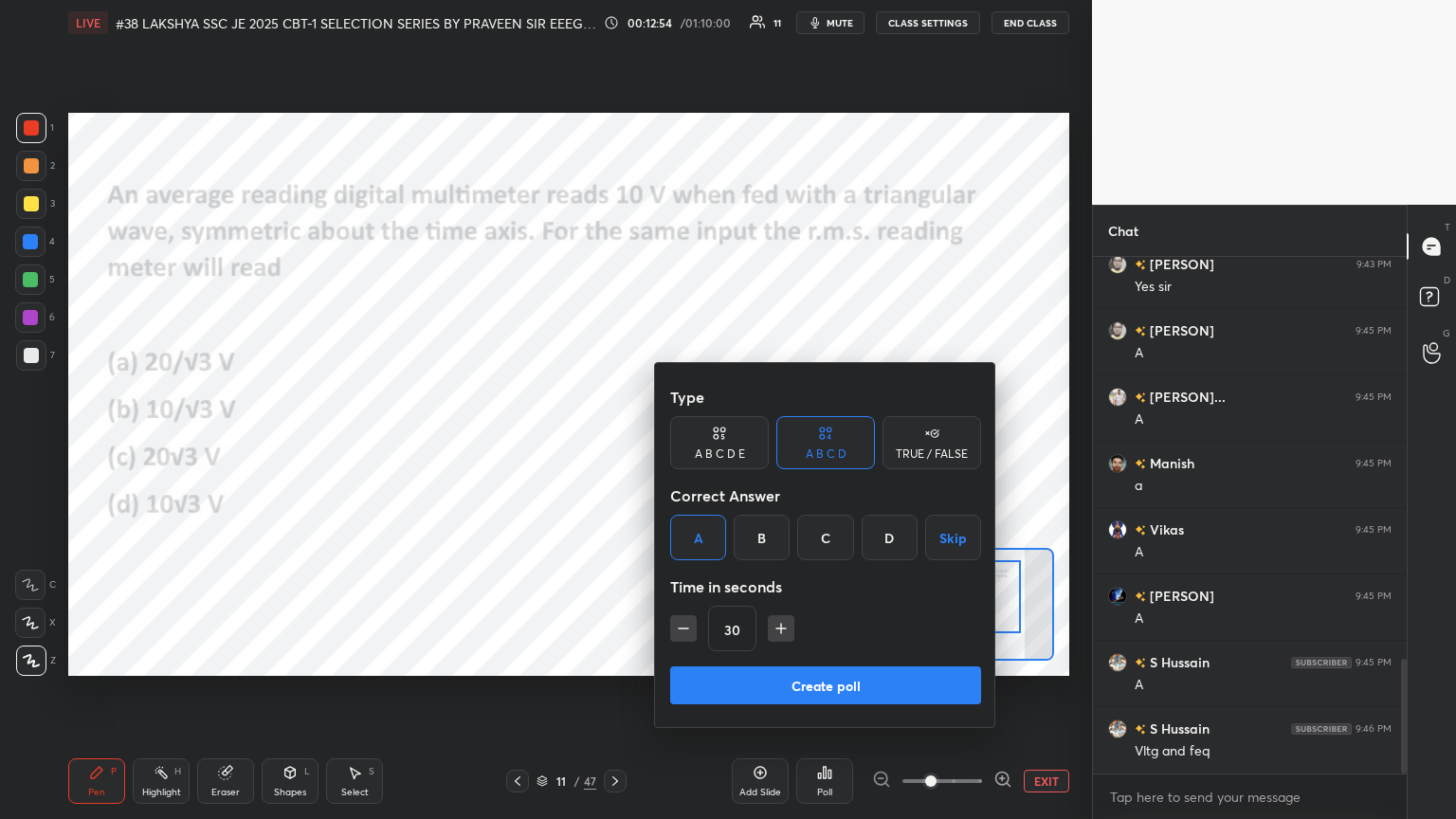 type on "45" 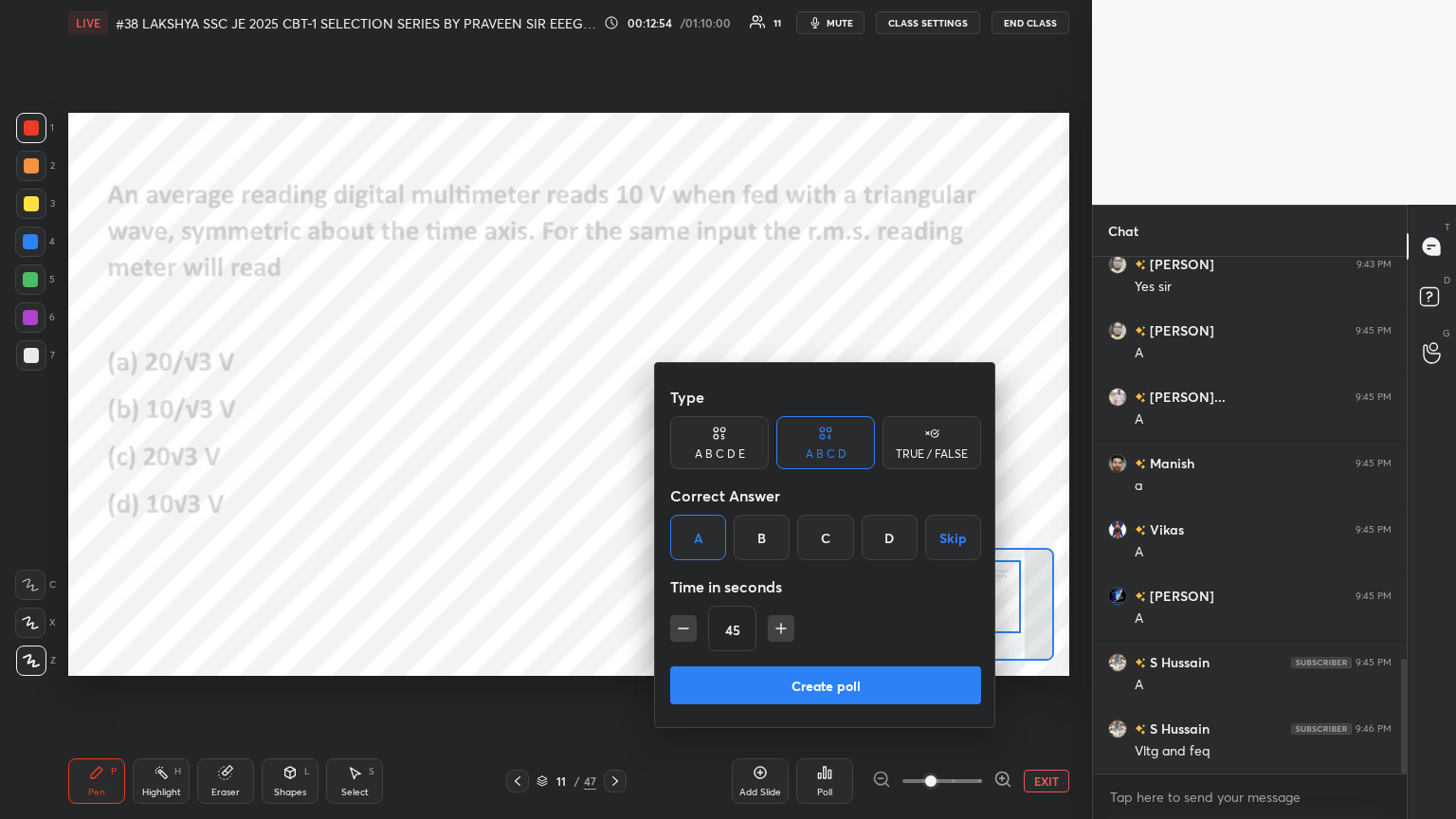 click on "Create poll" at bounding box center (826, 685) 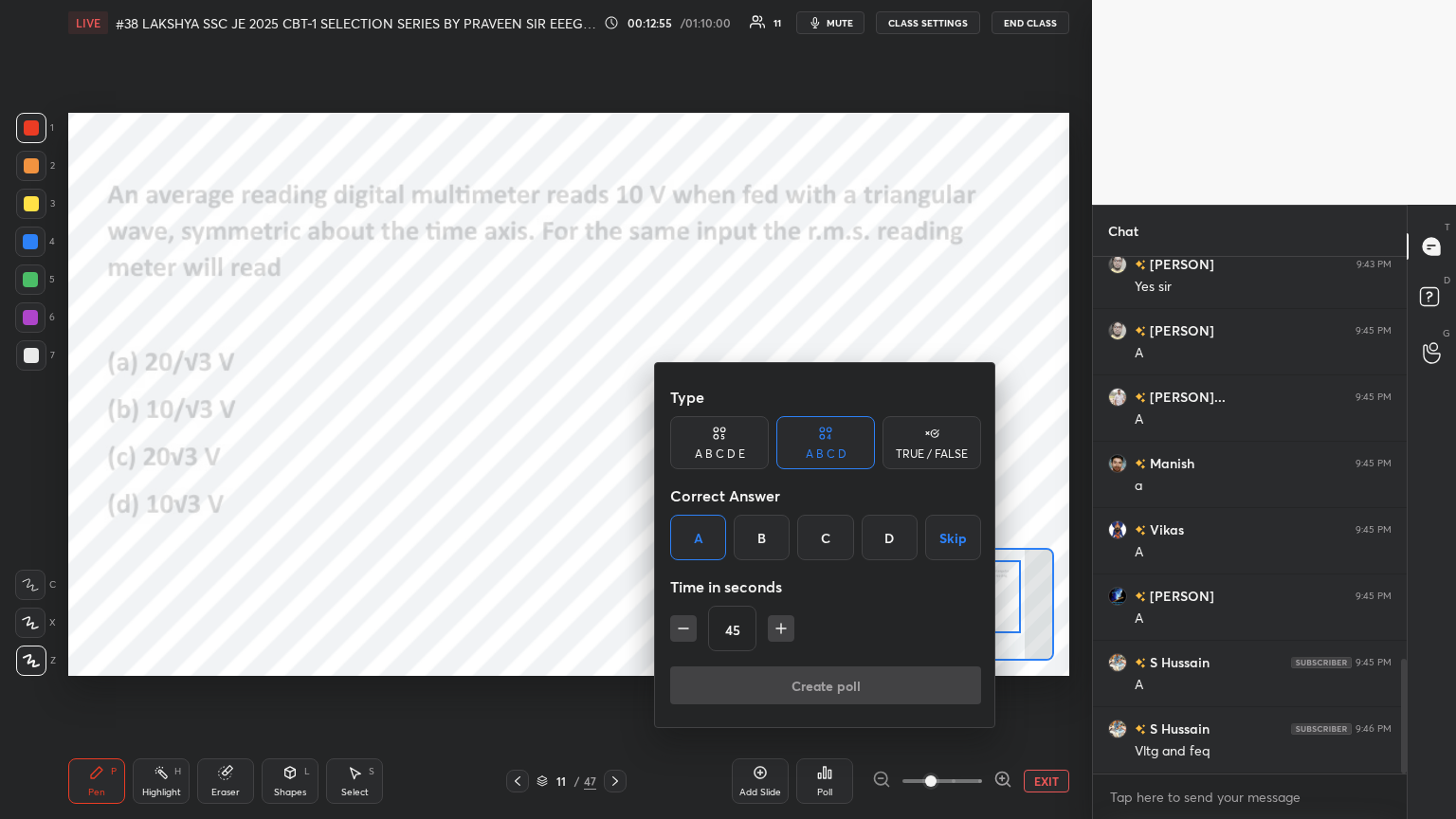 scroll, scrollTop: 480, scrollLeft: 308, axis: both 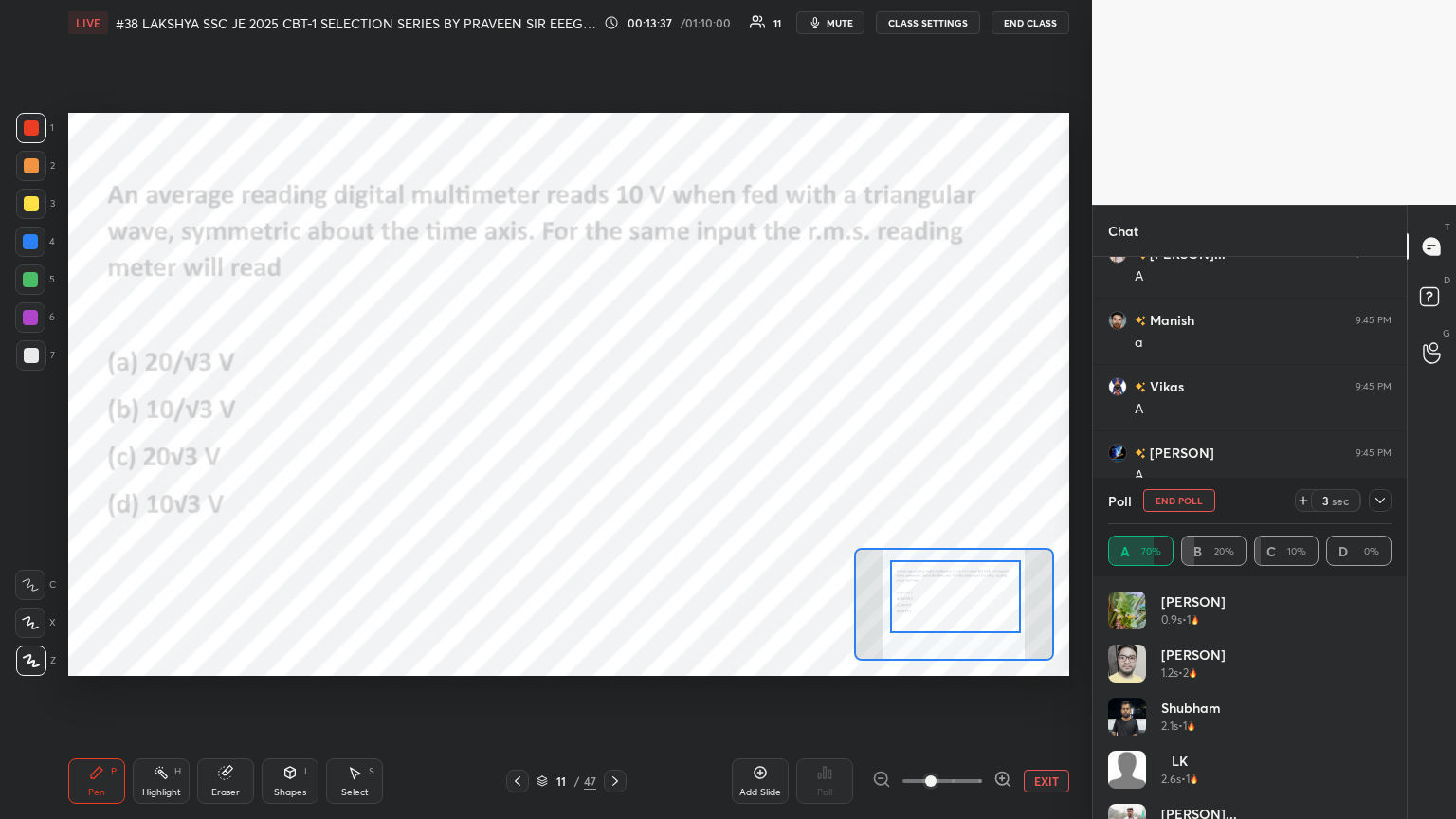 drag, startPoint x: 1385, startPoint y: 721, endPoint x: 1375, endPoint y: 702, distance: 21.47091 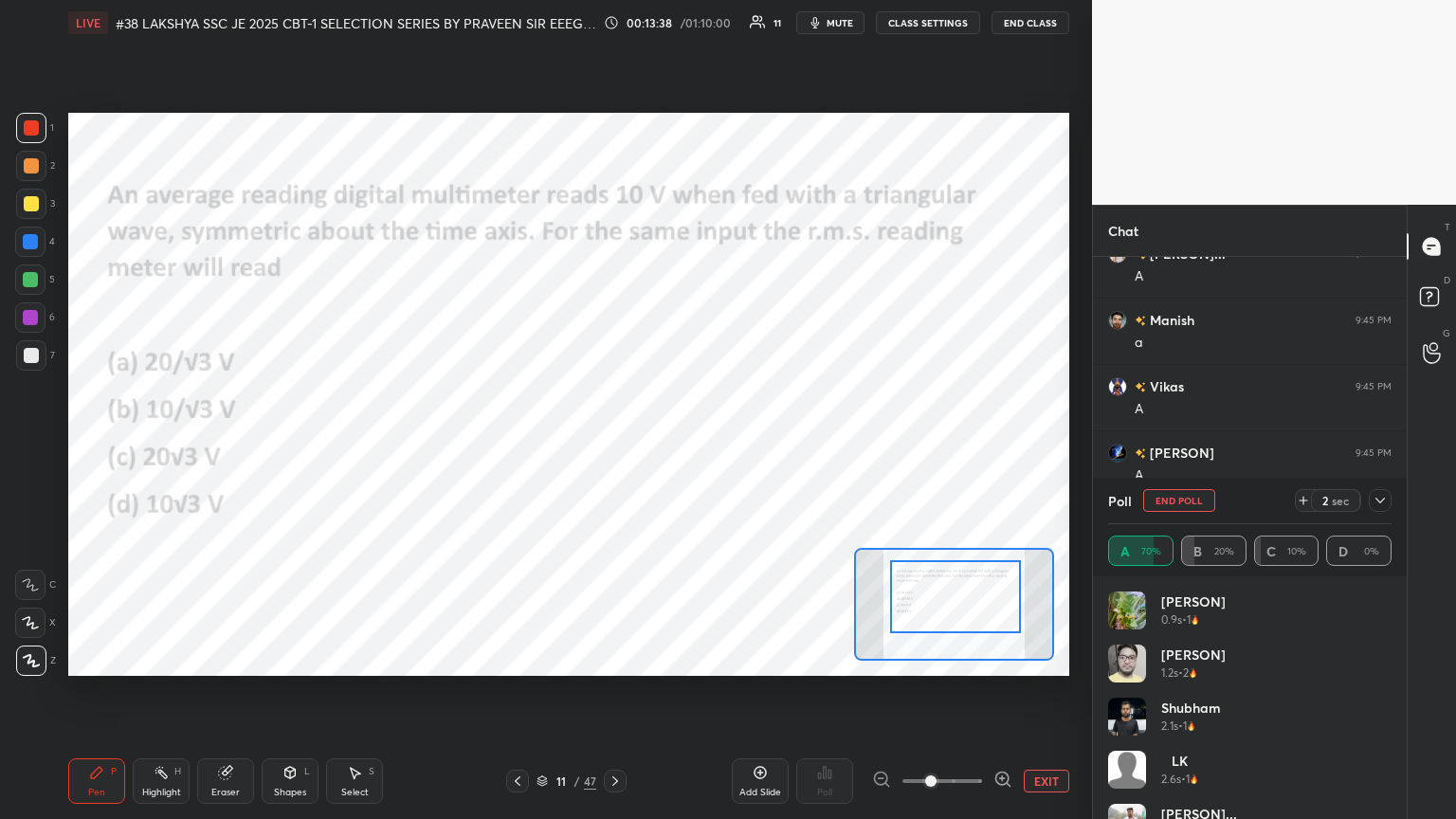 drag, startPoint x: 1395, startPoint y: 690, endPoint x: 1395, endPoint y: 742, distance: 52 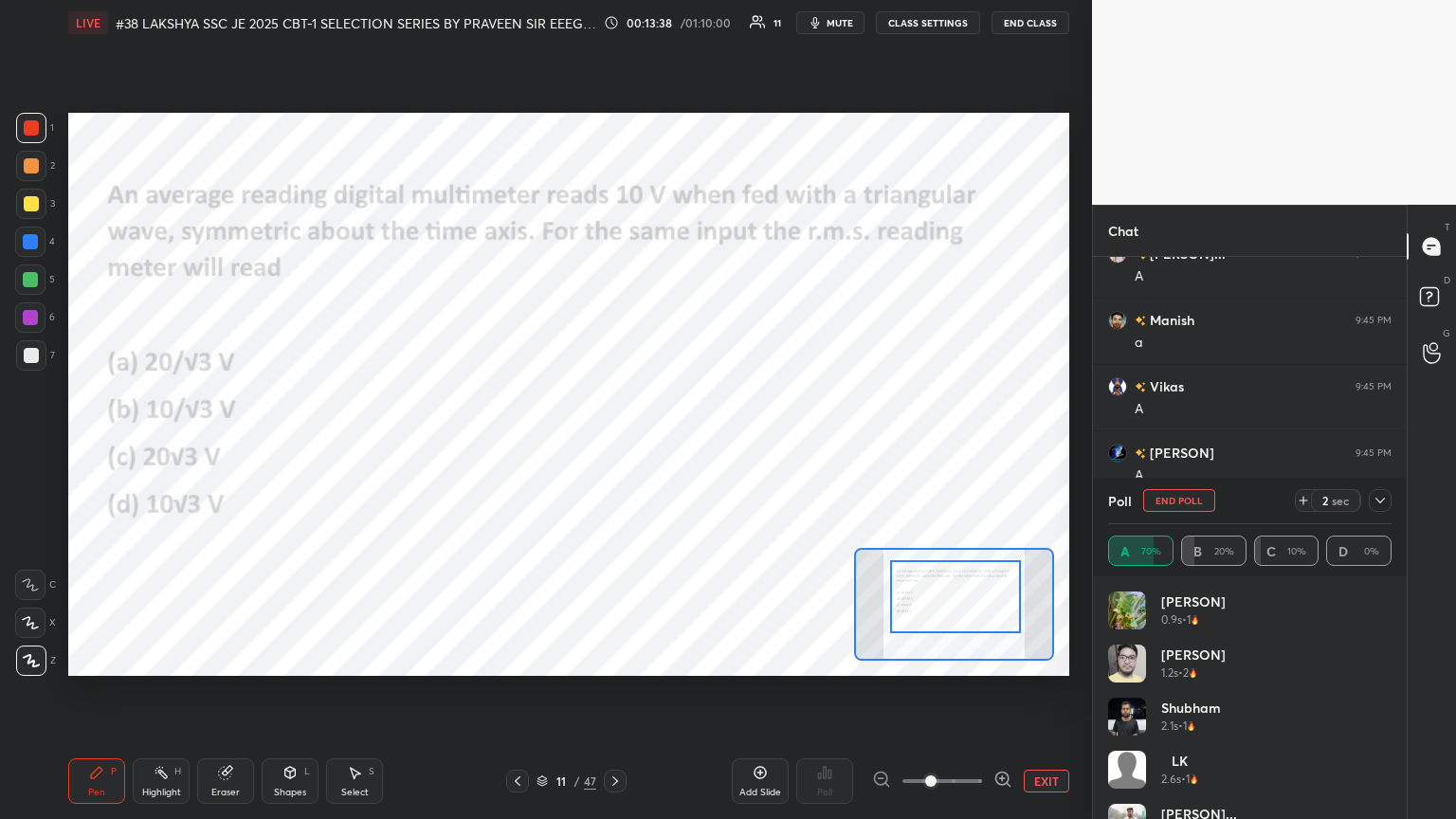 click on "[NAME] • LK • [NAME] • [NAME] • [NAME] •" at bounding box center (1249, 698) 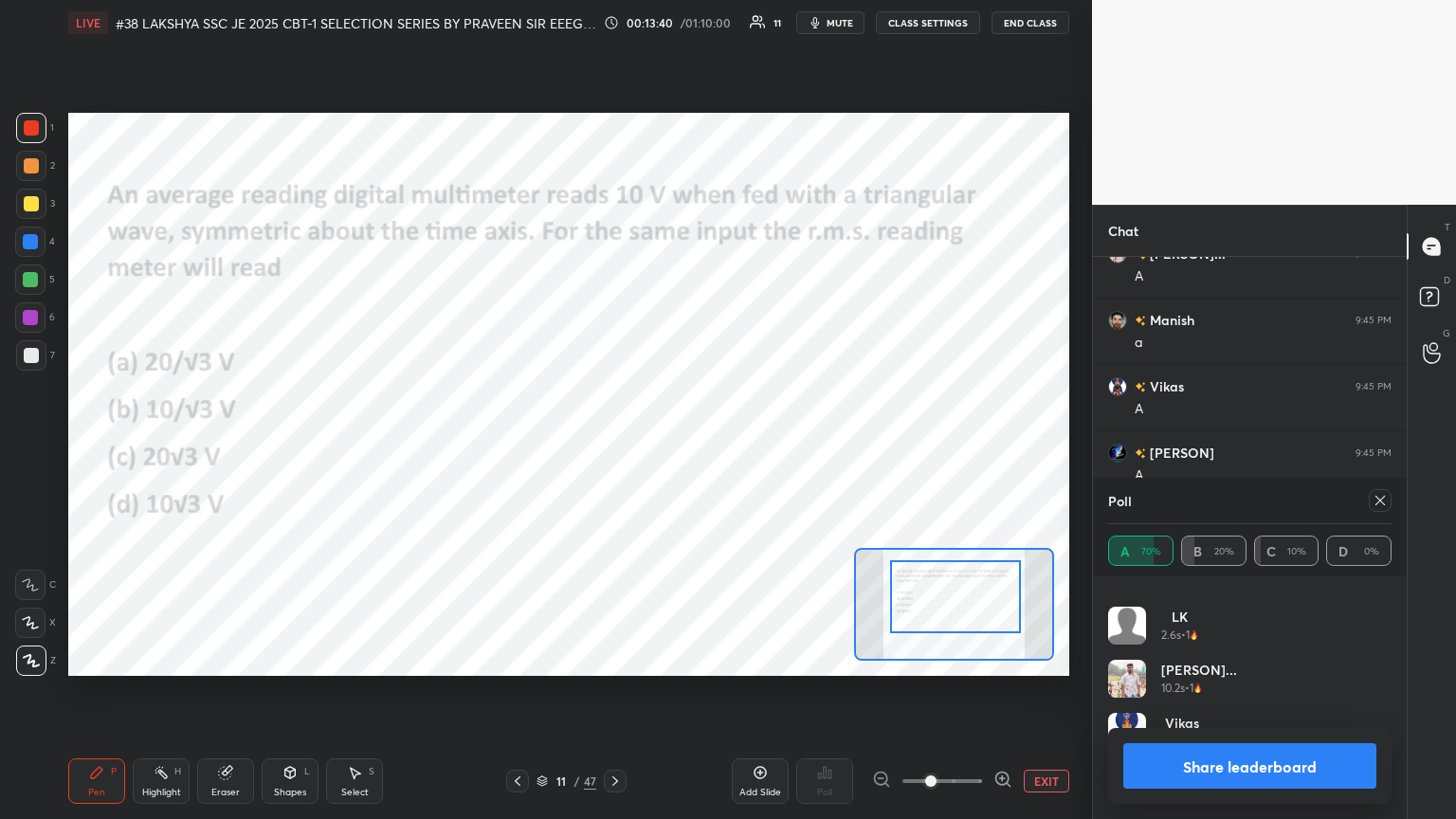 scroll, scrollTop: 0, scrollLeft: 0, axis: both 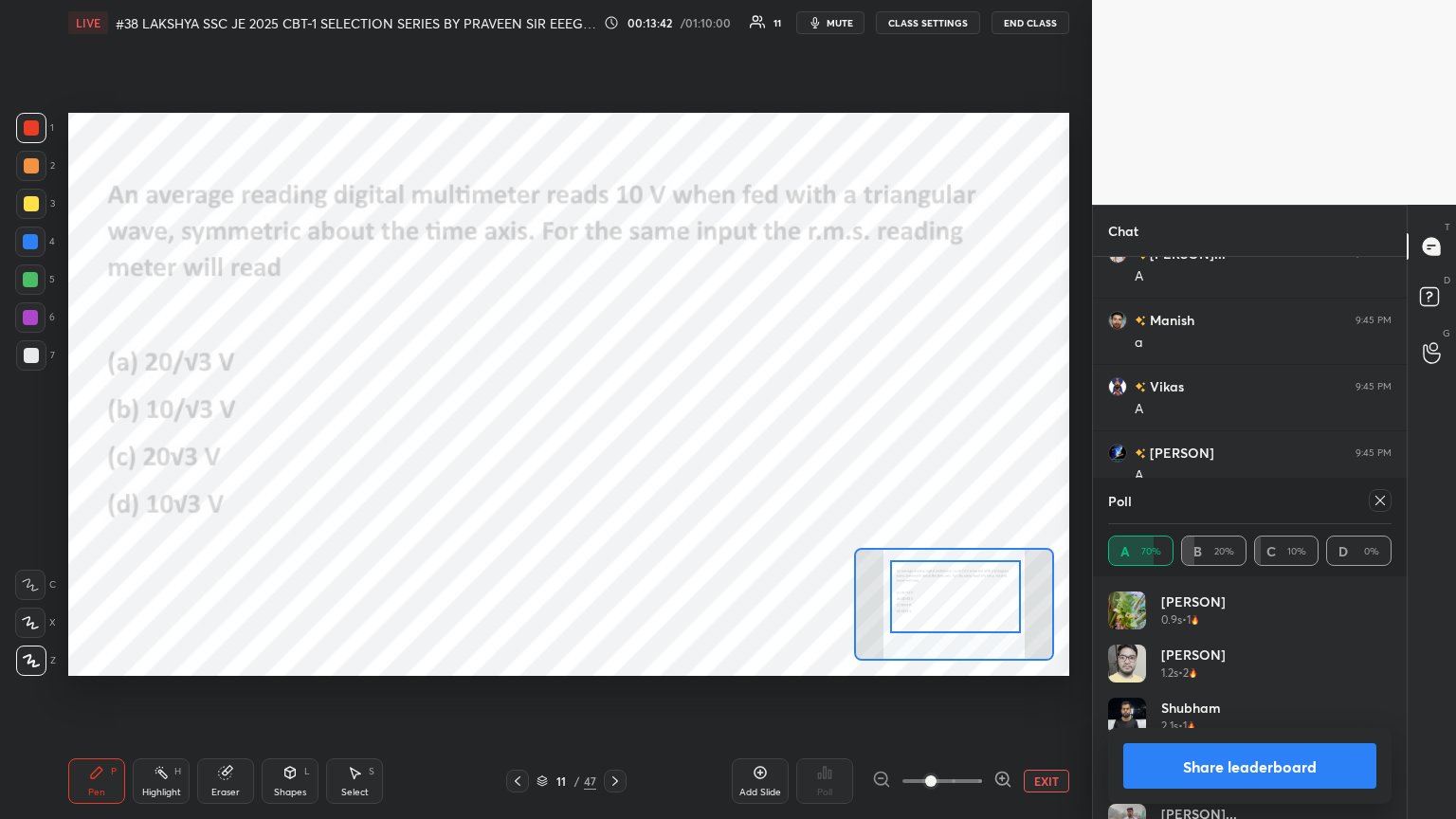 click 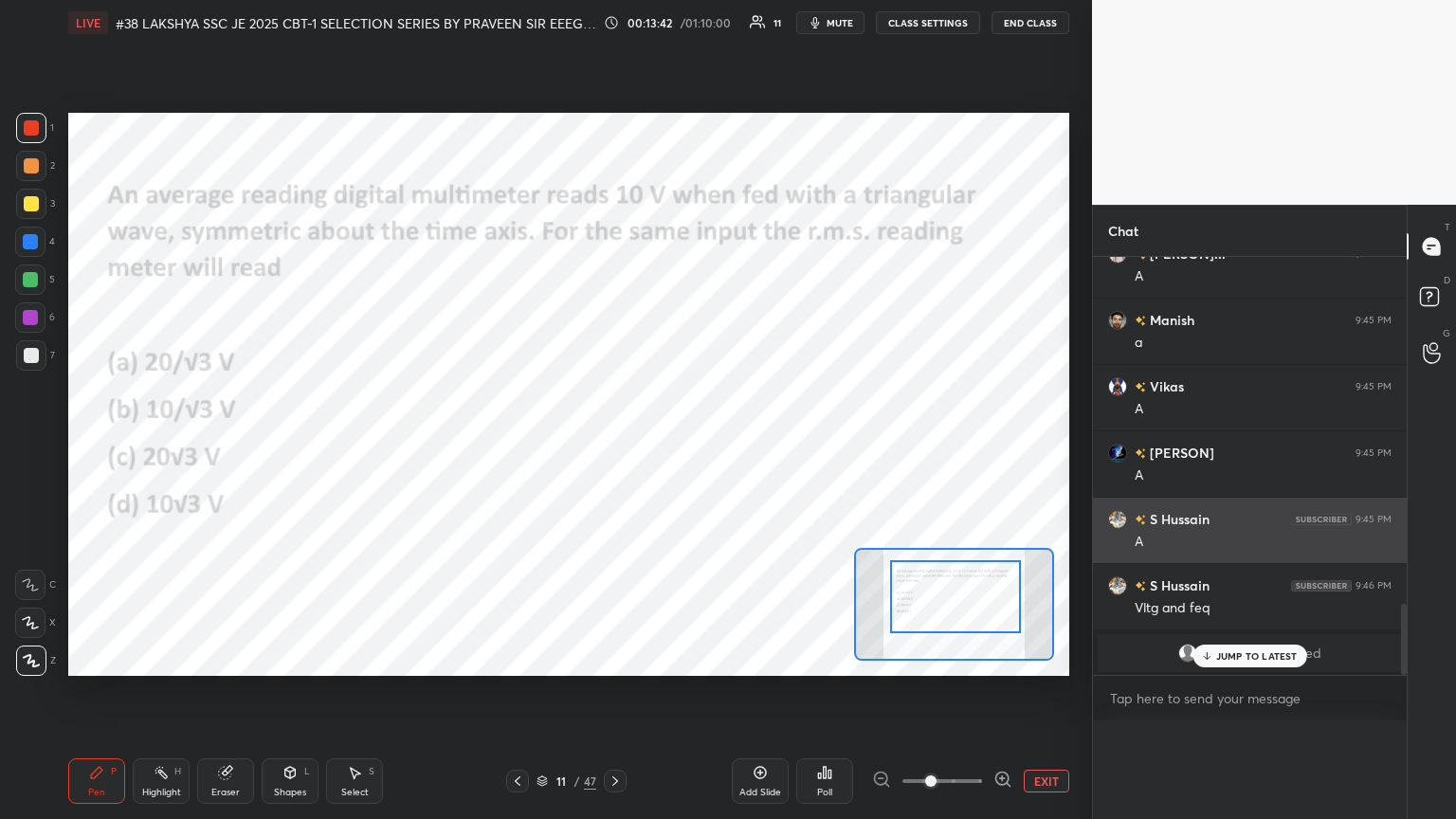 scroll, scrollTop: 0, scrollLeft: 0, axis: both 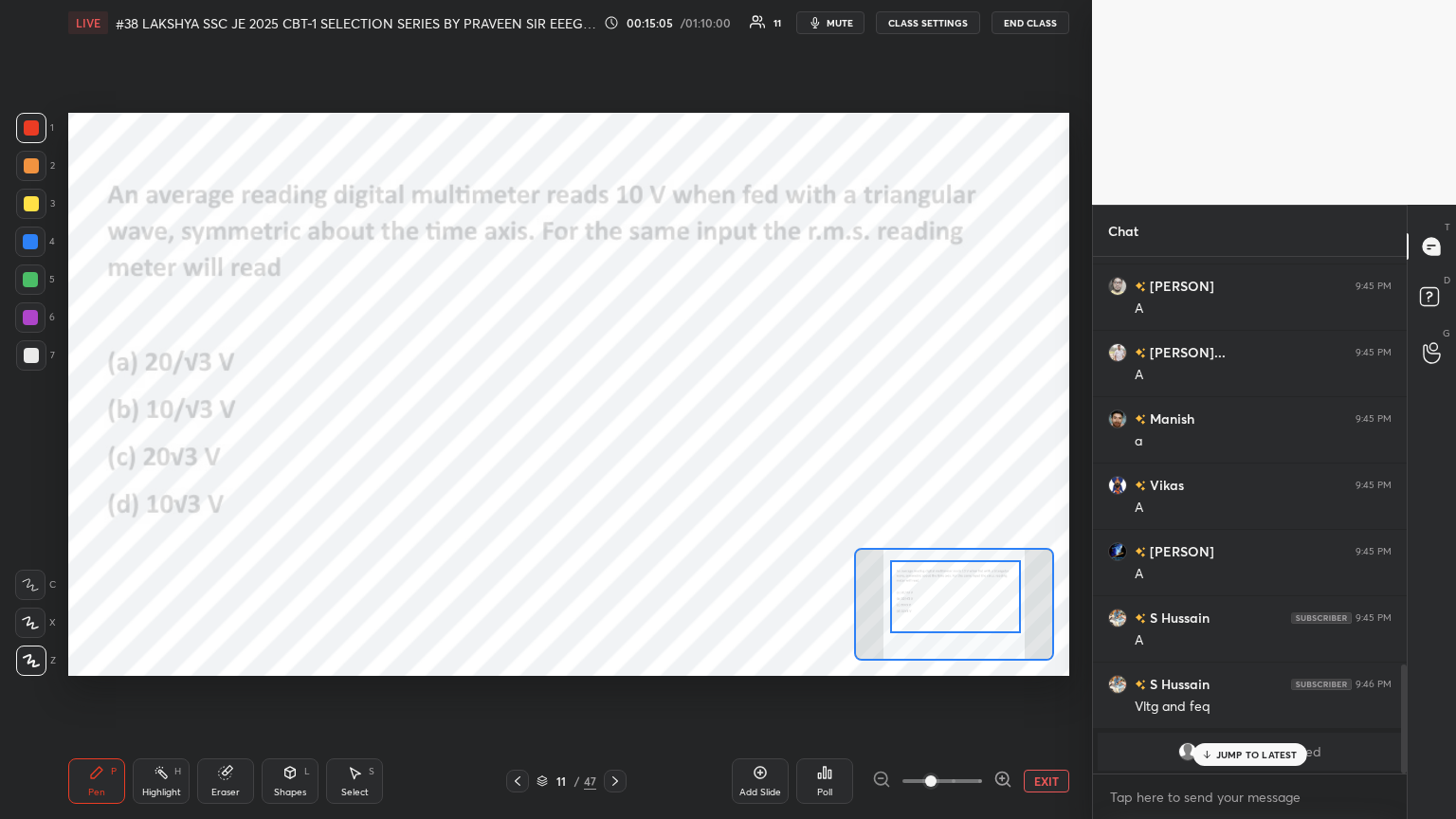 click on "JUMP TO LATEST" at bounding box center [1249, 755] 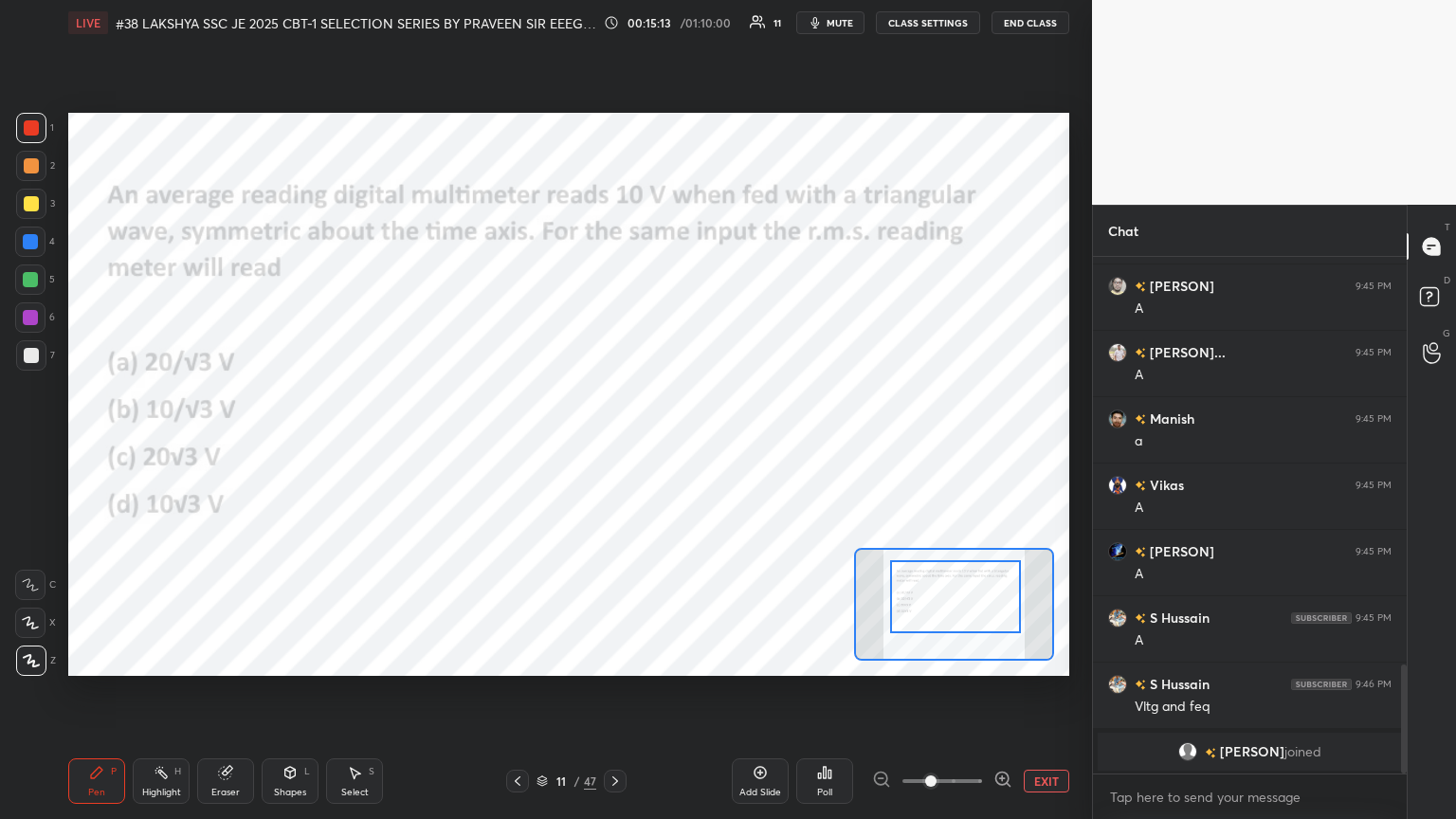 scroll, scrollTop: 473, scrollLeft: 308, axis: both 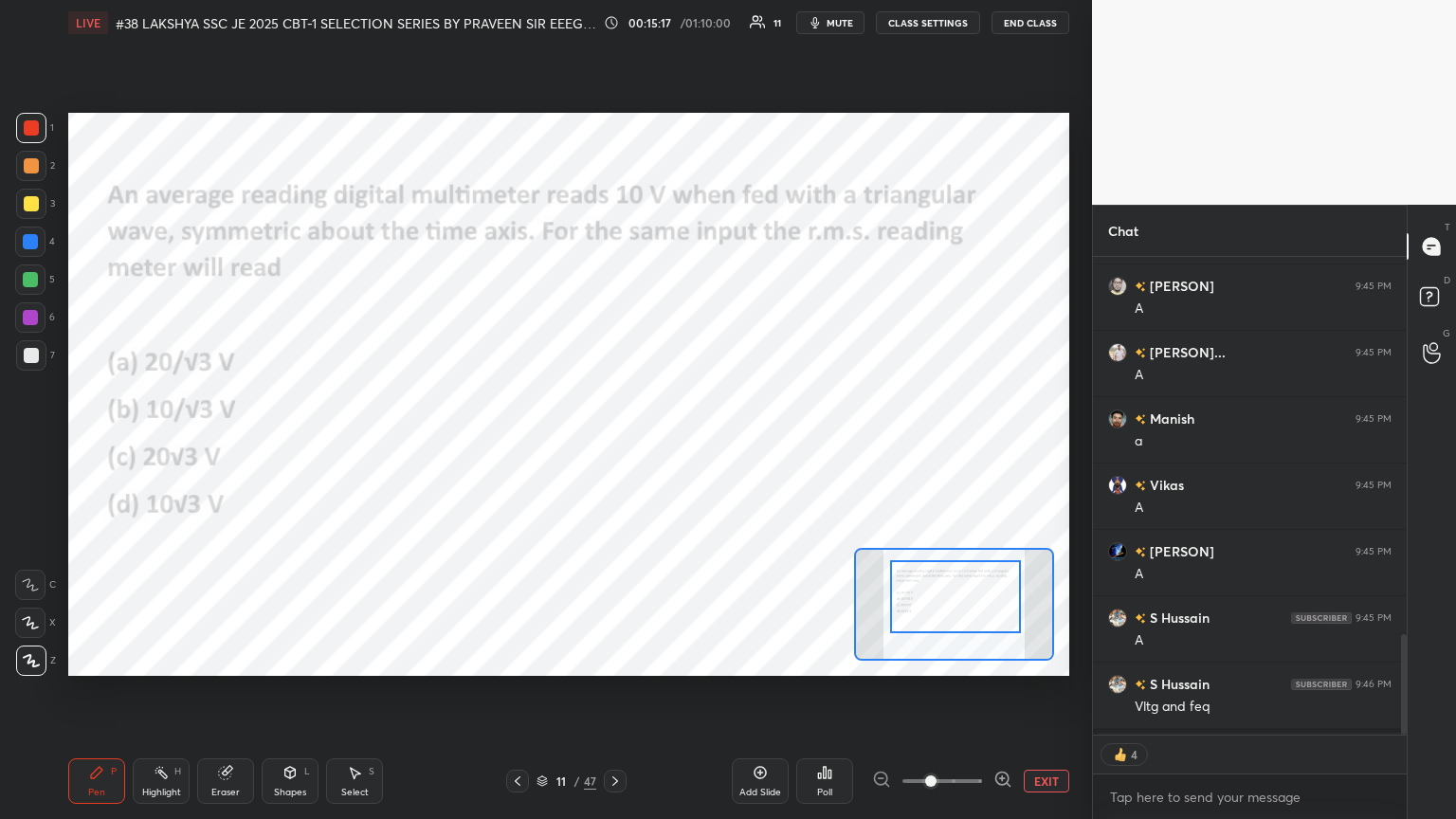 click at bounding box center (615, 781) 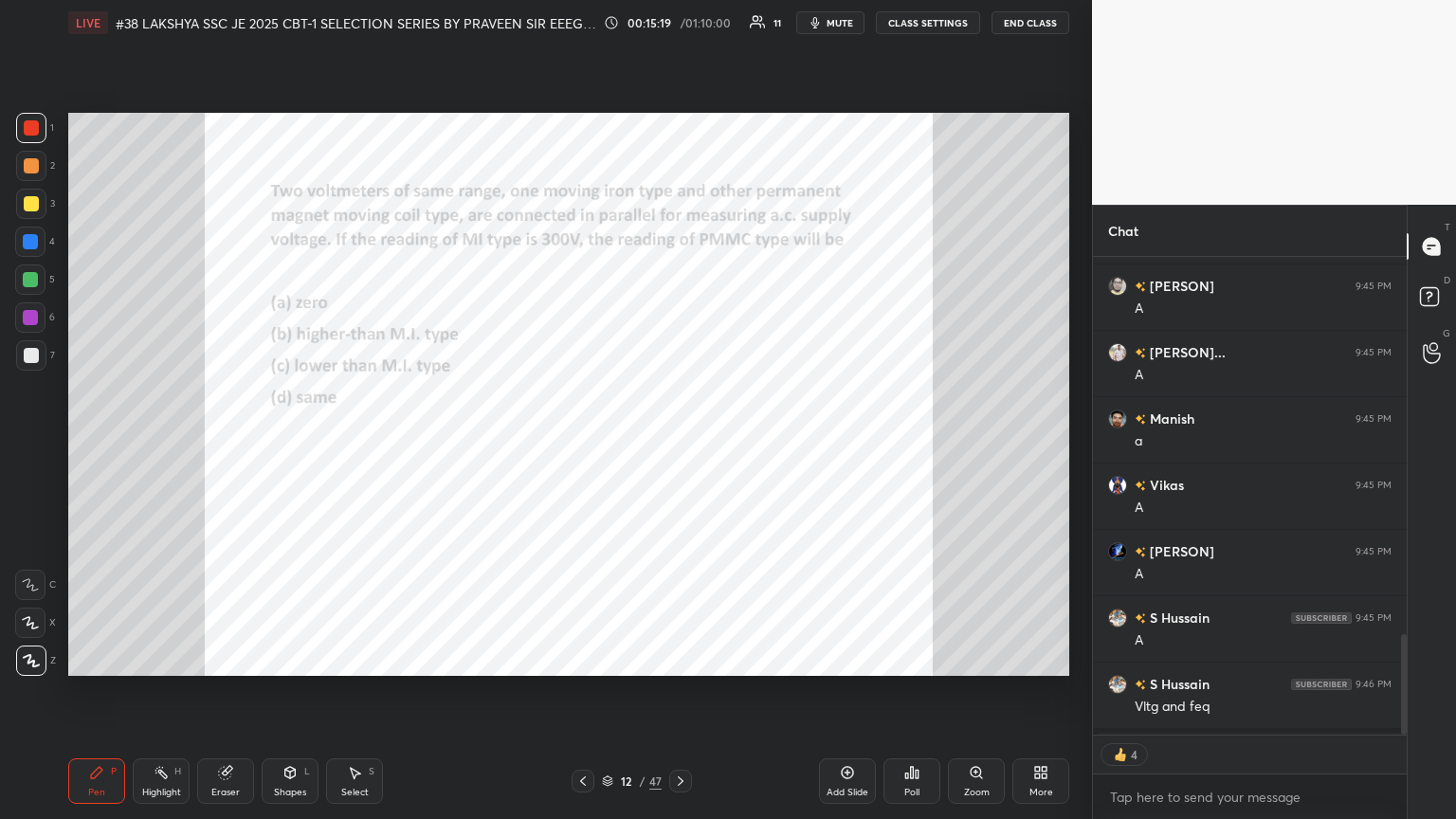 click on "Zoom" at bounding box center [976, 781] 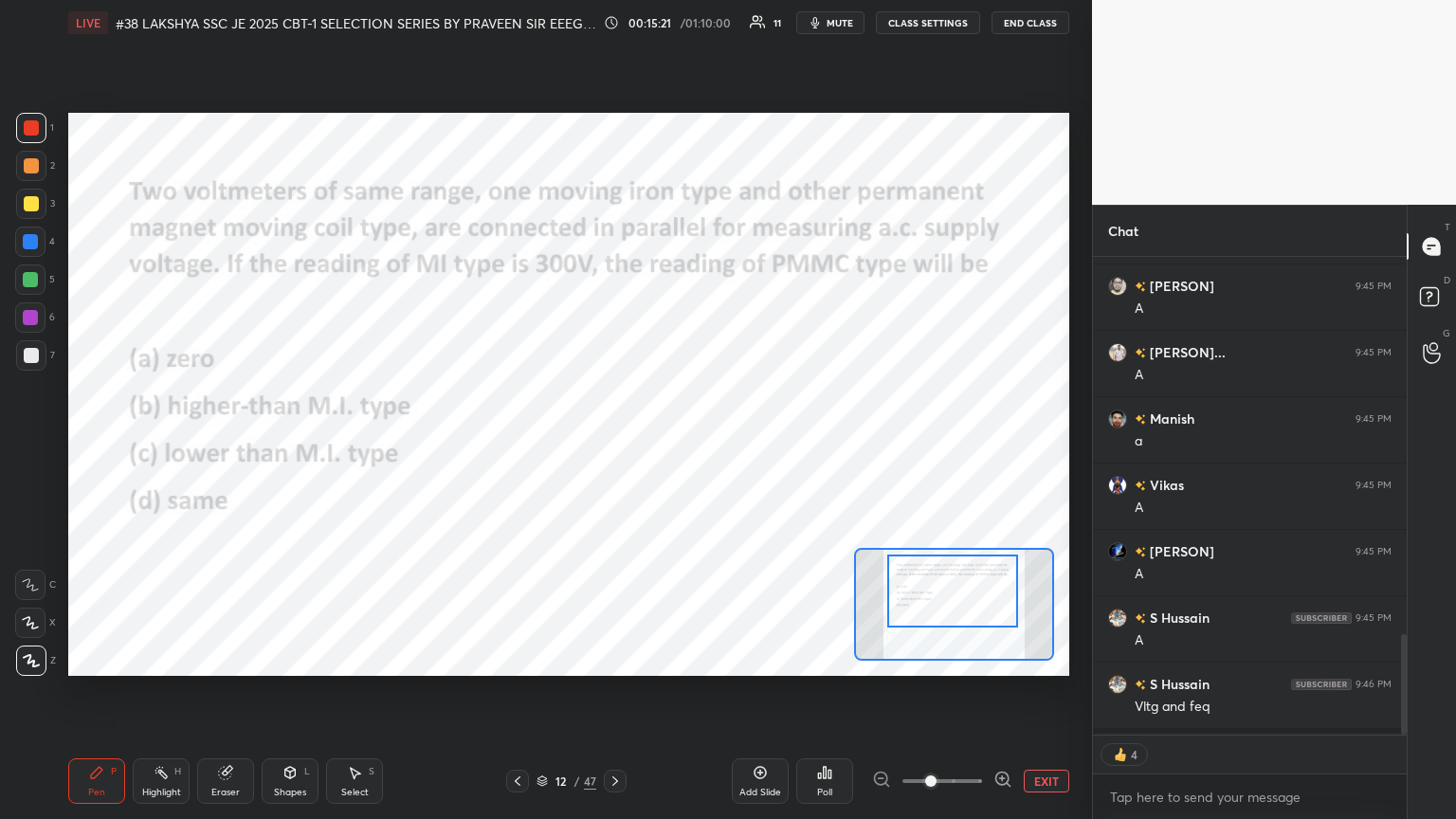 drag, startPoint x: 963, startPoint y: 602, endPoint x: 946, endPoint y: 622, distance: 26.248809 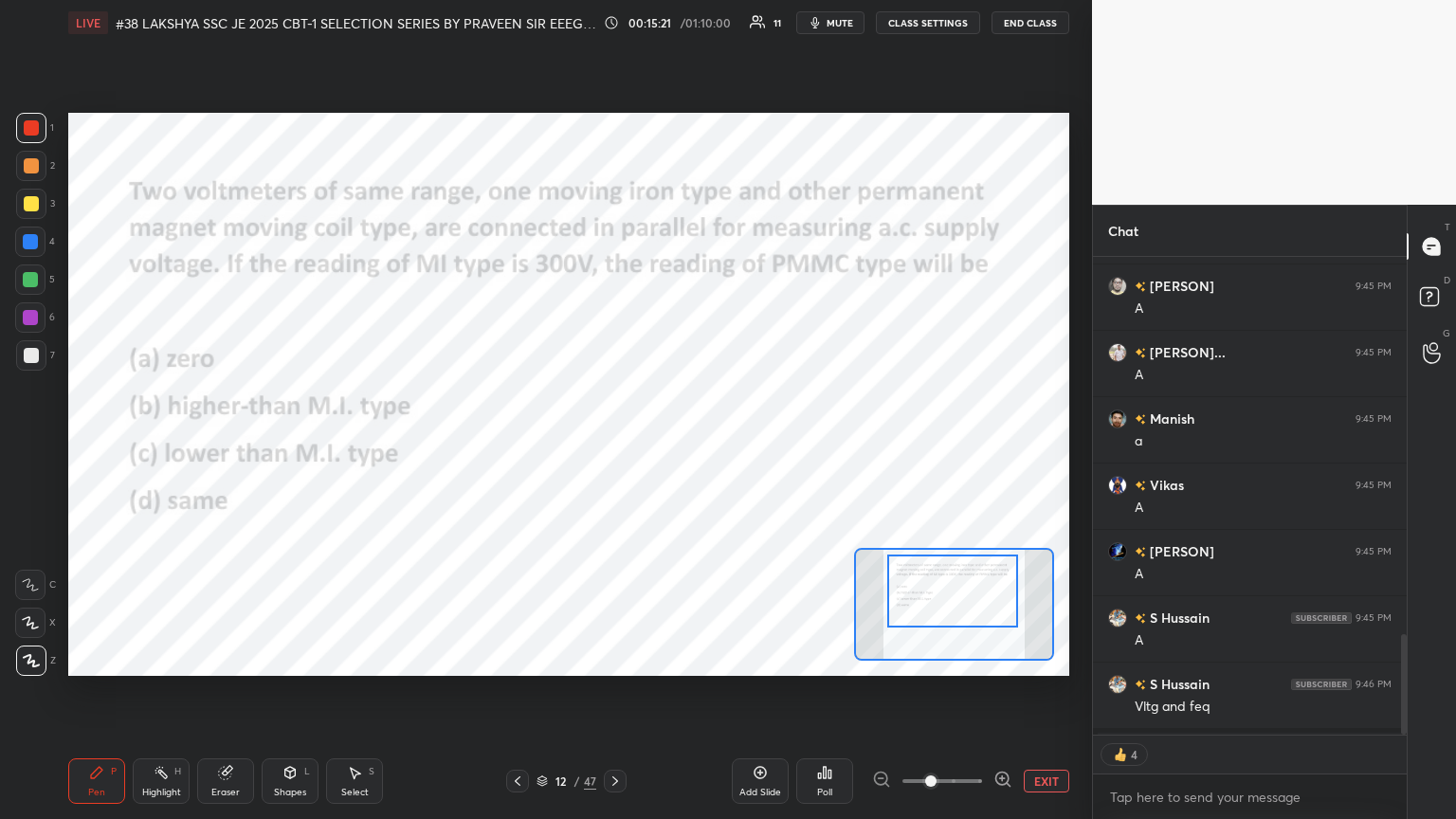 click at bounding box center (953, 591) 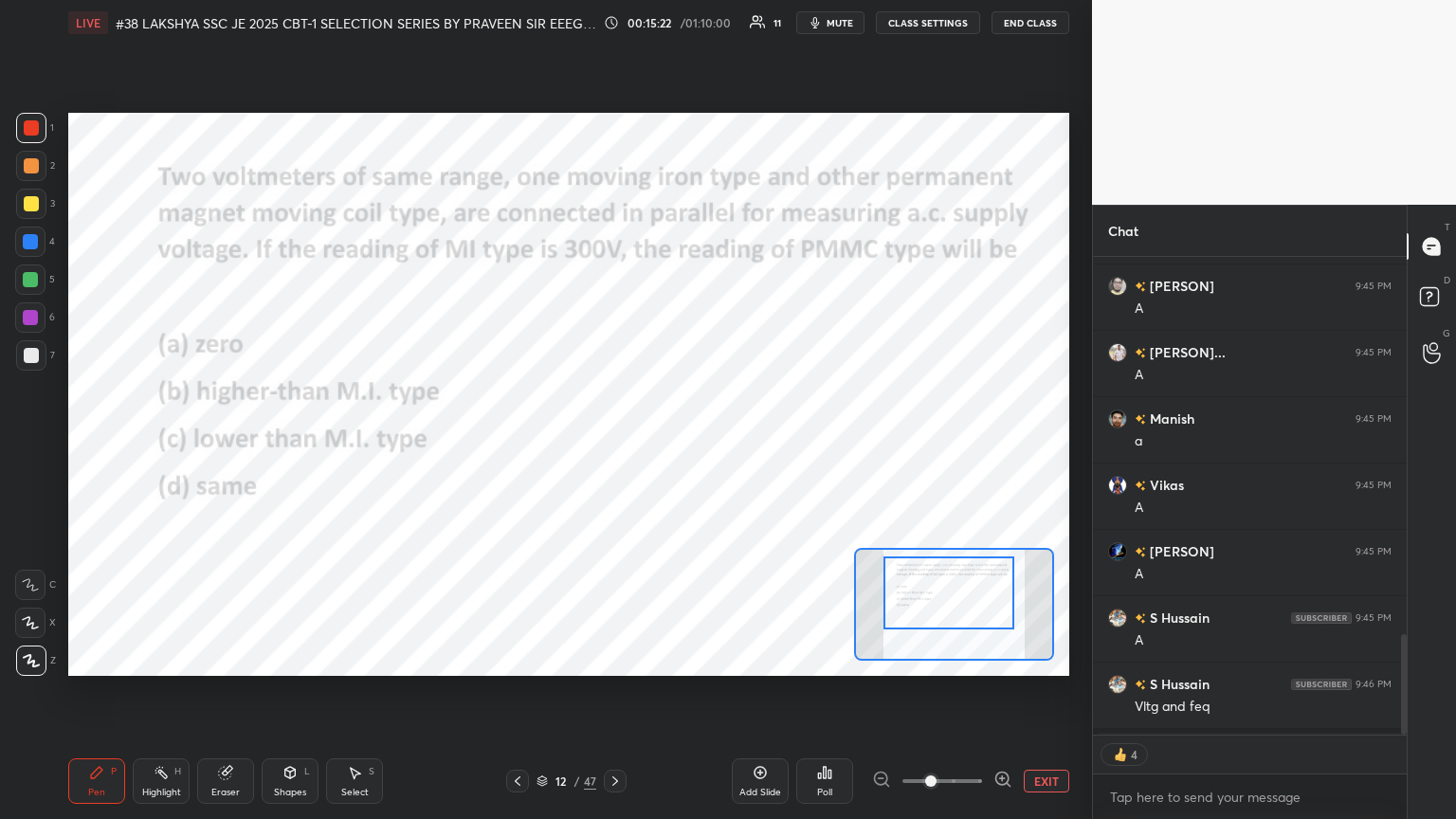 click on "Poll" at bounding box center [825, 781] 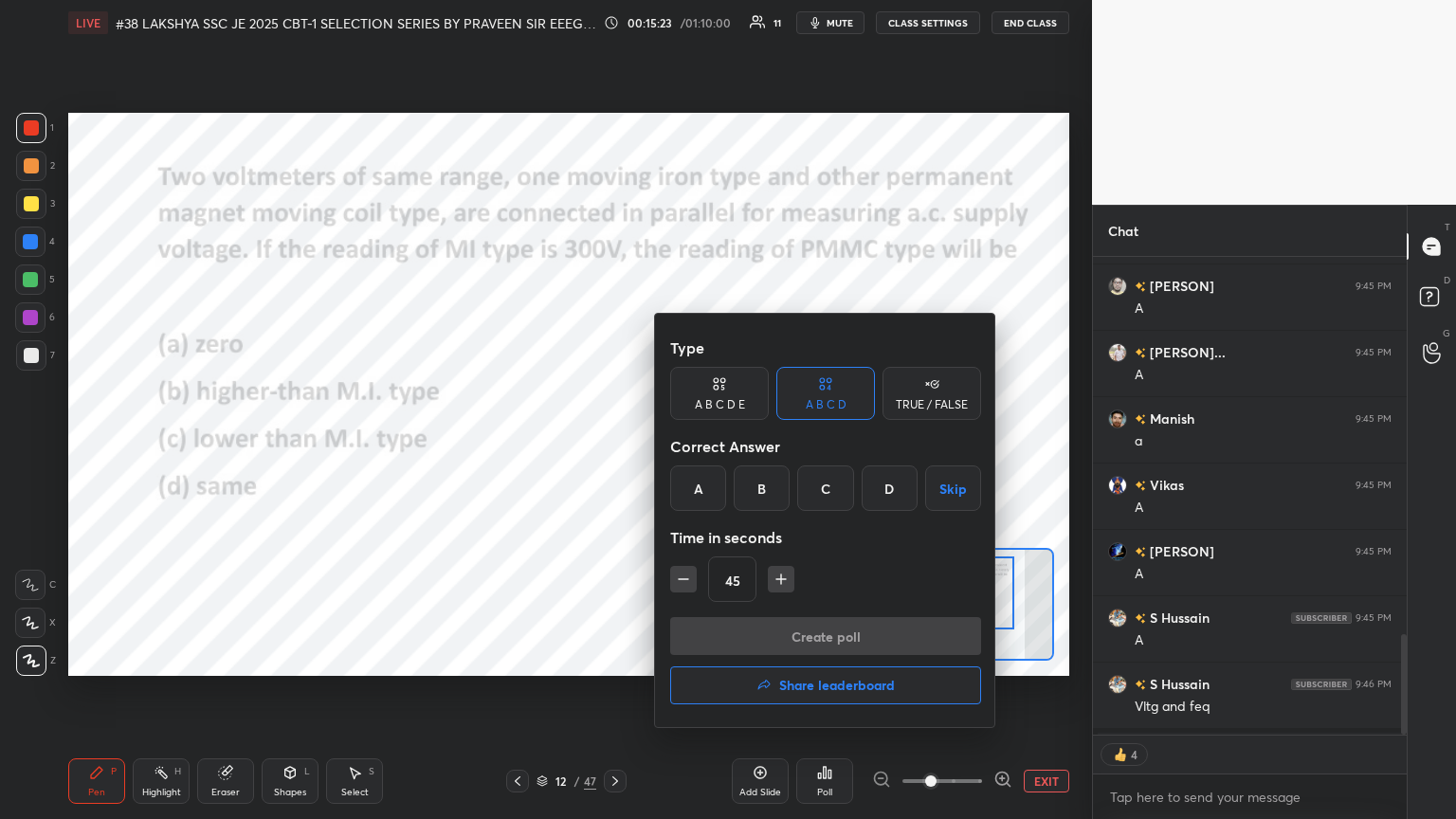 click on "D" at bounding box center (889, 488) 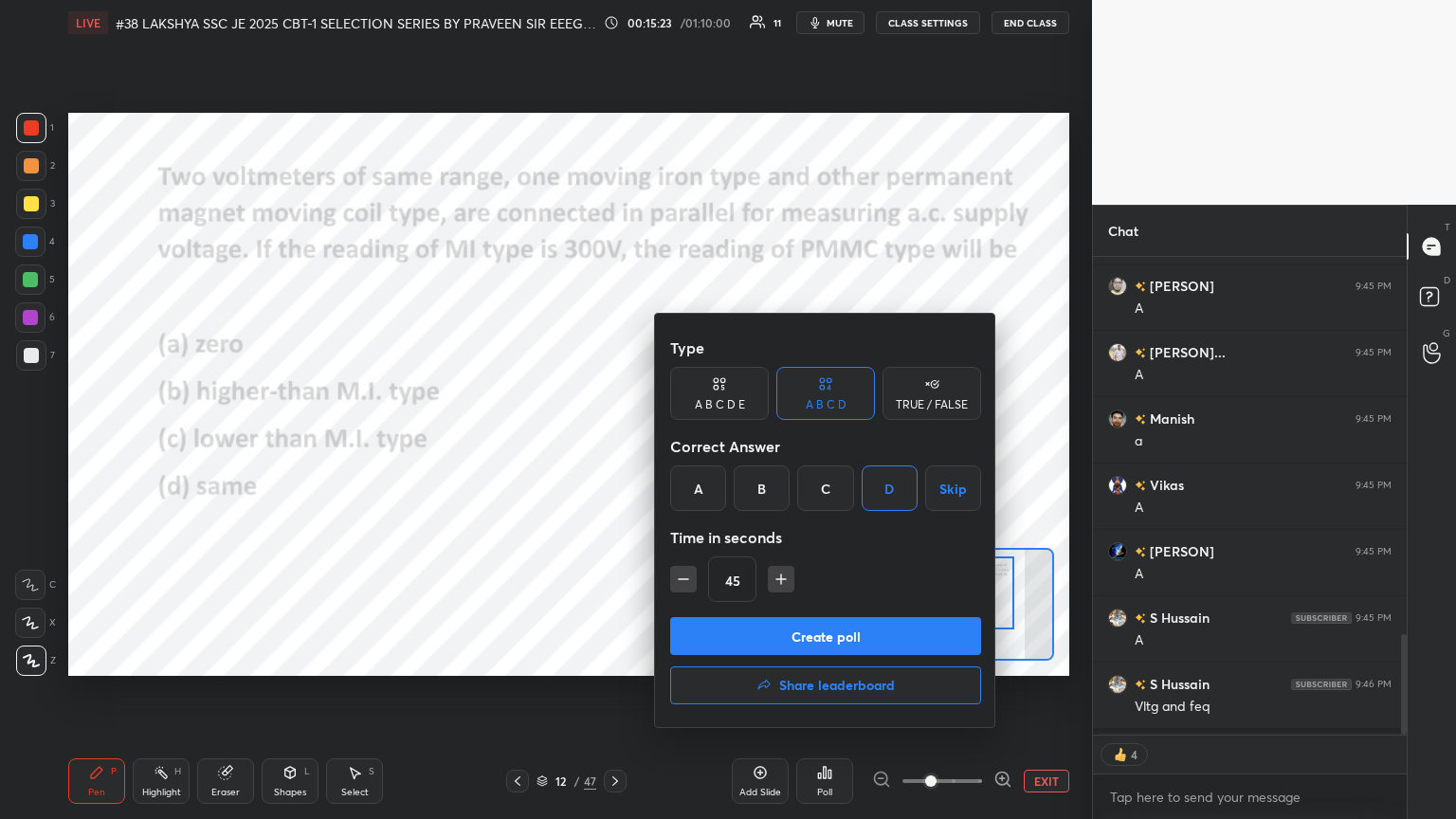 click on "Create poll" at bounding box center (826, 636) 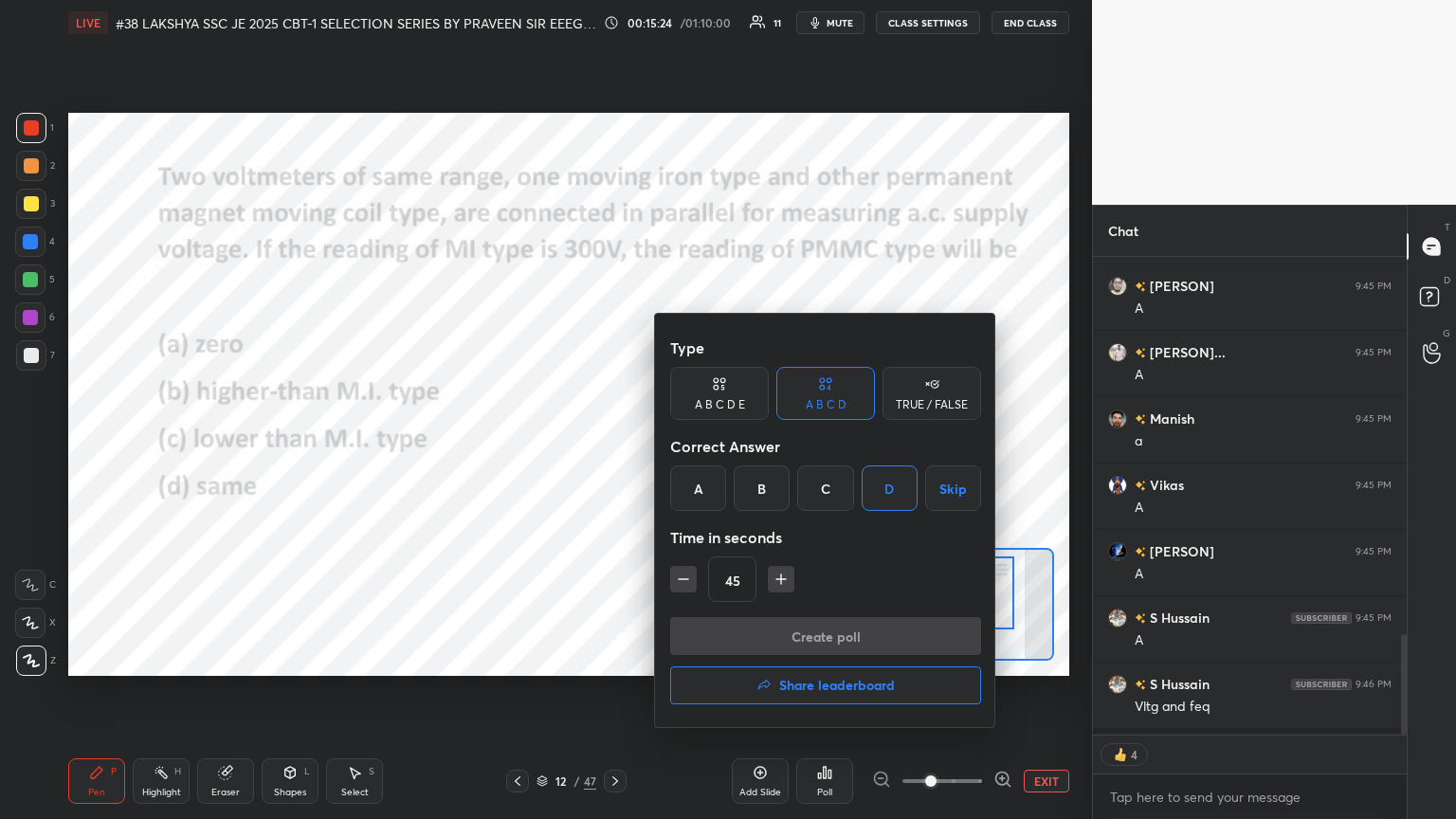 scroll, scrollTop: 432, scrollLeft: 308, axis: both 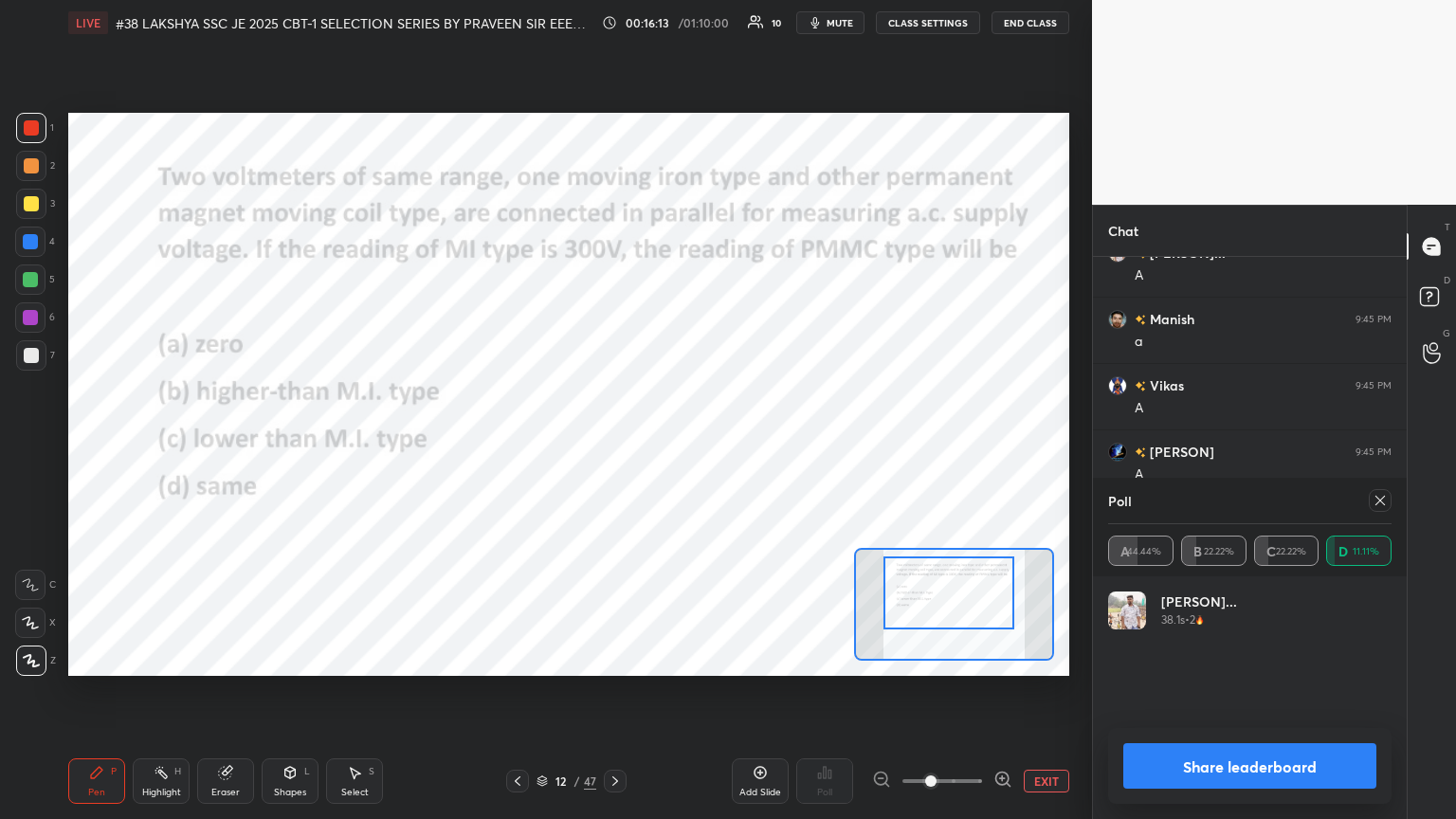 click 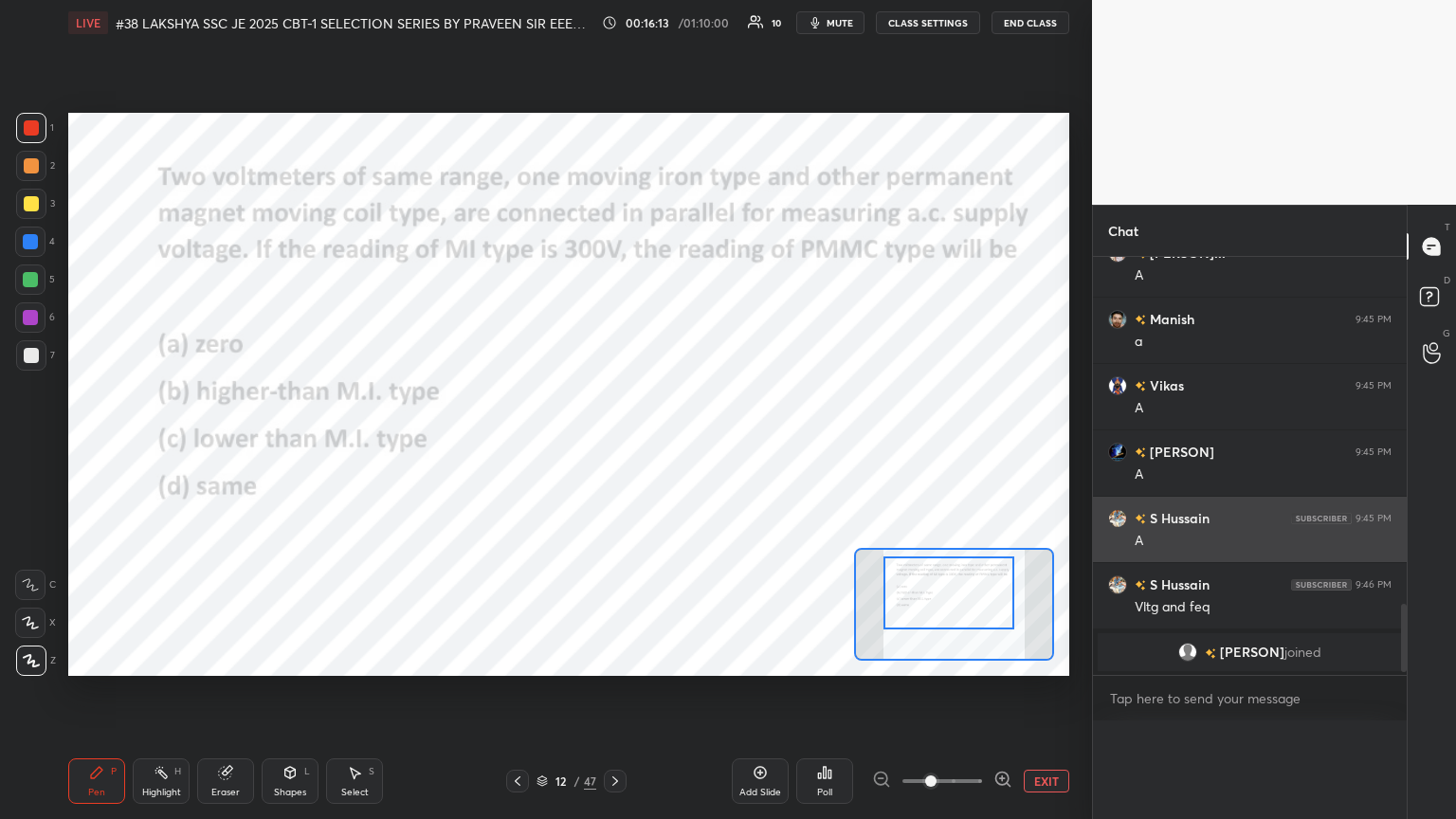 scroll, scrollTop: 88, scrollLeft: 278, axis: both 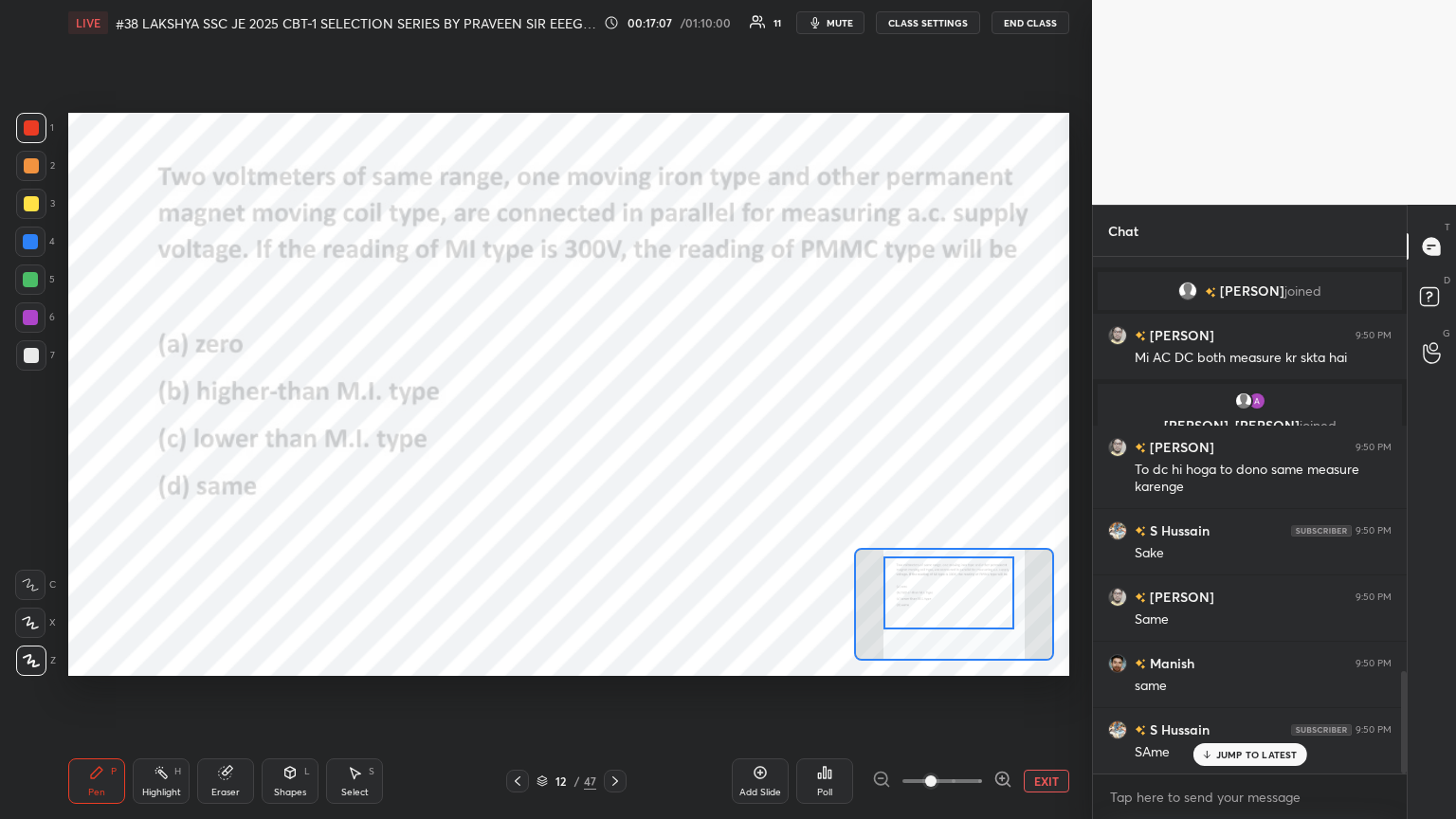 click on "1 2 3 4 5 6 7 C X Z C X Z E E Erase all   H H LIVE #38 LAKSHYA SSC JE 2025 CBT-1 SELECTION SERIES BY PRAVEEN SIR EEEGURU 00:17:07 /  01:10:00 11 mute CLASS SETTINGS End Class Setting up your live class Poll for   secs No correct answer Start poll Back #38 LAKSHYA SSC JE 2025 CBT-1 SELECTION SERIES BY PRAVEEN SIR EEEGURU Praveen Kumar Pen P Highlight H Eraser Shapes L Select S 12 / 47 Add Slide Poll EXIT" at bounding box center [538, 410] 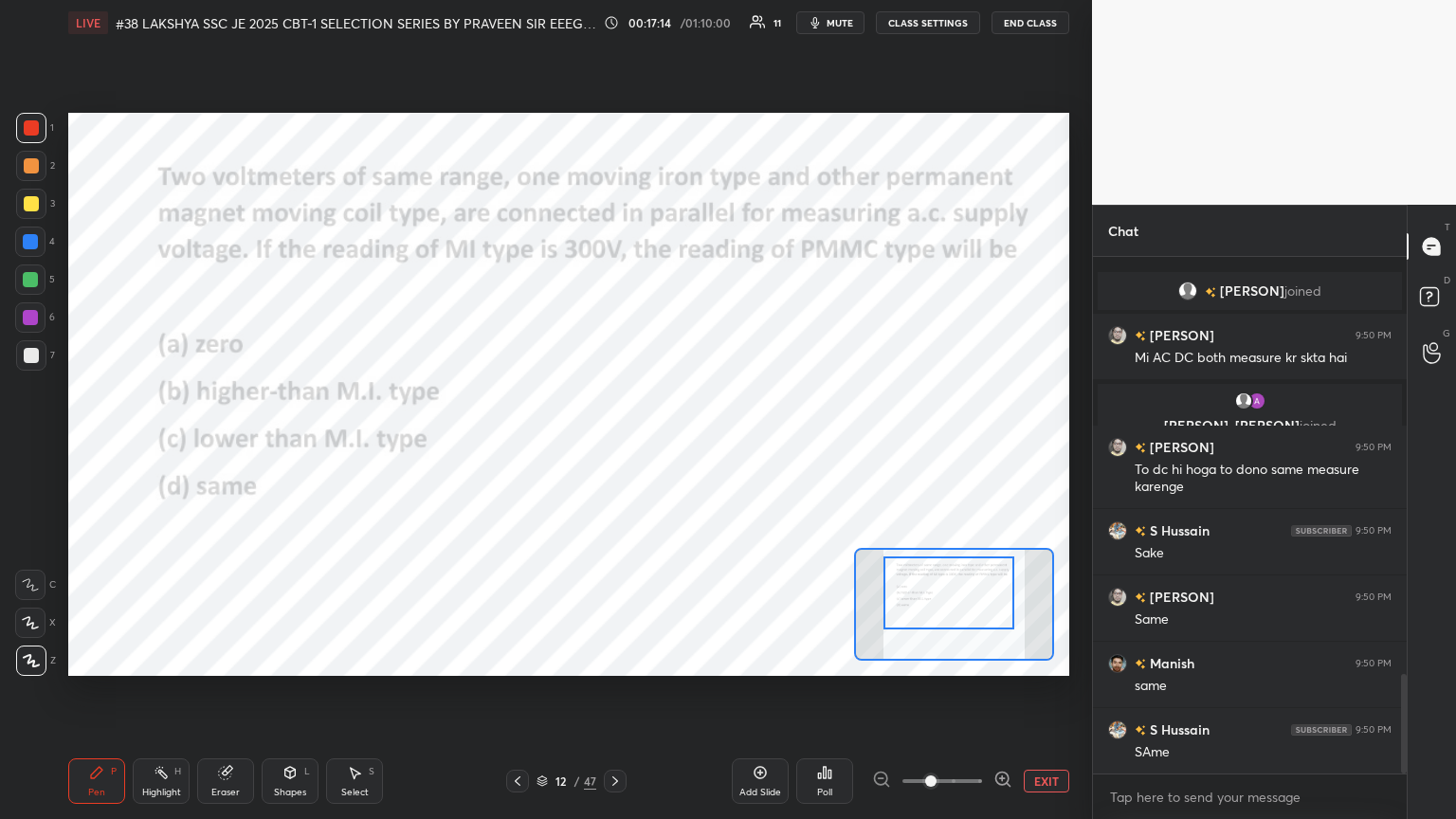 scroll, scrollTop: 2157, scrollLeft: 0, axis: vertical 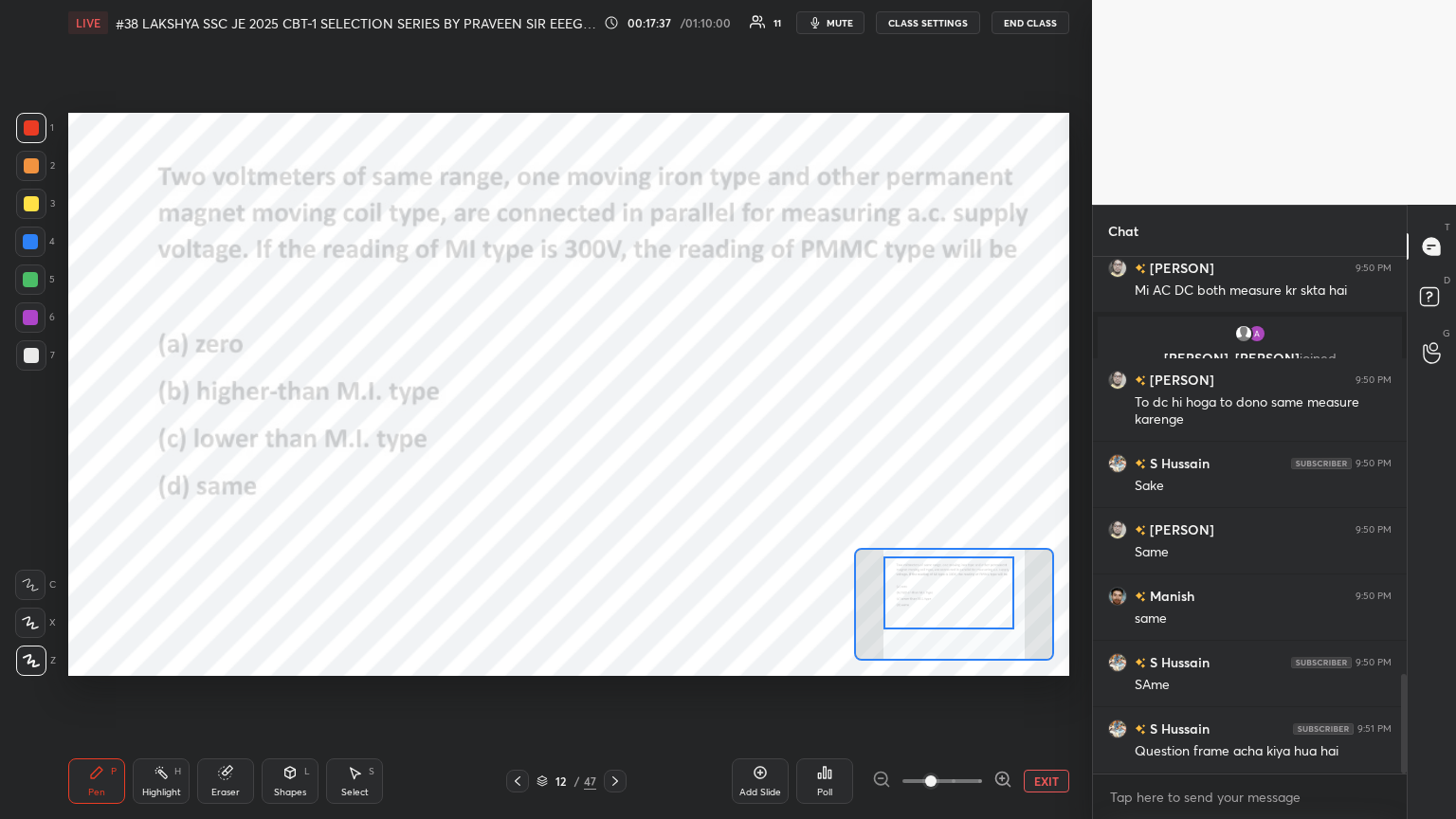 click on "Setting up your live class Poll for   secs No correct answer Start poll" at bounding box center [569, 394] 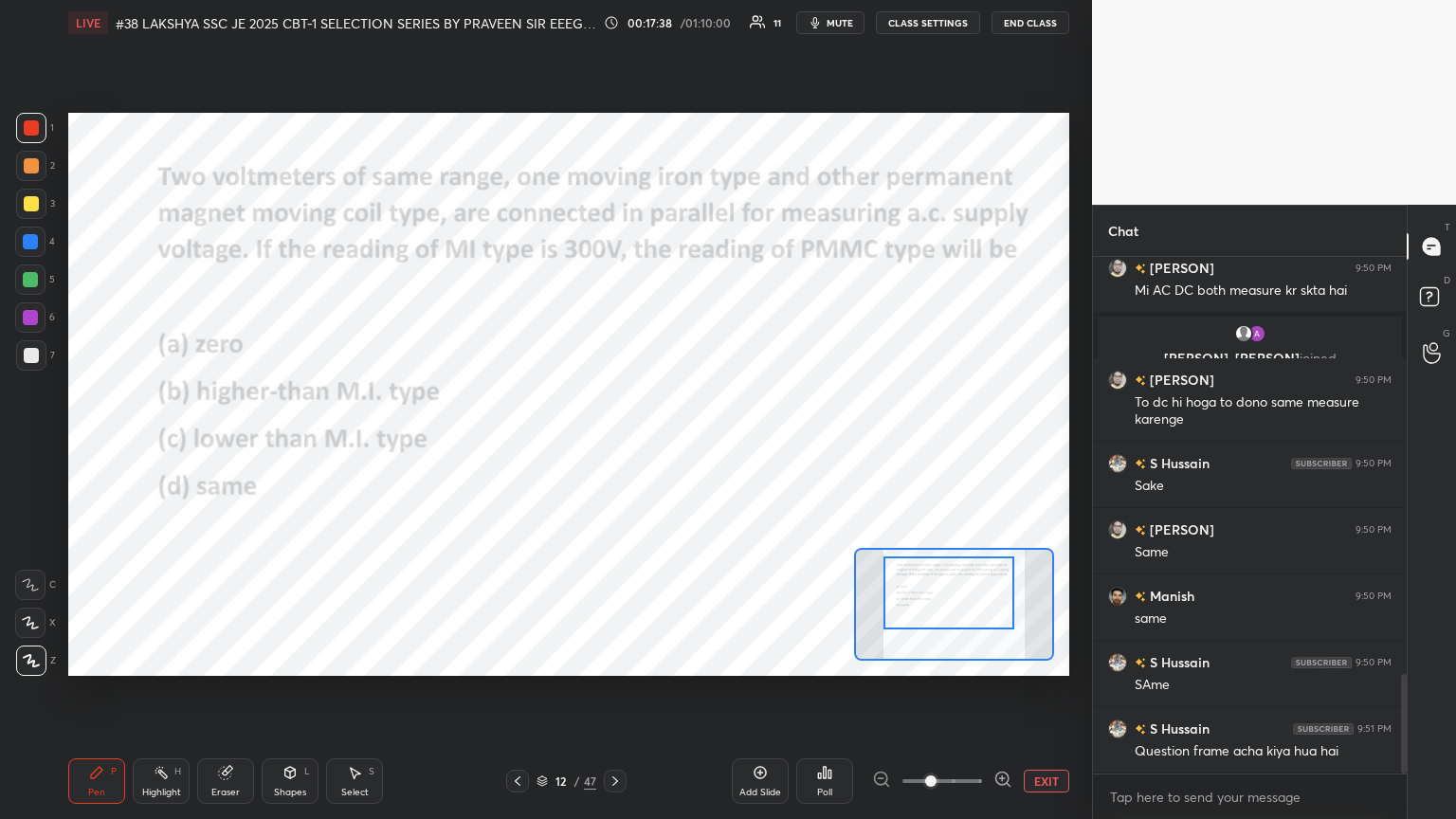 click 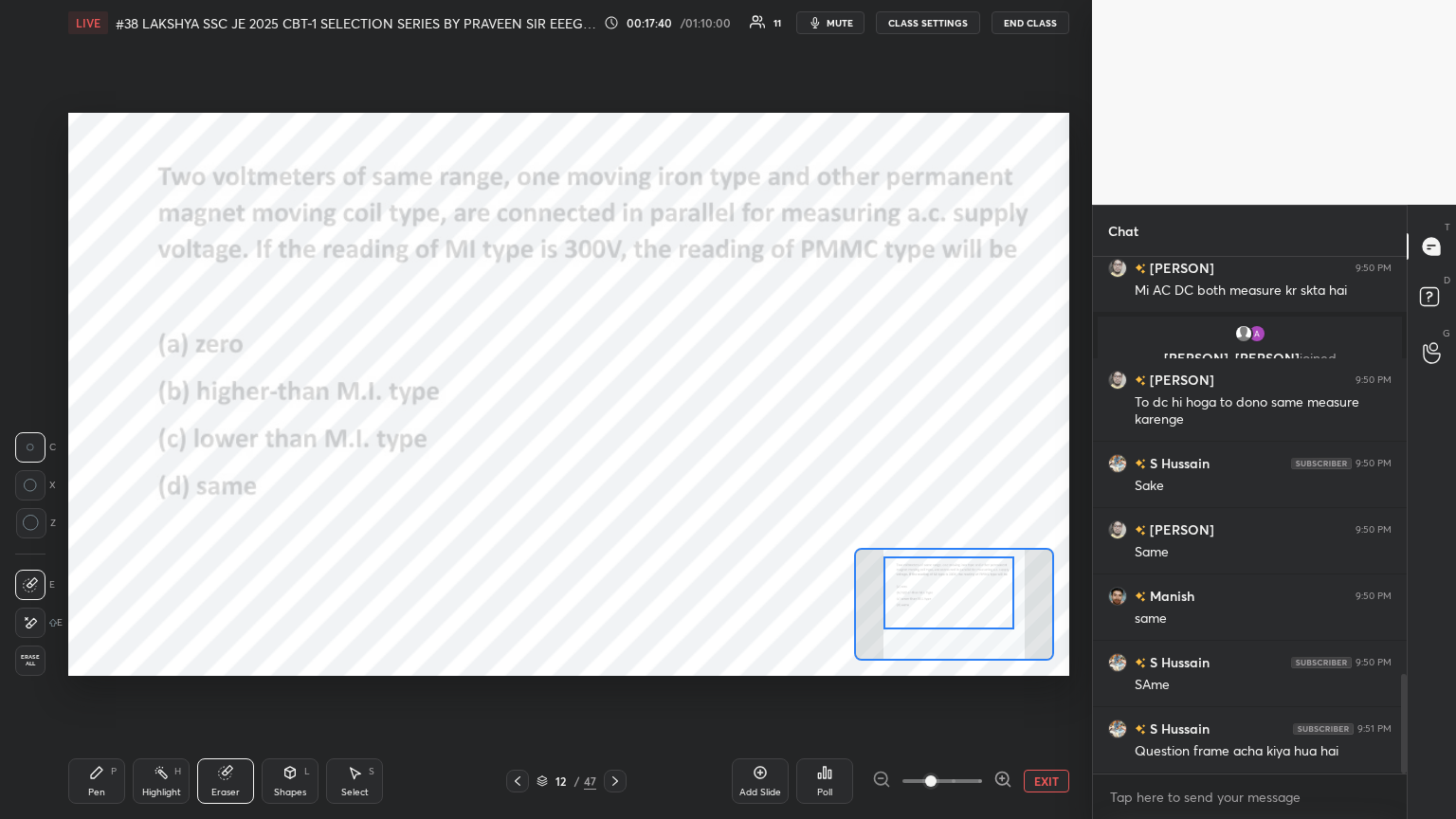 drag, startPoint x: 34, startPoint y: 664, endPoint x: 54, endPoint y: 677, distance: 23.853721 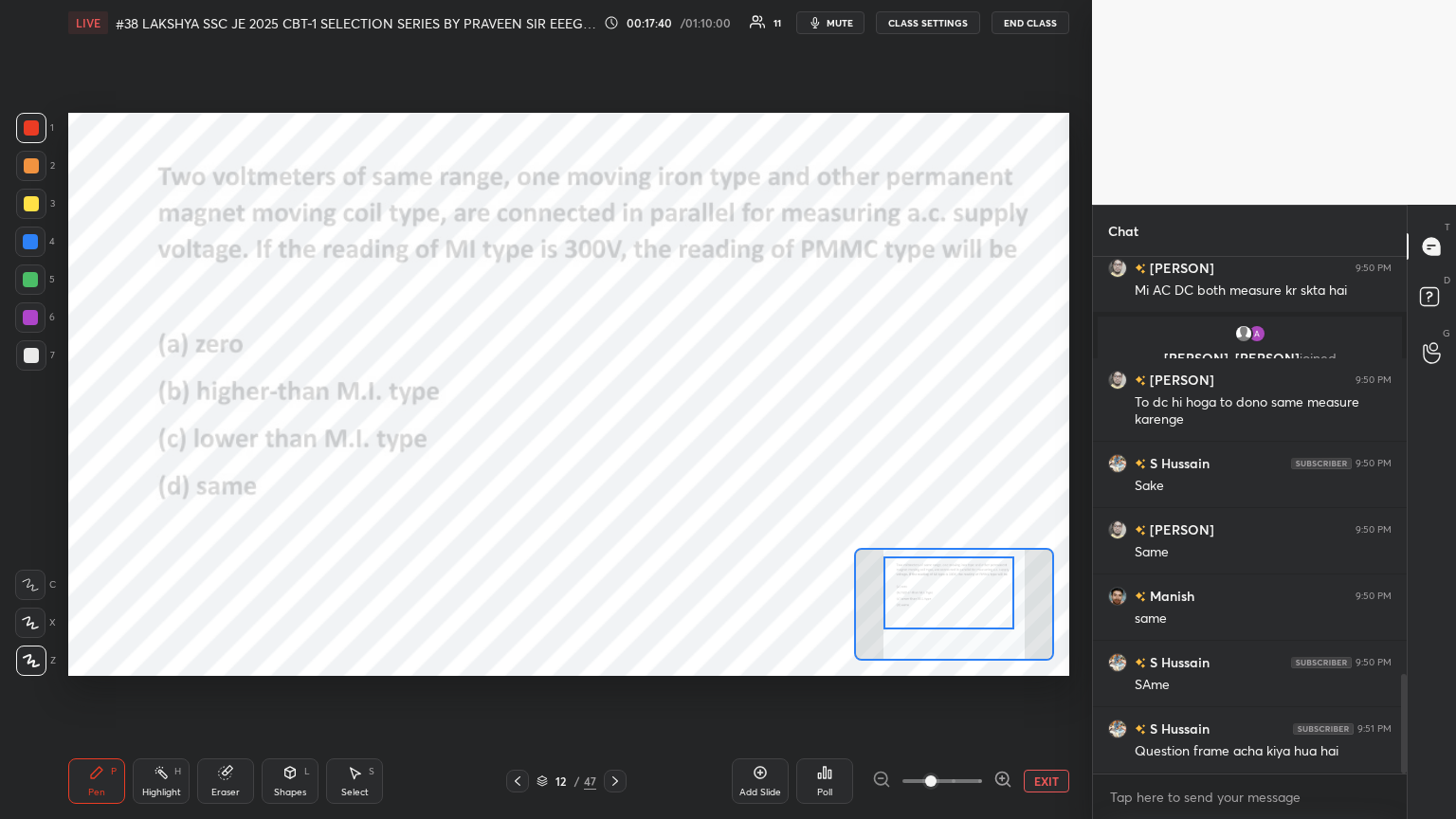 scroll, scrollTop: 2225, scrollLeft: 0, axis: vertical 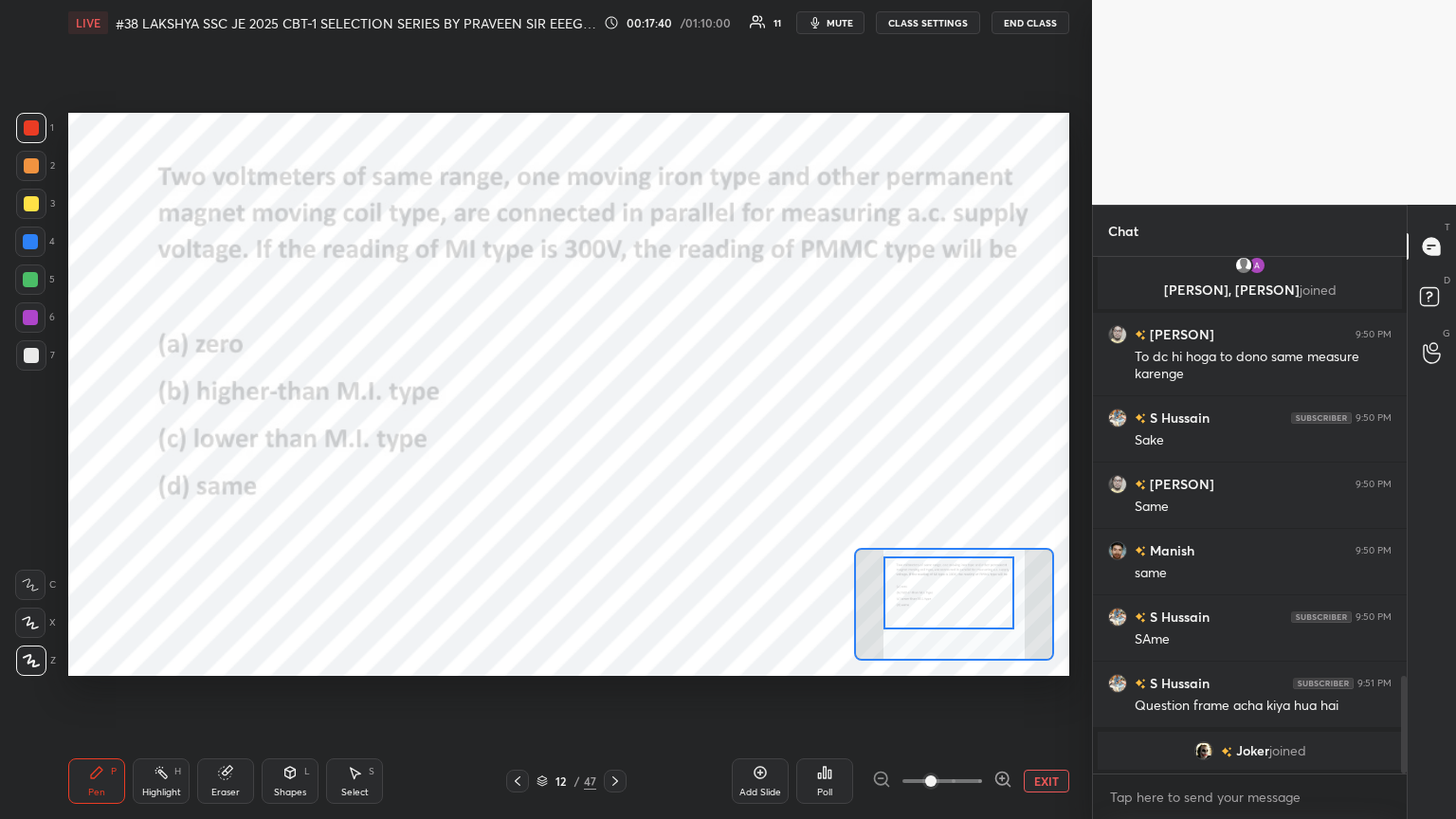 click on "P" at bounding box center [114, 772] 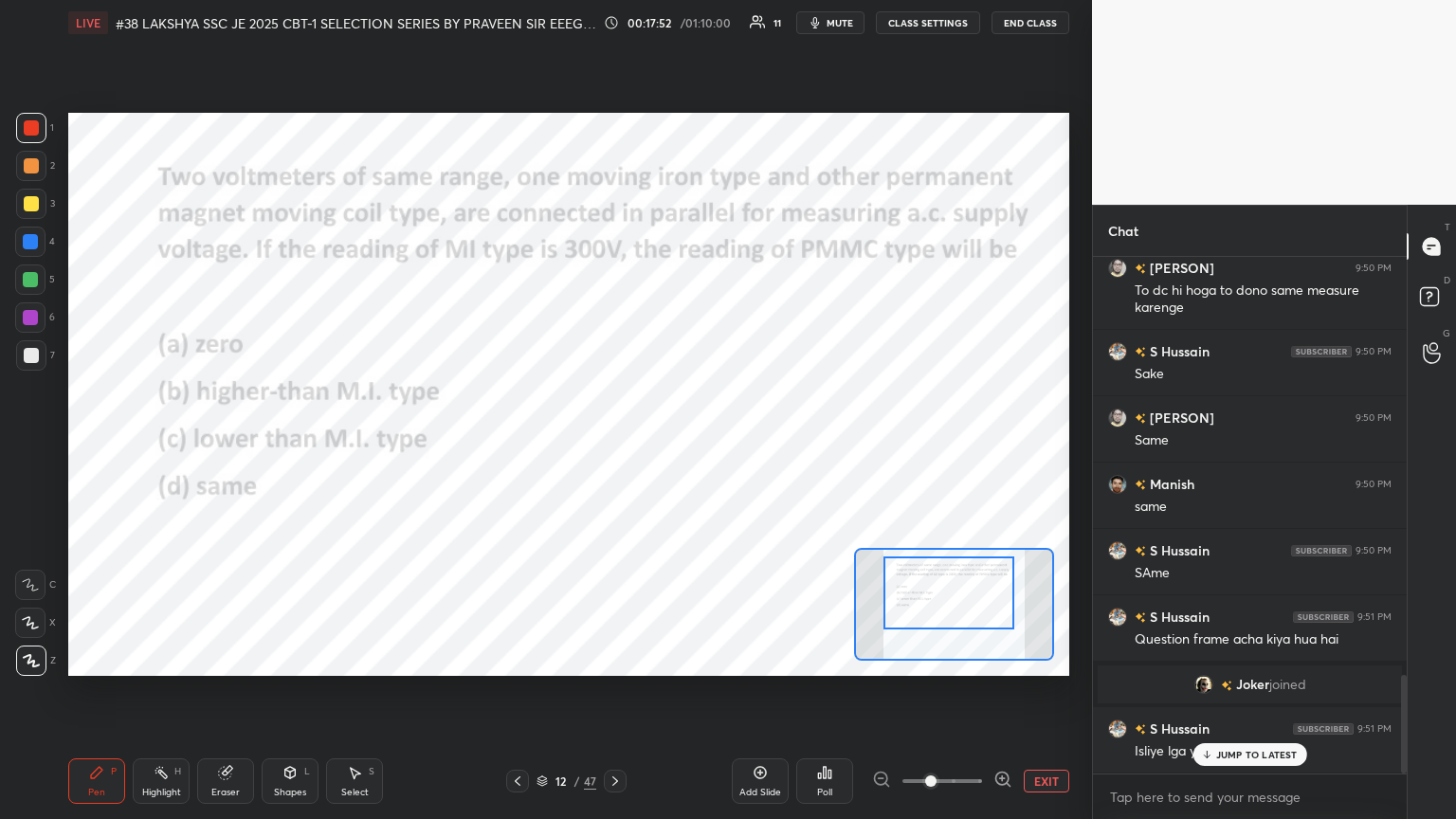 scroll, scrollTop: 2199, scrollLeft: 0, axis: vertical 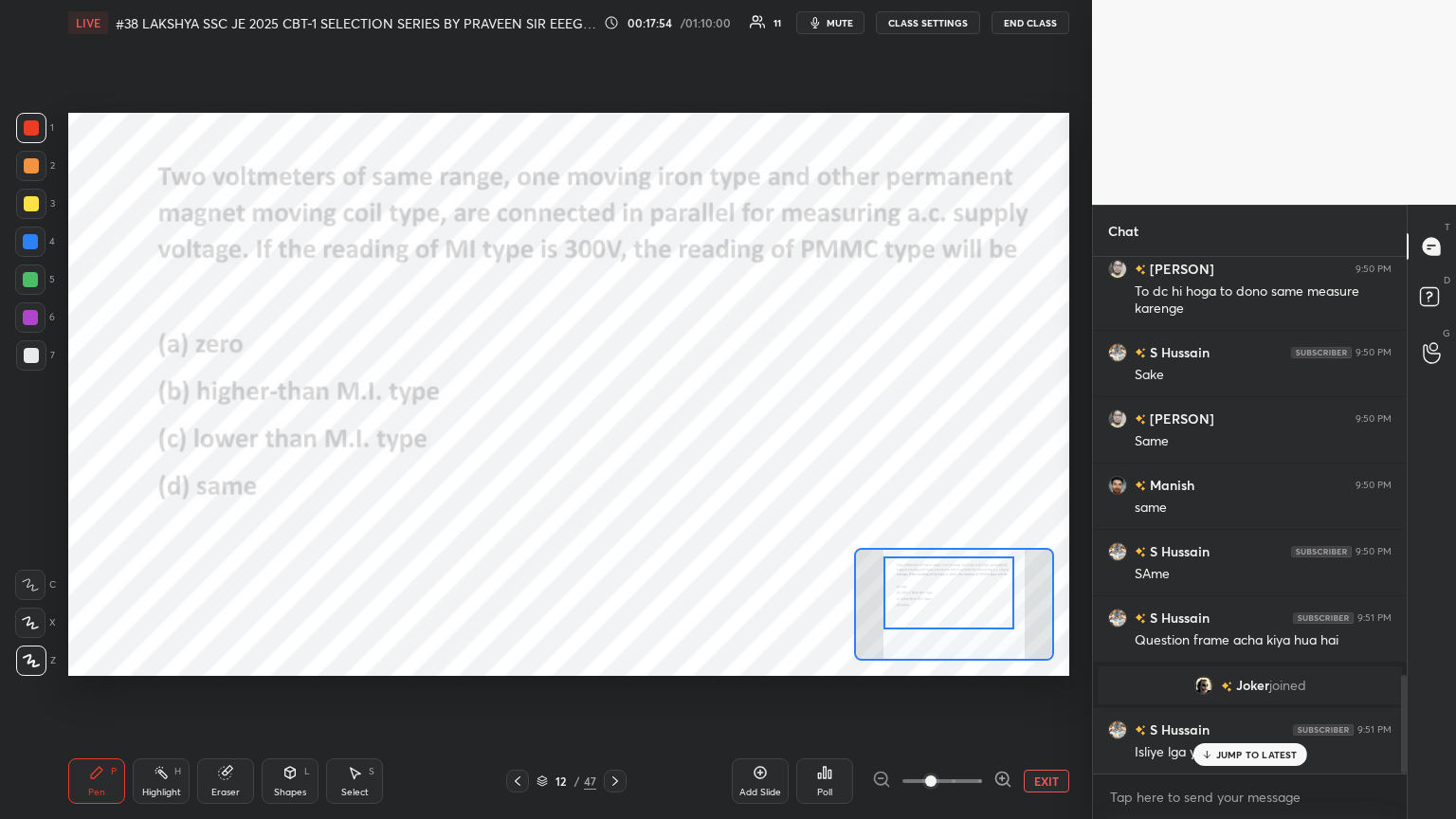 click on "JUMP TO LATEST" at bounding box center [1249, 755] 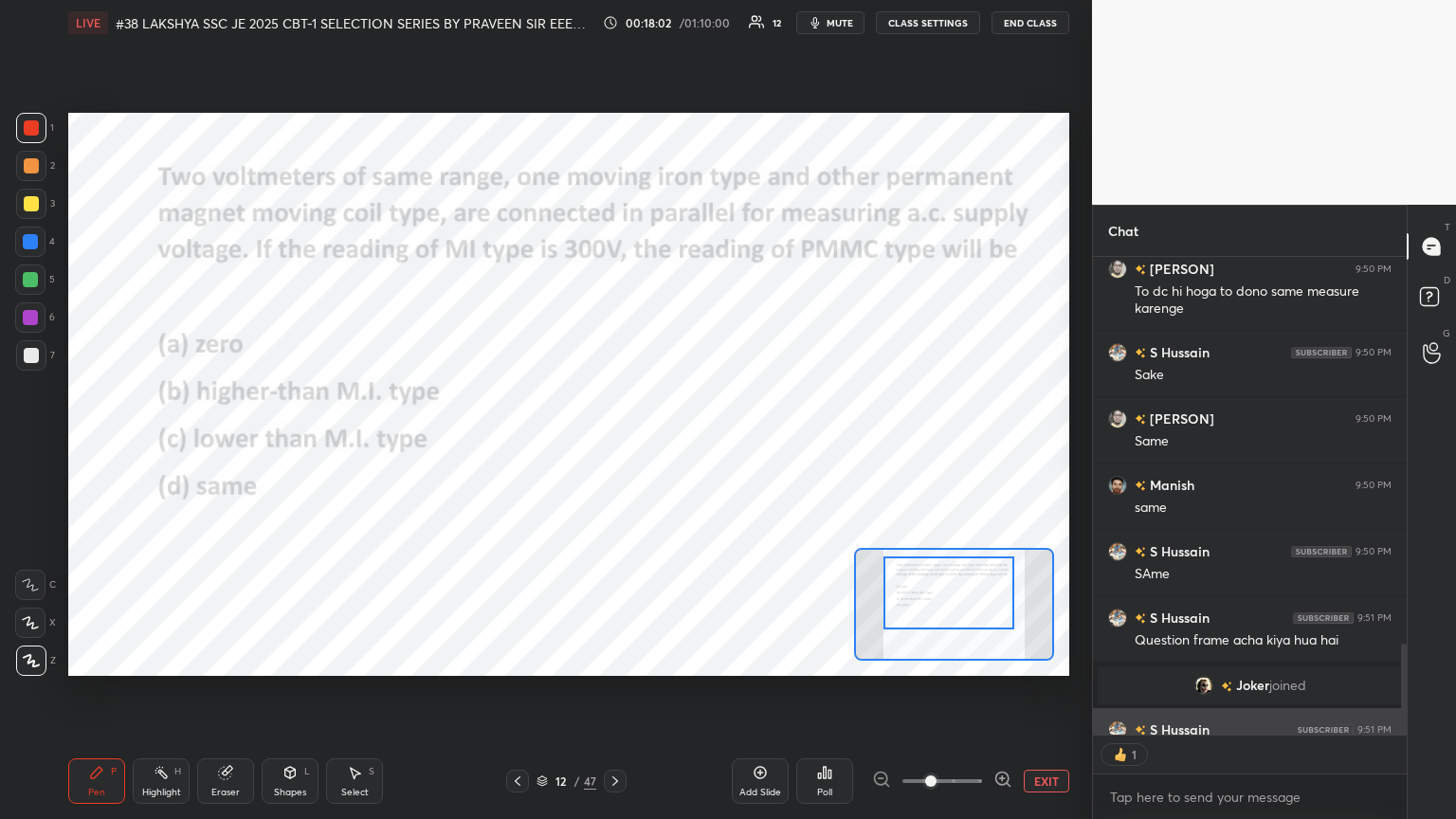 scroll, scrollTop: 6, scrollLeft: 6, axis: both 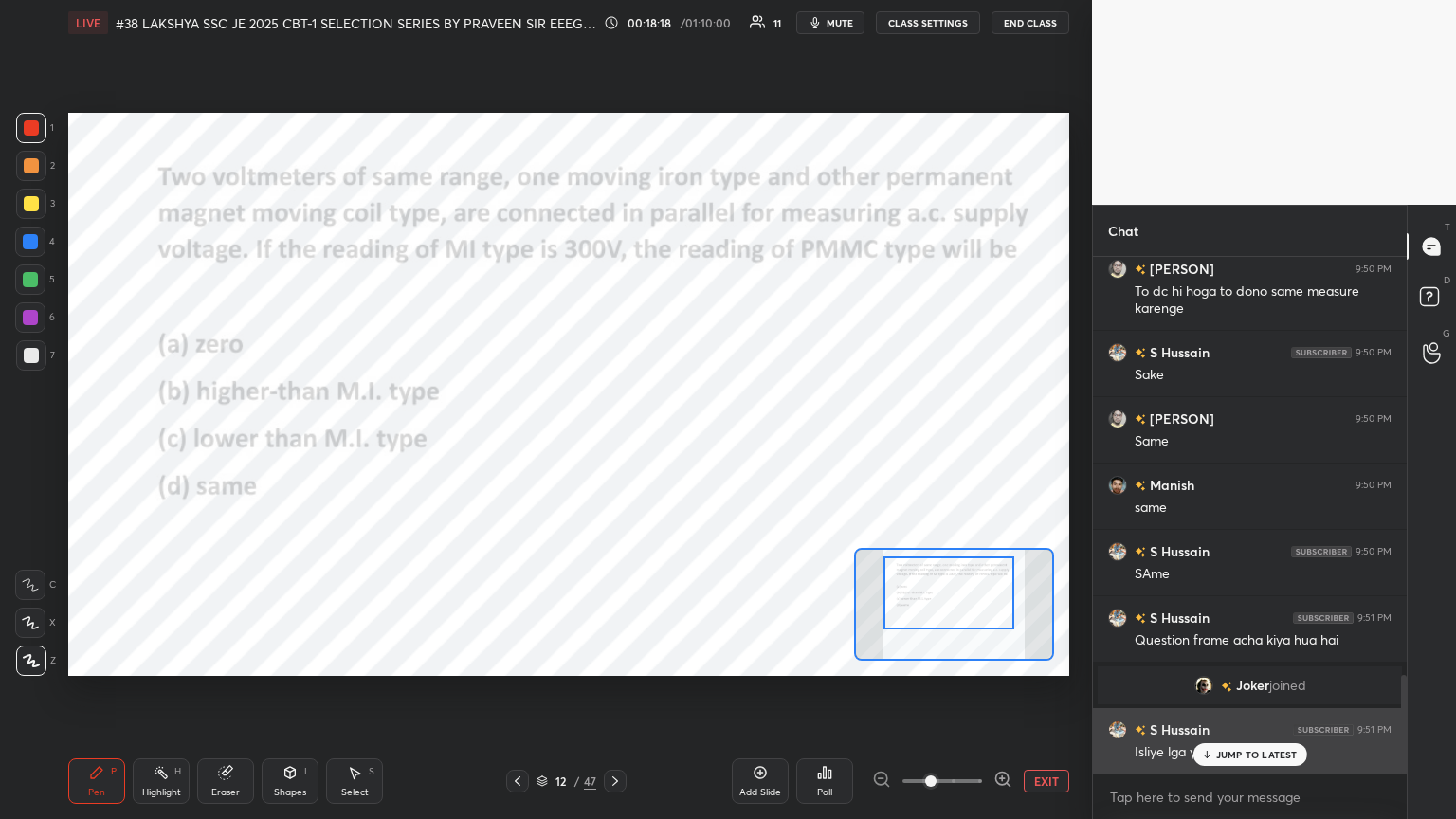 click on "[PERSON] 9:51 PM Isliye lga ya bhi sir" at bounding box center [1249, 740] 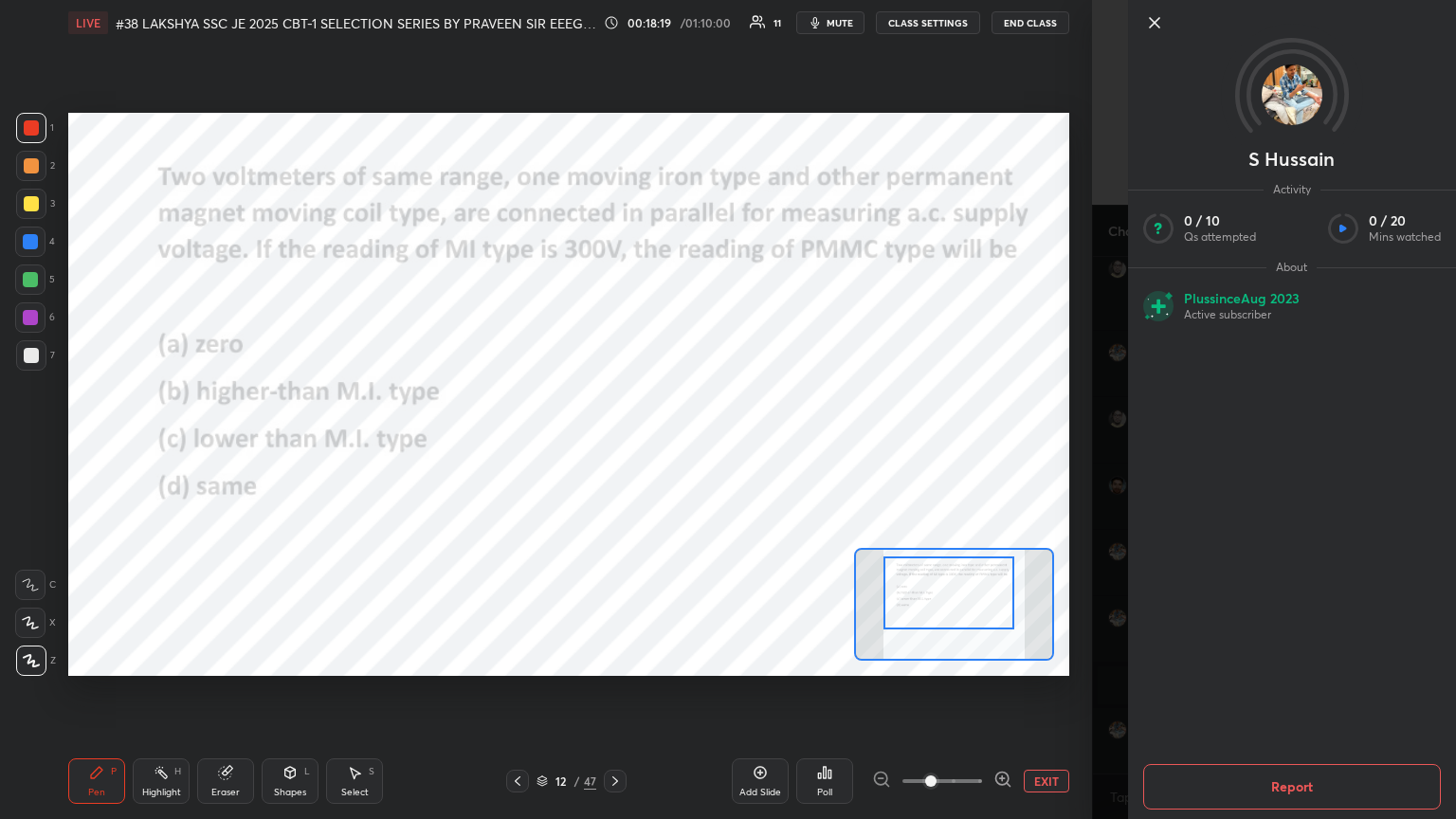 scroll, scrollTop: 2266, scrollLeft: 0, axis: vertical 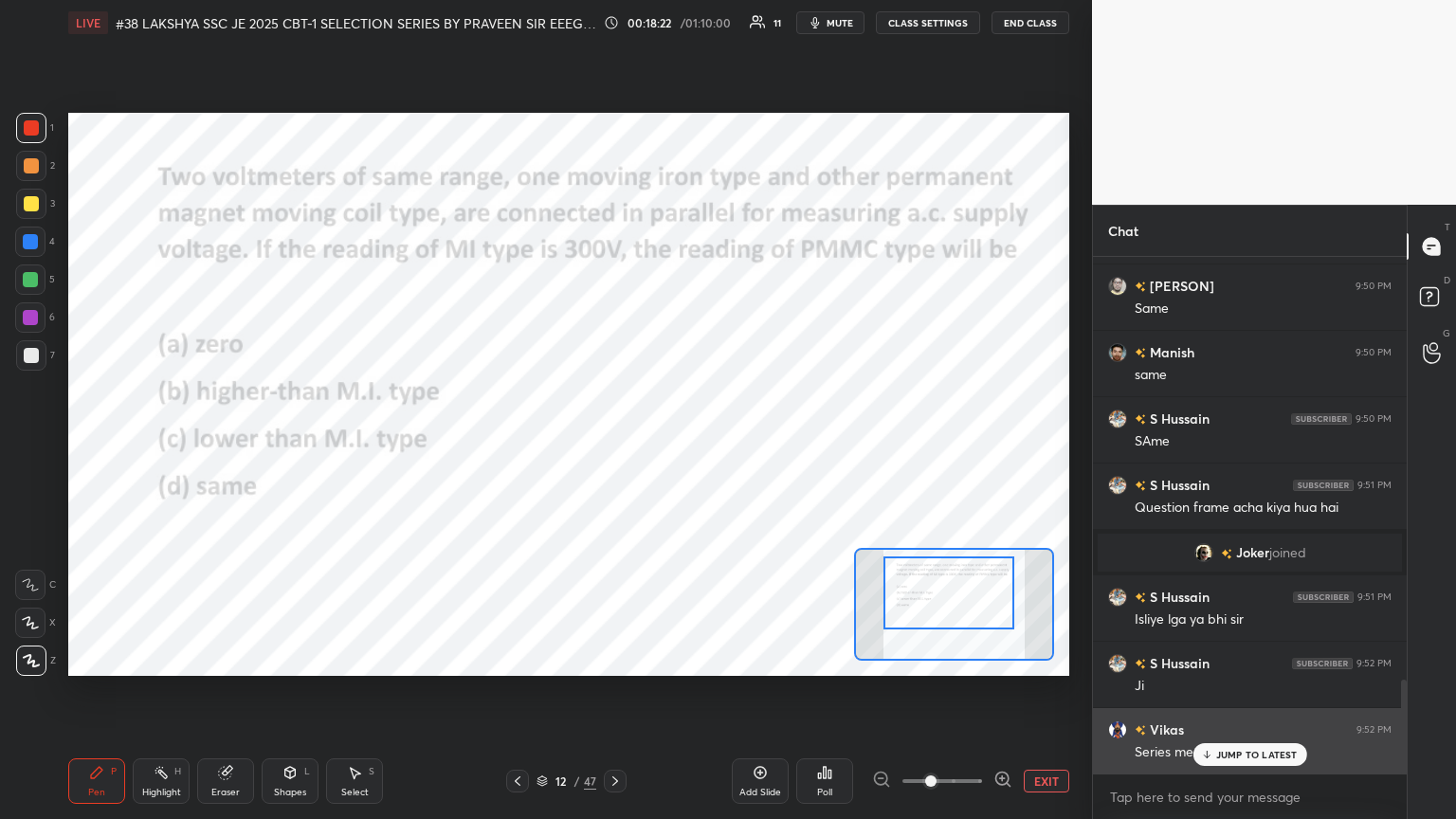 click on "[PERSON] 9:52 PM Series me sir" at bounding box center [1249, 740] 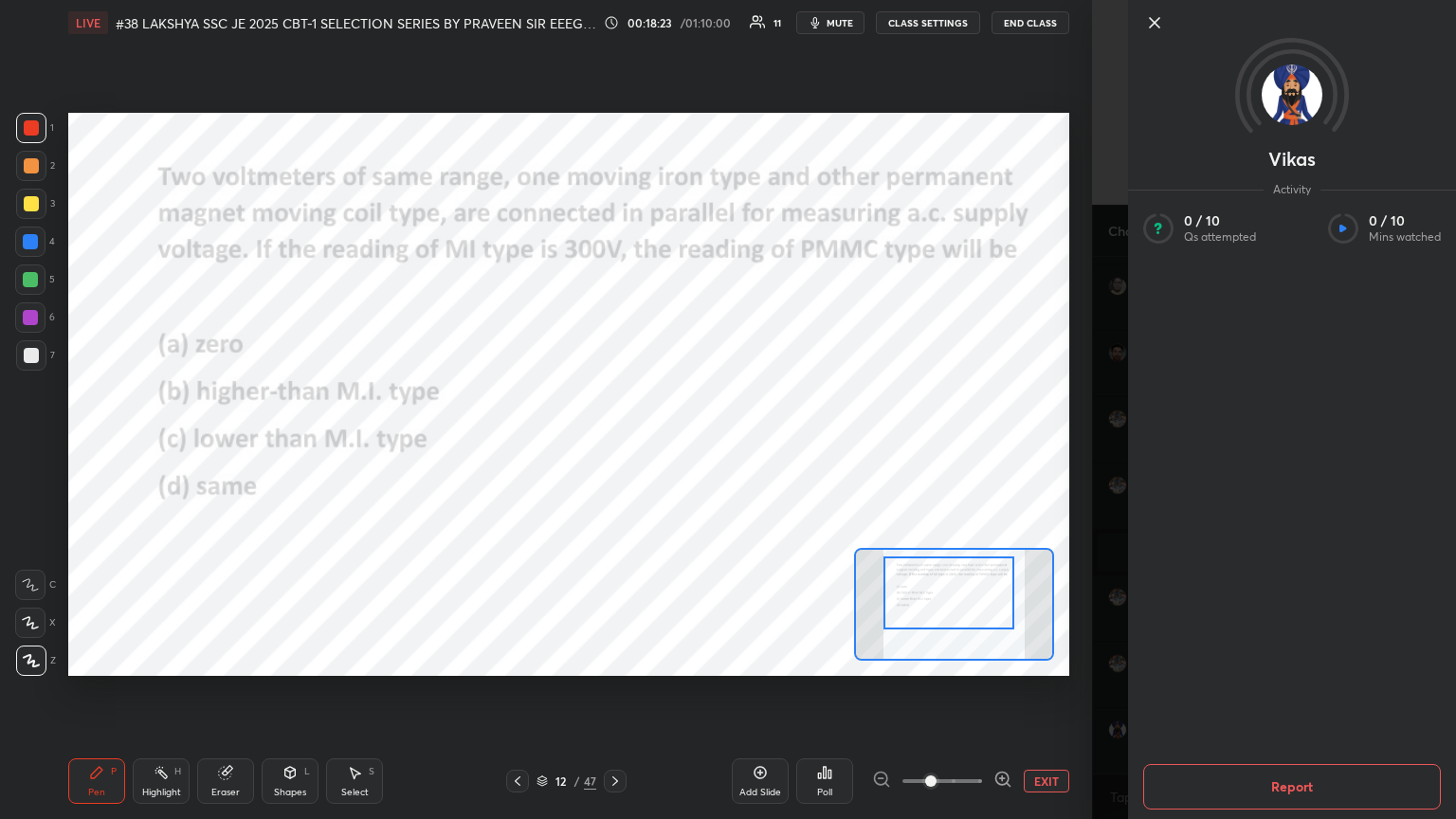 click on "Setting up your live class Poll for   secs No correct answer Start poll" at bounding box center (569, 394) 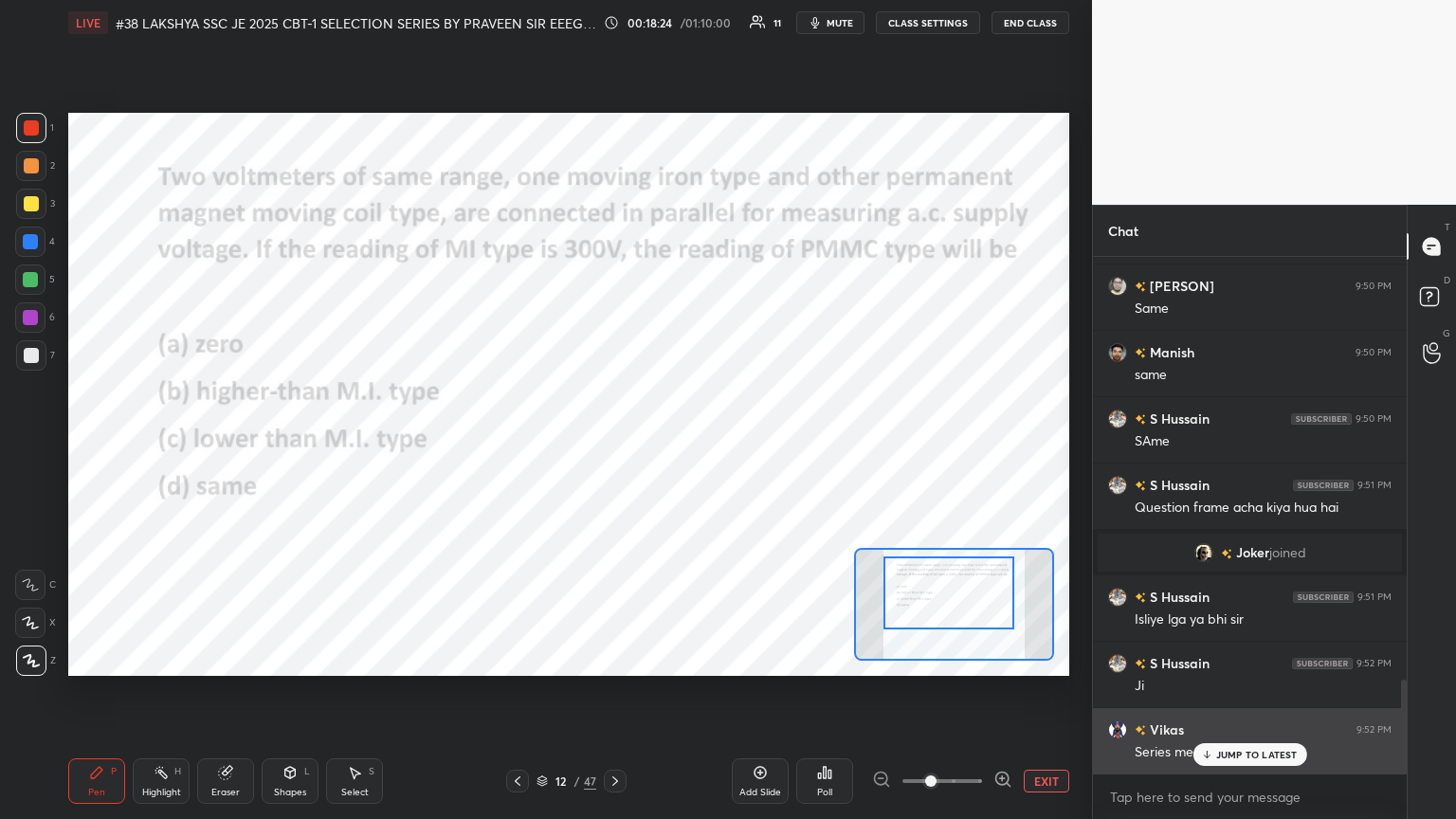 click on "JUMP TO LATEST" at bounding box center (1257, 755) 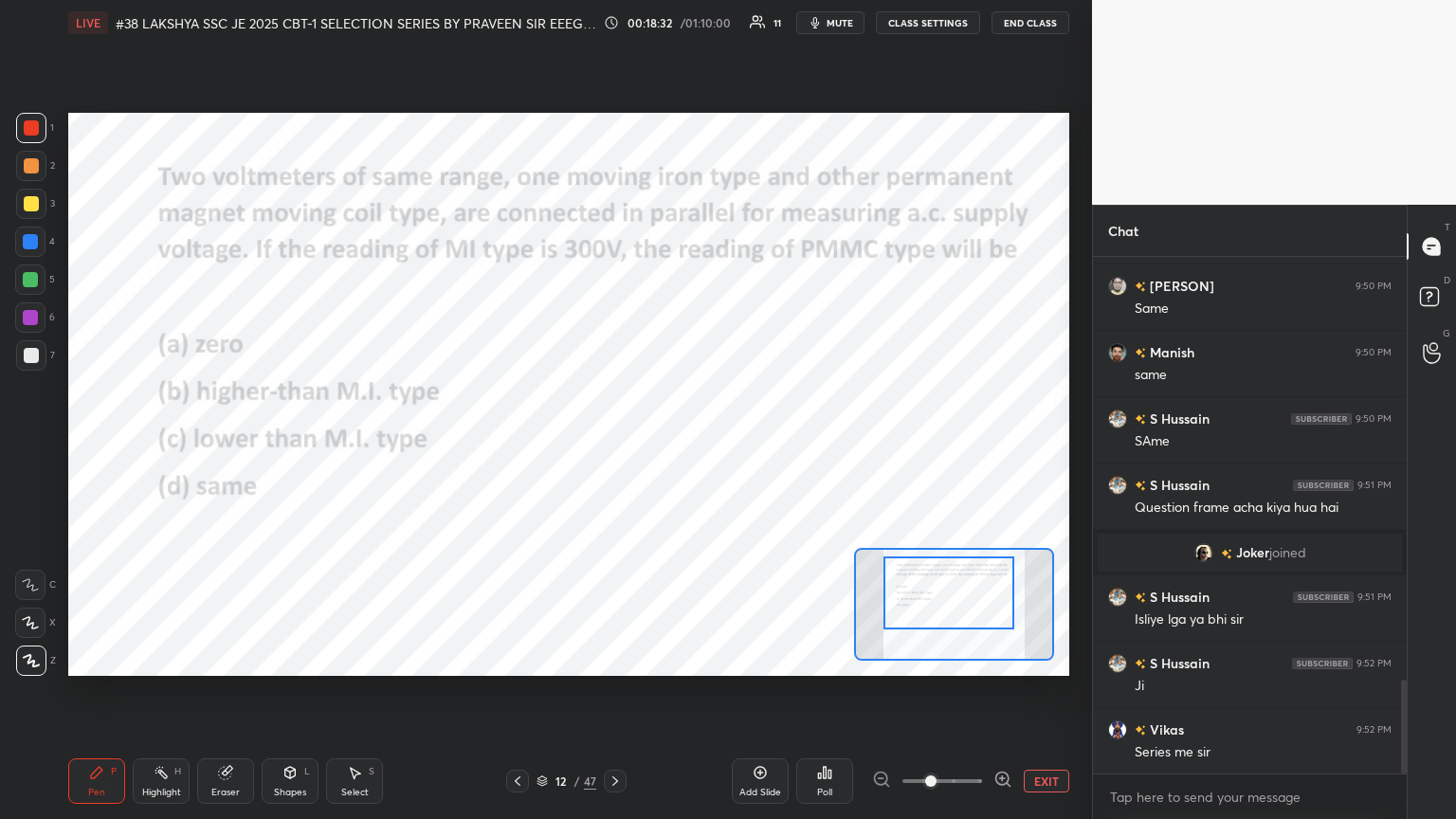 scroll, scrollTop: 2377, scrollLeft: 0, axis: vertical 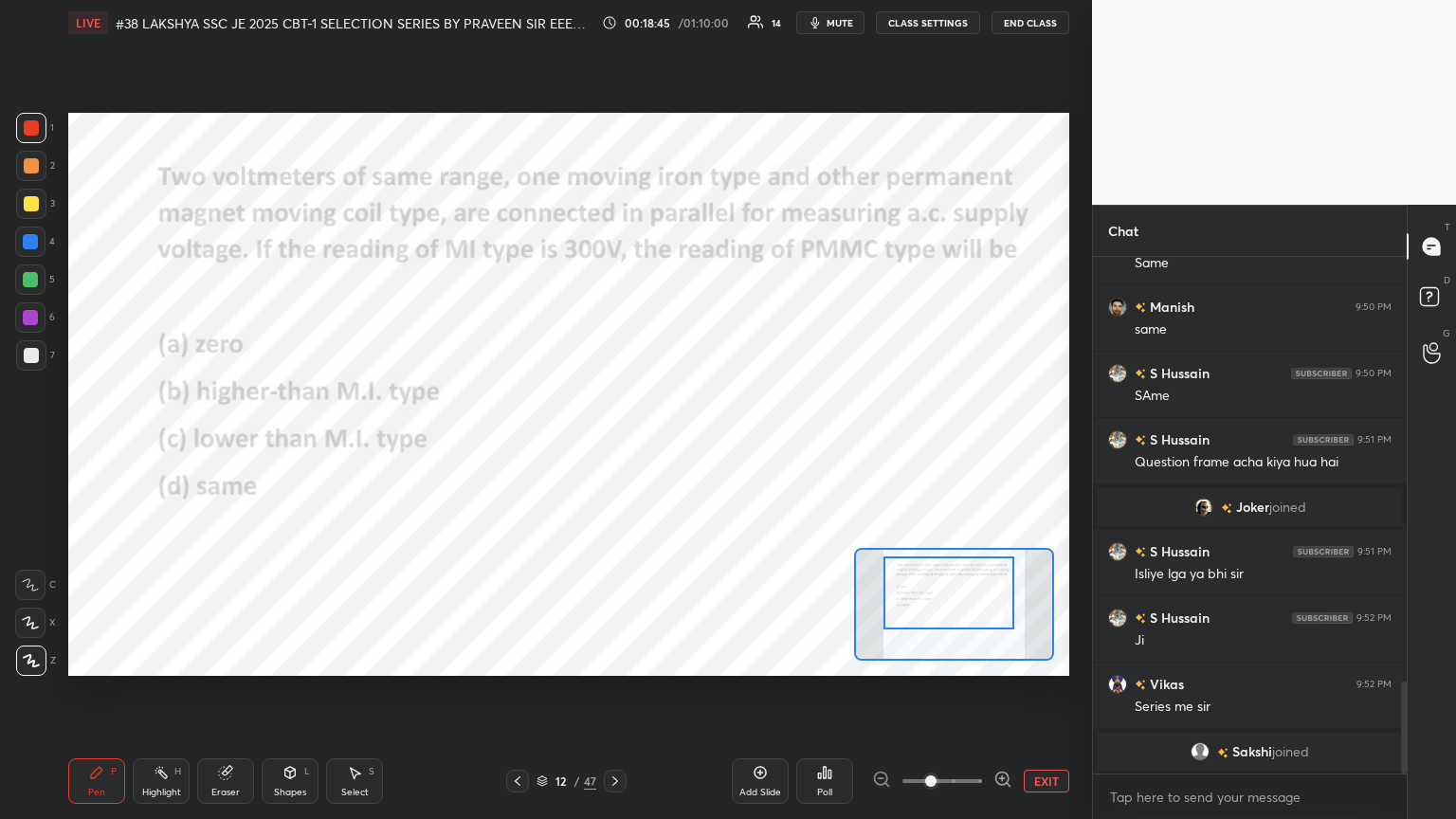 click 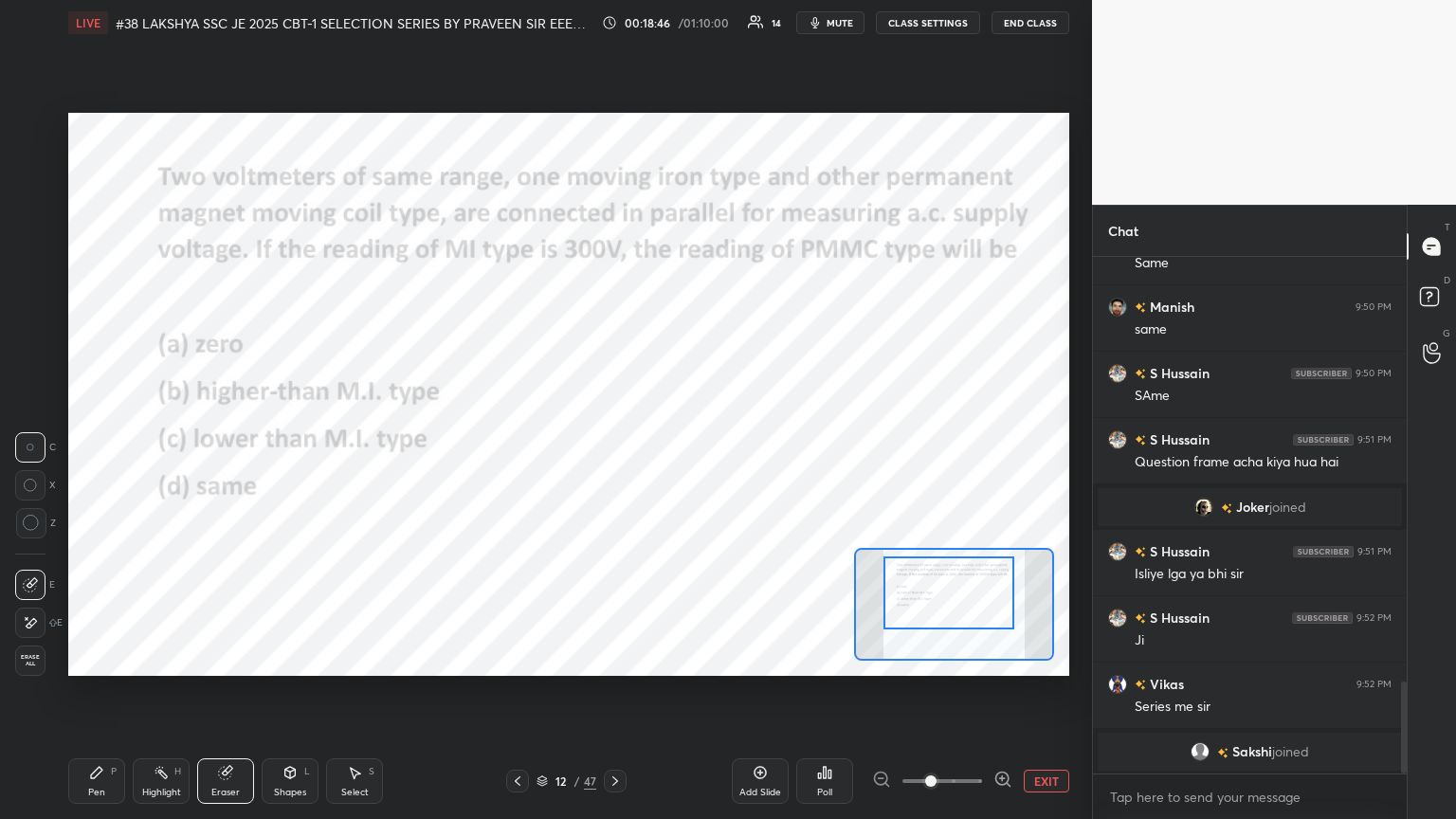drag, startPoint x: 42, startPoint y: 666, endPoint x: 87, endPoint y: 755, distance: 99.72963 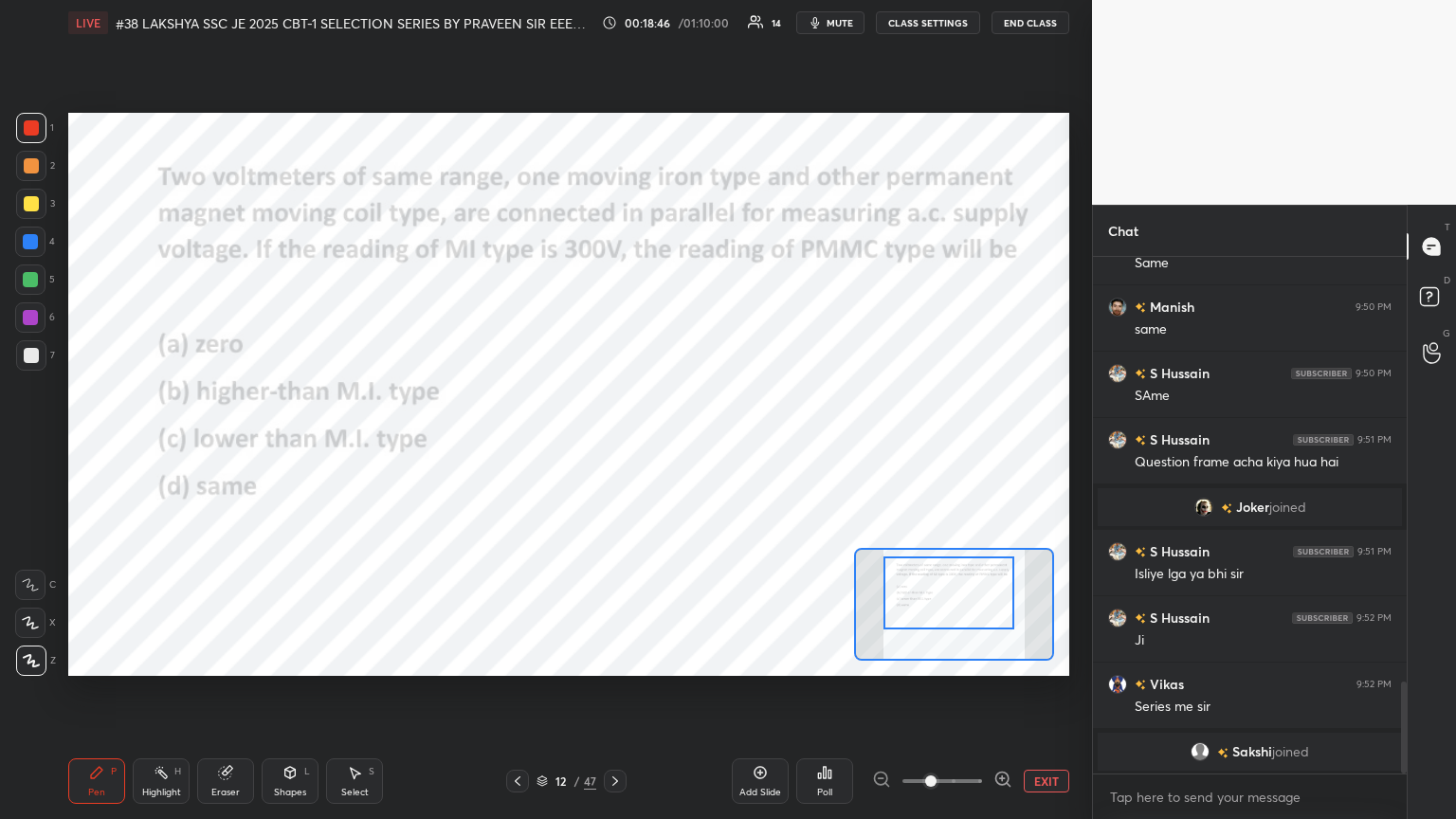 click on "Pen P" at bounding box center [97, 781] 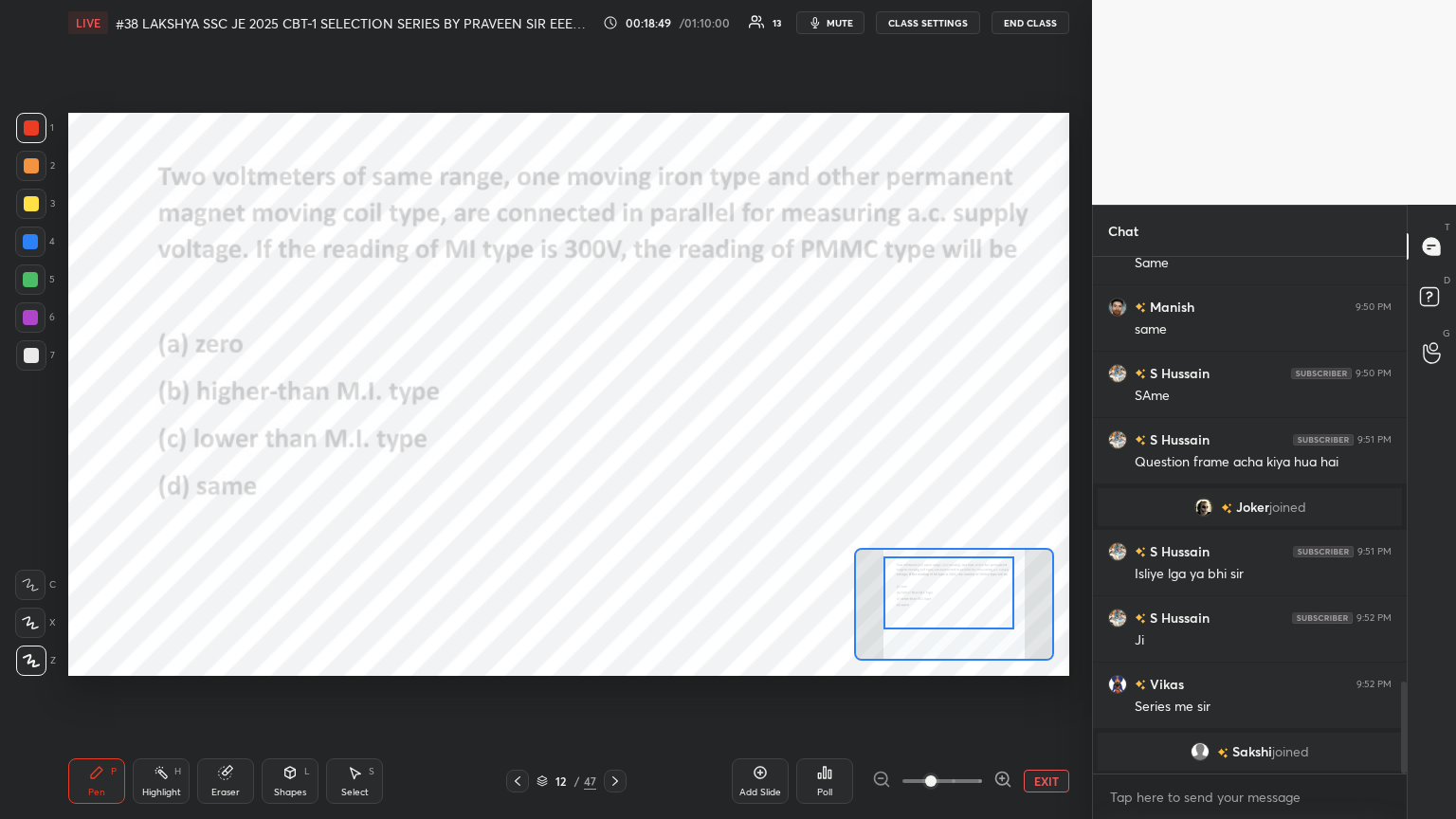click 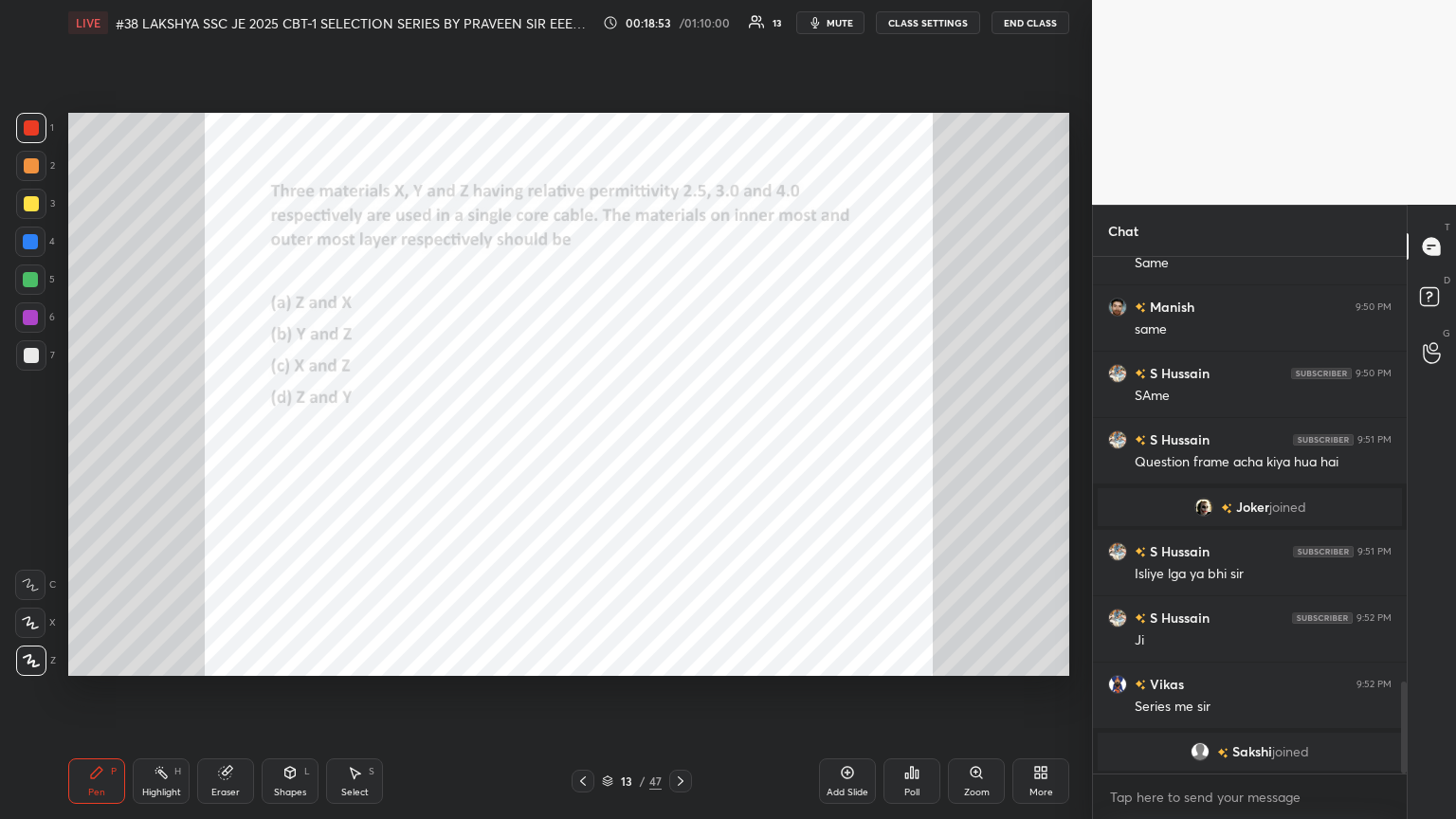 click on "Zoom" at bounding box center (976, 781) 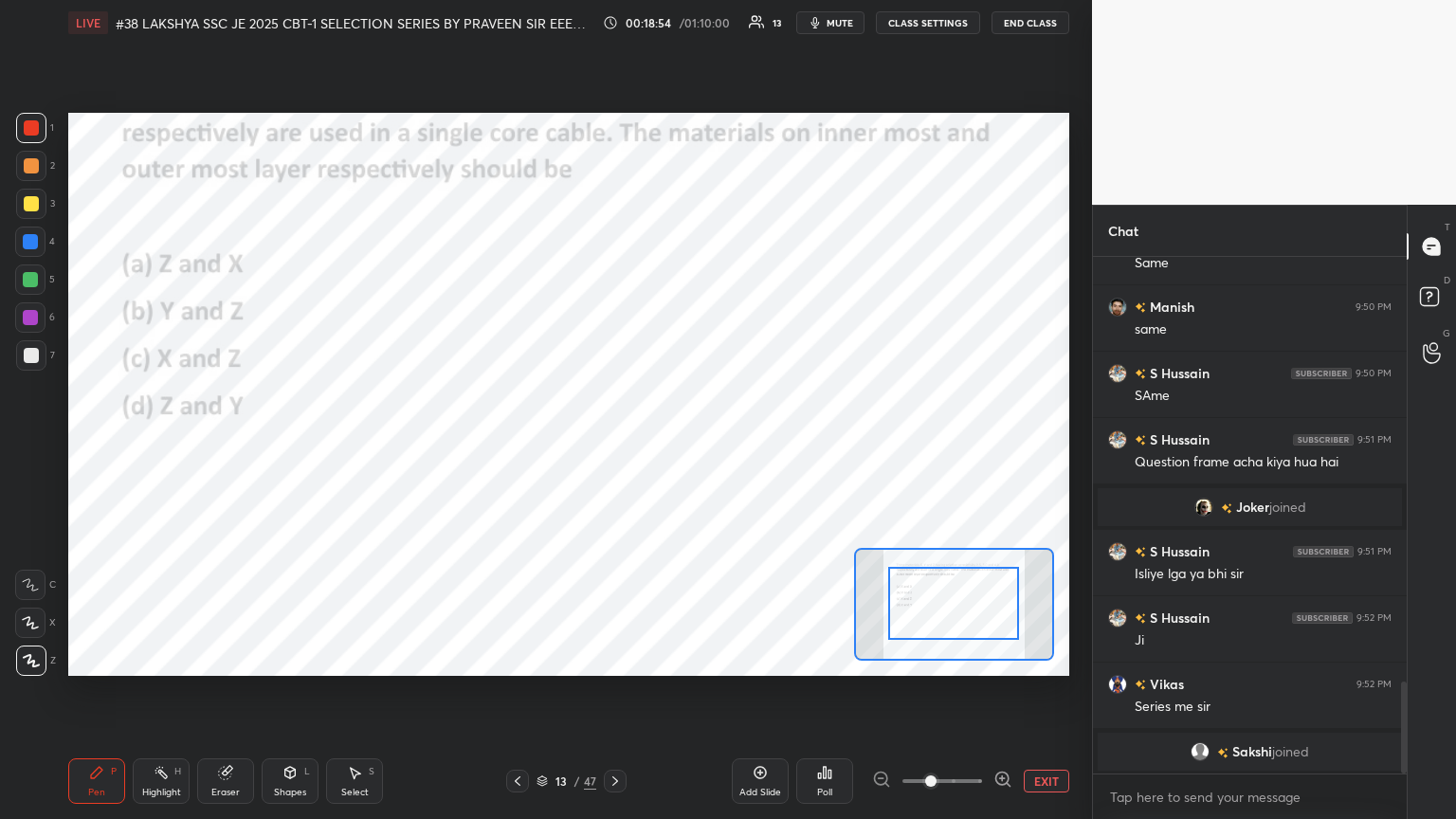 drag, startPoint x: 974, startPoint y: 625, endPoint x: 972, endPoint y: 612, distance: 13.152946 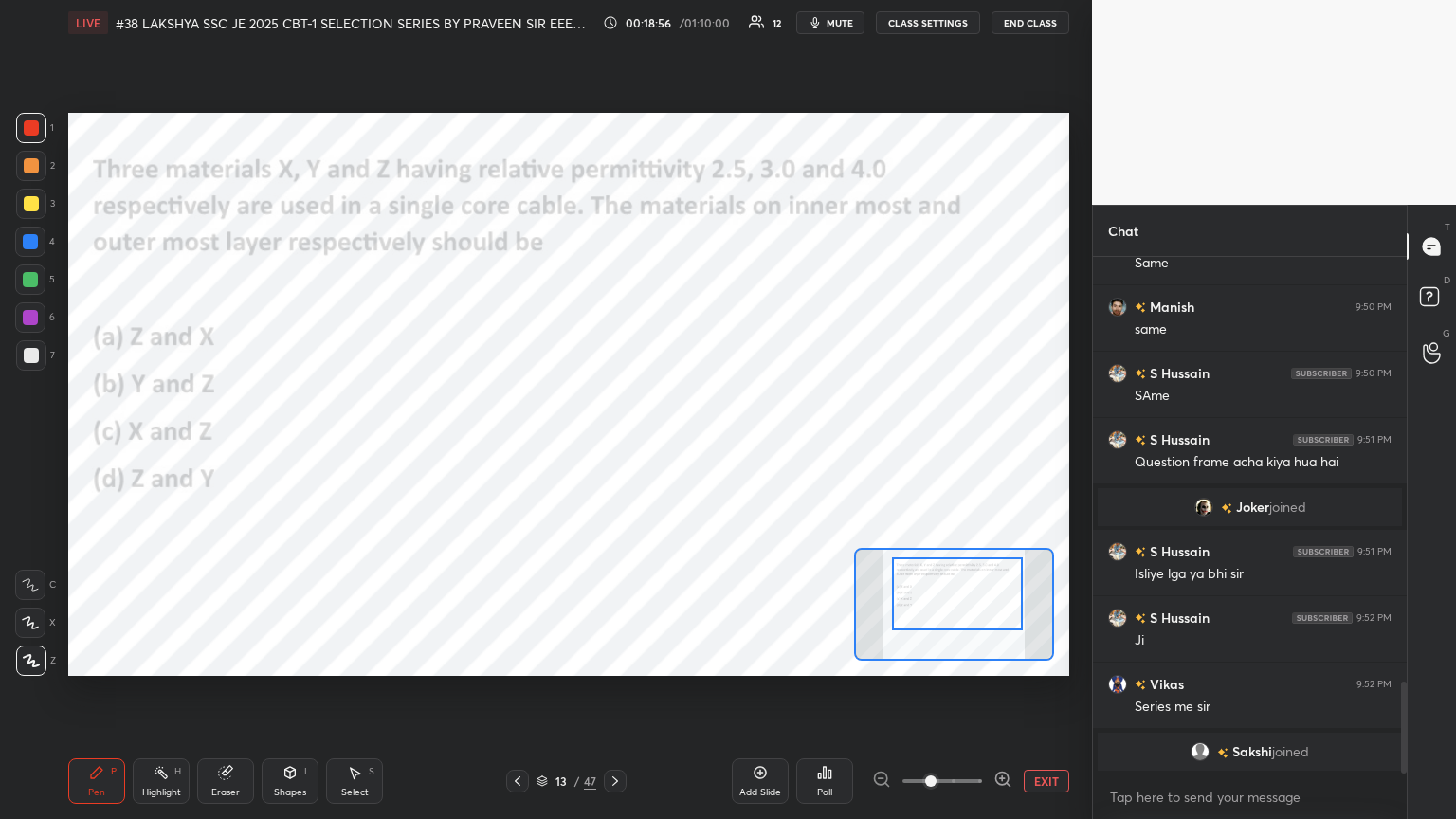 drag, startPoint x: 974, startPoint y: 629, endPoint x: 974, endPoint y: 618, distance: 11 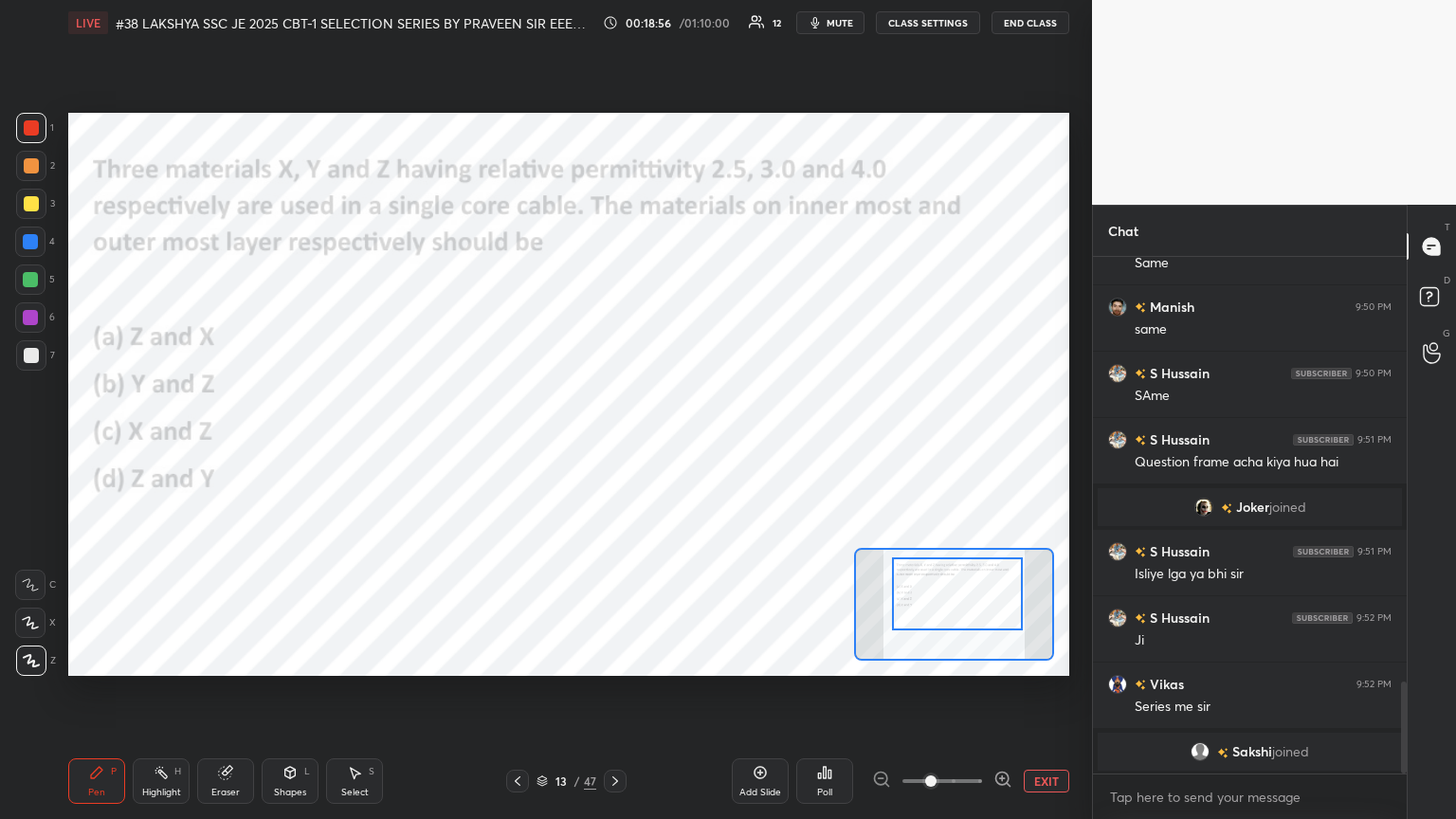 click at bounding box center [957, 593] 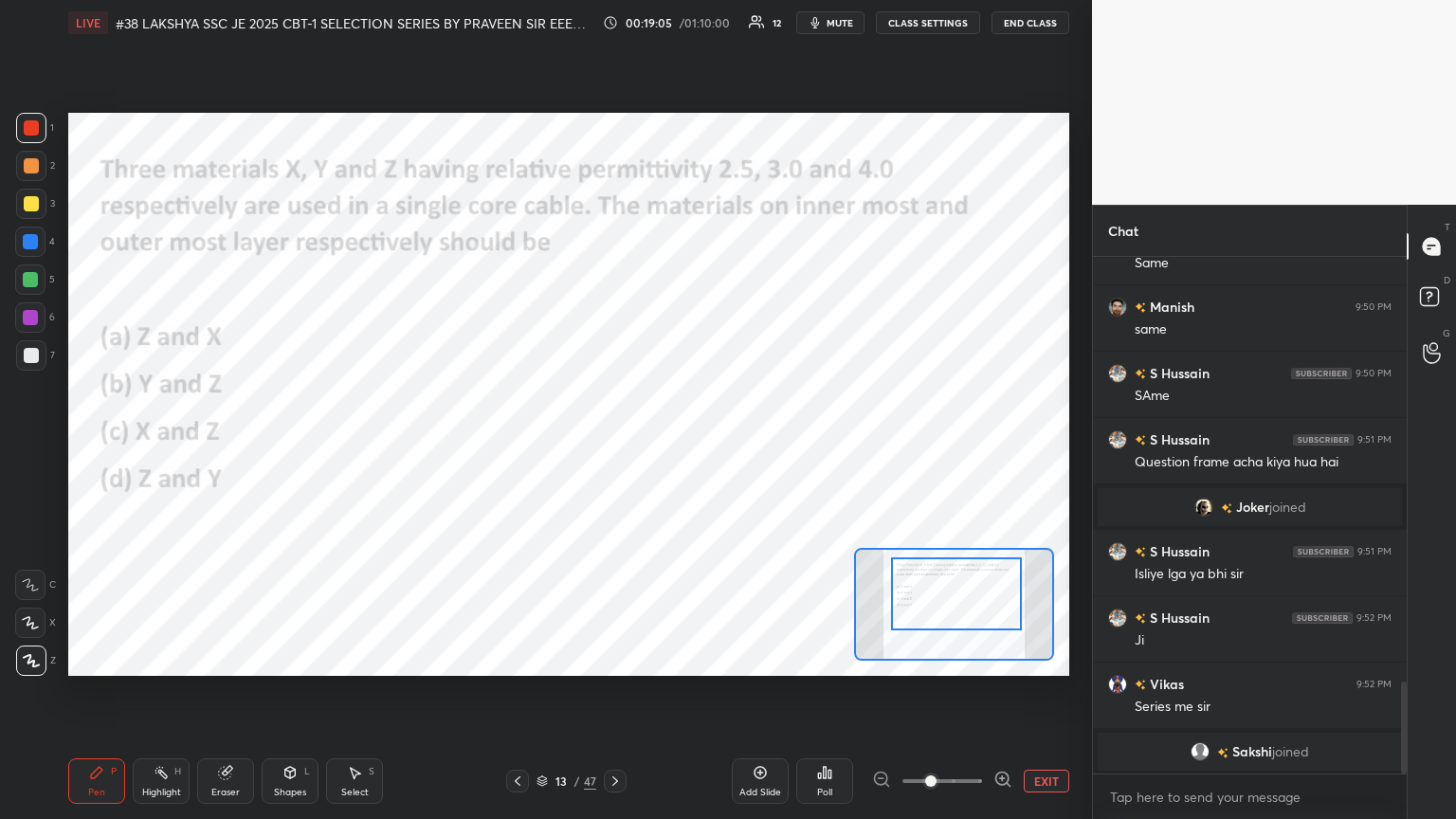 click on "Poll" at bounding box center (825, 781) 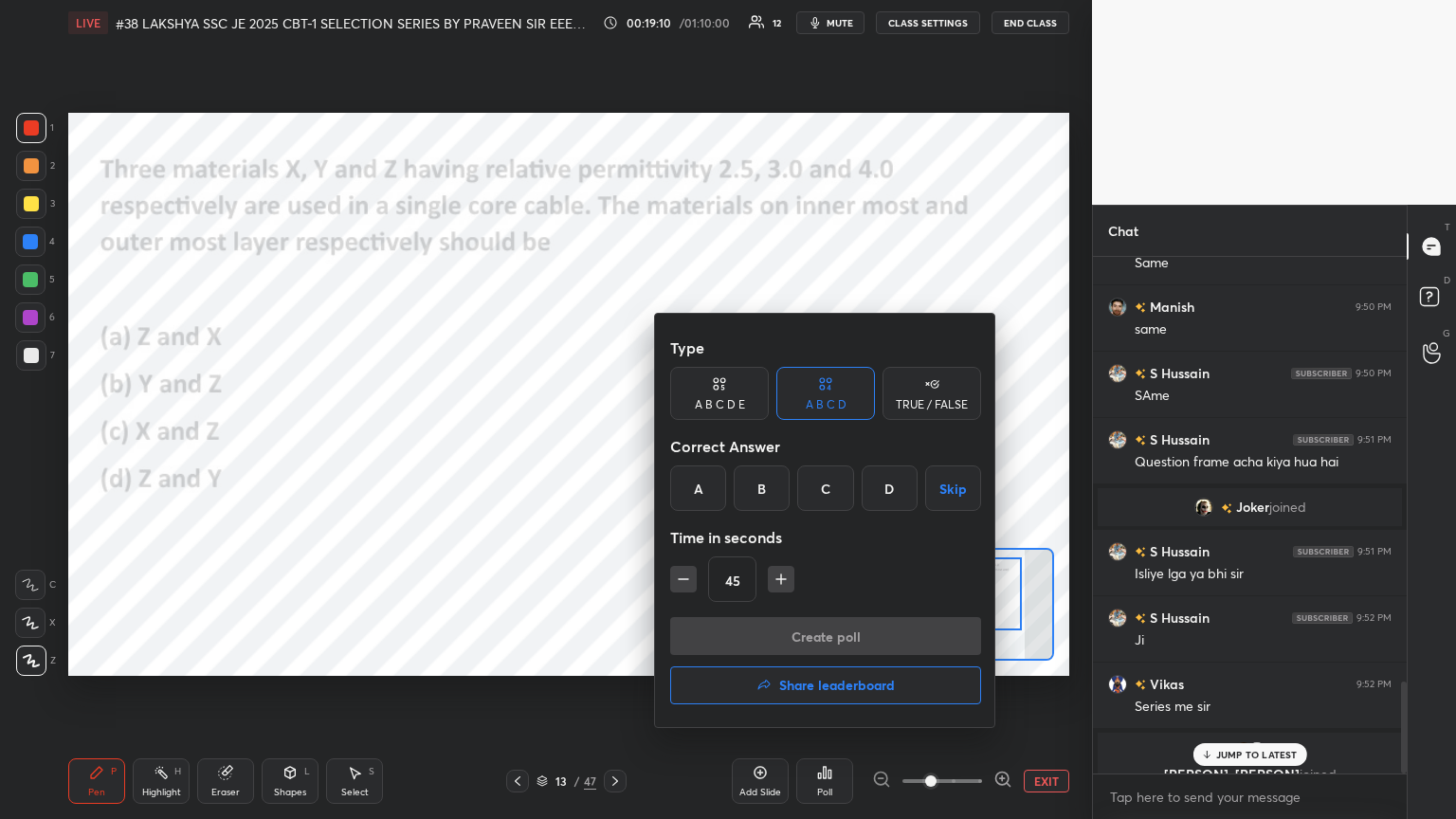 scroll, scrollTop: 2400, scrollLeft: 0, axis: vertical 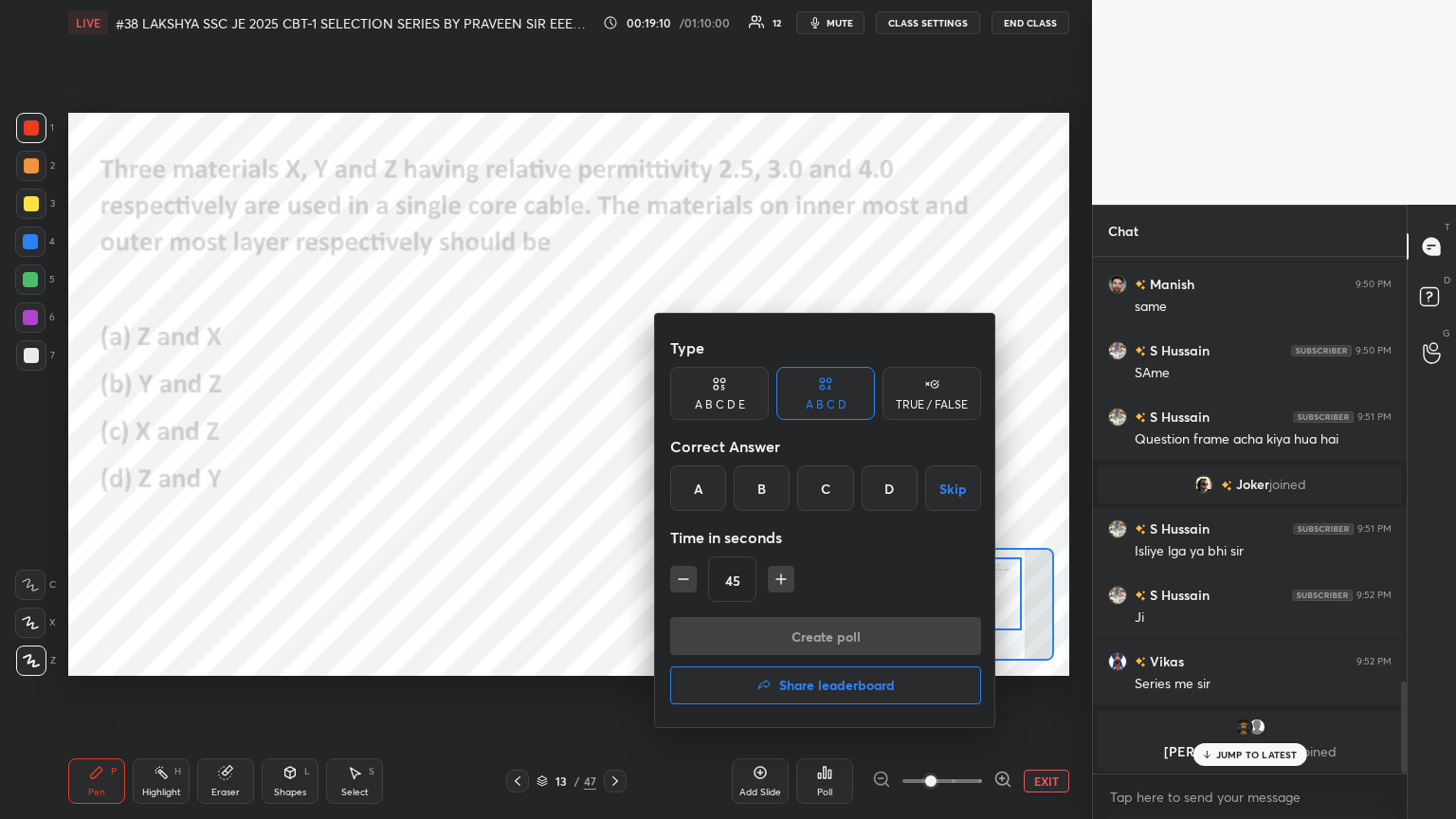 click on "A" at bounding box center [698, 488] 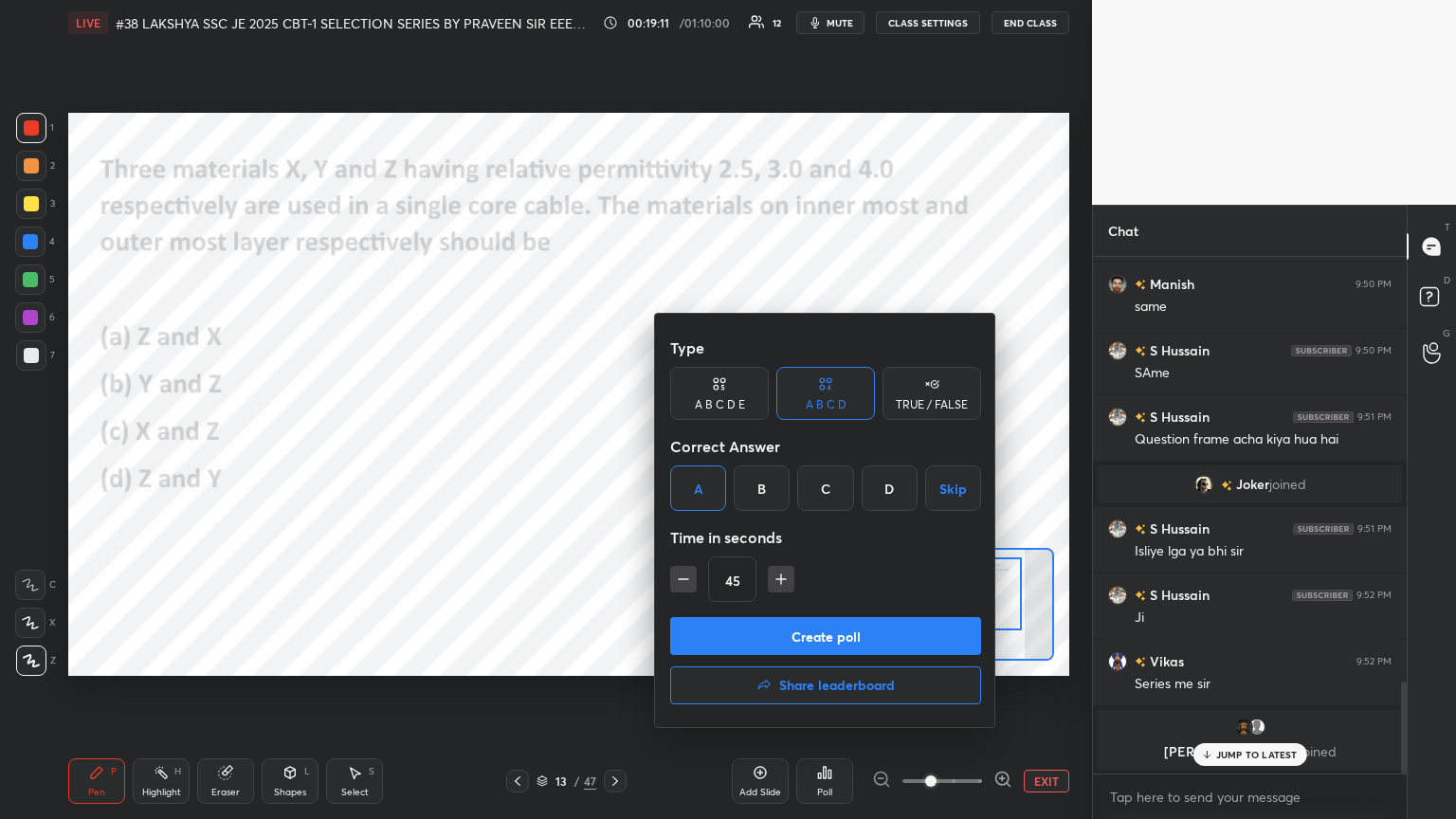 click on "Create poll" at bounding box center (826, 636) 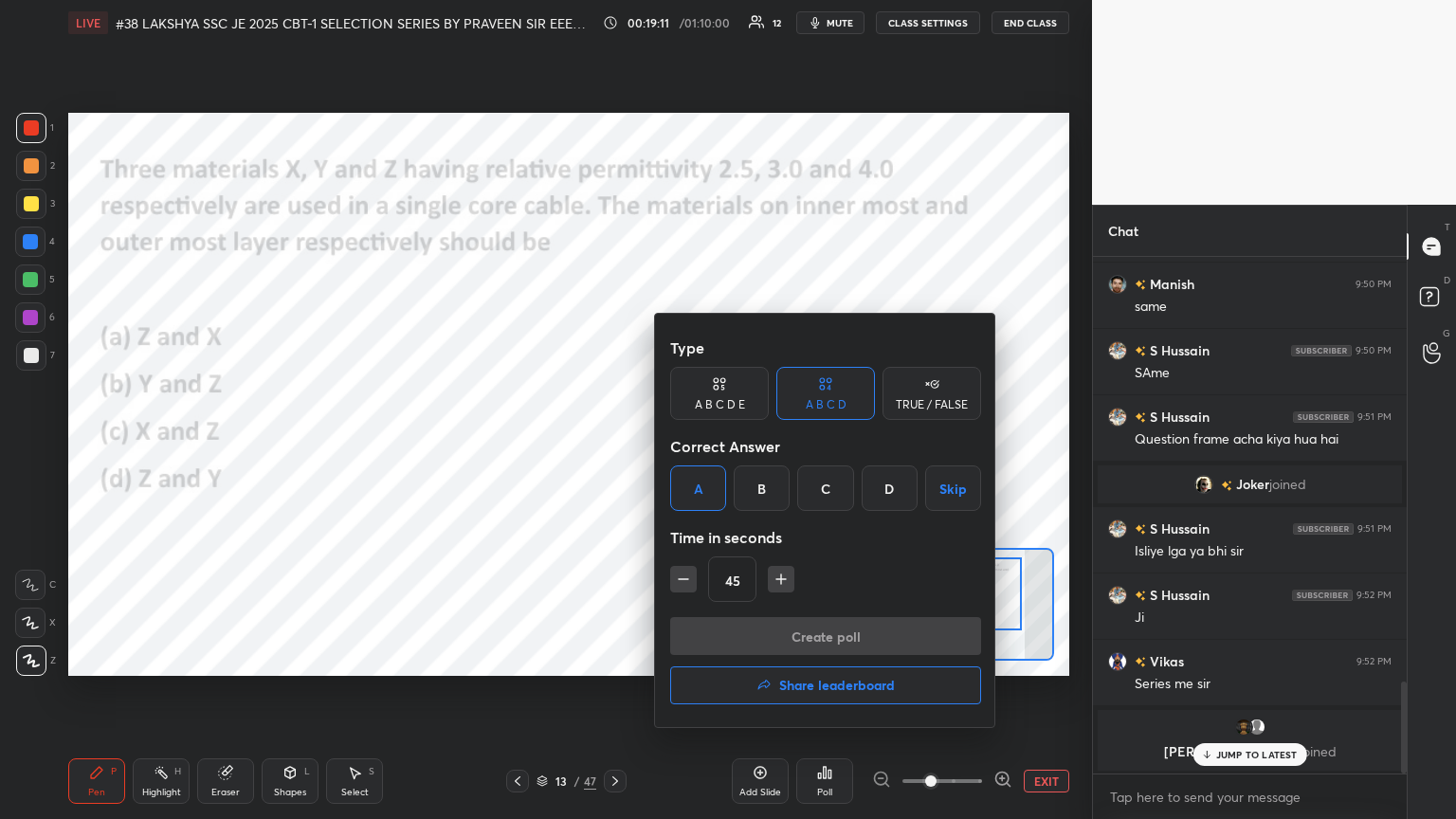 scroll, scrollTop: 481, scrollLeft: 308, axis: both 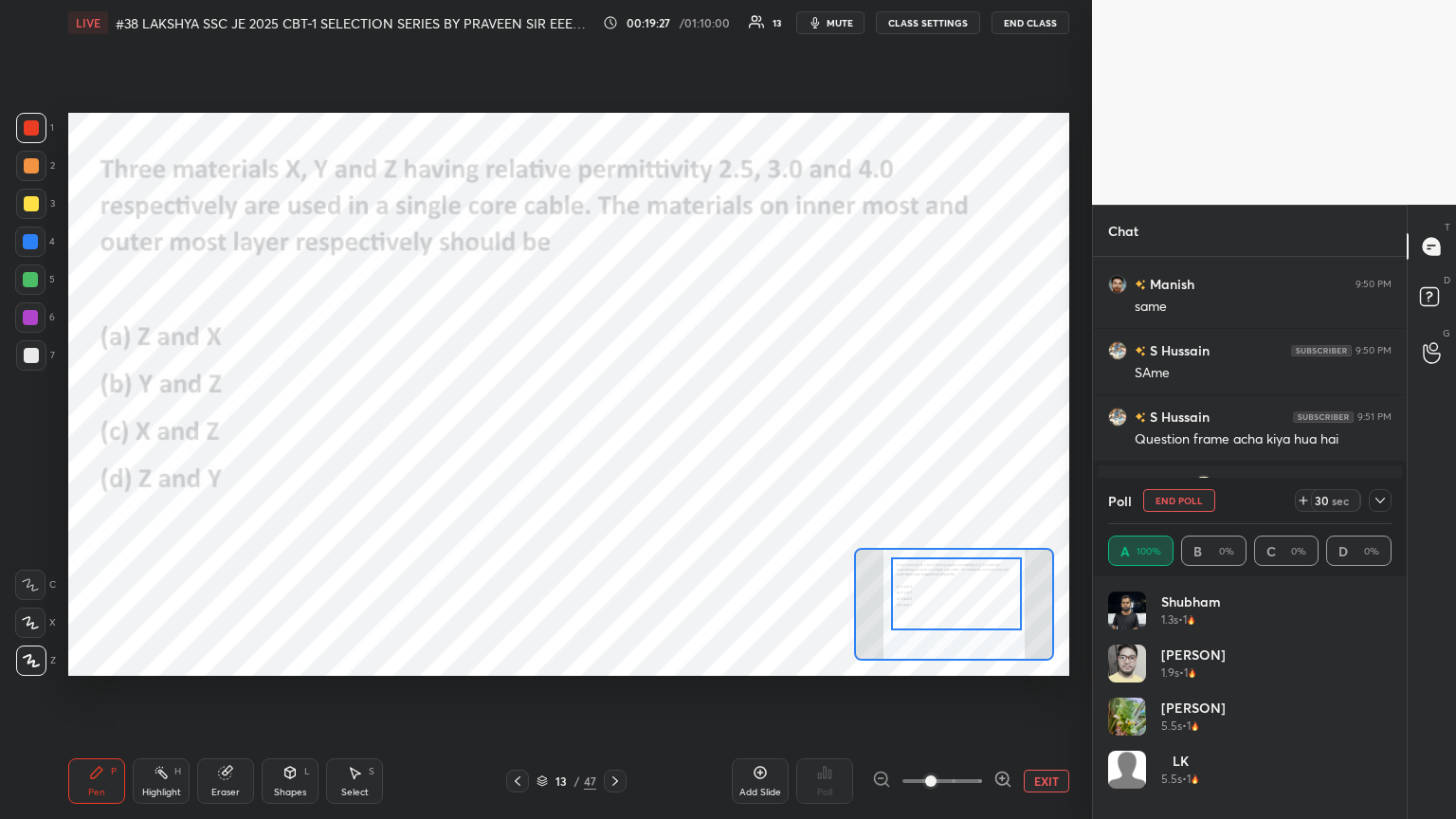 click 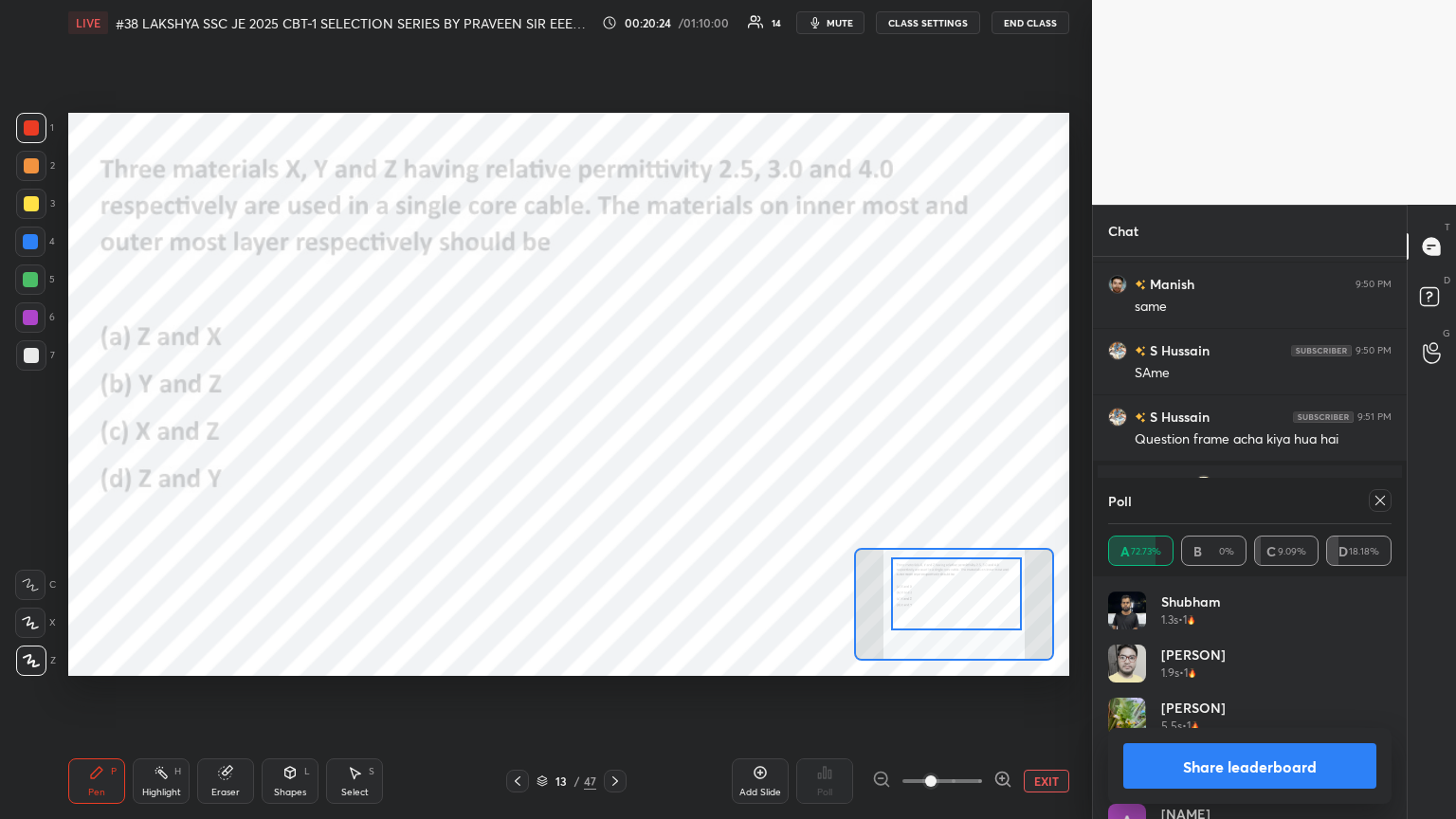 click on "Shapes L" at bounding box center (290, 781) 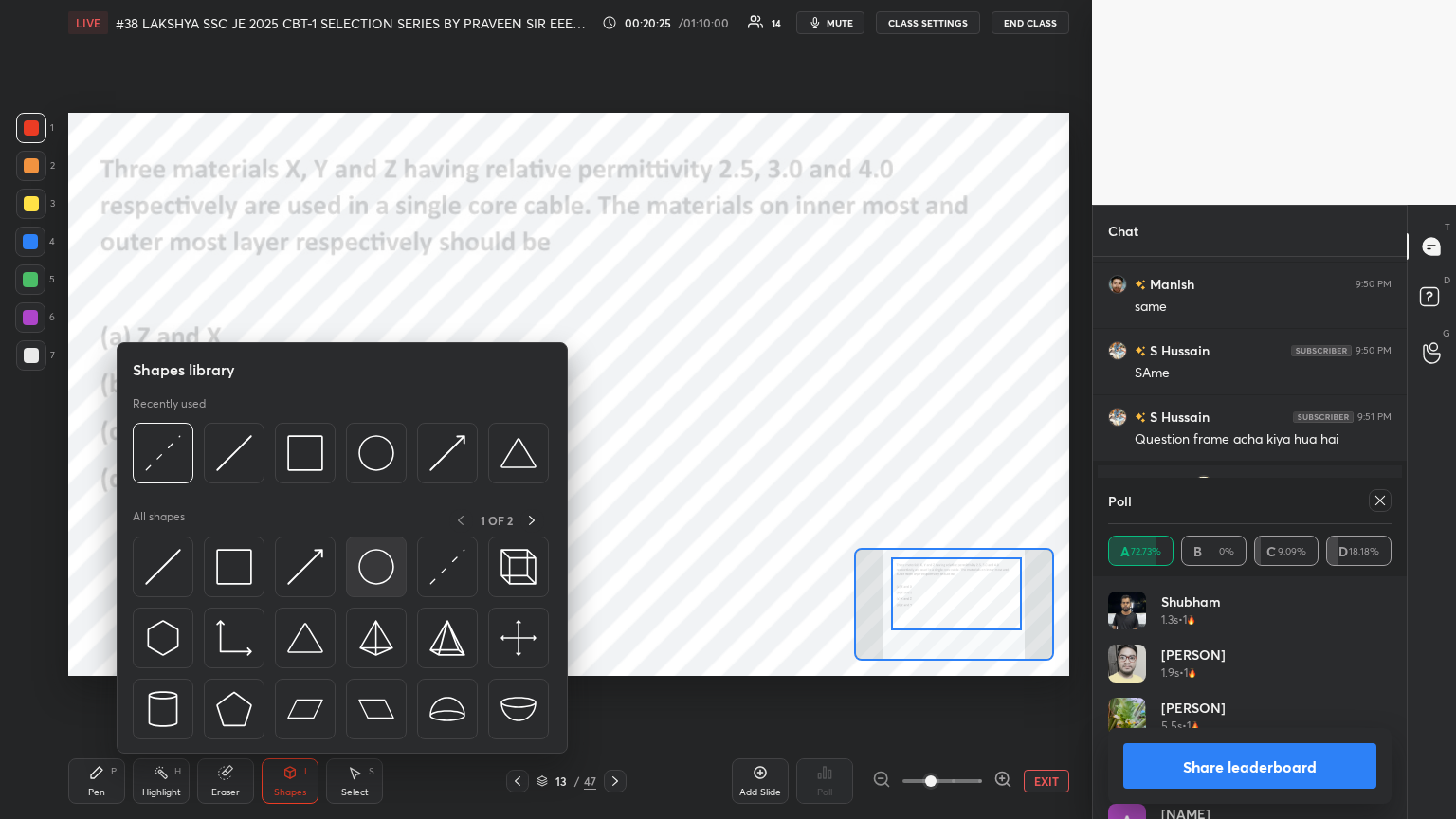 click at bounding box center (376, 567) 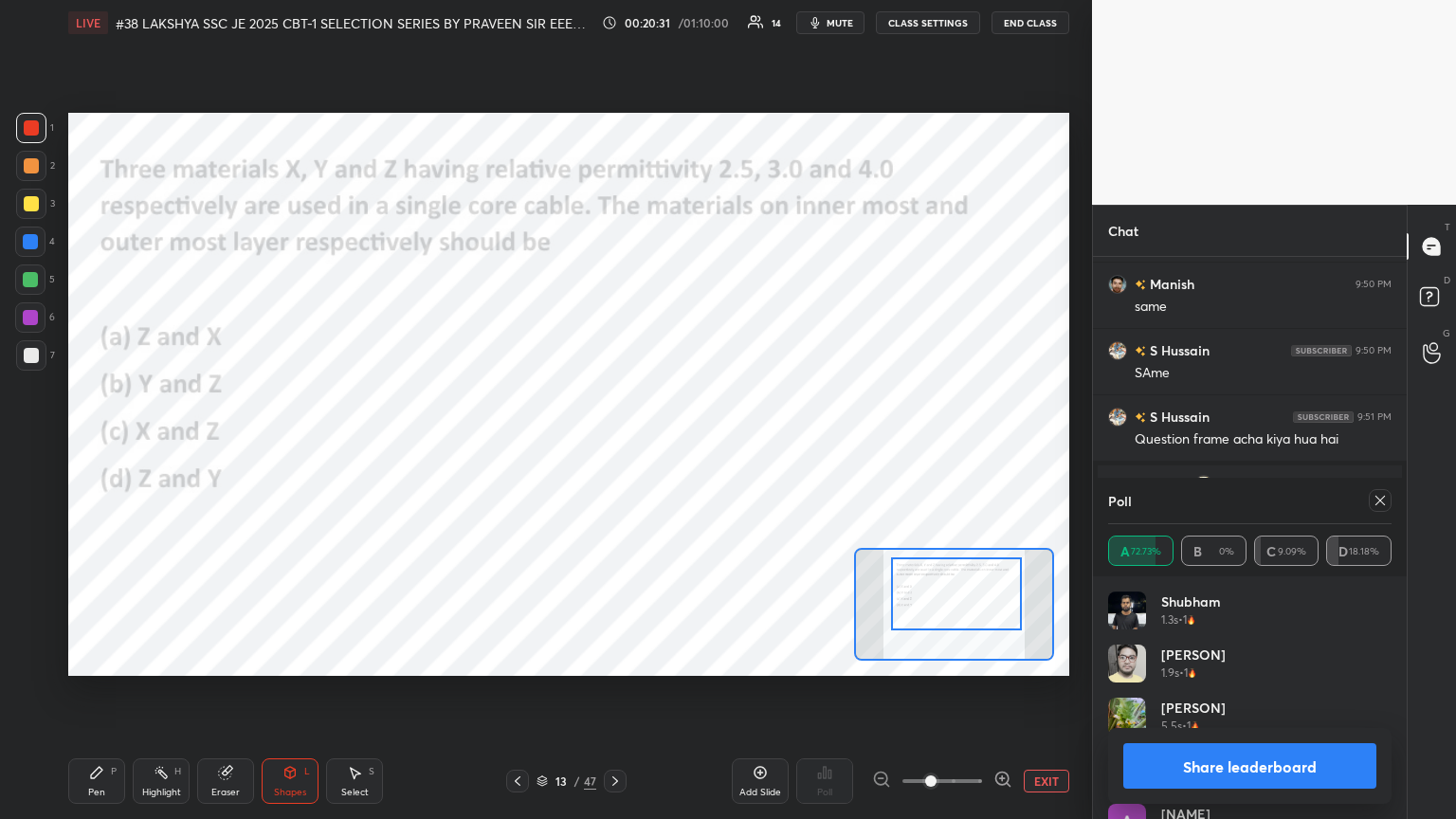 click on "Pen P" at bounding box center [97, 781] 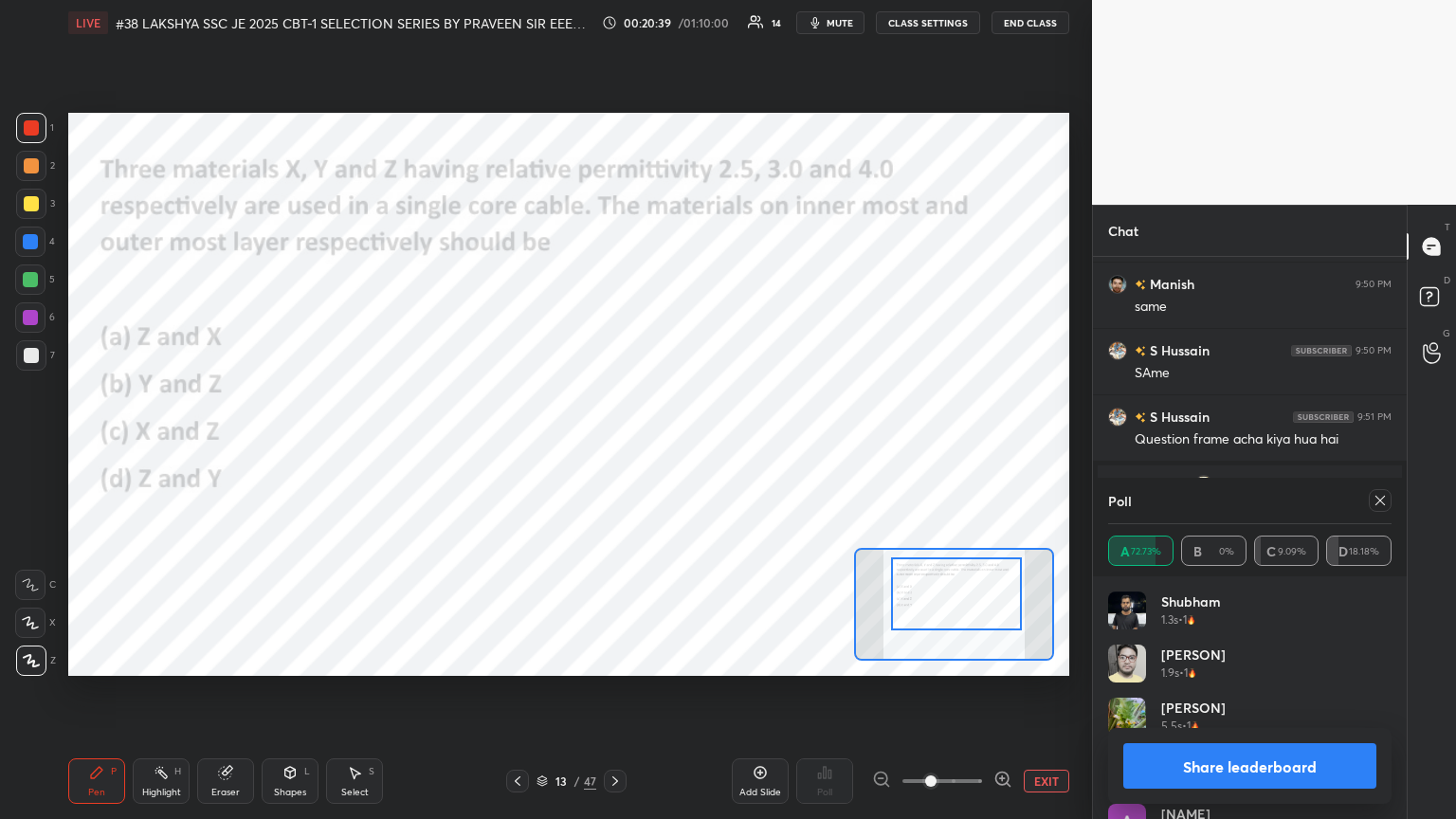click 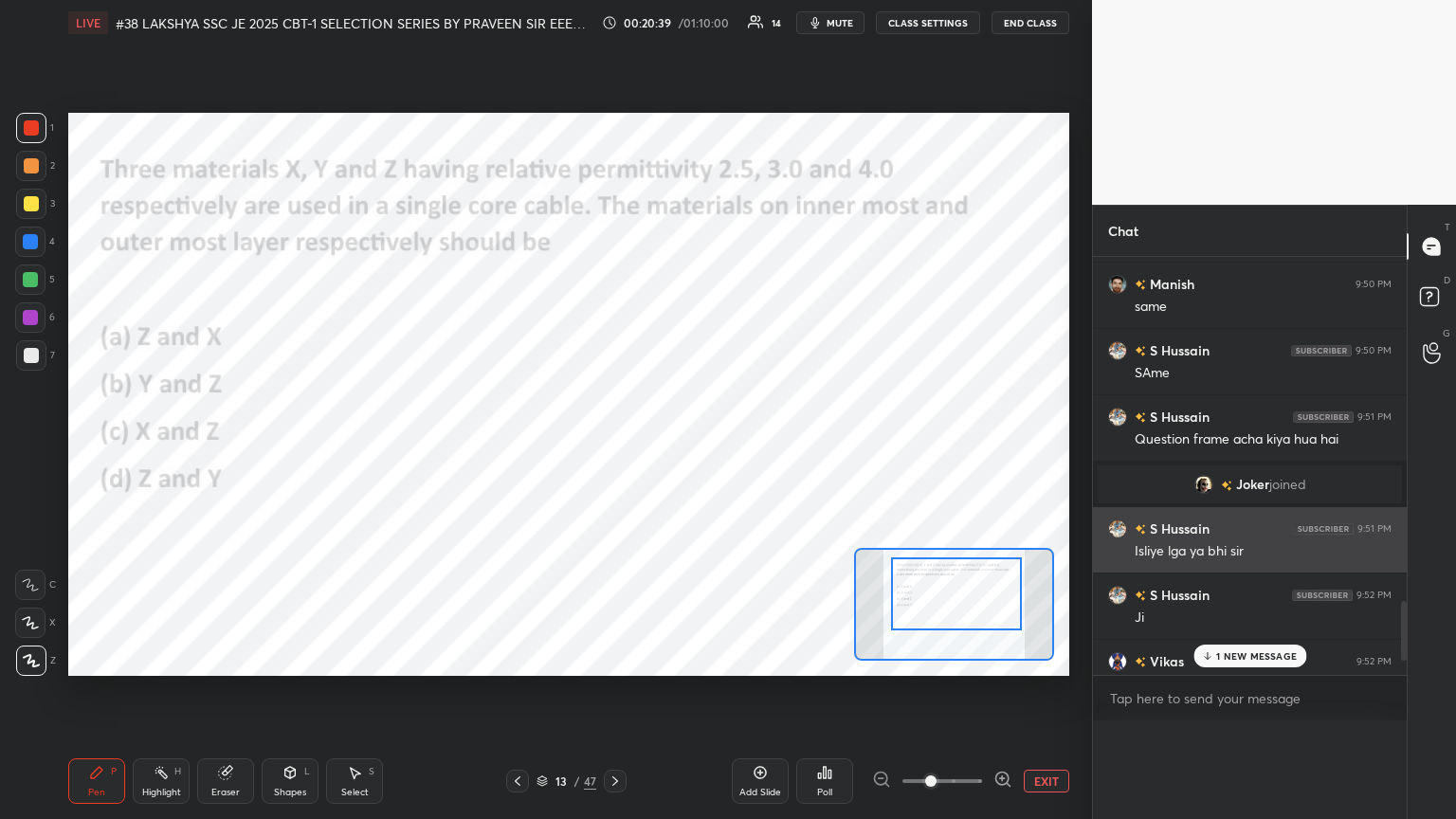 scroll, scrollTop: 0, scrollLeft: 0, axis: both 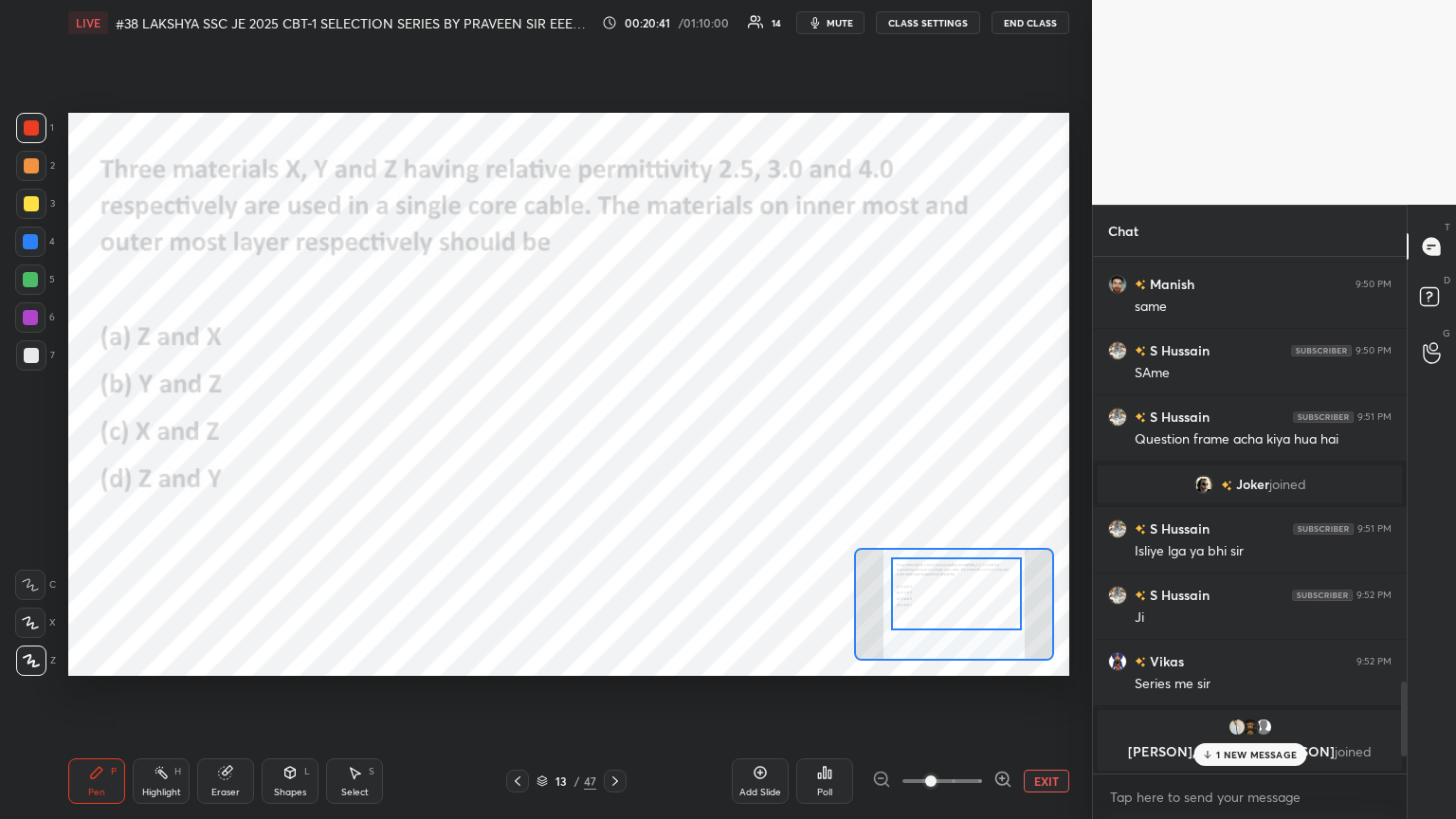 click 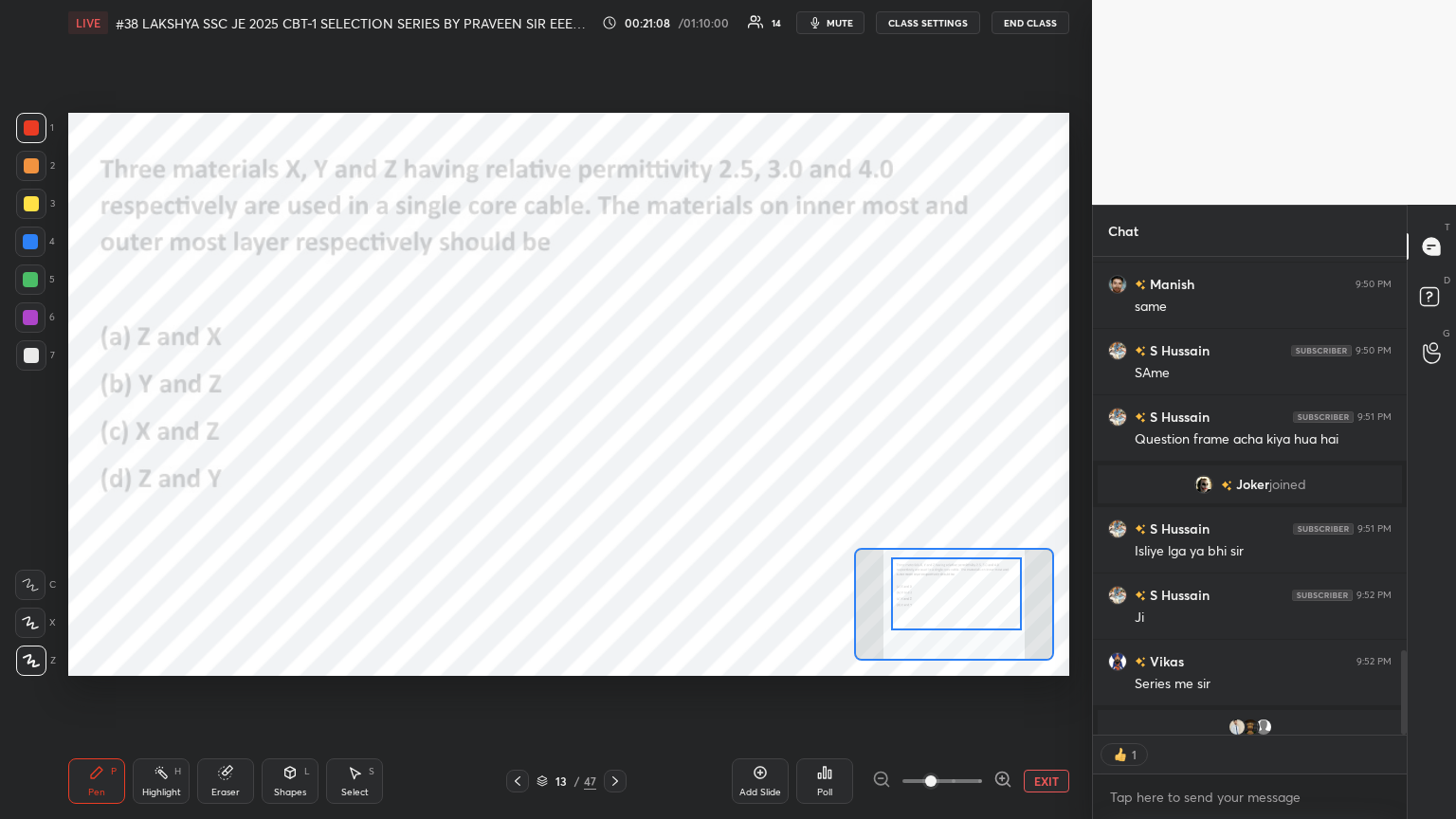 scroll, scrollTop: 6, scrollLeft: 6, axis: both 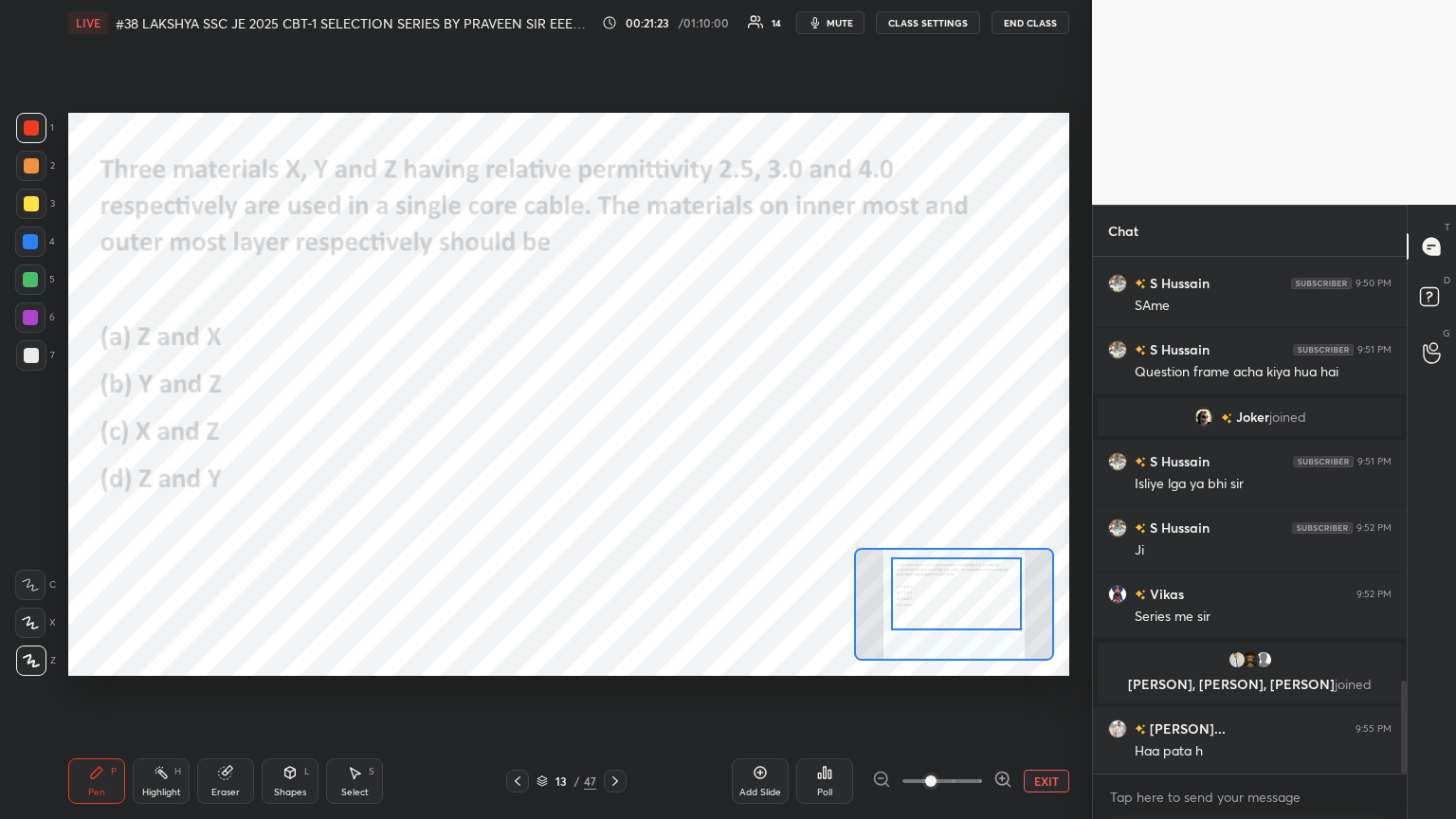 click at bounding box center (30, 318) 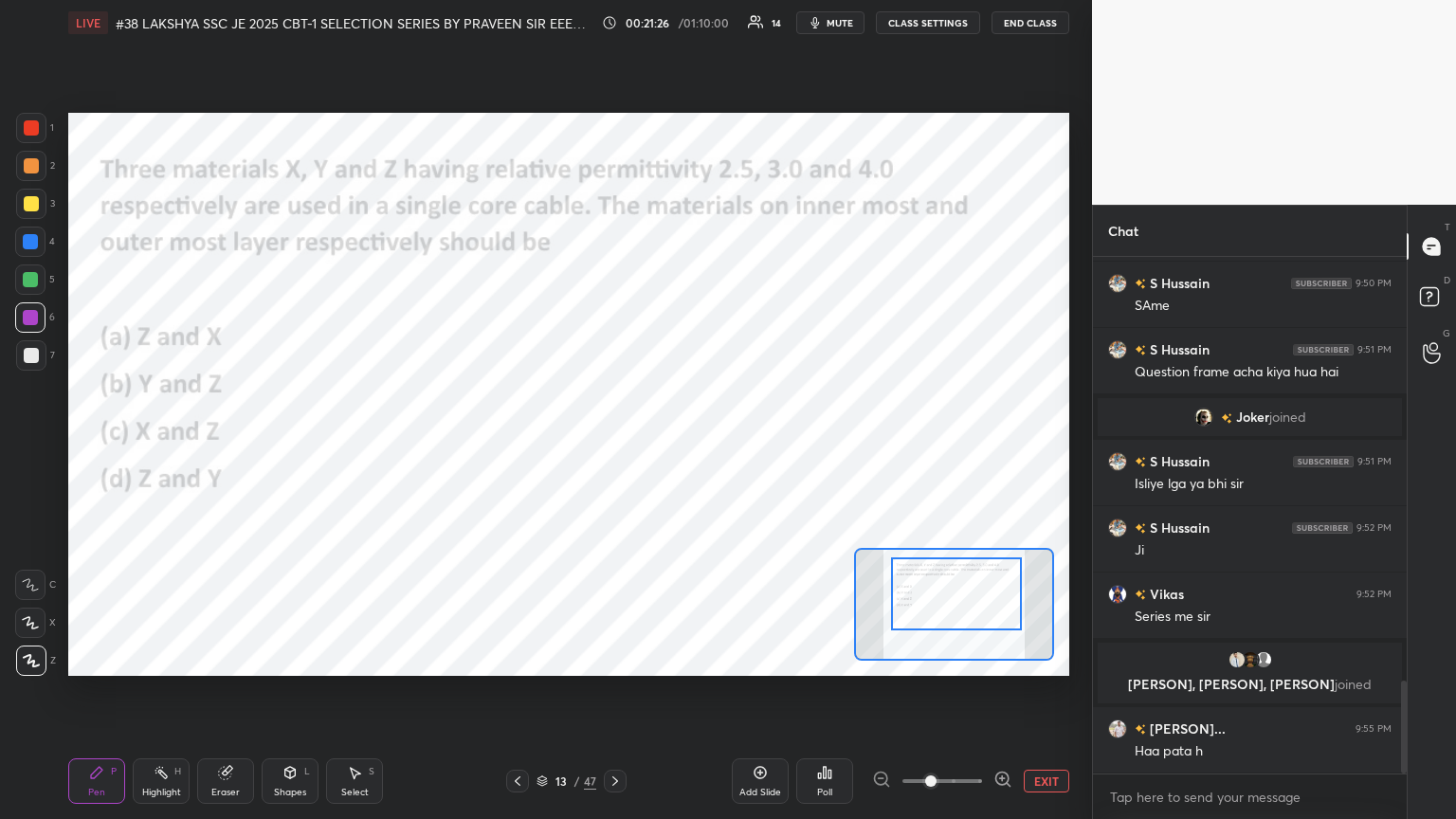click at bounding box center [30, 280] 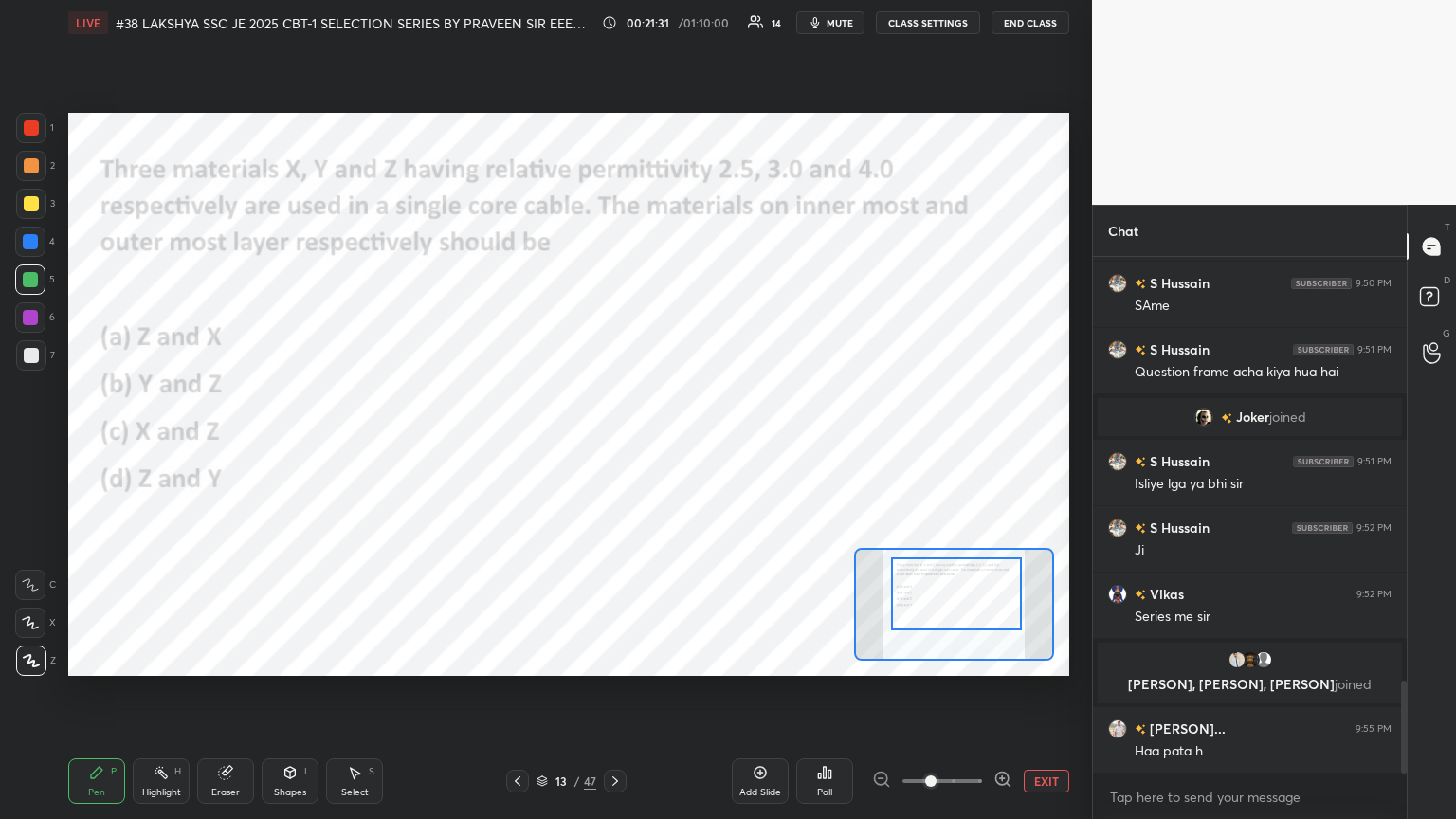 click at bounding box center (30, 242) 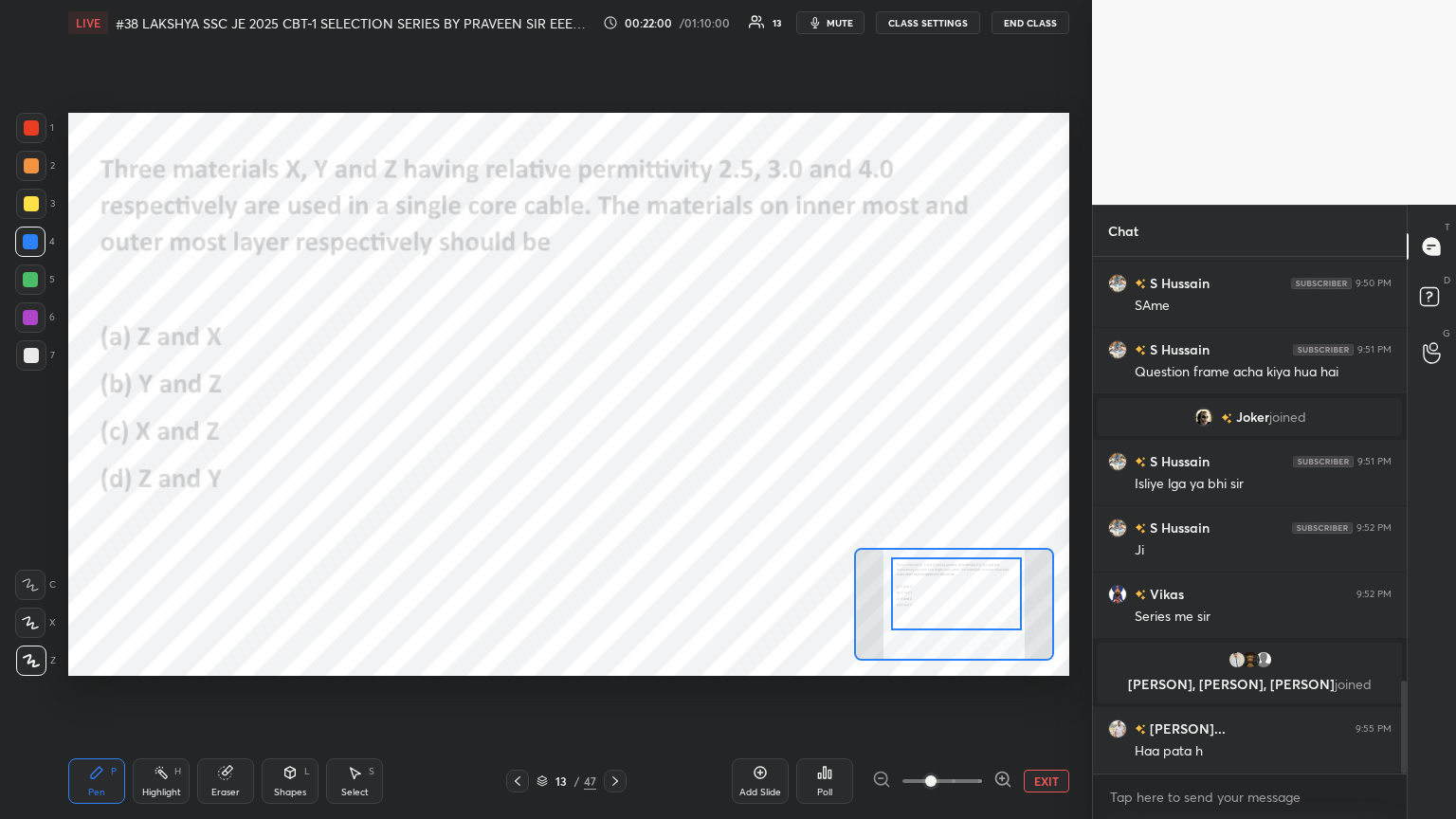 click at bounding box center (30, 318) 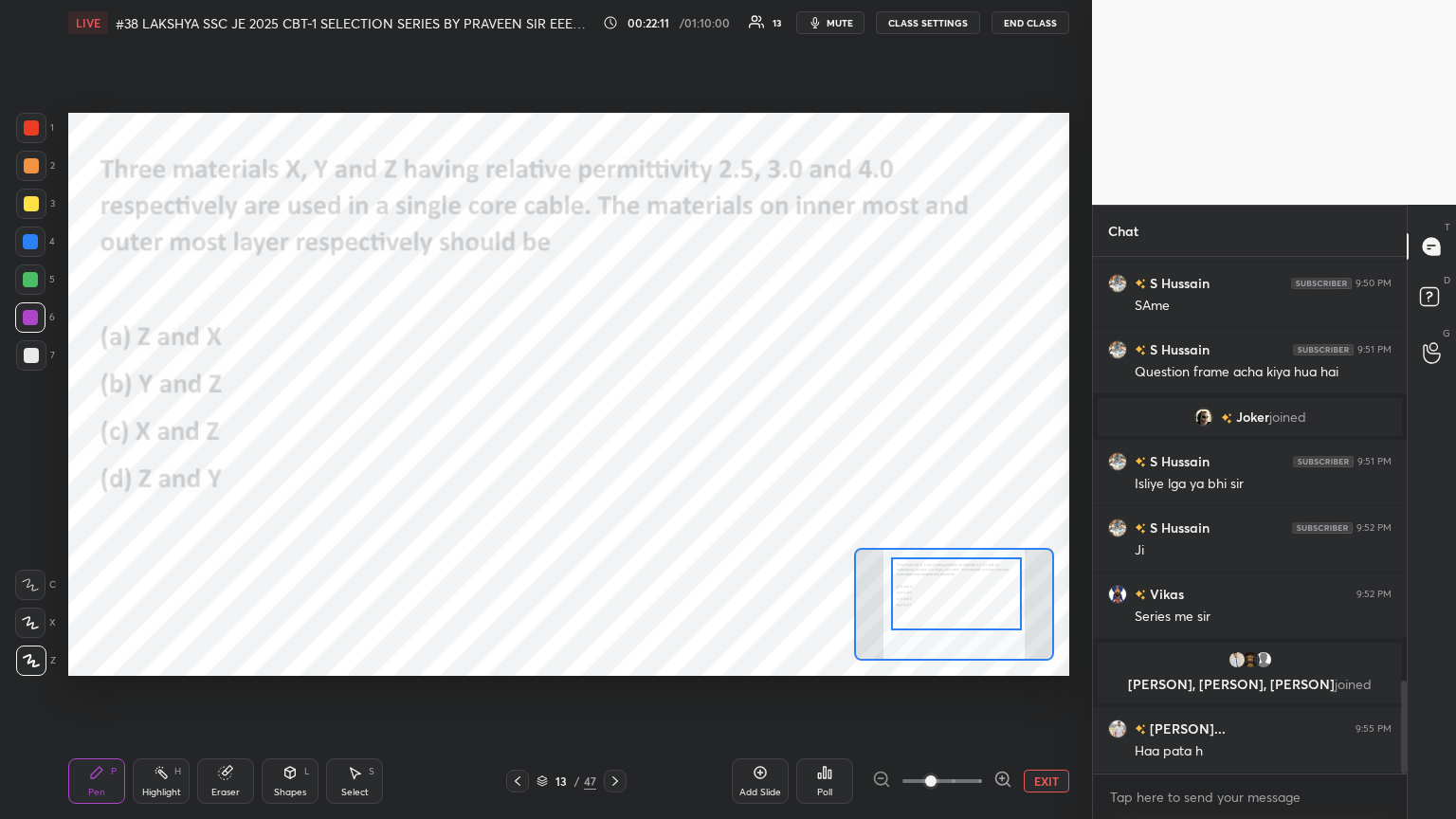 click at bounding box center [31, 128] 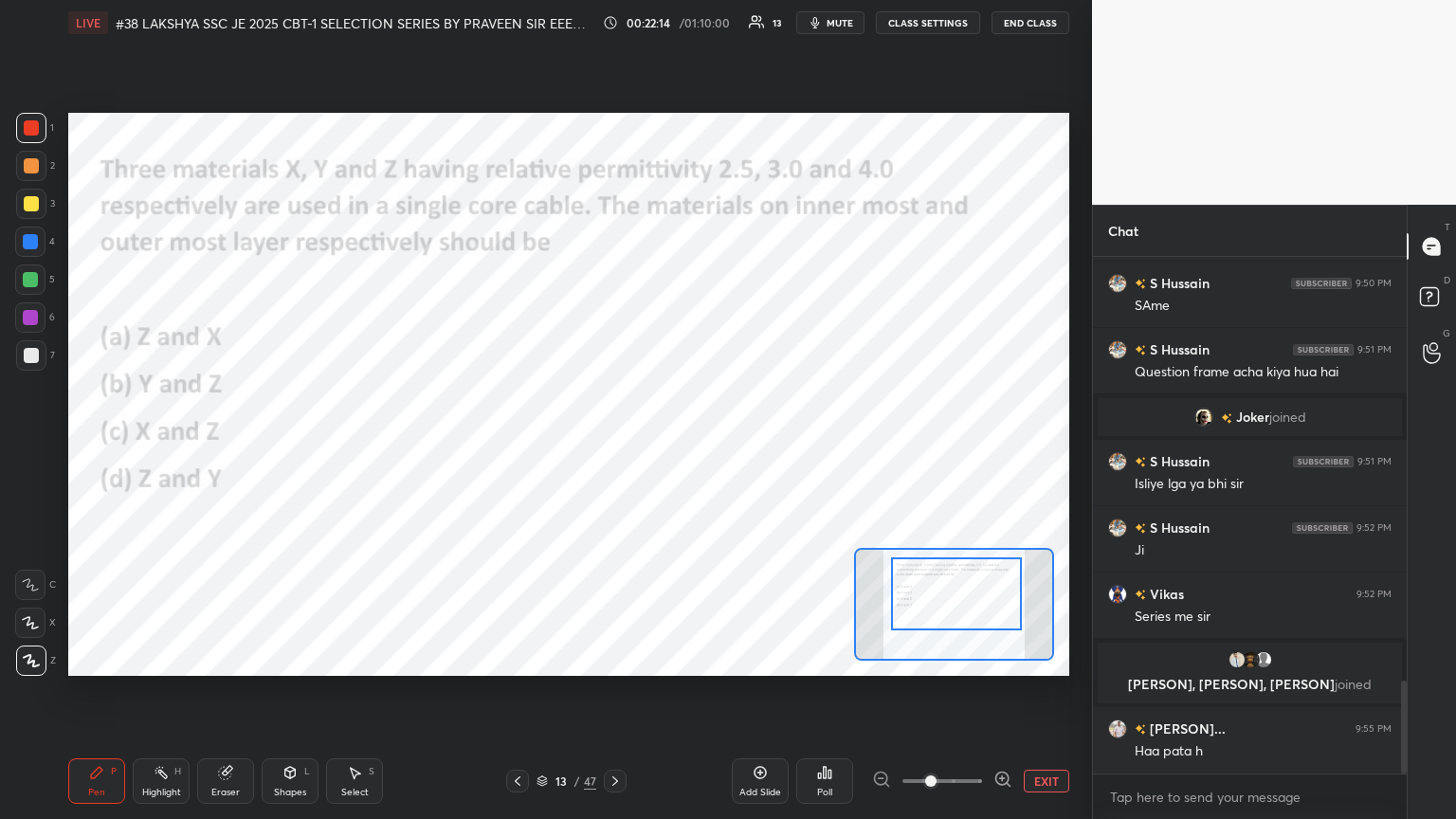 click at bounding box center (30, 242) 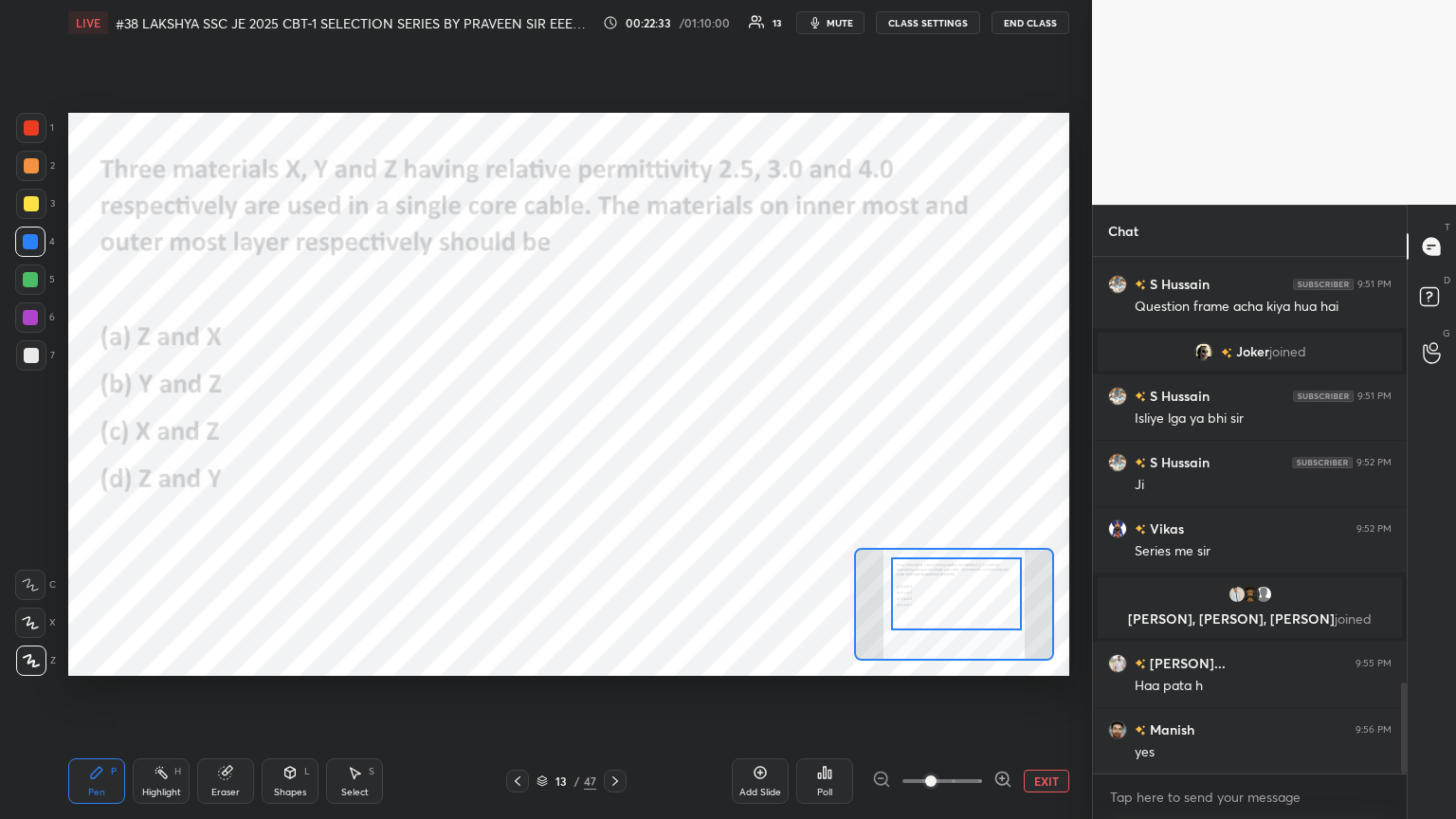 scroll, scrollTop: 2486, scrollLeft: 0, axis: vertical 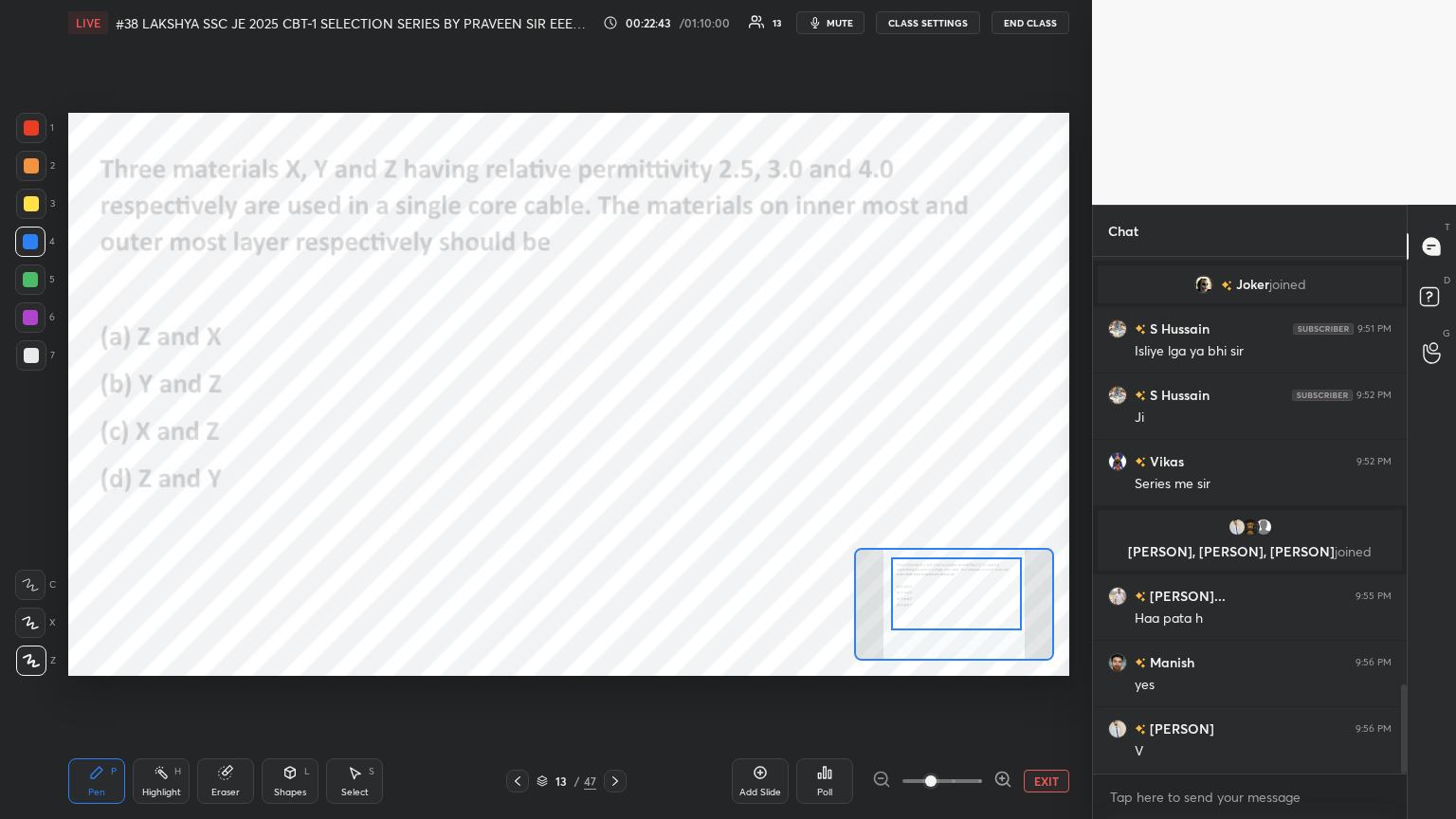 click at bounding box center (30, 280) 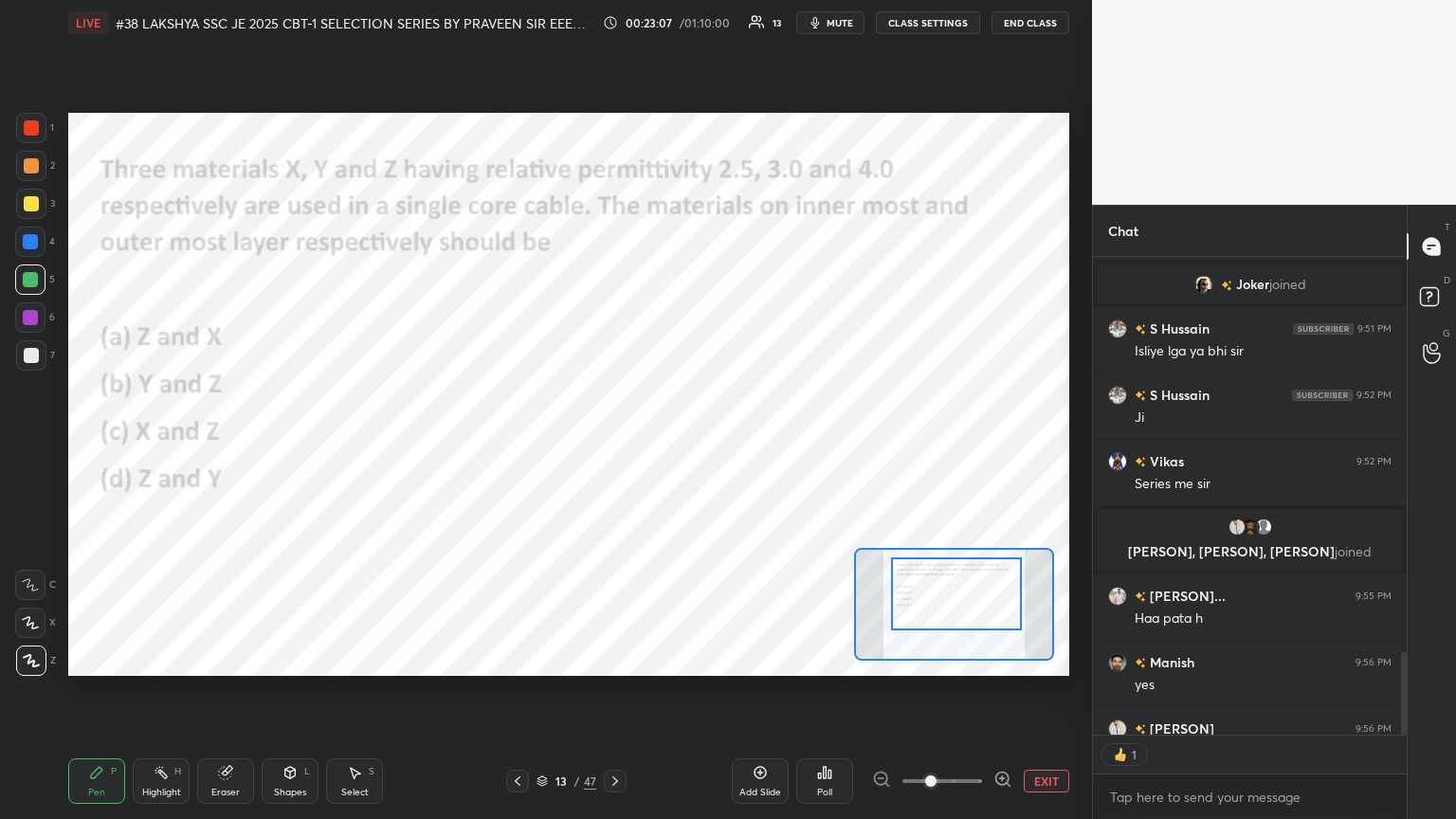 scroll, scrollTop: 6, scrollLeft: 6, axis: both 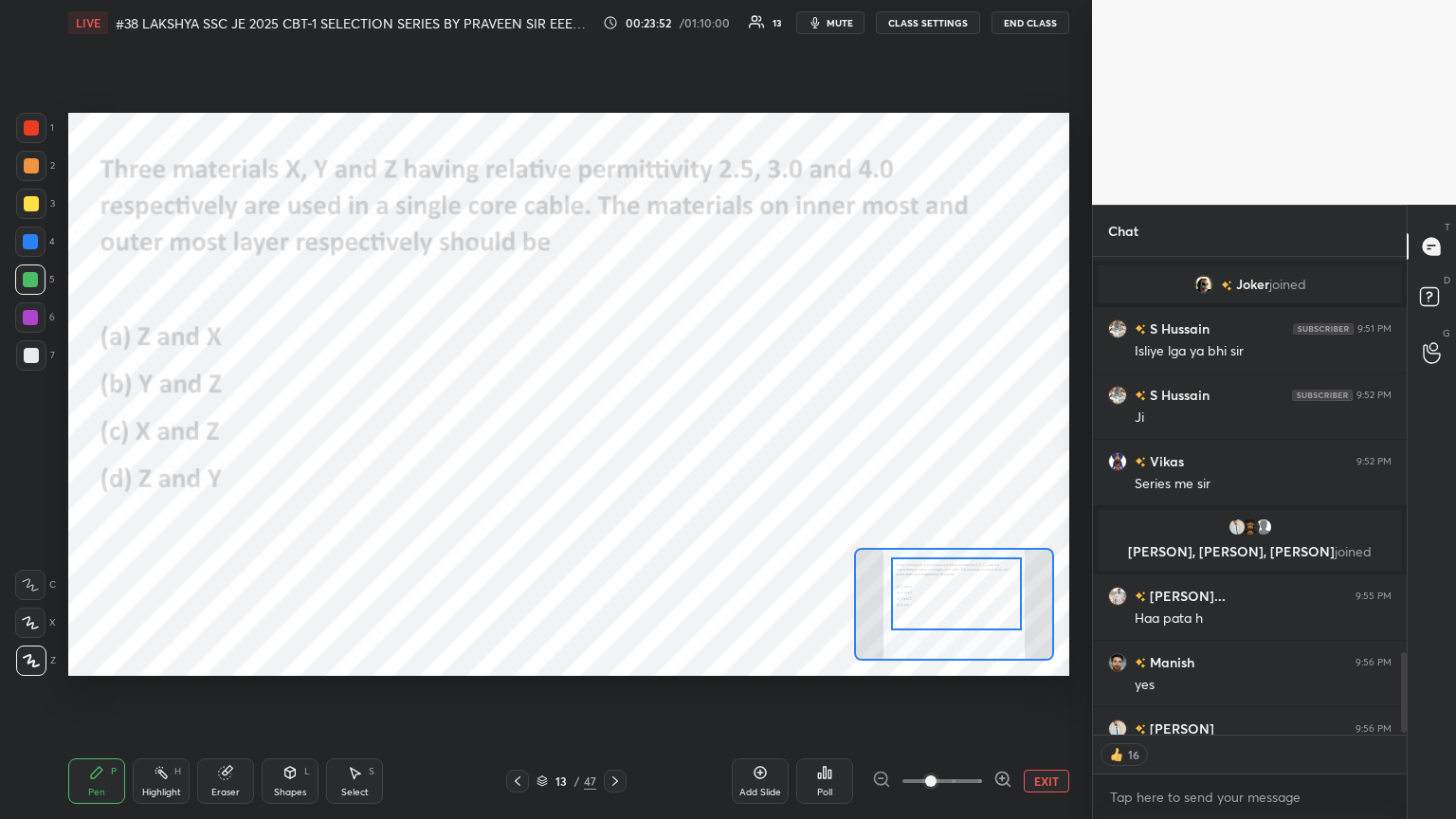 click 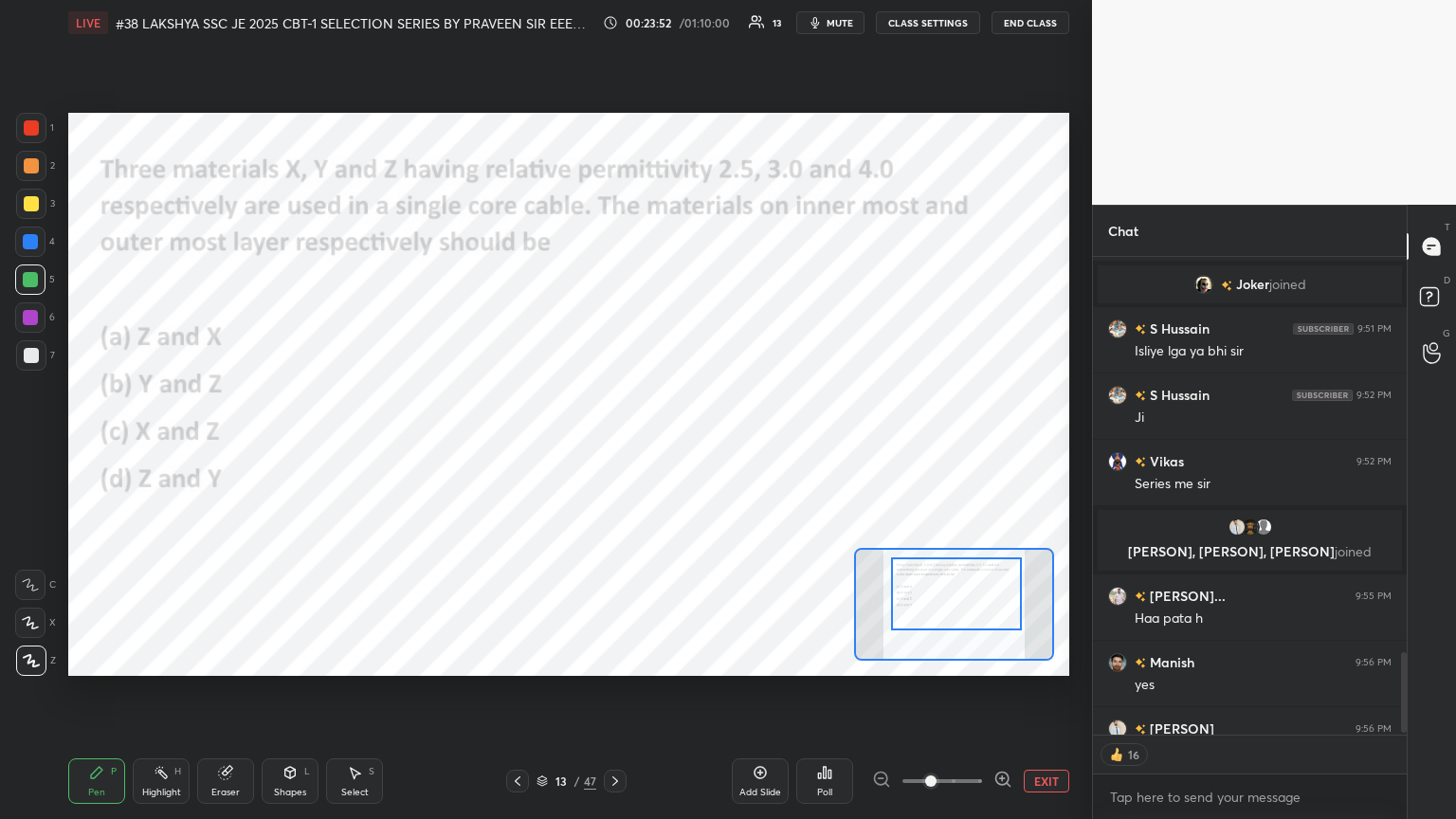 scroll, scrollTop: 0, scrollLeft: 0, axis: both 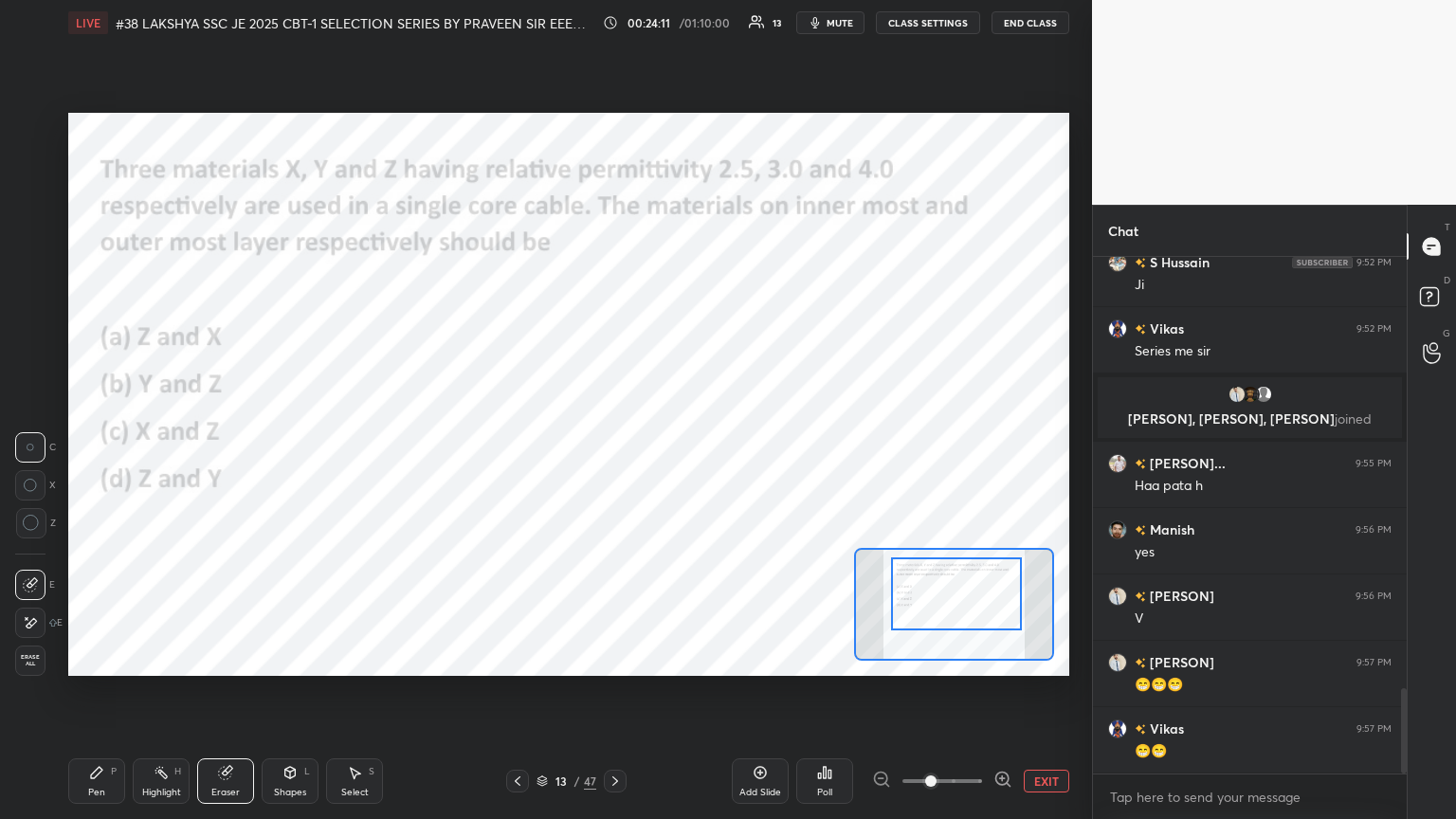 click 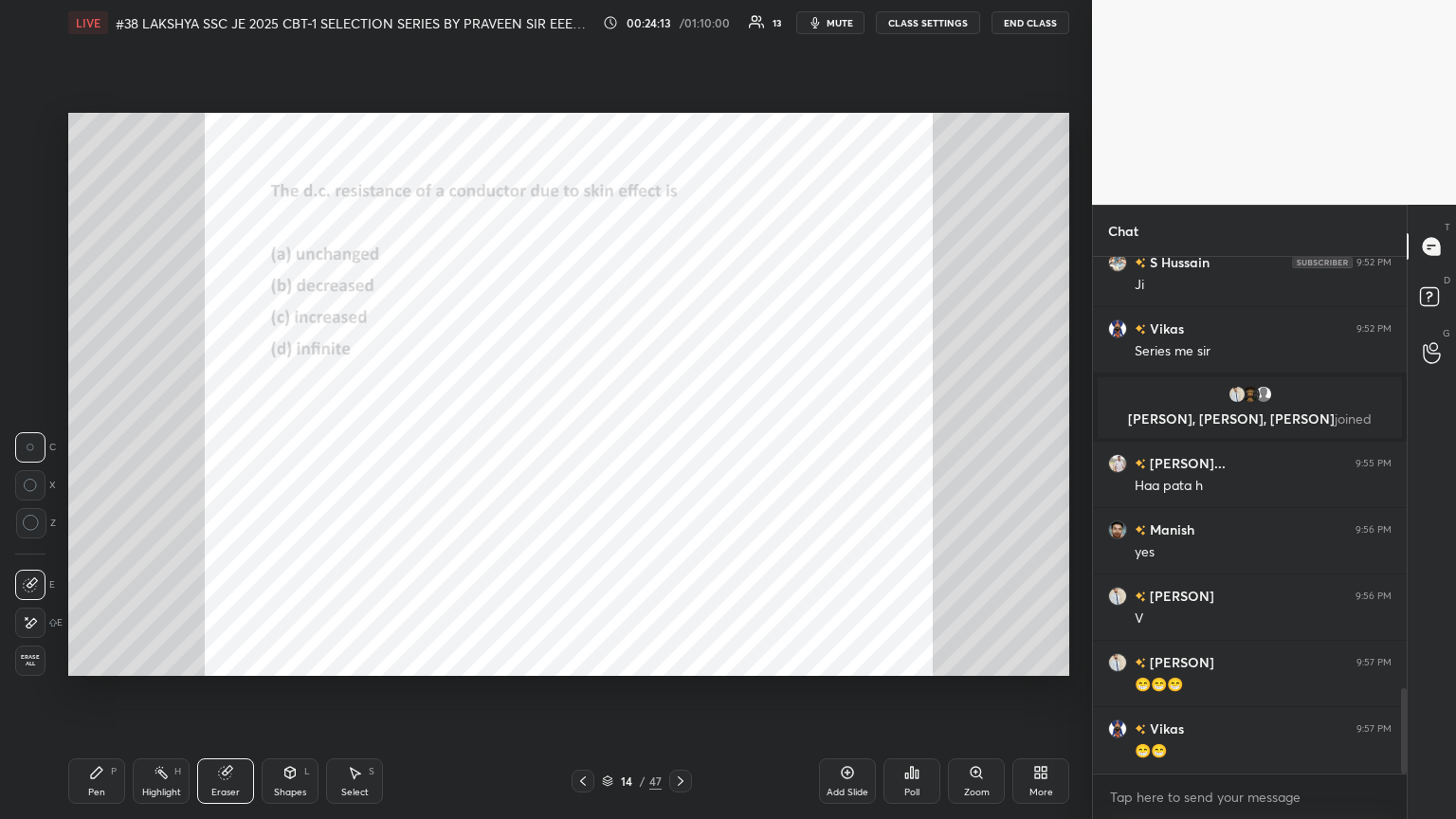 click on "Zoom" at bounding box center [976, 781] 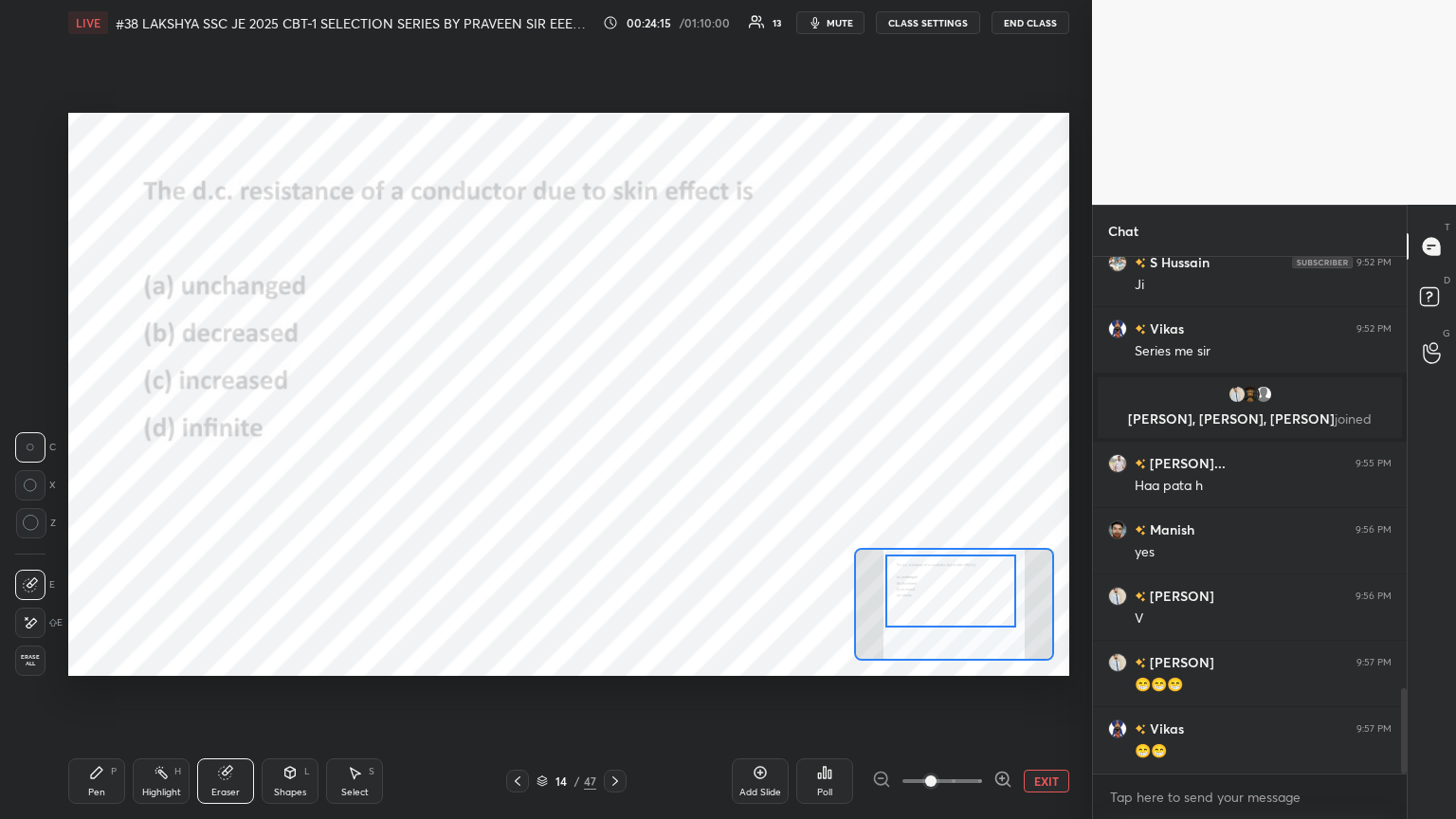 drag, startPoint x: 984, startPoint y: 614, endPoint x: 978, endPoint y: 601, distance: 14.317821 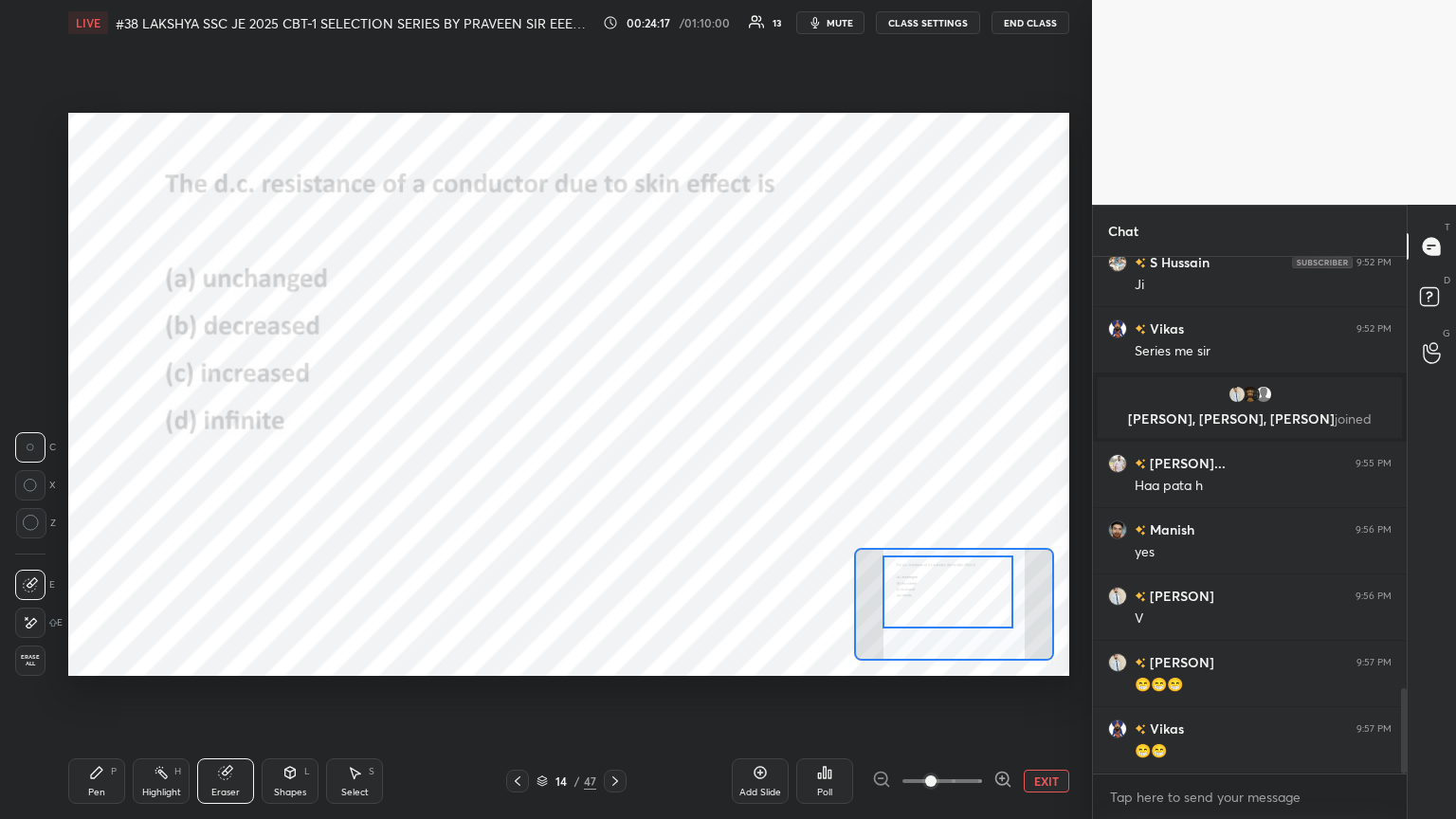 click on "Poll" at bounding box center [825, 792] 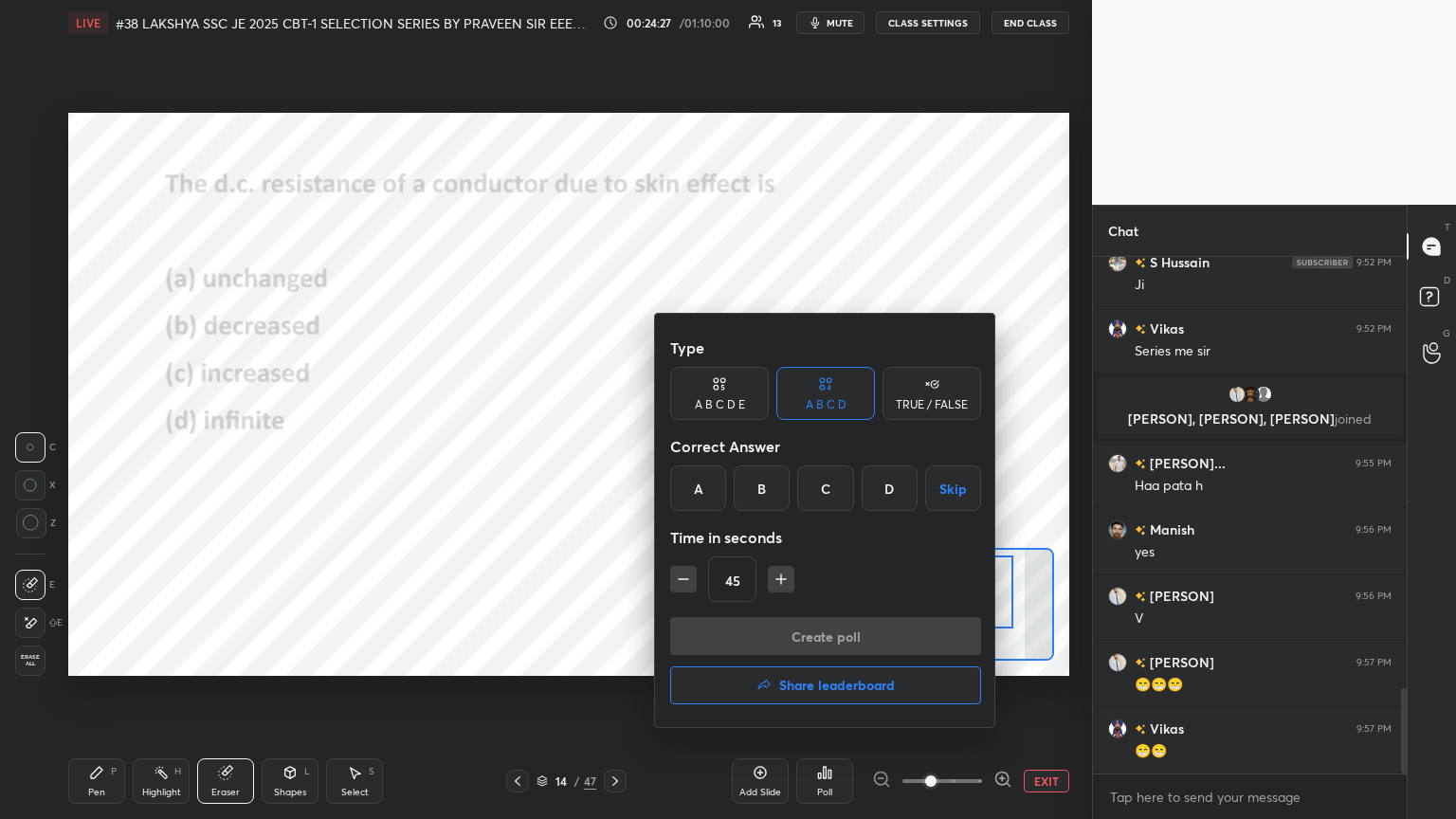 drag, startPoint x: 774, startPoint y: 490, endPoint x: 764, endPoint y: 492, distance: 10.198039 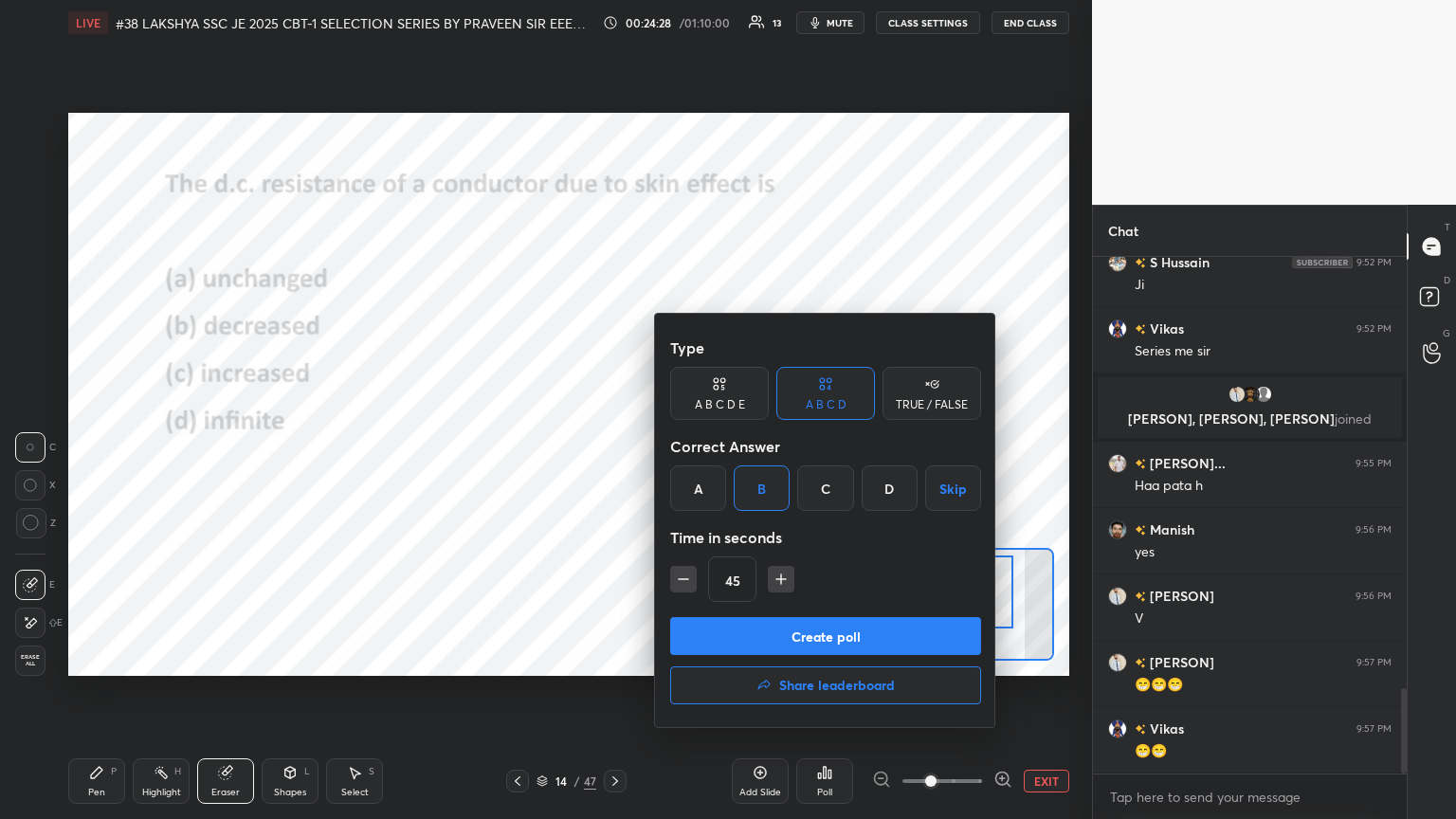 click on "Create poll" at bounding box center (826, 636) 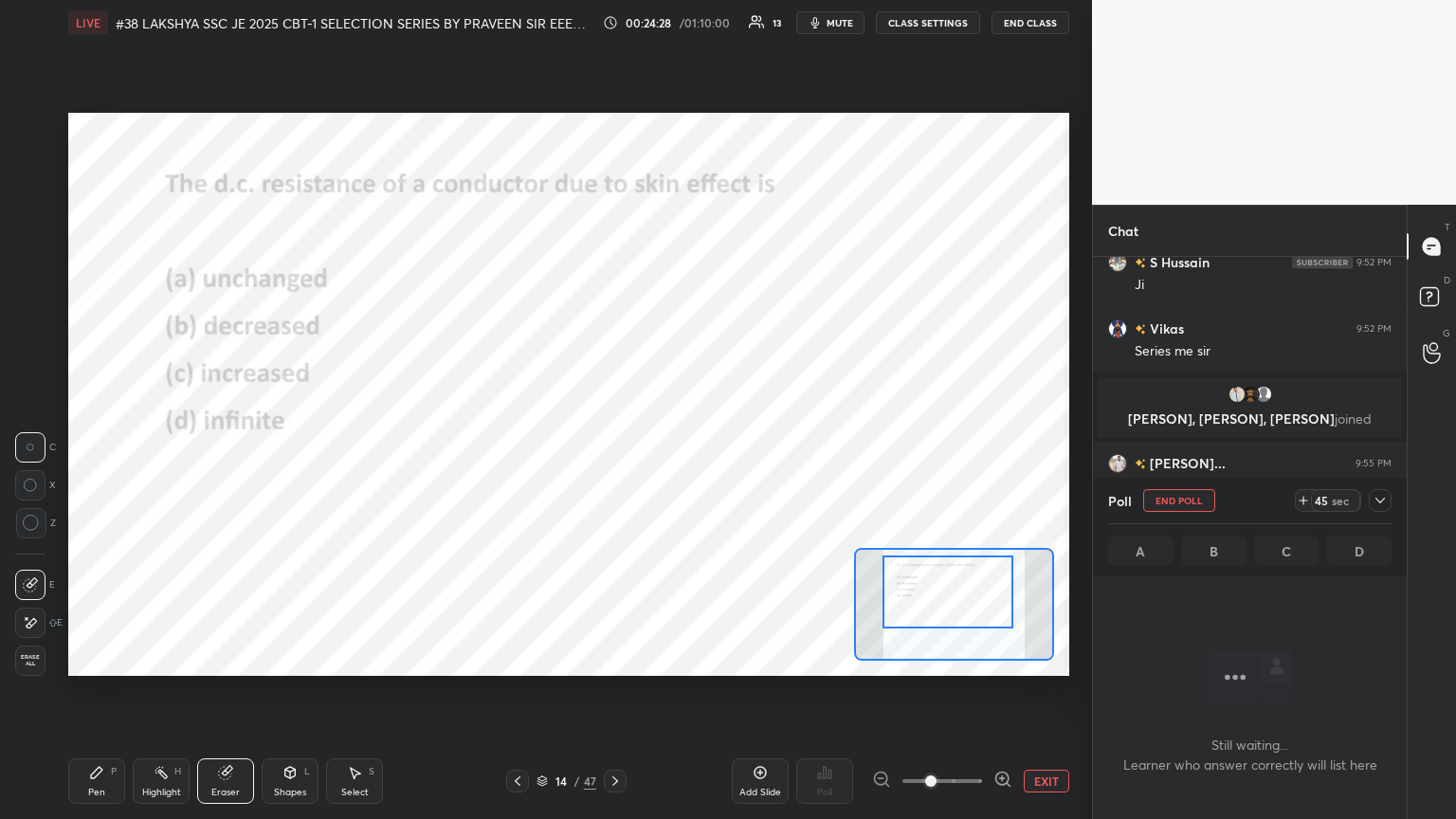 scroll, scrollTop: 261, scrollLeft: 308, axis: both 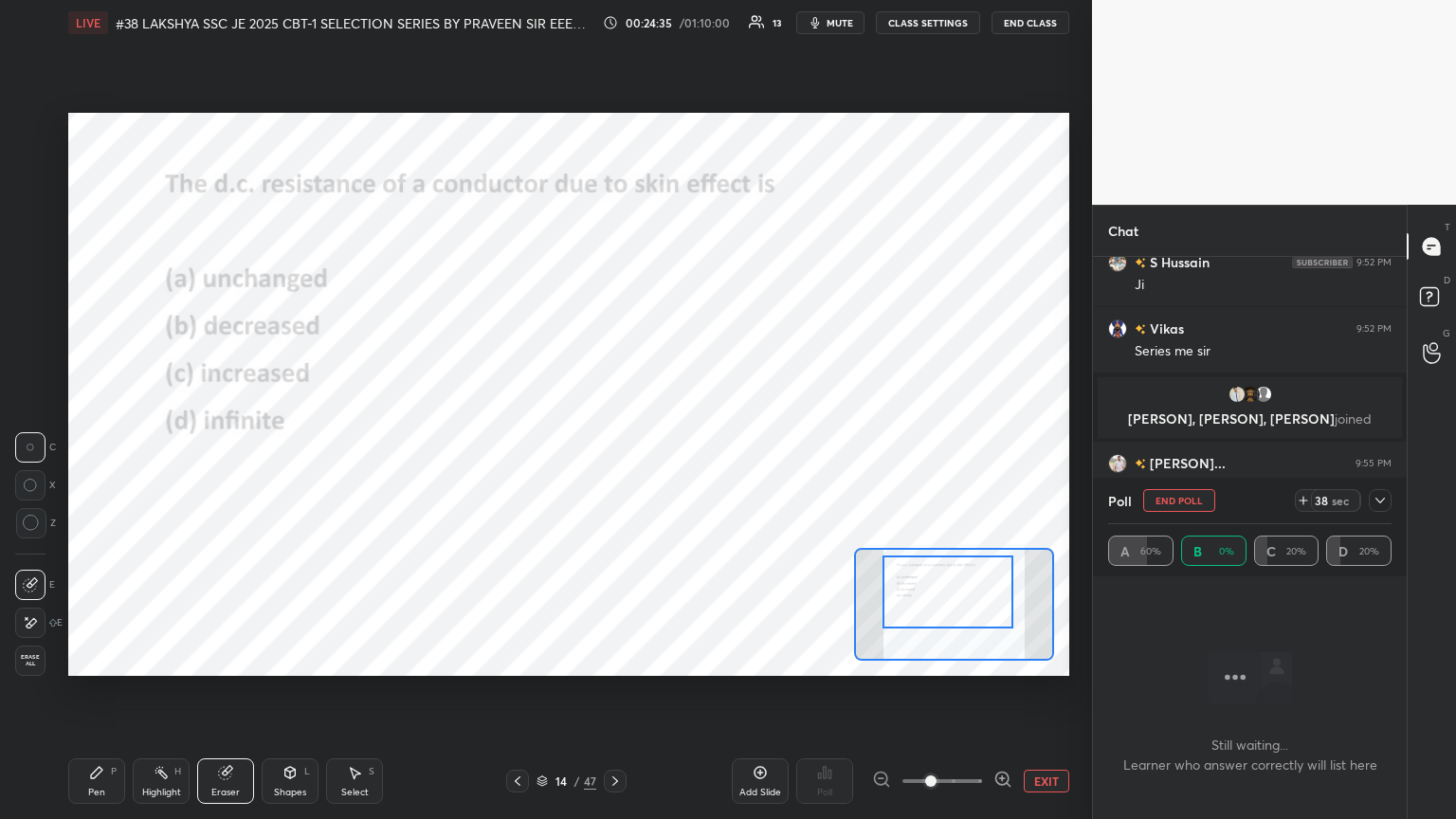 click on "End Poll" at bounding box center [1179, 500] 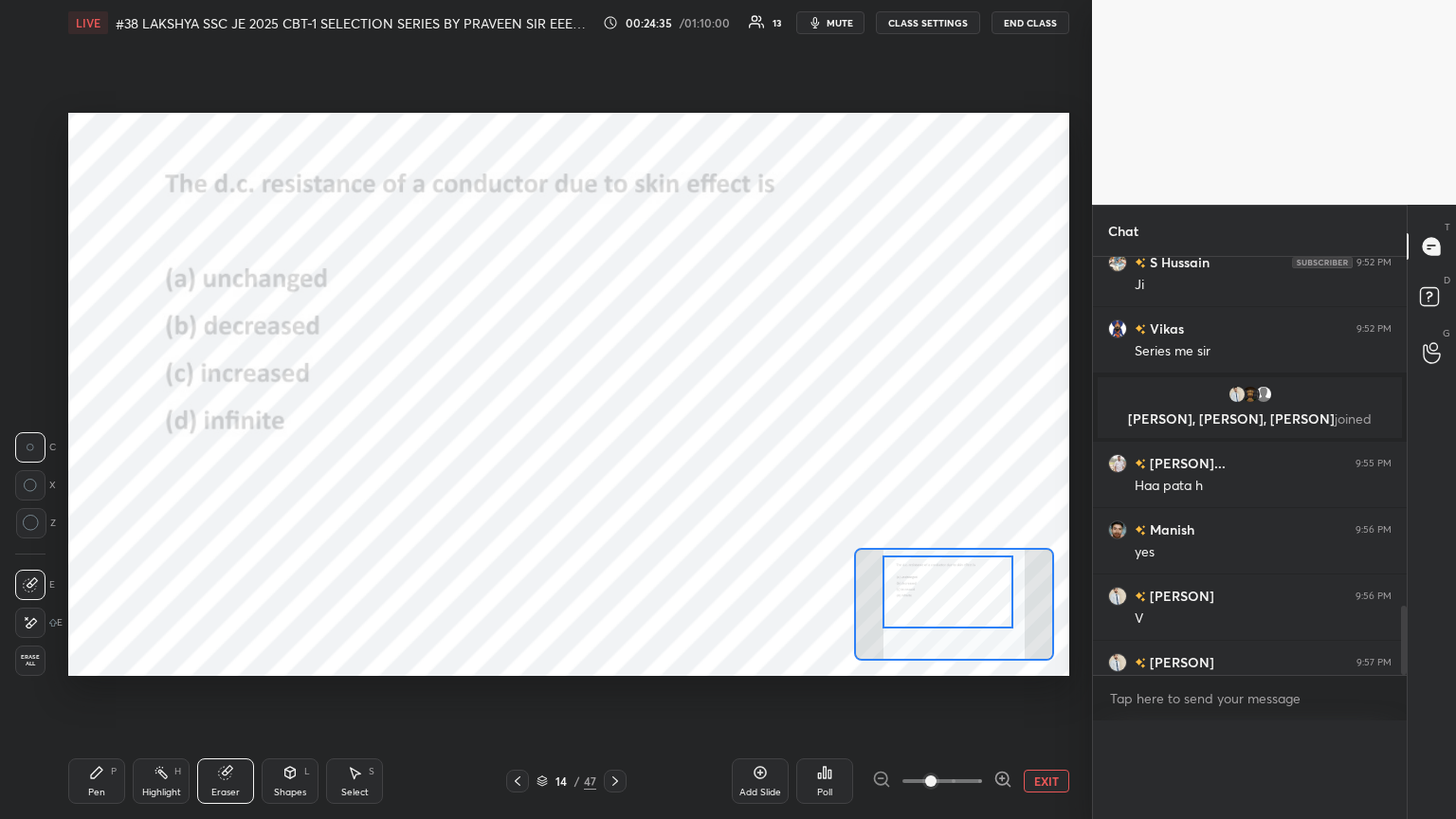 scroll, scrollTop: 0, scrollLeft: 0, axis: both 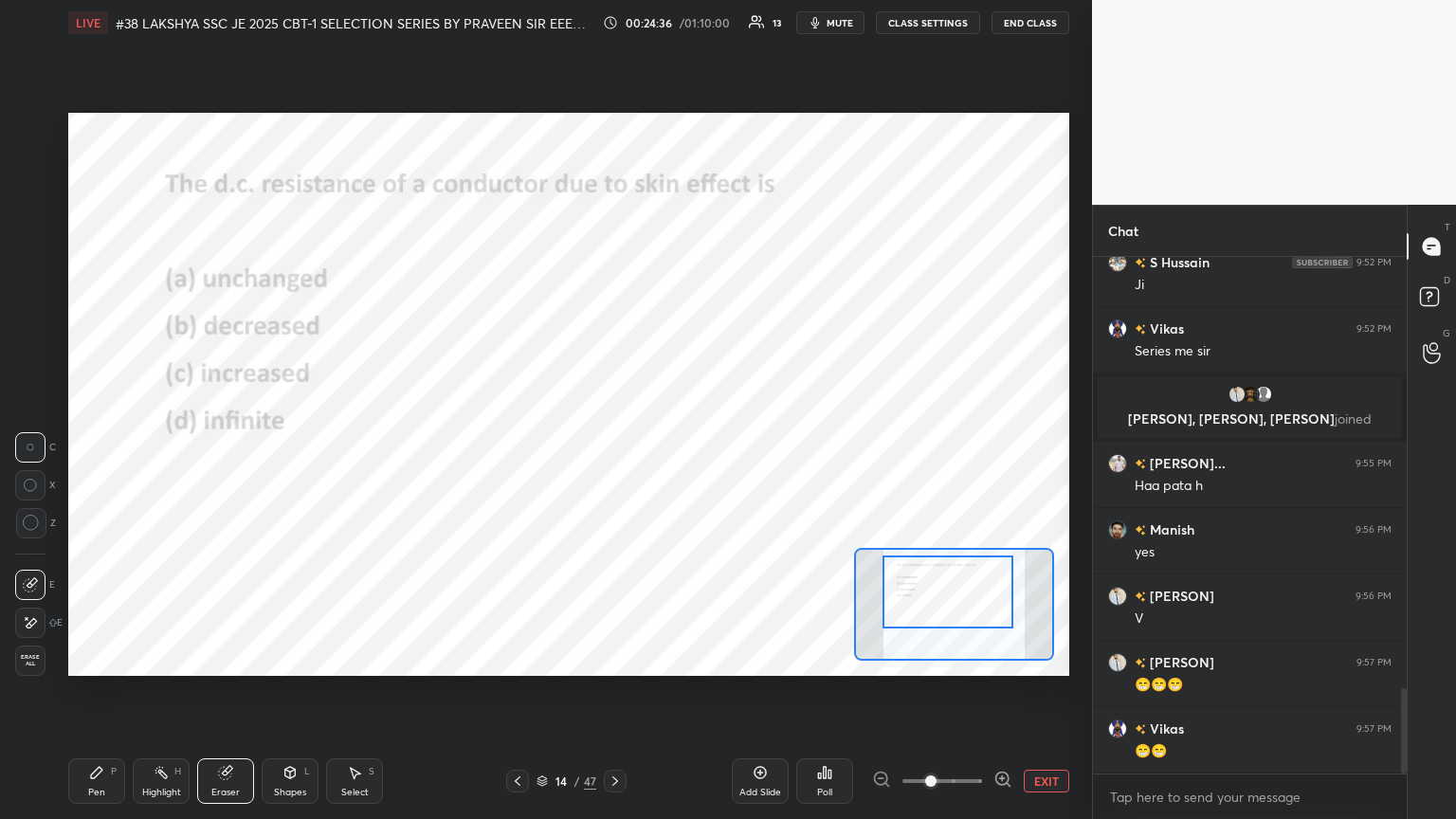 click 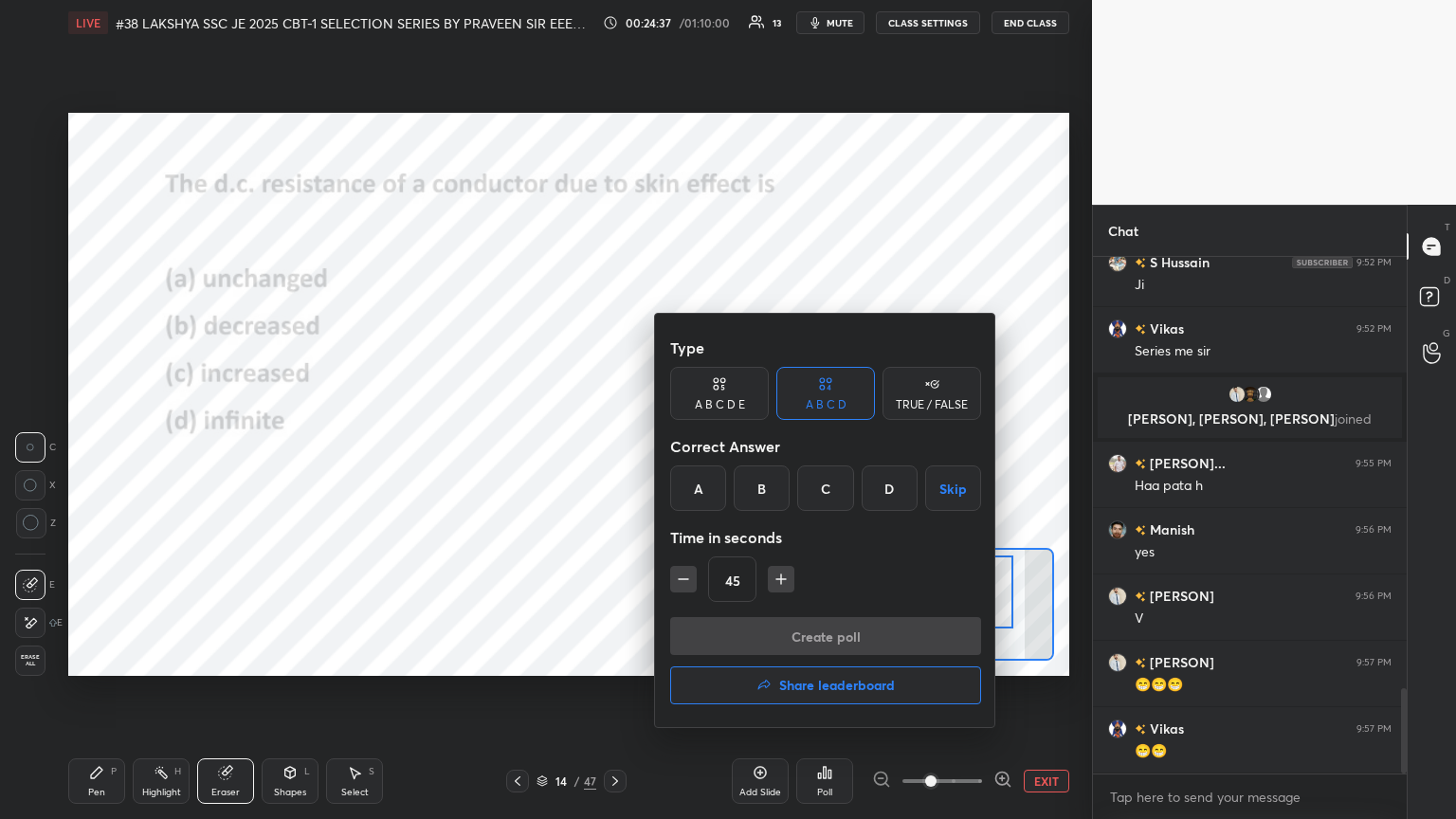 drag, startPoint x: 698, startPoint y: 478, endPoint x: 698, endPoint y: 497, distance: 19 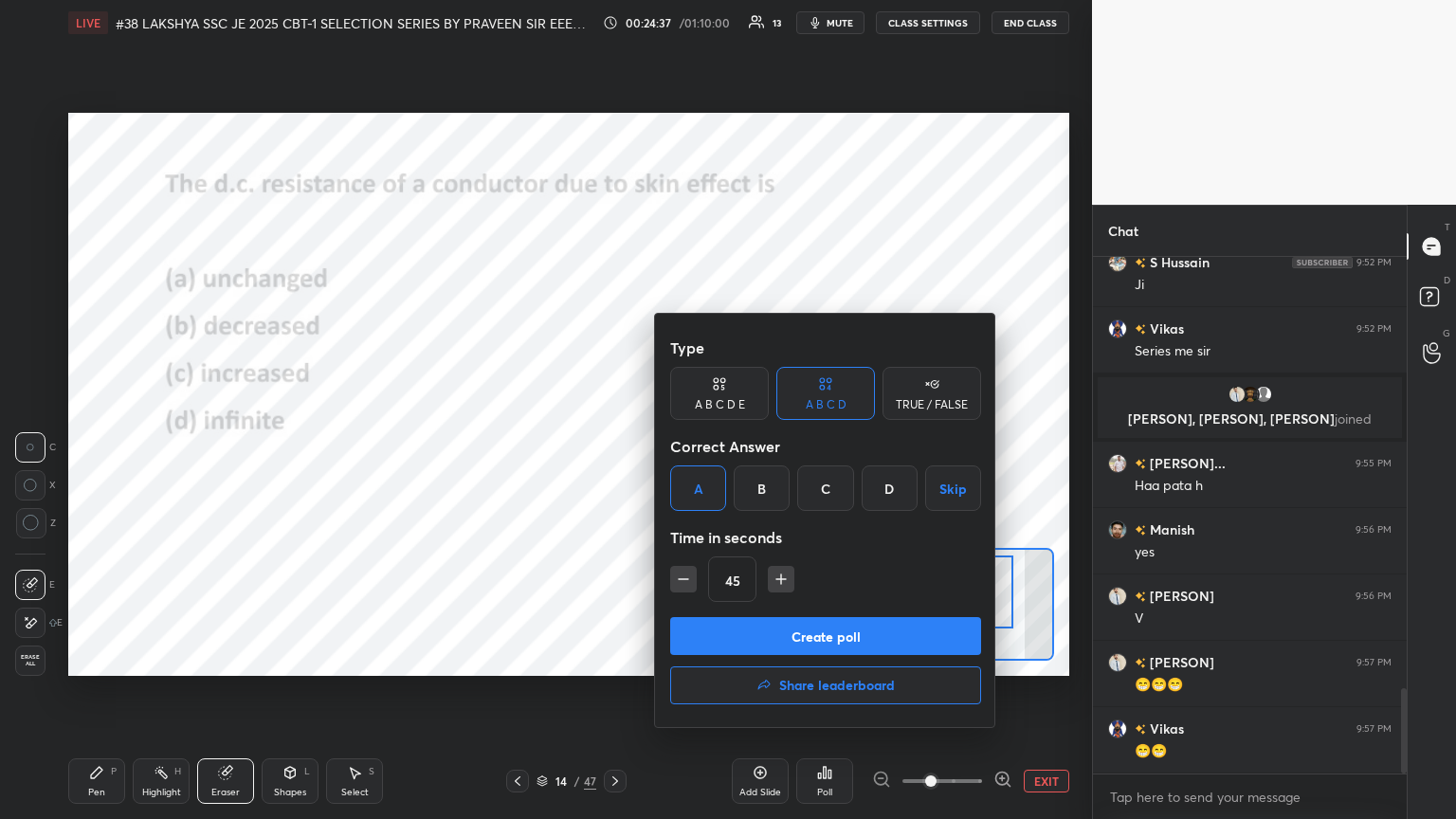 click on "Create poll" at bounding box center [826, 636] 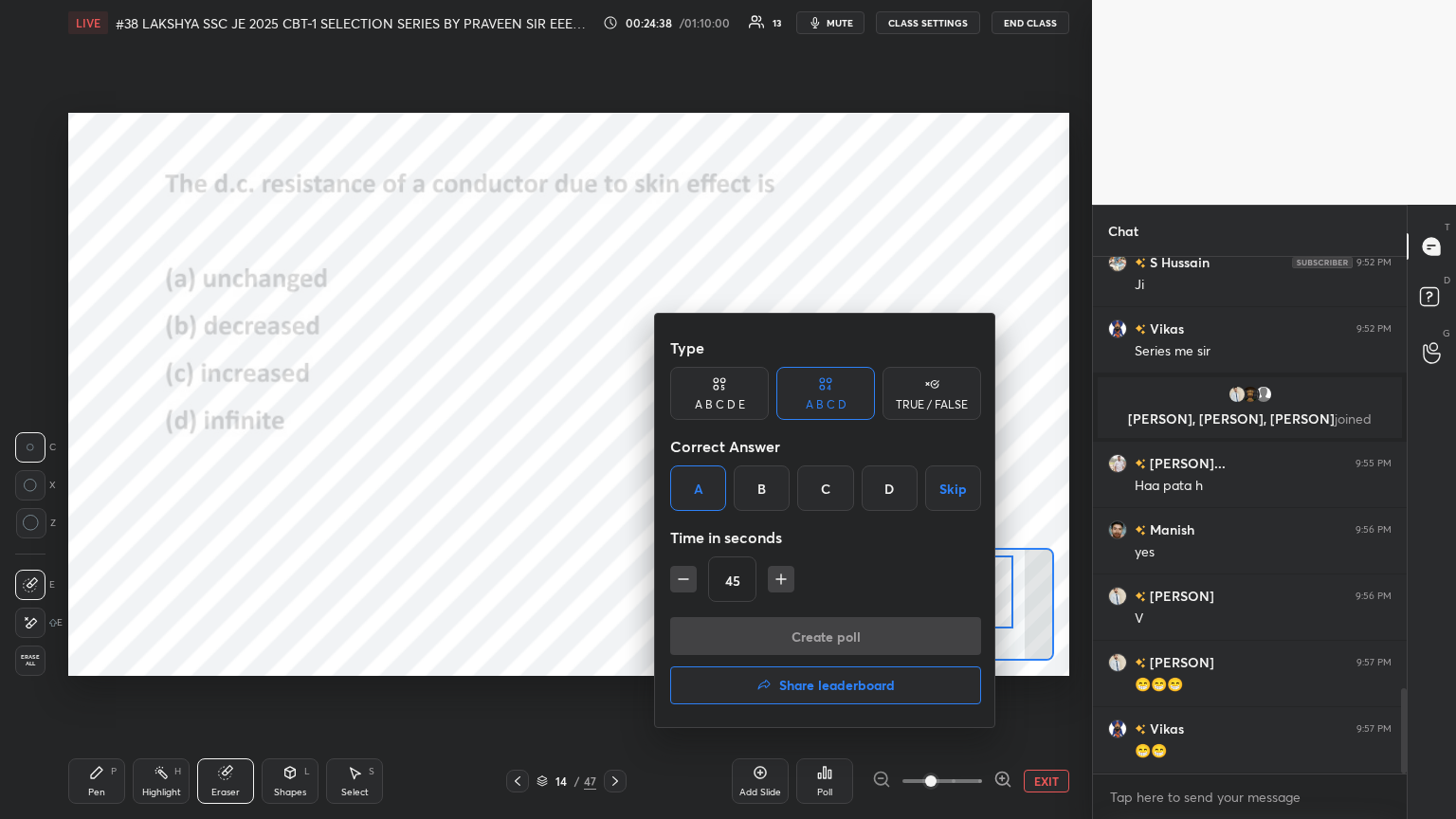 scroll, scrollTop: 471, scrollLeft: 308, axis: both 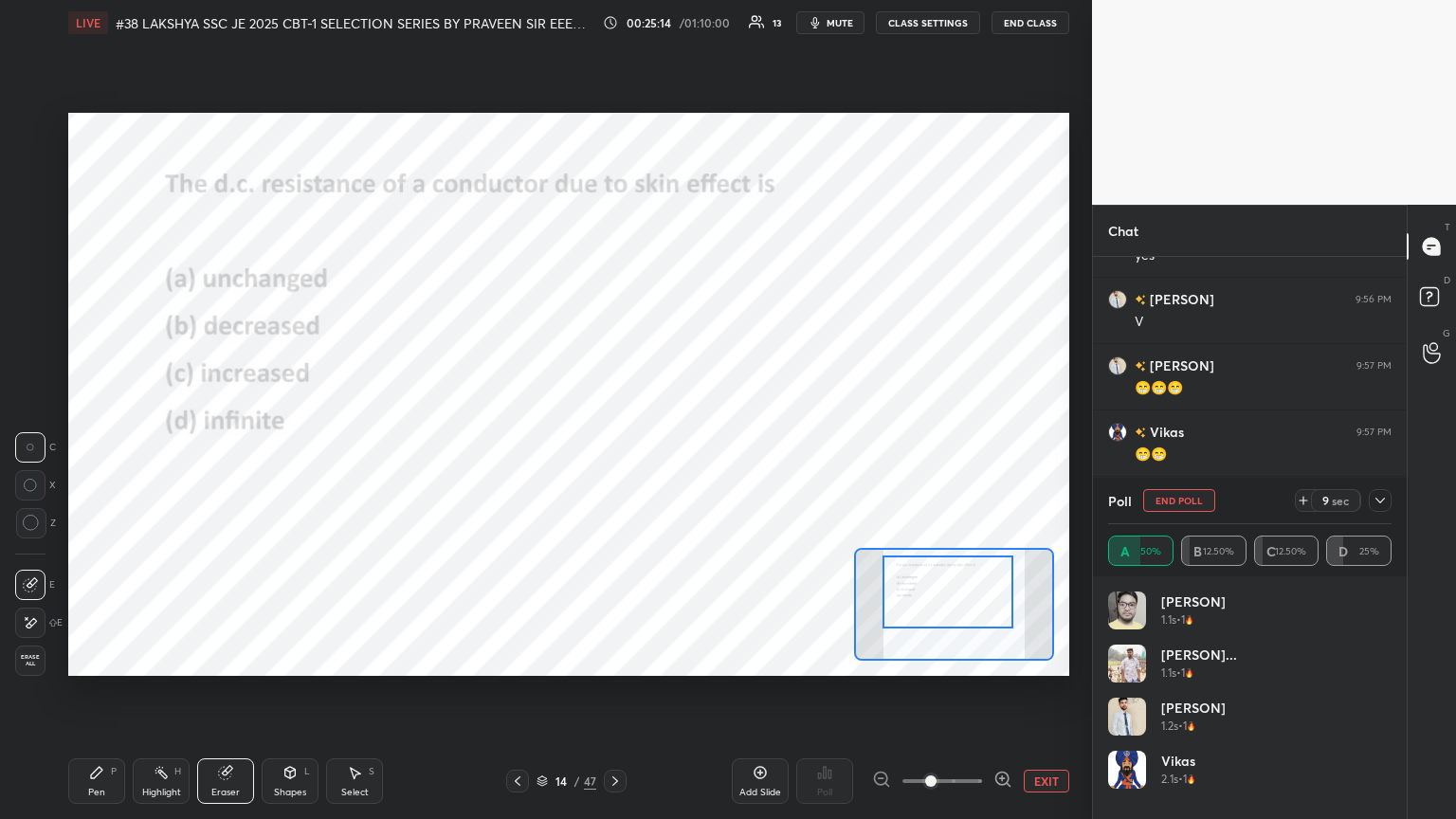 drag, startPoint x: 39, startPoint y: 660, endPoint x: 47, endPoint y: 687, distance: 28.160256 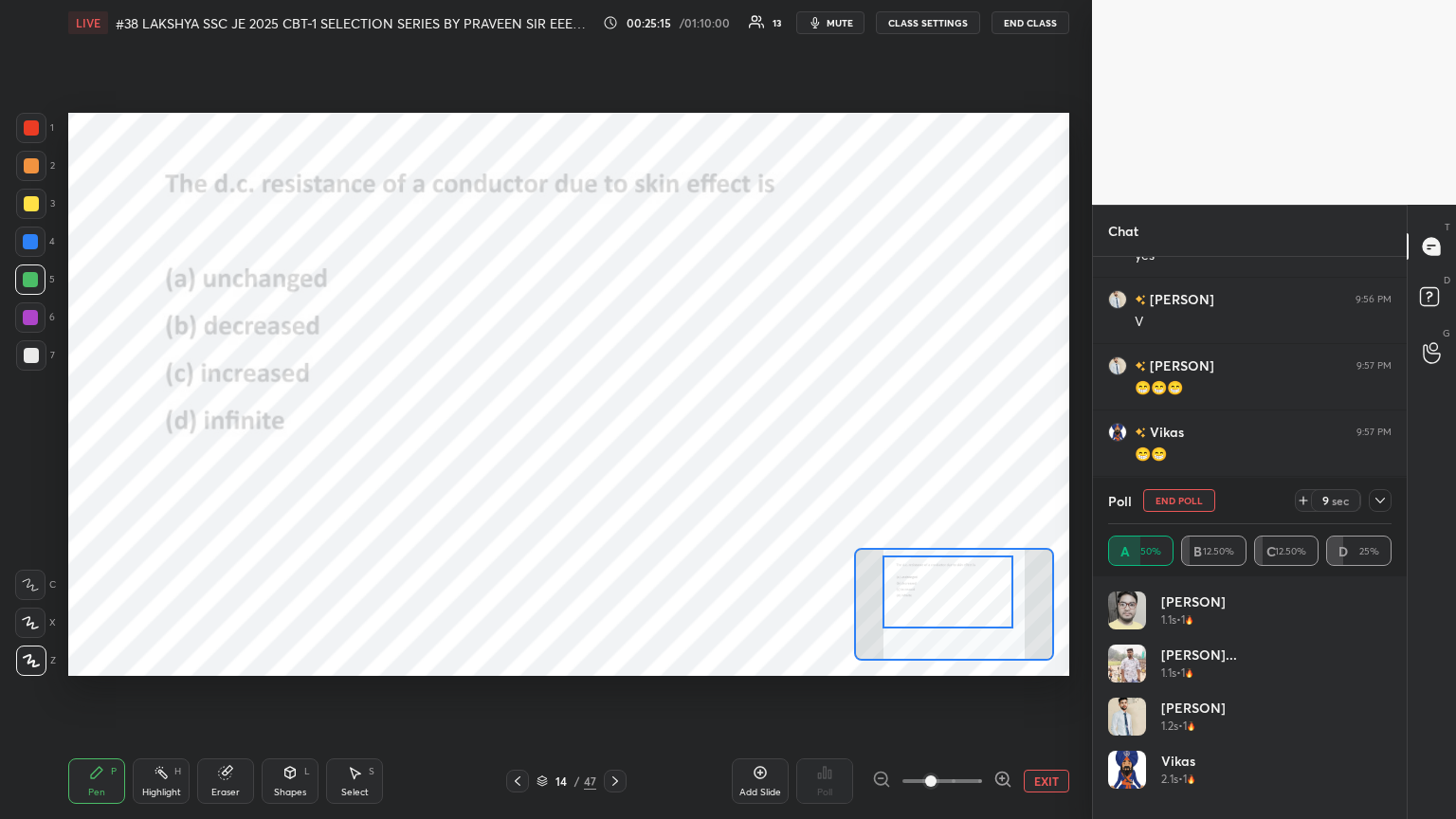 click on "Pen P" at bounding box center (97, 781) 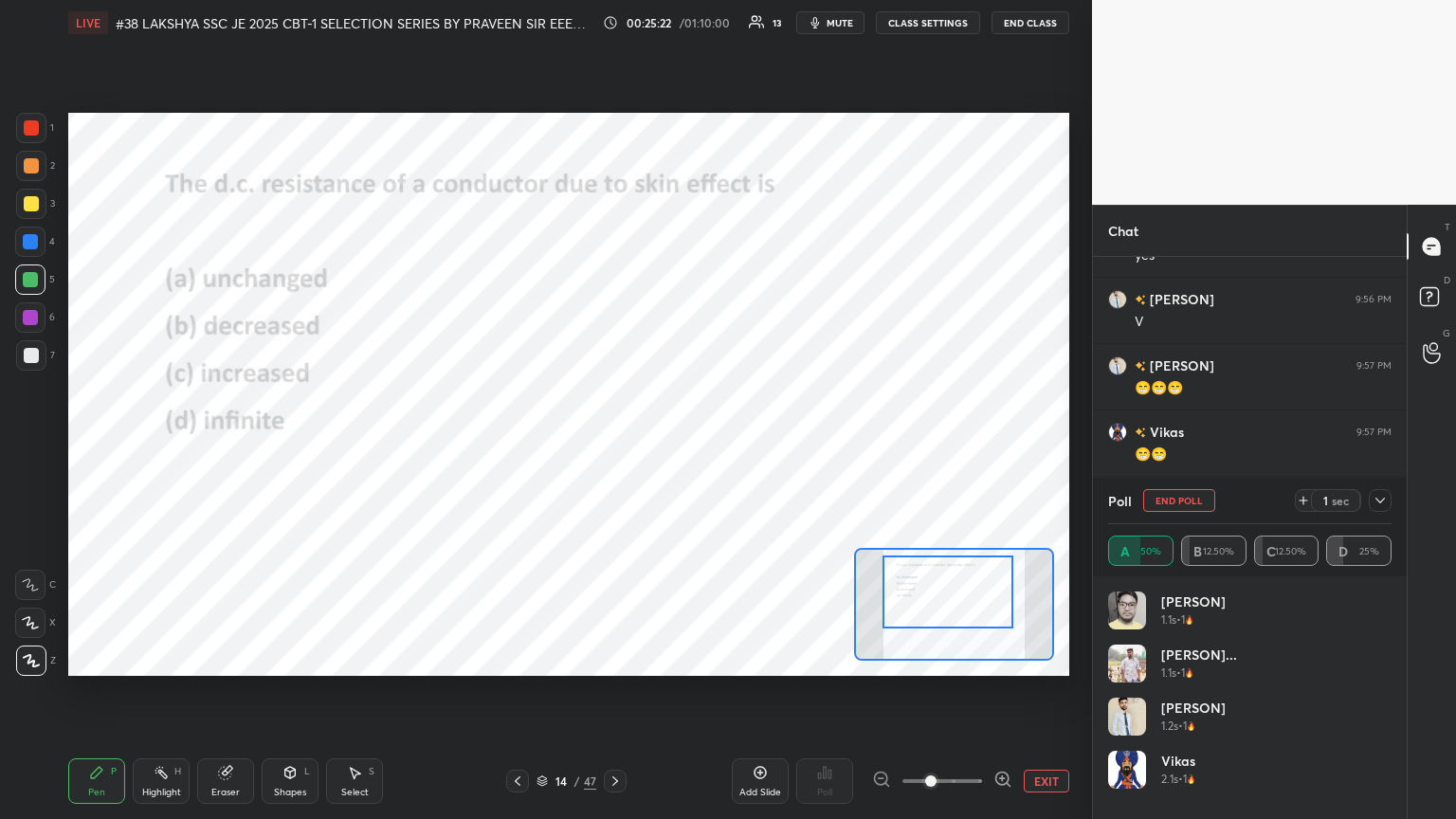 click on "Shapes L" at bounding box center (290, 781) 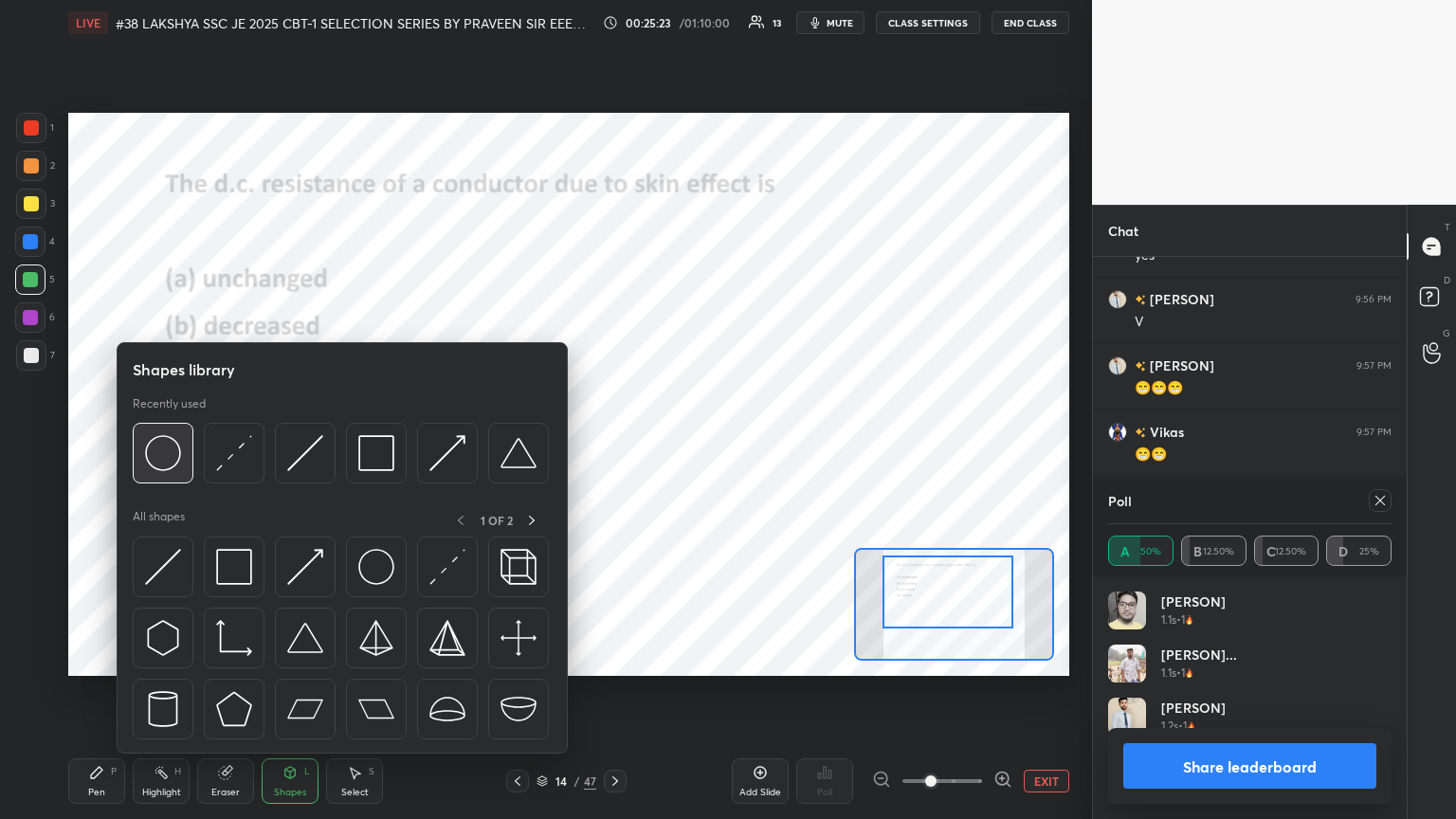 click at bounding box center [163, 453] 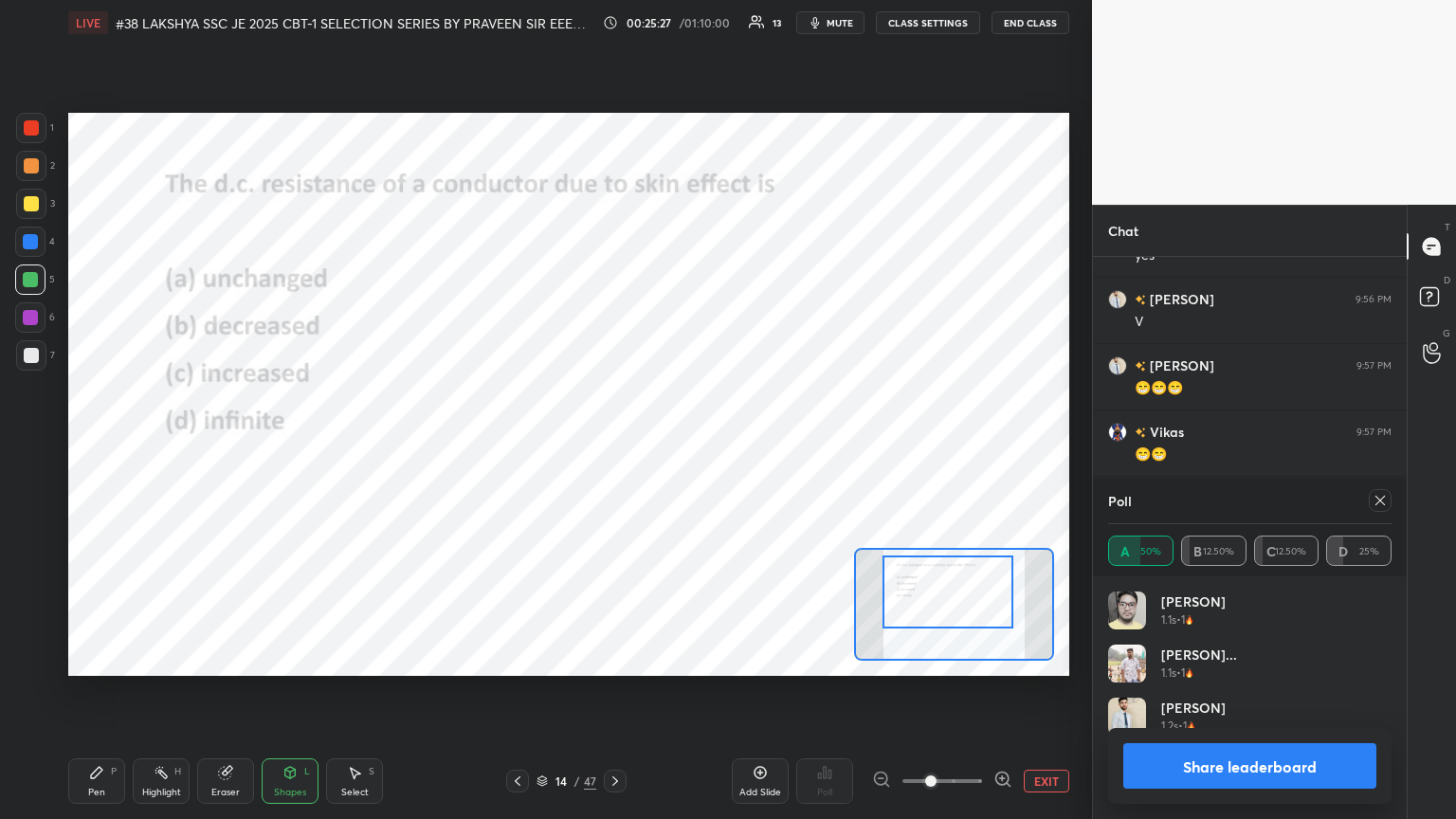 click on "Pen P" at bounding box center (97, 781) 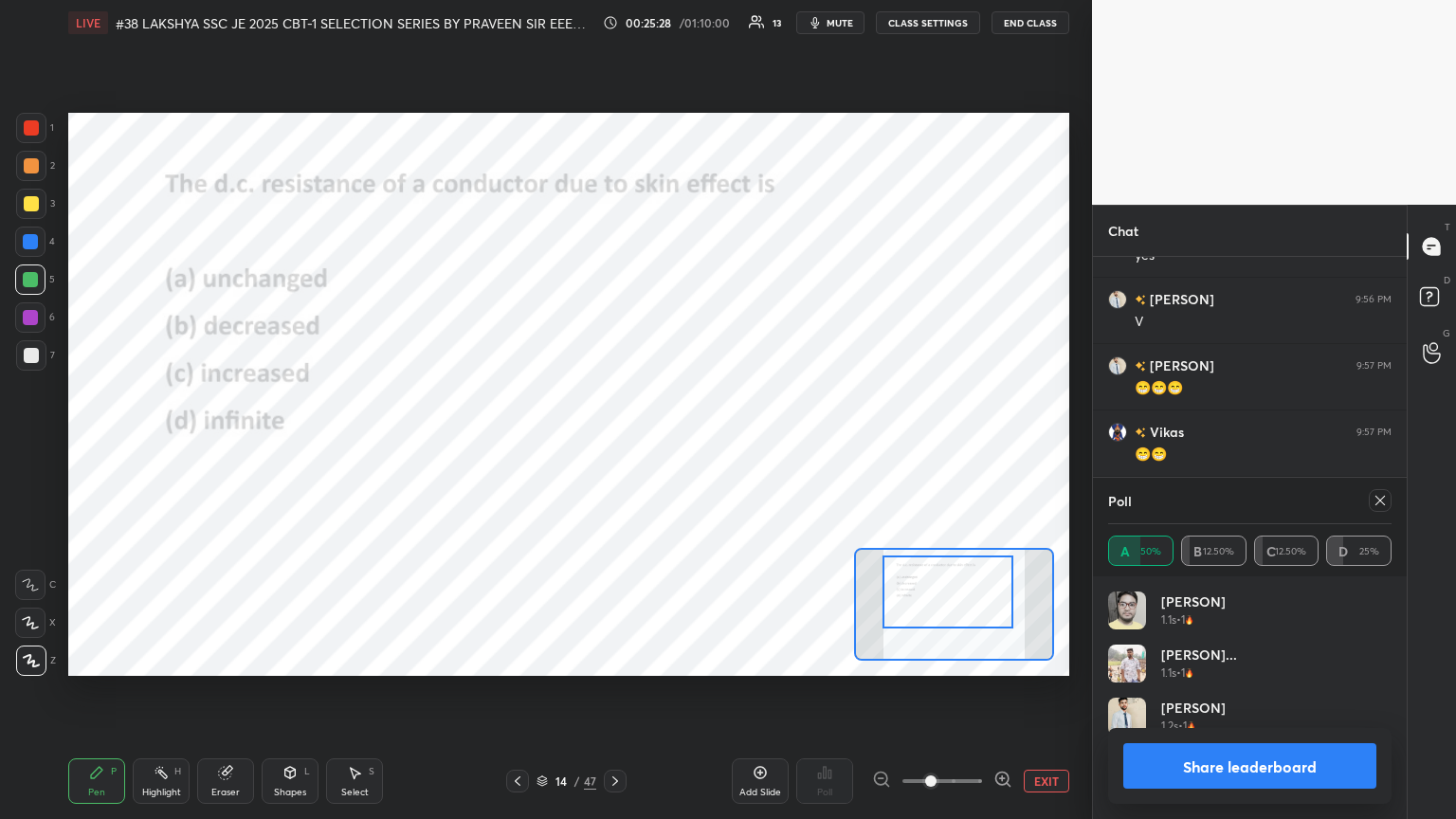 drag, startPoint x: 1380, startPoint y: 503, endPoint x: 1350, endPoint y: 498, distance: 30.41381 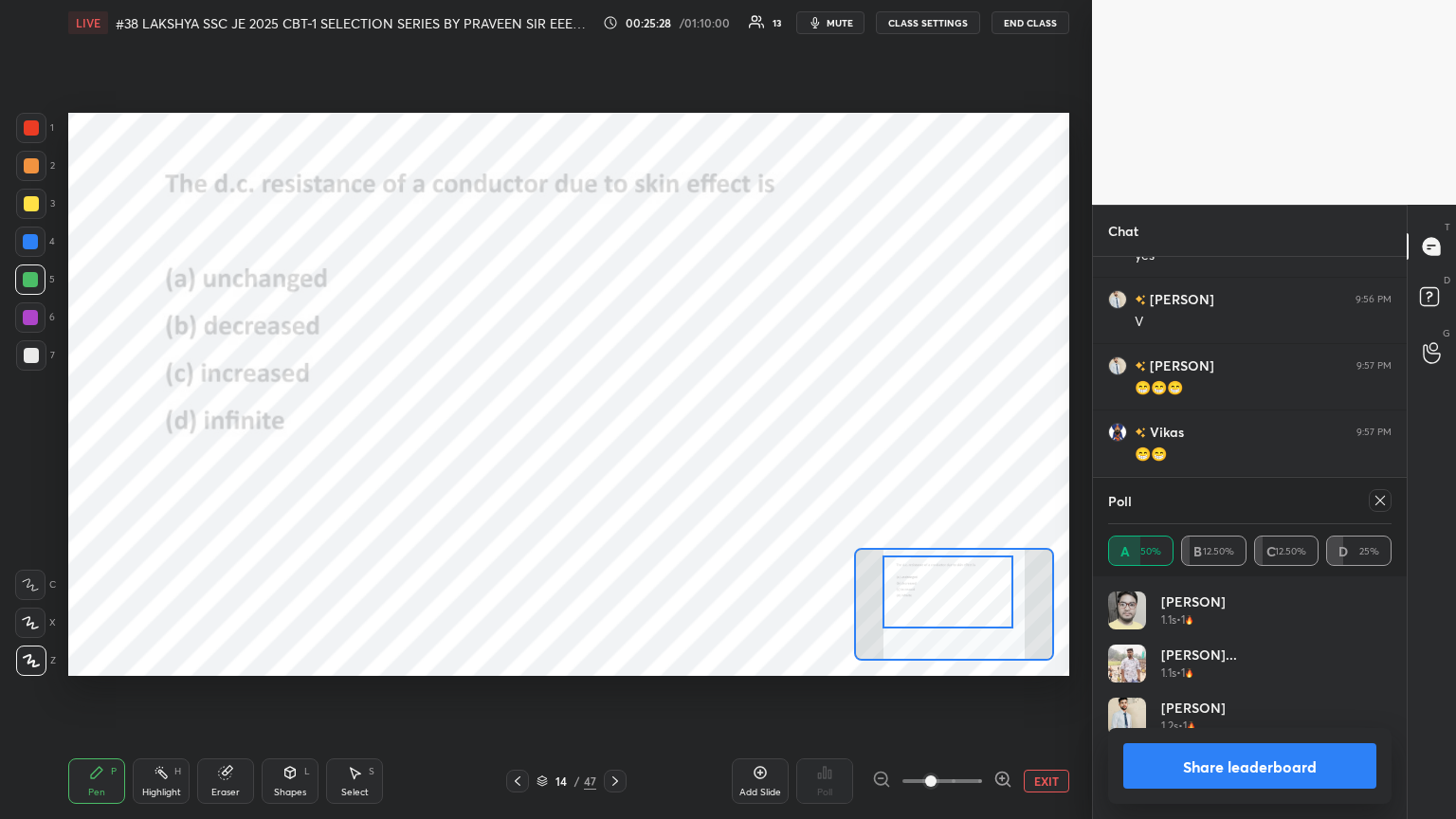 click 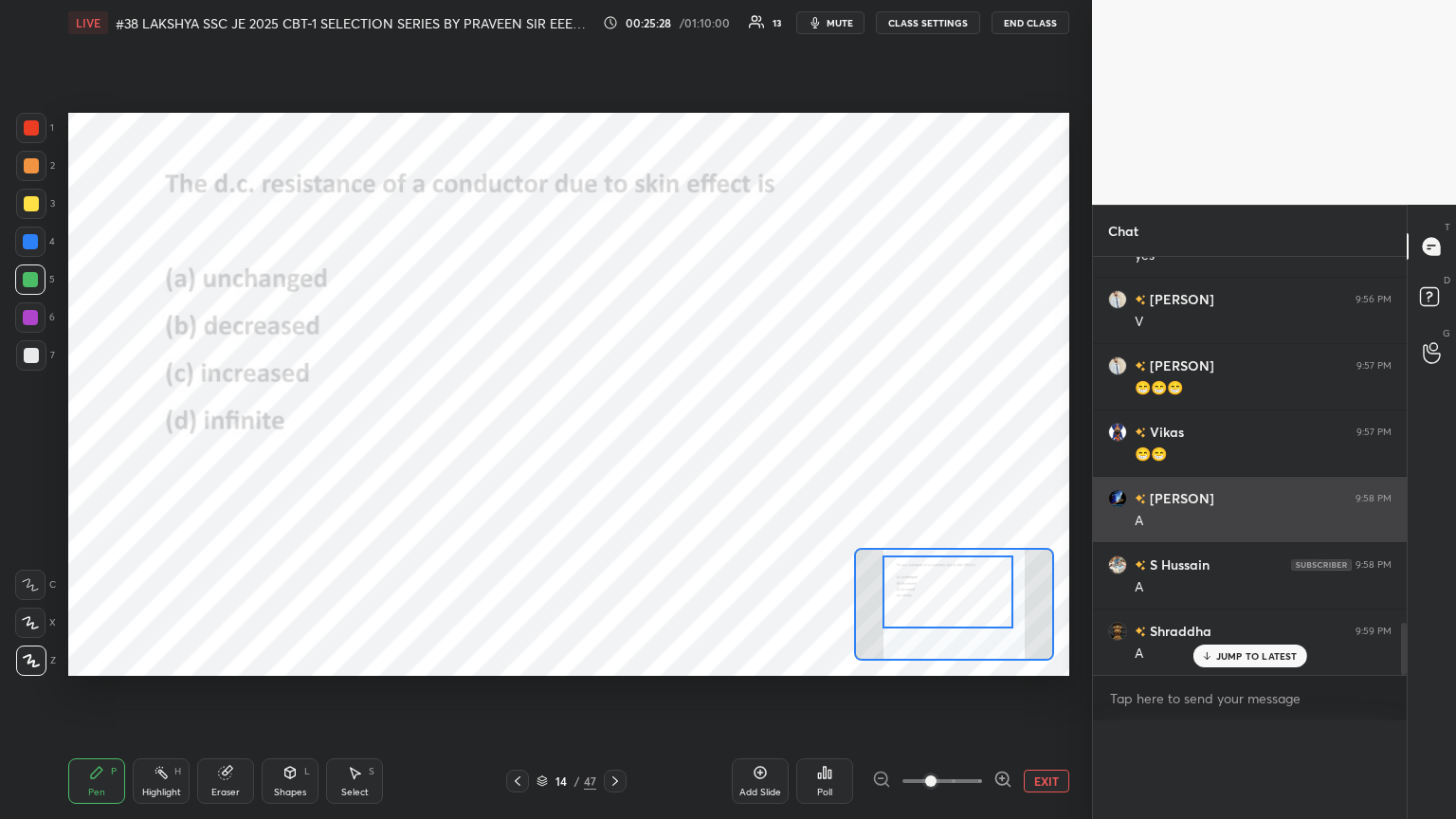 scroll, scrollTop: 115, scrollLeft: 278, axis: both 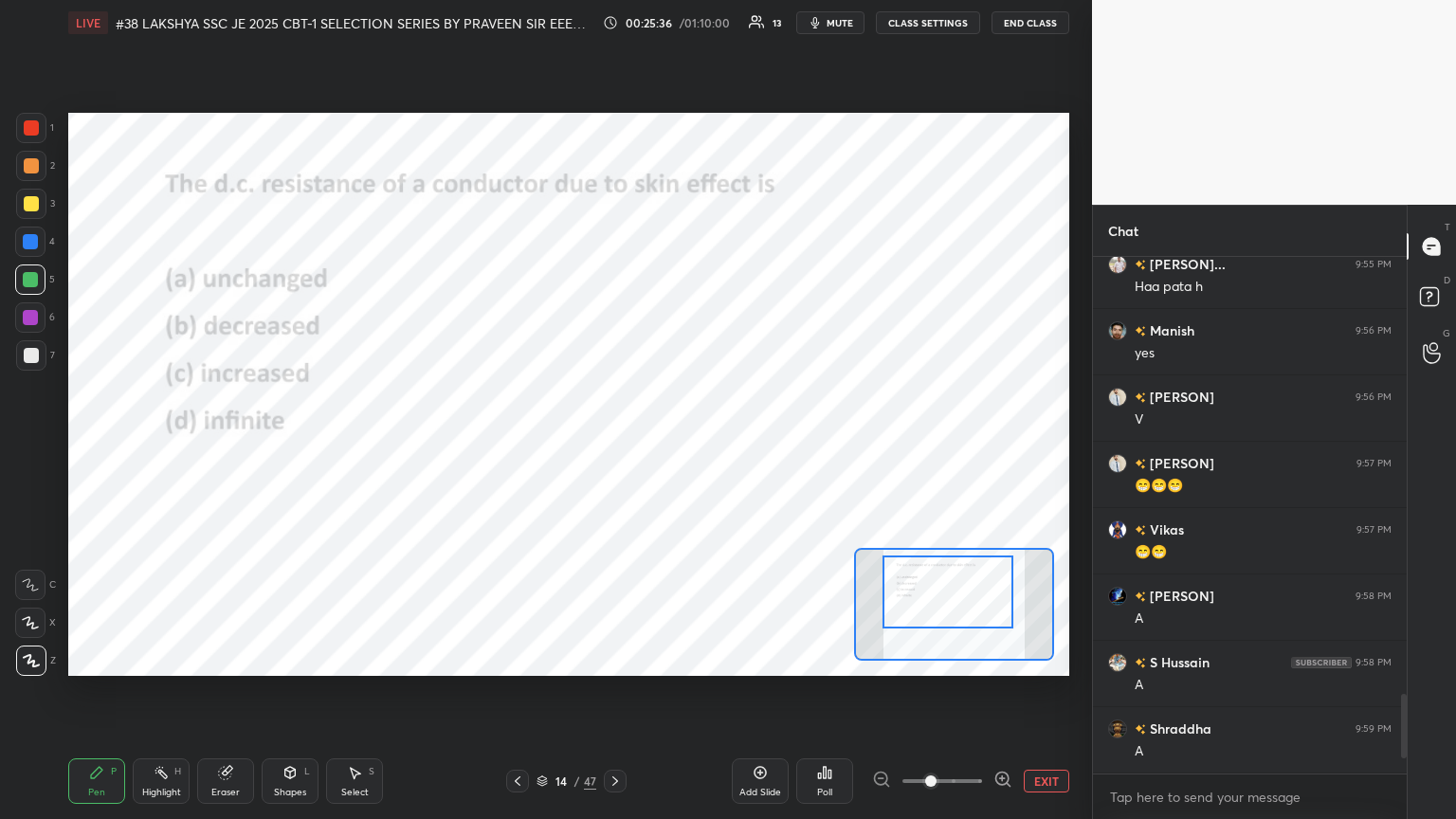 click on "Eraser" at bounding box center (226, 792) 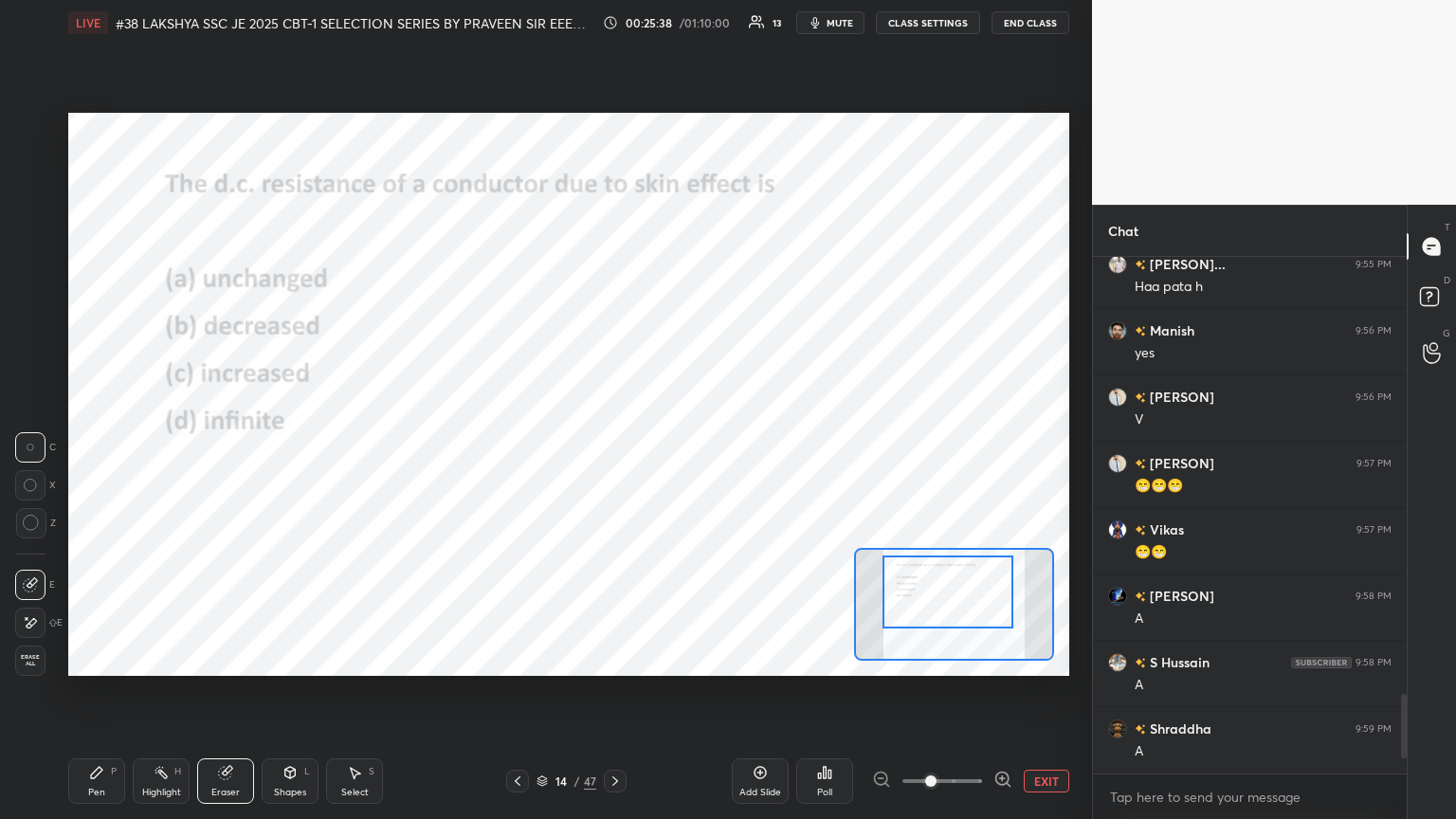 click 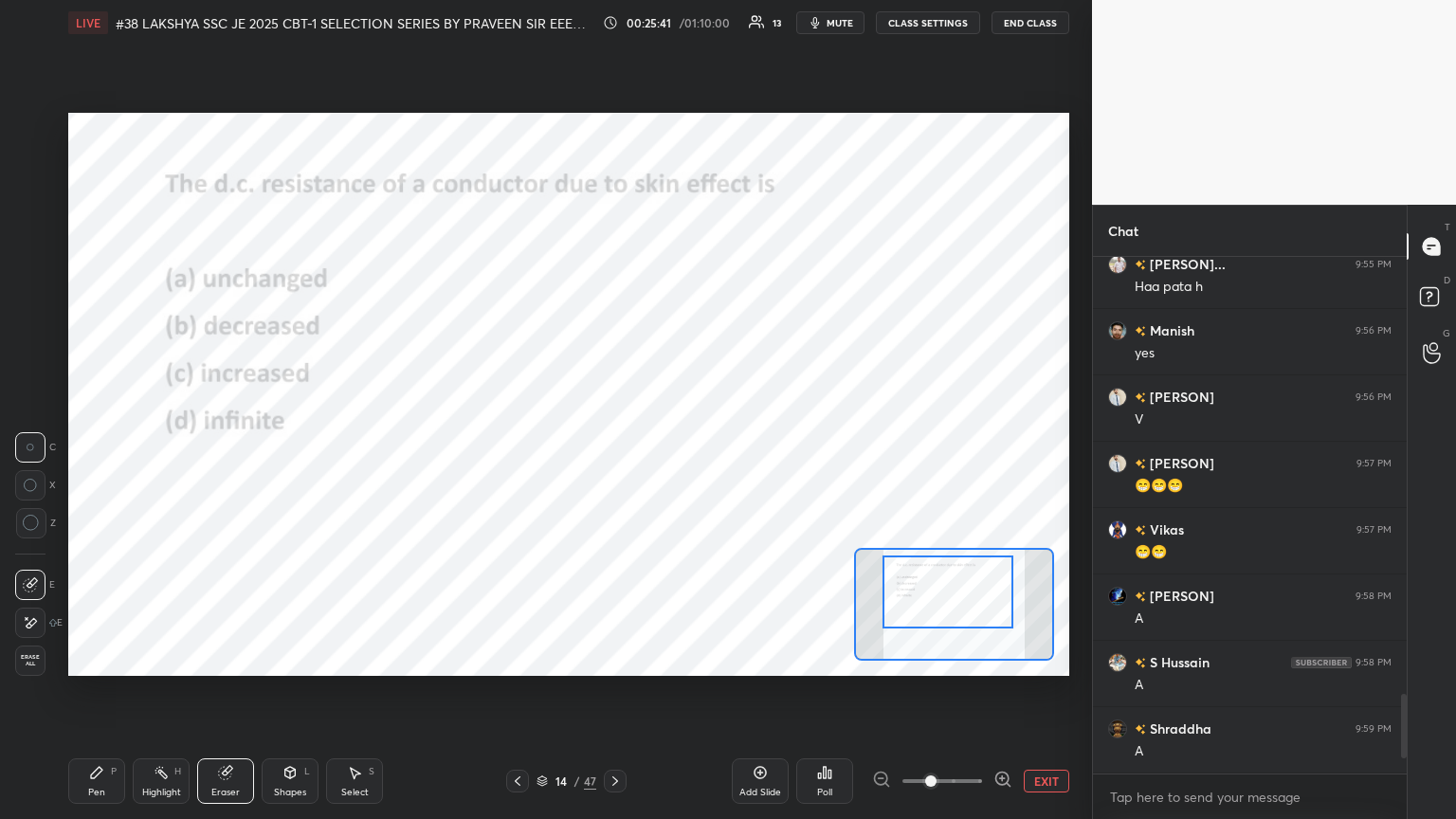 click on "Pen P" at bounding box center (97, 781) 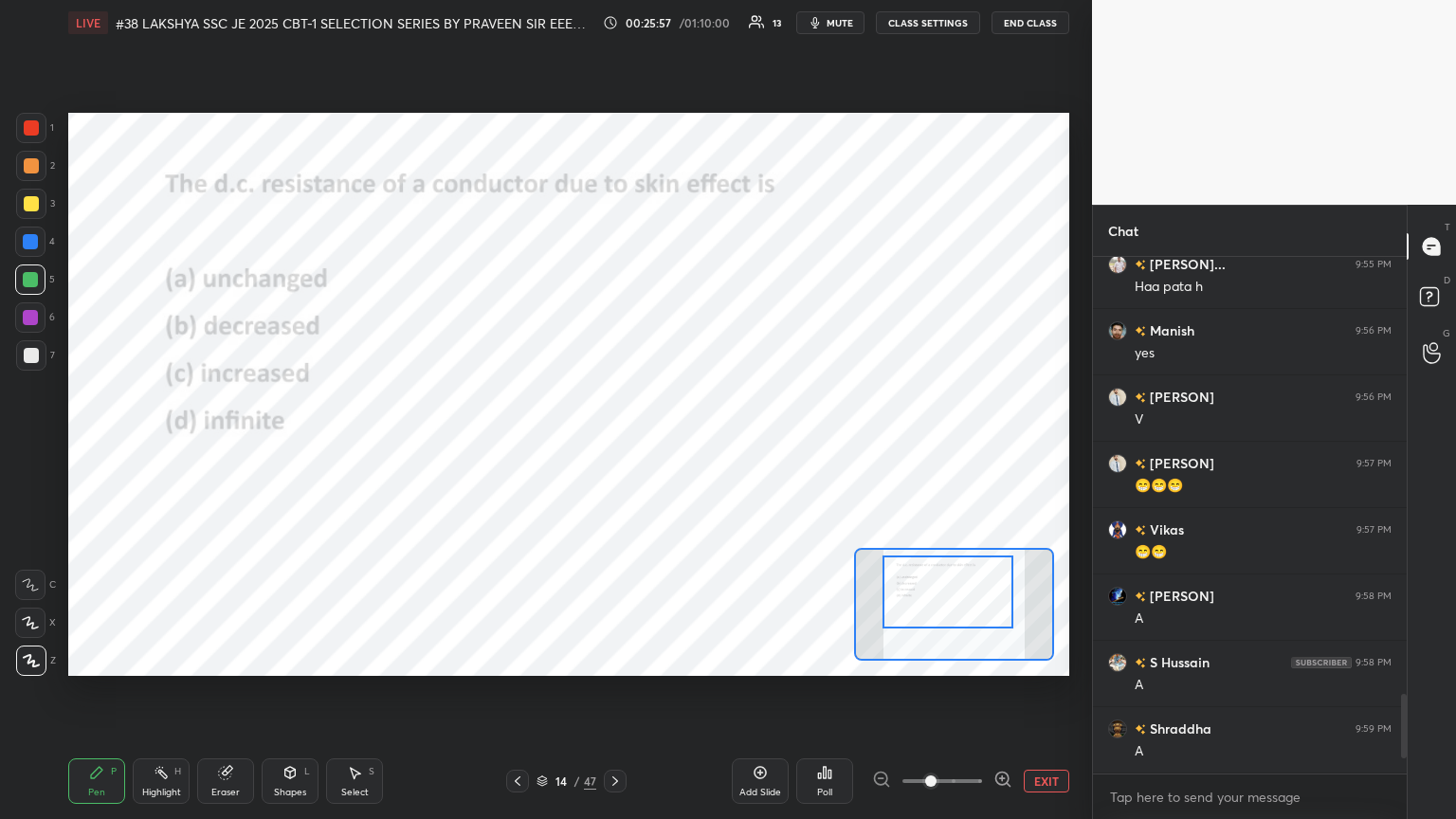 scroll, scrollTop: 2863, scrollLeft: 0, axis: vertical 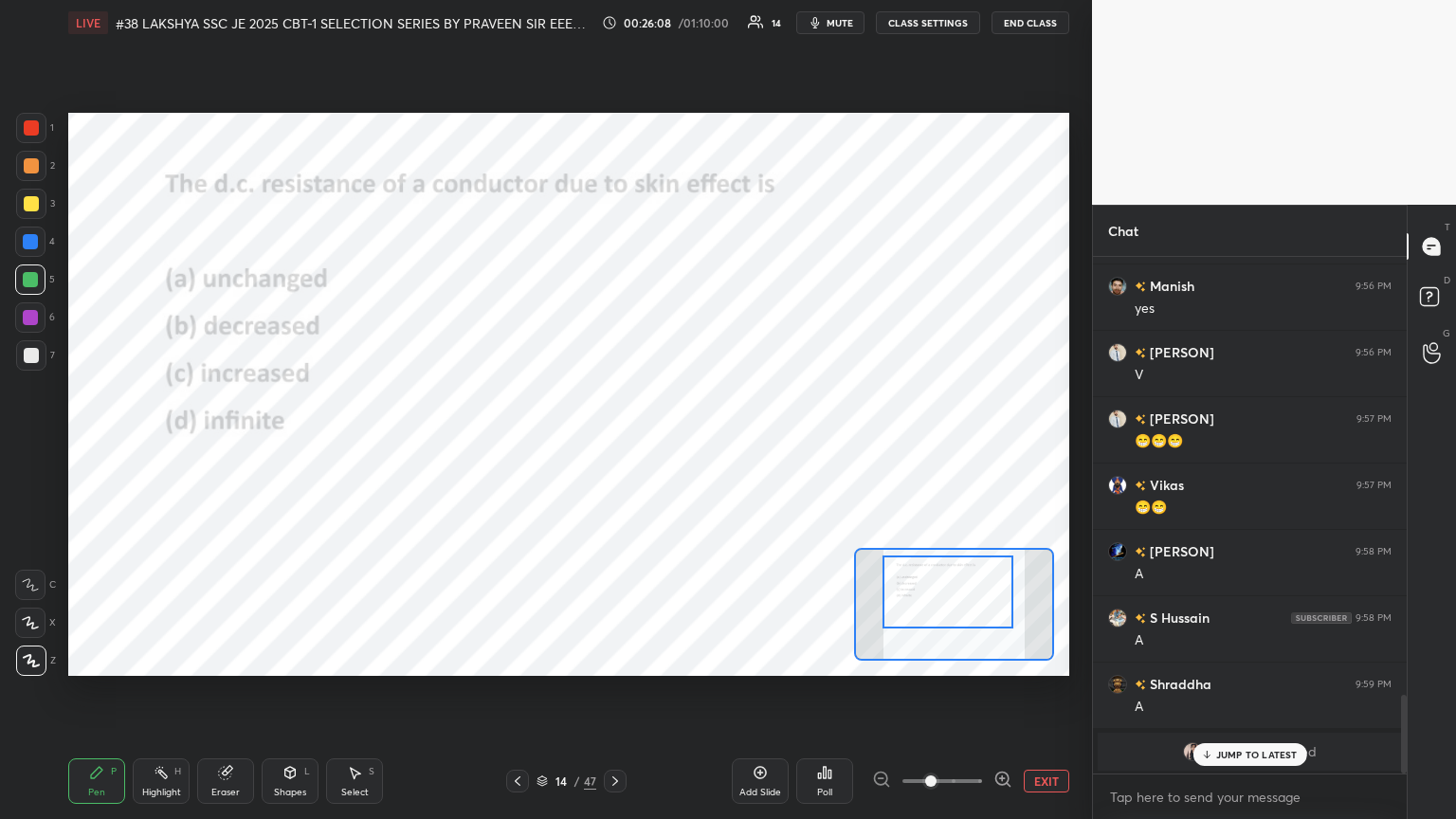 click on "JUMP TO LATEST" at bounding box center (1257, 755) 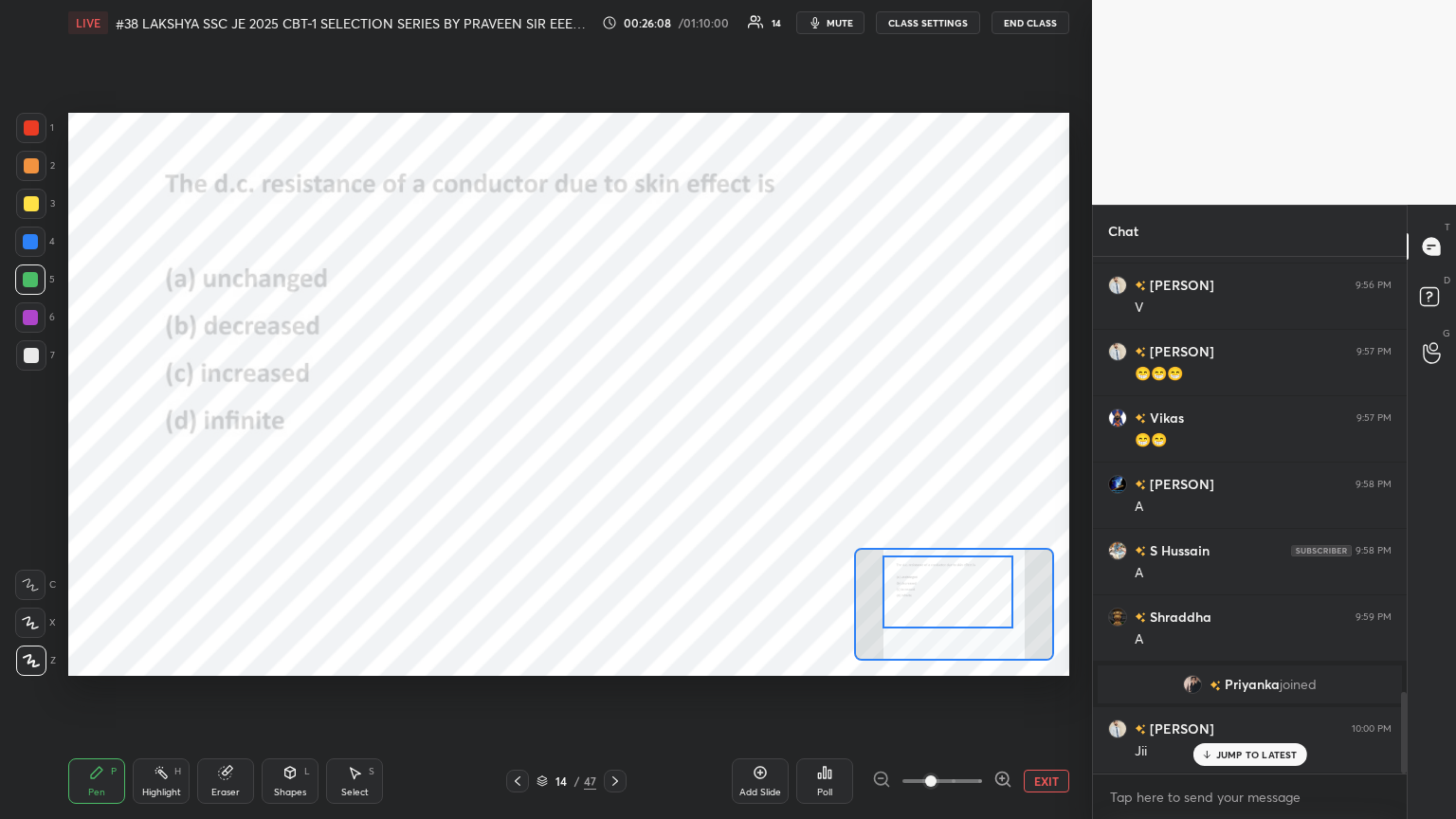 scroll, scrollTop: 2760, scrollLeft: 0, axis: vertical 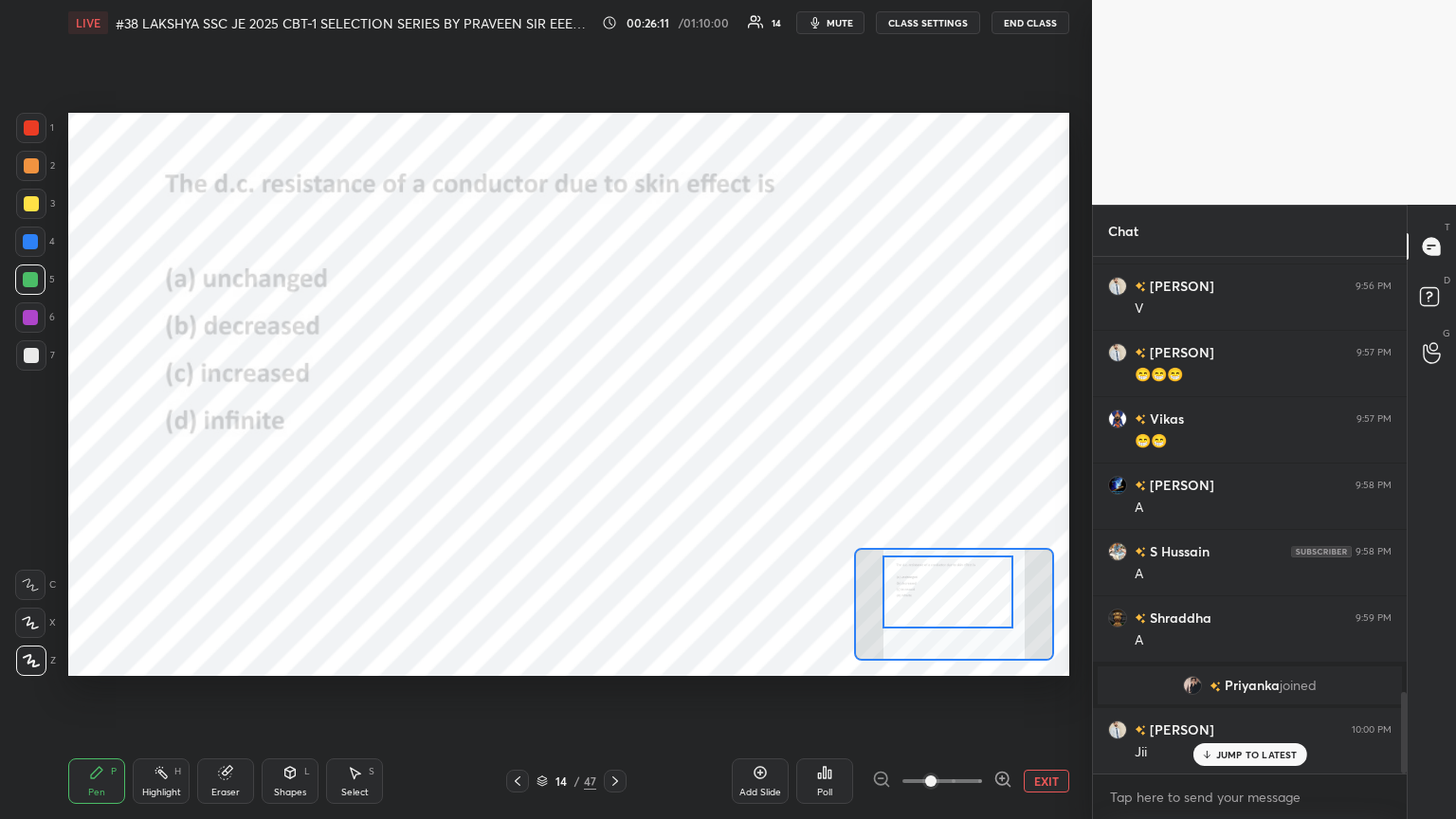 click at bounding box center [31, 128] 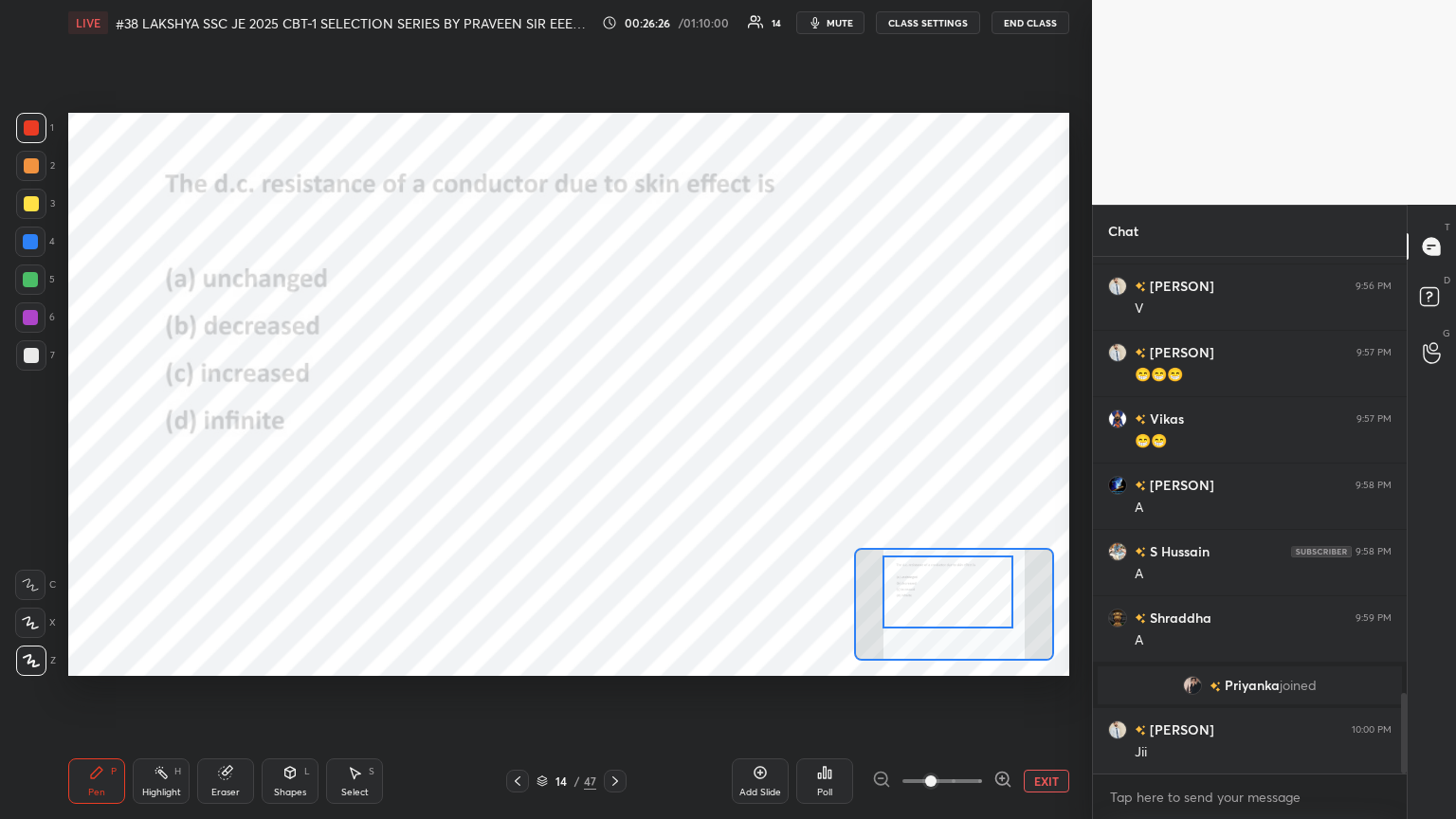 scroll, scrollTop: 2806, scrollLeft: 0, axis: vertical 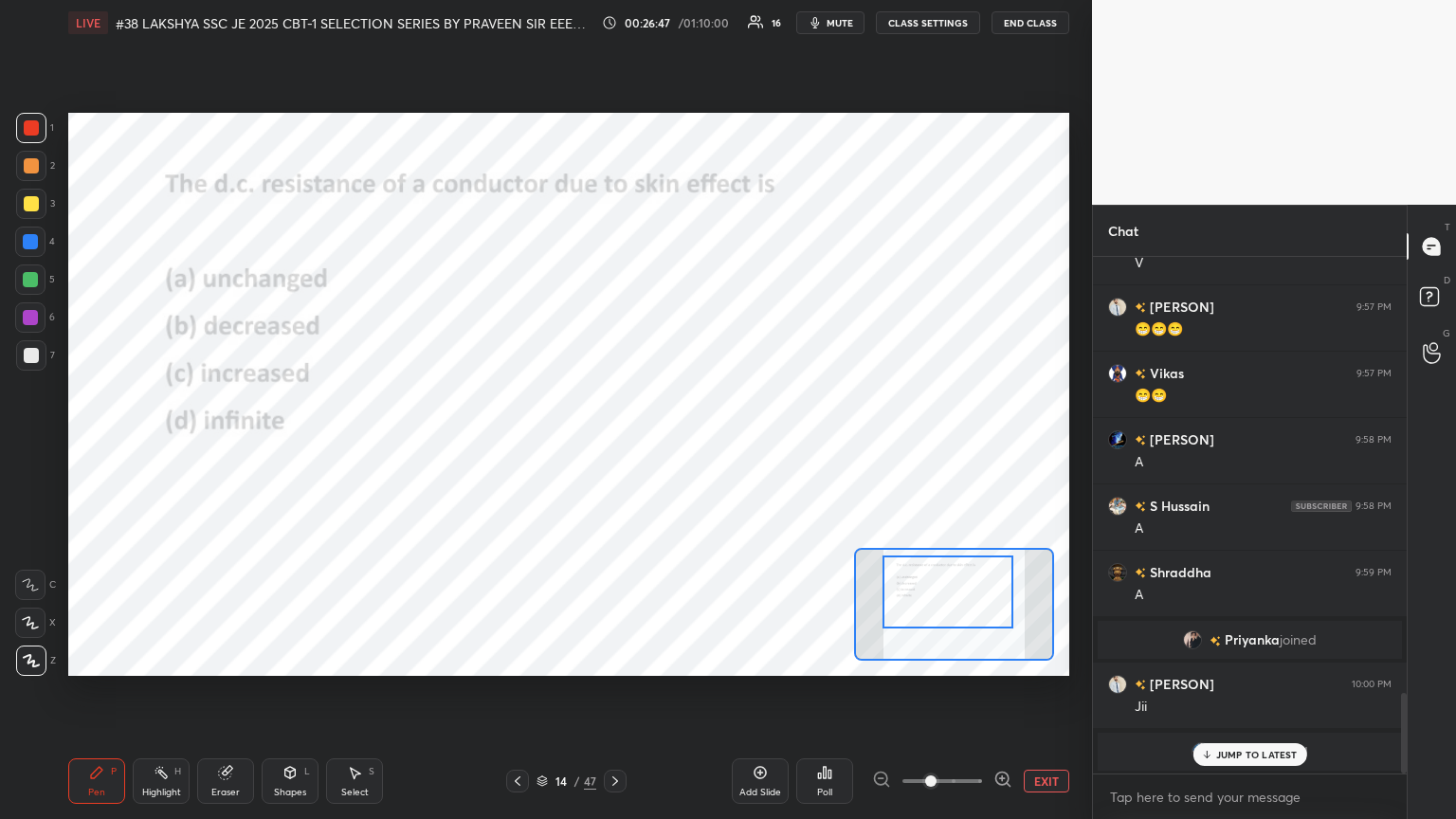 click on "JUMP TO LATEST" at bounding box center [1257, 755] 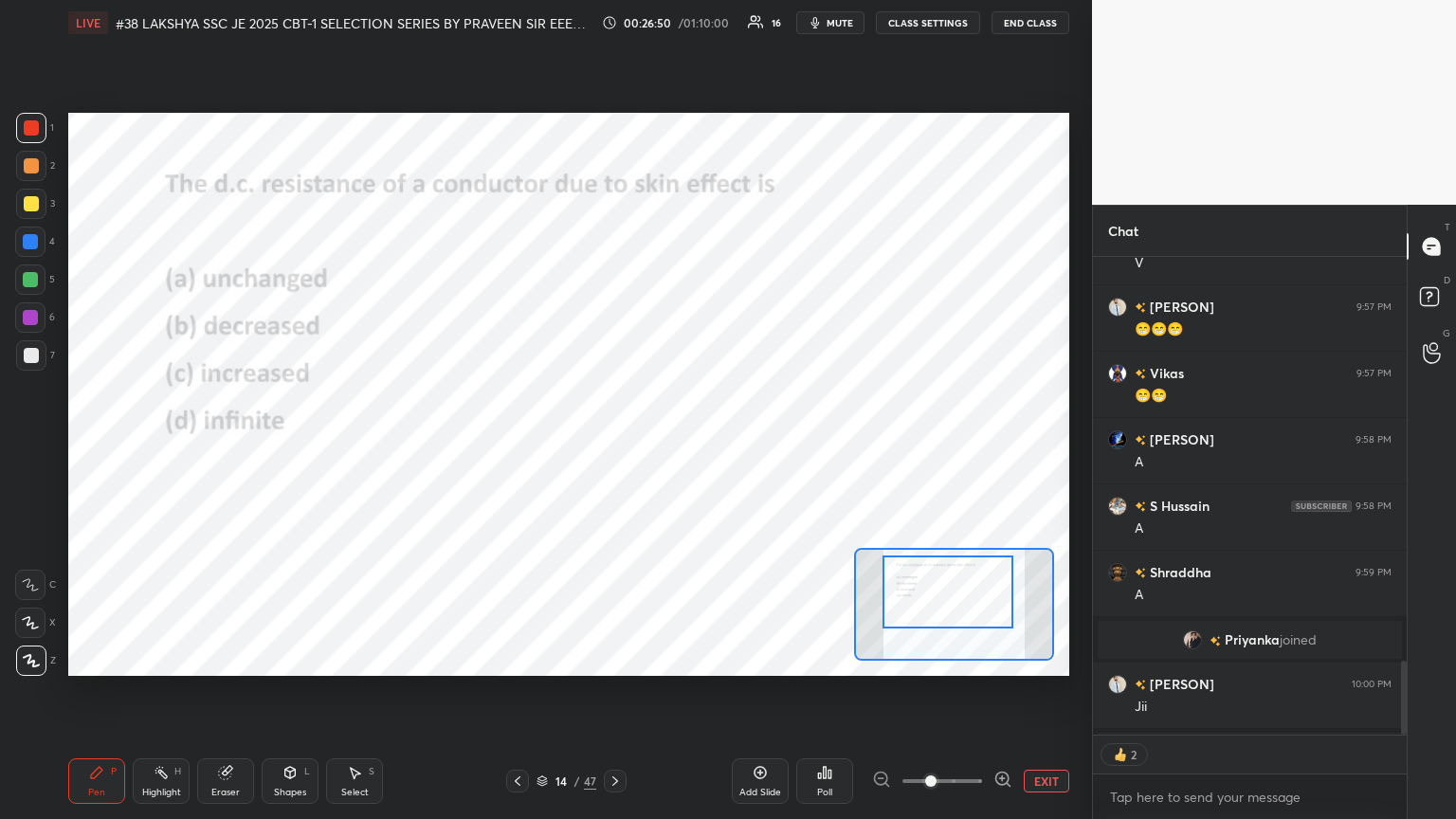scroll, scrollTop: 473, scrollLeft: 308, axis: both 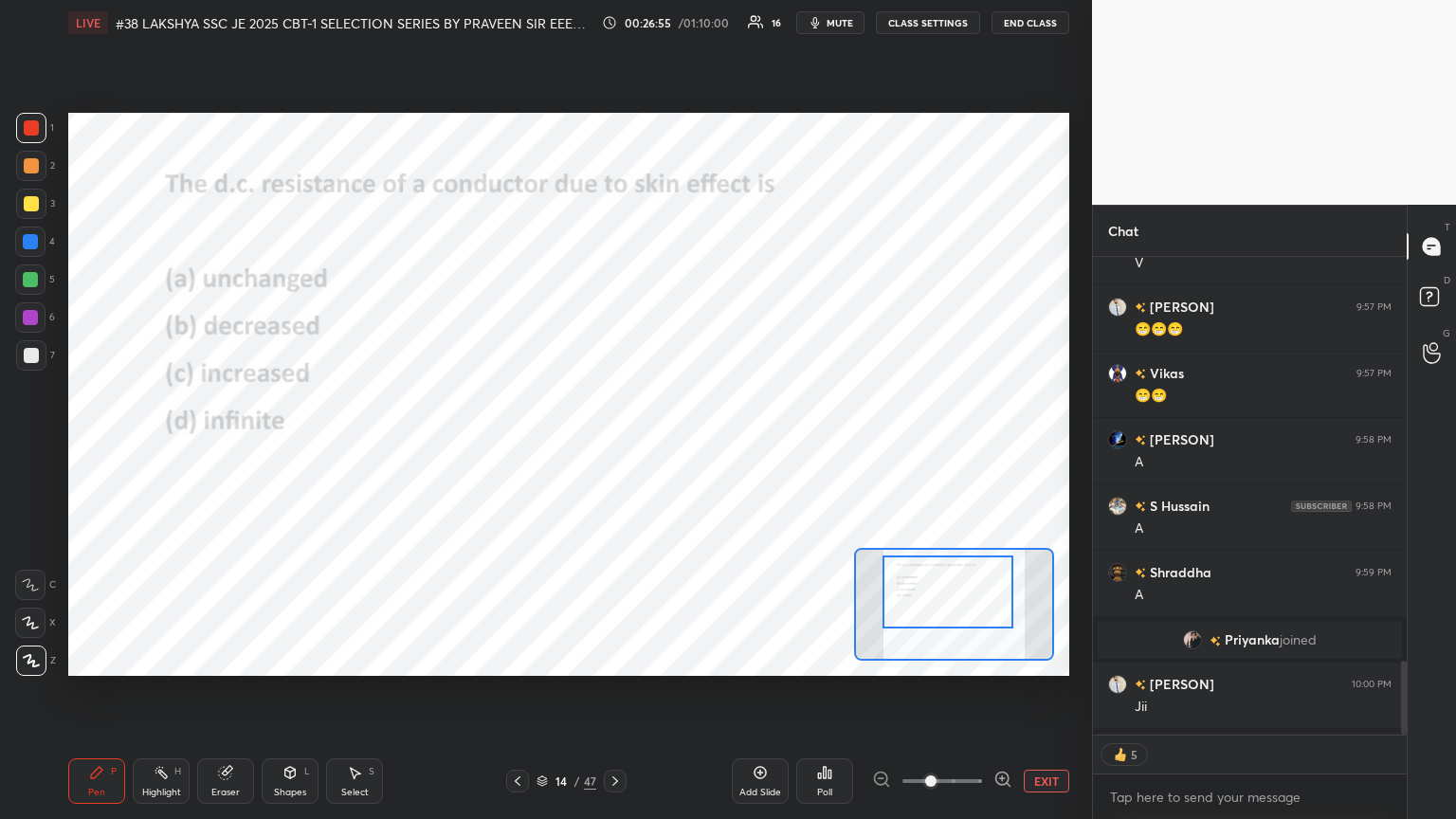 drag, startPoint x: 25, startPoint y: 650, endPoint x: 49, endPoint y: 676, distance: 35.38361 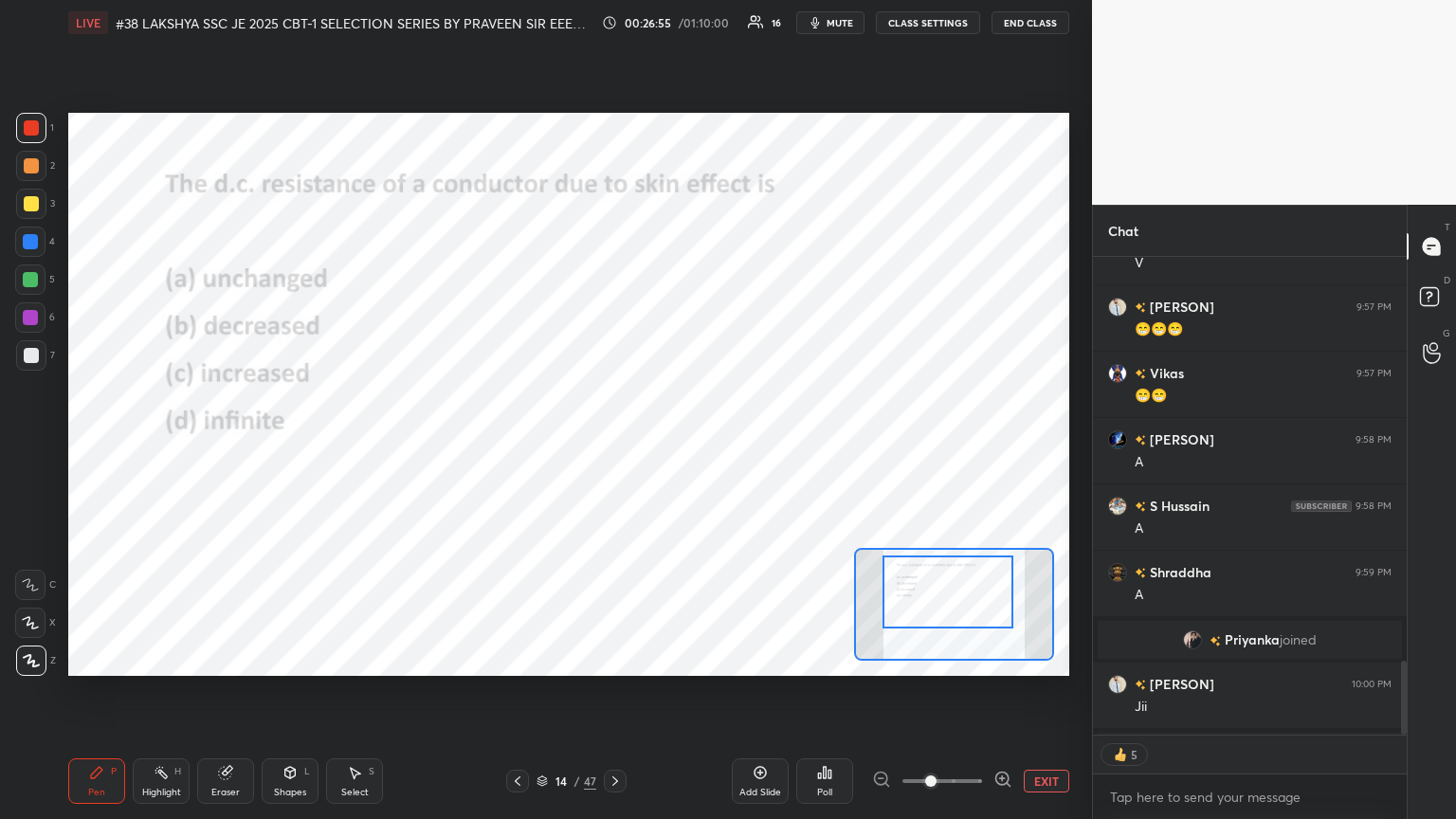 click at bounding box center (31, 661) 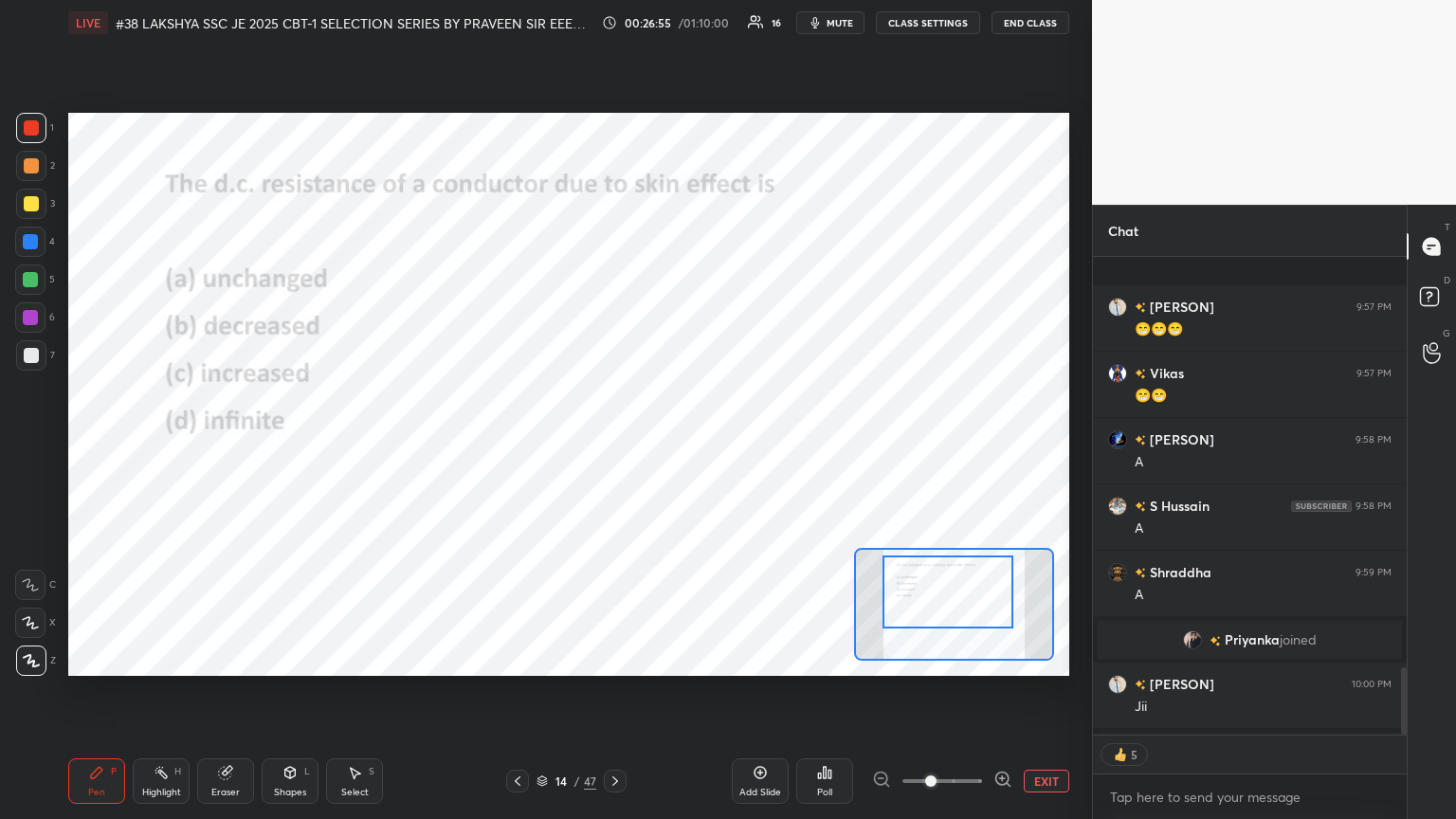 scroll, scrollTop: 2912, scrollLeft: 0, axis: vertical 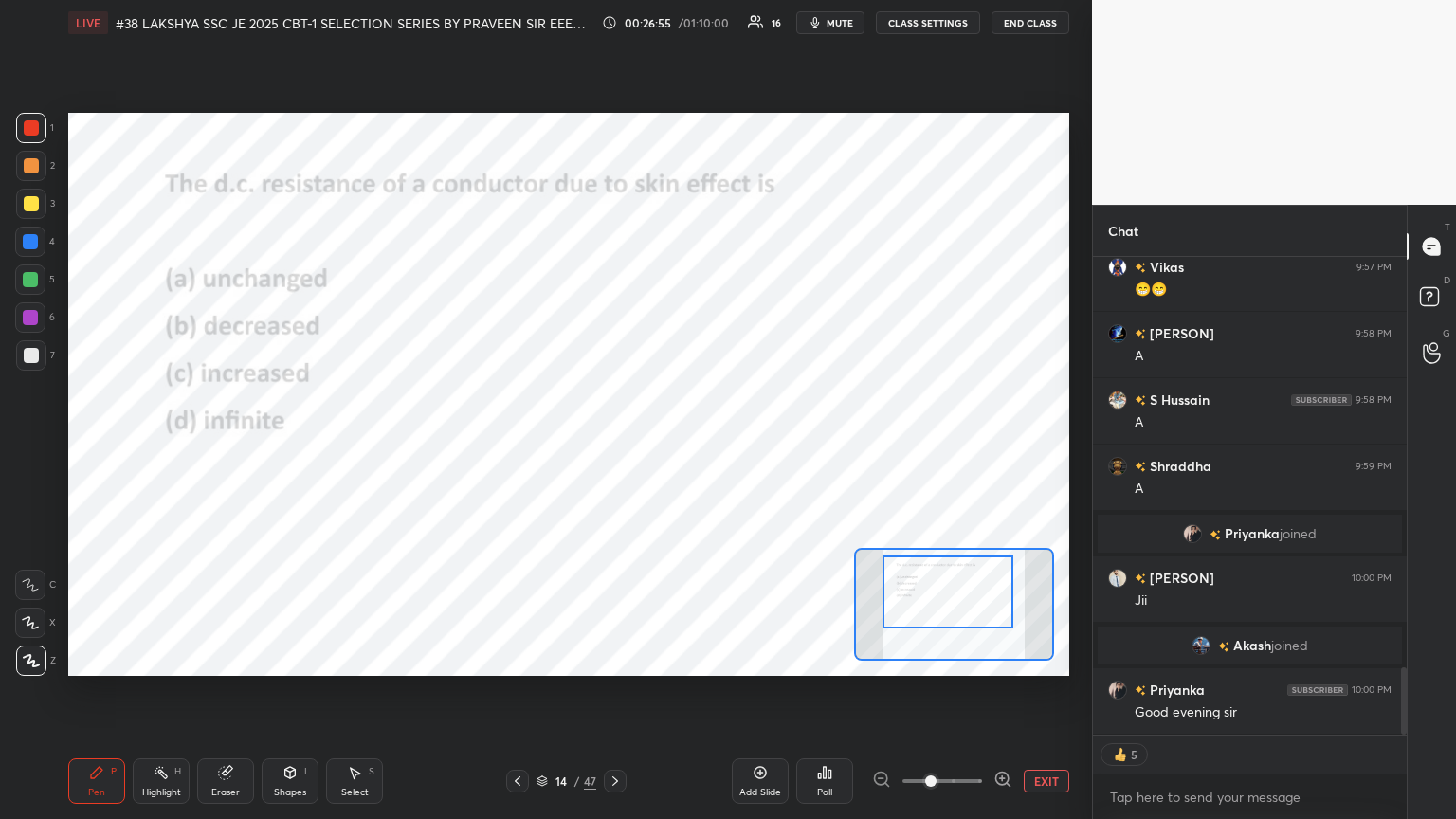 click on "Pen P" at bounding box center [97, 781] 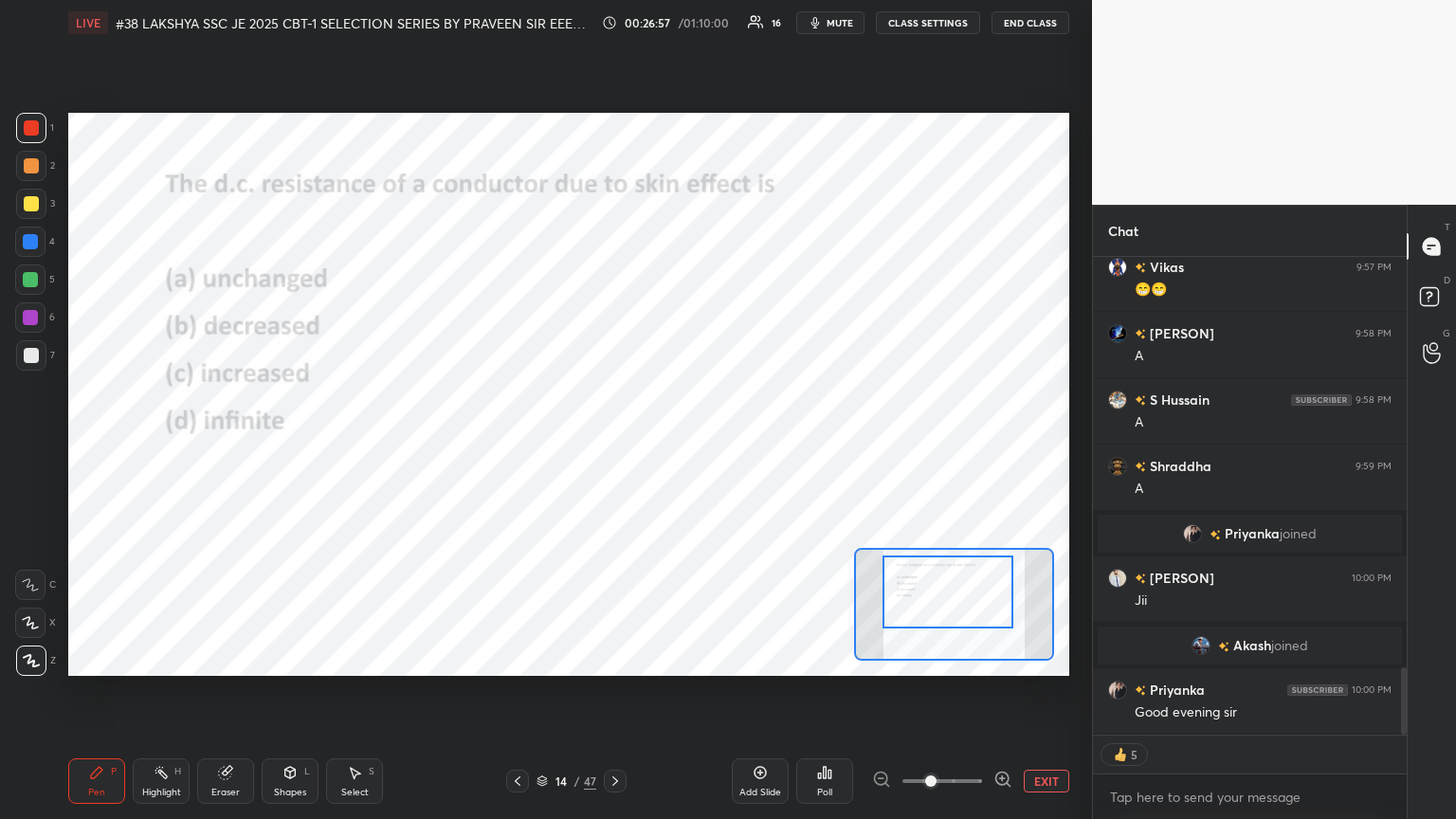click at bounding box center [30, 280] 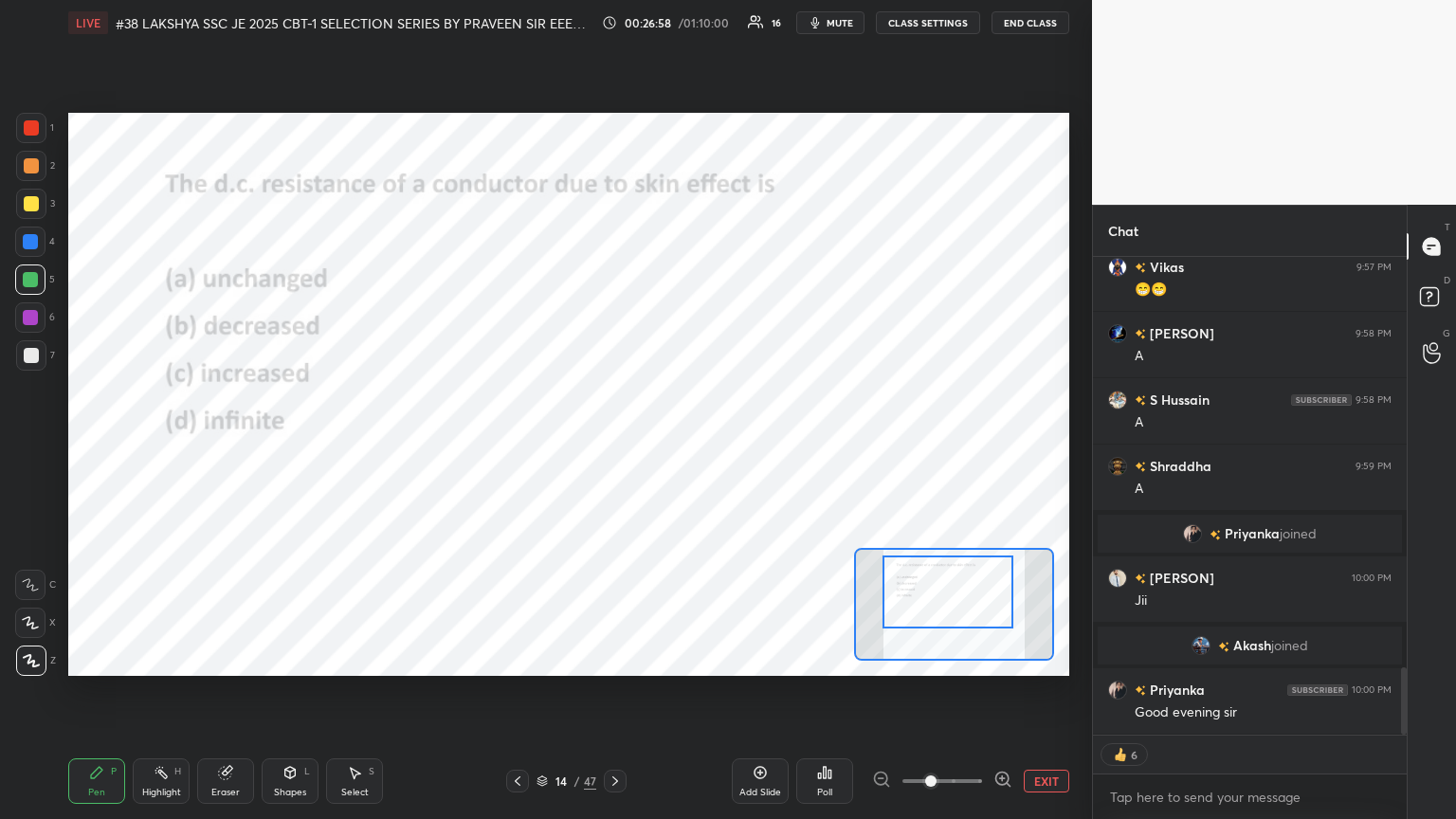 click on "3" at bounding box center [35, 208] 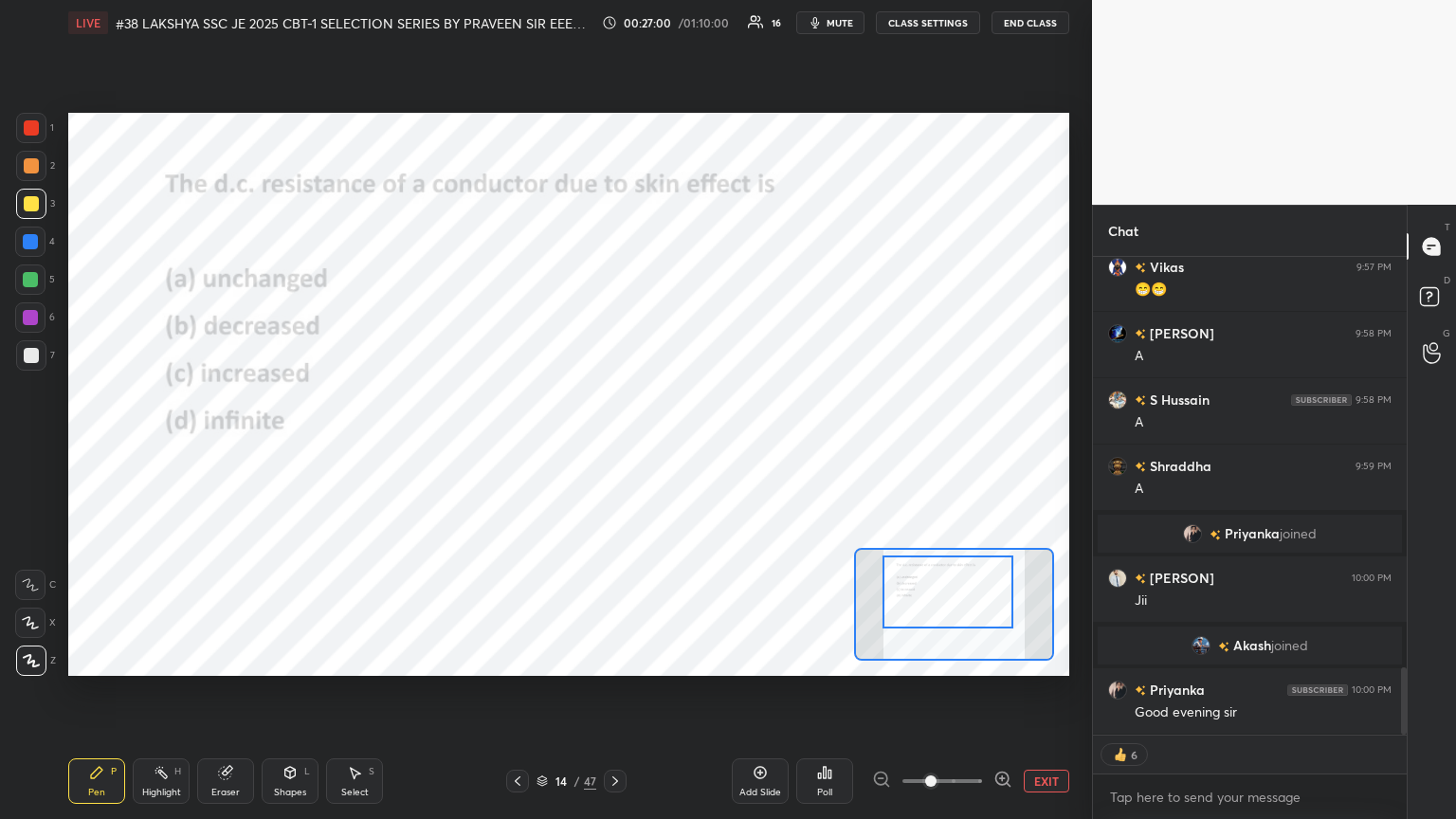 click on "7" at bounding box center [35, 355] 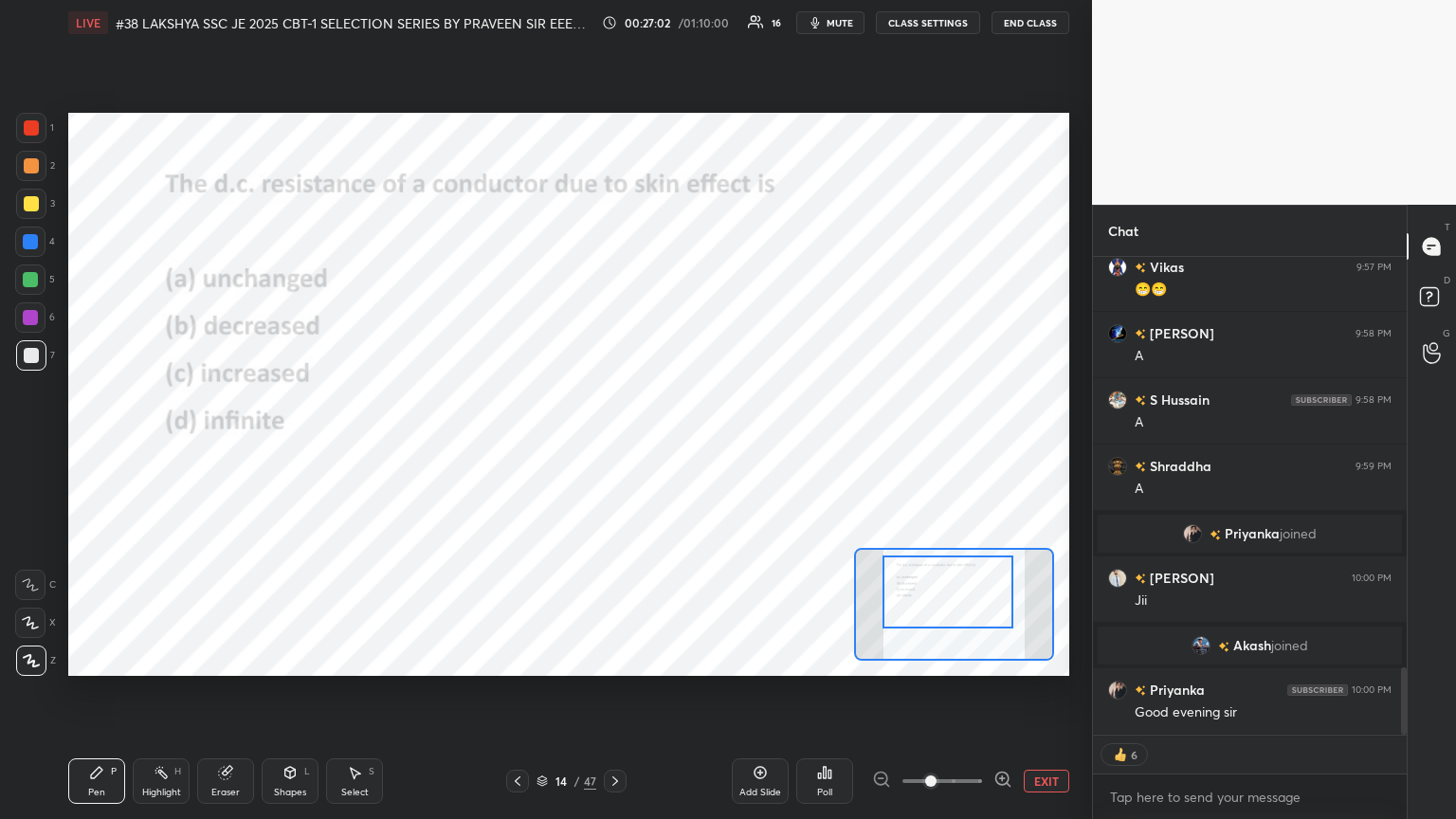 drag, startPoint x: 32, startPoint y: 651, endPoint x: 37, endPoint y: 698, distance: 47.26521 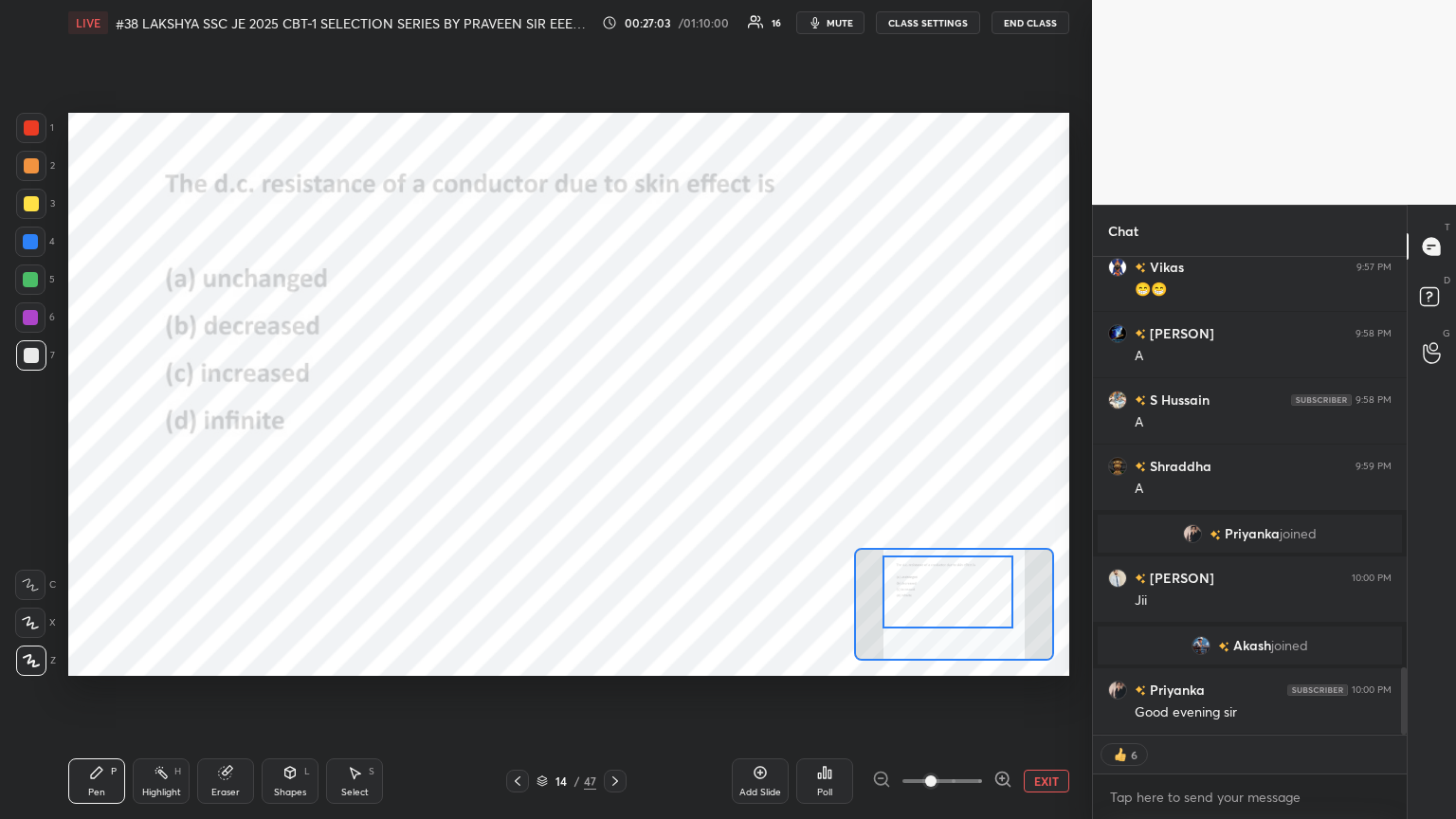 drag, startPoint x: 95, startPoint y: 789, endPoint x: 81, endPoint y: 766, distance: 26.925824 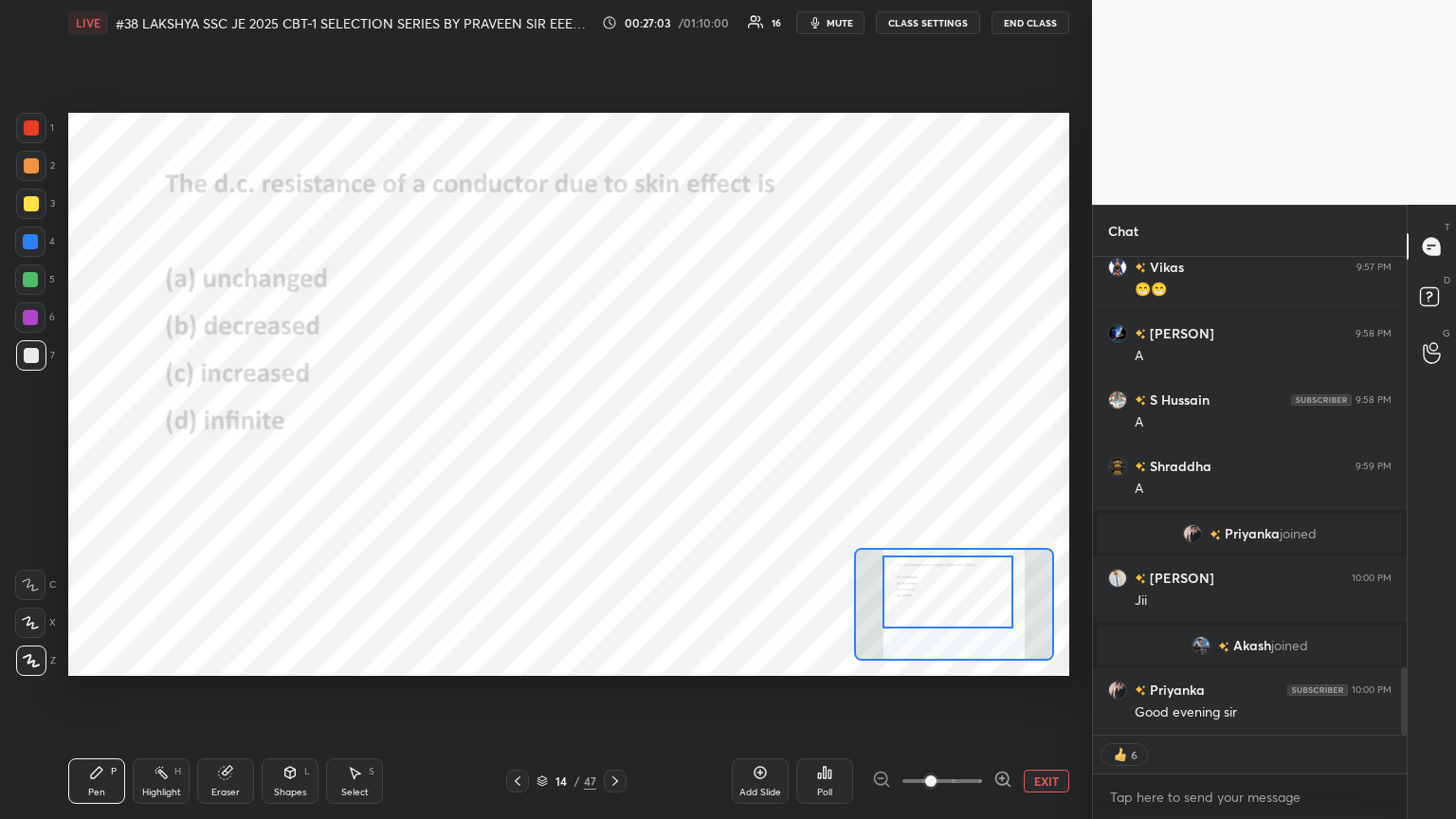 click on "Pen" at bounding box center [97, 792] 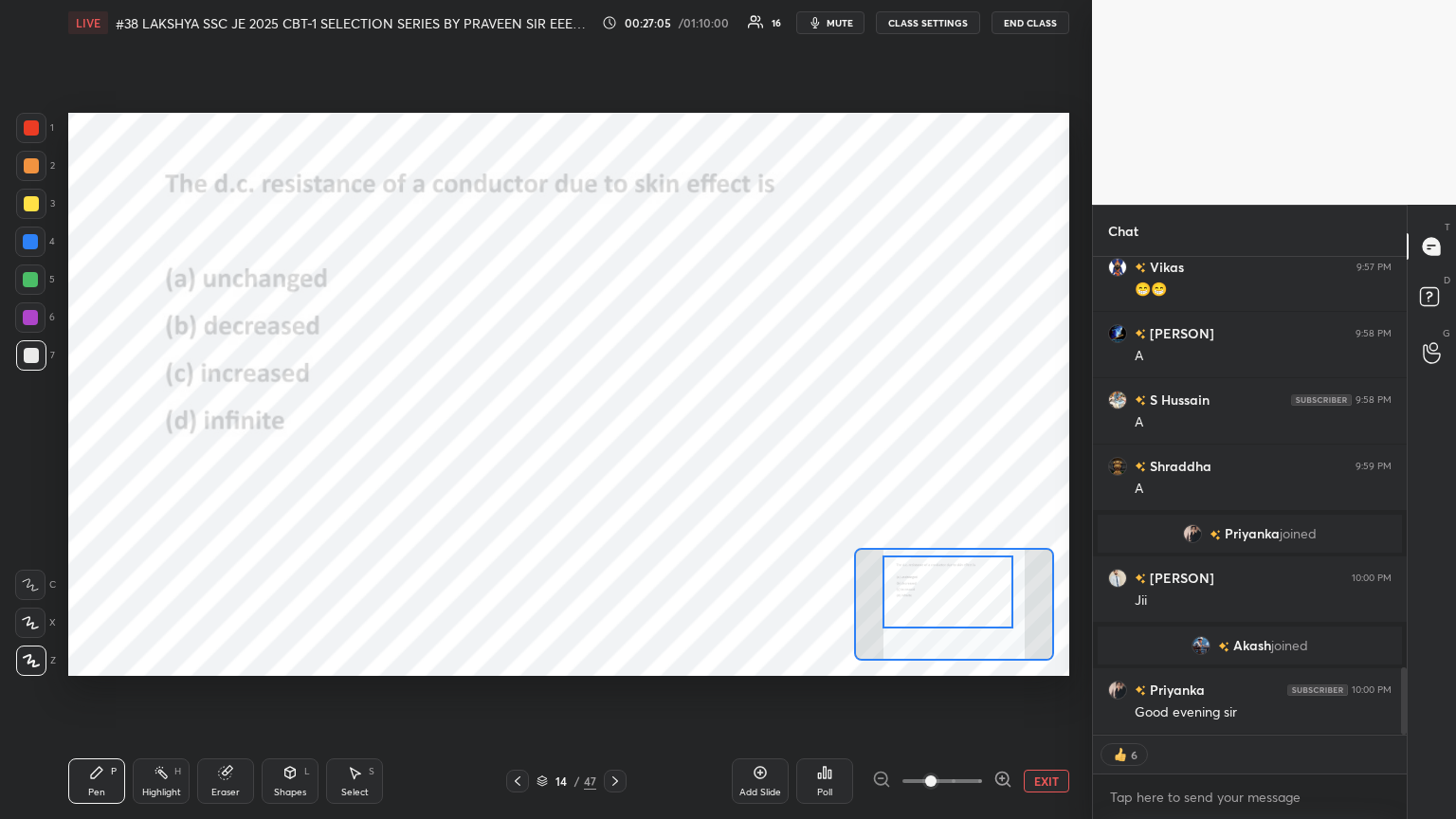 click 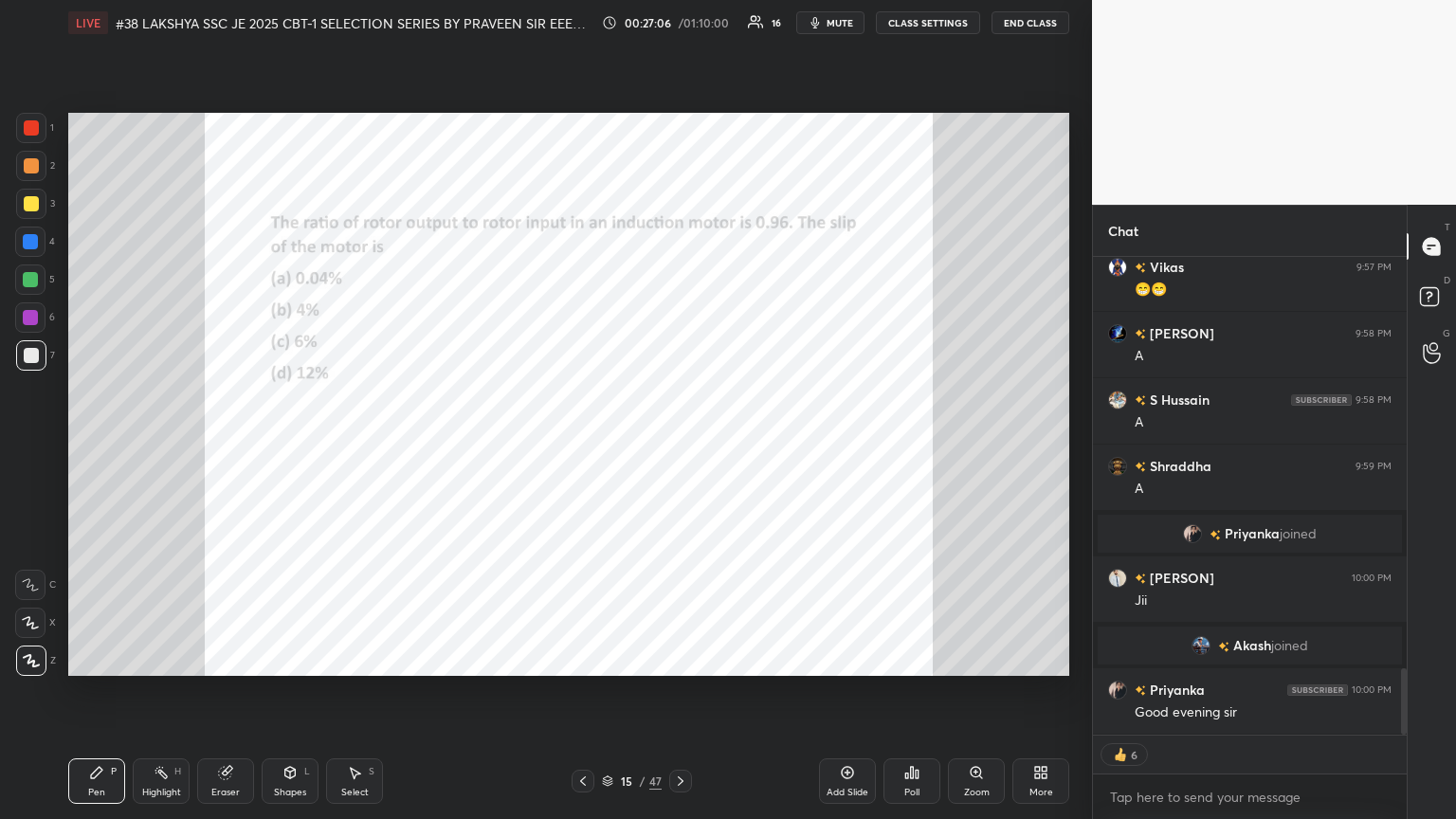 scroll, scrollTop: 2978, scrollLeft: 0, axis: vertical 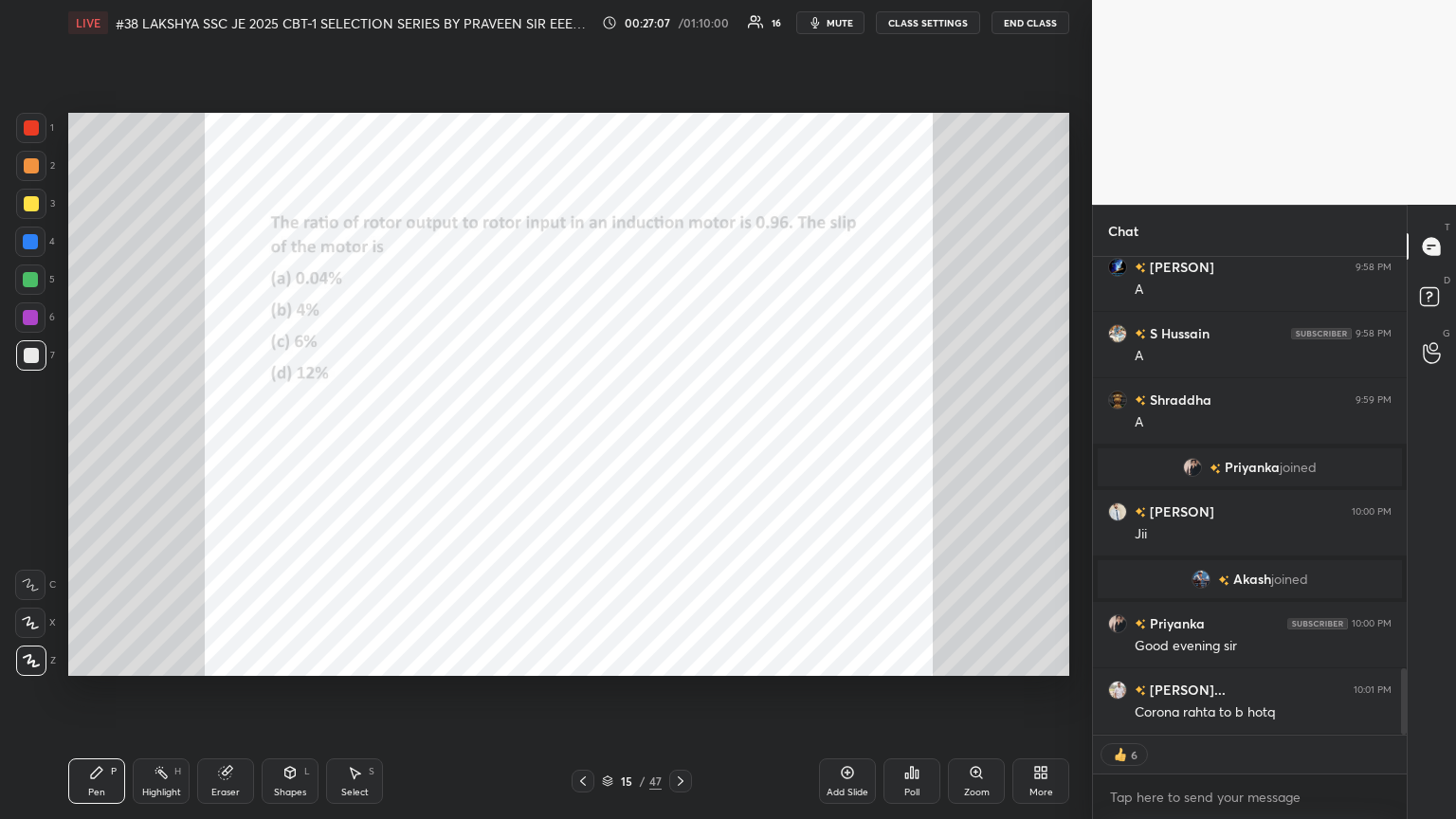 drag, startPoint x: 986, startPoint y: 797, endPoint x: 973, endPoint y: 796, distance: 13.038405 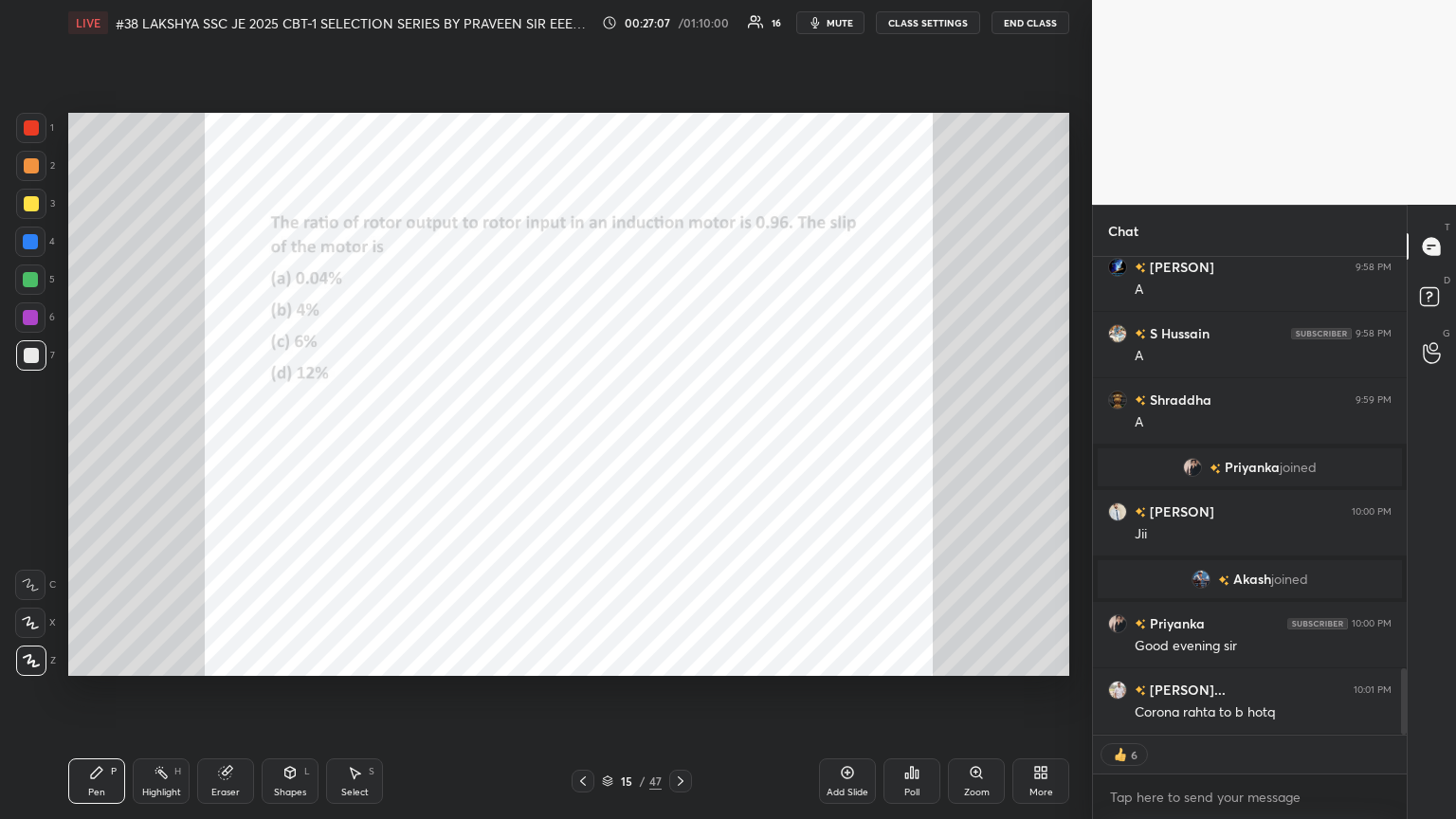 click on "Zoom" at bounding box center [976, 781] 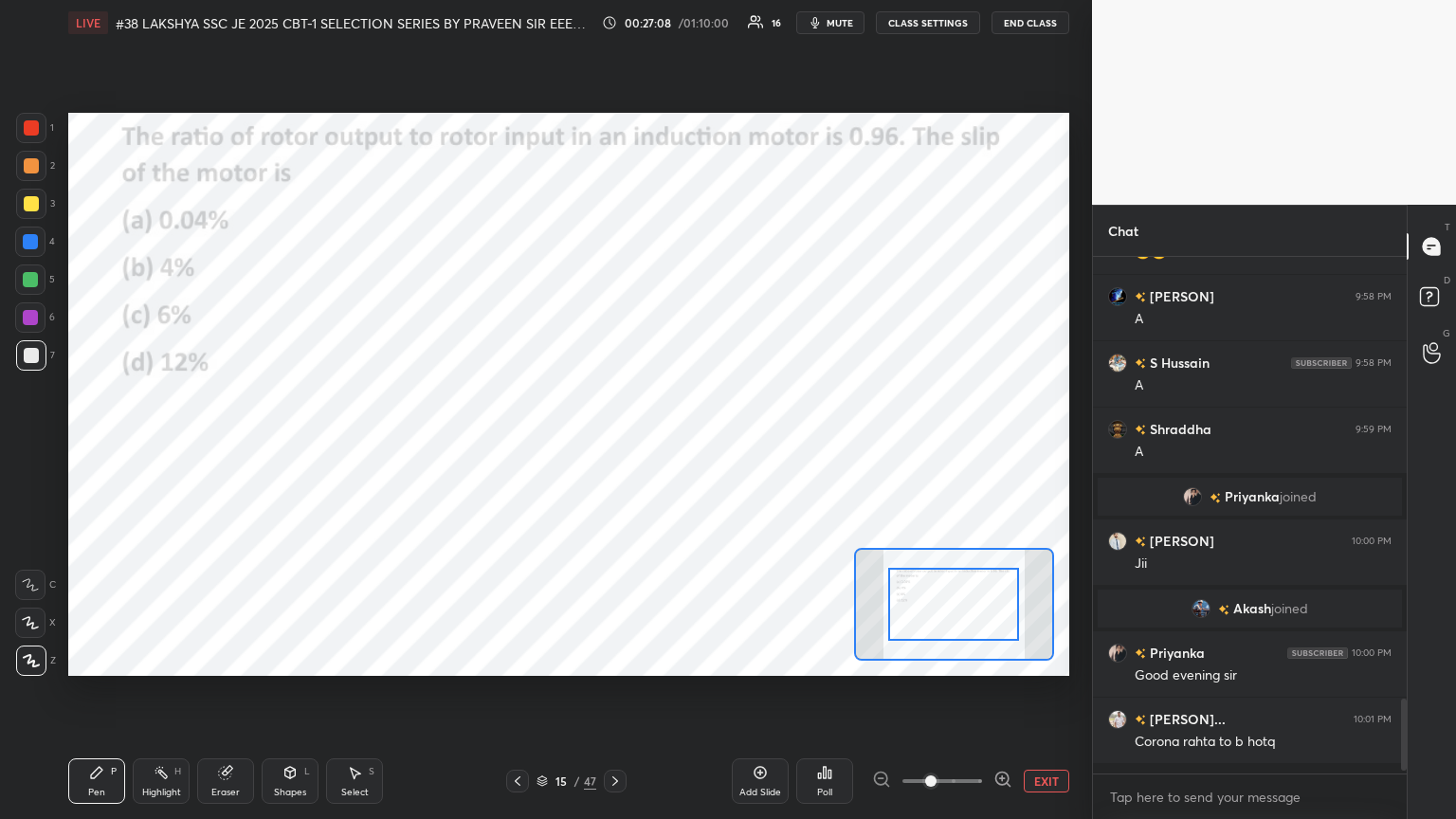 scroll, scrollTop: 7, scrollLeft: 6, axis: both 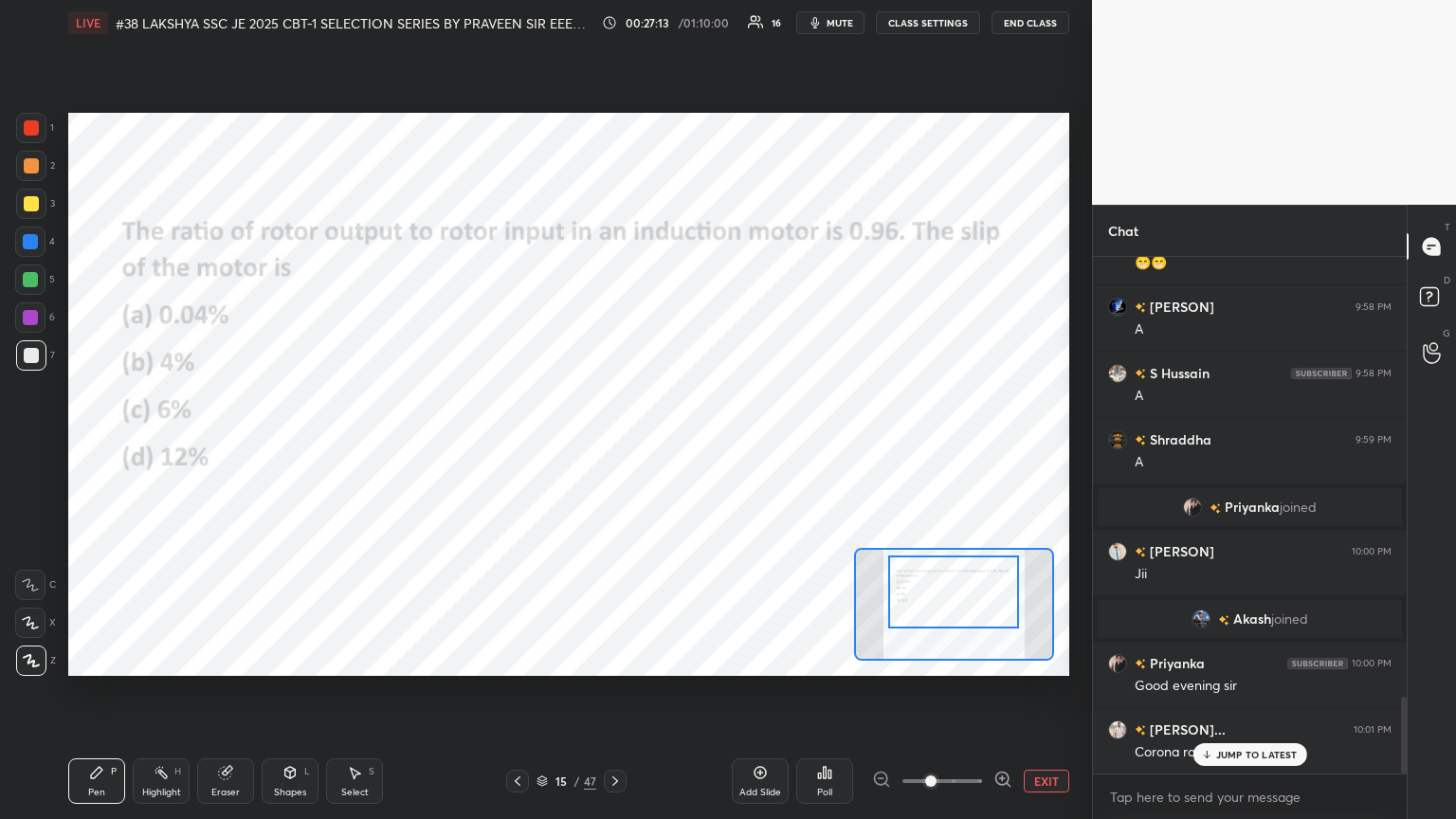 click at bounding box center (954, 592) 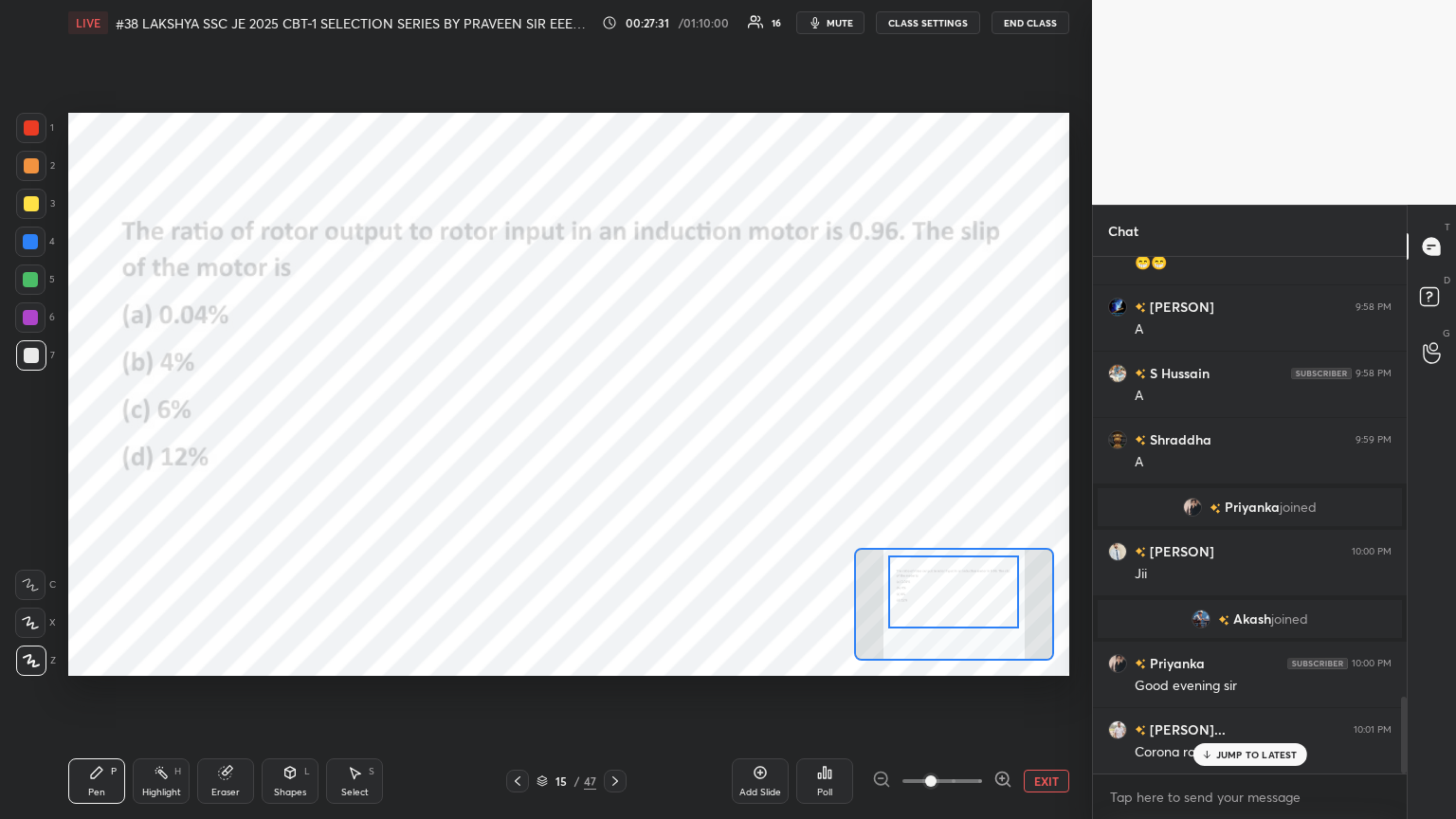 click on "Poll" at bounding box center (825, 792) 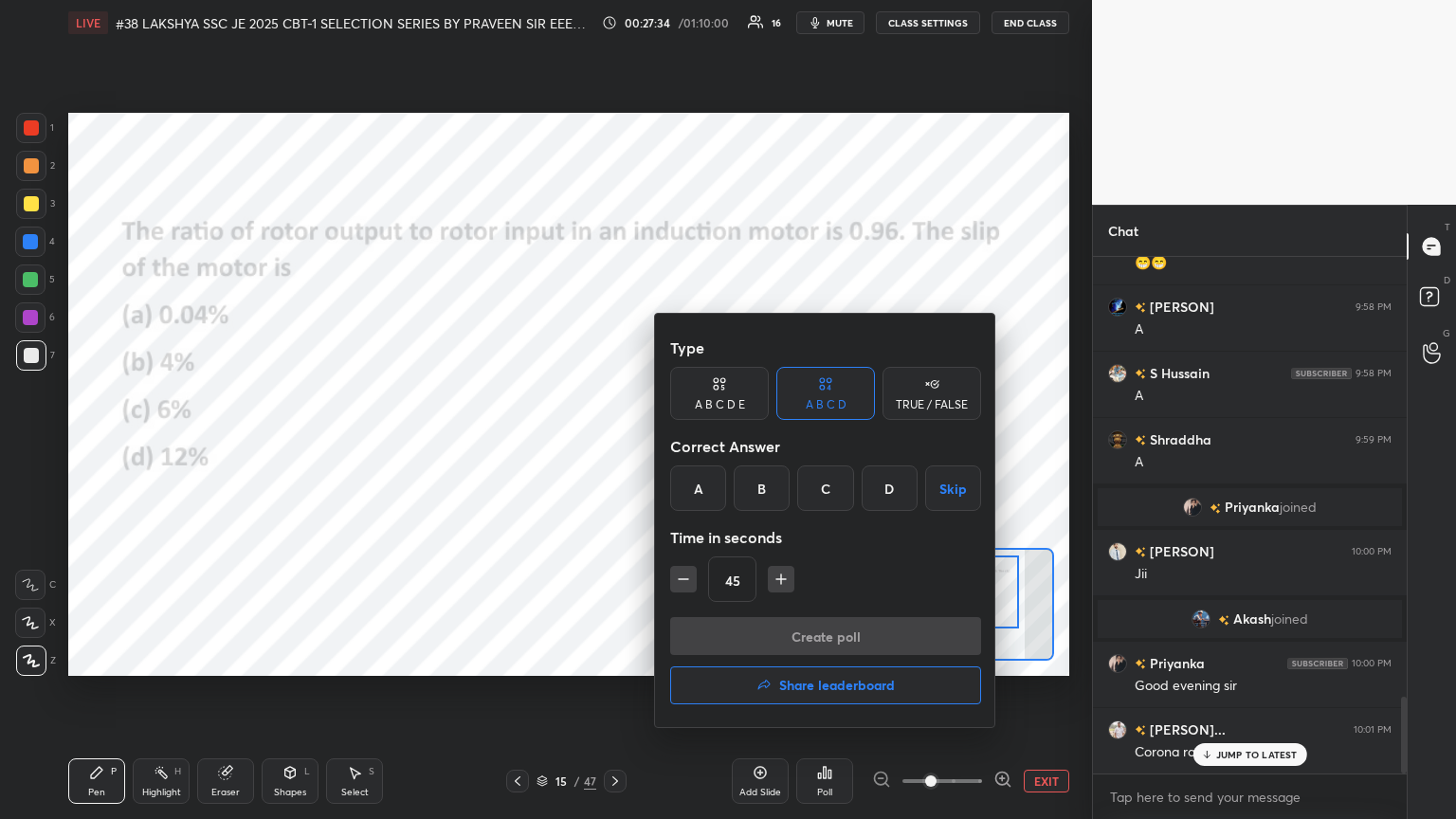 drag, startPoint x: 767, startPoint y: 487, endPoint x: 760, endPoint y: 557, distance: 70.349129 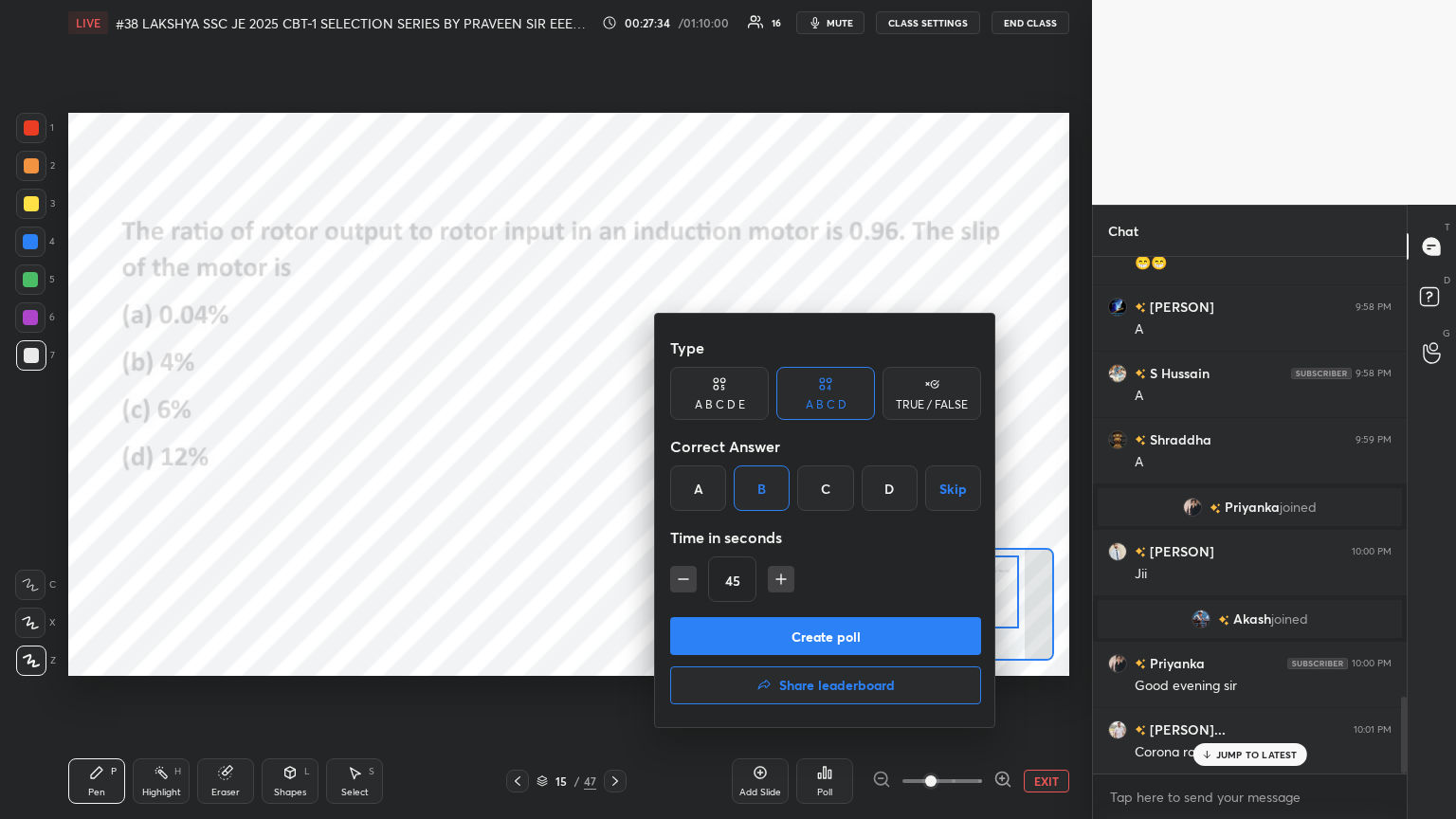 click on "Create poll" at bounding box center [826, 636] 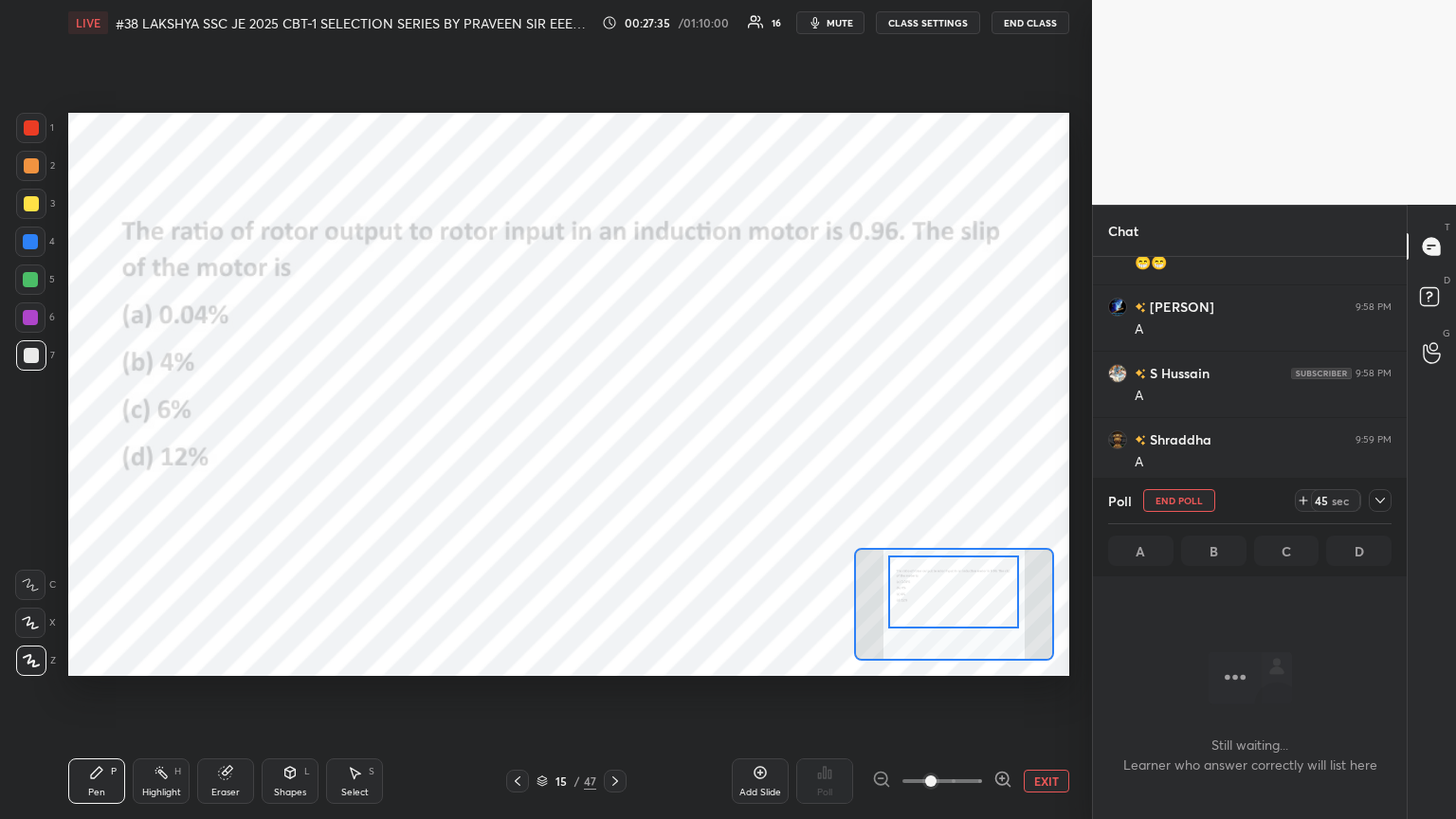 scroll, scrollTop: 471, scrollLeft: 308, axis: both 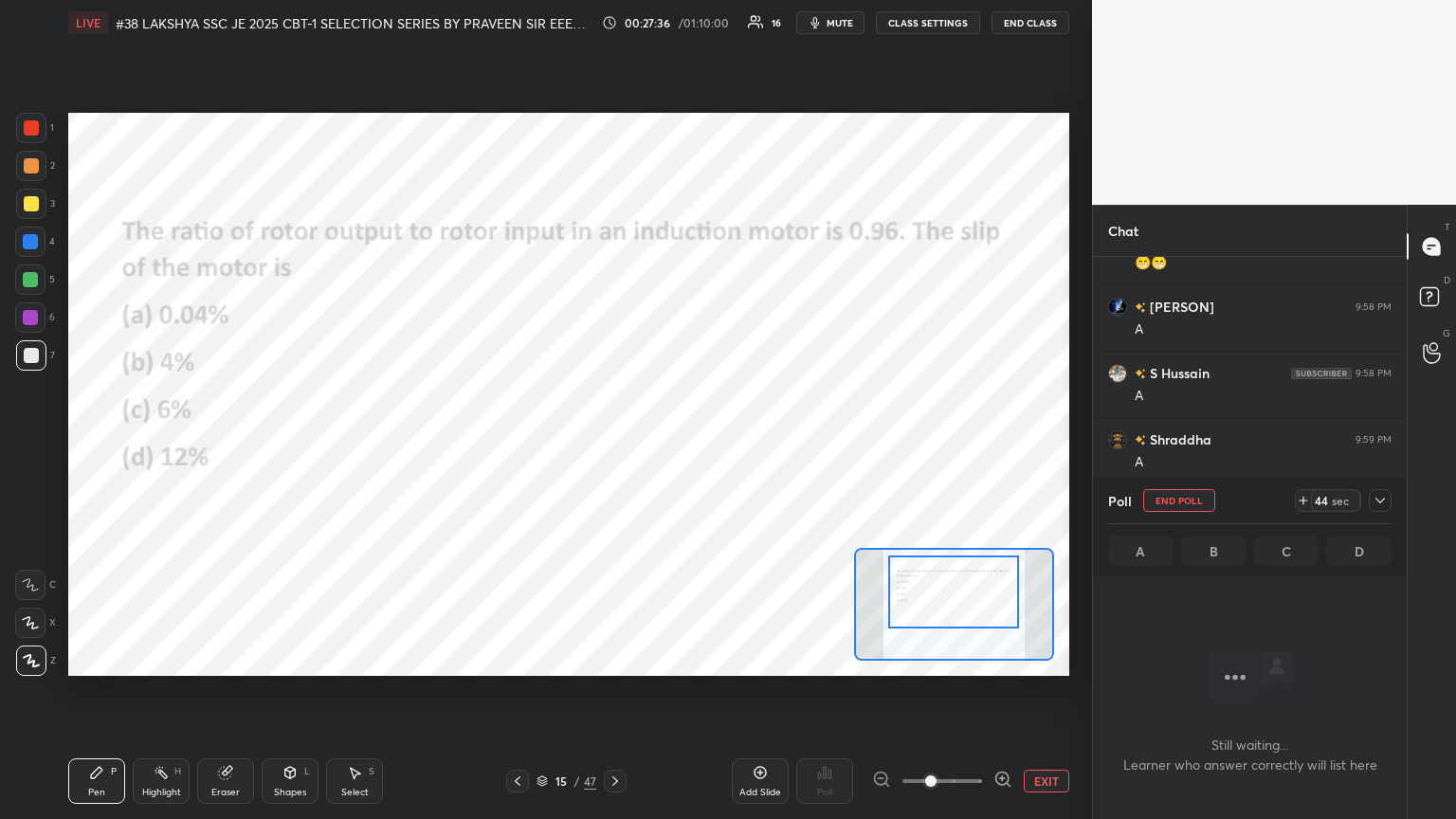 click at bounding box center (1380, 500) 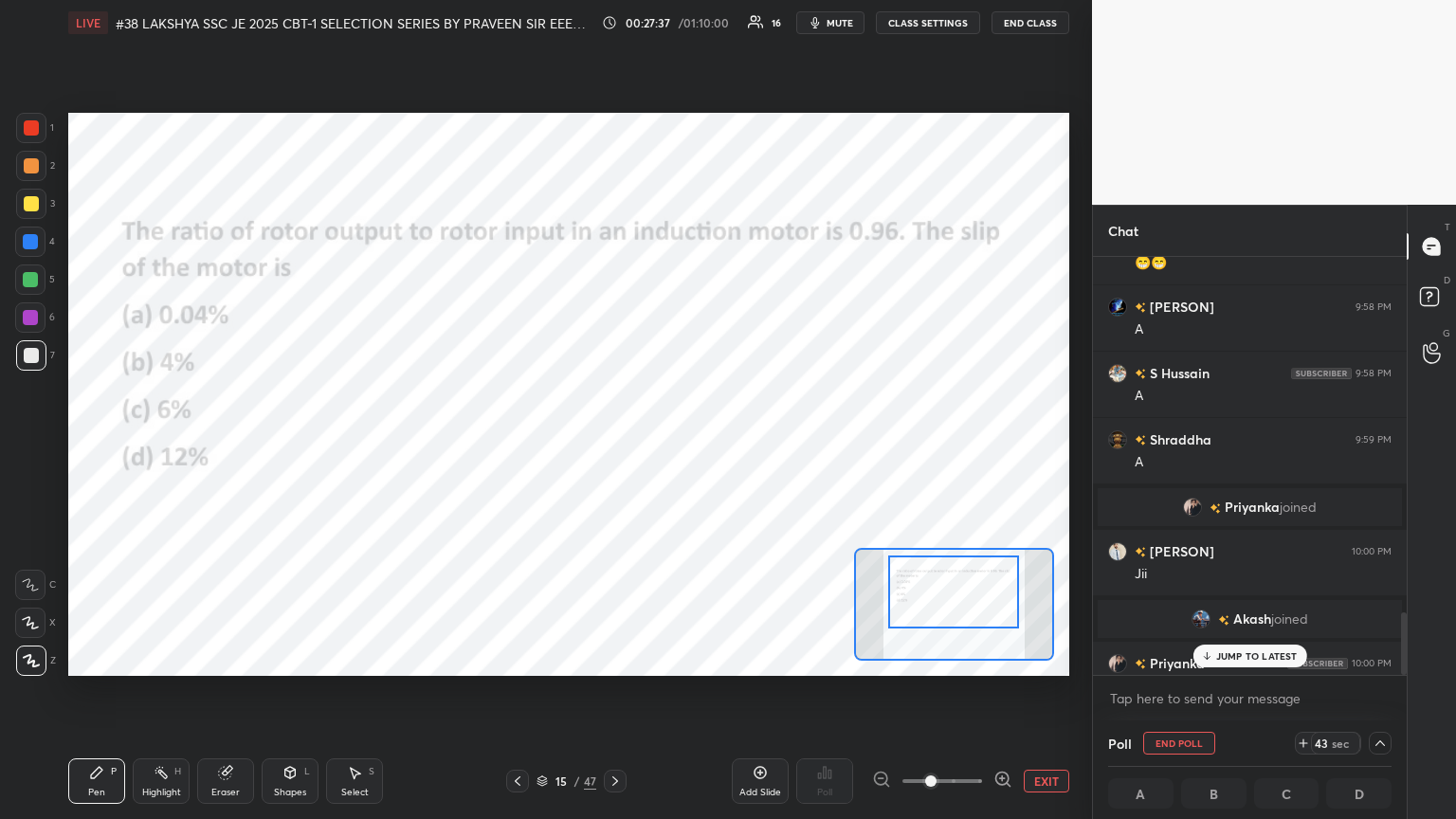 scroll, scrollTop: 0, scrollLeft: 6, axis: horizontal 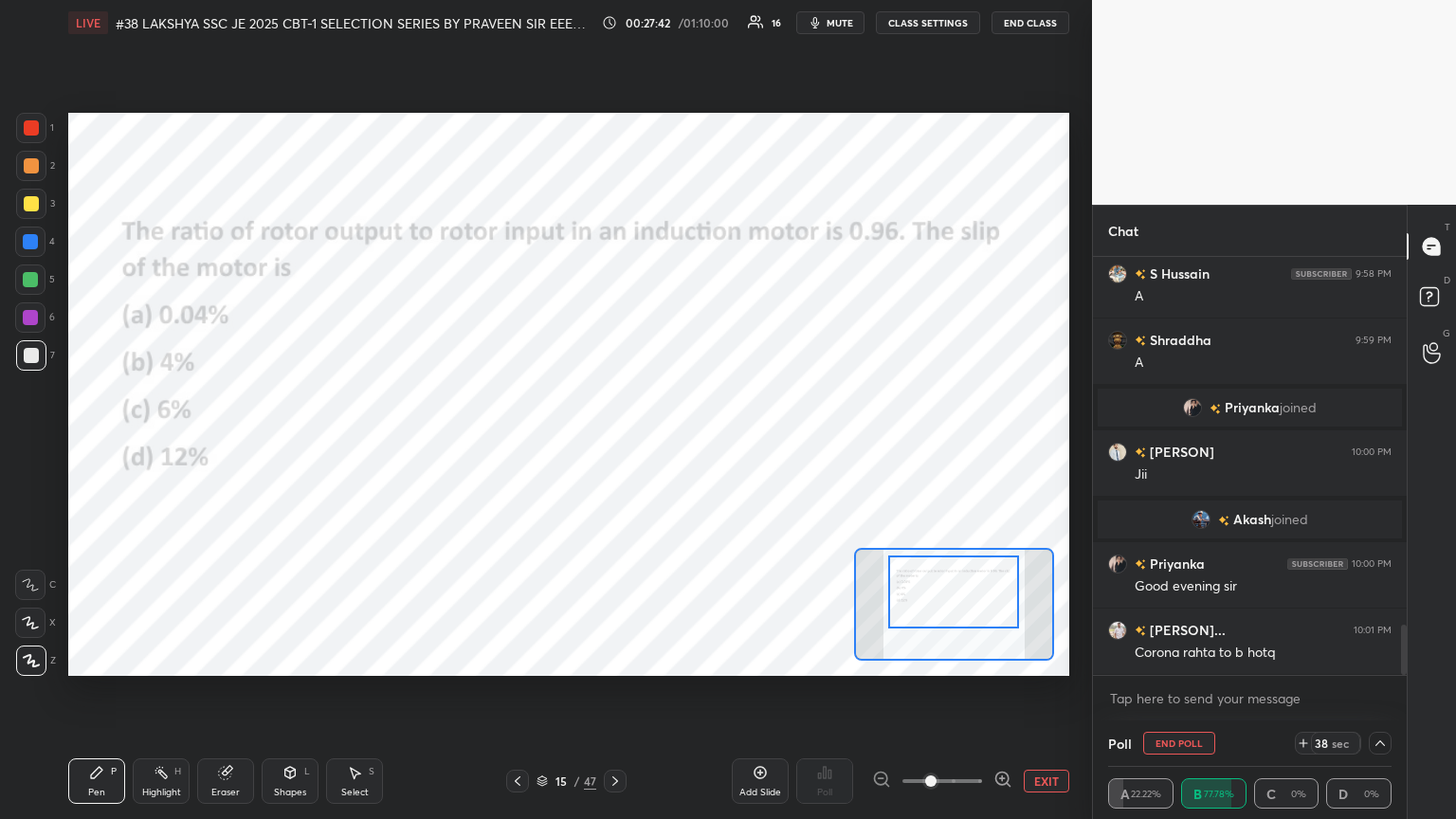drag, startPoint x: 1406, startPoint y: 652, endPoint x: 1391, endPoint y: 682, distance: 33.54102 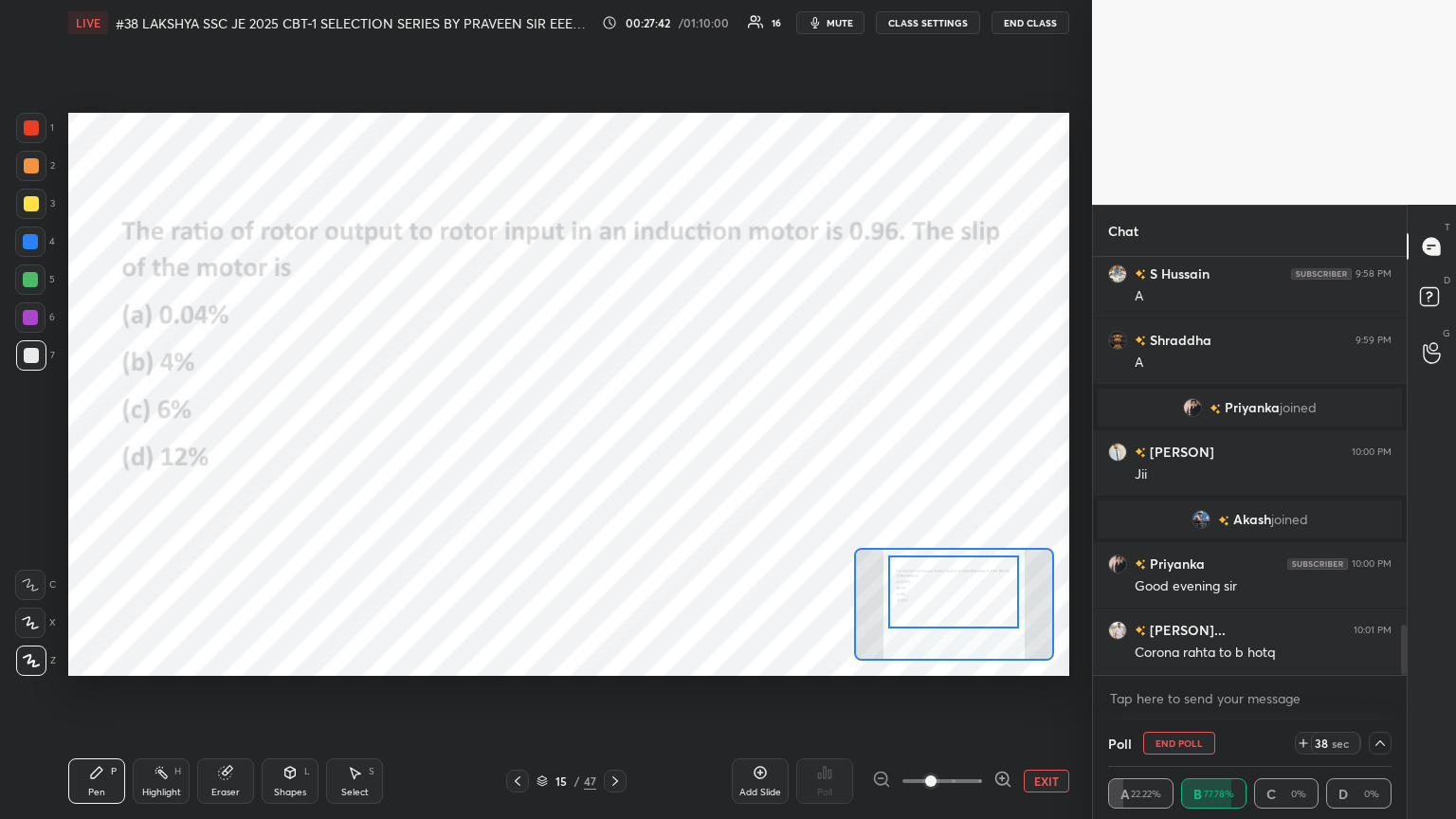 click on "Good evening sir" at bounding box center (1249, 488) 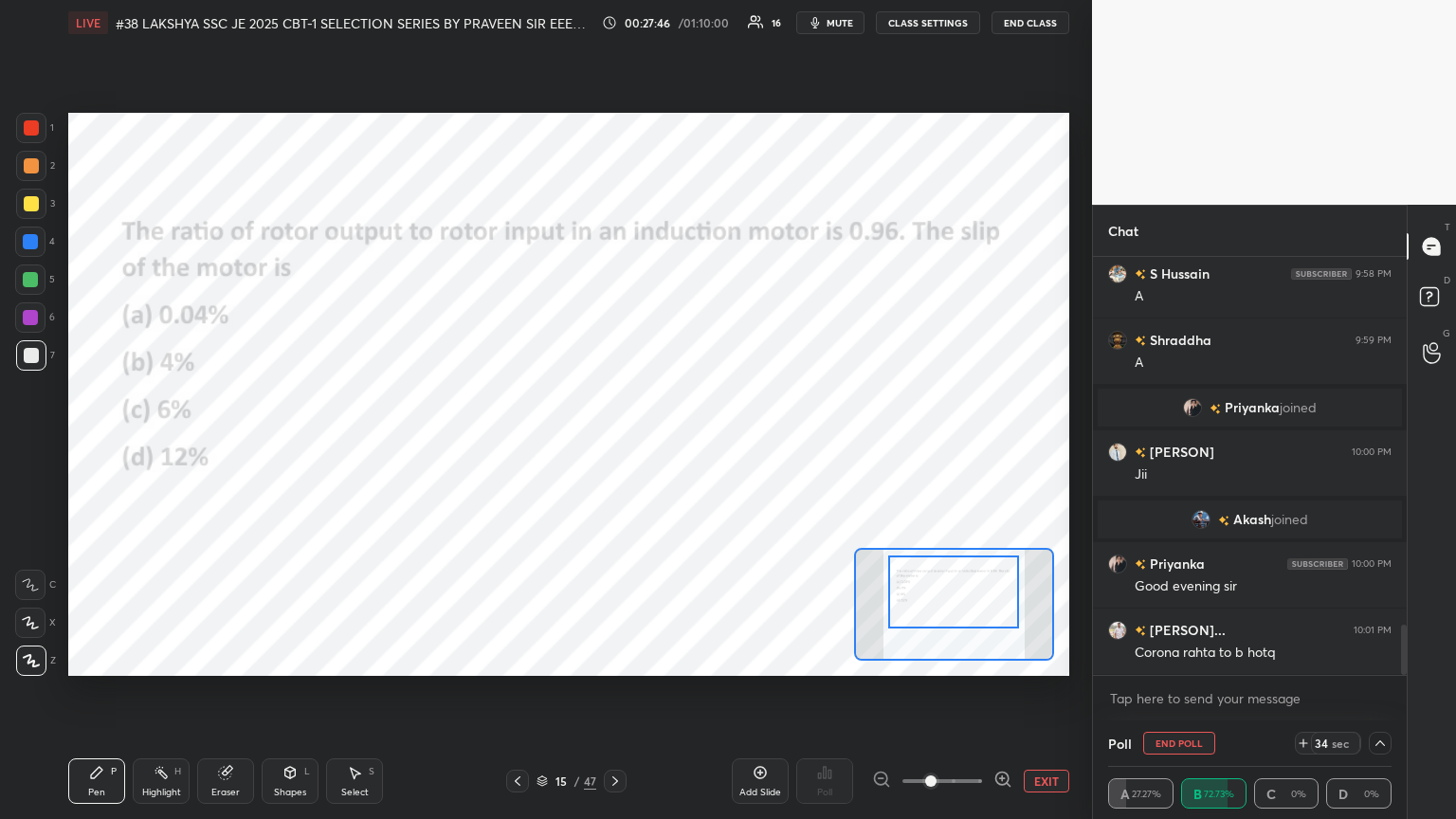 click 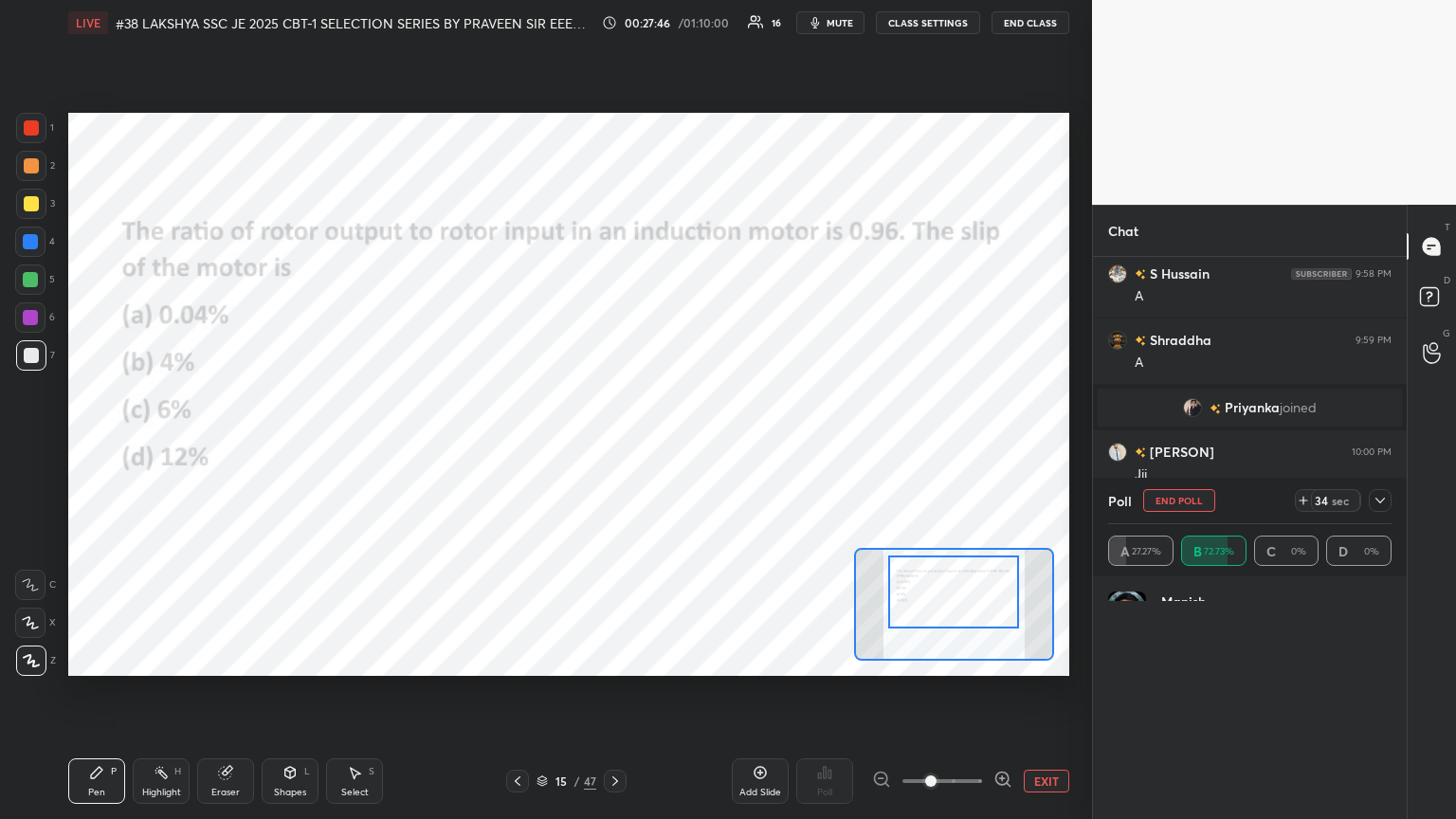 scroll, scrollTop: 6, scrollLeft: 6, axis: both 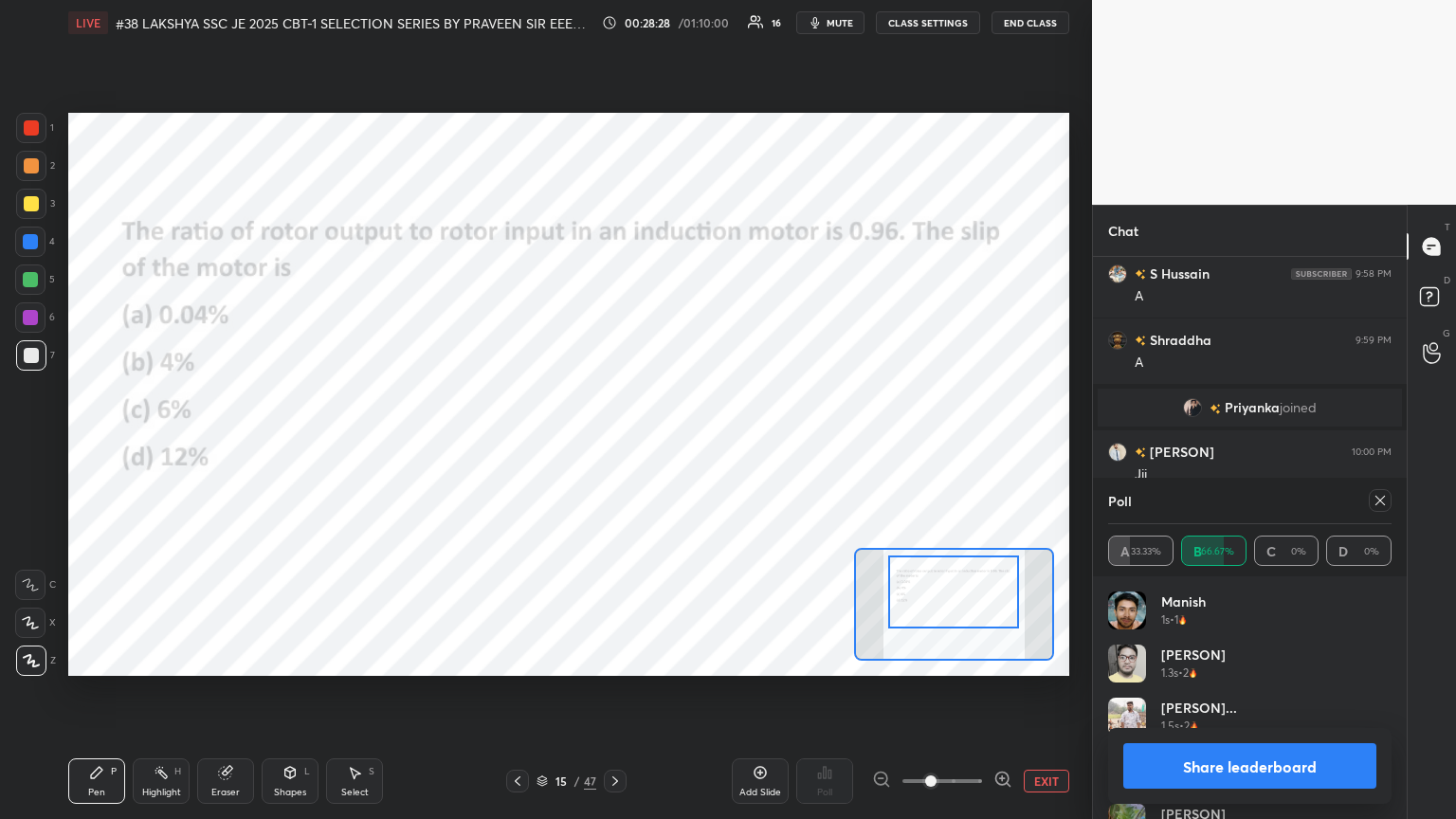 click at bounding box center (31, 128) 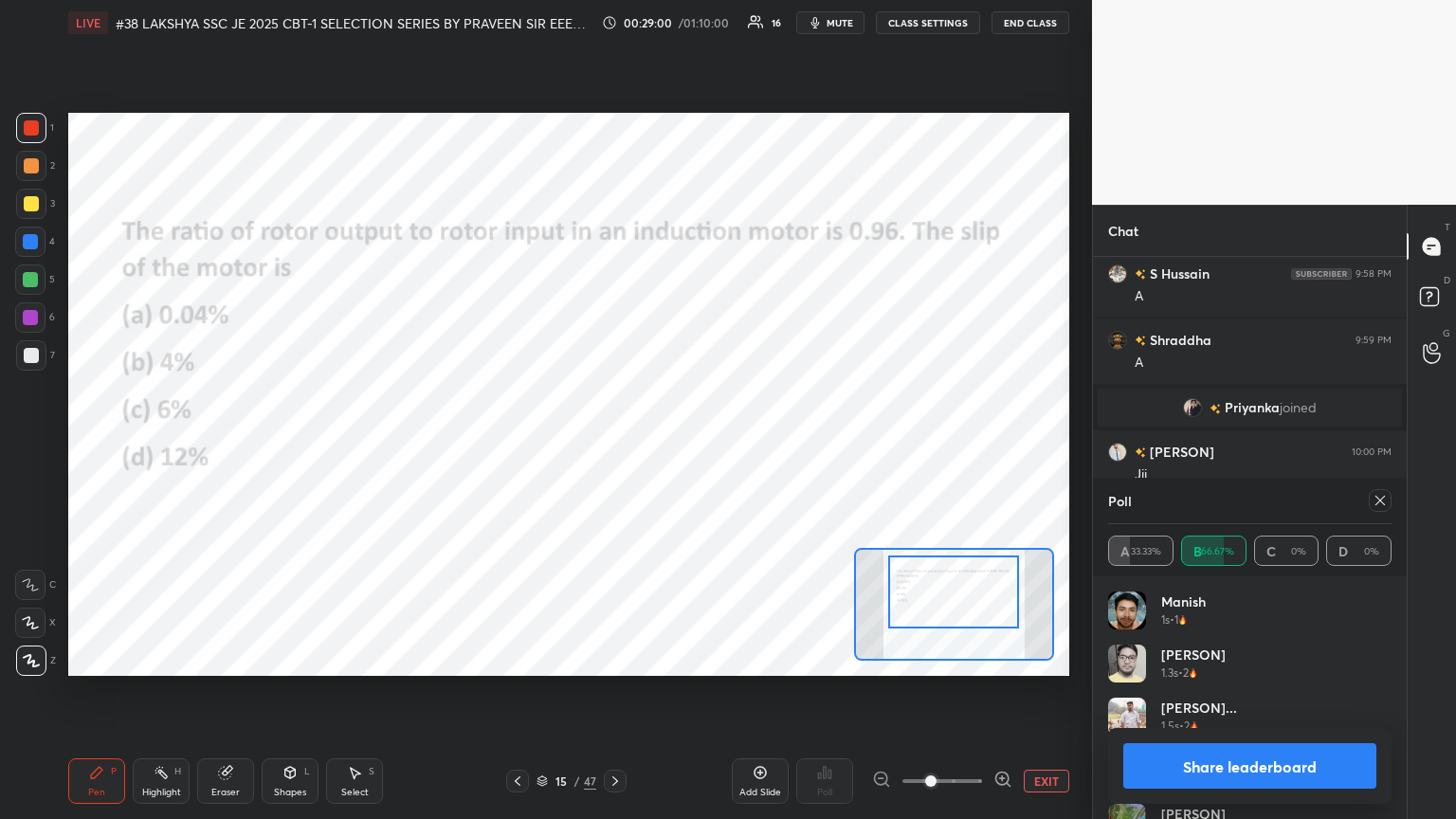 scroll, scrollTop: 3083, scrollLeft: 0, axis: vertical 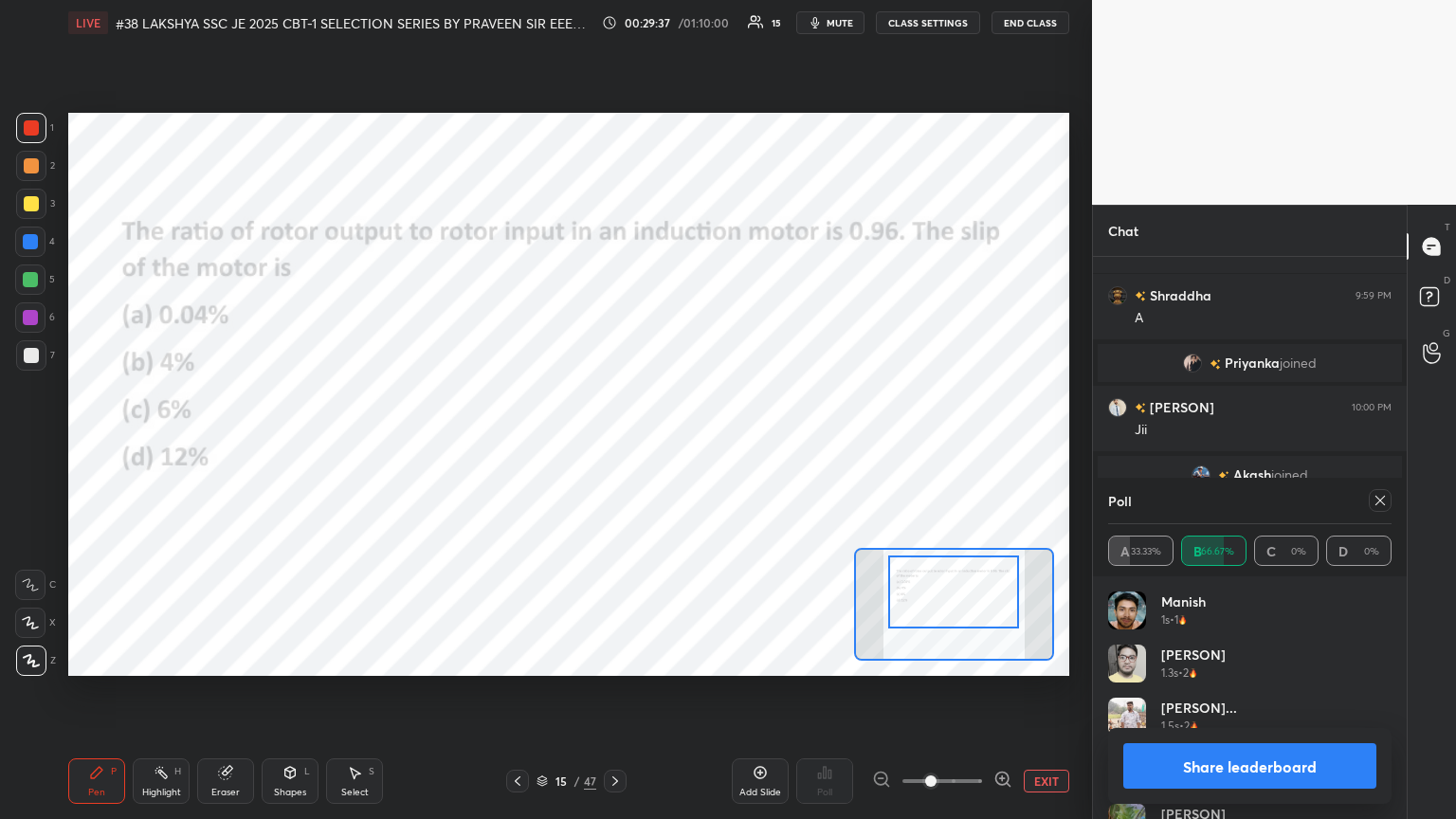 drag, startPoint x: 240, startPoint y: 781, endPoint x: 224, endPoint y: 779, distance: 16.124515 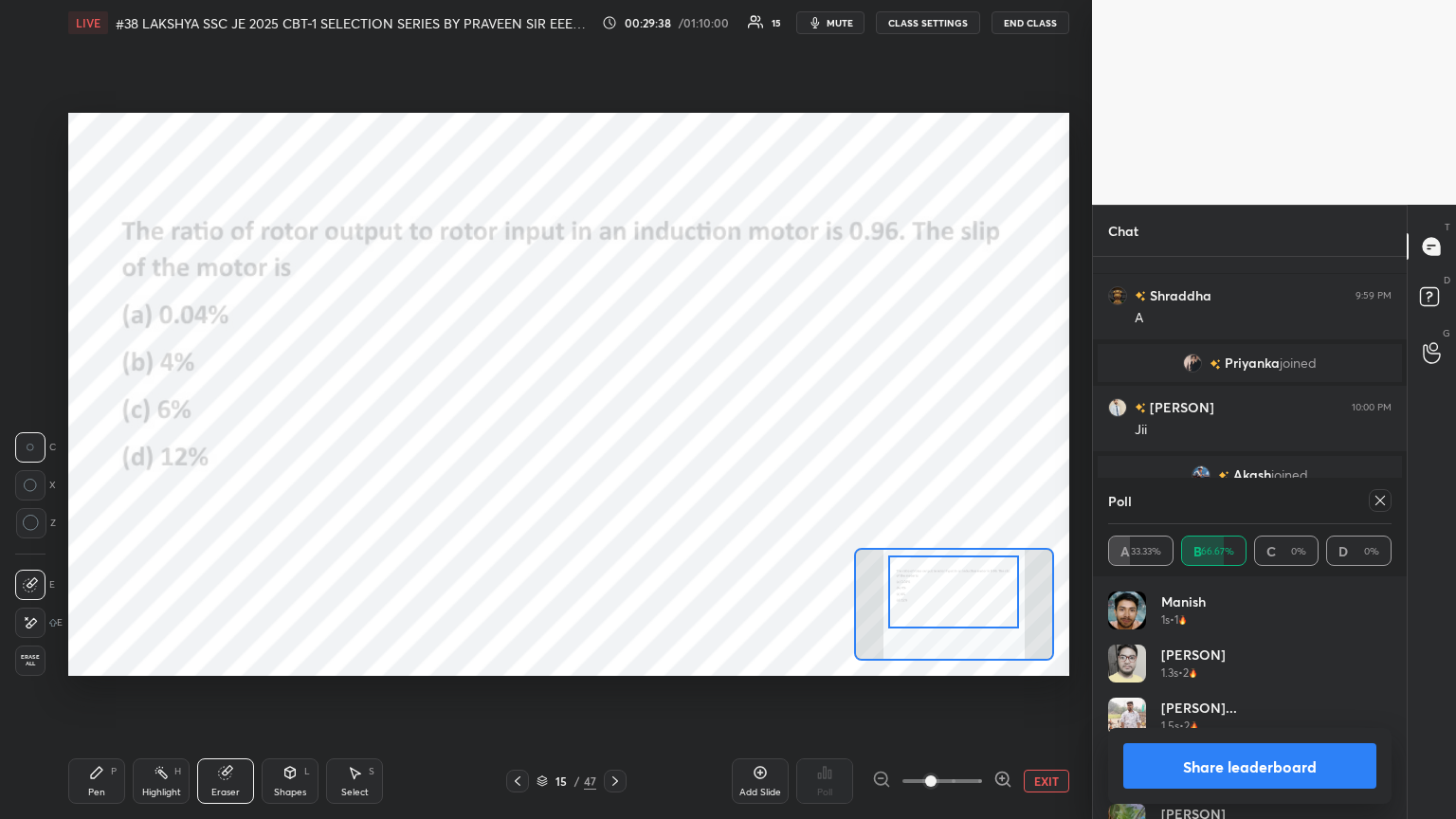 click 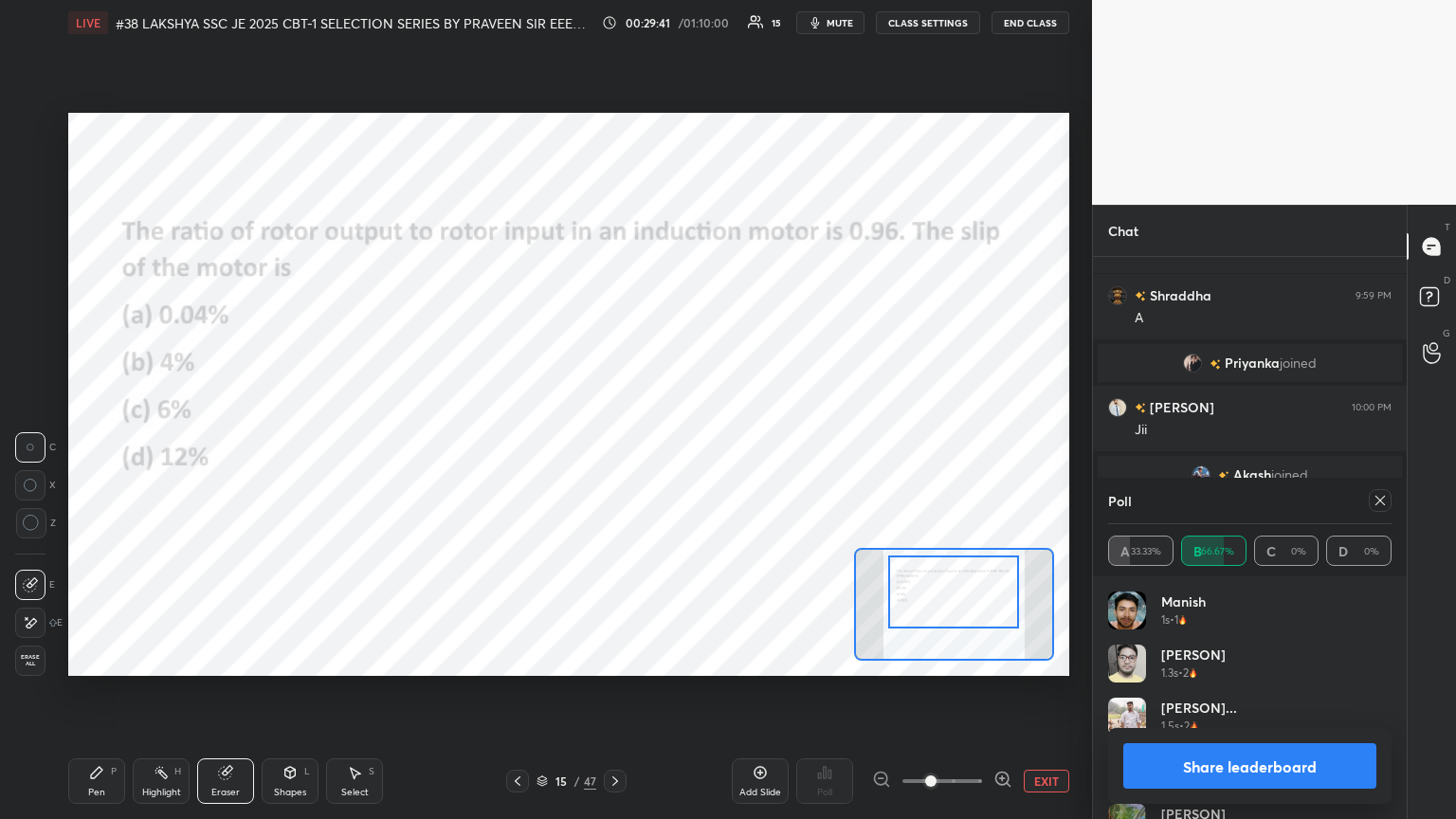 drag, startPoint x: 101, startPoint y: 786, endPoint x: 131, endPoint y: 792, distance: 30.594117 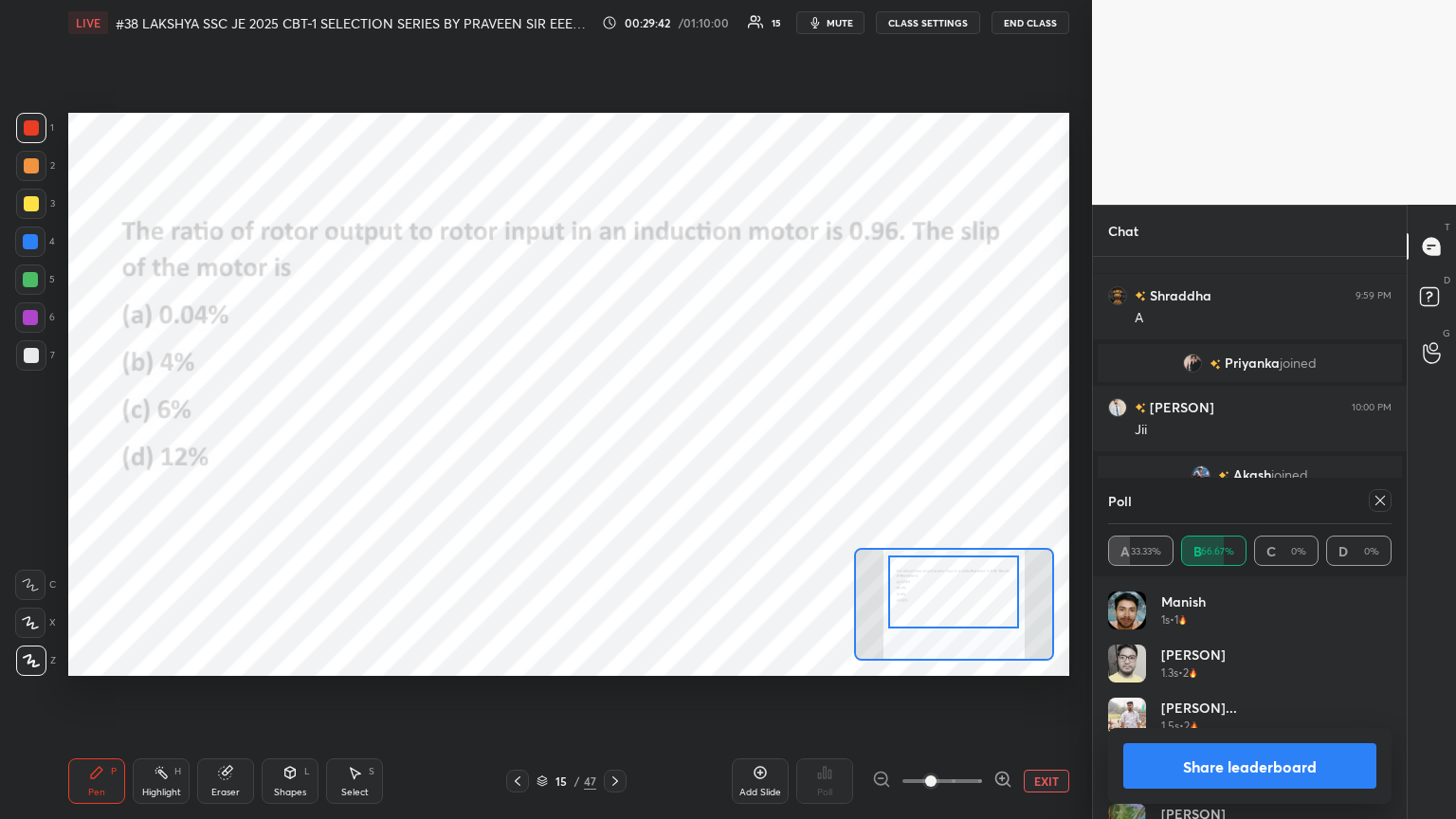click on "Eraser" at bounding box center (226, 781) 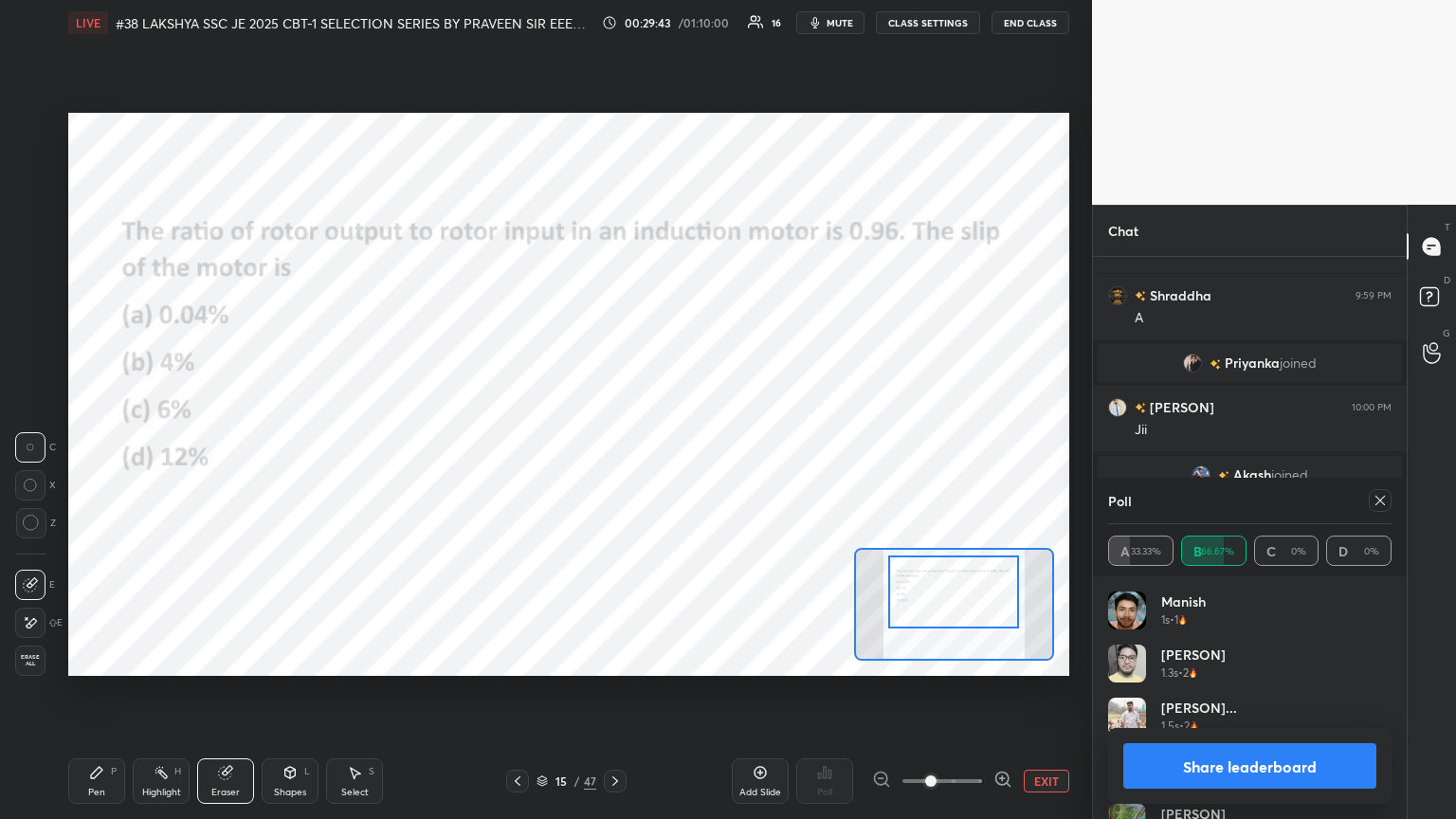 drag, startPoint x: 105, startPoint y: 778, endPoint x: 56, endPoint y: 755, distance: 54.129474 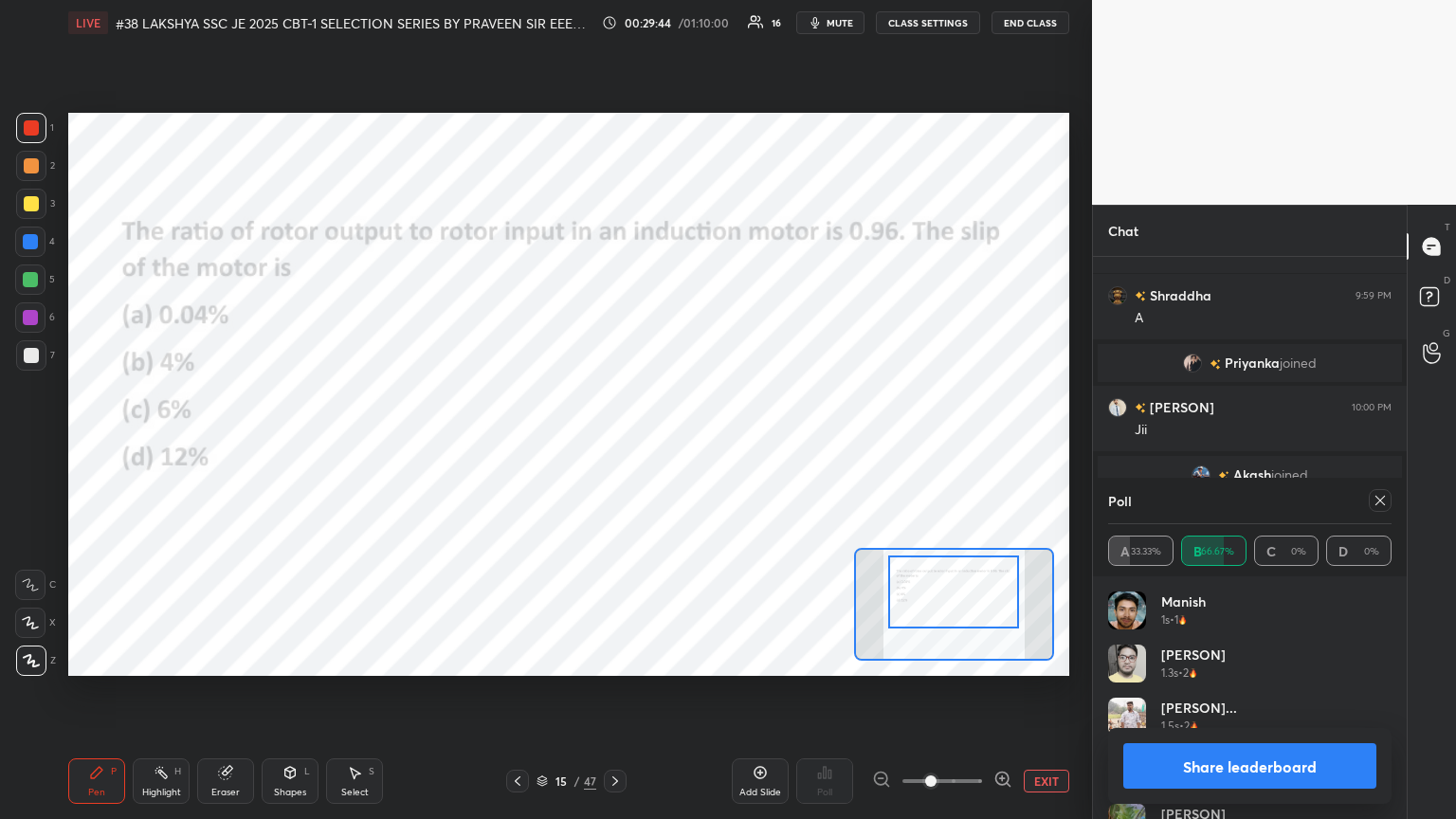 click at bounding box center [31, 355] 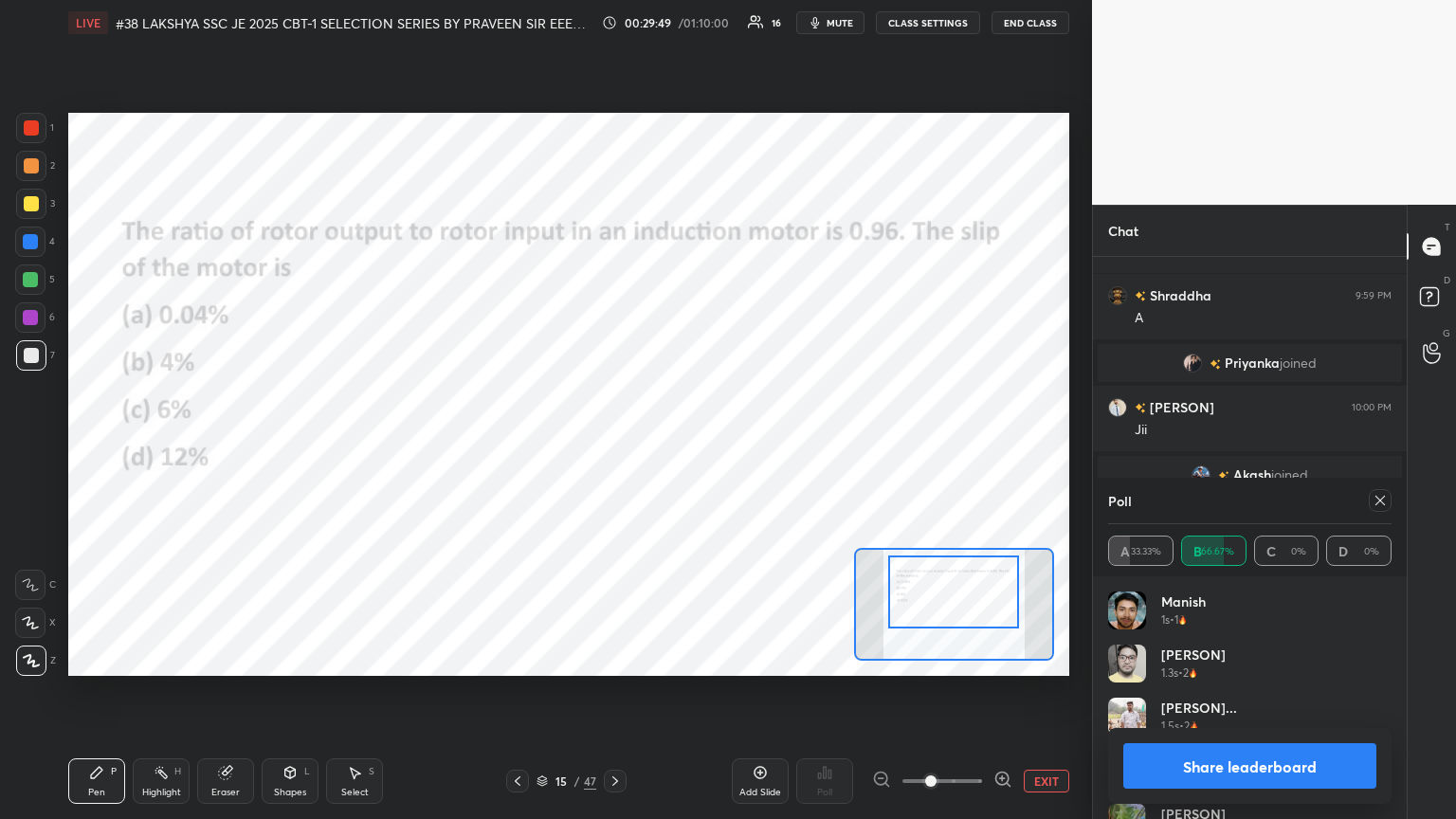 click 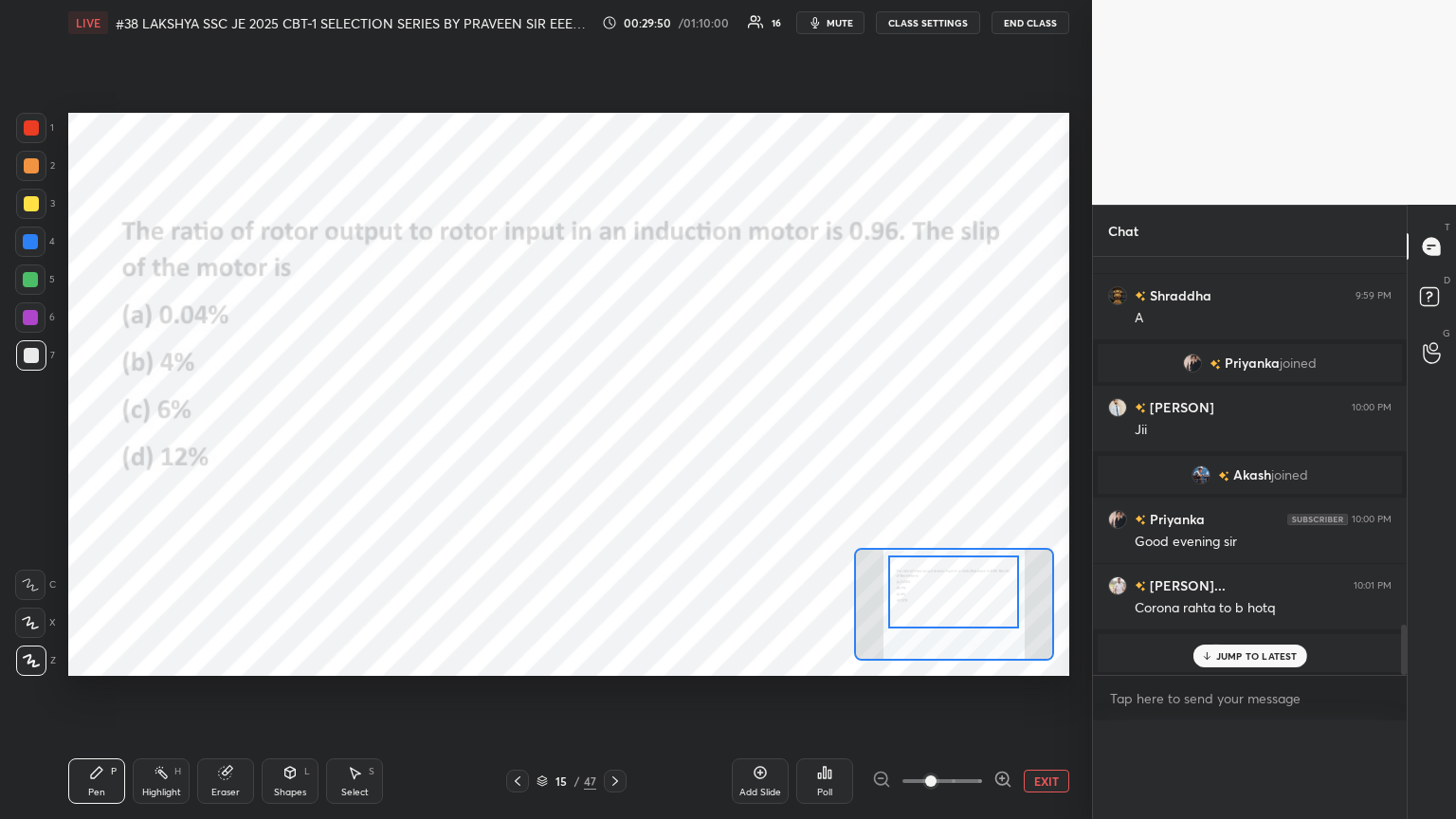 scroll, scrollTop: 83, scrollLeft: 278, axis: both 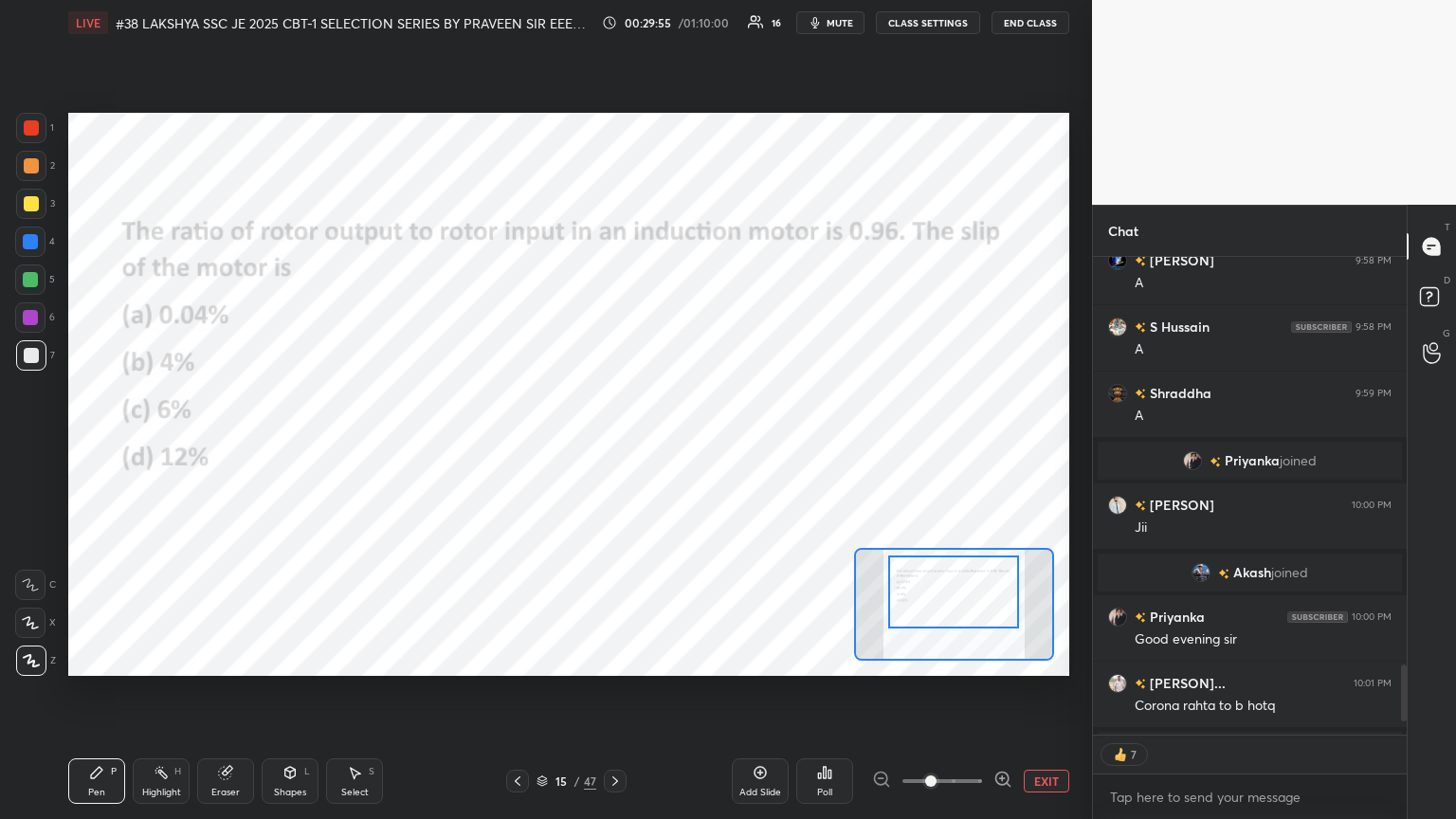 drag, startPoint x: 235, startPoint y: 787, endPoint x: 106, endPoint y: 701, distance: 155.0387 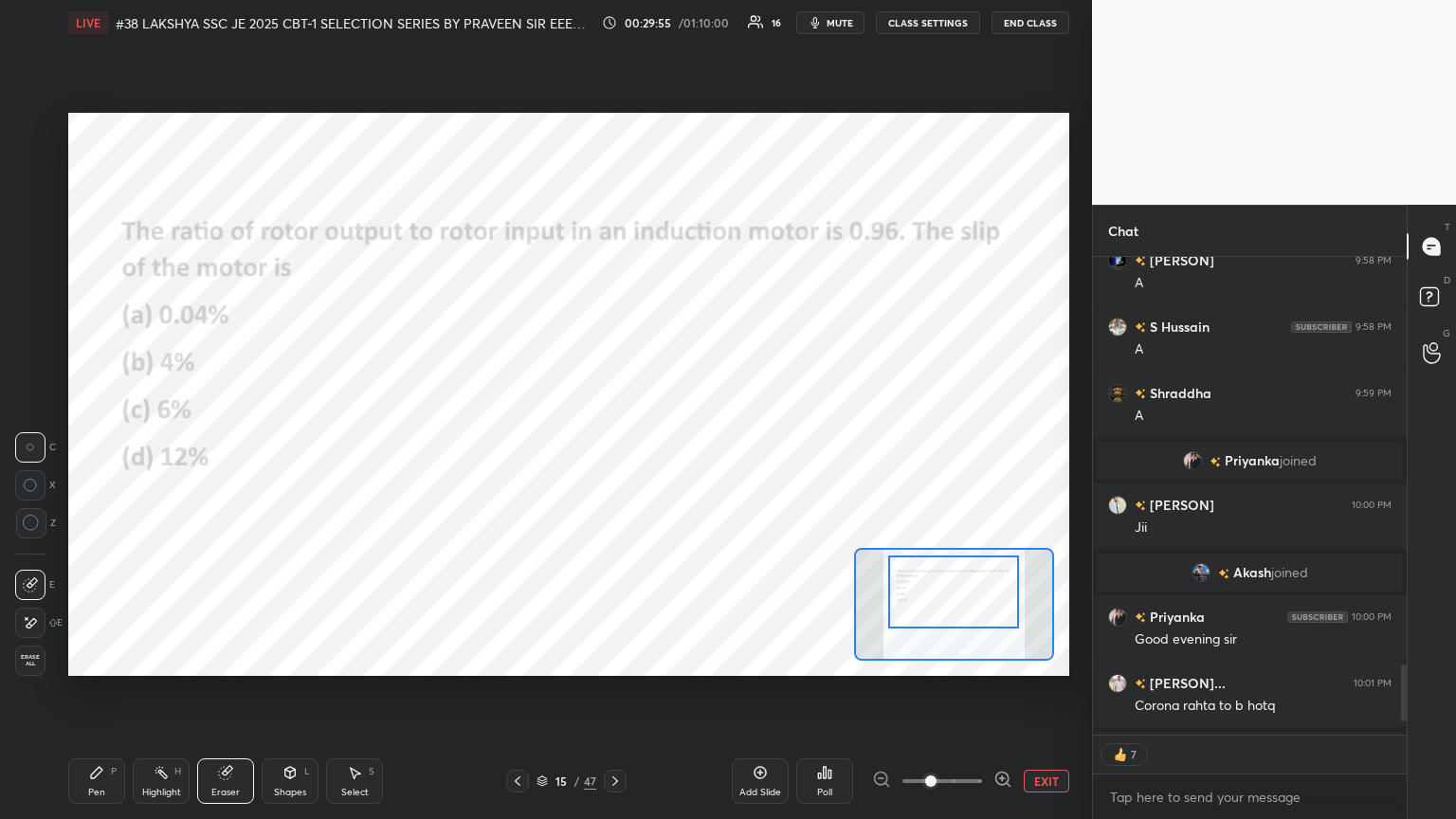 click on "Erase all" at bounding box center (30, 661) 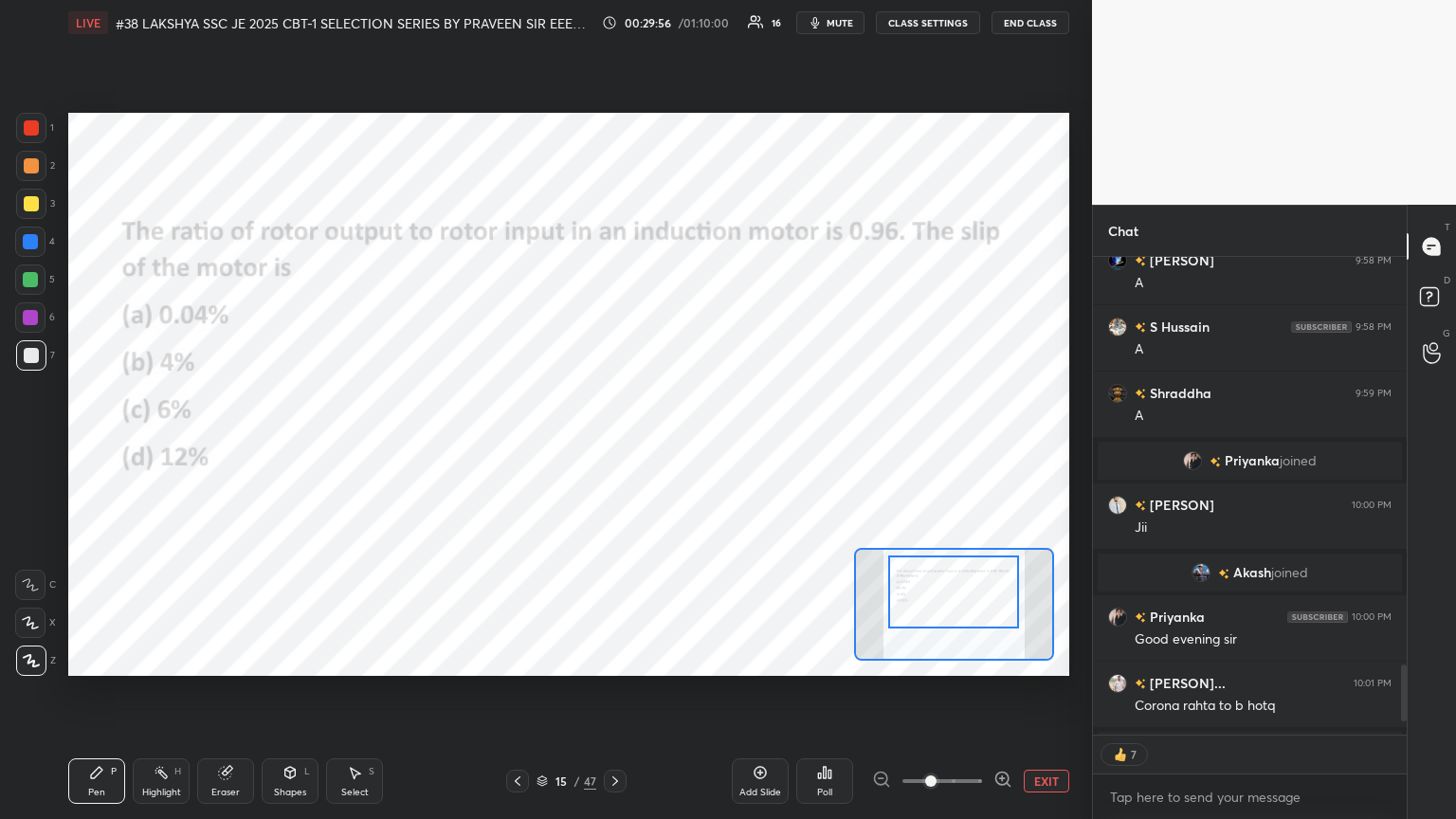 click on "LIVE #38 LAKSHYA SSC JE 2025 CBT-1 SELECTION SERIES BY PRAVEEN SIR EEEGURU 00:29:56 /  01:10:00 16 mute CLASS SETTINGS End Class Setting up your live class Poll for   secs No correct answer Start poll Back #38 LAKSHYA SSC JE 2025 CBT-1 SELECTION SERIES BY PRAVEEN SIR EEEGURU Praveen Kumar Pen P Highlight H Eraser Shapes L Select S 15 / 47 Add Slide Poll EXIT" at bounding box center [569, 410] 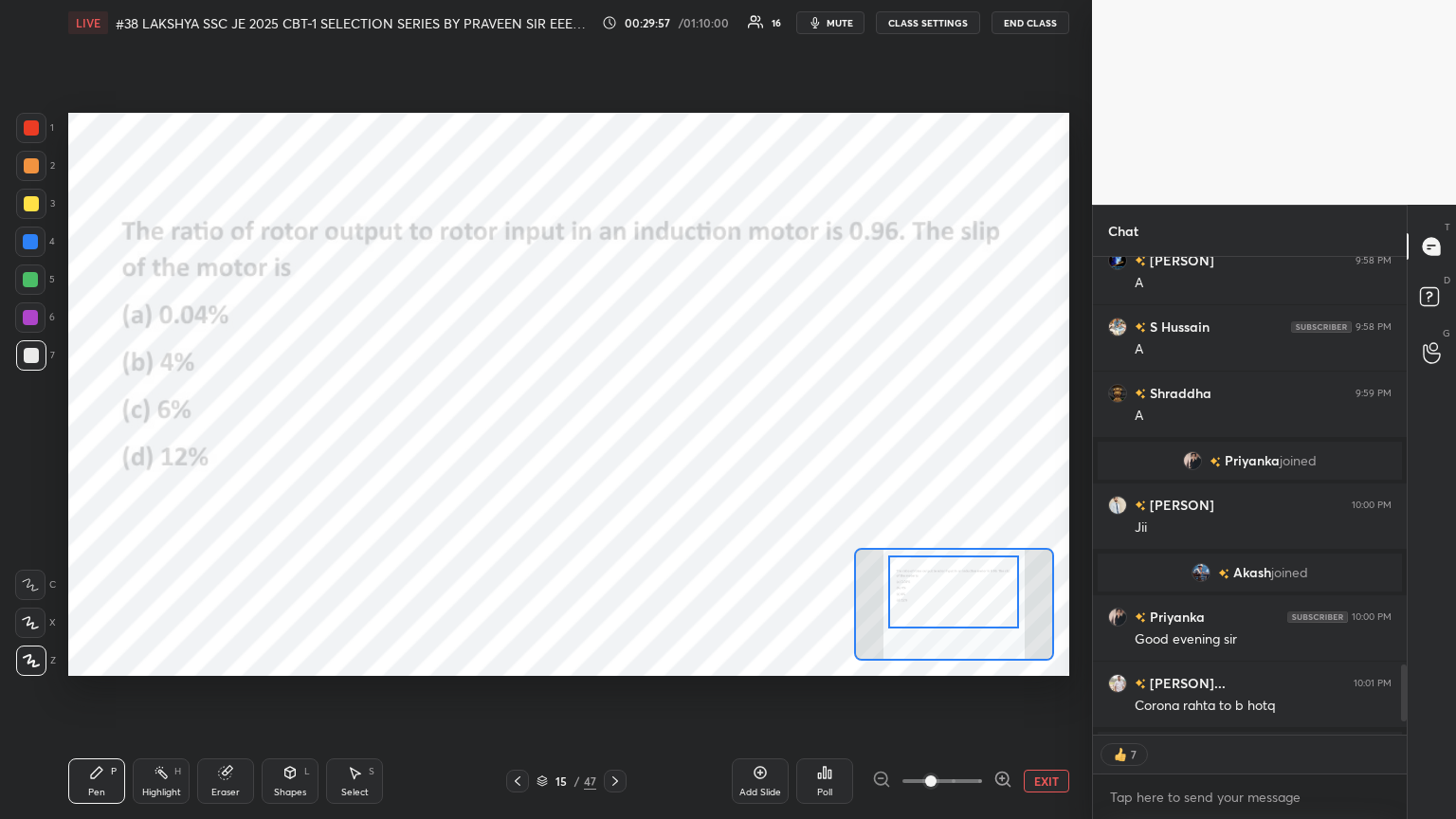 click on "15 / 47" at bounding box center [566, 781] 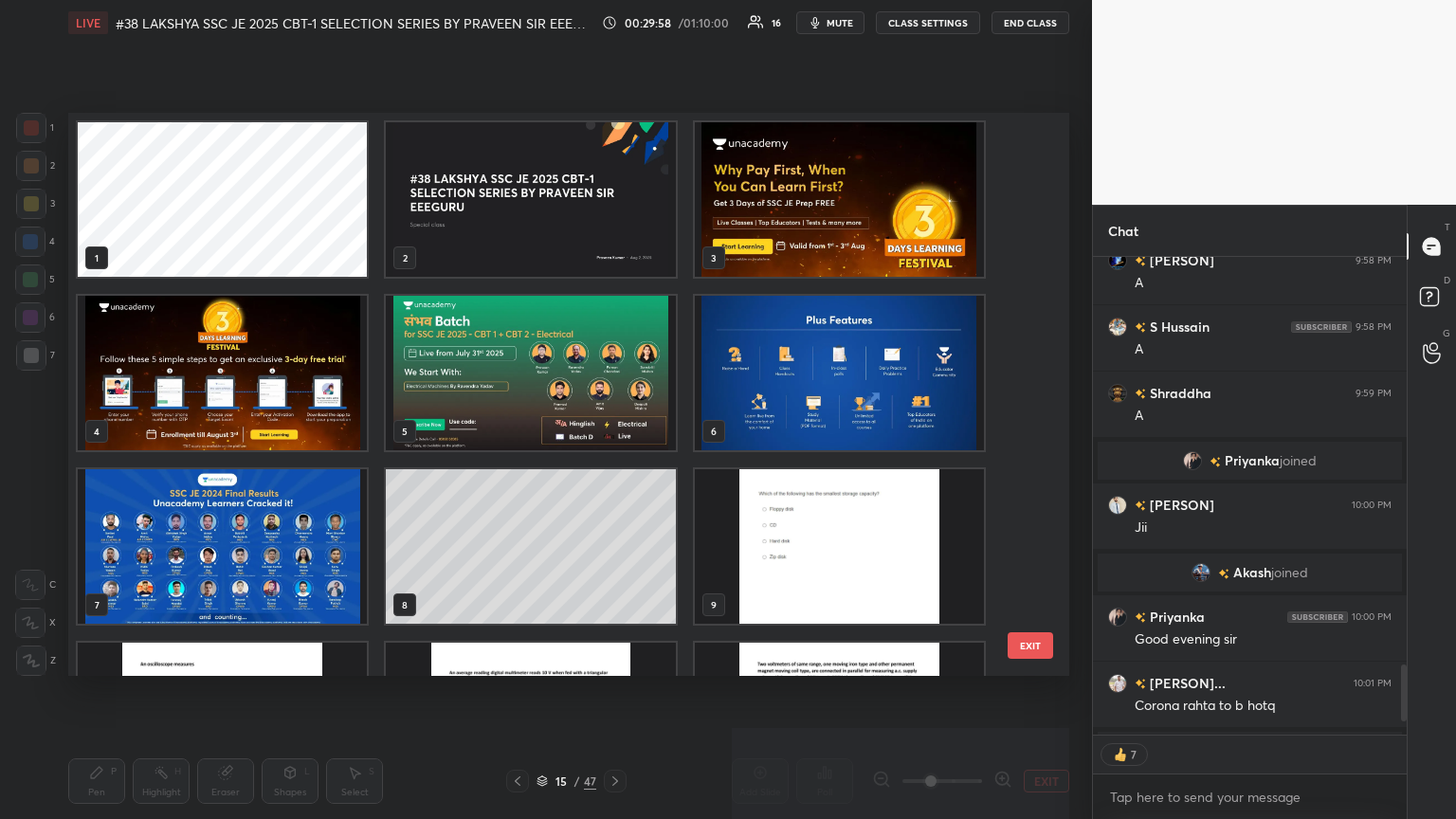 scroll, scrollTop: 303, scrollLeft: 0, axis: vertical 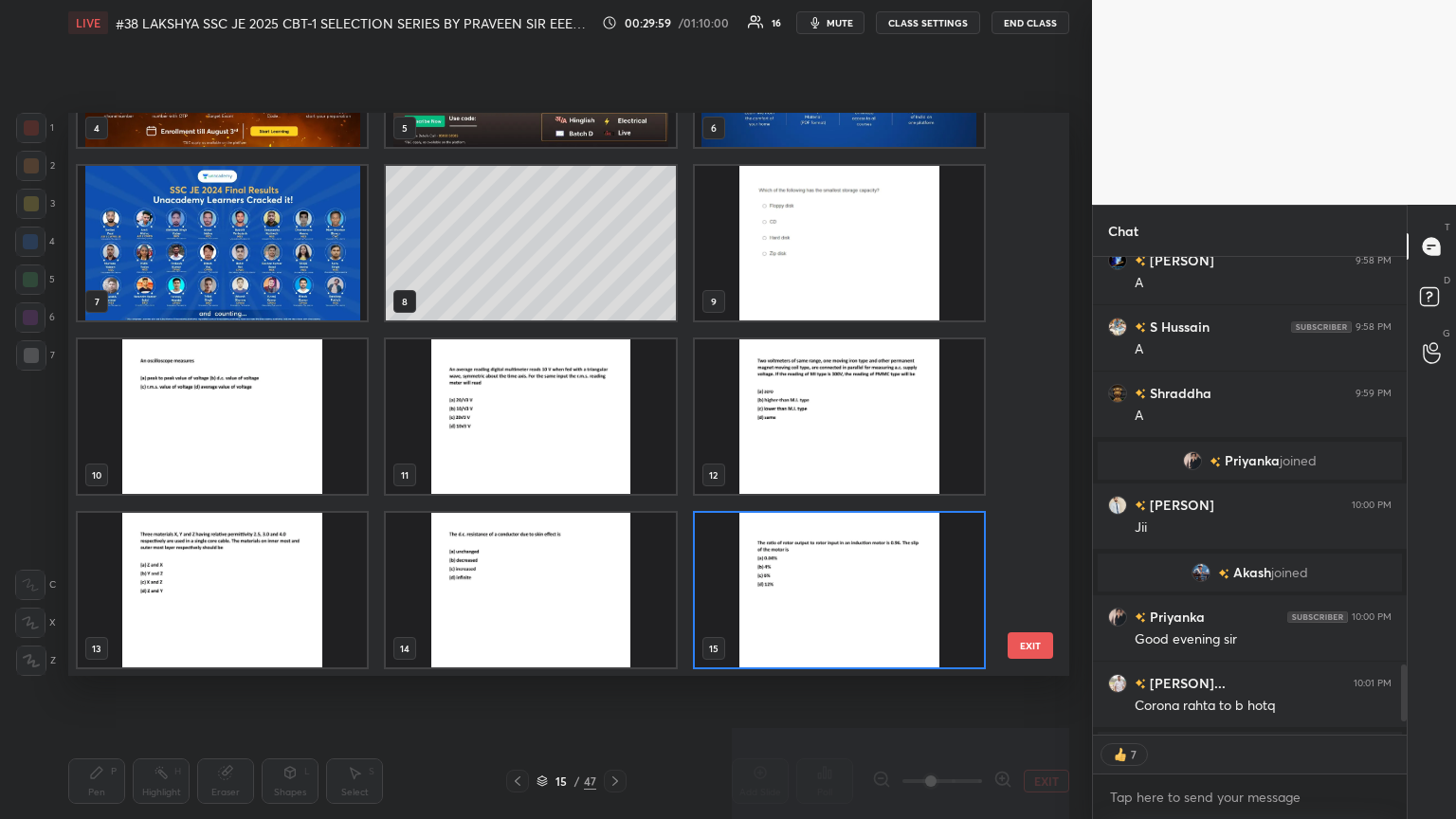 click on "1 2 3 4 5 6 7 8 9 10 11 12 13 14 15 EXIT" at bounding box center [569, 394] 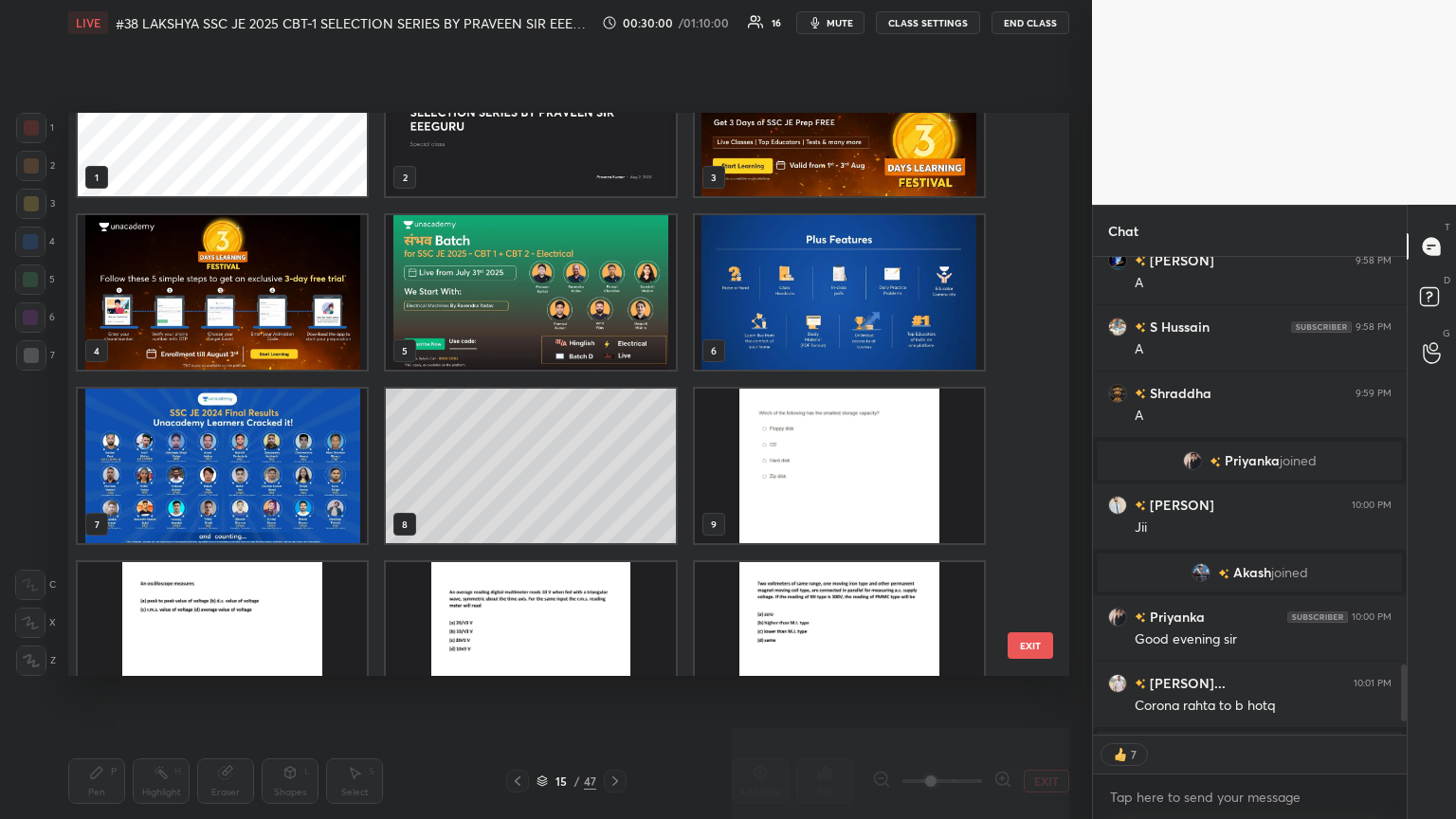 scroll, scrollTop: 136, scrollLeft: 0, axis: vertical 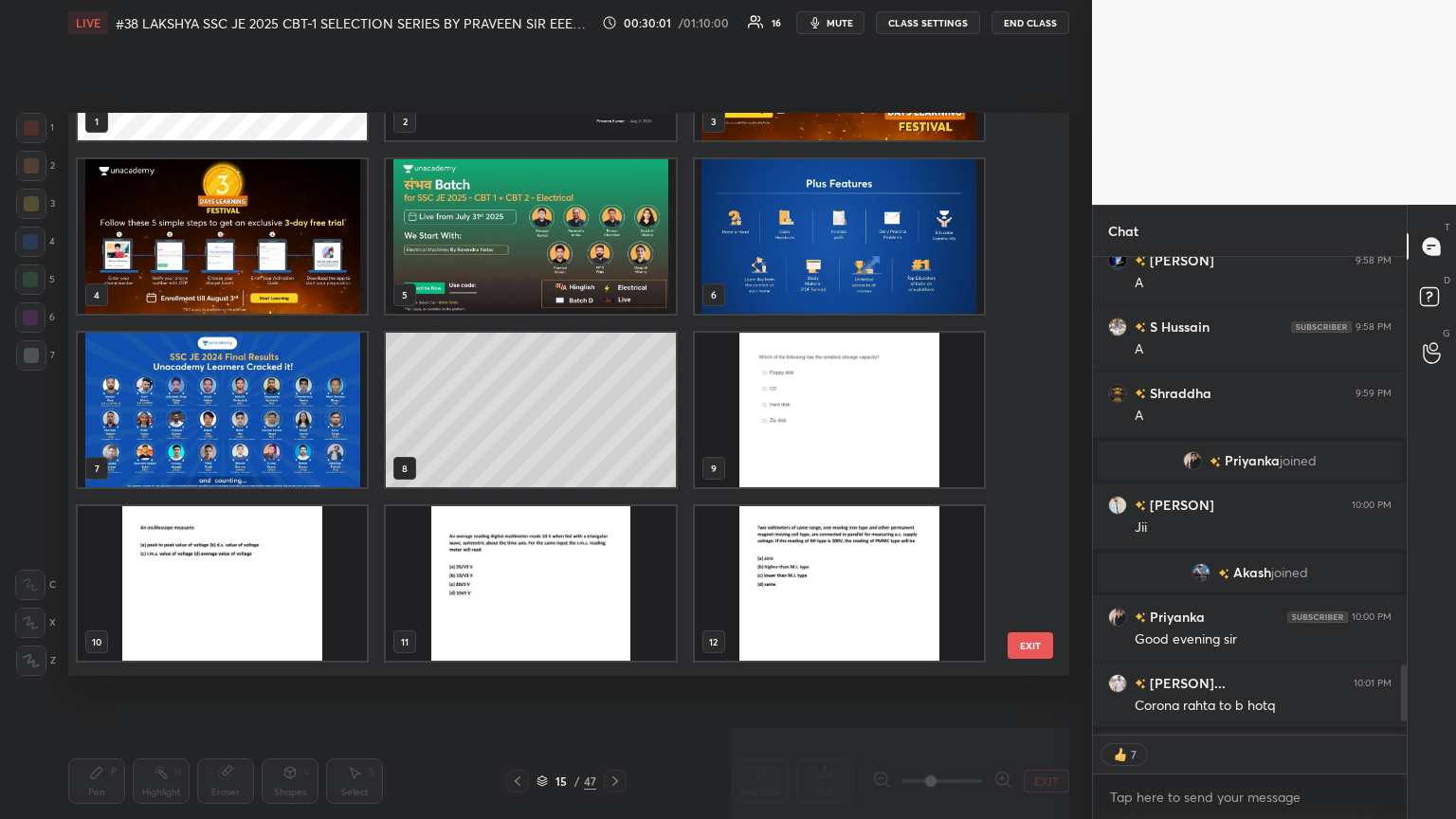 click at bounding box center [222, 236] 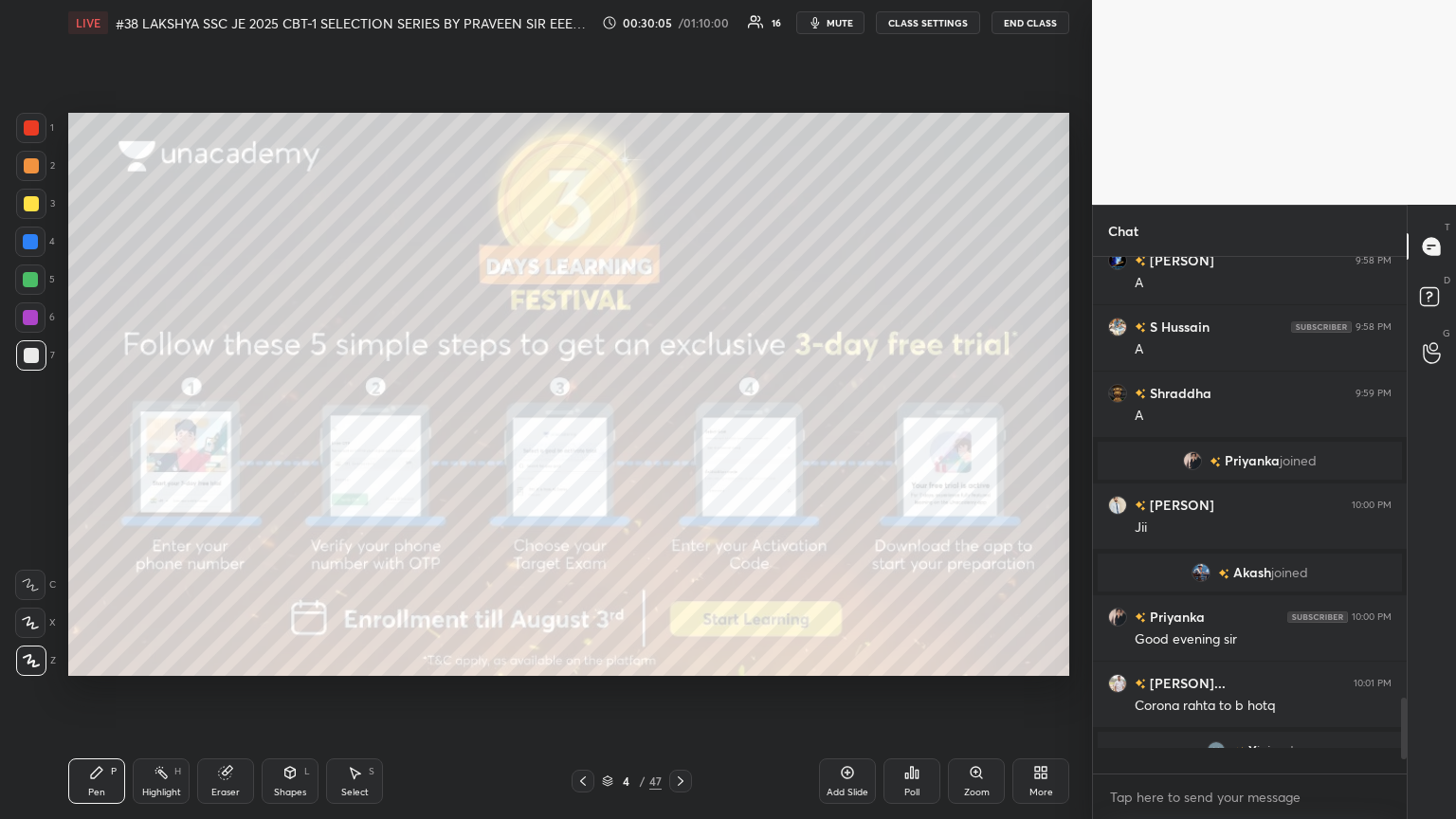 scroll, scrollTop: 6, scrollLeft: 6, axis: both 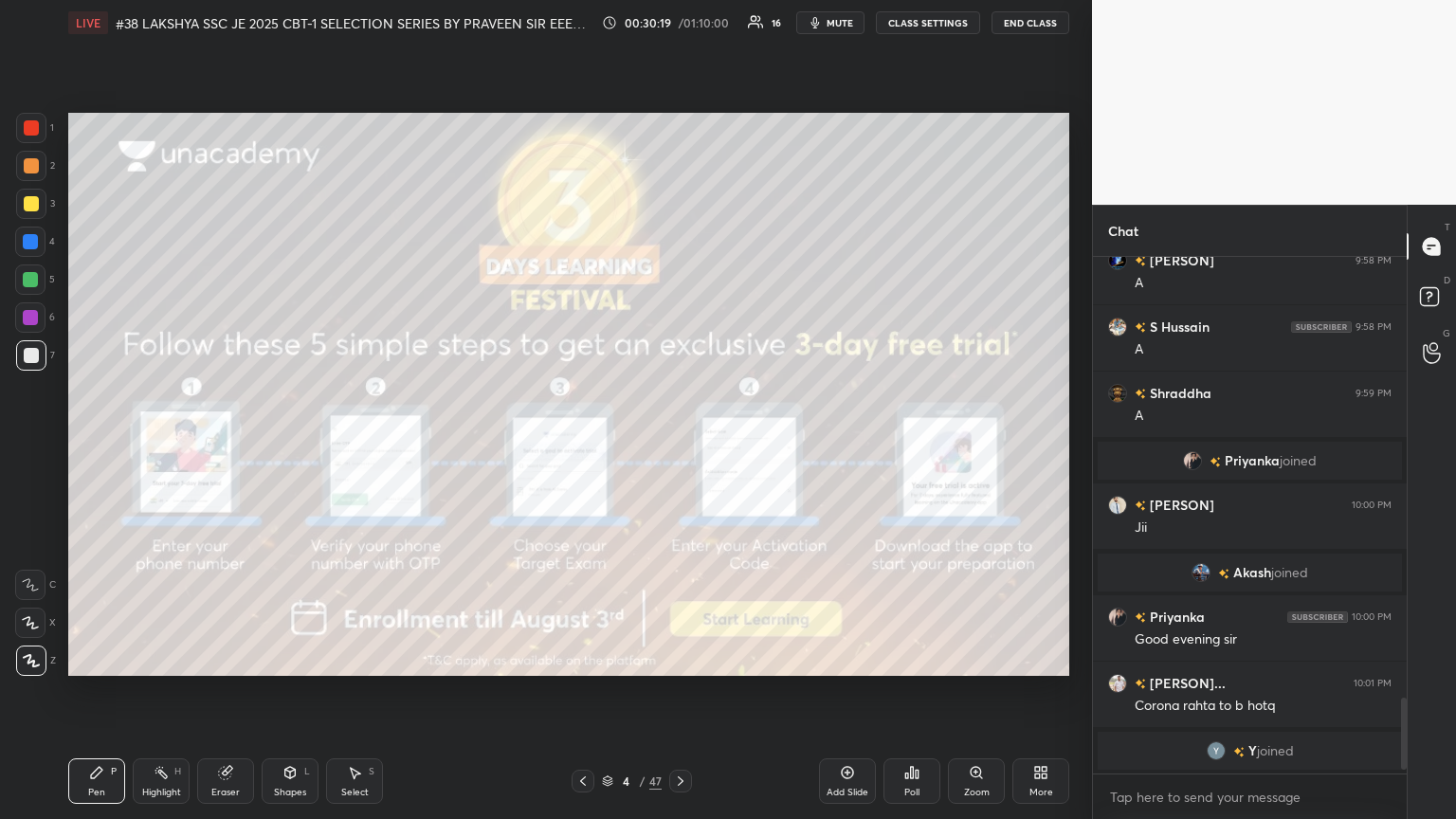 click at bounding box center (30, 280) 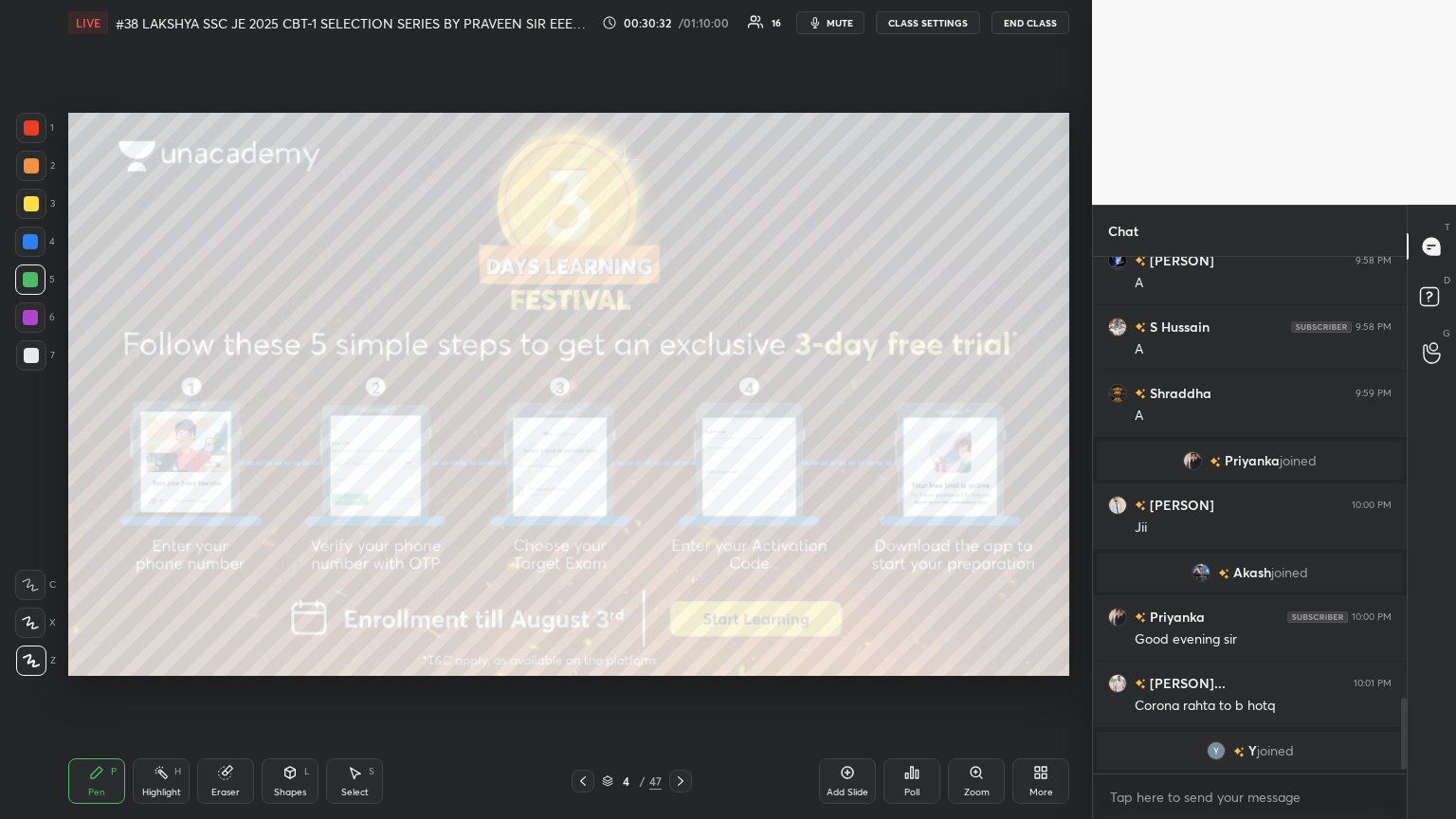 click on "Pen P Highlight H Eraser Shapes L Select S 4 / 47 Add Slide Poll Zoom More" at bounding box center (569, 781) 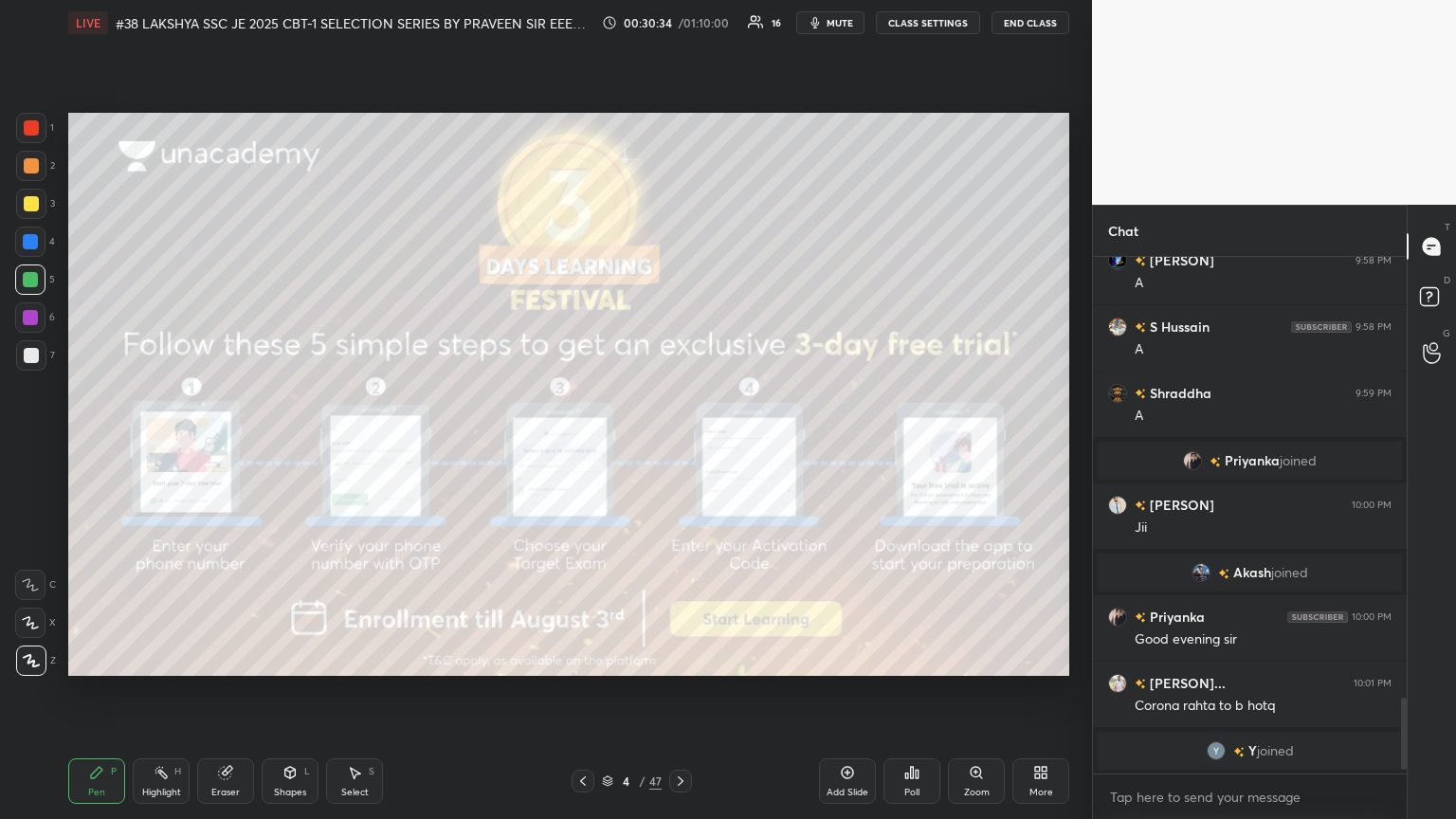 click on "4 / 47" at bounding box center (631, 781) 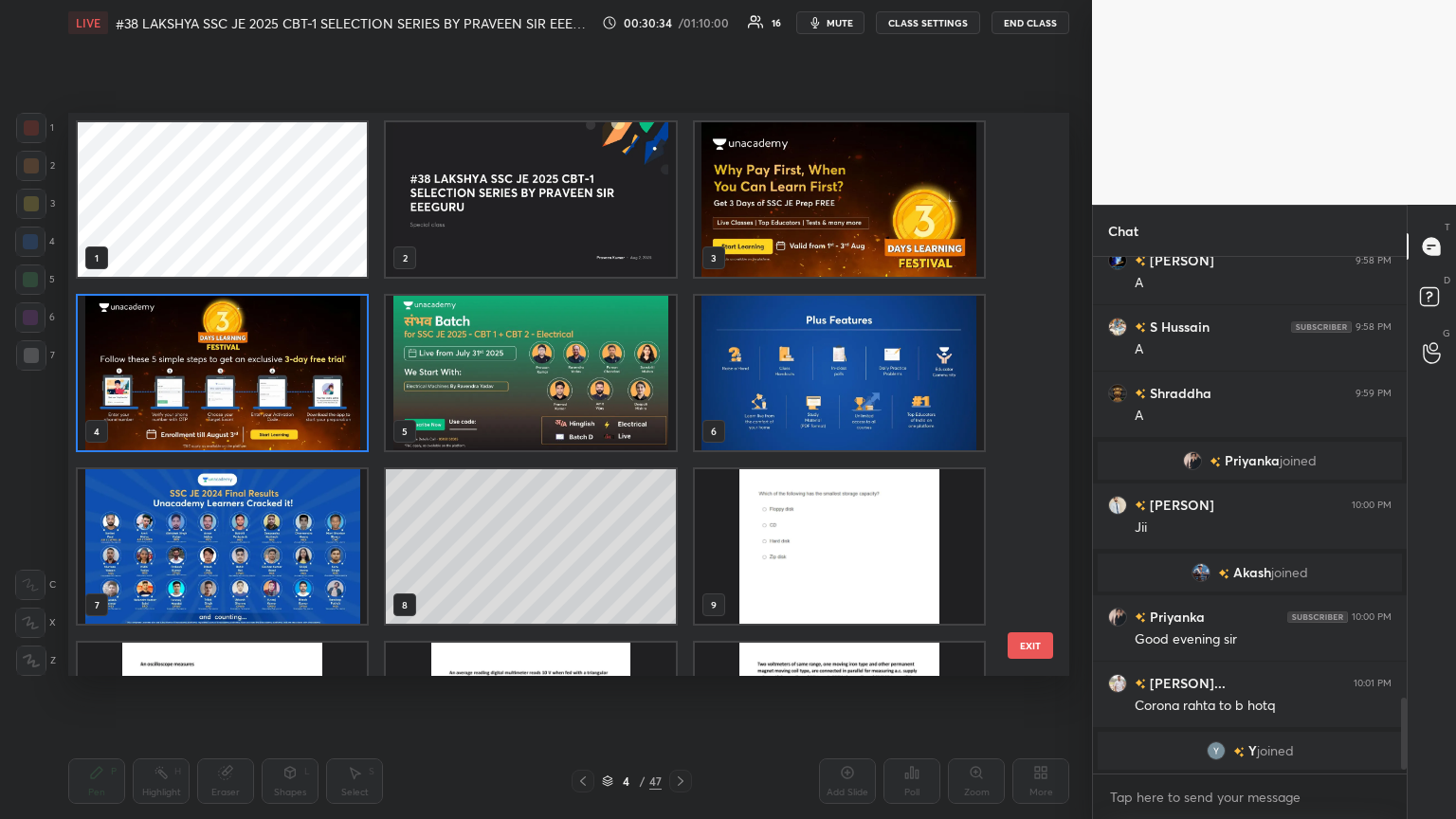 scroll, scrollTop: 6, scrollLeft: 9, axis: both 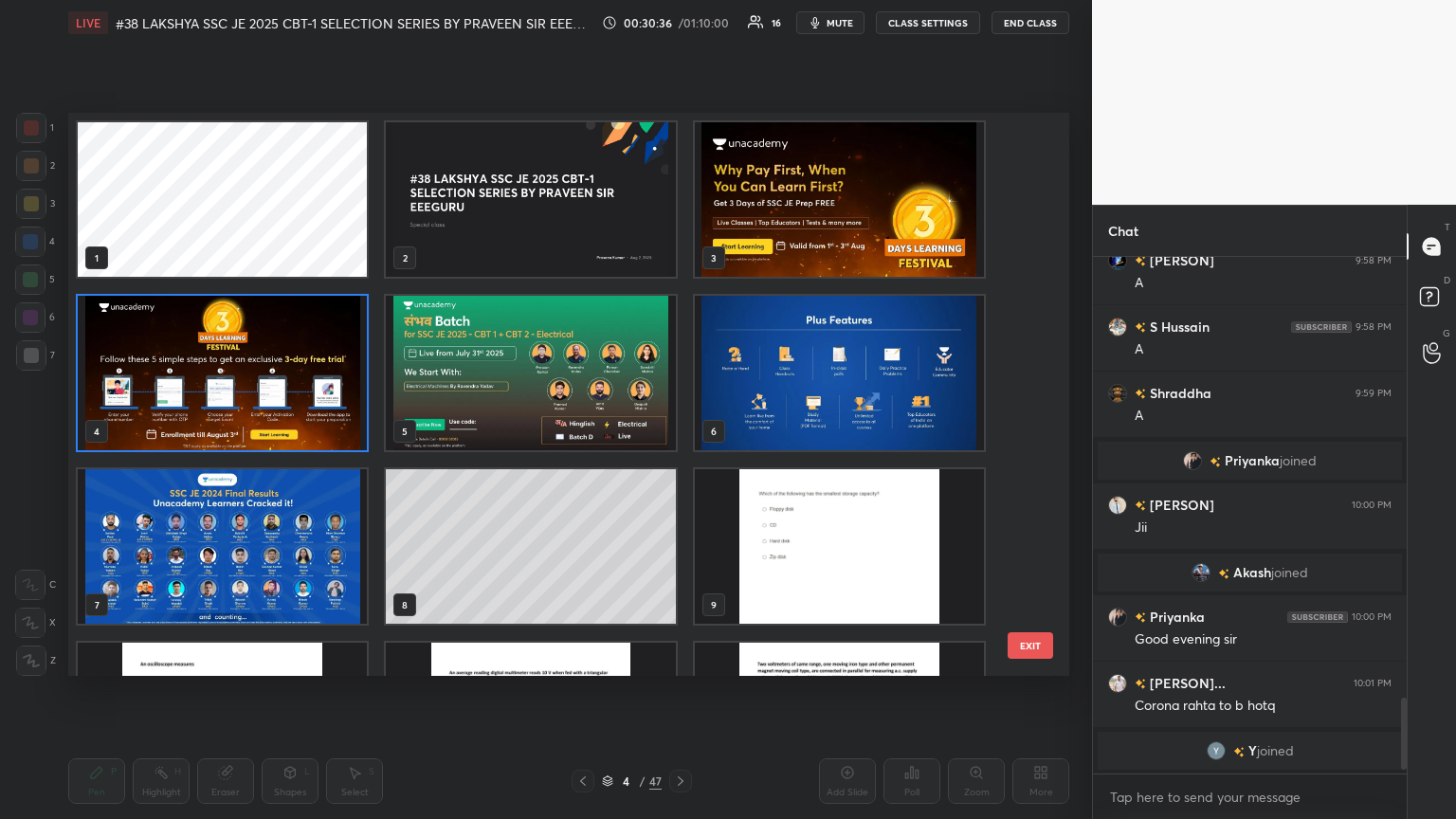 click at bounding box center (222, 373) 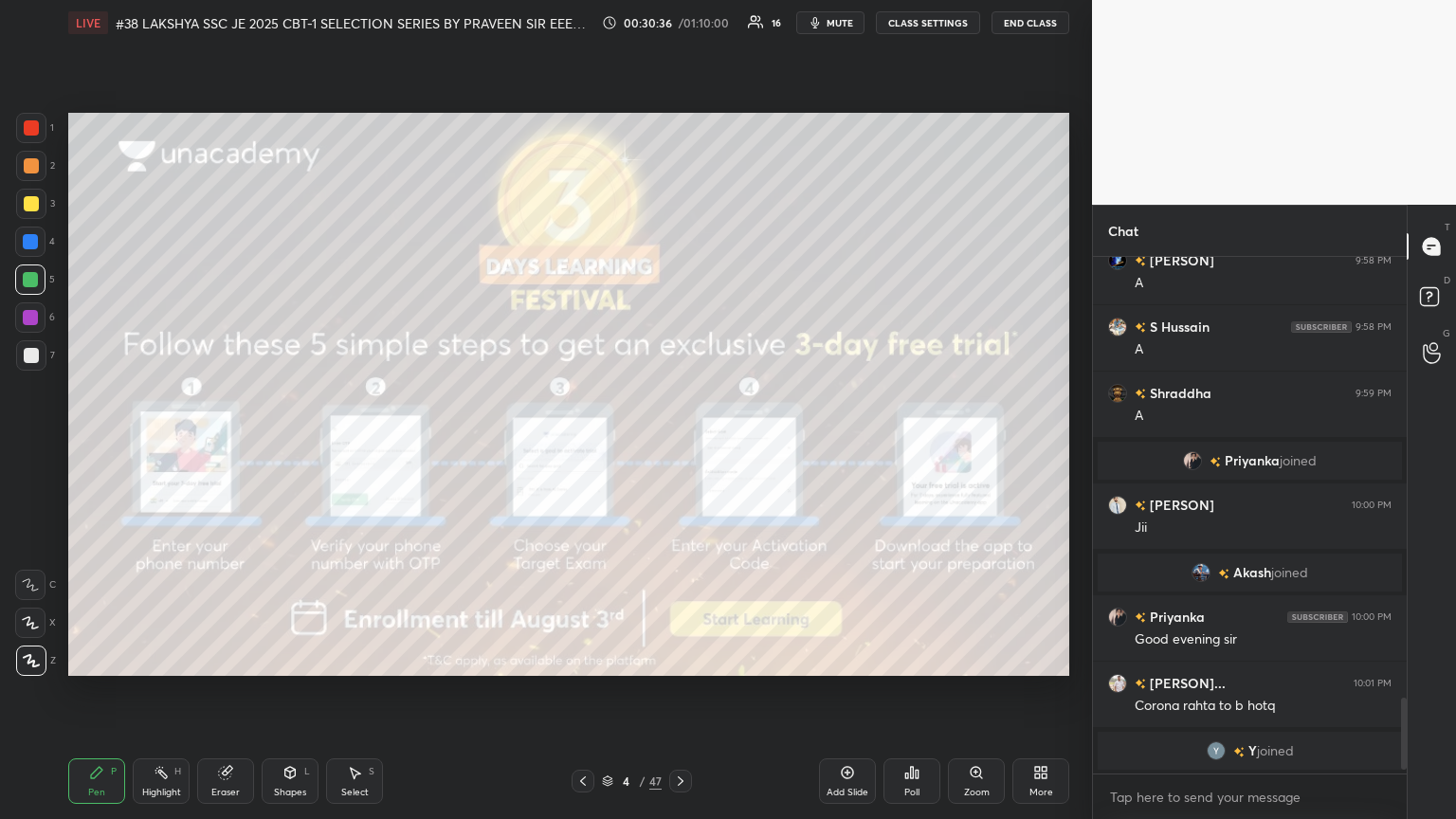 click at bounding box center [222, 373] 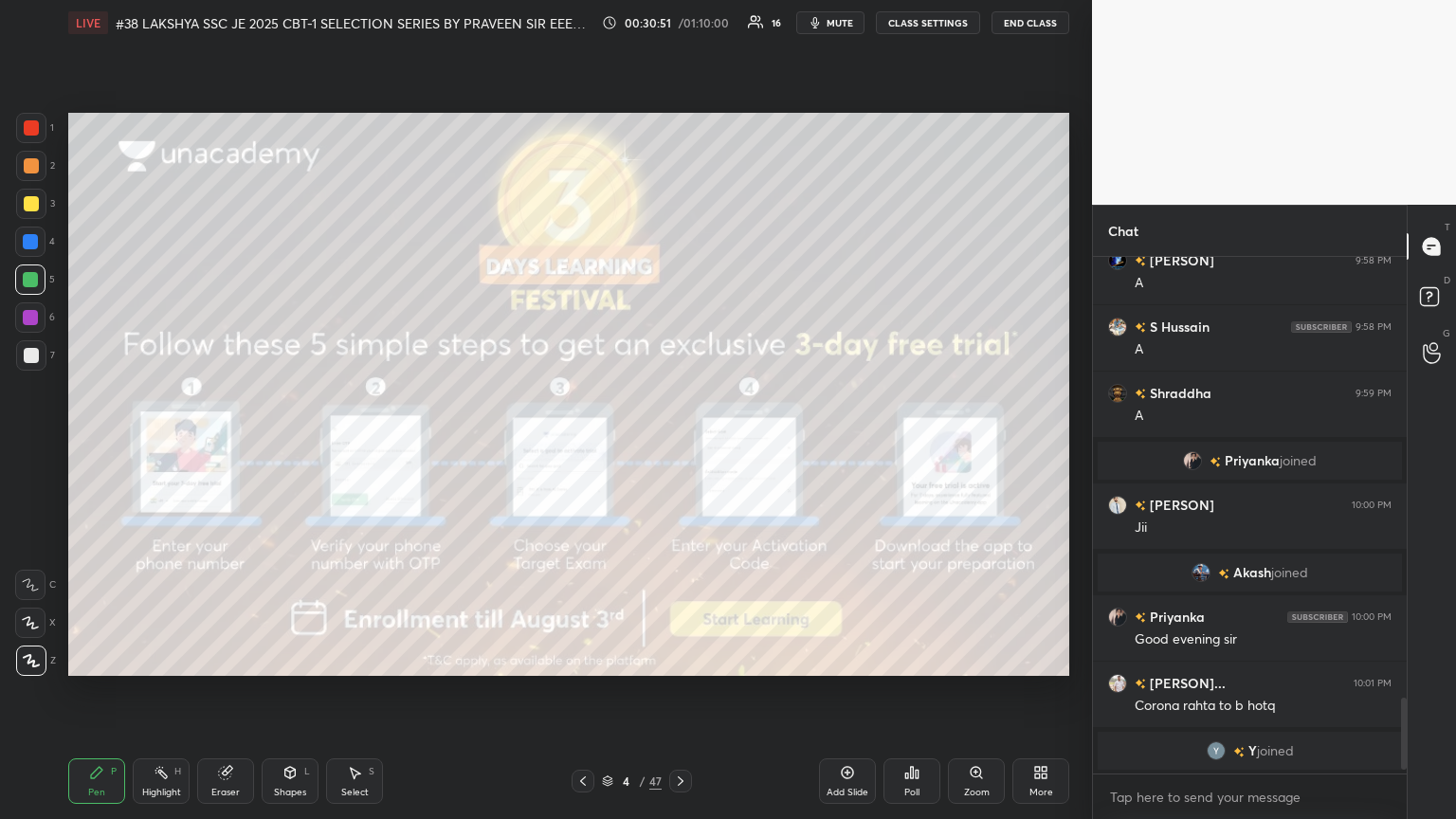 click on "Eraser" at bounding box center (226, 781) 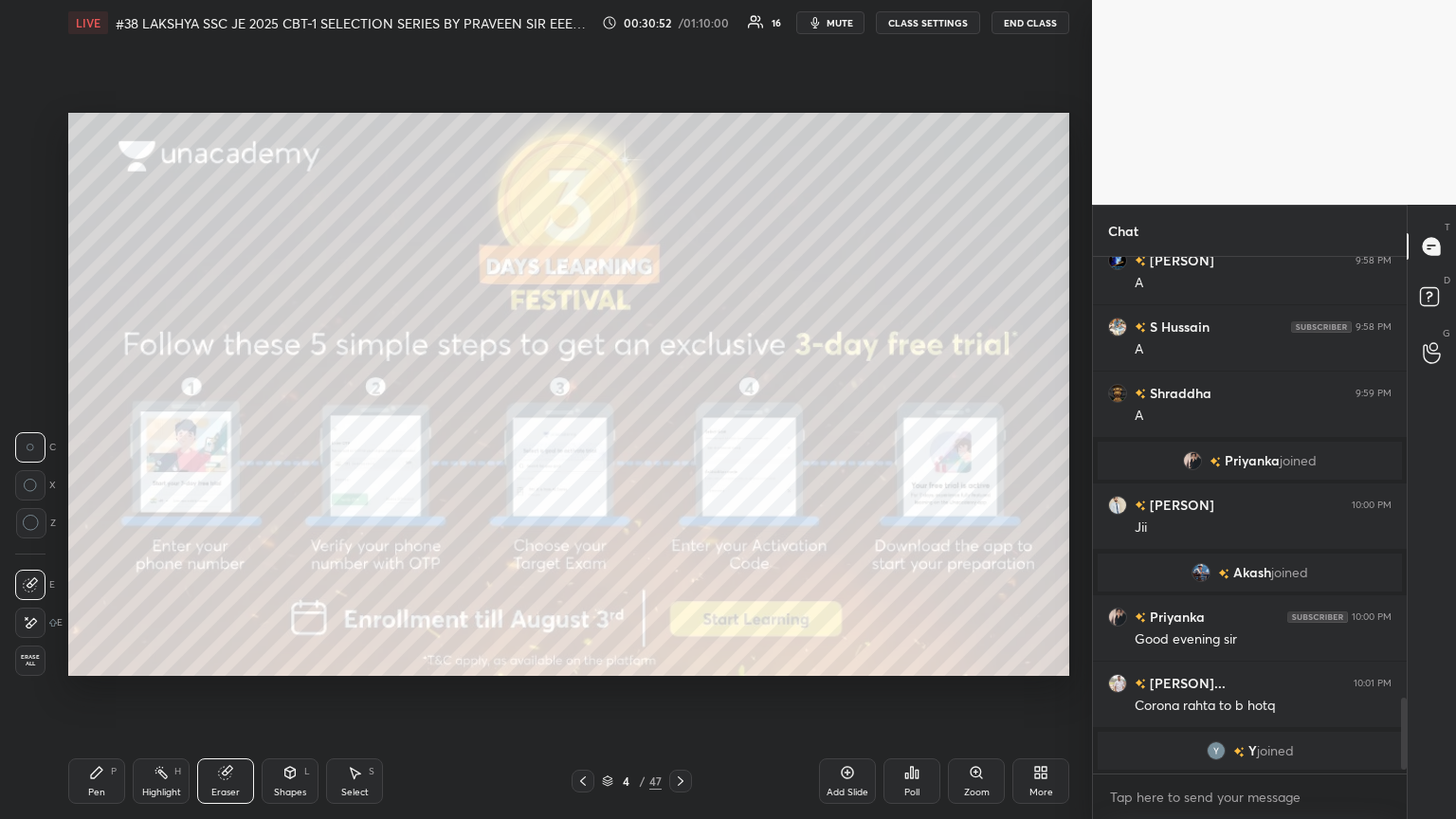 click on "Erase all" at bounding box center (30, 661) 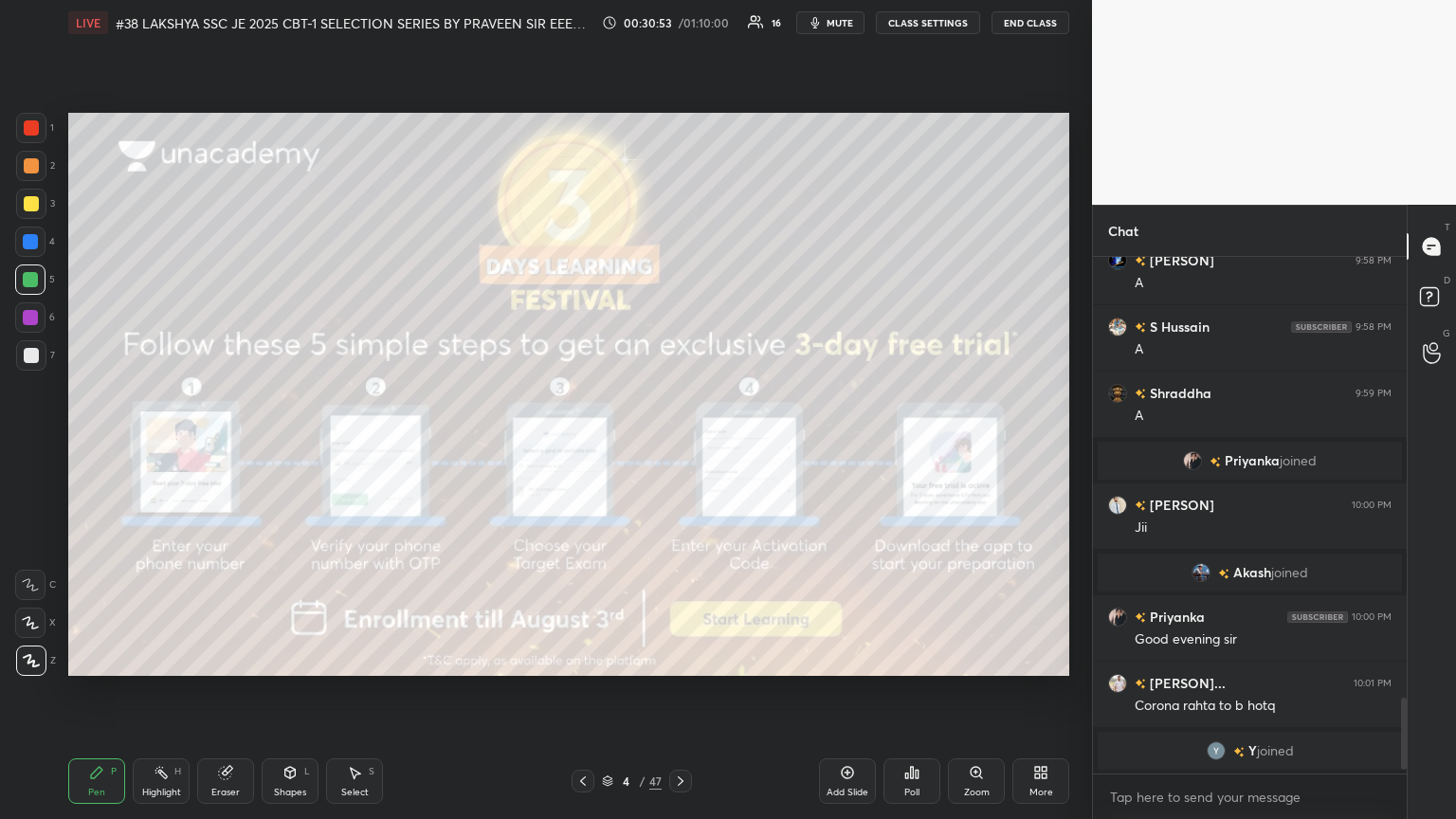 click on "Pen P Highlight H Eraser Shapes L Select S 4 / 47 Add Slide Poll Zoom More" at bounding box center (569, 781) 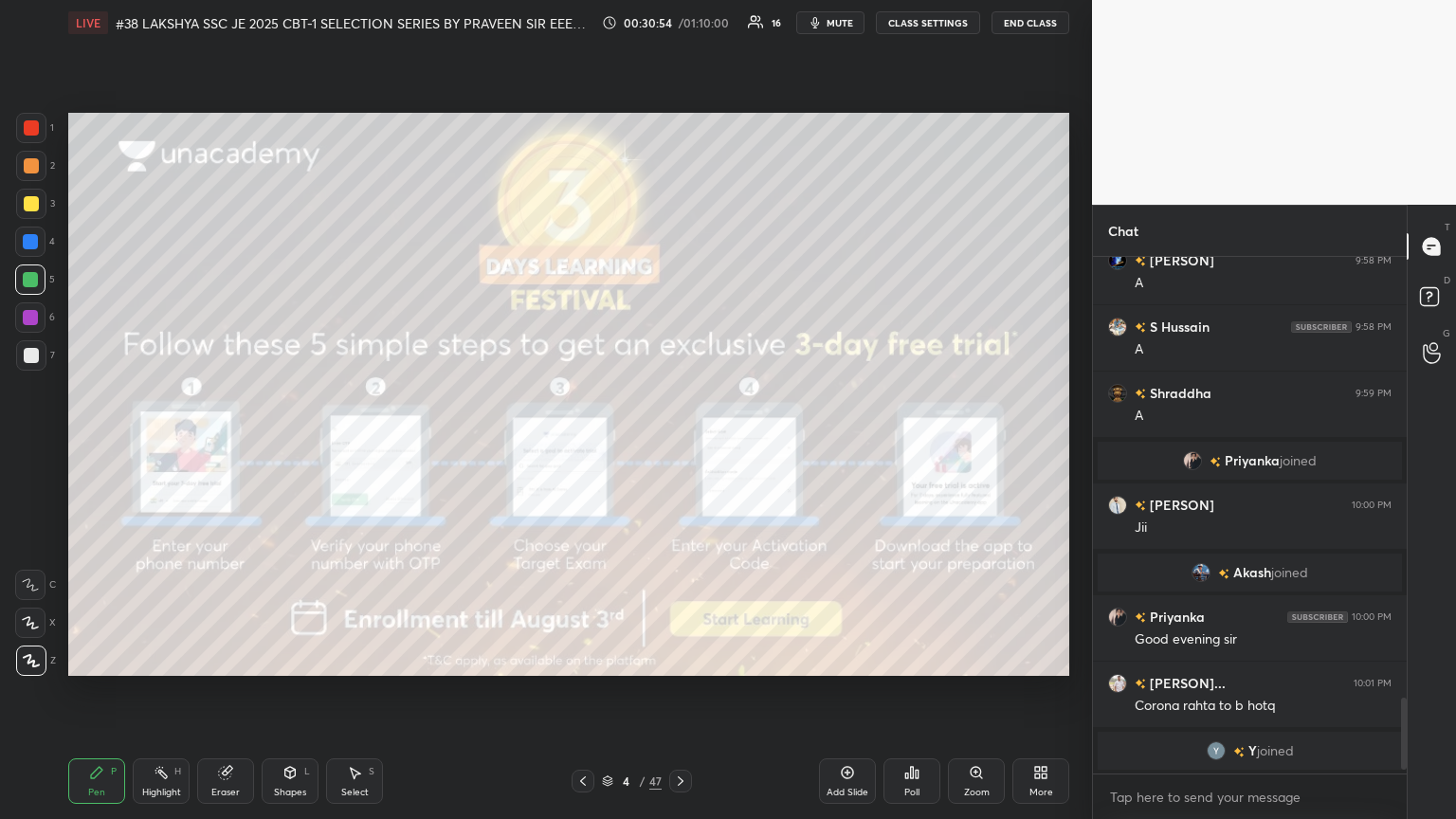 click on "4 / 47" at bounding box center (631, 781) 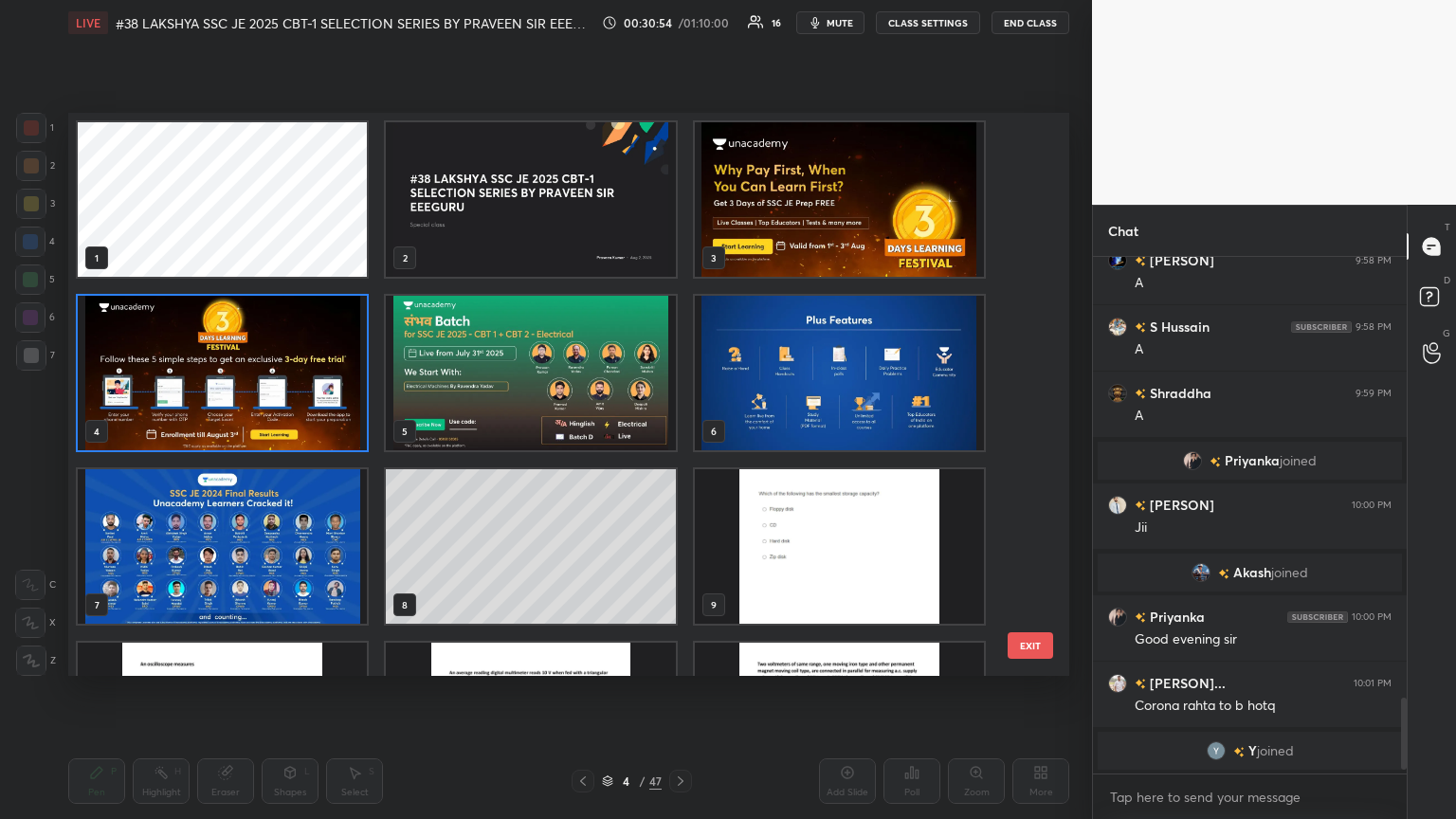 scroll, scrollTop: 6, scrollLeft: 9, axis: both 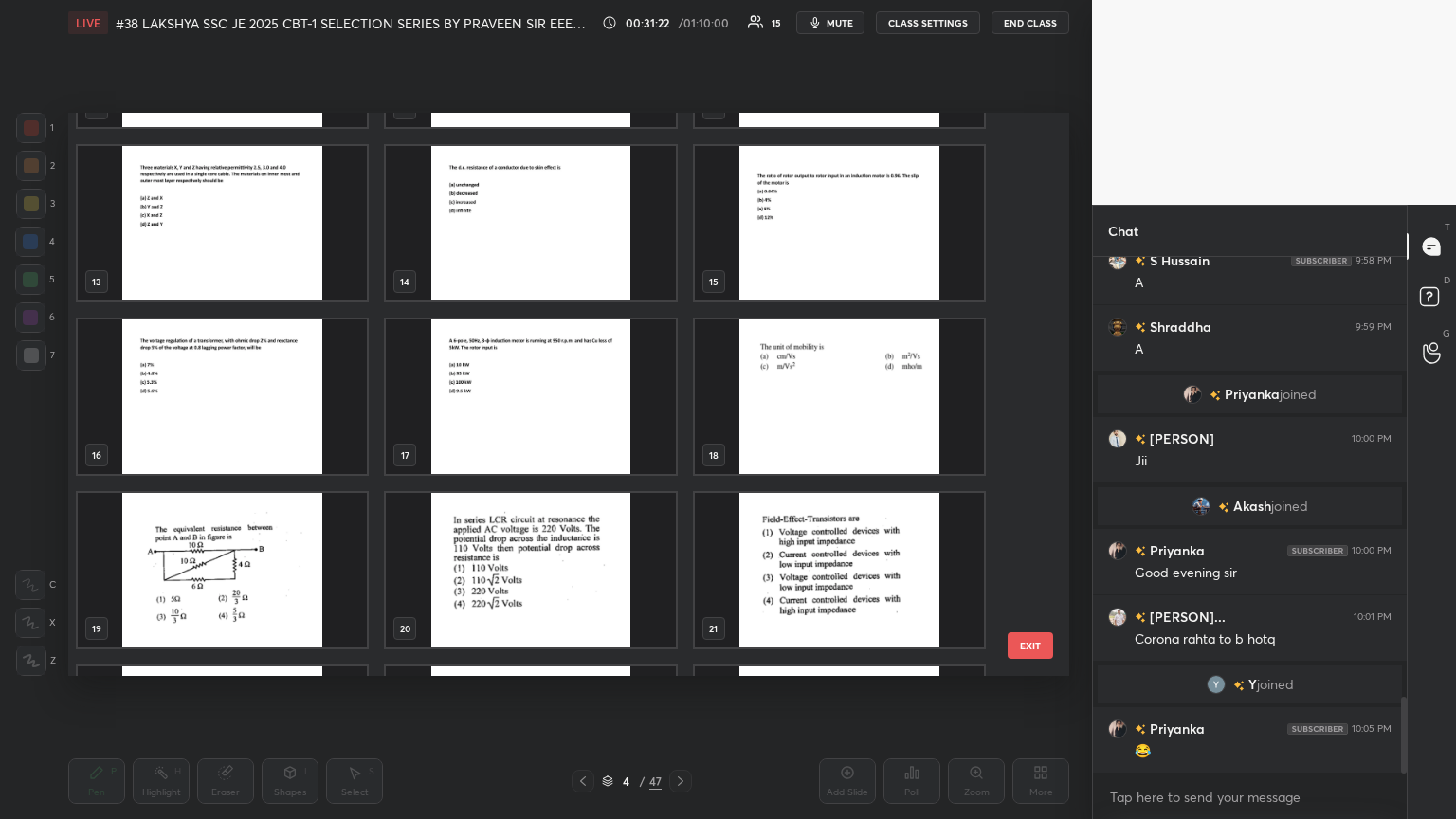 click at bounding box center [222, 396] 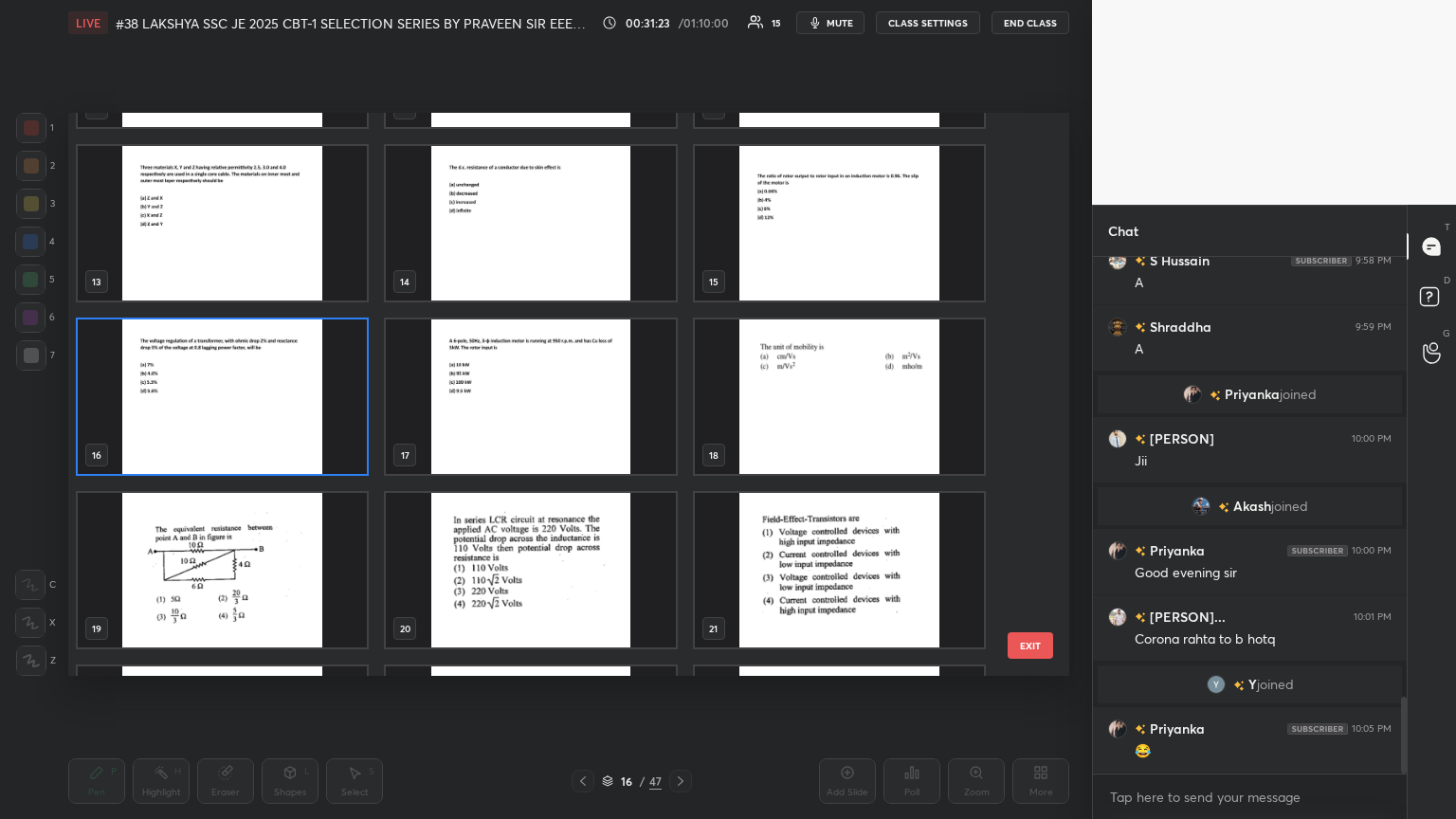 click at bounding box center (222, 396) 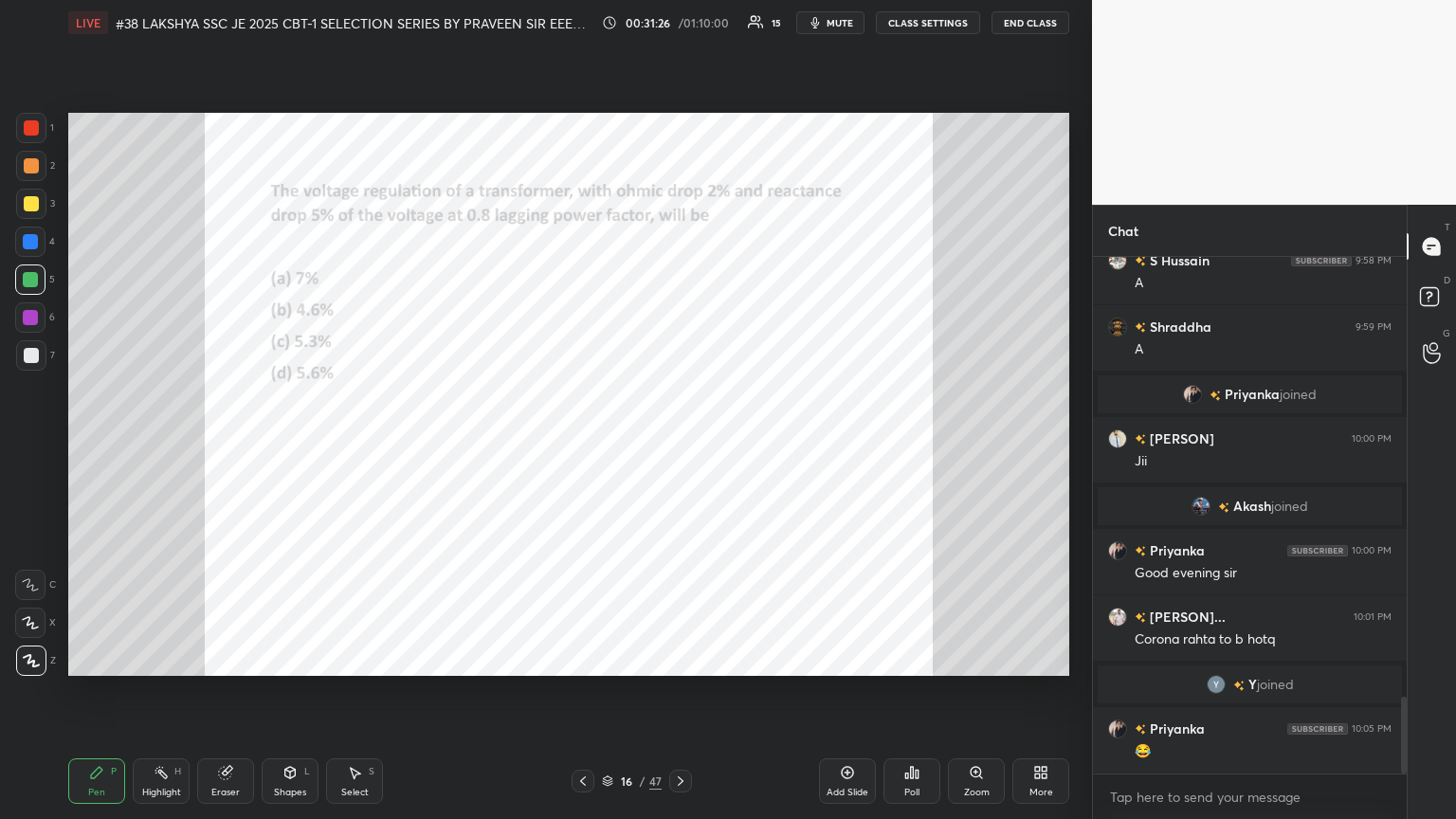 click on "Zoom" at bounding box center (976, 792) 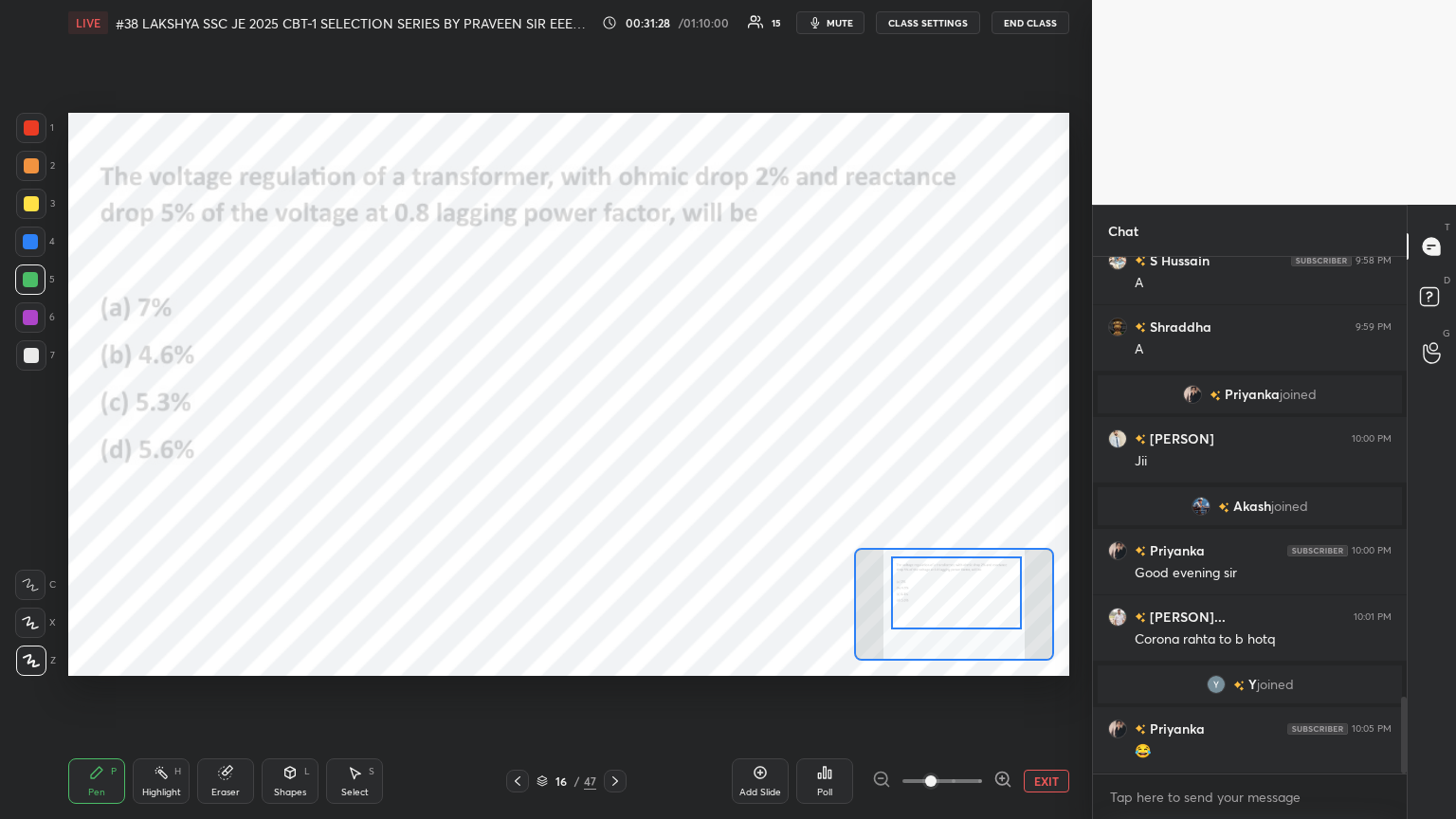 drag, startPoint x: 977, startPoint y: 618, endPoint x: 957, endPoint y: 622, distance: 20.396078 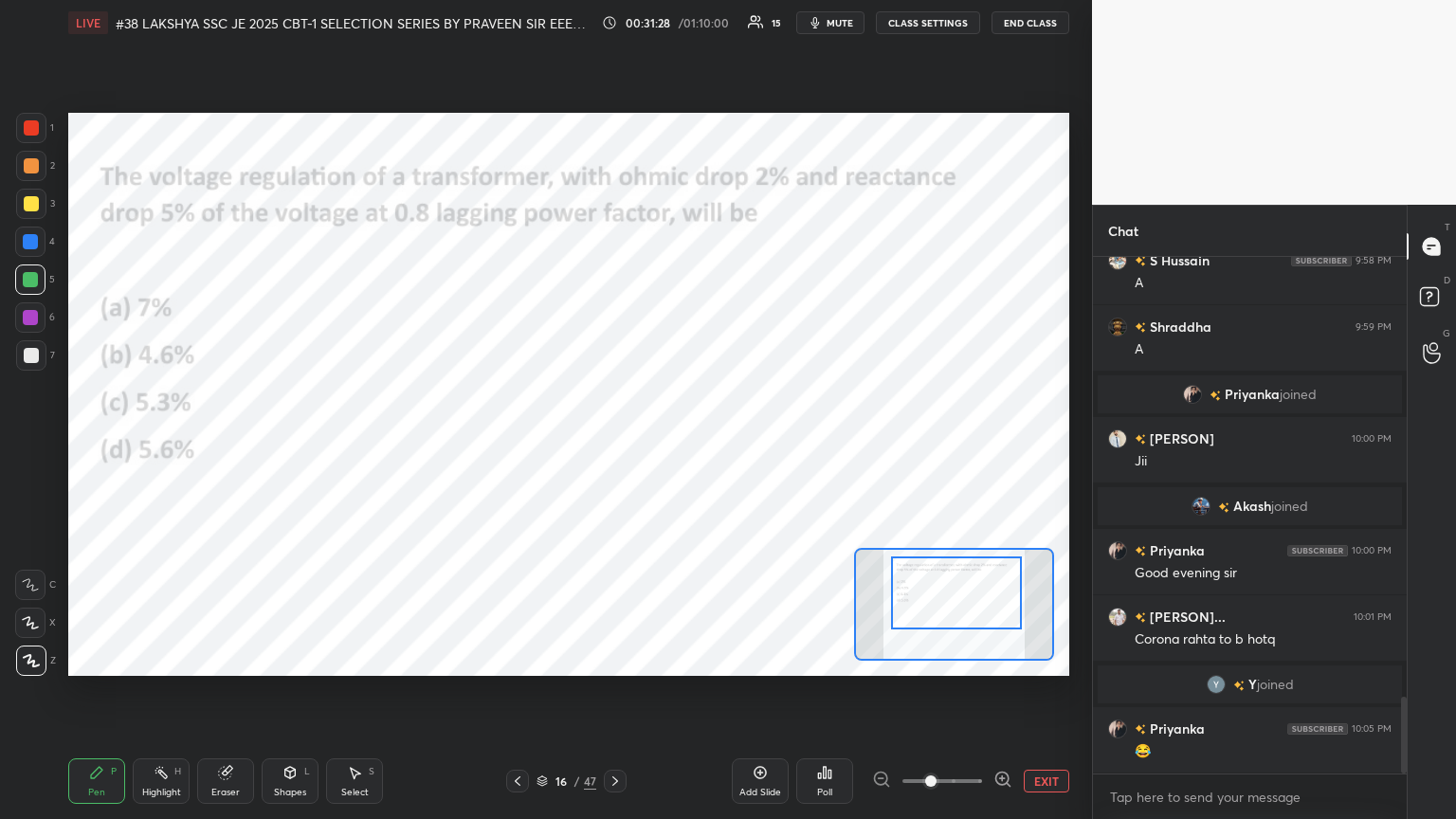 click at bounding box center (956, 592) 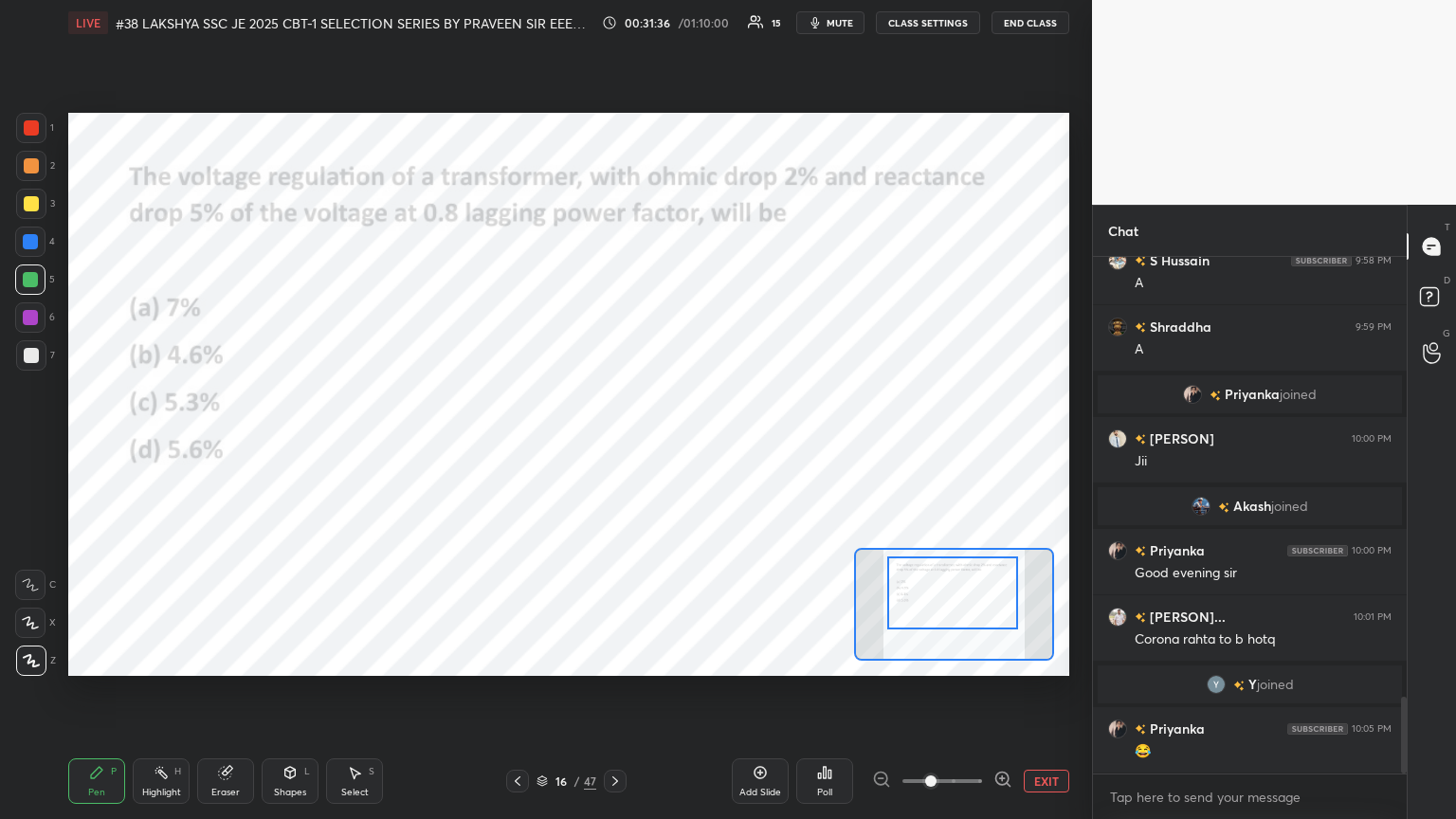click on "Poll" at bounding box center [825, 781] 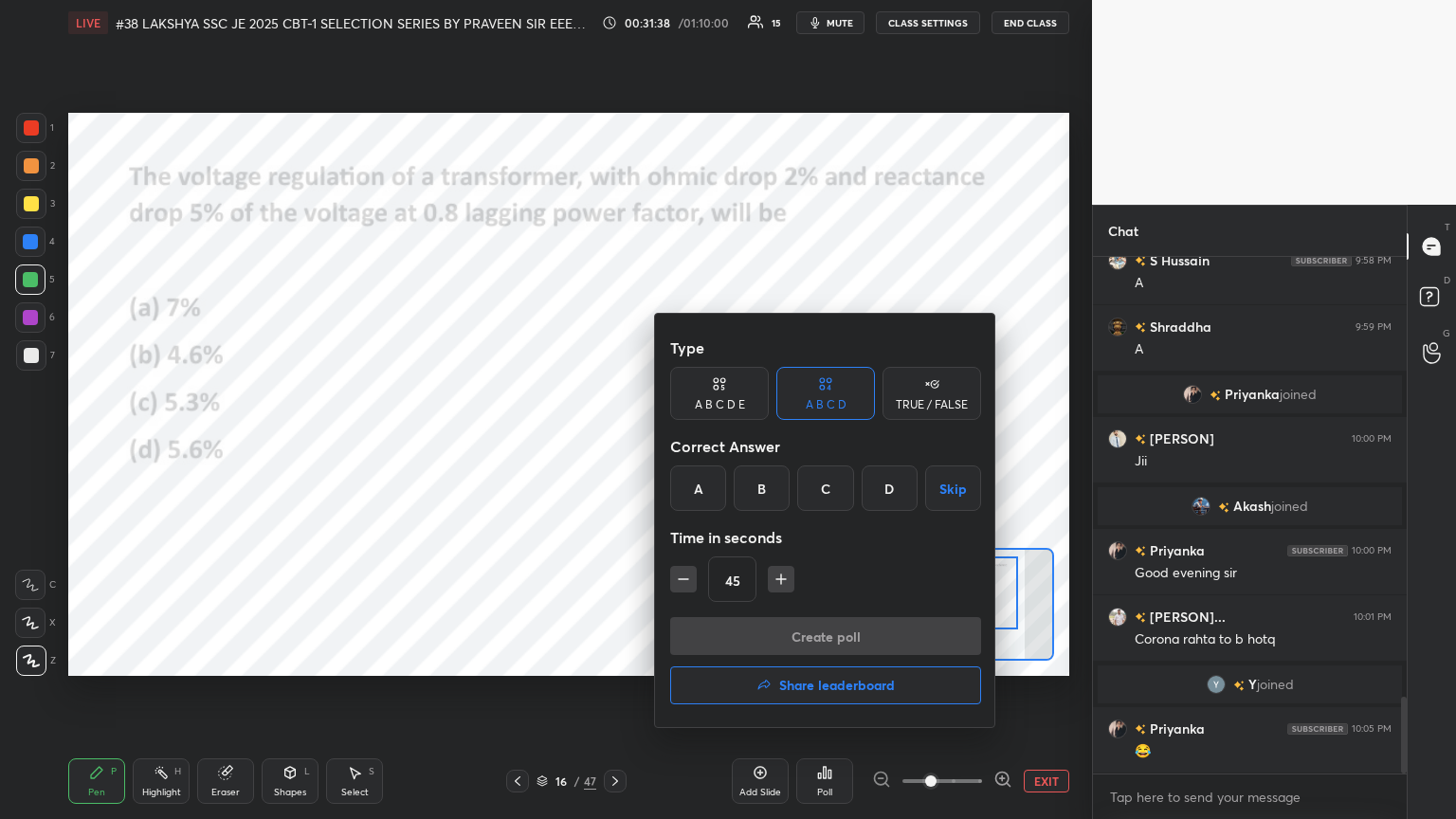 drag, startPoint x: 887, startPoint y: 492, endPoint x: 798, endPoint y: 541, distance: 101.59724 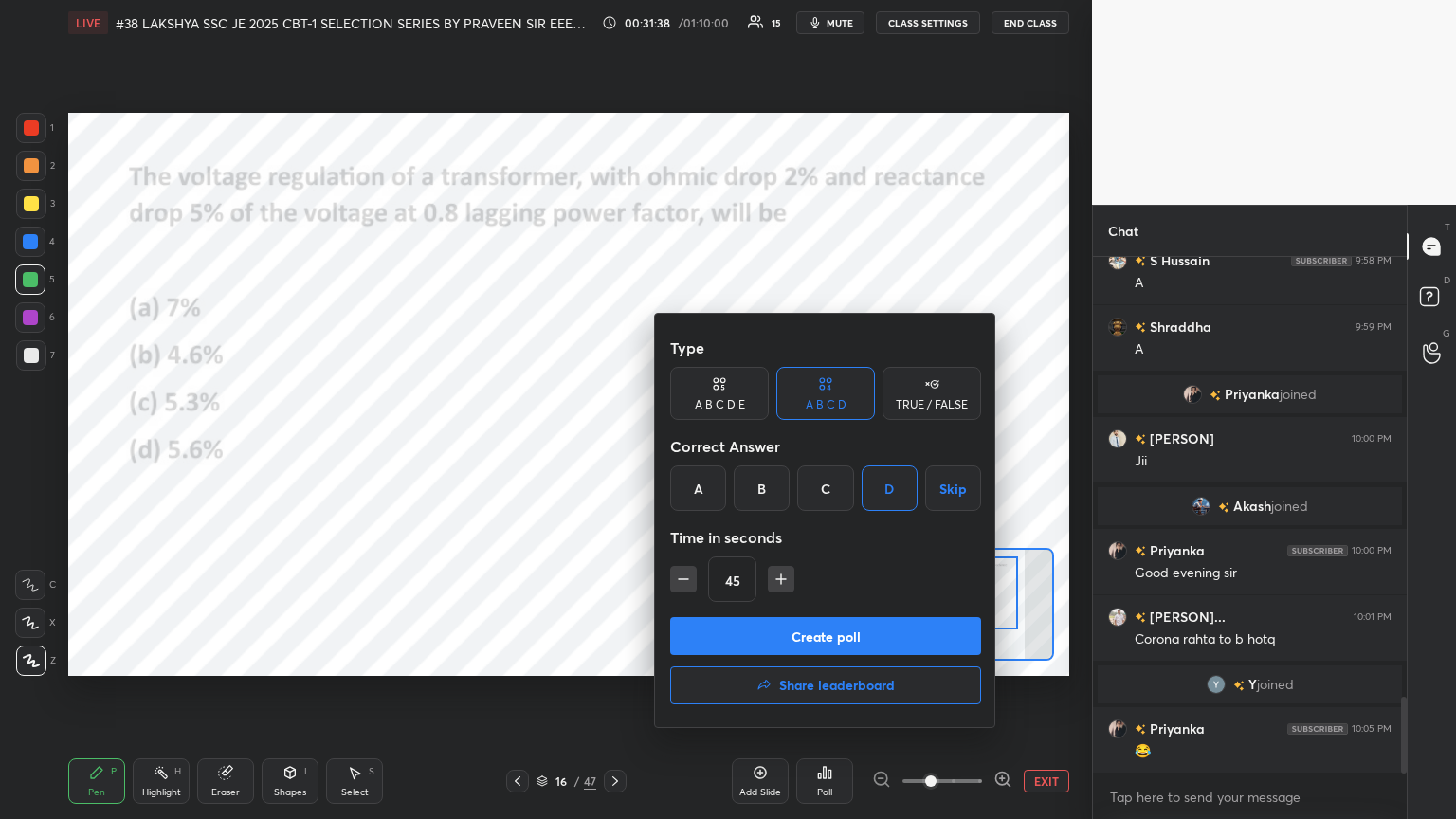 click on "Create poll" at bounding box center (826, 636) 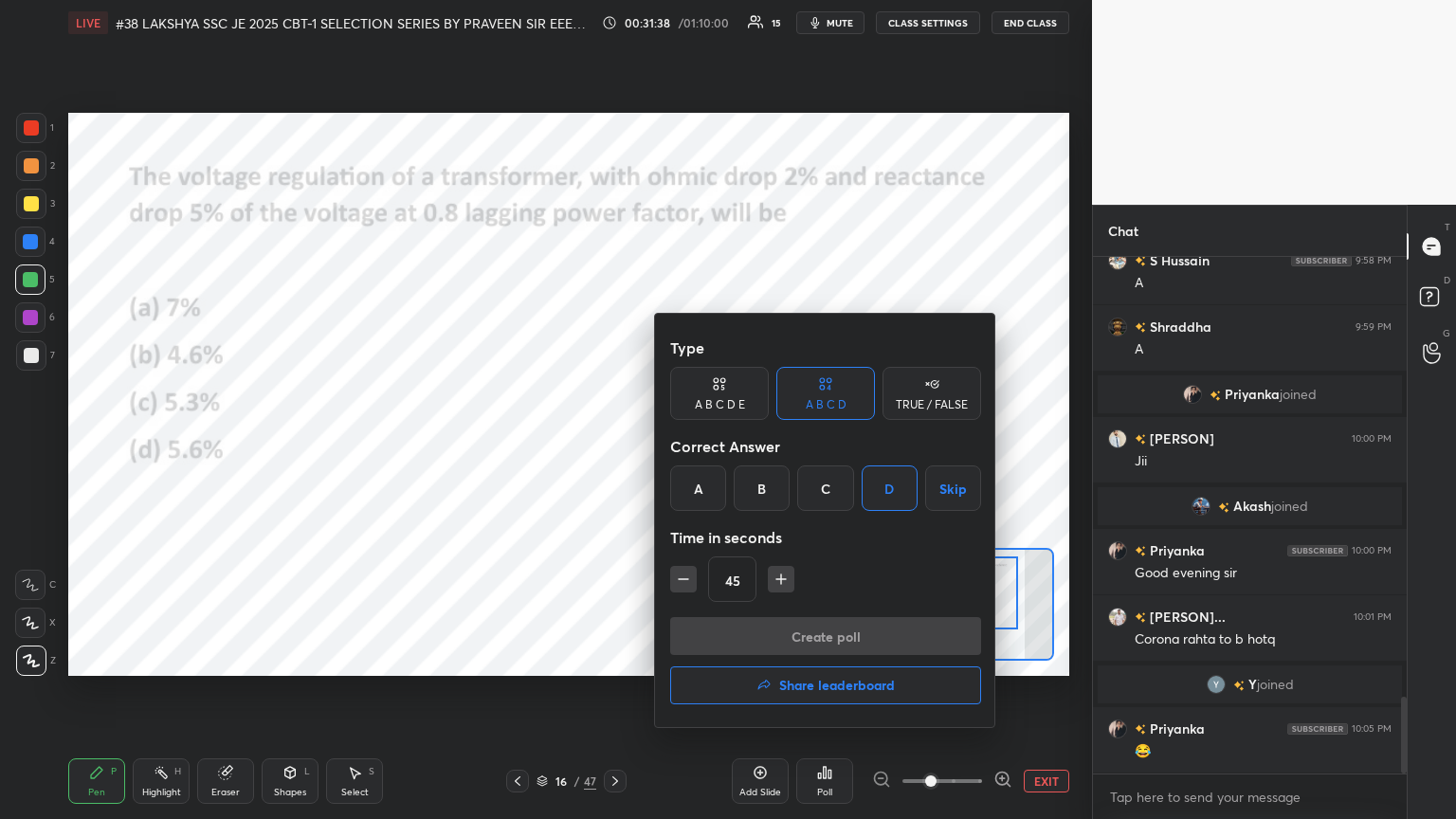 scroll, scrollTop: 472, scrollLeft: 308, axis: both 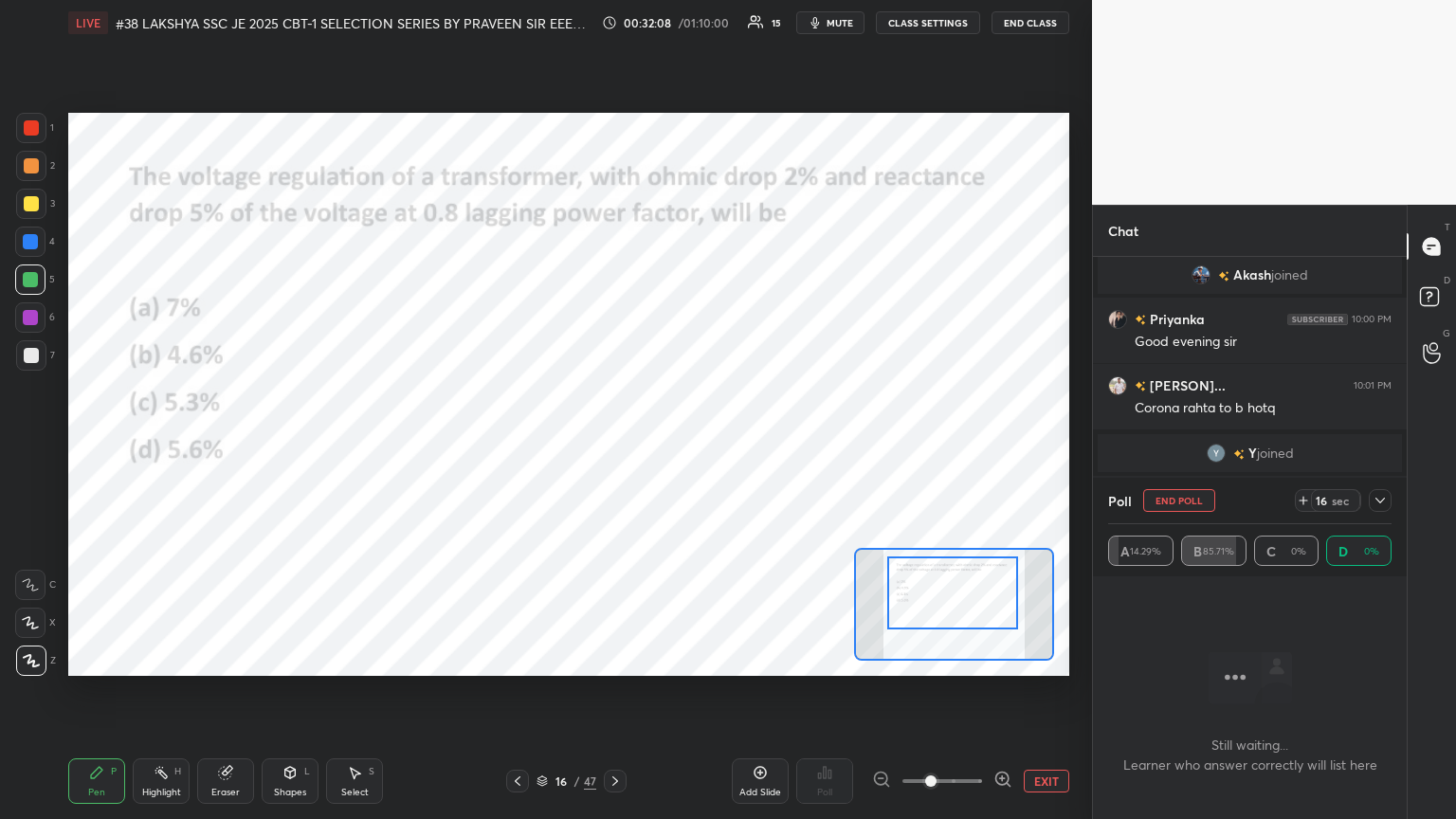 click on "End Poll" at bounding box center [1179, 500] 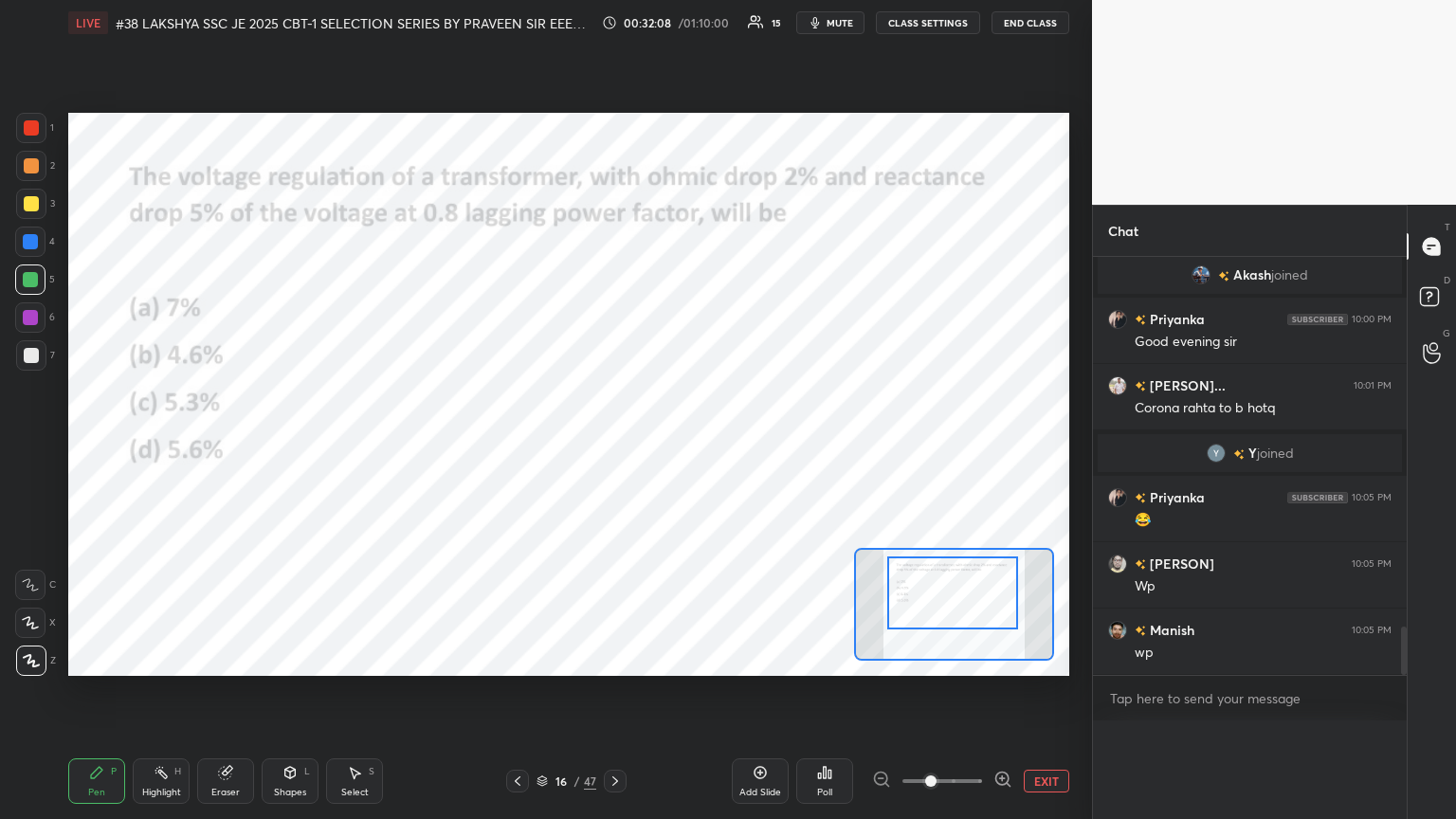 scroll, scrollTop: 452, scrollLeft: 308, axis: both 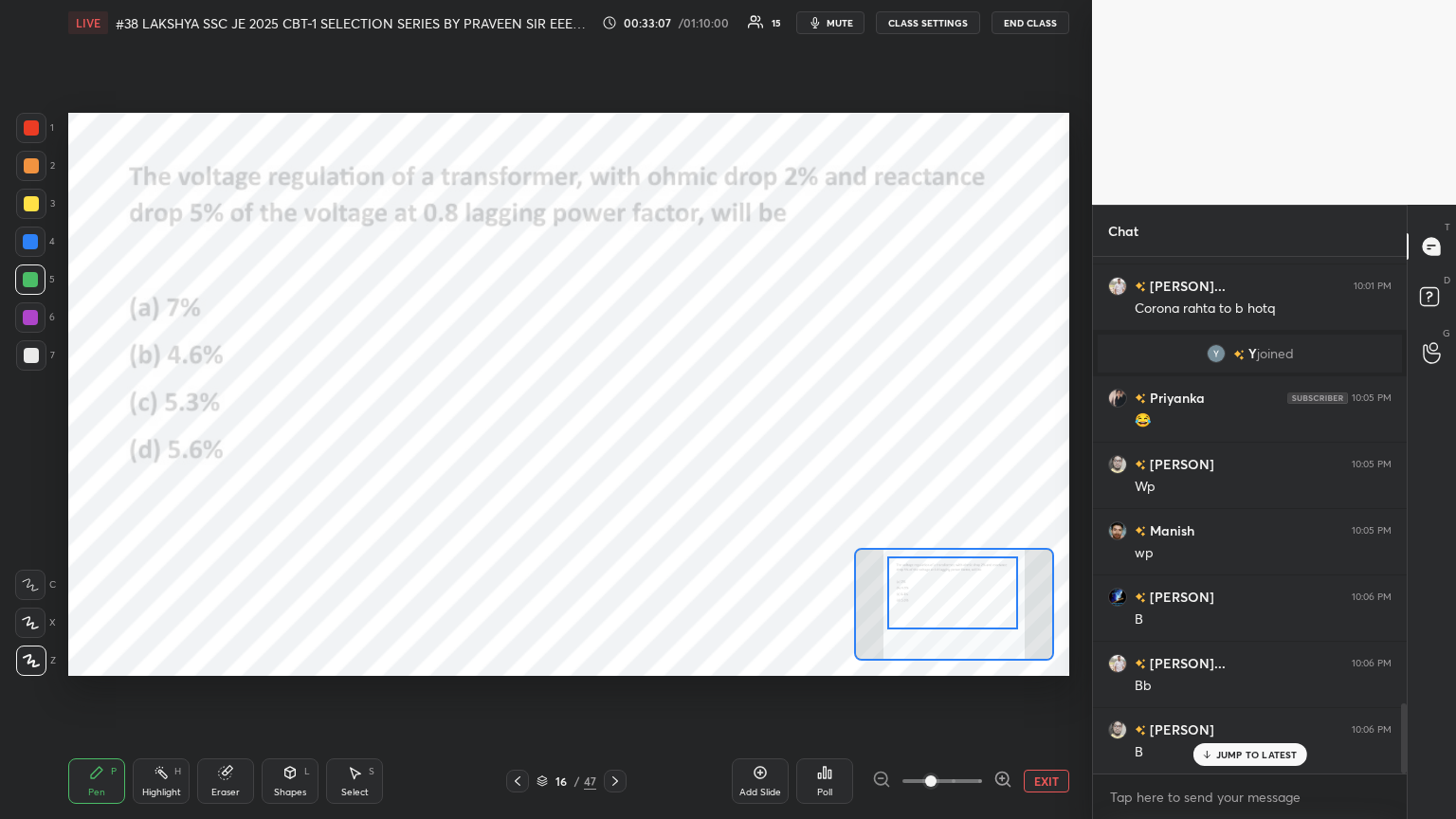 drag, startPoint x: 228, startPoint y: 762, endPoint x: 53, endPoint y: 686, distance: 190.79046 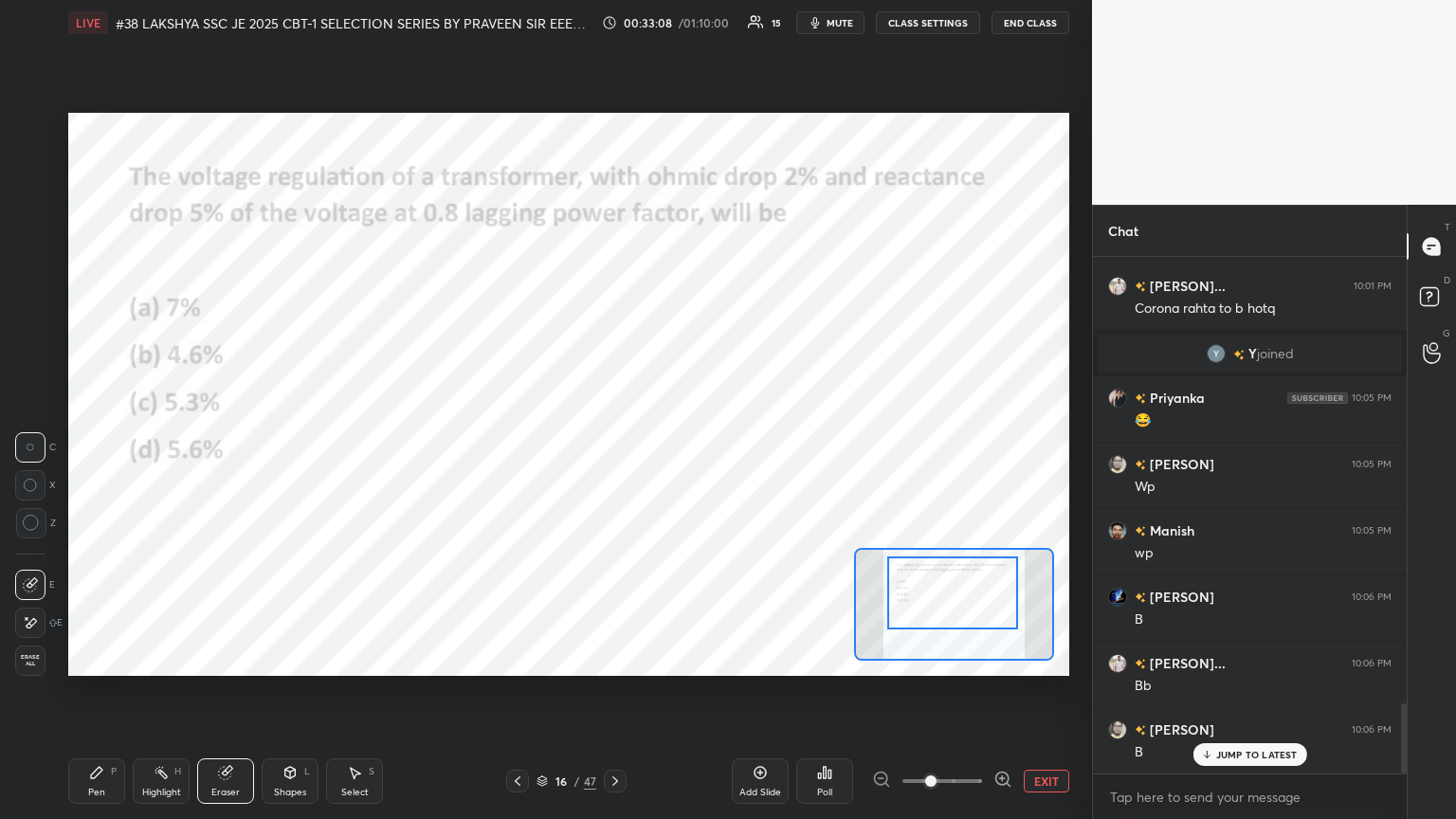 click on "Erase all" at bounding box center [30, 661] 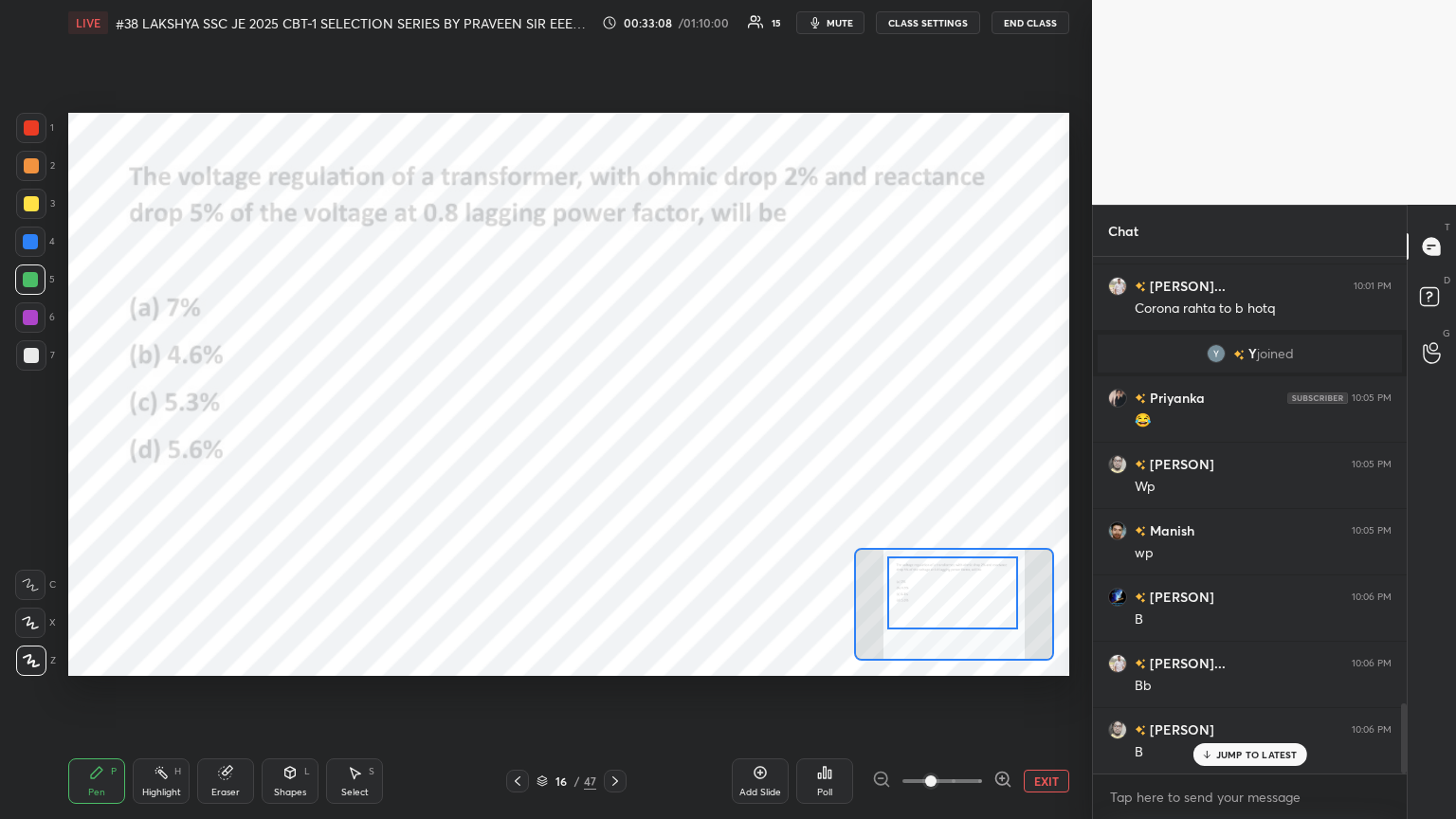 click on "Pen P" at bounding box center (97, 781) 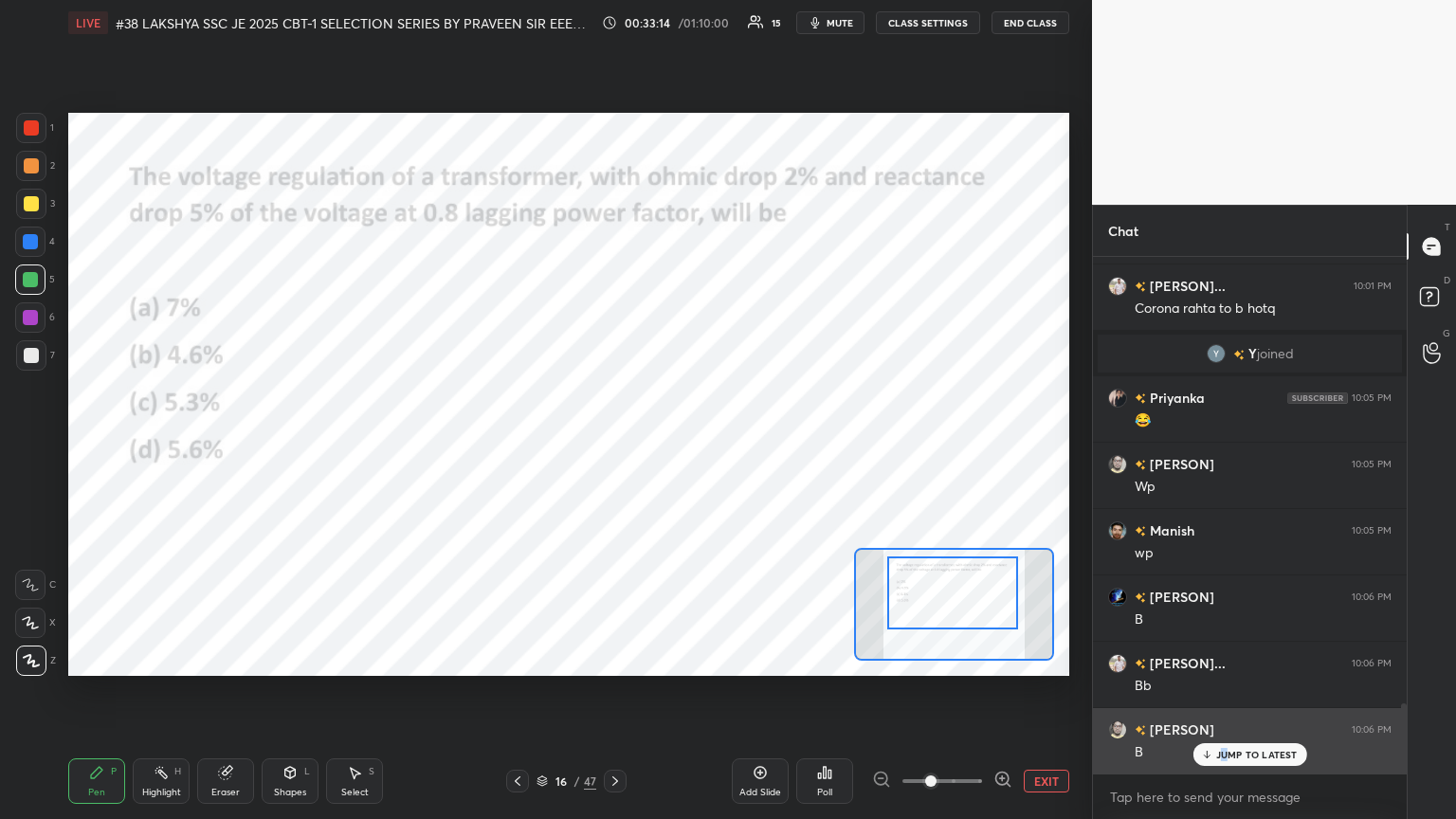 click on "JUMP TO LATEST" at bounding box center [1257, 755] 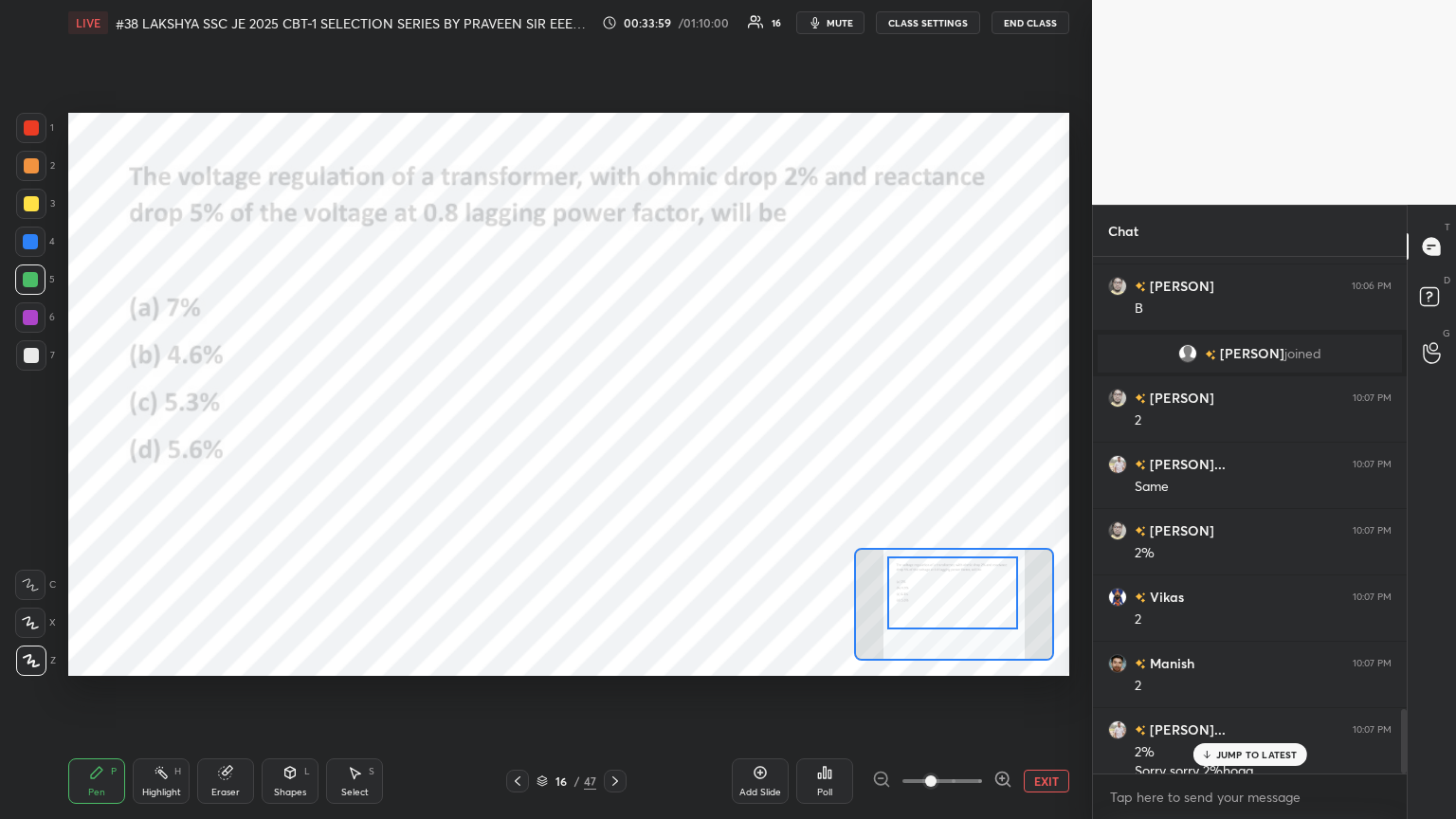 scroll, scrollTop: 3636, scrollLeft: 0, axis: vertical 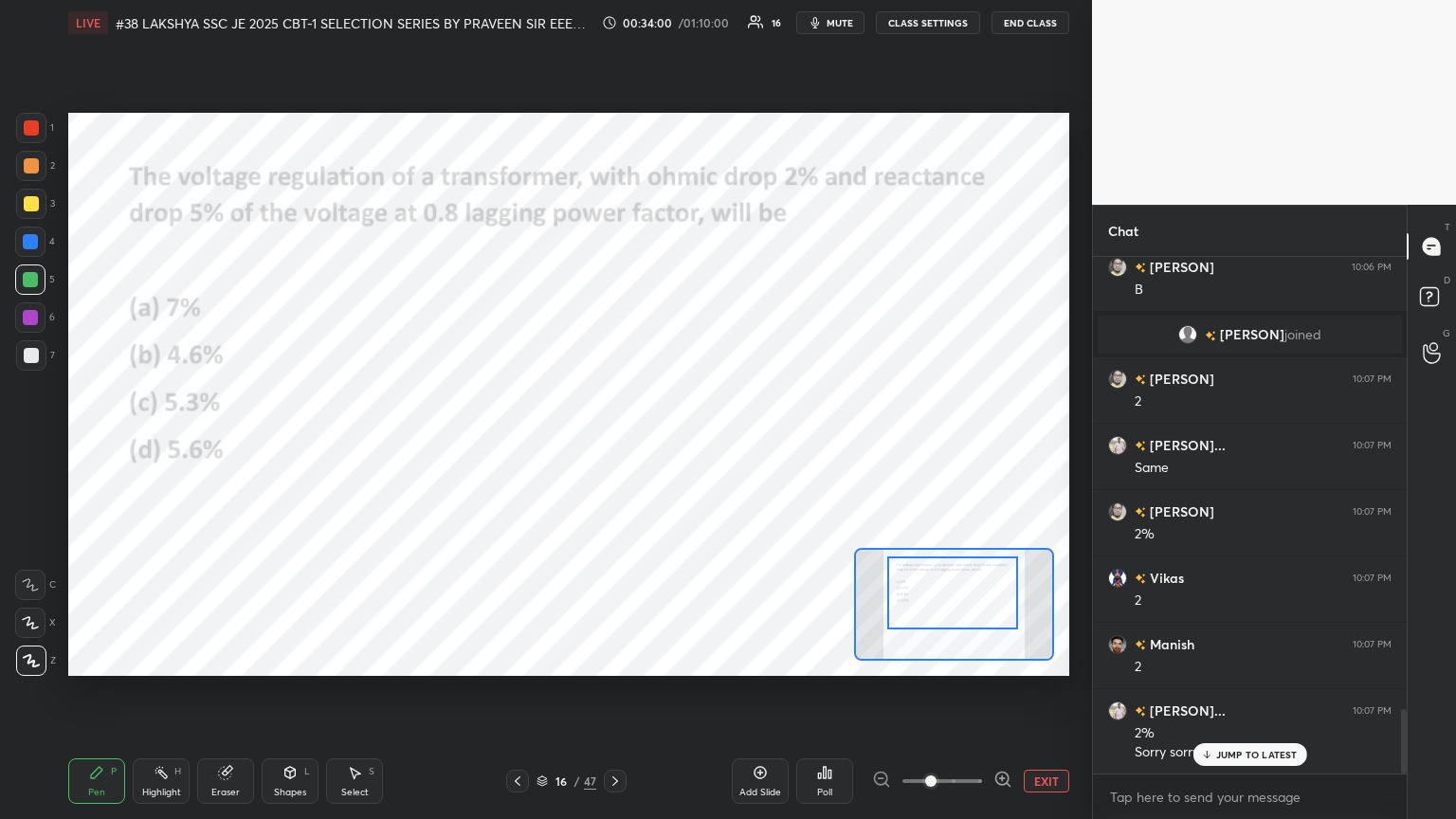 click on "Setting up your live class Poll for   secs No correct answer Start poll" at bounding box center (569, 394) 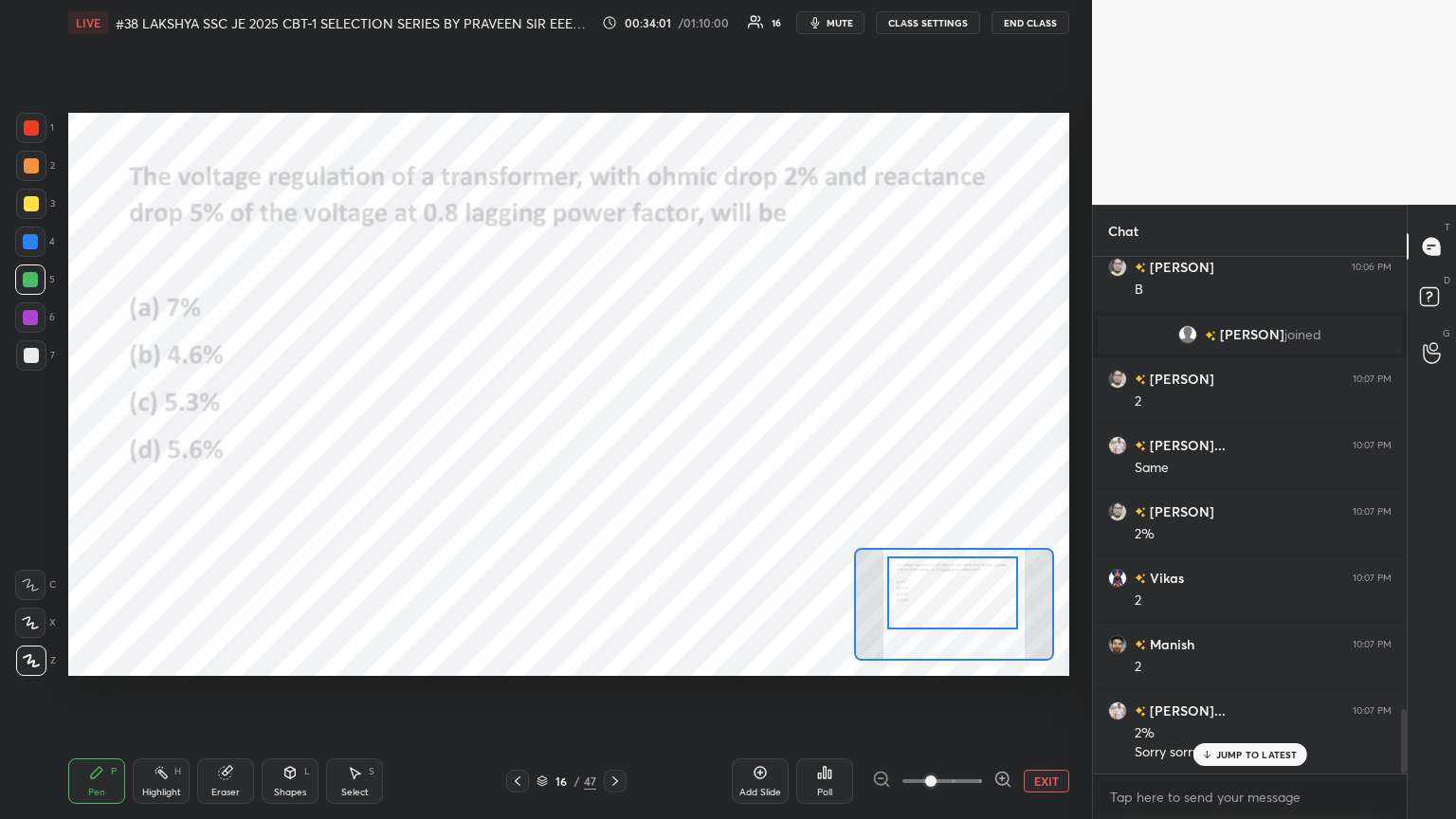 drag, startPoint x: 229, startPoint y: 781, endPoint x: 198, endPoint y: 796, distance: 34.43835 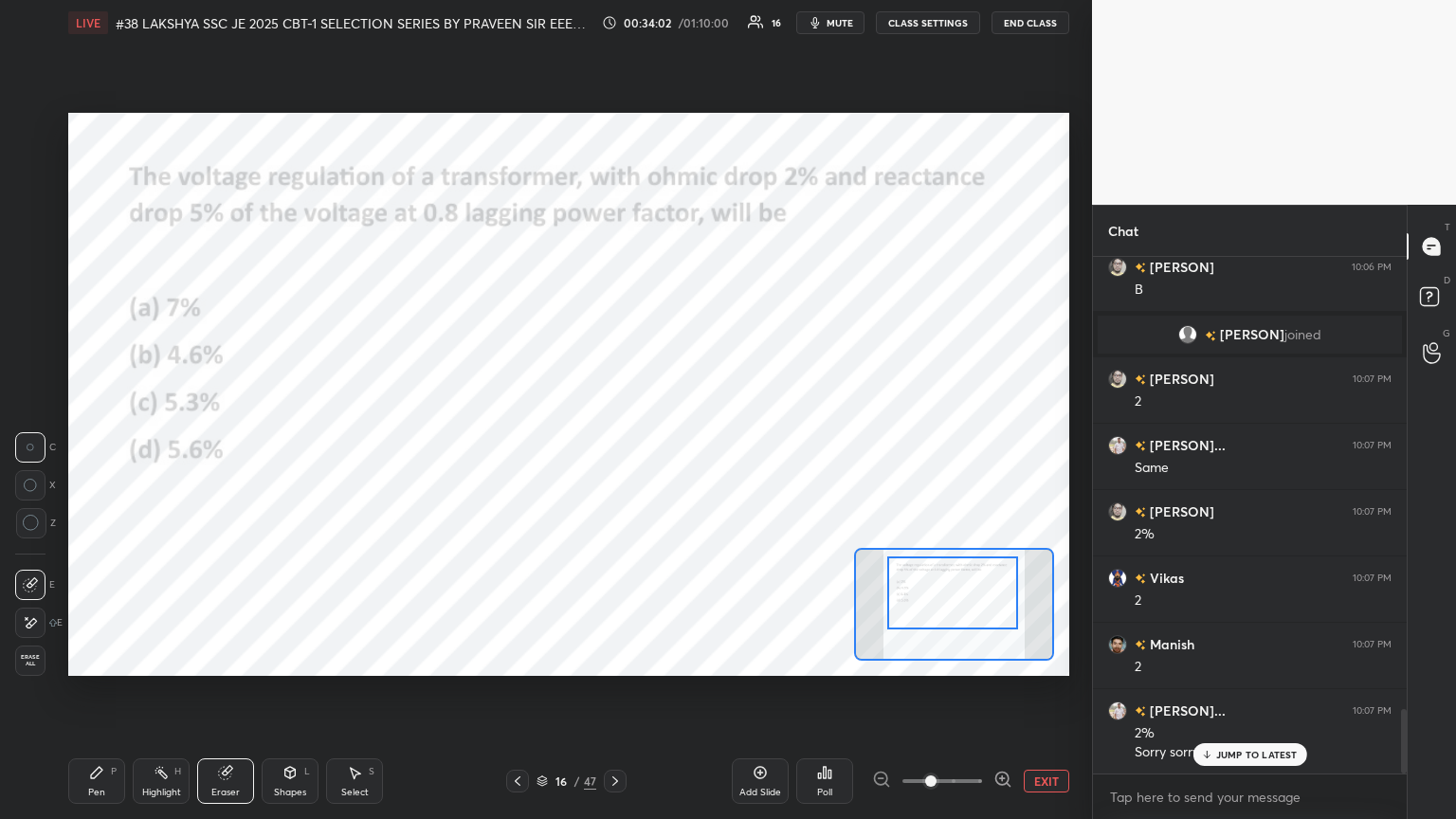 drag, startPoint x: 33, startPoint y: 660, endPoint x: 49, endPoint y: 704, distance: 46.8188 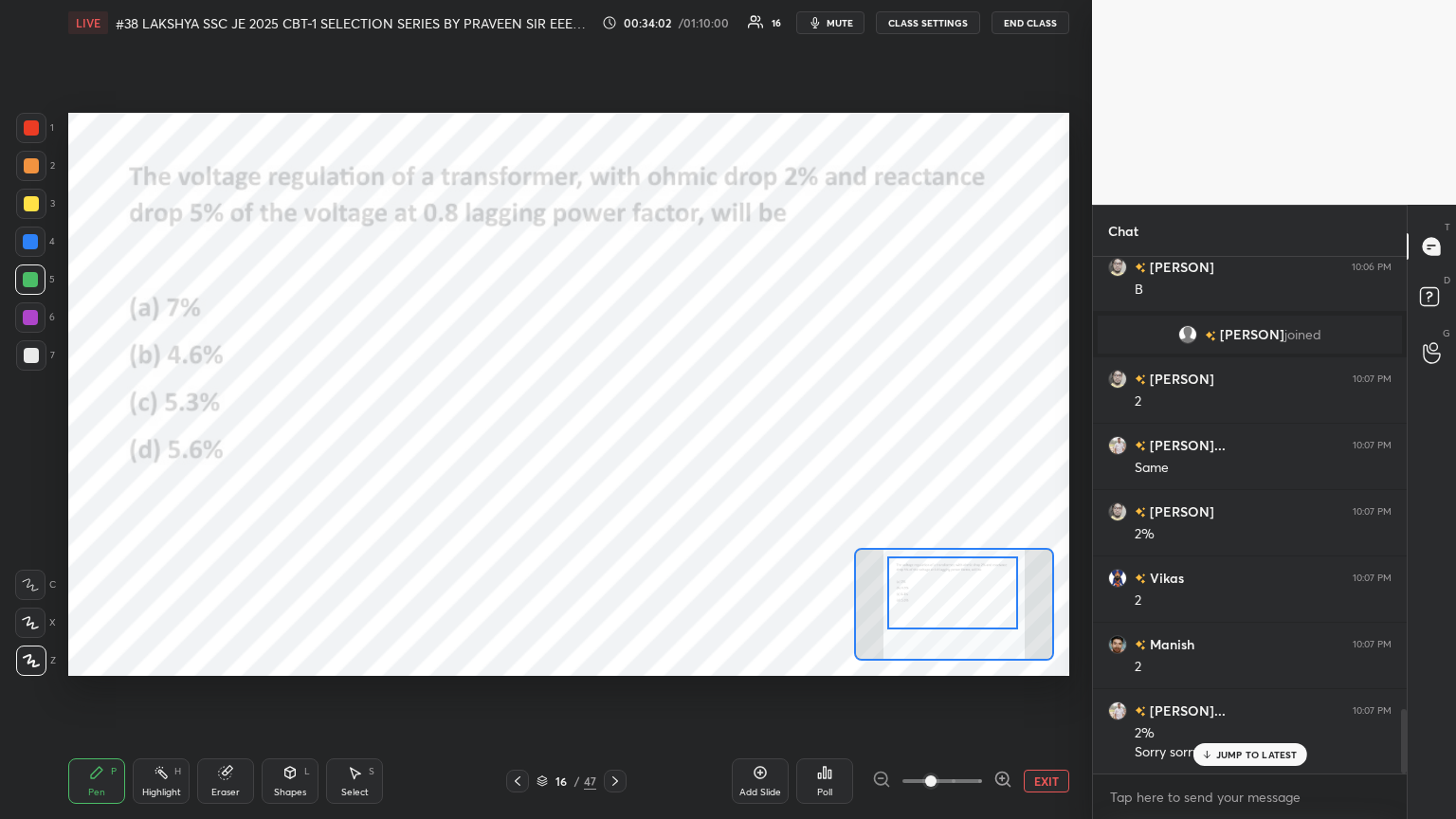 drag, startPoint x: 87, startPoint y: 774, endPoint x: 87, endPoint y: 790, distance: 16 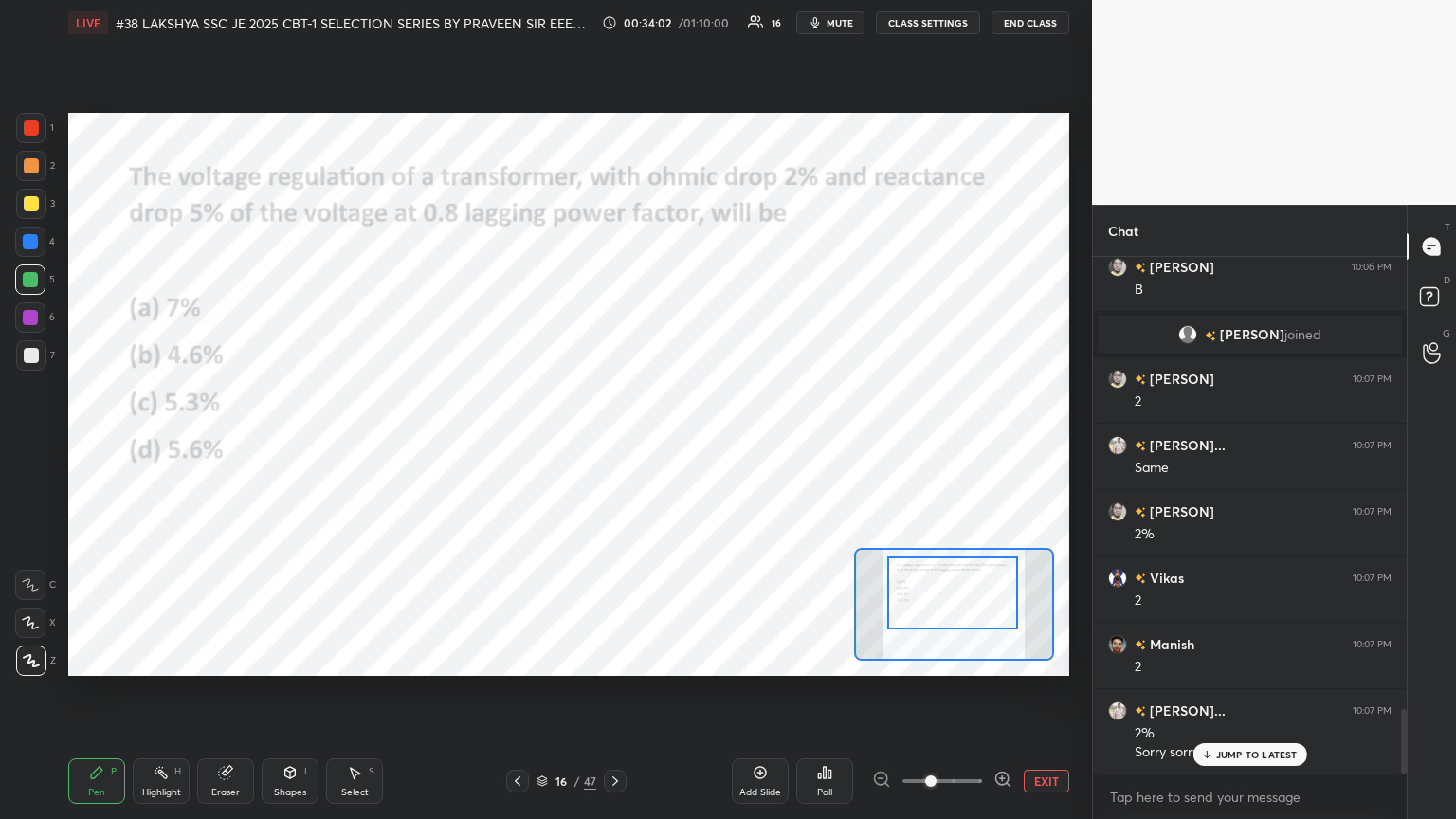 click on "Pen P" at bounding box center [97, 781] 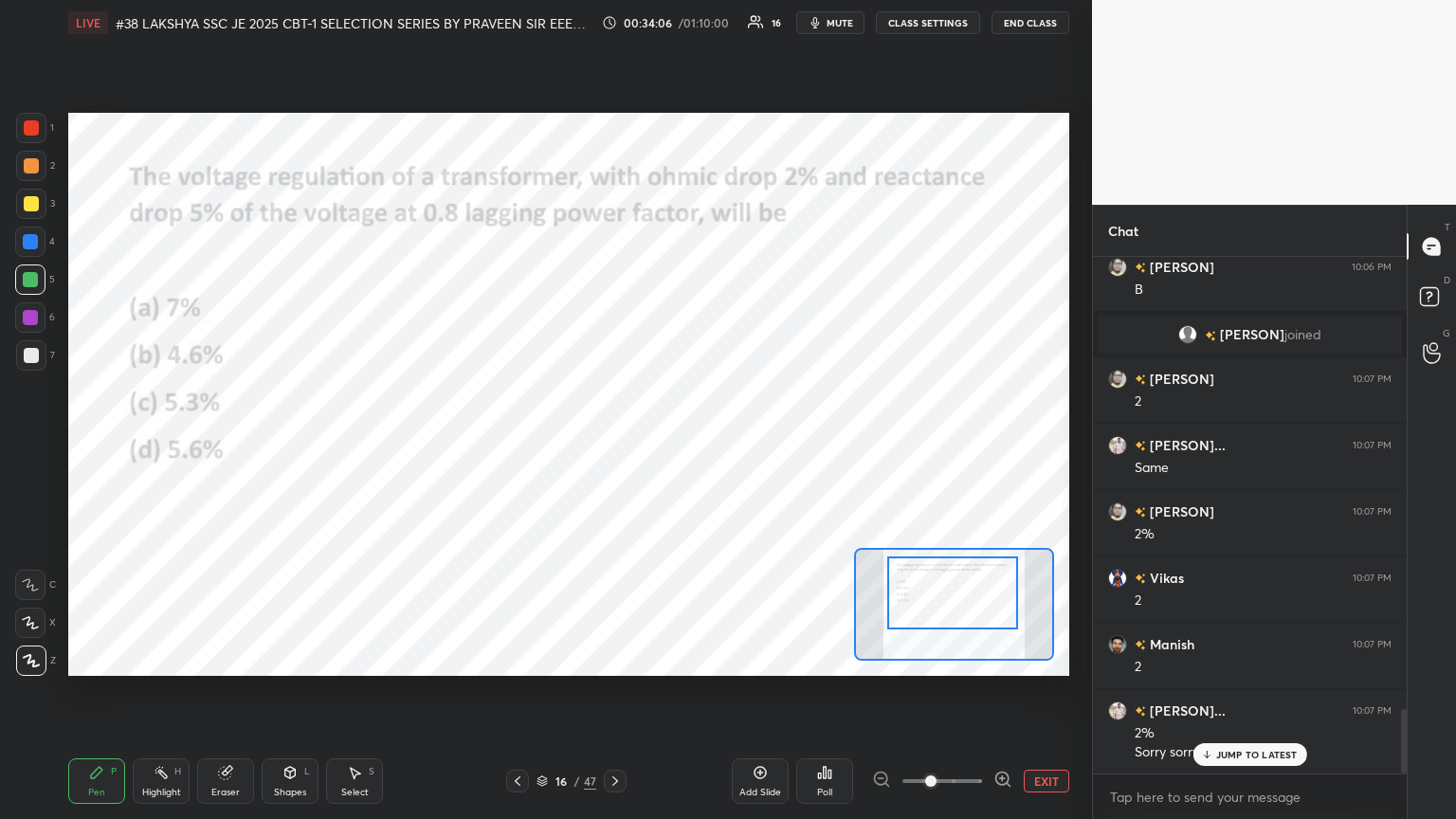 click at bounding box center (31, 355) 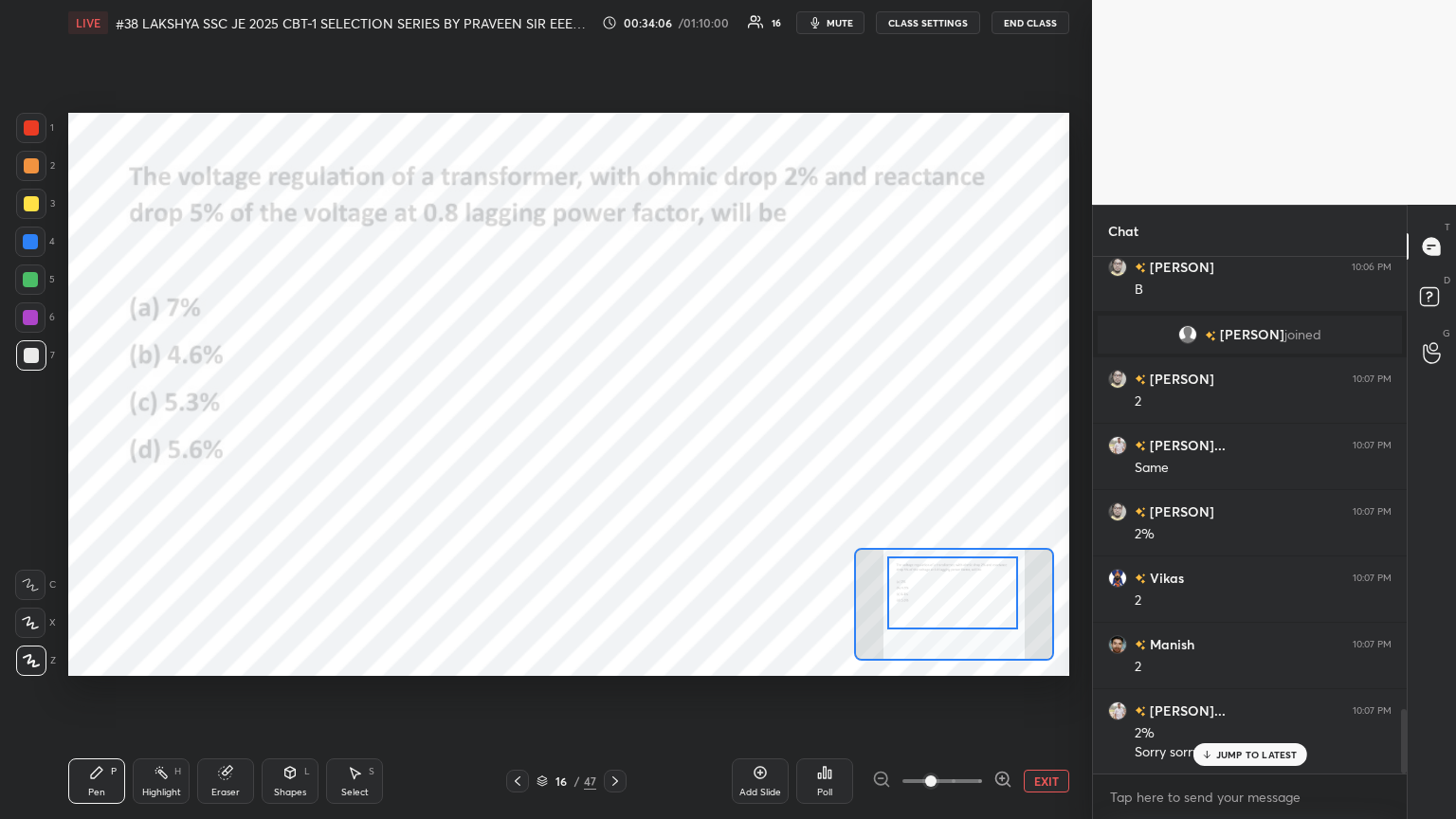 click at bounding box center [30, 318] 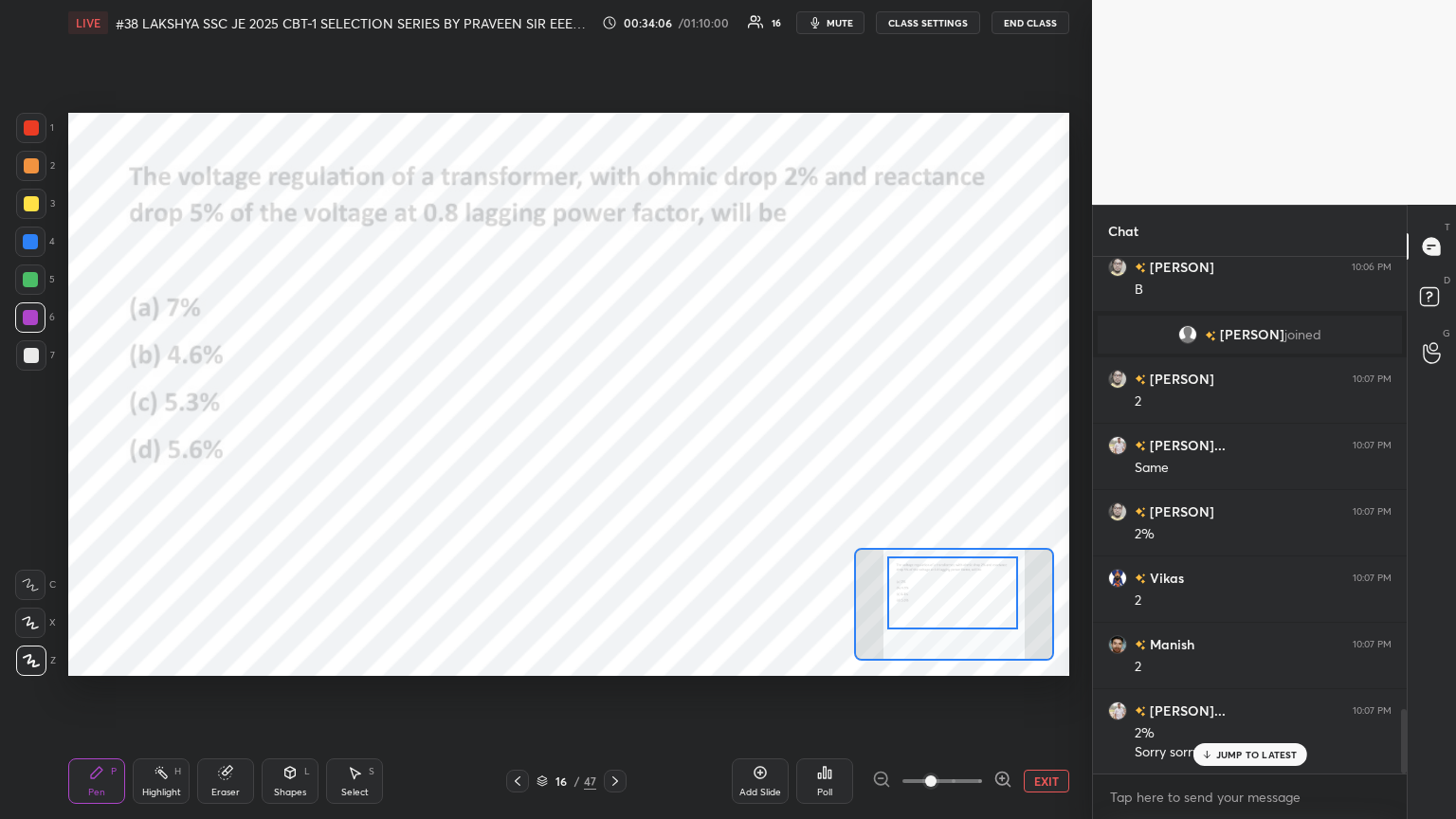 click at bounding box center (30, 280) 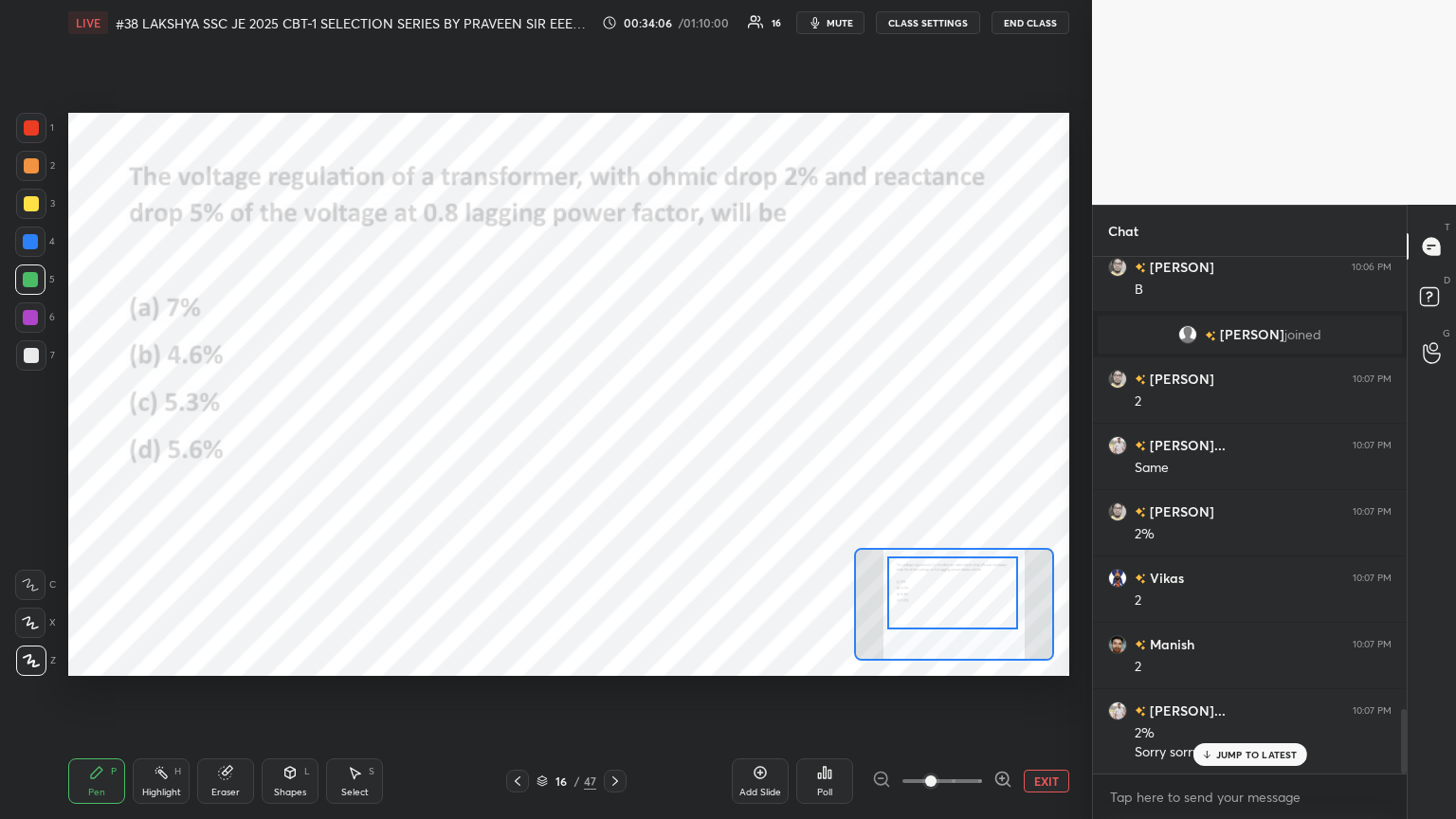 click at bounding box center (30, 242) 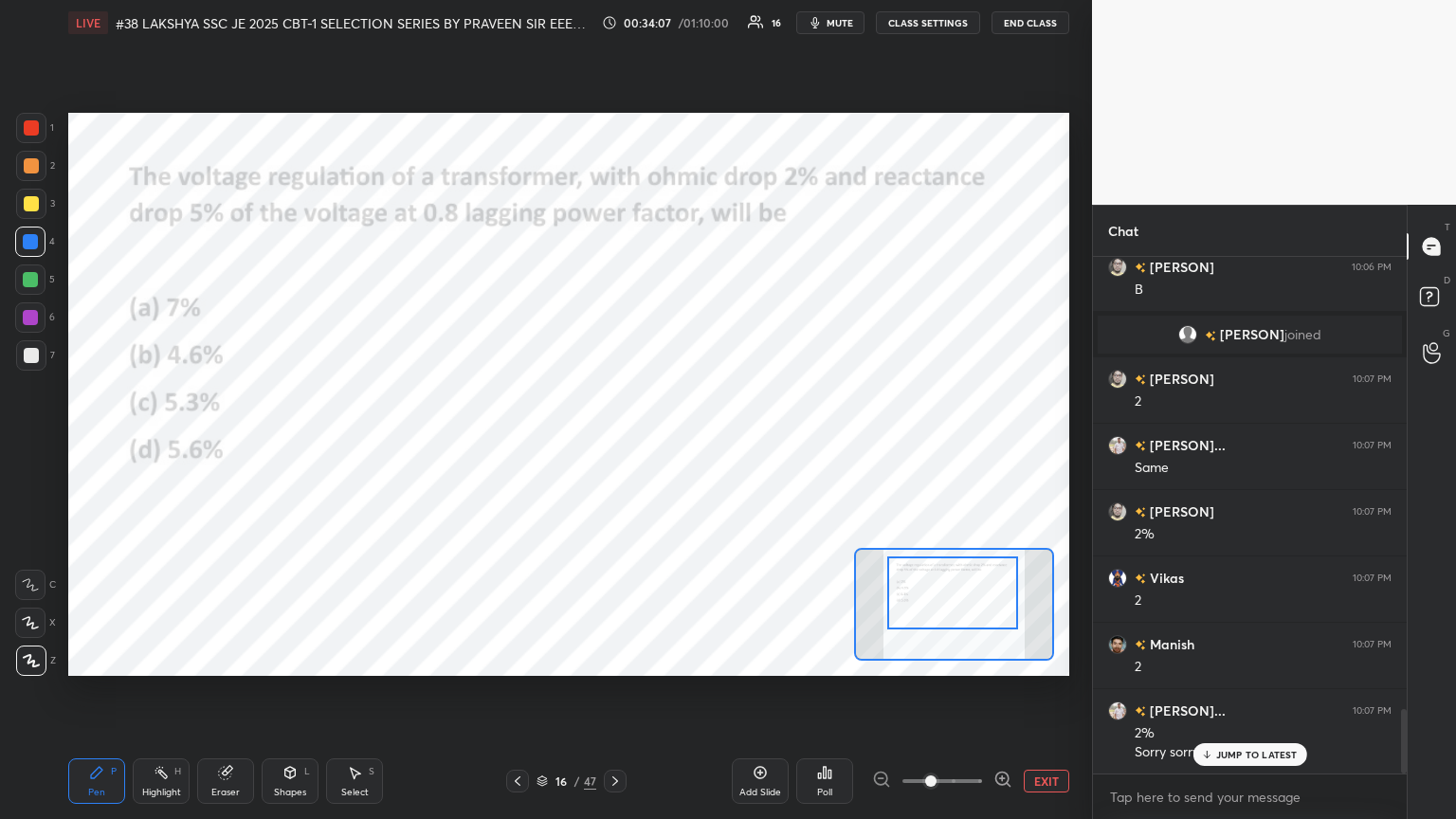 click at bounding box center (31, 204) 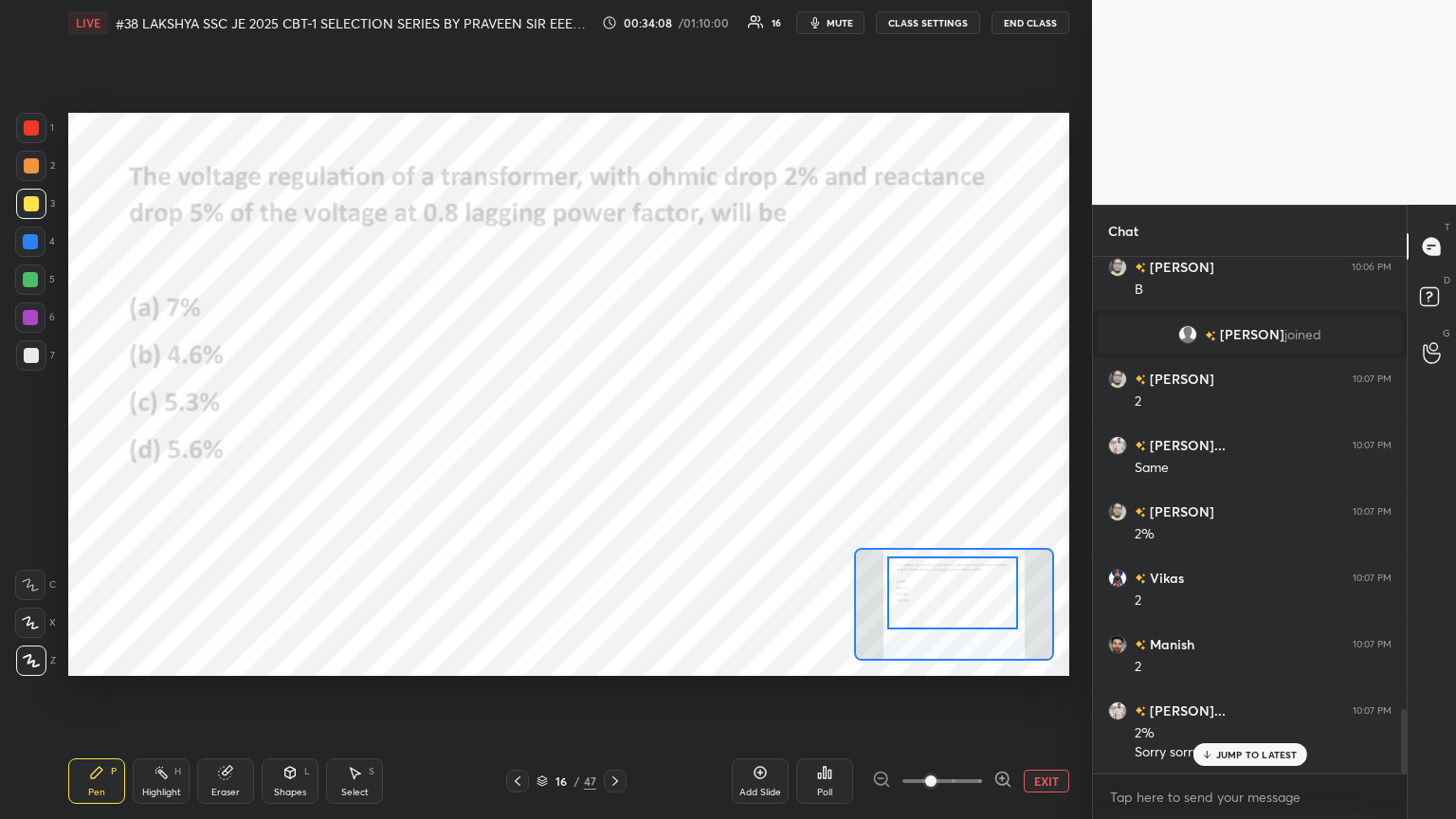 click at bounding box center (31, 128) 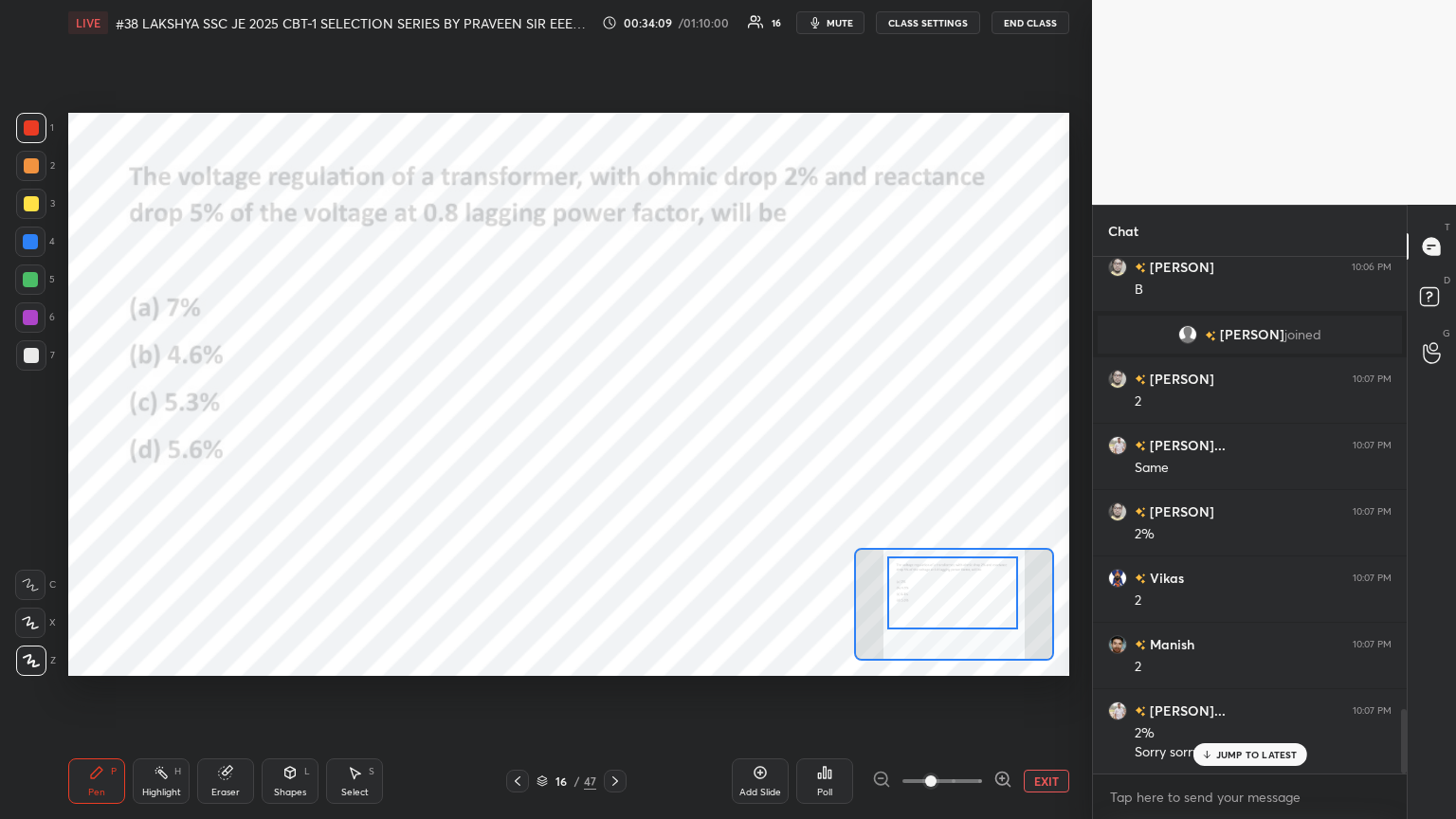 click on "Pen P" at bounding box center (97, 781) 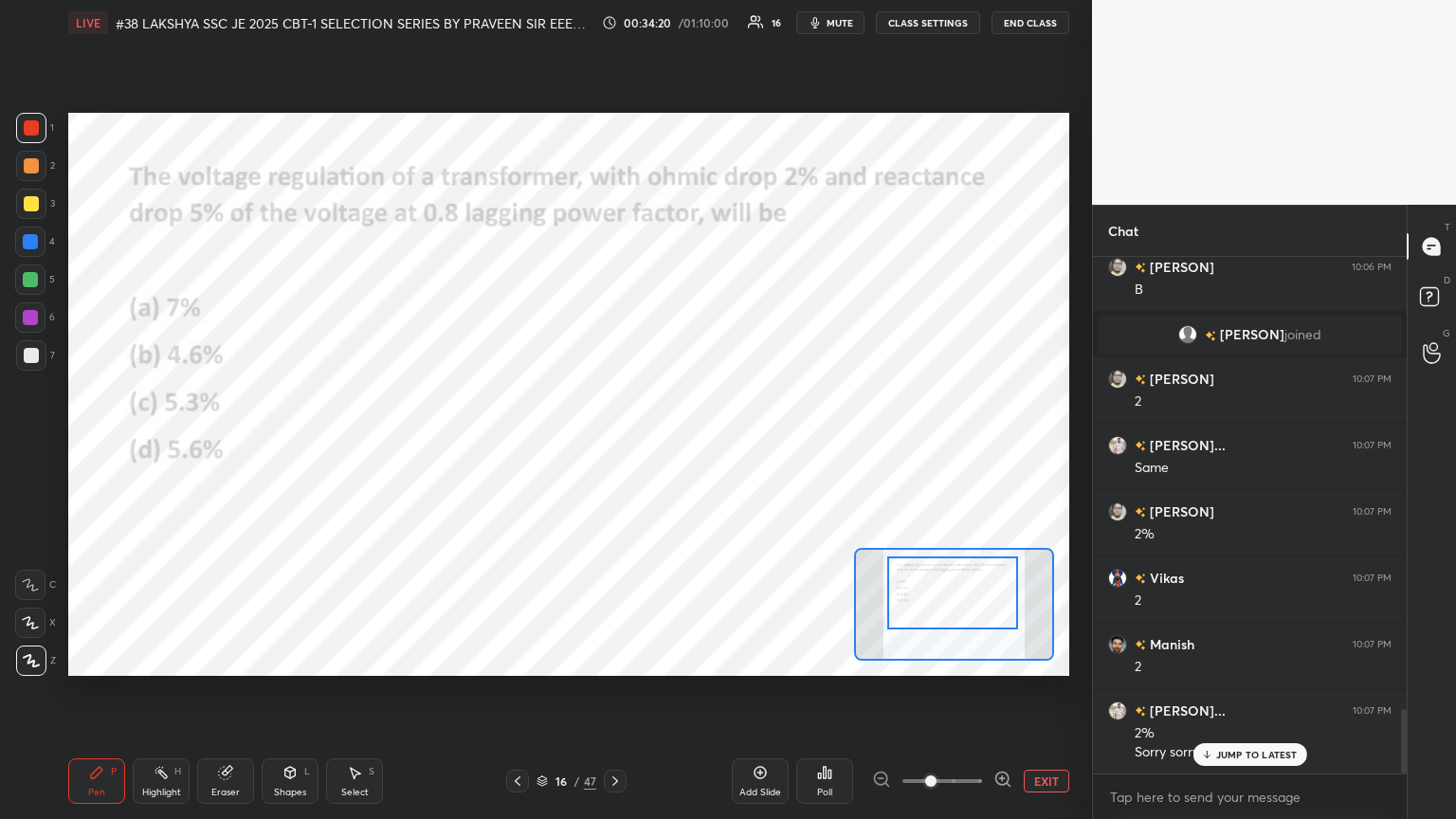 click on "JUMP TO LATEST" at bounding box center [1257, 755] 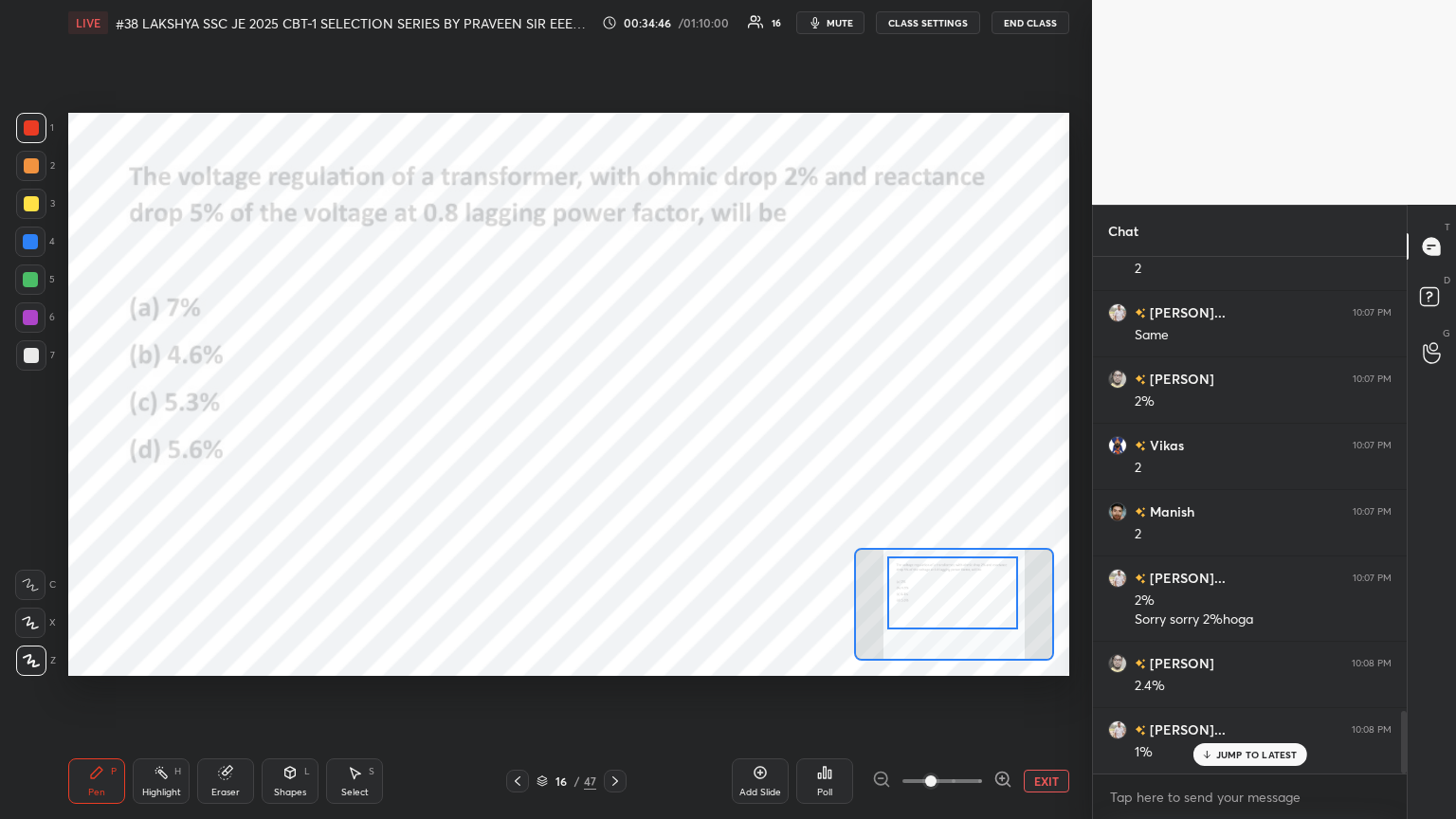 scroll, scrollTop: 3836, scrollLeft: 0, axis: vertical 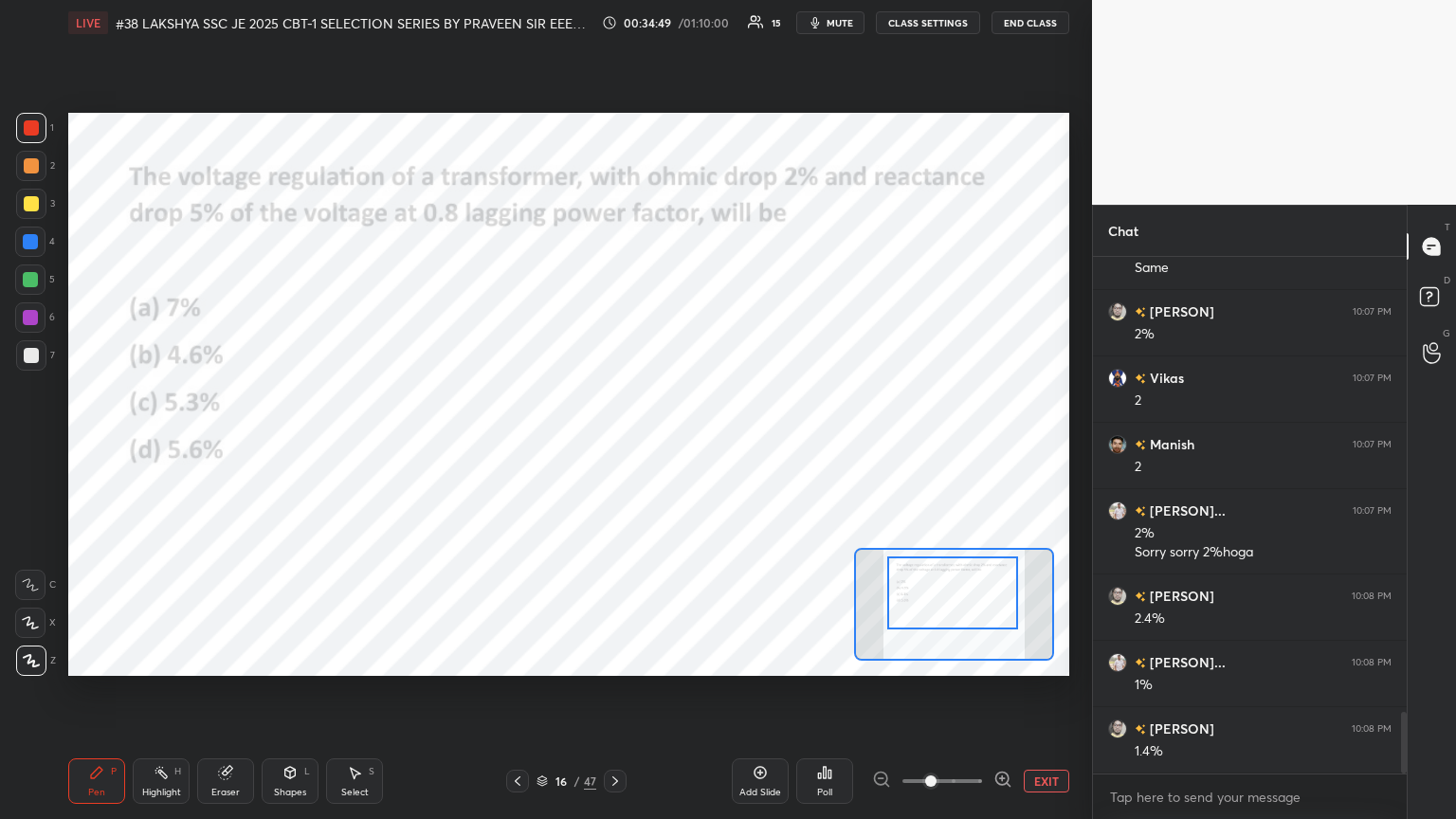 click on "mute" at bounding box center (840, 23) 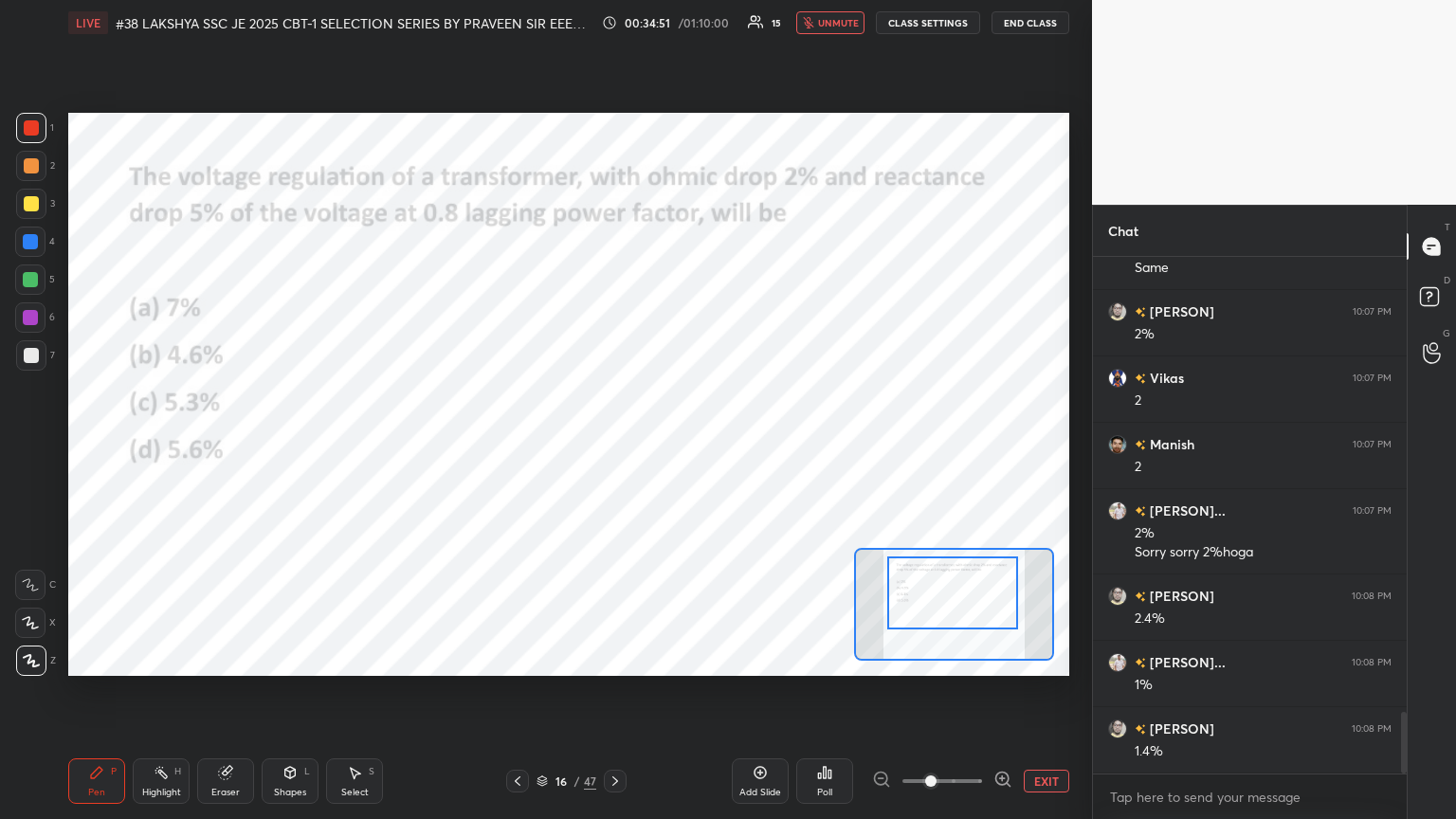 click on "unmute" at bounding box center [838, 23] 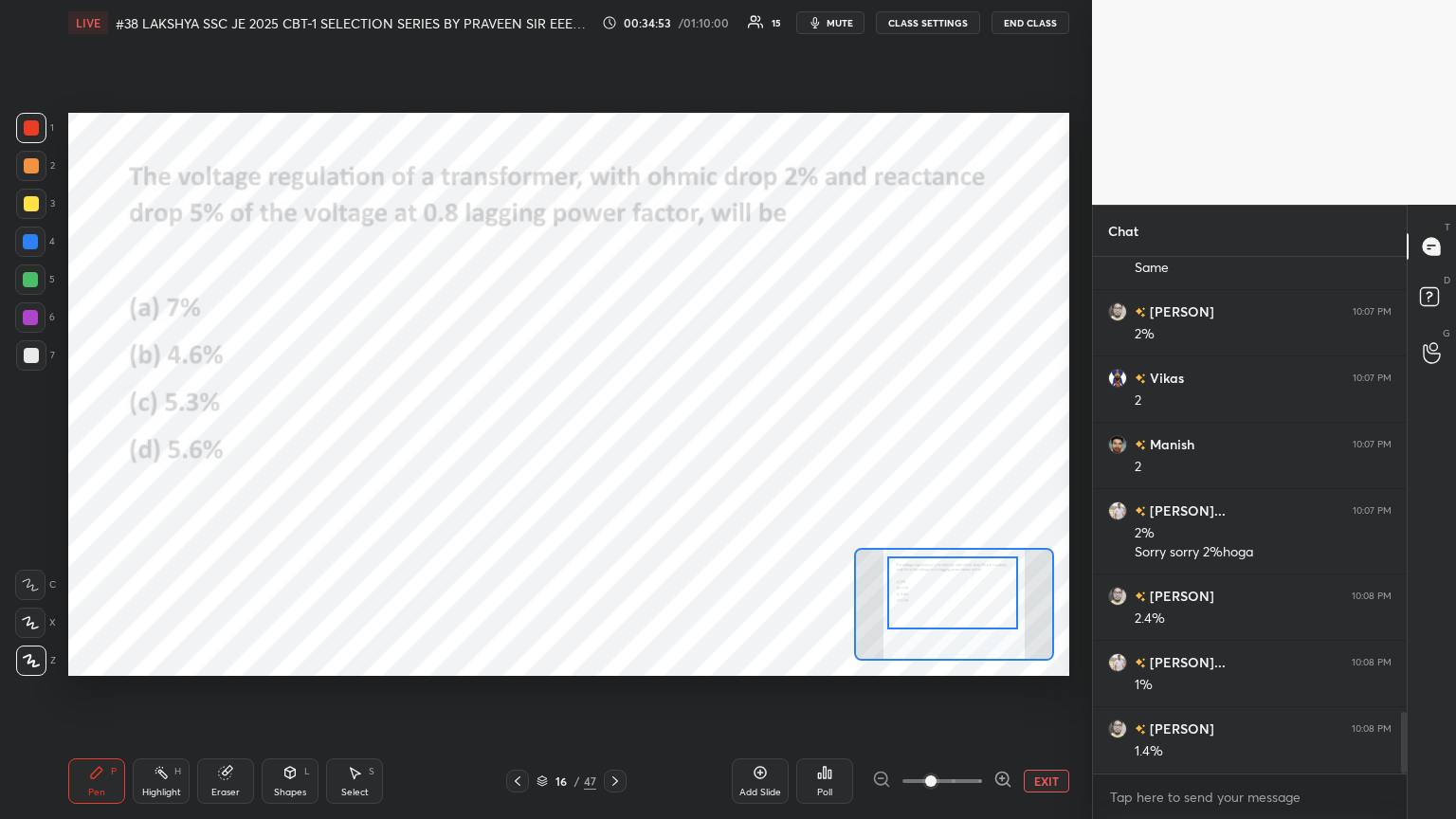 click on "mute" at bounding box center [840, 23] 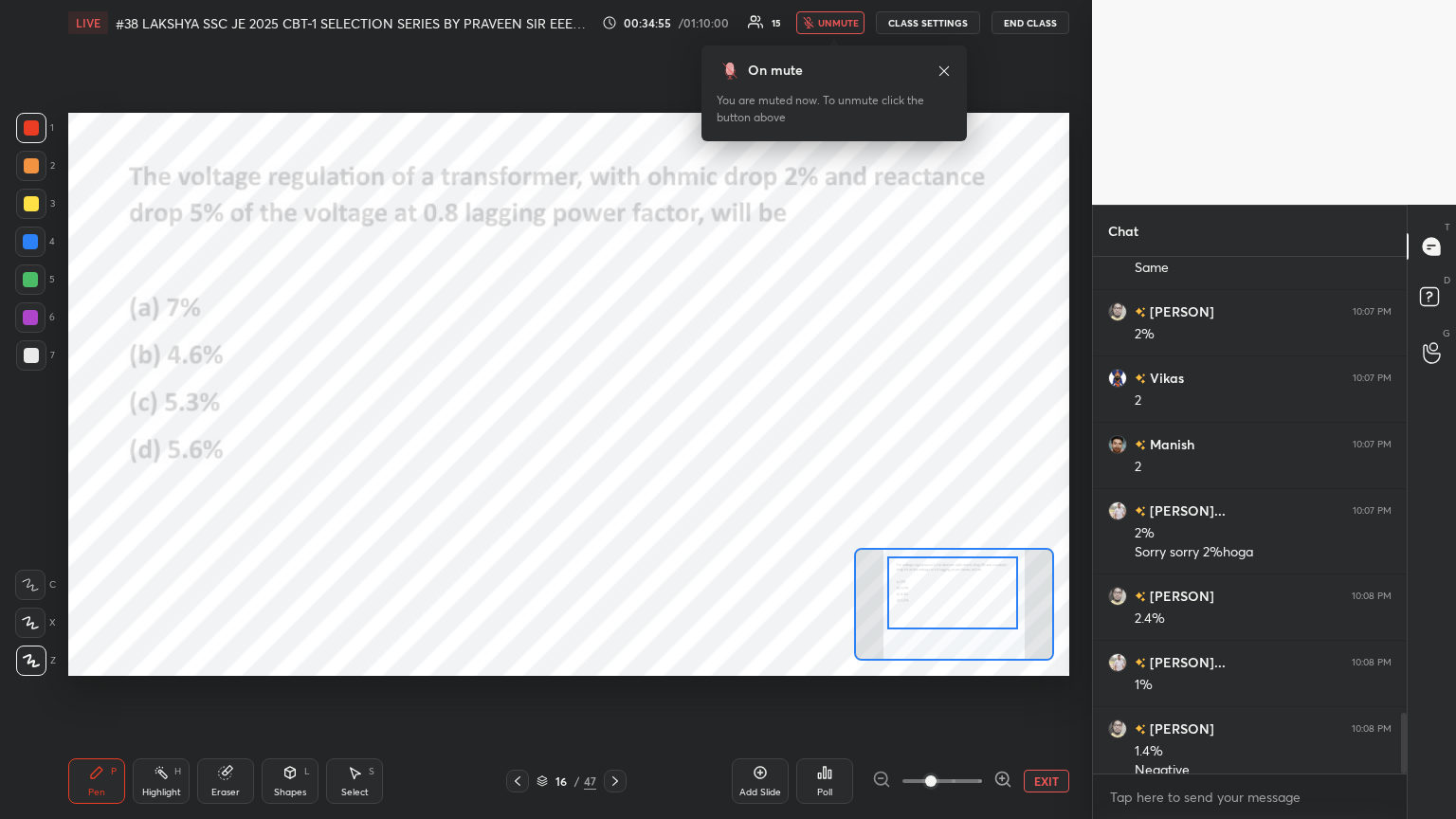 scroll, scrollTop: 3855, scrollLeft: 0, axis: vertical 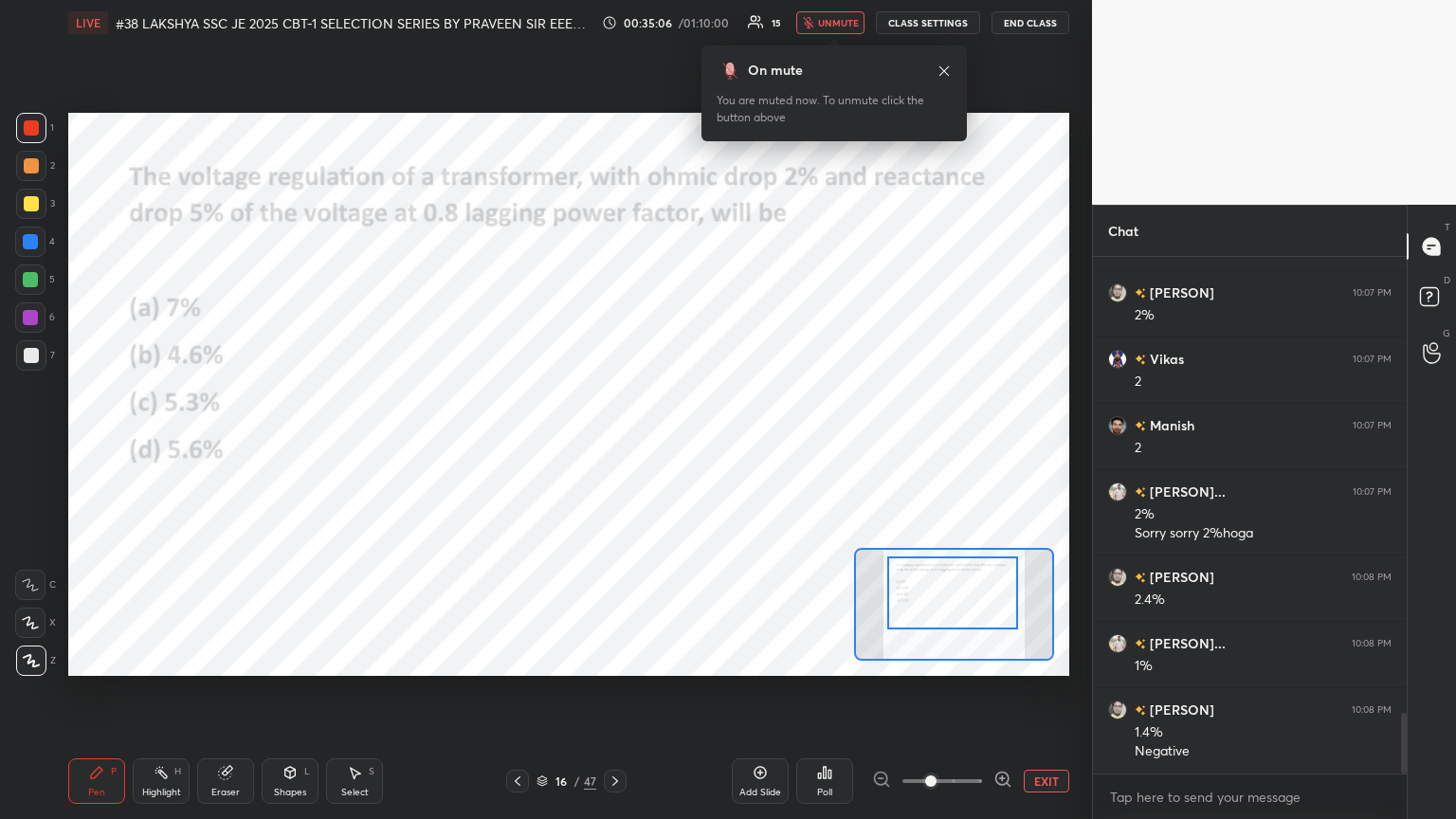 click on "Eraser" at bounding box center (226, 792) 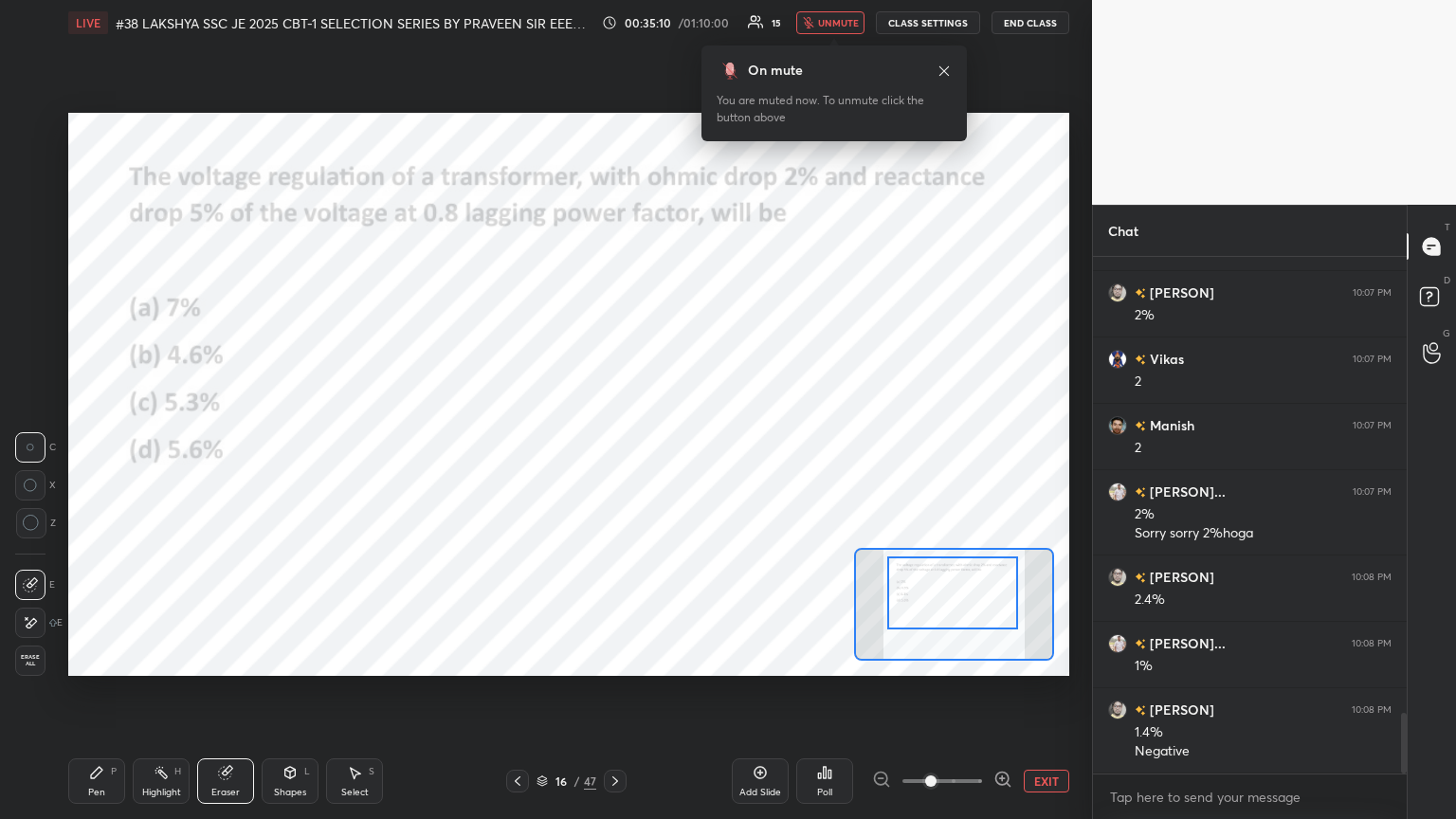 click on "1 2 3 4 5 6 7 C X Z C X Z E E Erase all   H H LIVE #38 LAKSHYA SSC JE 2025 CBT-1 SELECTION SERIES BY [PERSON] [PERSON] 00:35:10 /  01:10:00 15 unmute CLASS SETTINGS End Class Setting up your live class Poll for   secs No correct answer Start poll Back #38 LAKSHYA SSC JE 2025 CBT-1 SELECTION SERIES BY [PERSON] [PERSON] [PERSON] Pen P Highlight H Eraser Shapes L Select S 16 / 47 Add Slide Poll EXIT" at bounding box center (538, 410) 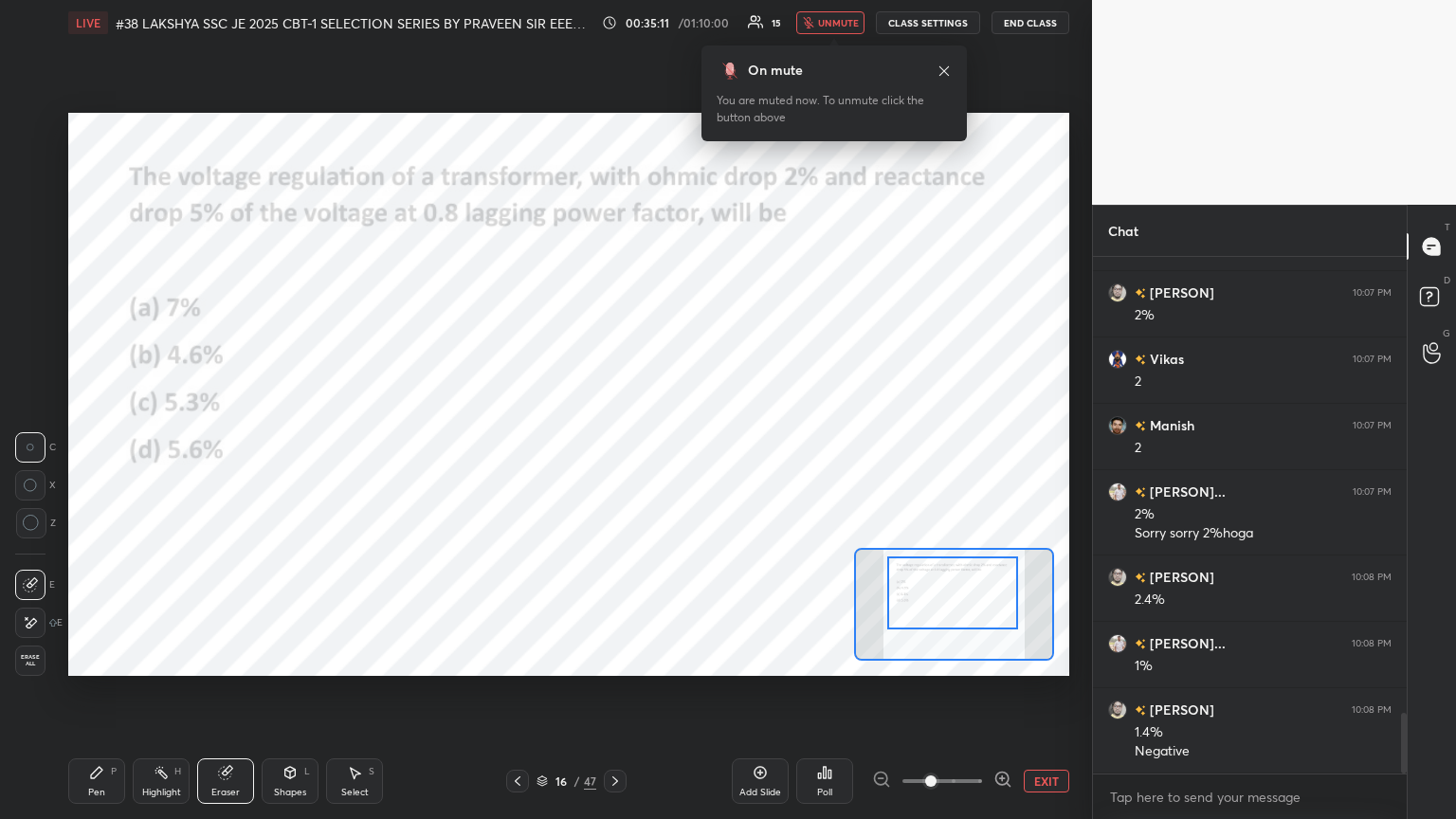 click on "Pen P" at bounding box center [97, 781] 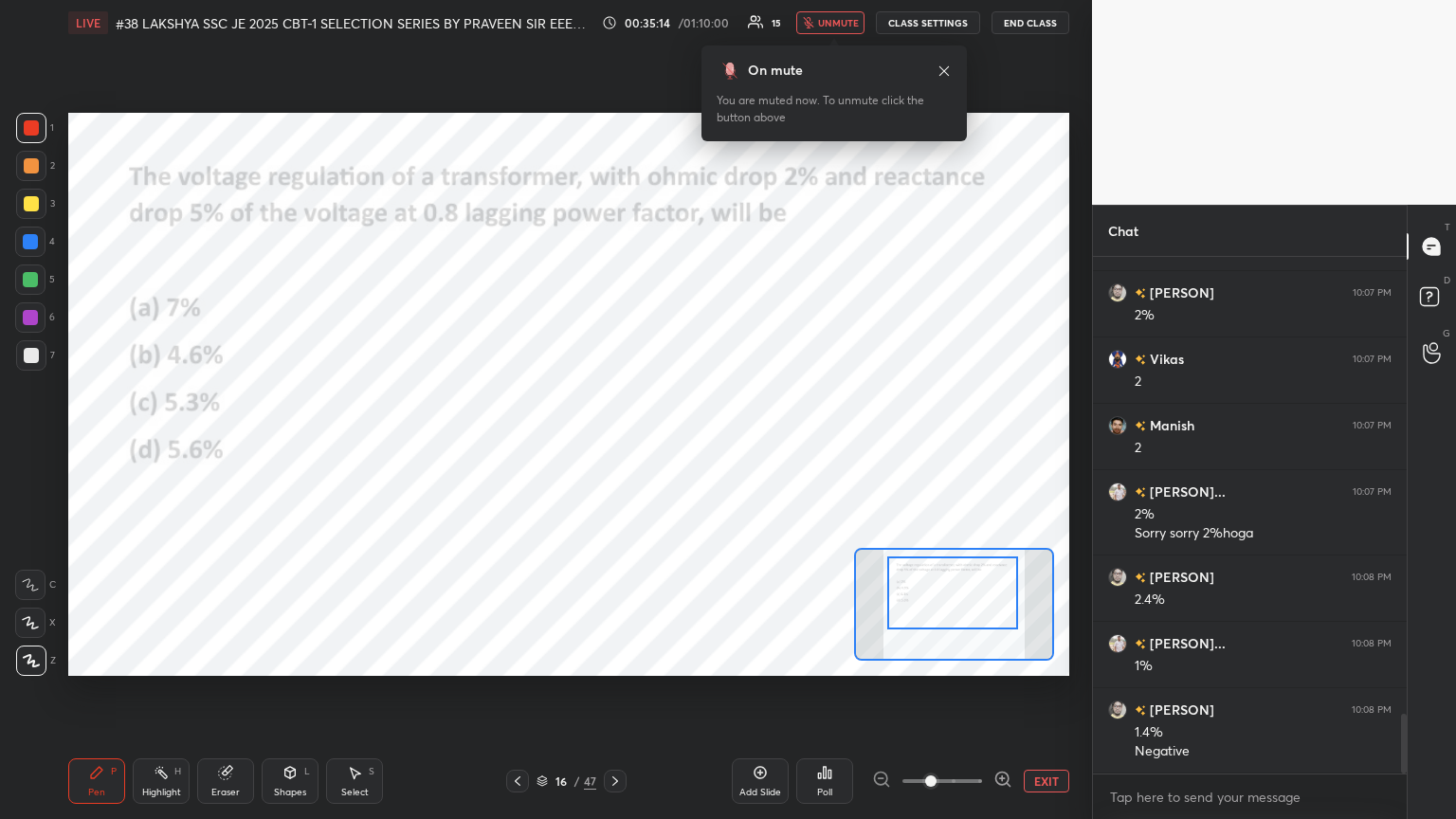 scroll, scrollTop: 3921, scrollLeft: 0, axis: vertical 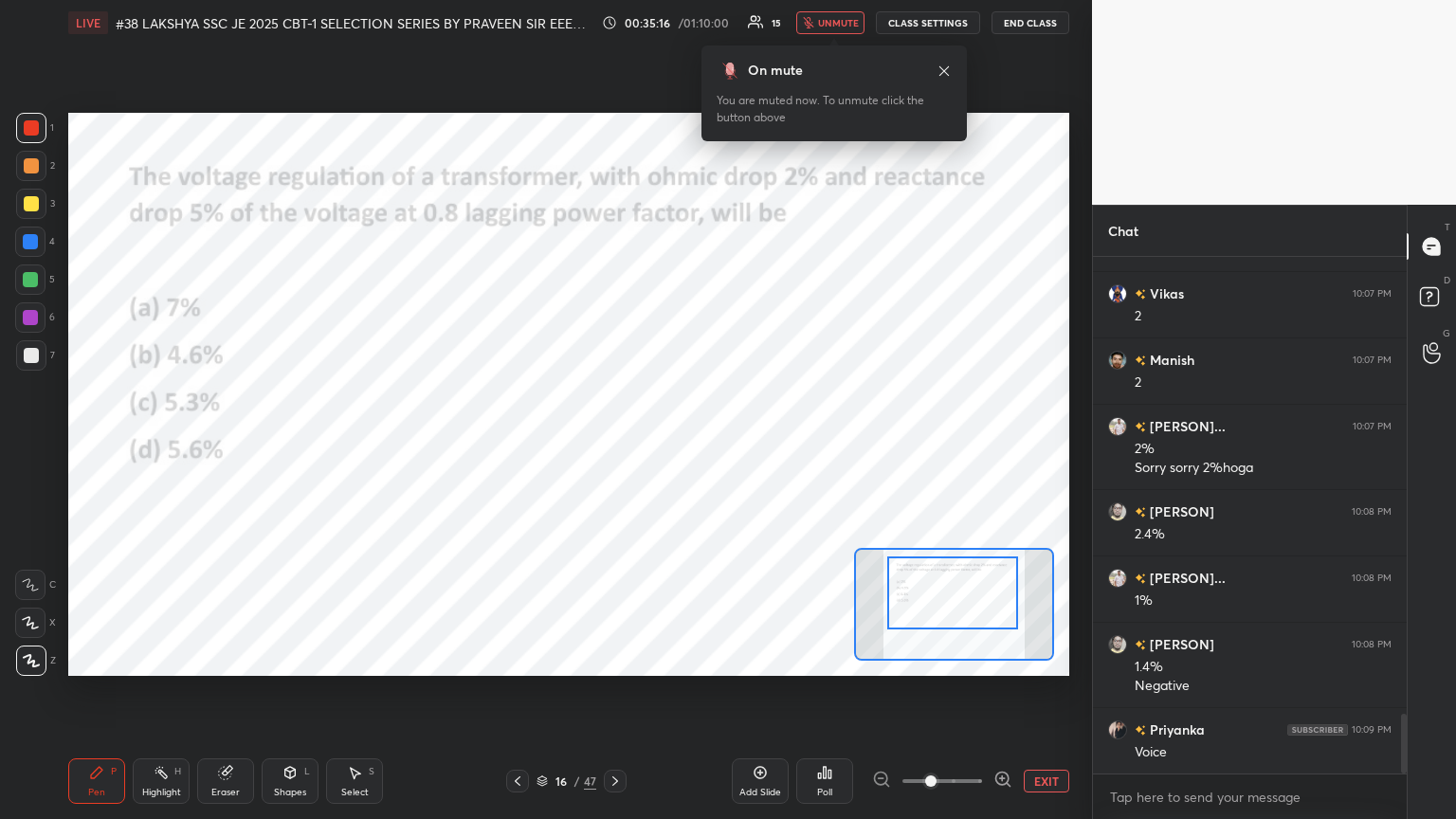 click on "unmute" at bounding box center [830, 23] 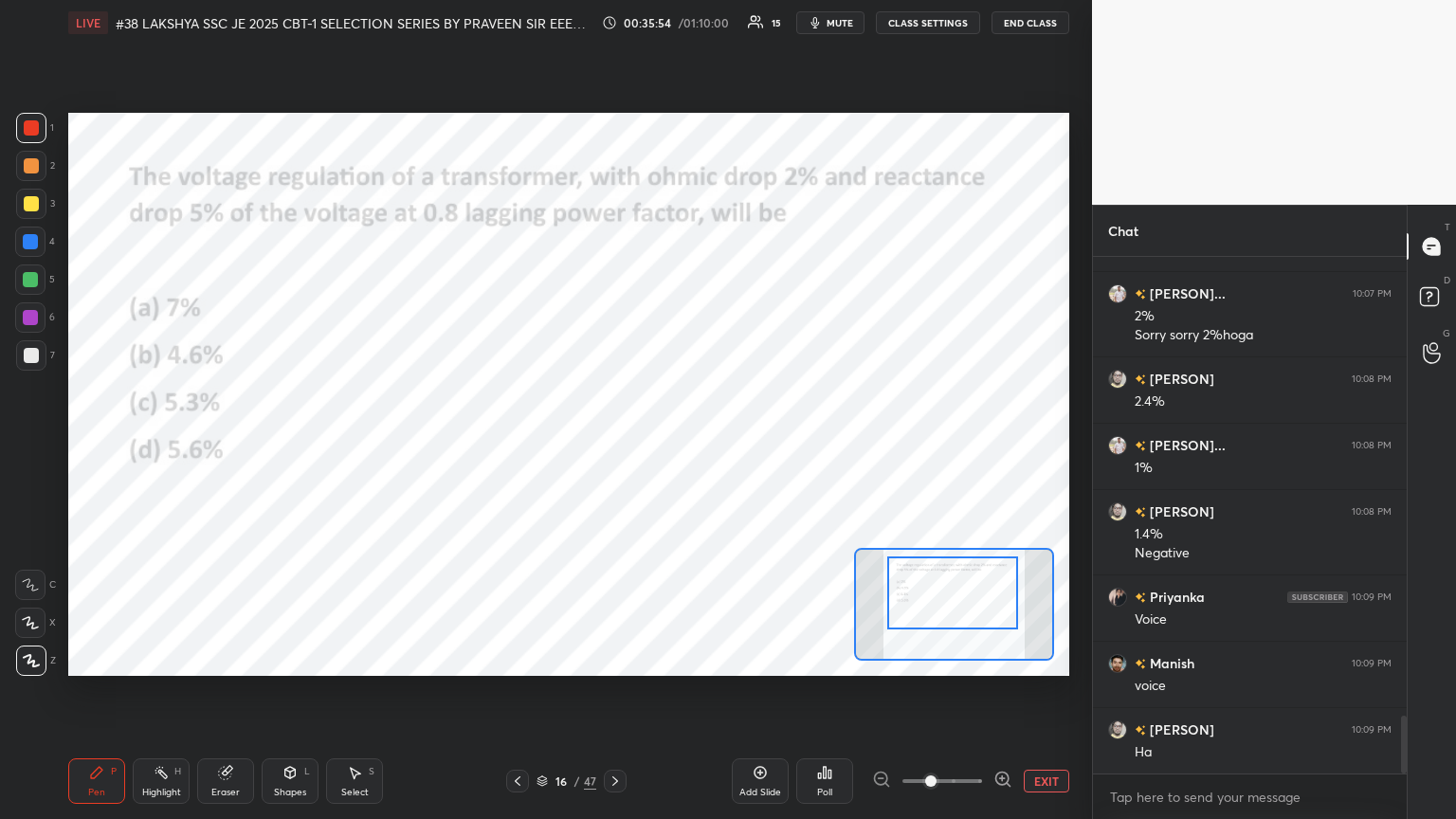 scroll, scrollTop: 4121, scrollLeft: 0, axis: vertical 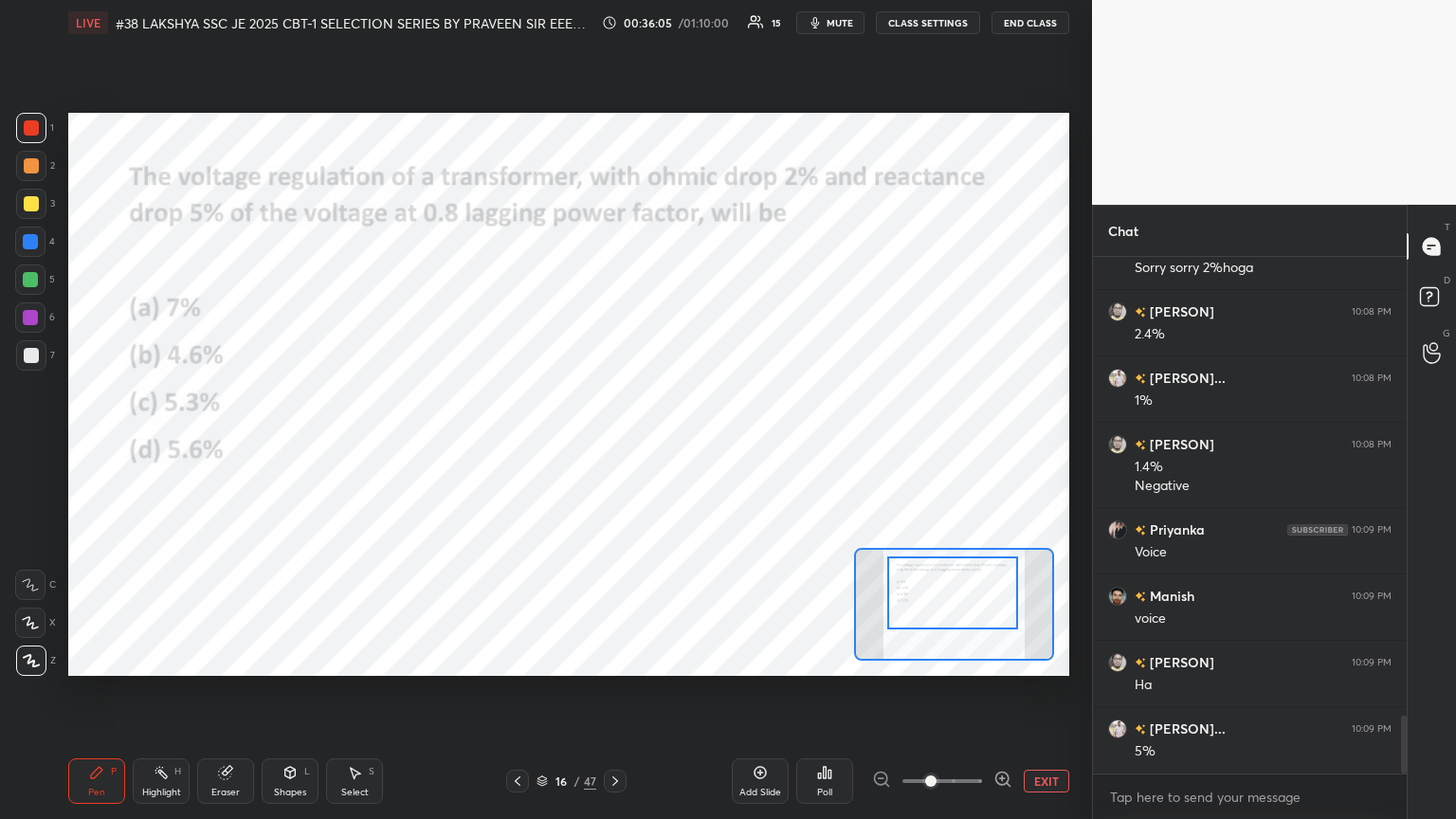 click on "Eraser" at bounding box center [226, 792] 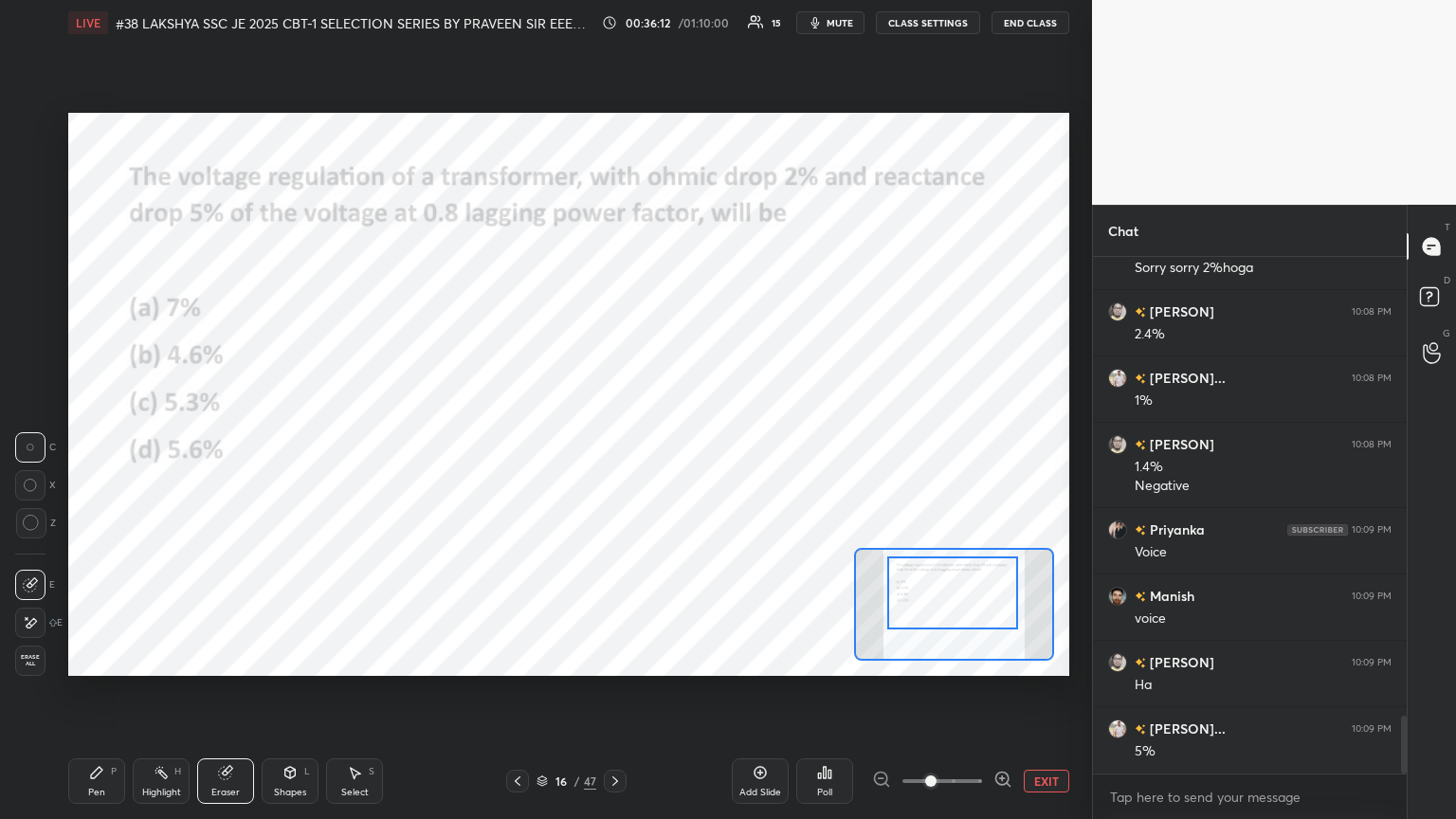click on "Pen" at bounding box center (97, 792) 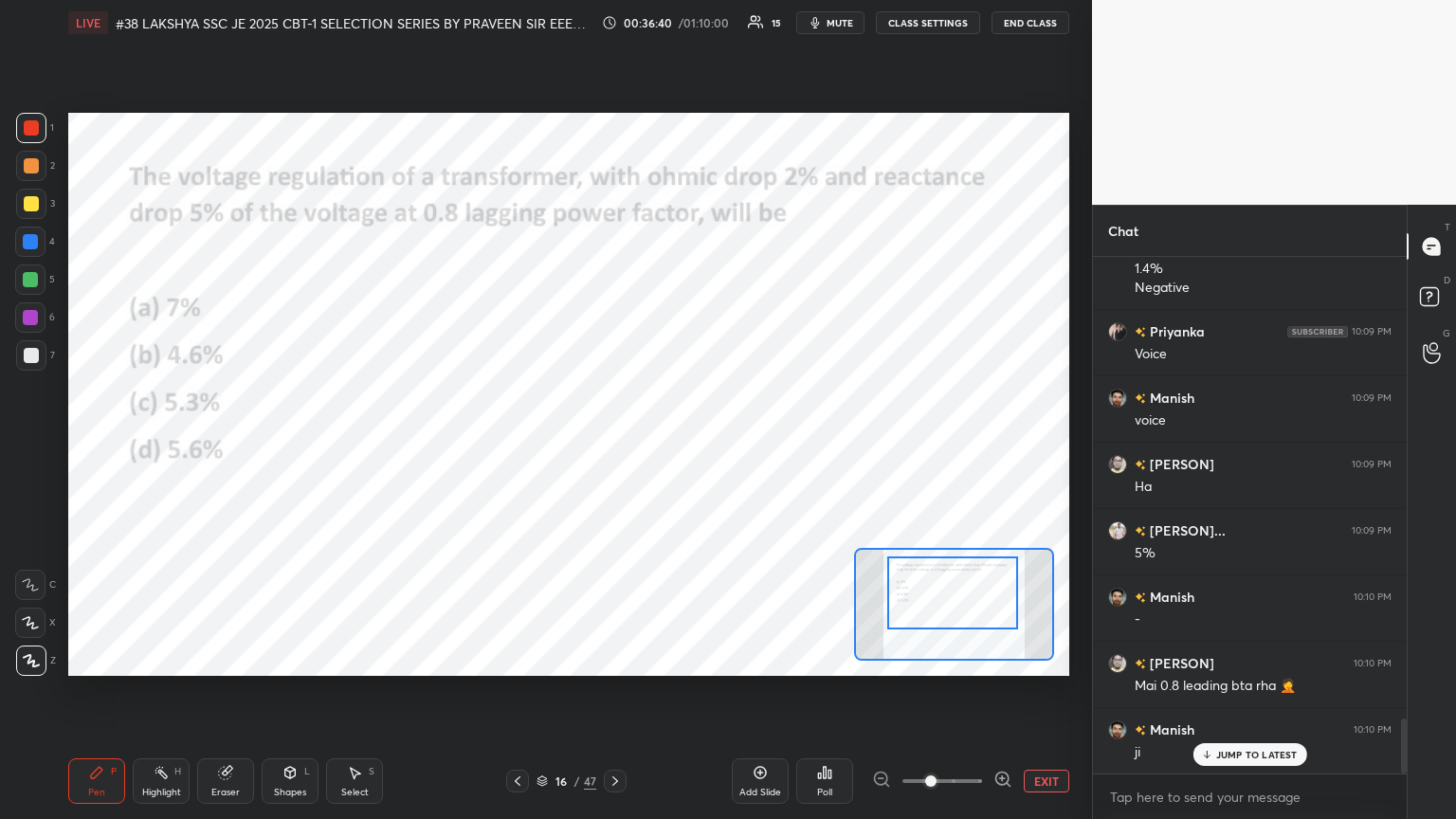 scroll, scrollTop: 4386, scrollLeft: 0, axis: vertical 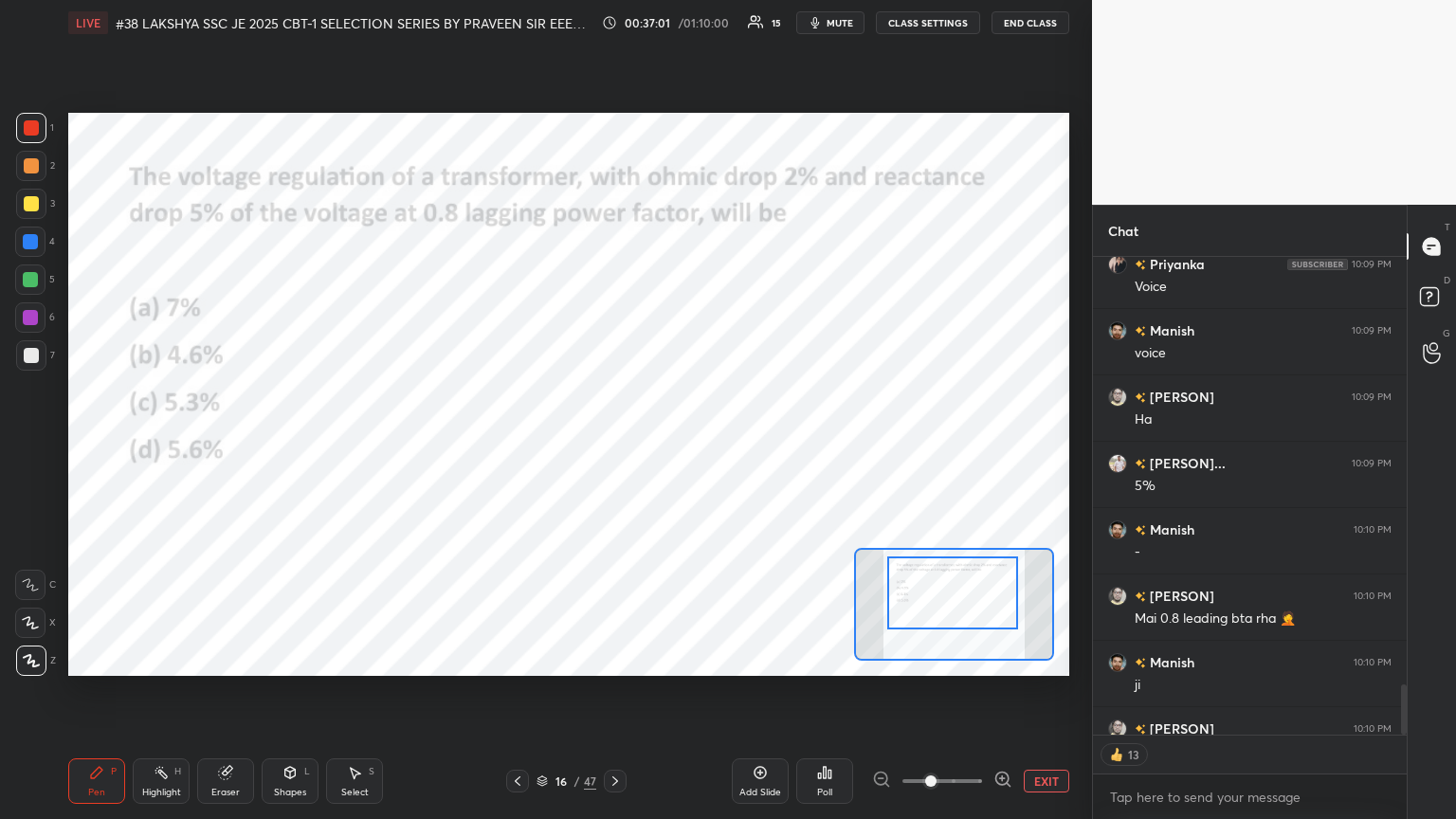 click on "Eraser" at bounding box center [226, 792] 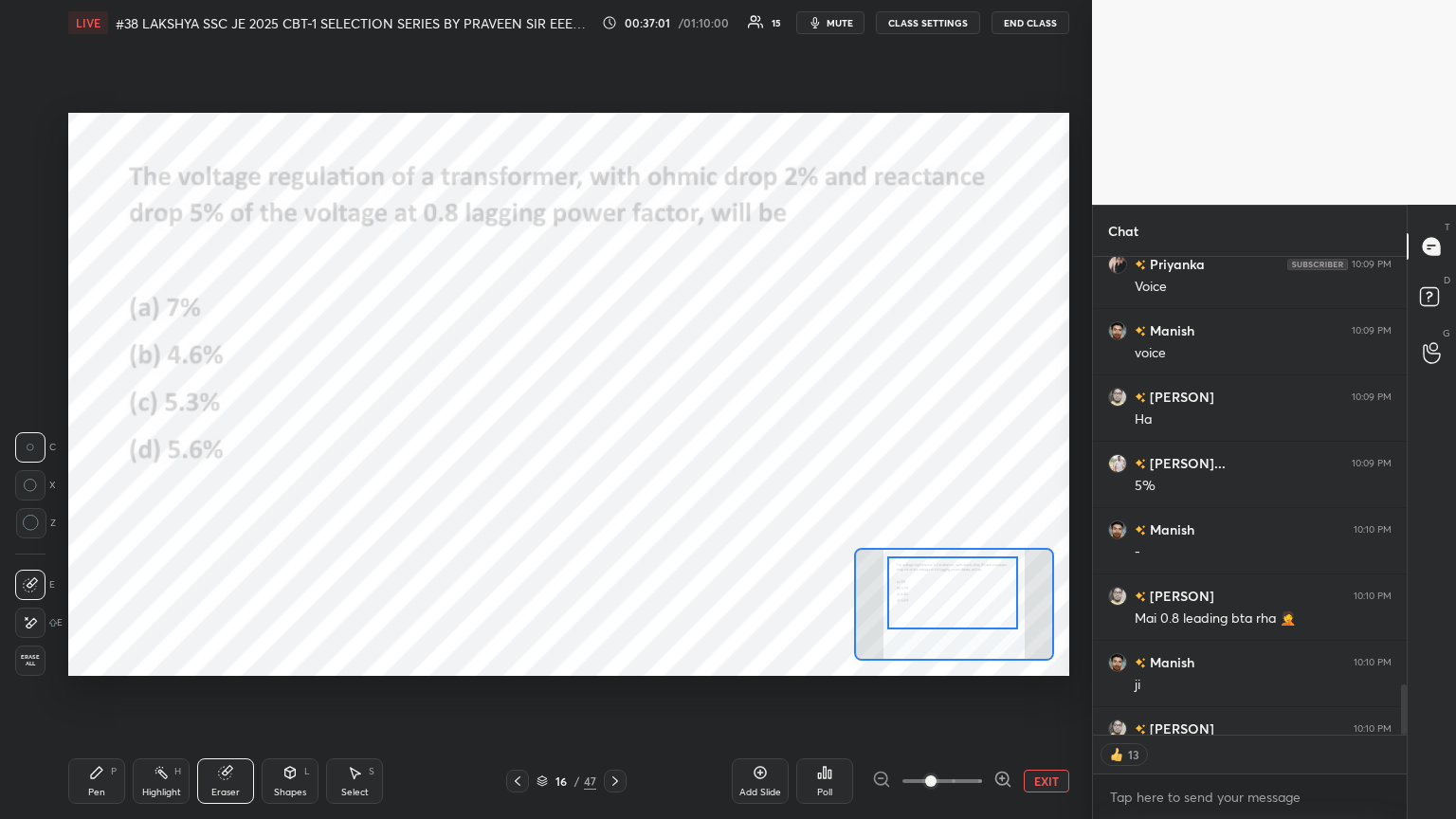 click on "Erase all" at bounding box center (30, 661) 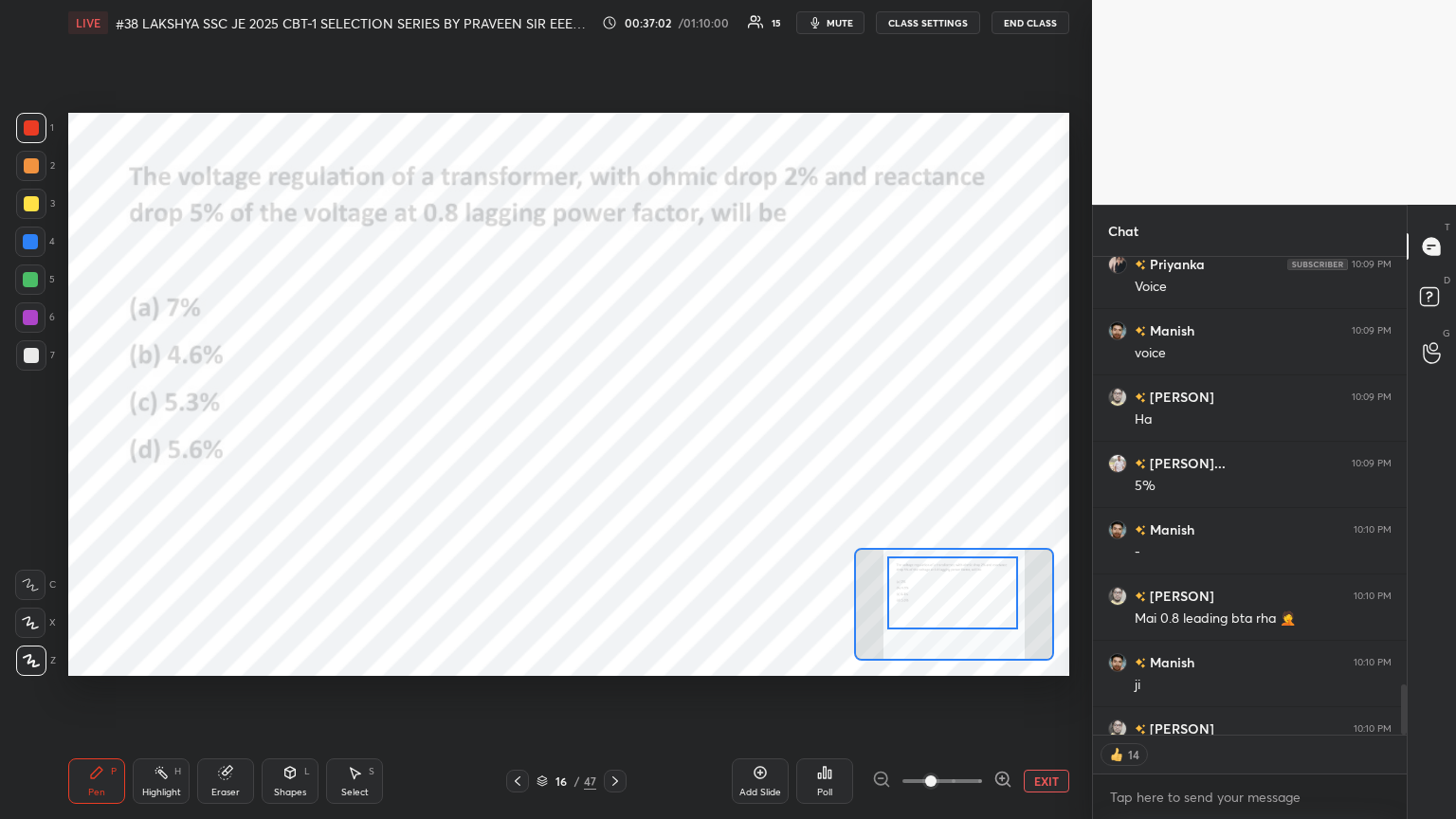 click on "Pen P" at bounding box center (97, 781) 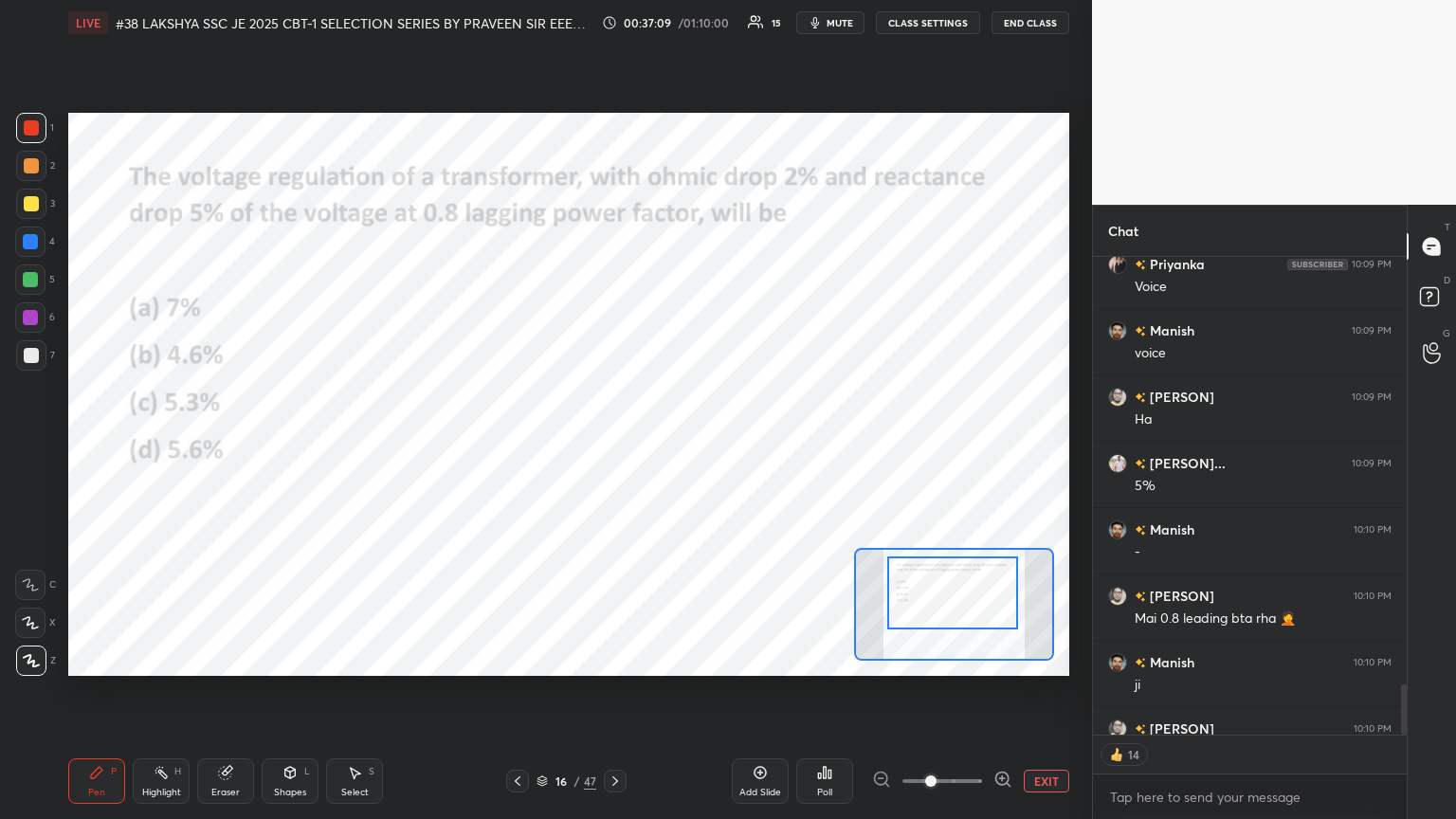 click on "Eraser" at bounding box center [226, 781] 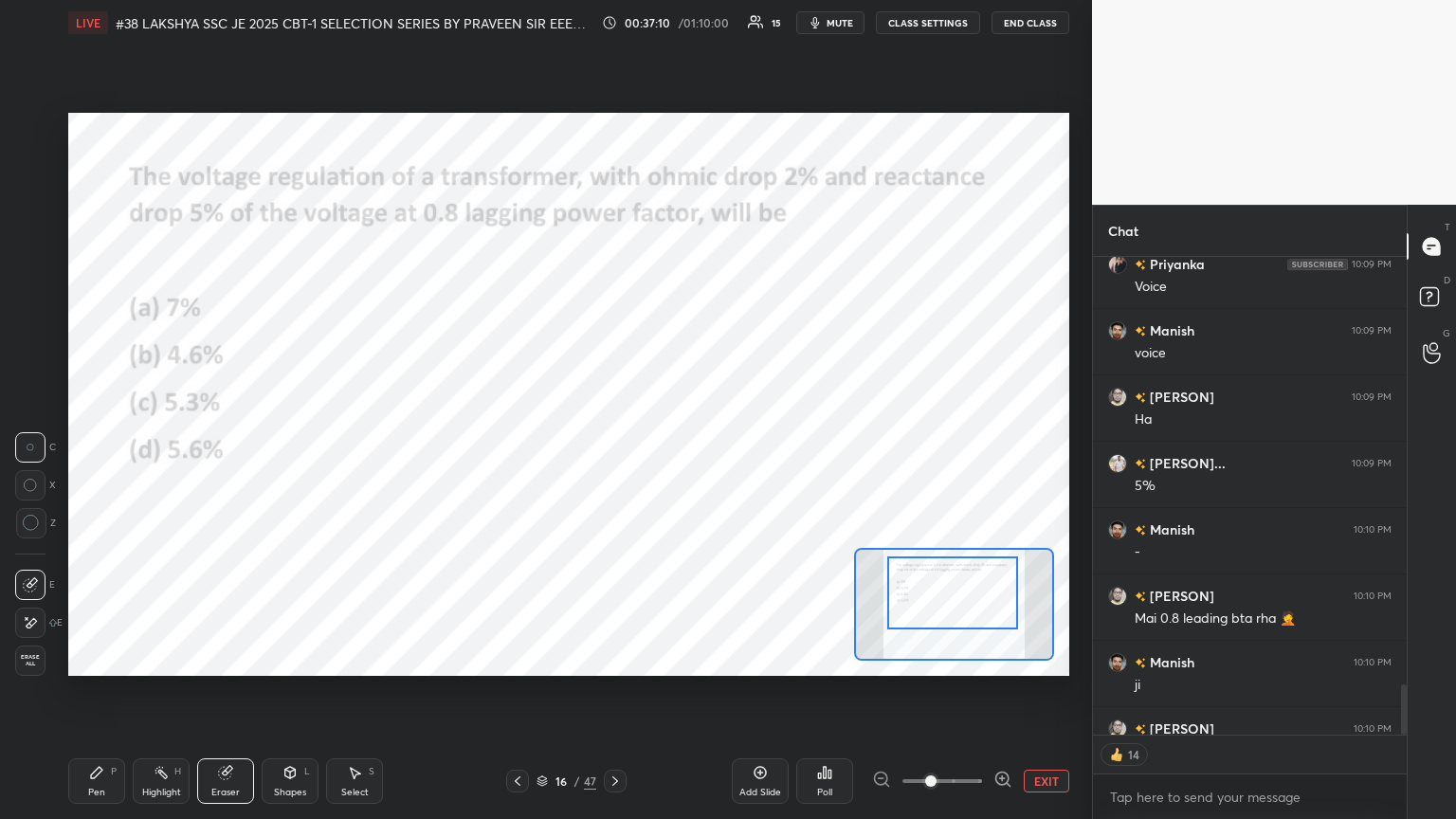 drag, startPoint x: 27, startPoint y: 657, endPoint x: 69, endPoint y: 736, distance: 89.47067 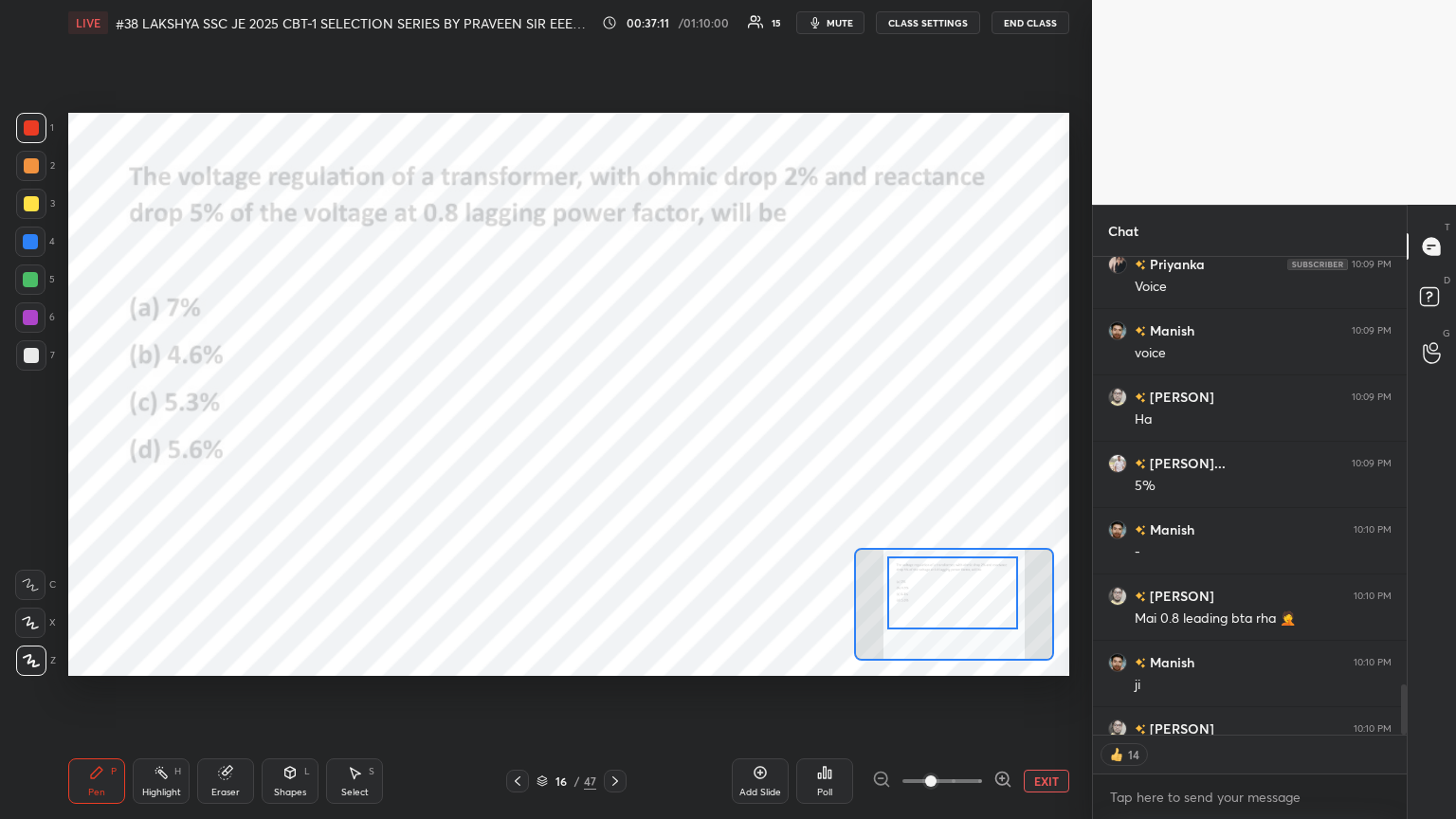 click on "Setting up your live class Poll for   secs No correct answer Start poll" at bounding box center [569, 394] 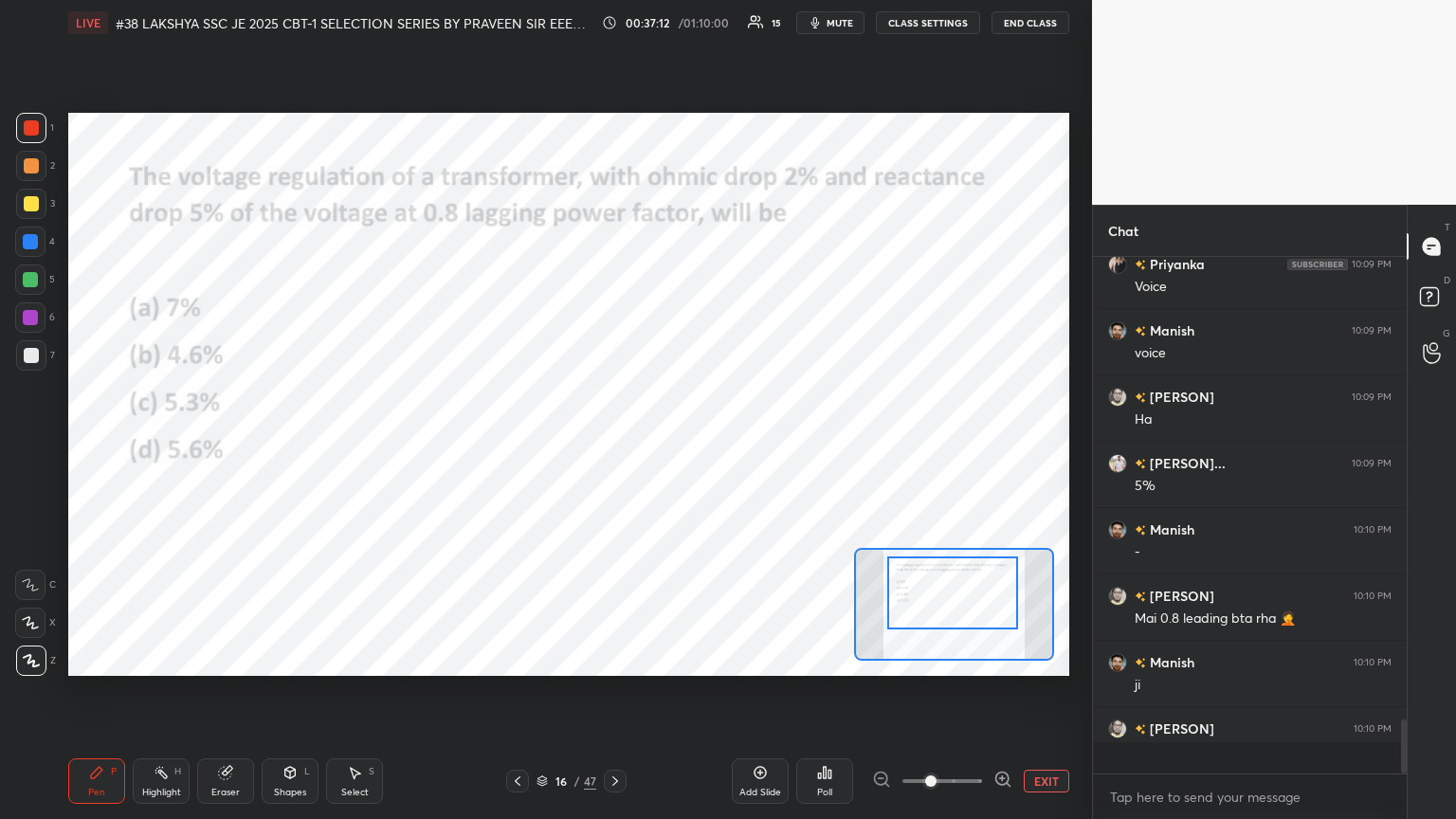scroll, scrollTop: 6, scrollLeft: 6, axis: both 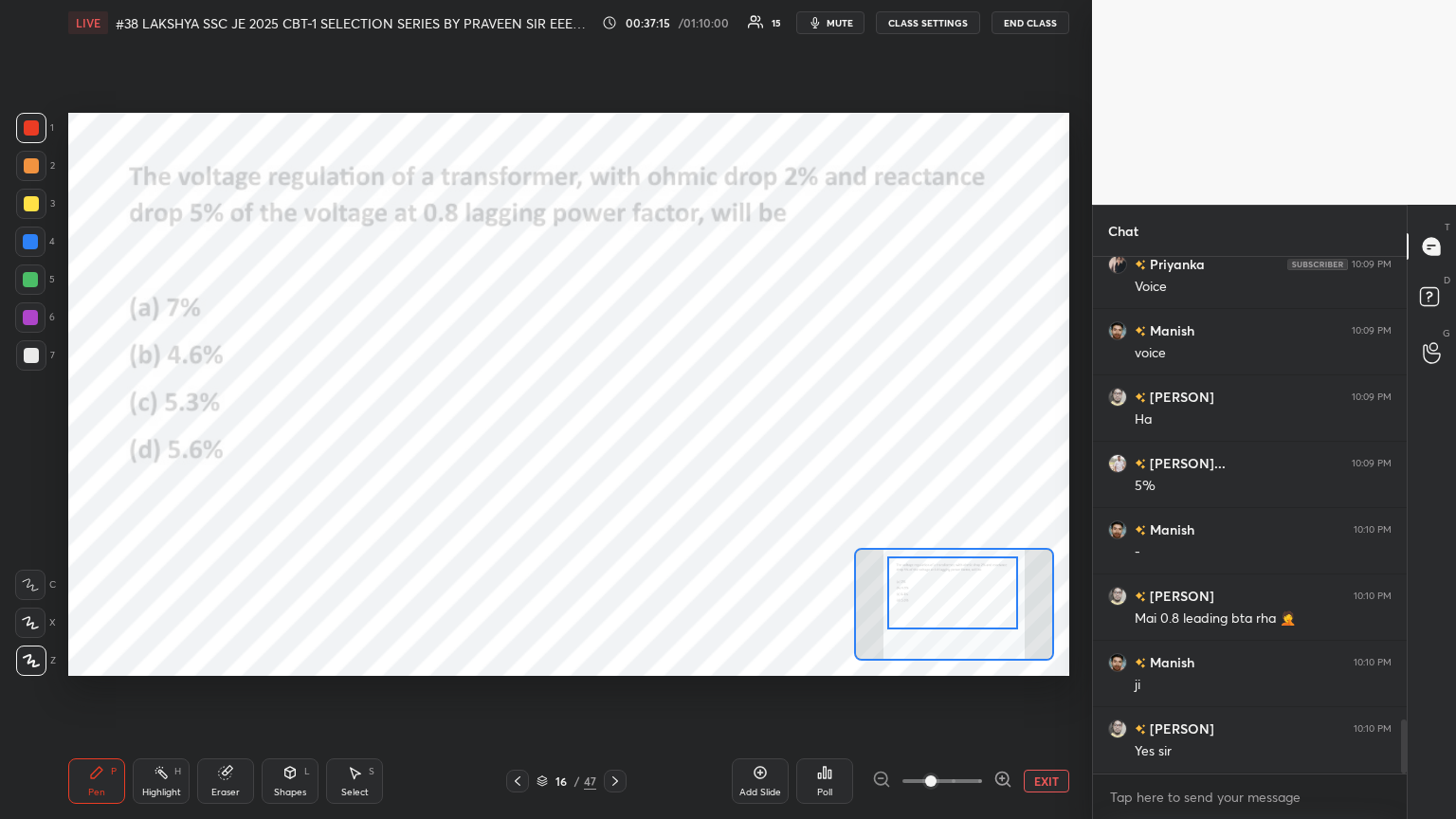 click 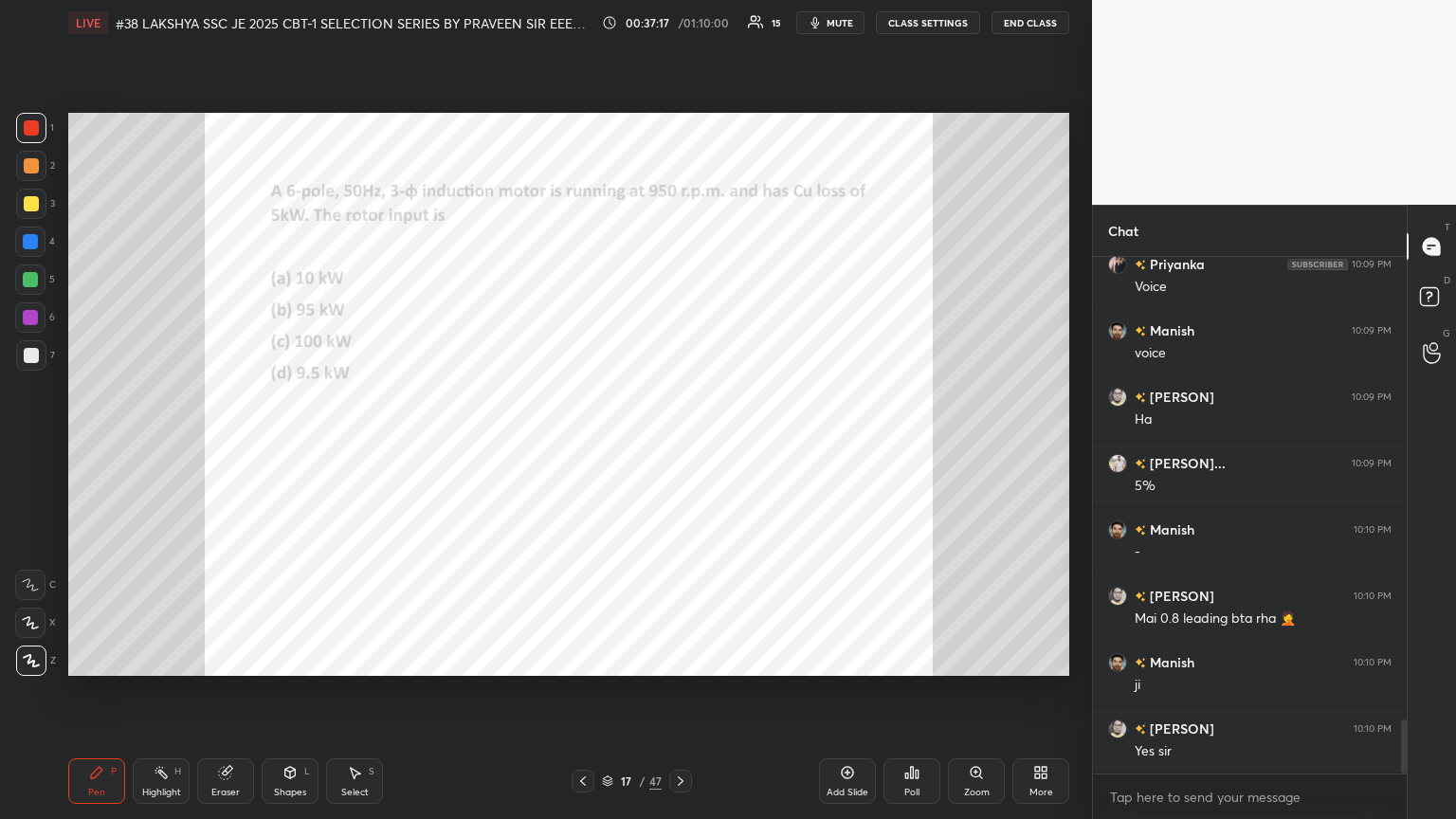 click 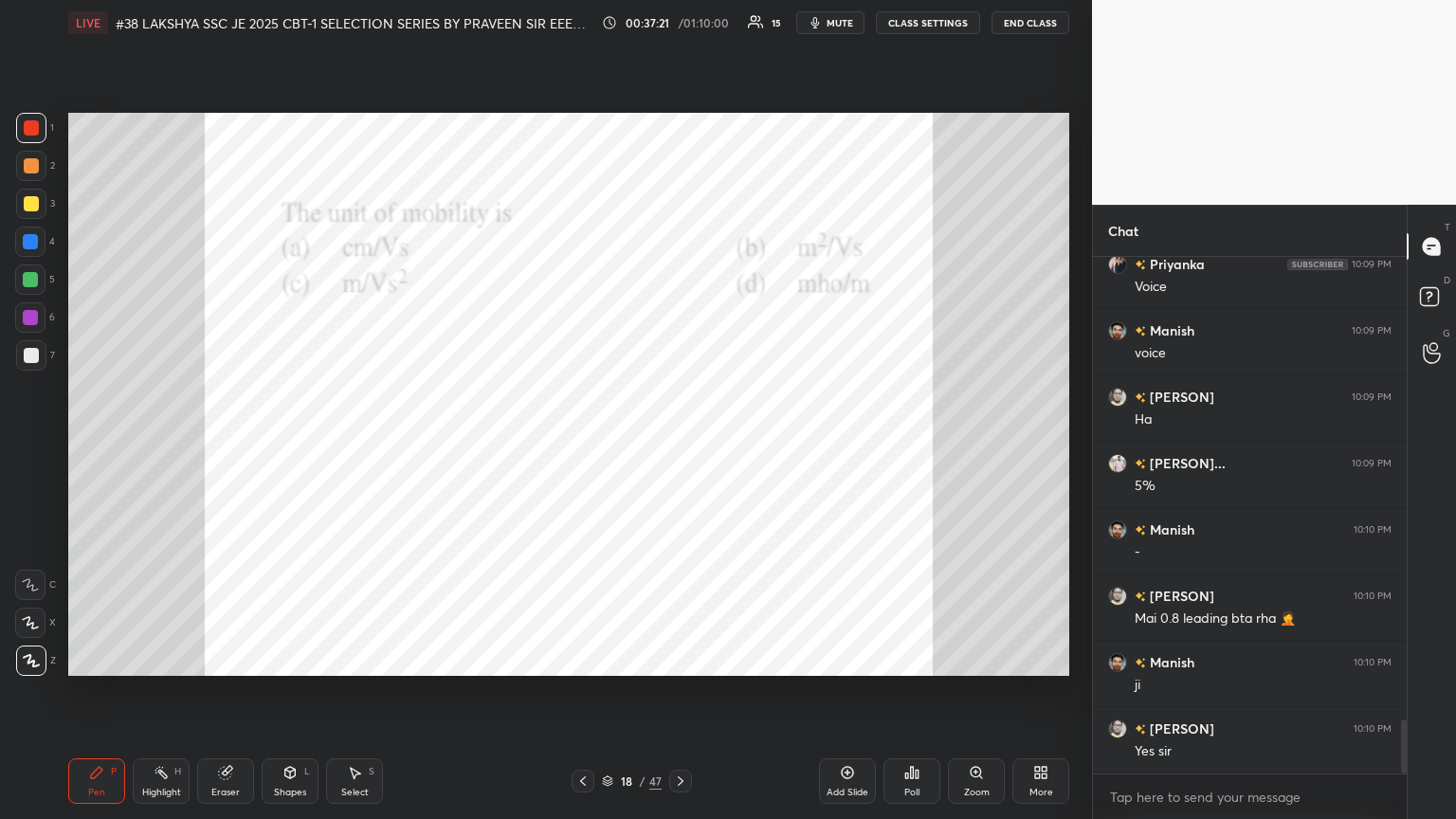 scroll, scrollTop: 4432, scrollLeft: 0, axis: vertical 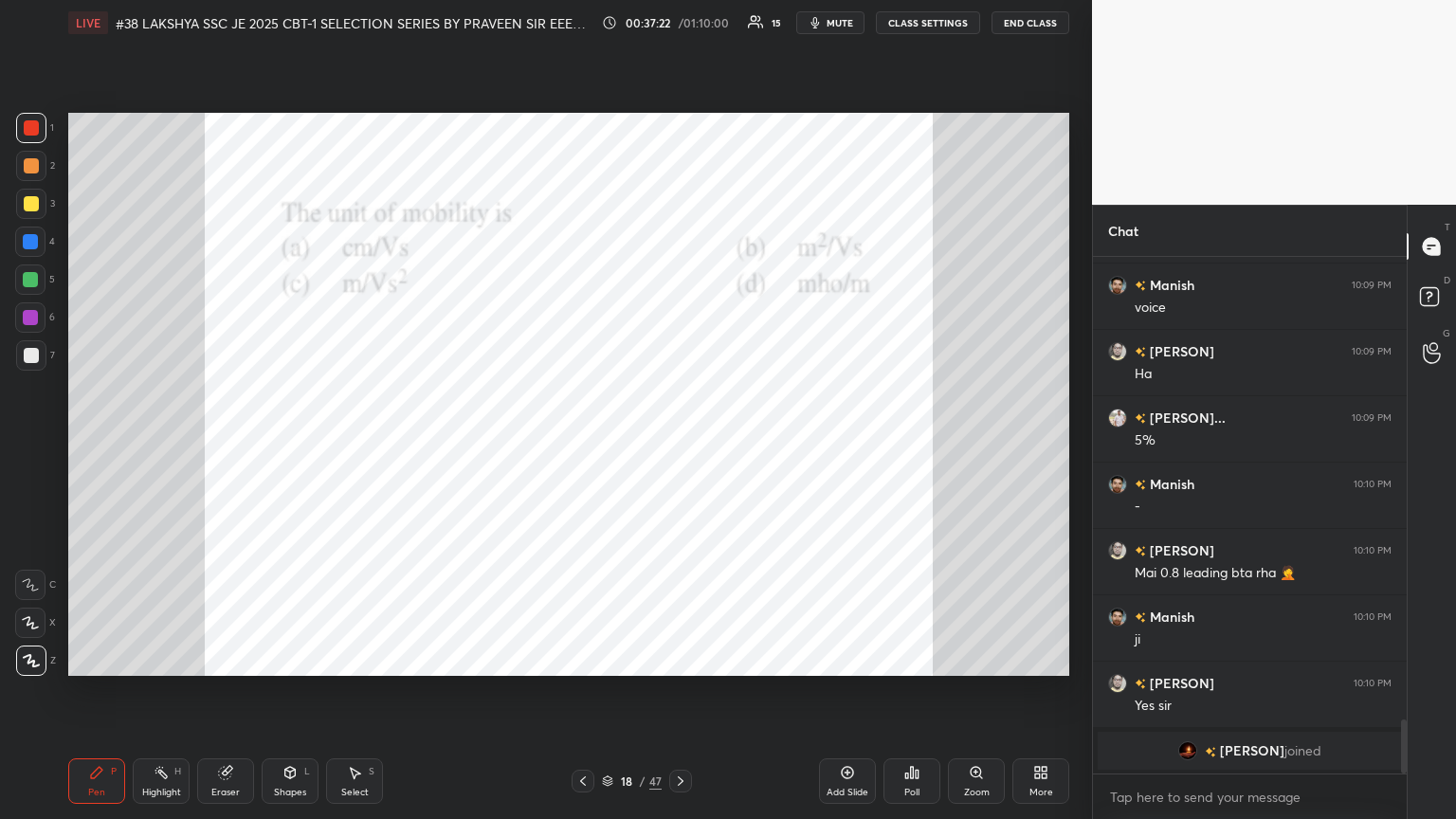 click at bounding box center [31, 128] 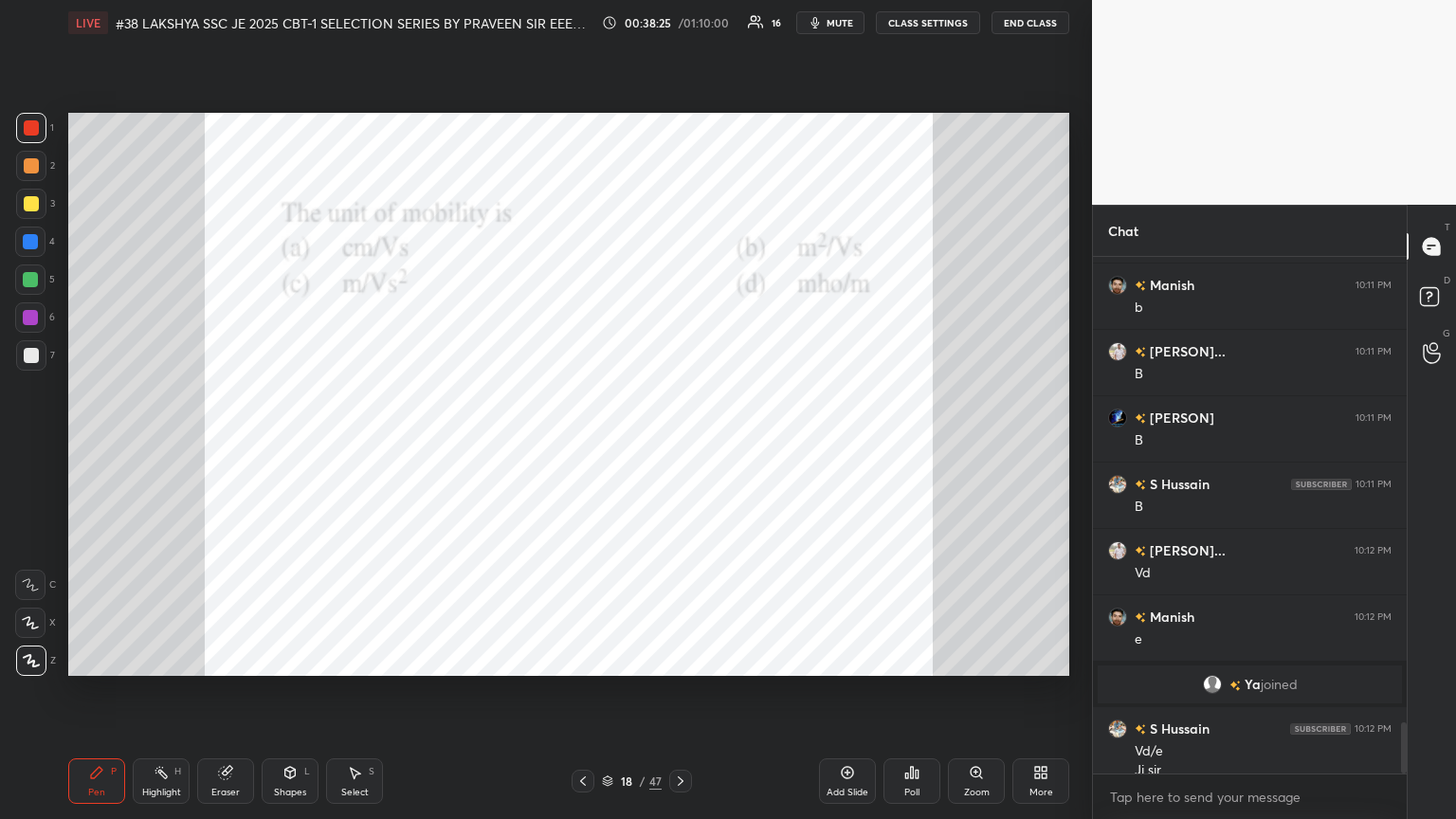 scroll, scrollTop: 4693, scrollLeft: 0, axis: vertical 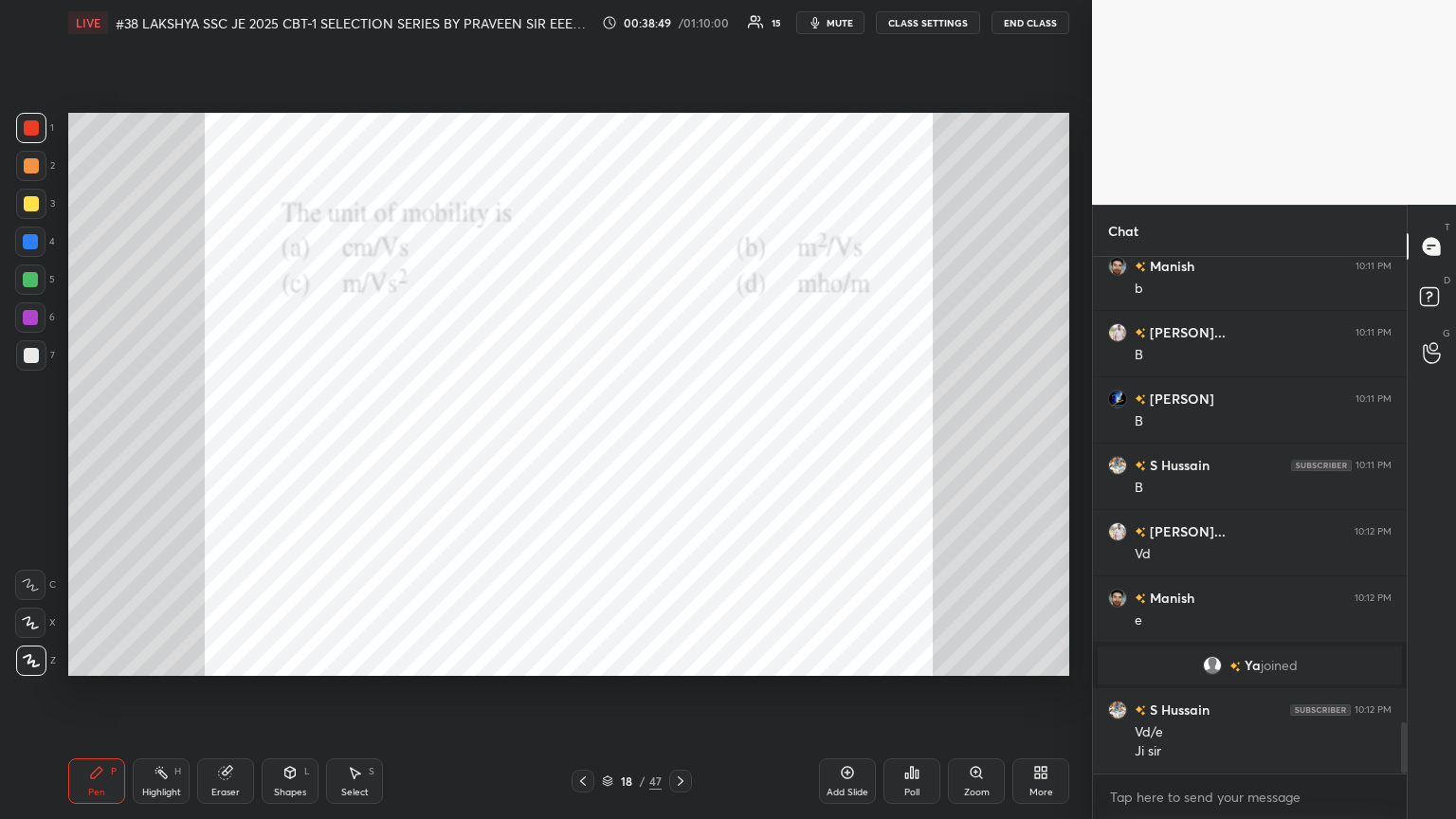 click on "Eraser" at bounding box center [226, 781] 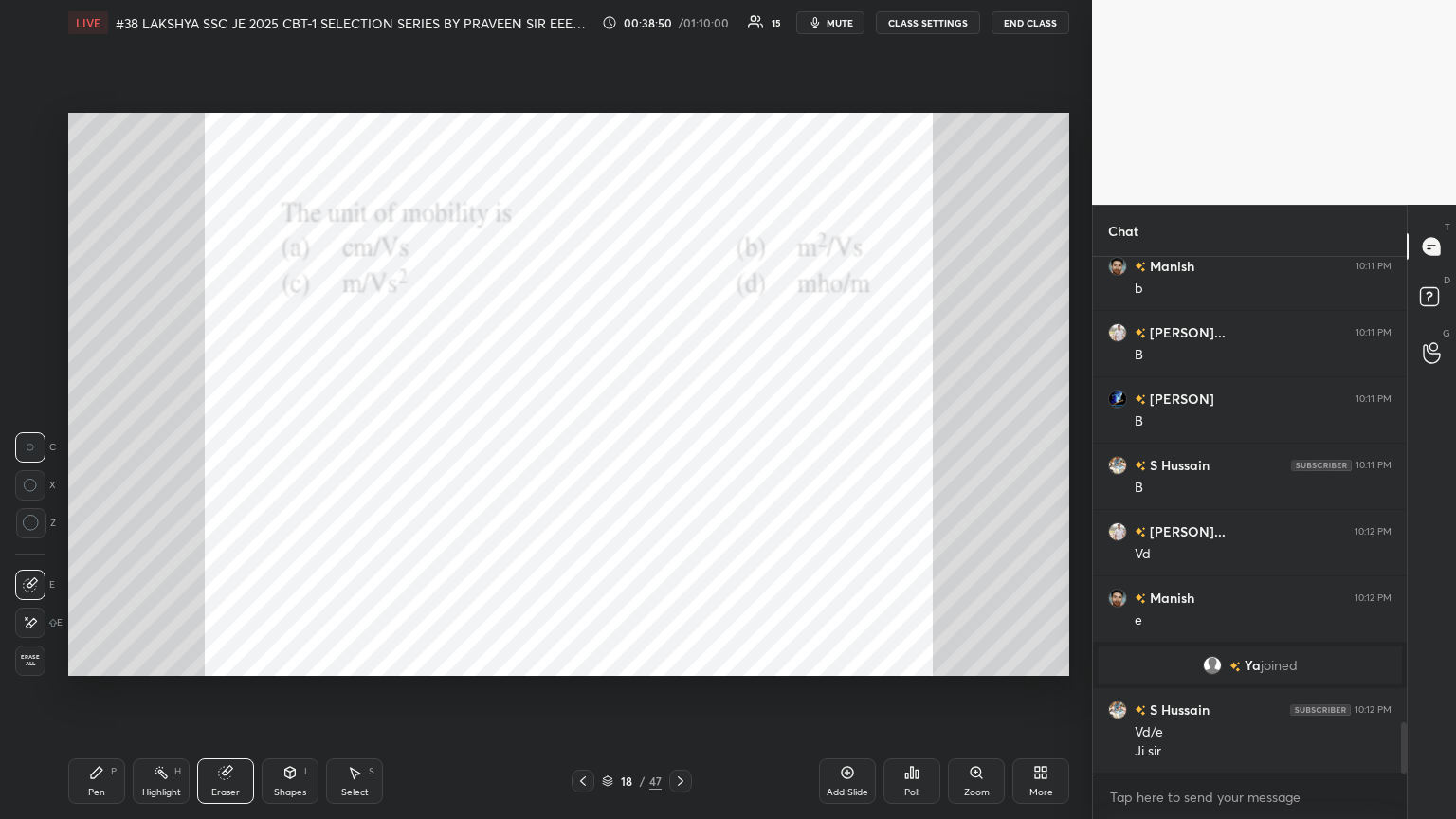 drag, startPoint x: 34, startPoint y: 668, endPoint x: 76, endPoint y: 776, distance: 115.87925 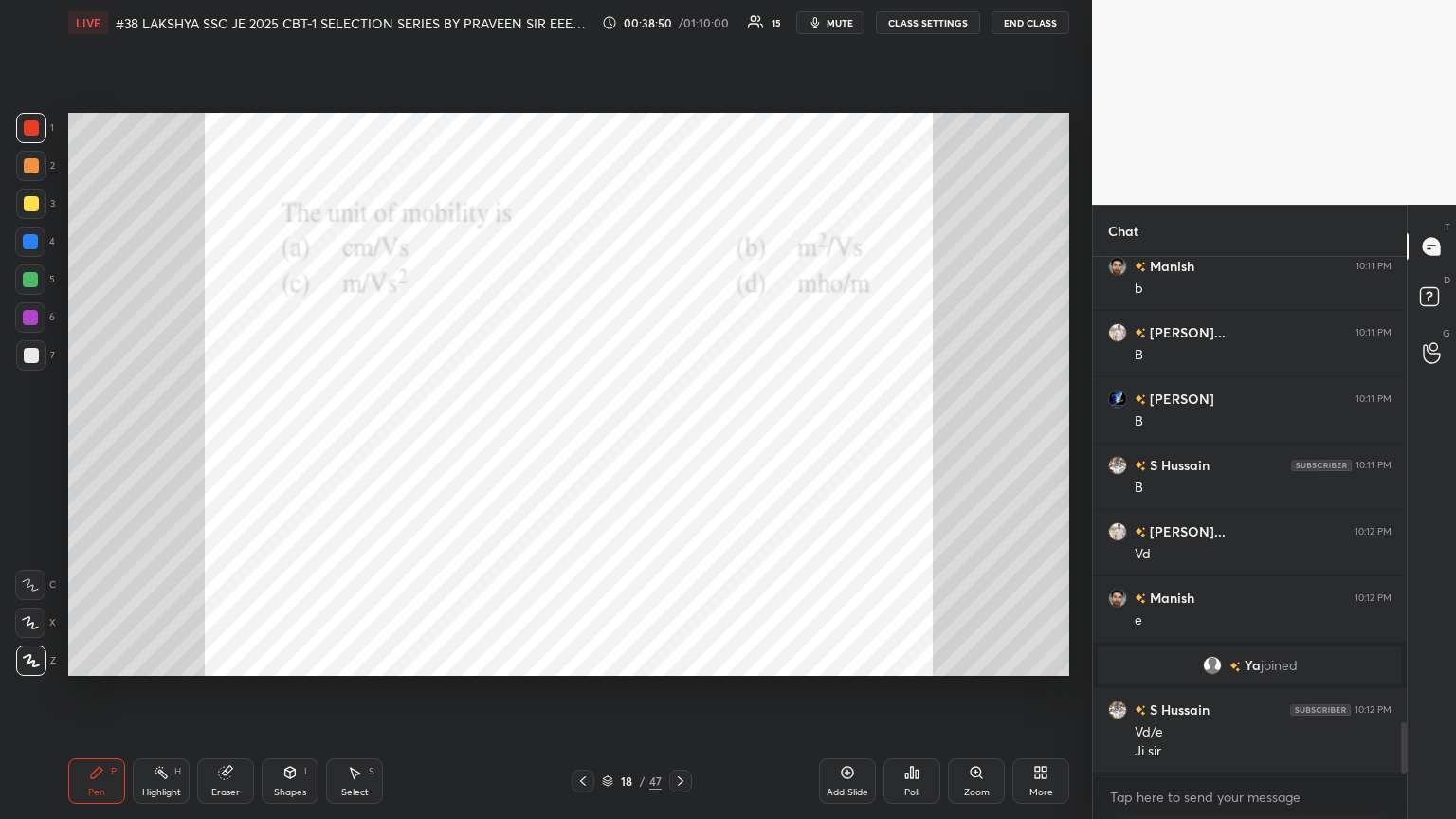 click on "Pen P" at bounding box center [97, 781] 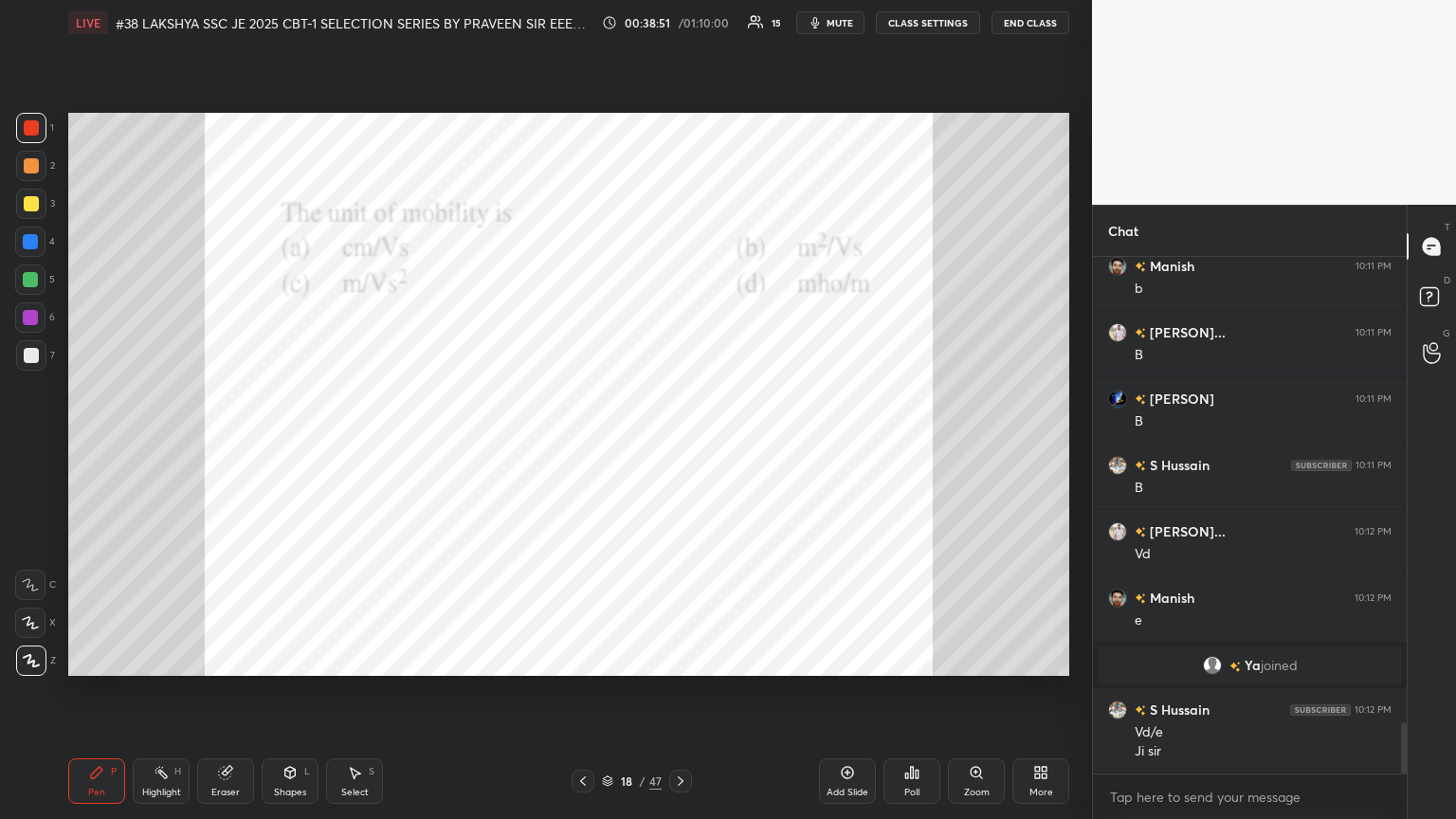 click 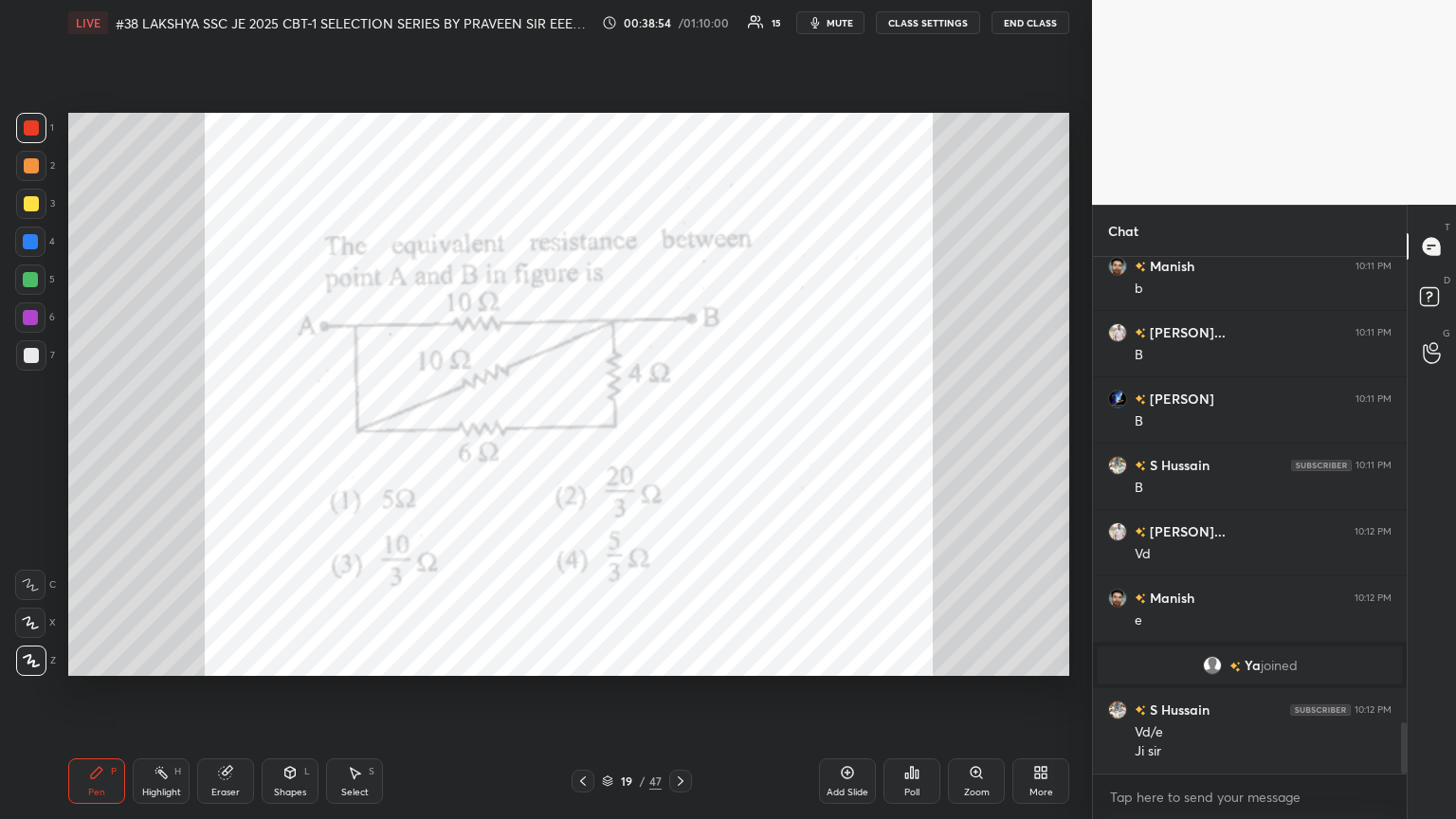 click on "Poll" at bounding box center [912, 781] 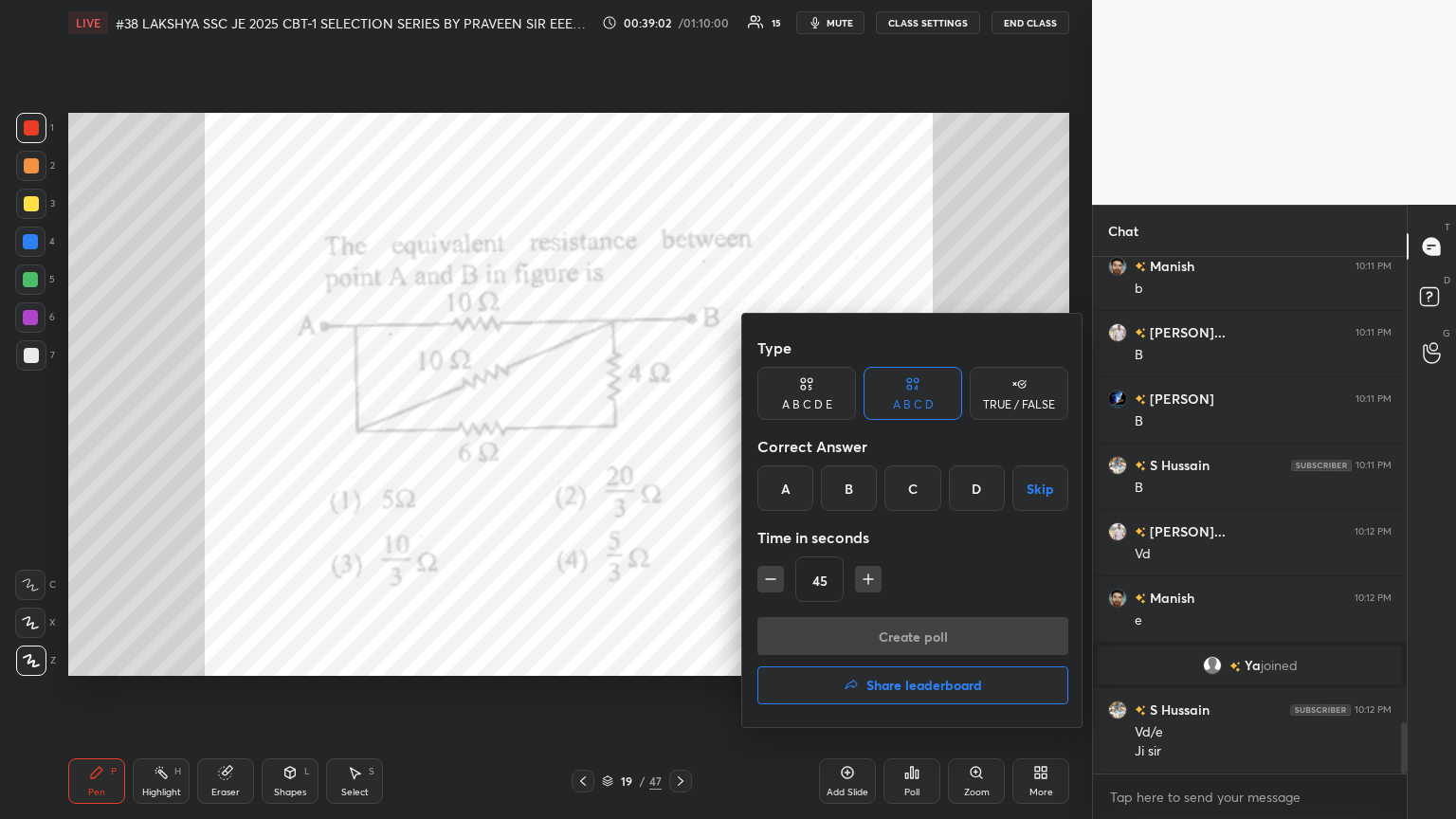 click on "C" at bounding box center (912, 488) 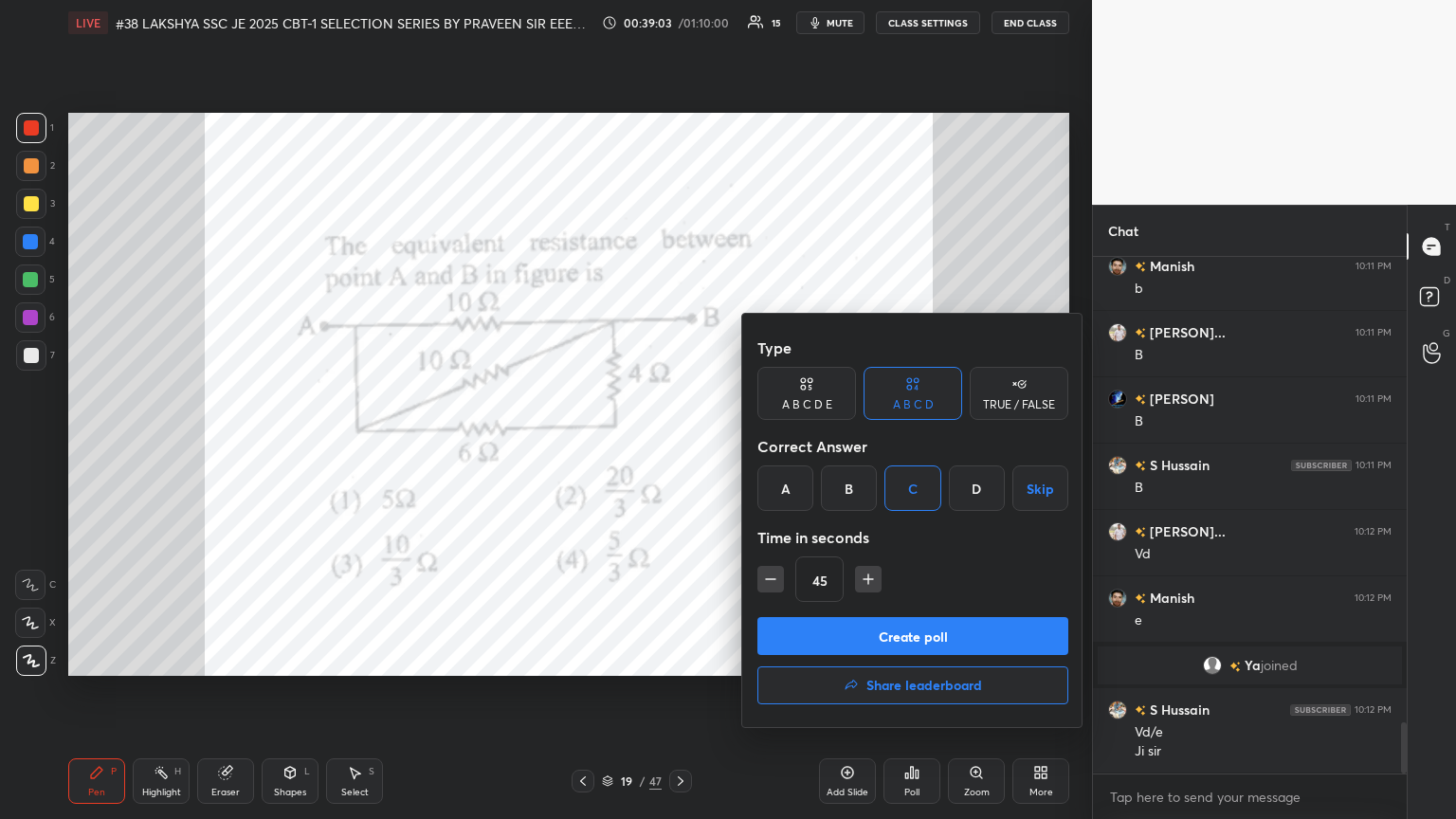 drag, startPoint x: 768, startPoint y: 583, endPoint x: 768, endPoint y: 593, distance: 10 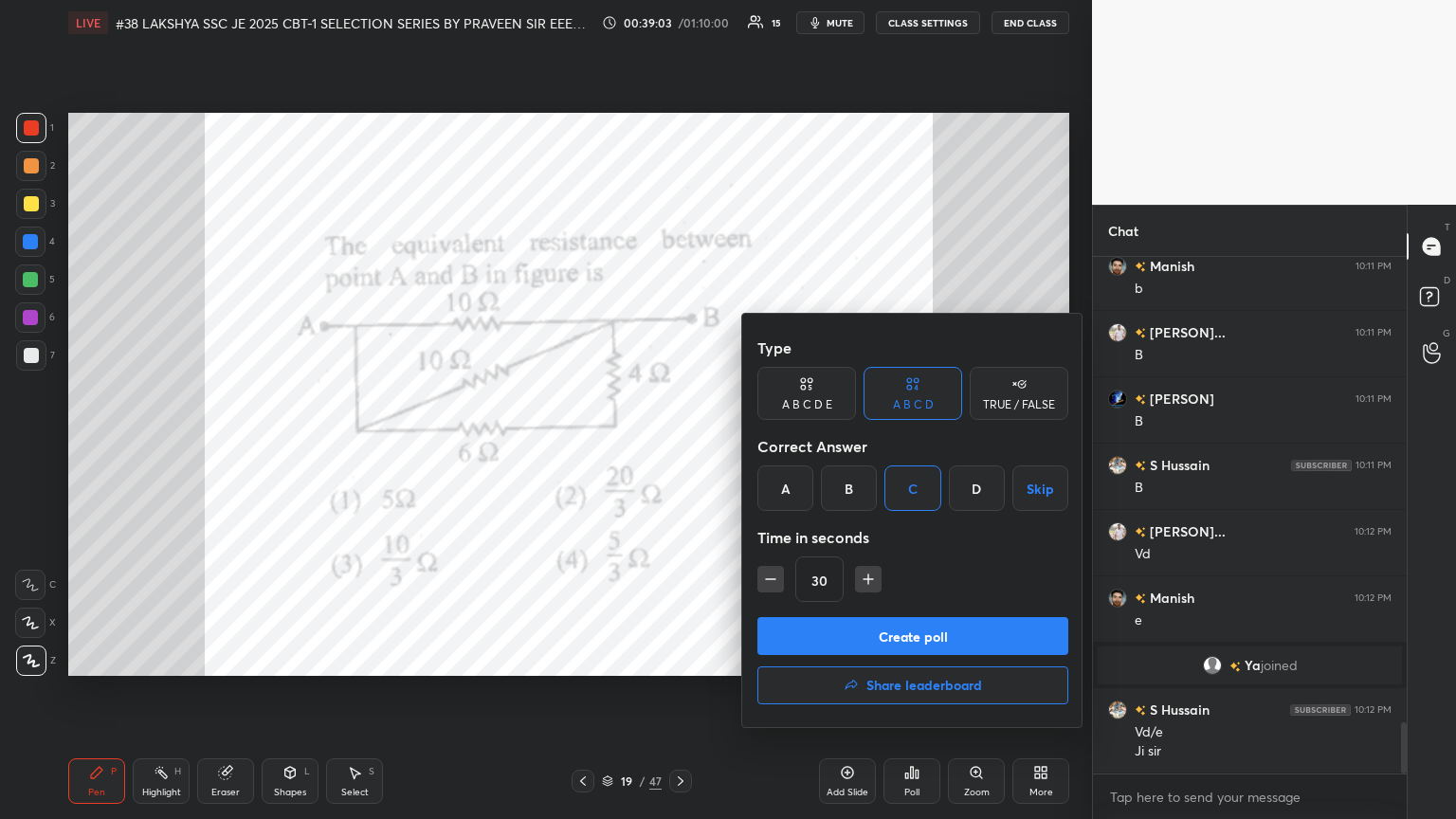 click on "Create poll" at bounding box center (913, 636) 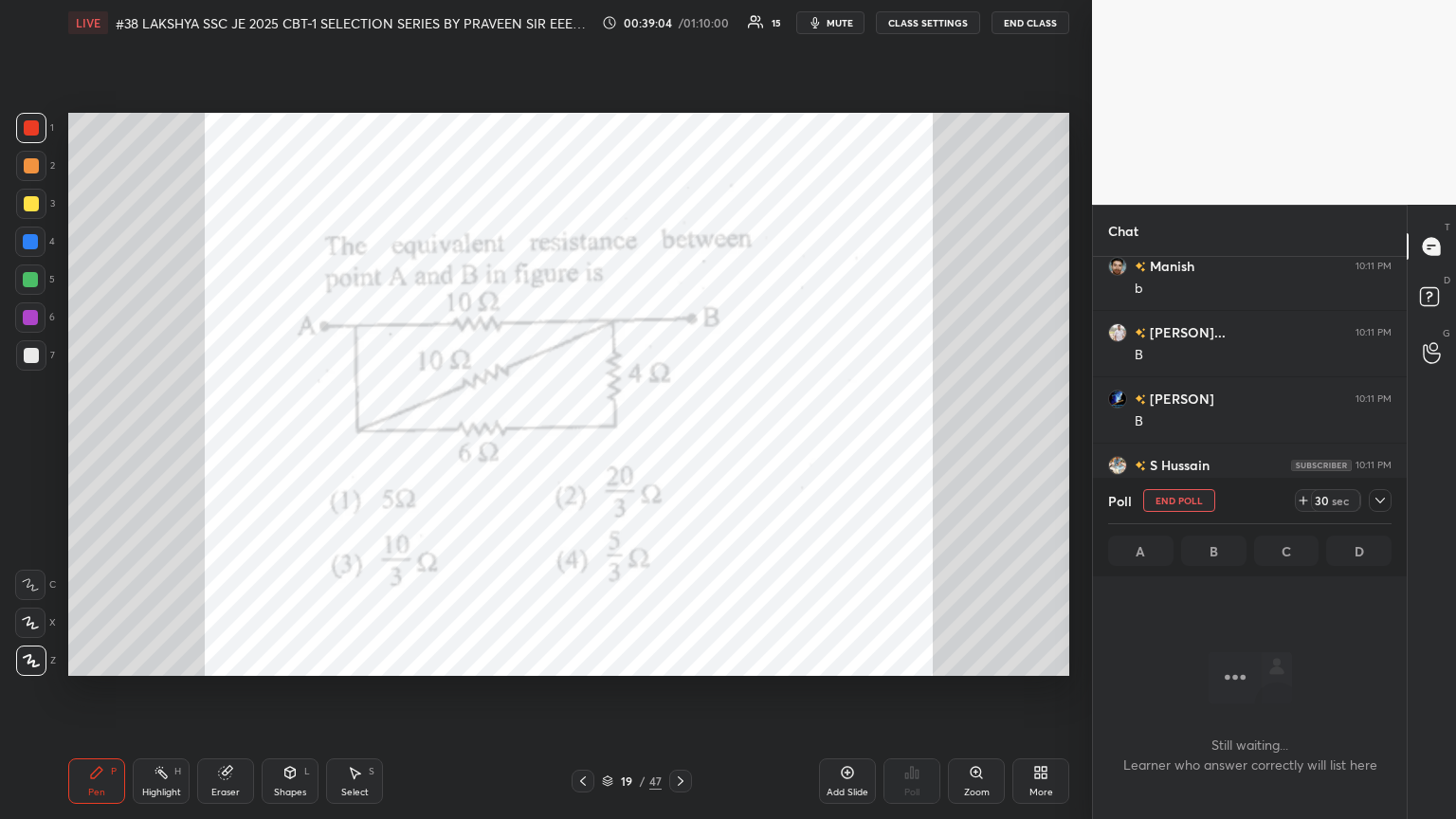 scroll, scrollTop: 471, scrollLeft: 308, axis: both 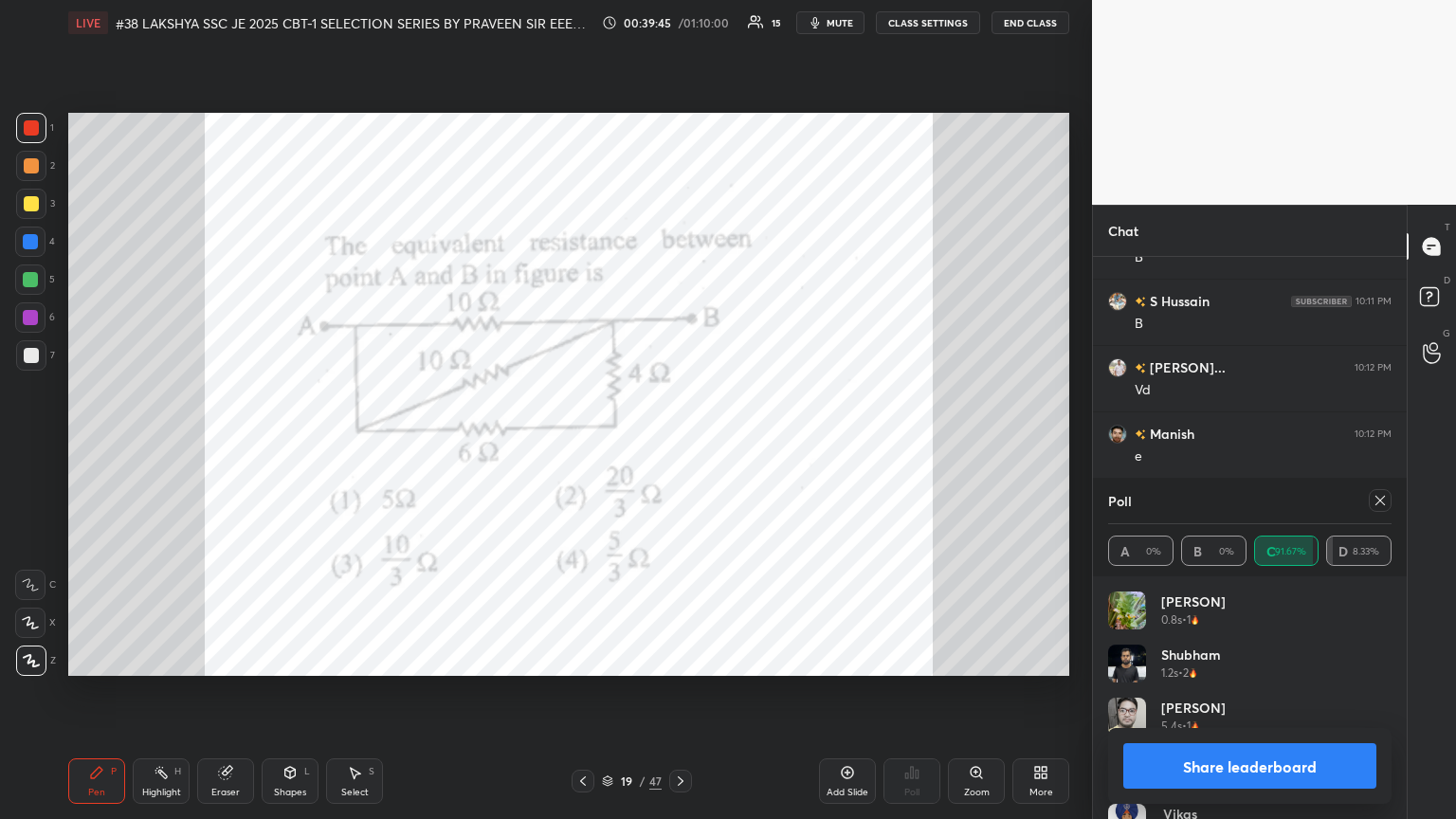 drag, startPoint x: 1387, startPoint y: 501, endPoint x: 1380, endPoint y: 485, distance: 17.464249 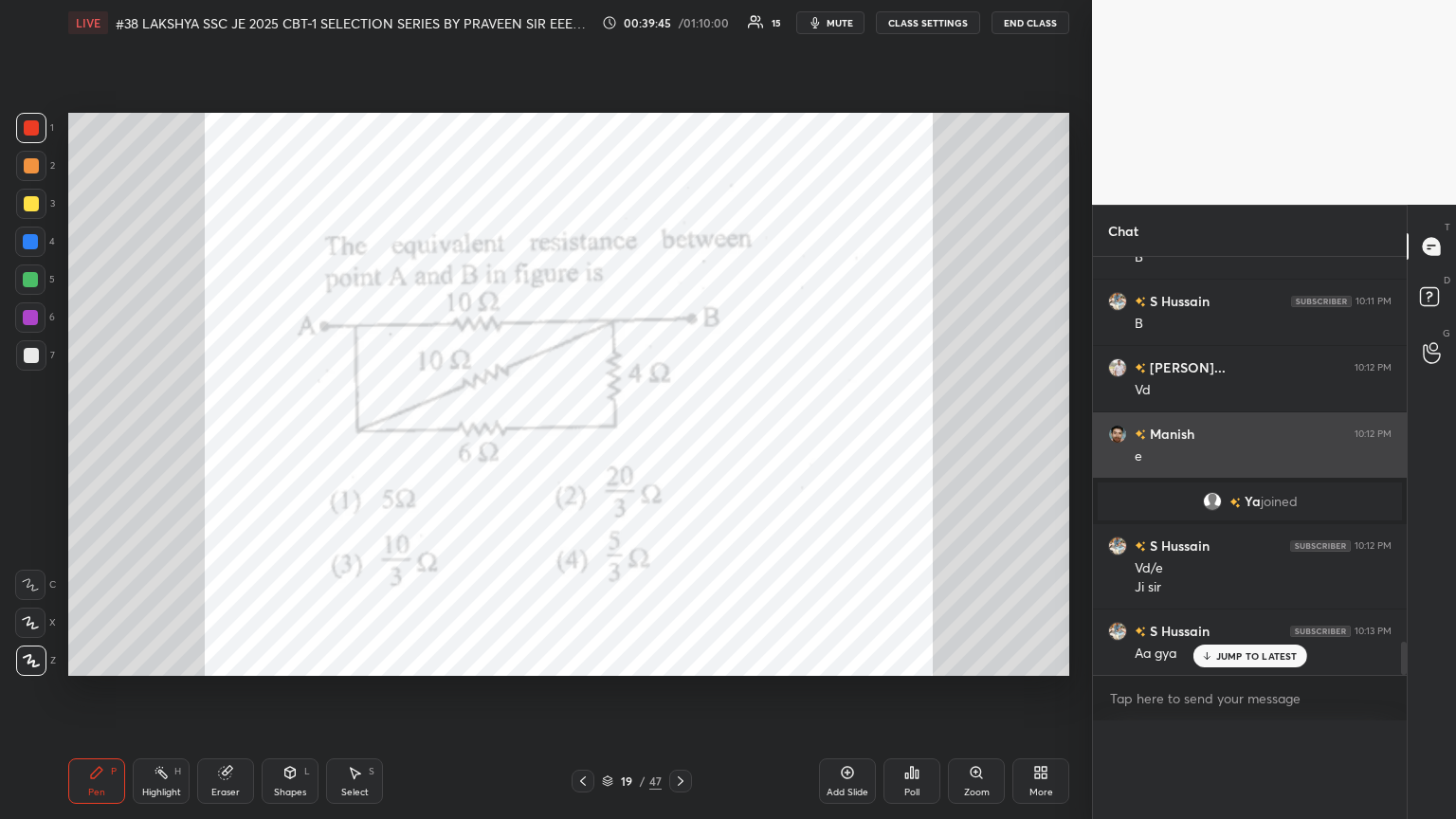 scroll, scrollTop: 0, scrollLeft: 0, axis: both 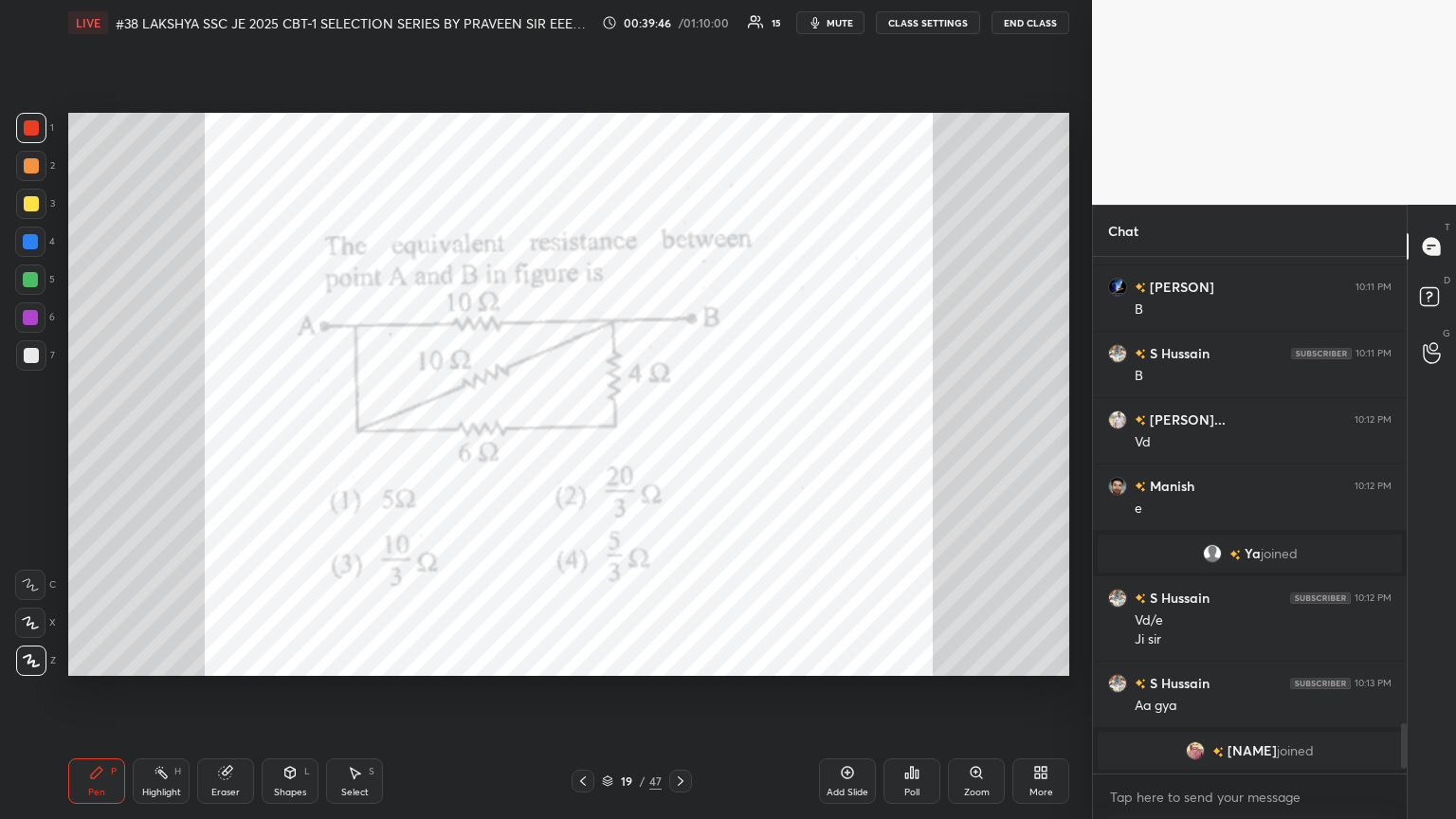 click 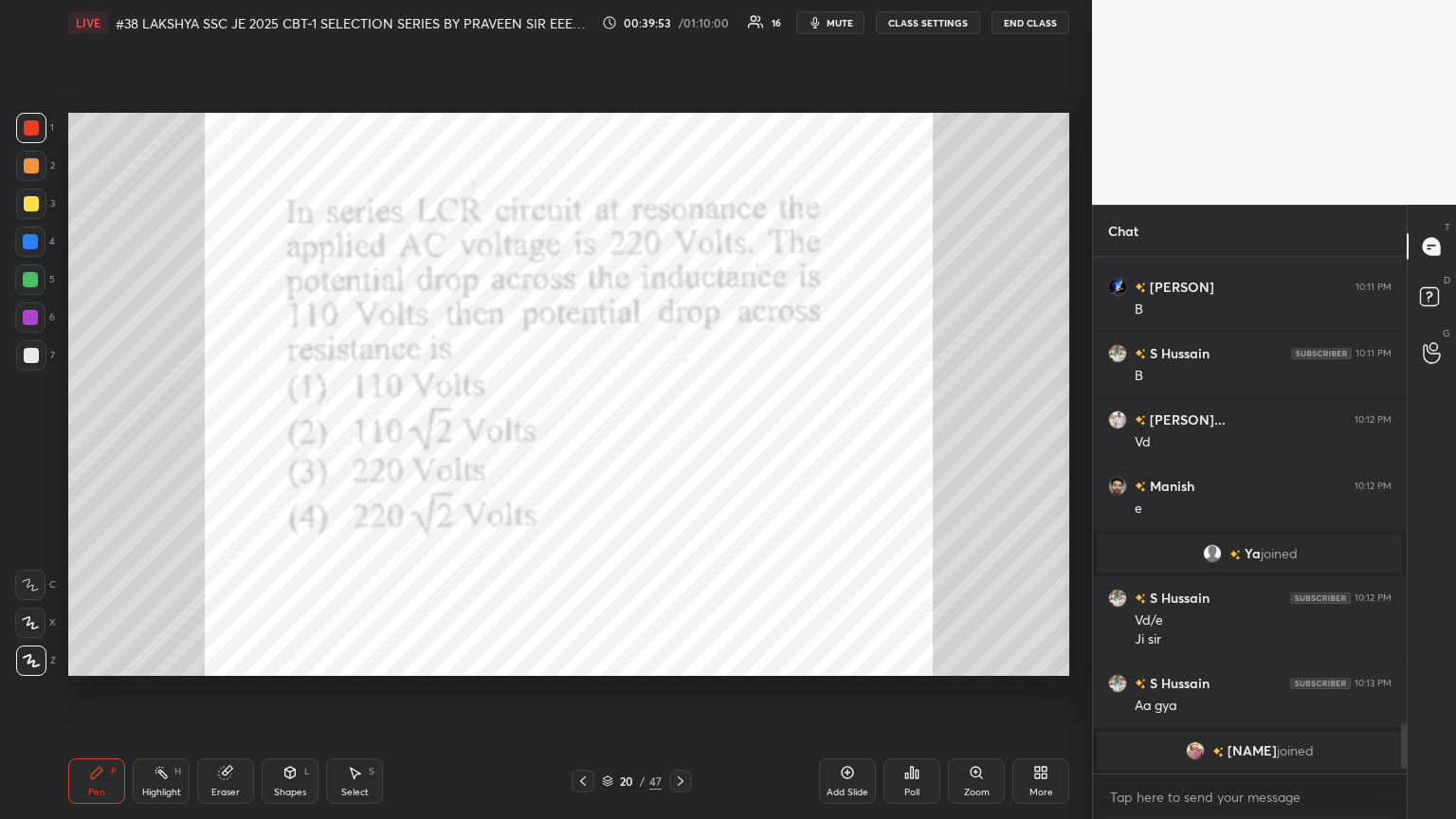 click on "Poll" at bounding box center (912, 792) 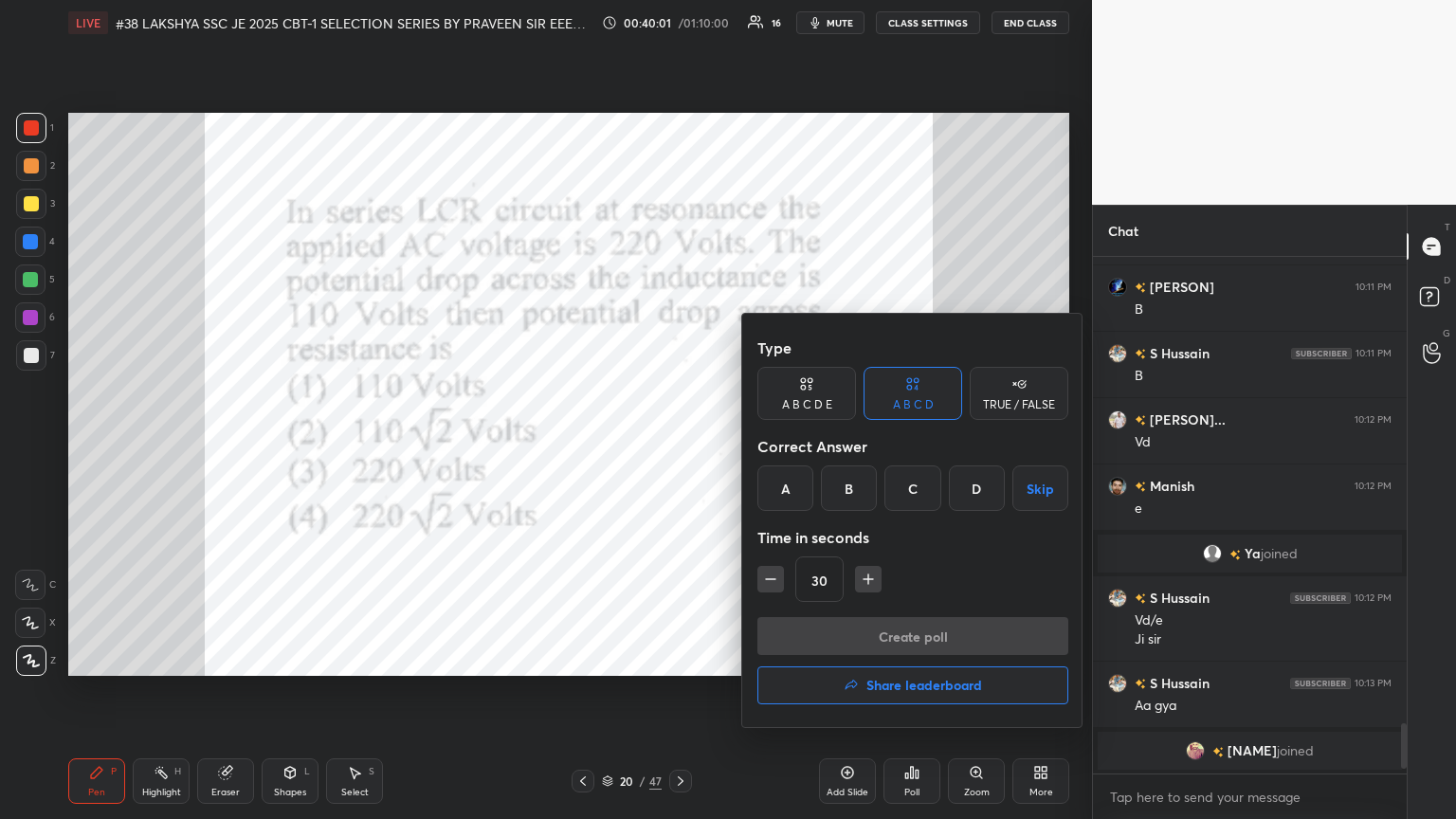 click on "C" at bounding box center (912, 488) 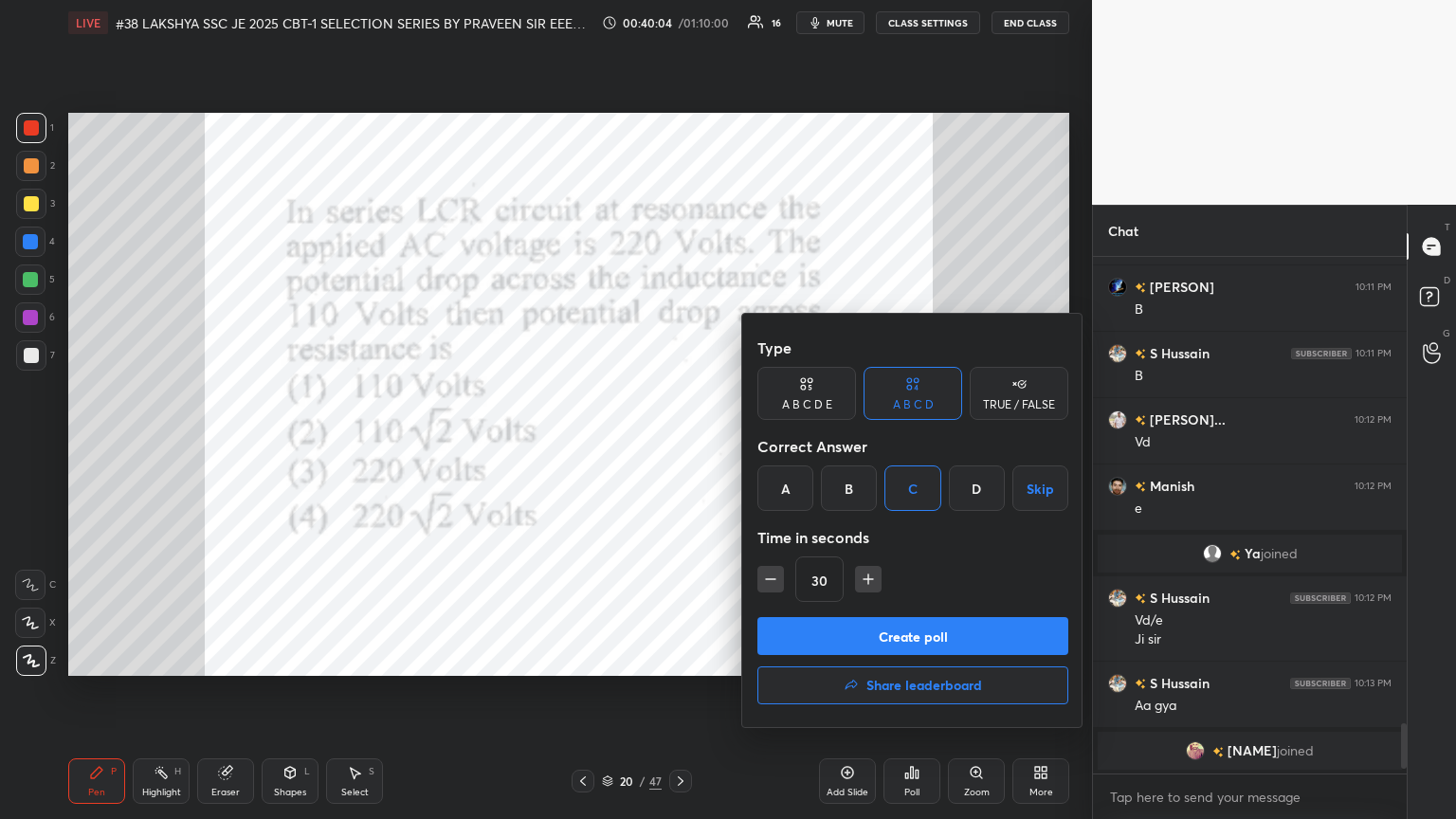 click on "Create poll" at bounding box center [913, 636] 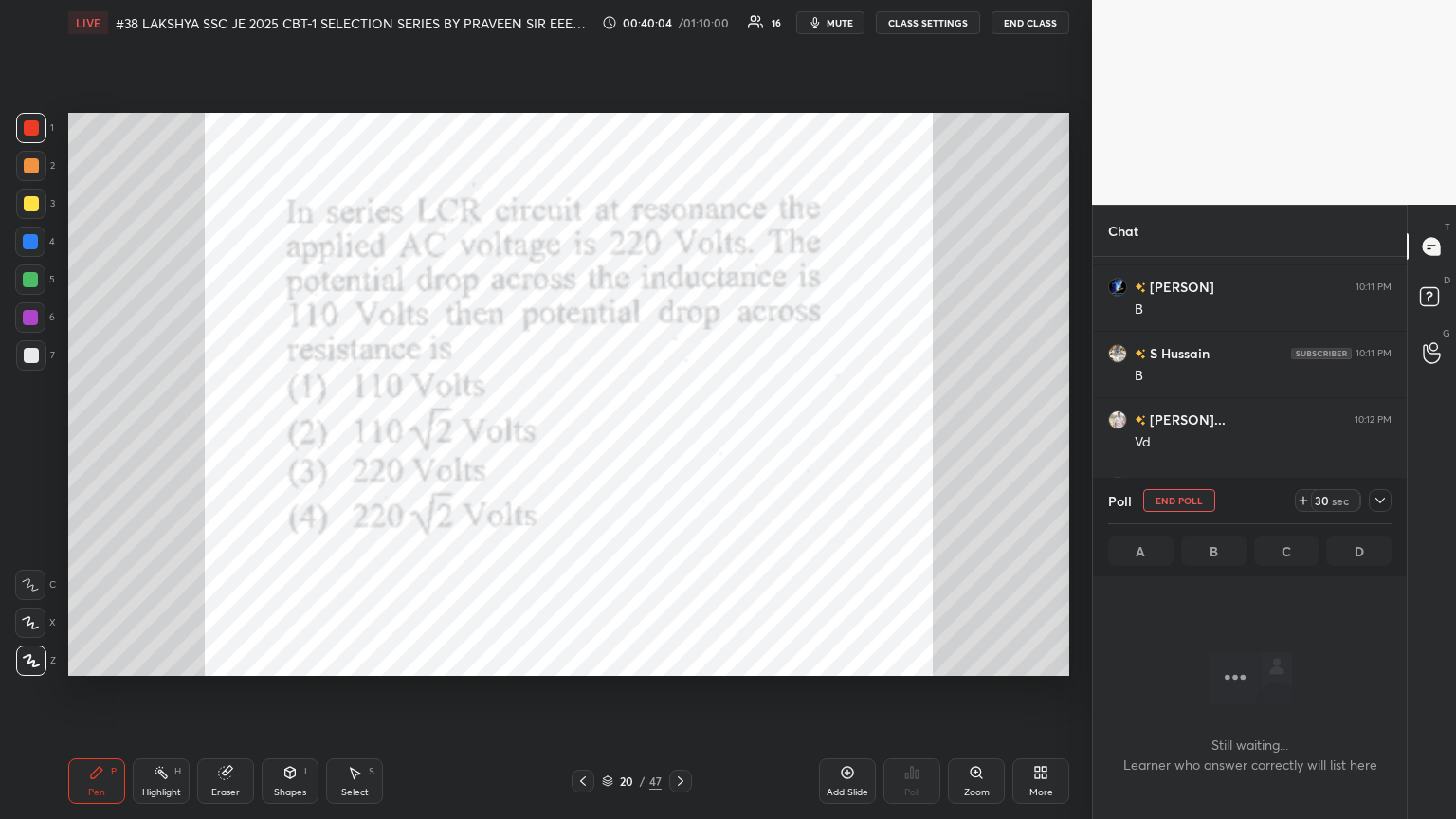 scroll, scrollTop: 489, scrollLeft: 308, axis: both 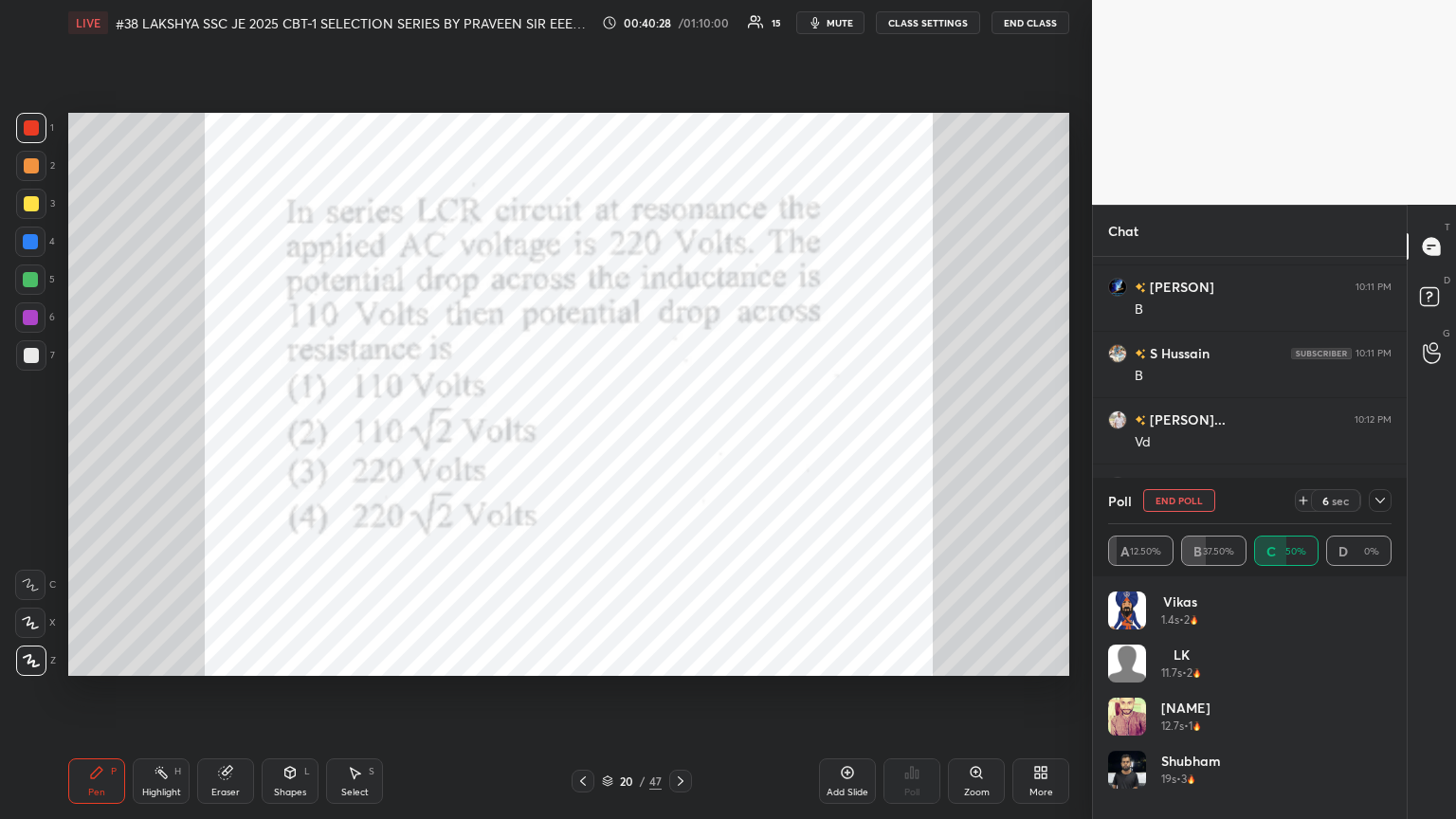 click 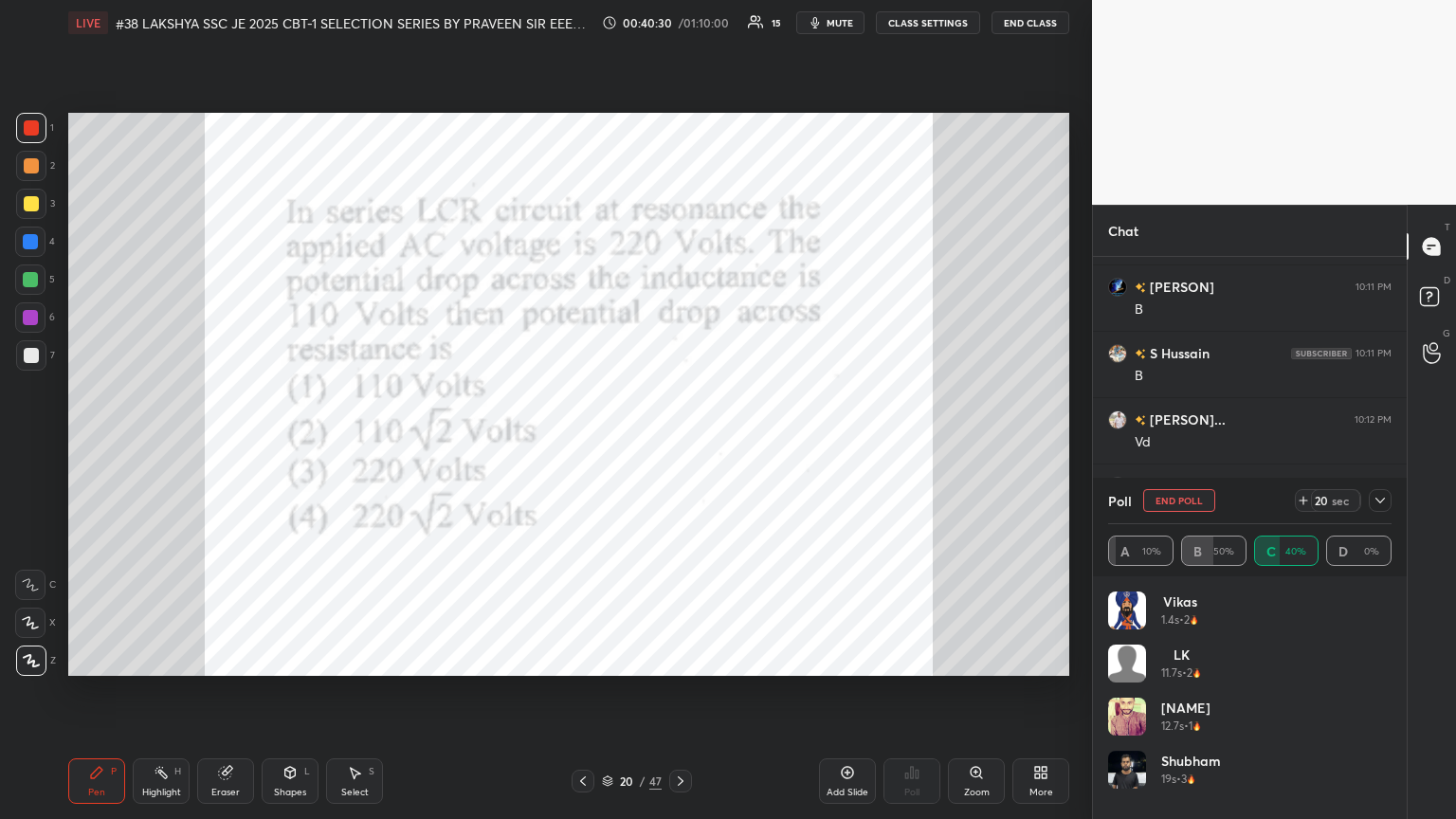 scroll, scrollTop: 4818, scrollLeft: 0, axis: vertical 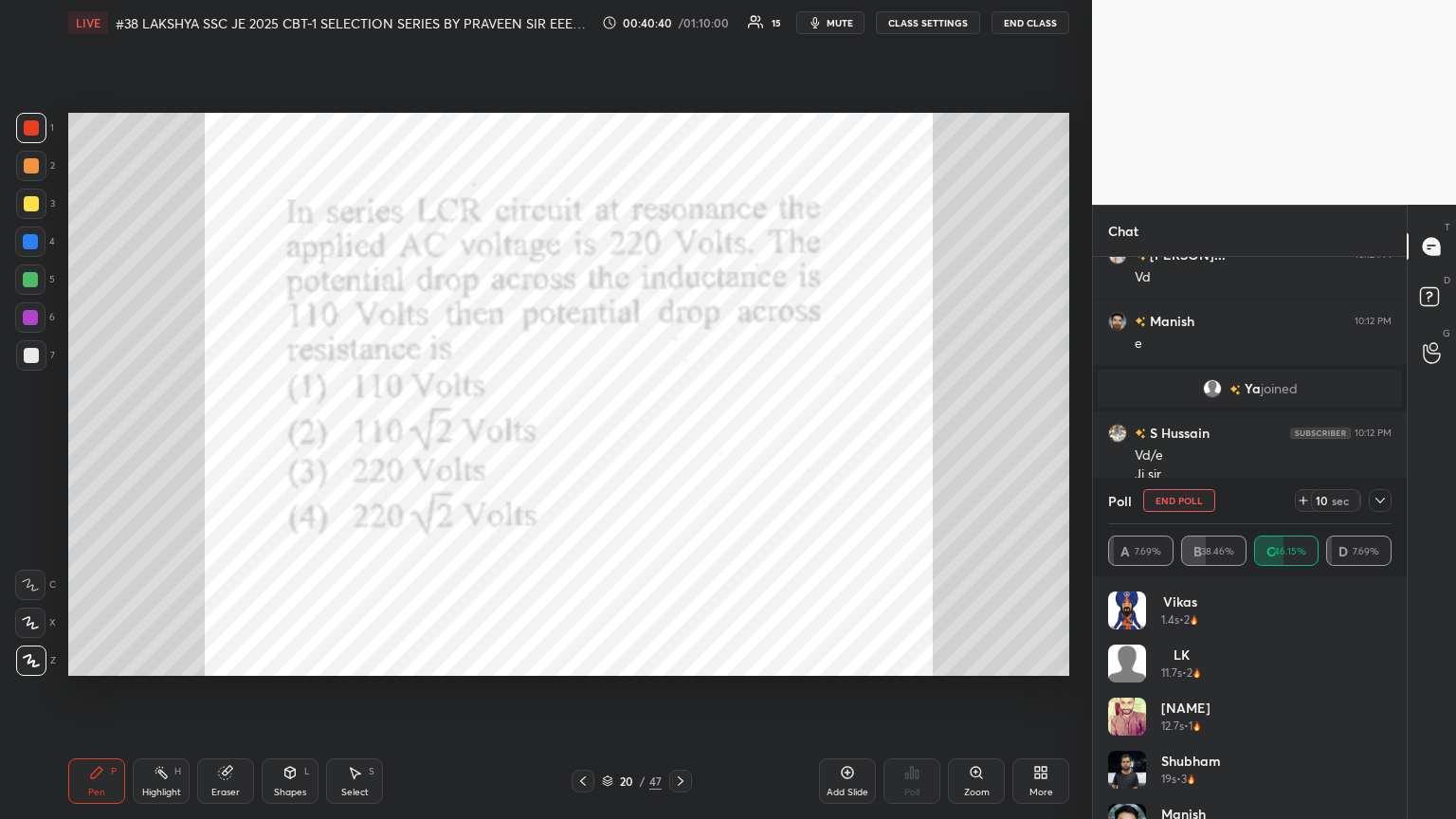 click at bounding box center (30, 280) 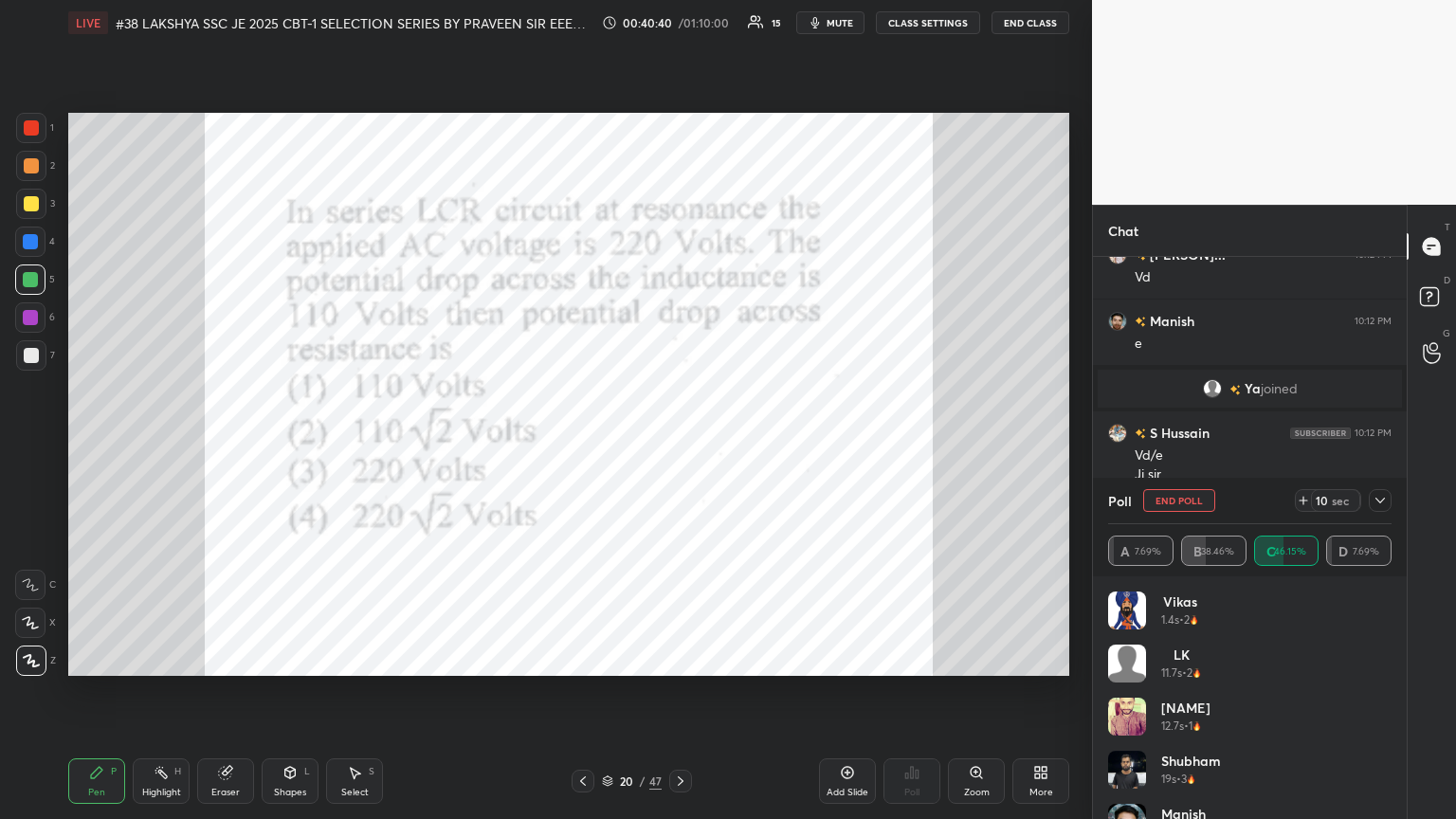 click at bounding box center (31, 355) 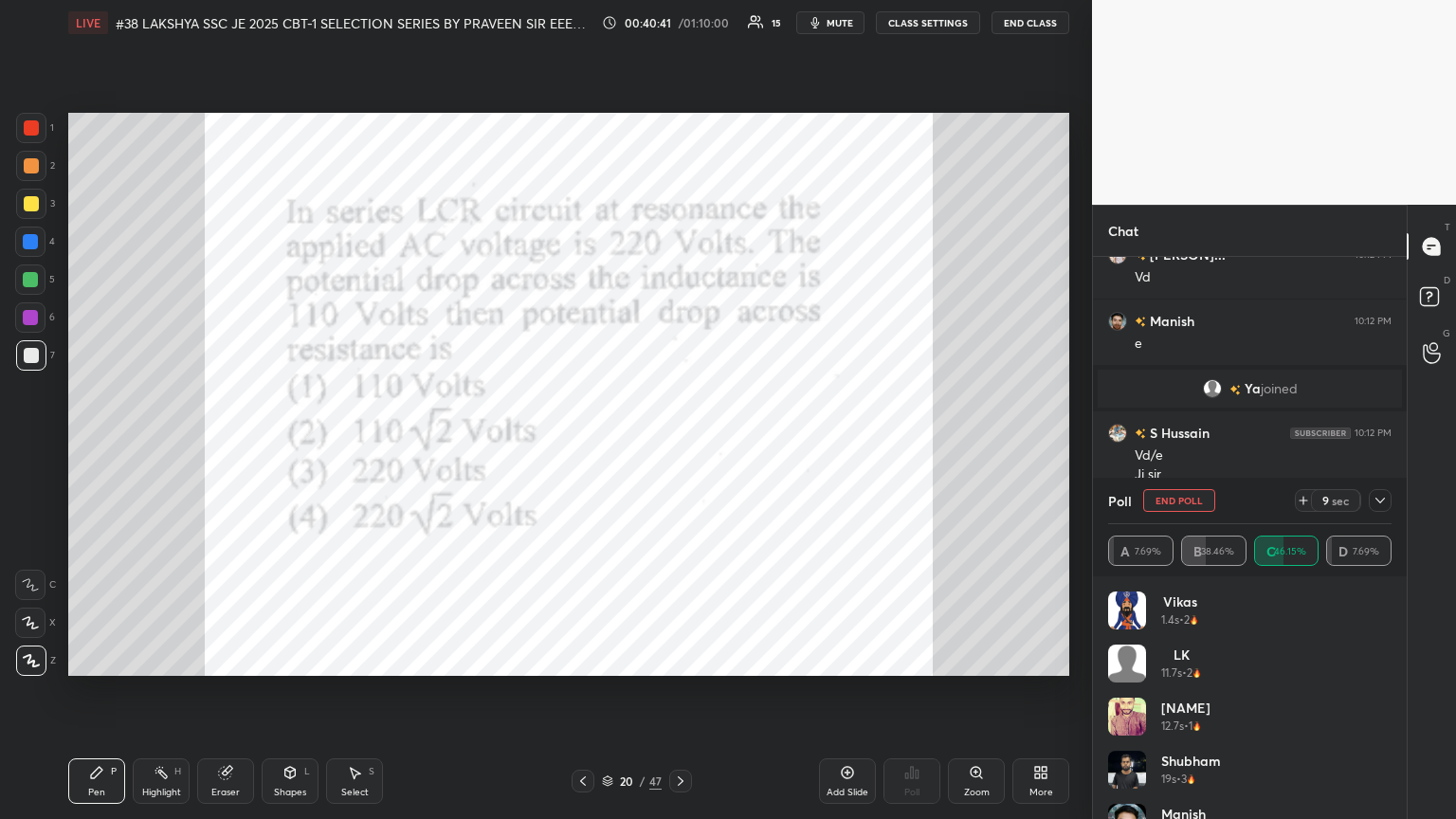 drag, startPoint x: 34, startPoint y: 383, endPoint x: 29, endPoint y: 337, distance: 46.270941 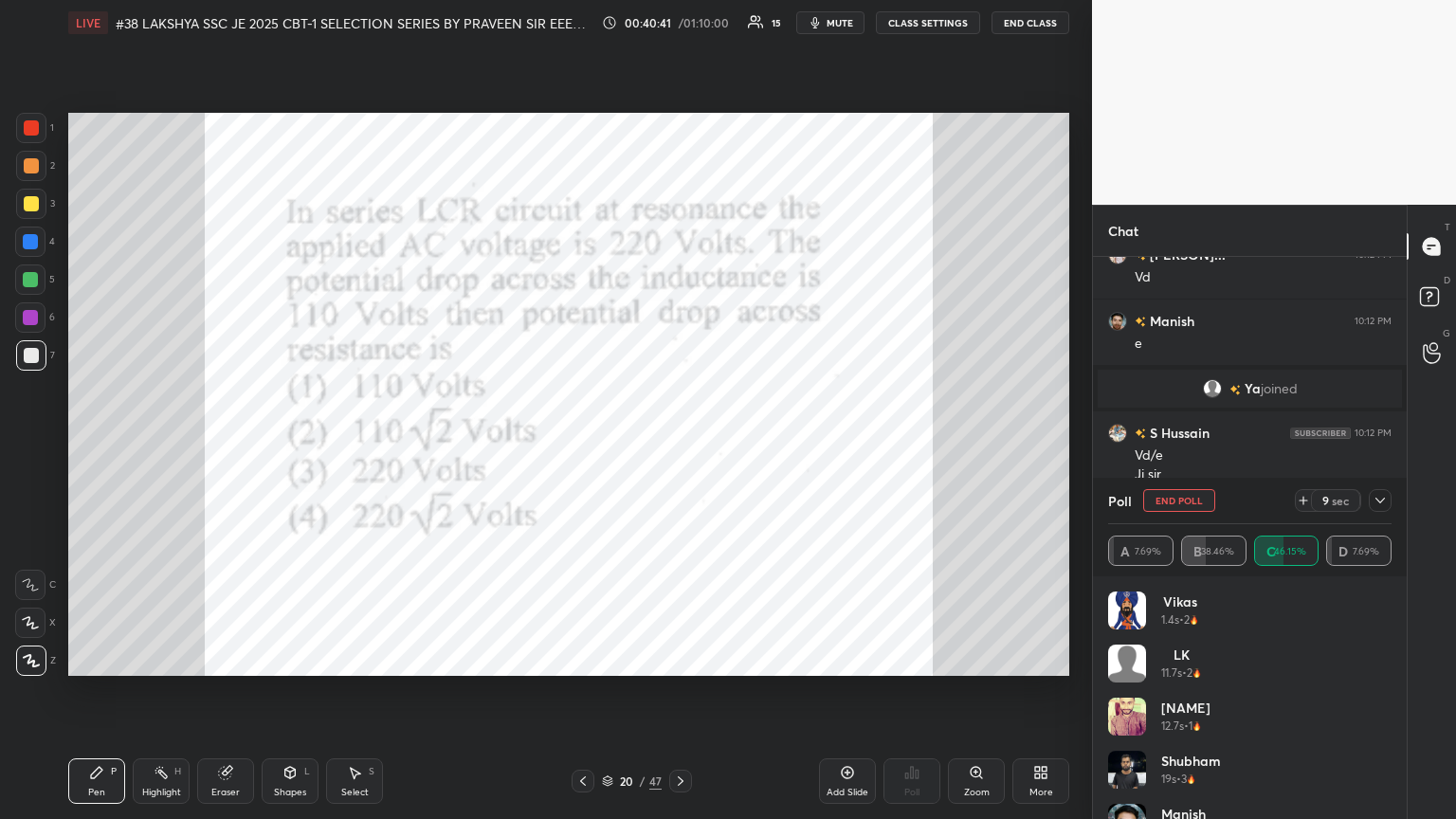 click on "1 2 3 4 5 6 7 C X Z C X Z E E Erase all   H H" at bounding box center [30, 394] 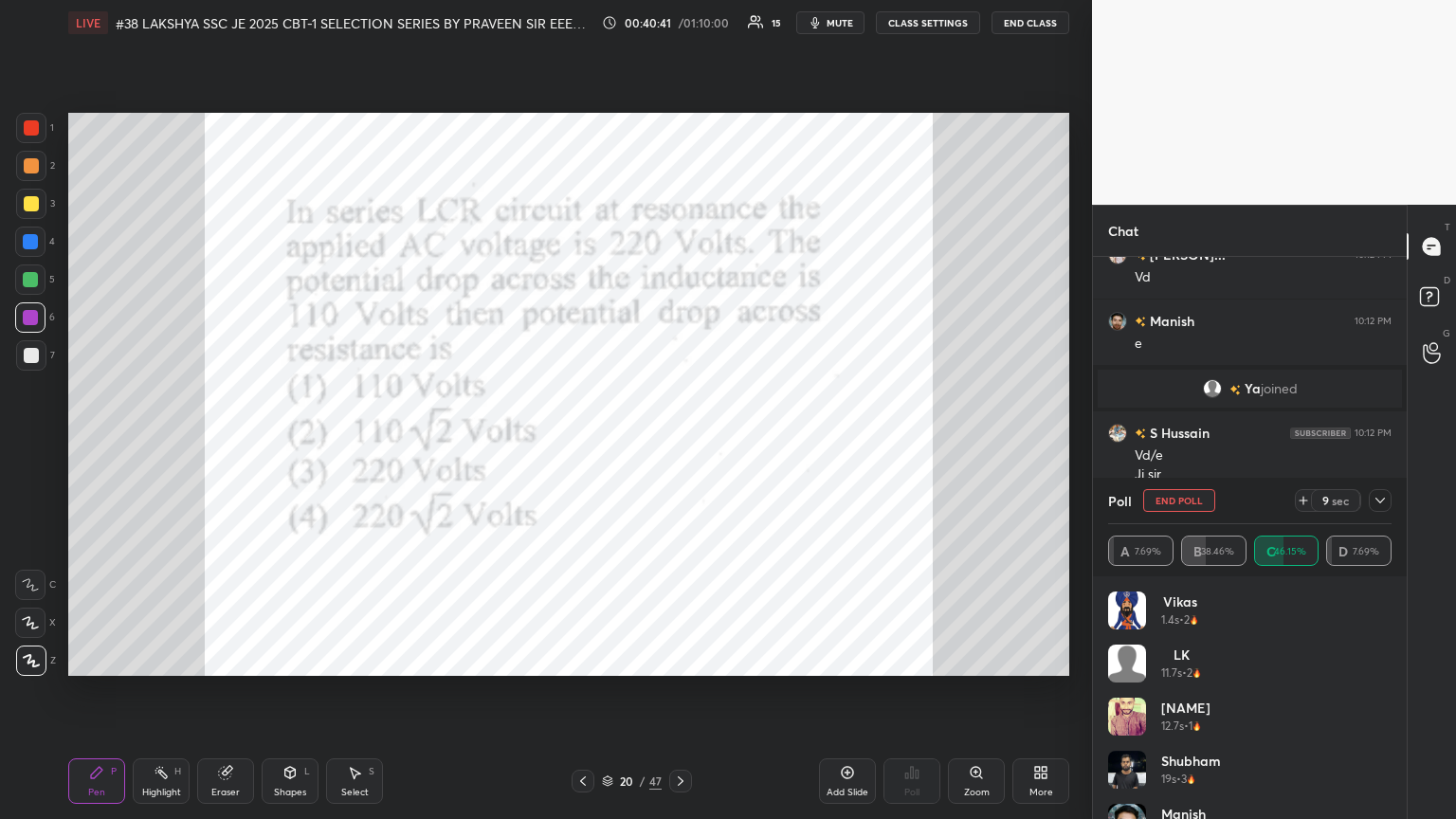 drag, startPoint x: 29, startPoint y: 288, endPoint x: 30, endPoint y: 266, distance: 22.022716 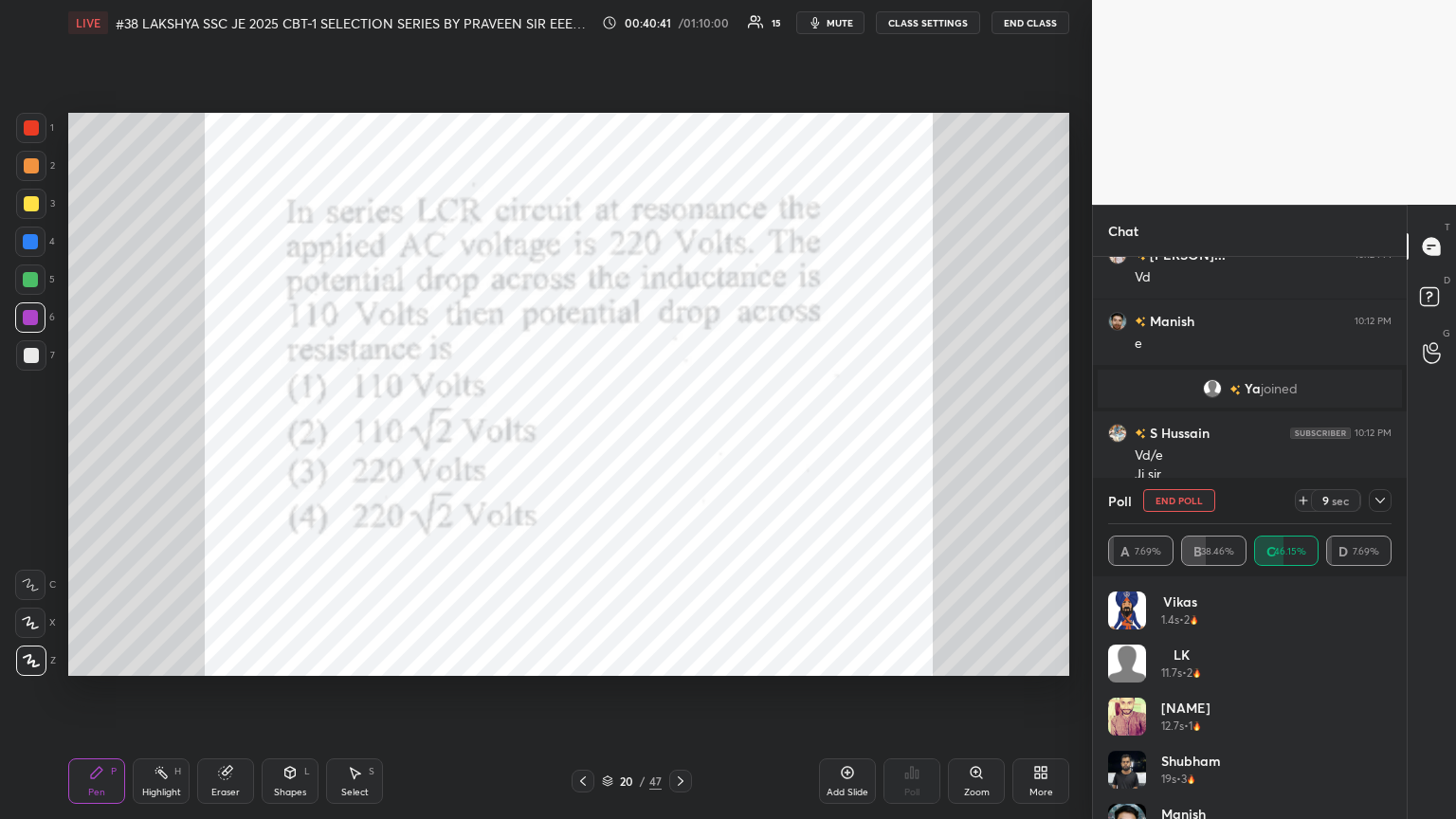 click at bounding box center [30, 280] 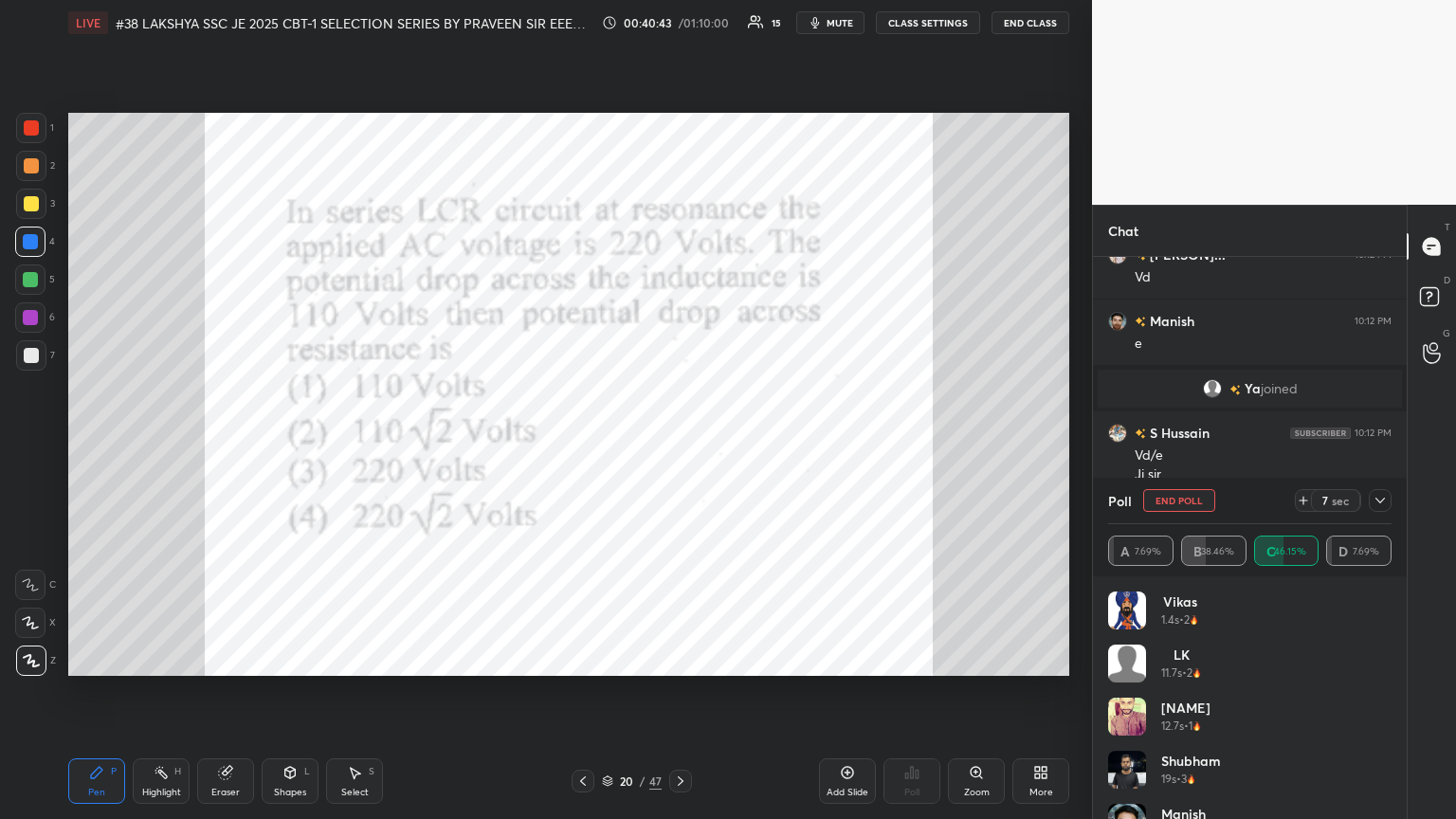 click at bounding box center (31, 204) 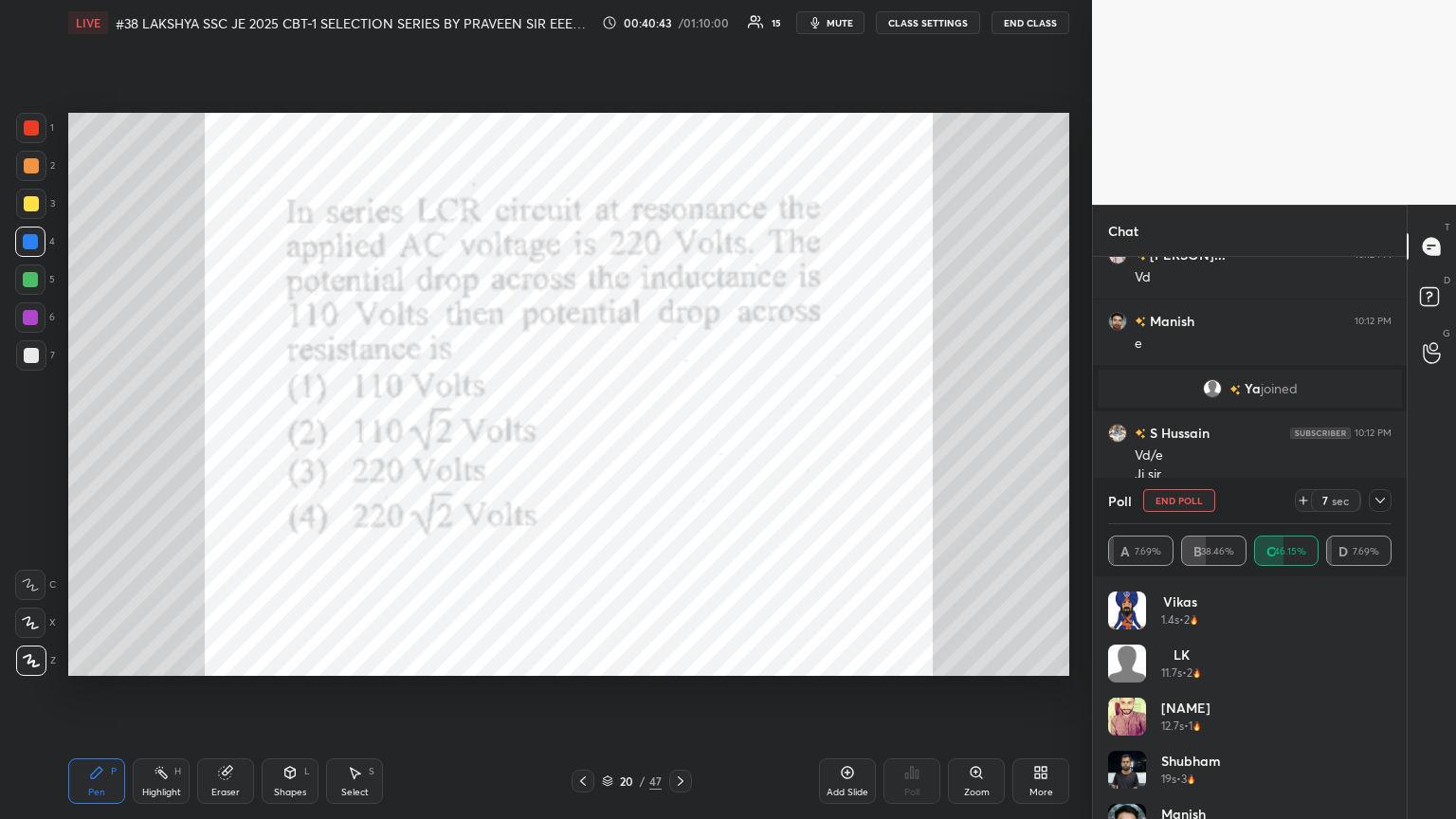 scroll, scrollTop: 4864, scrollLeft: 0, axis: vertical 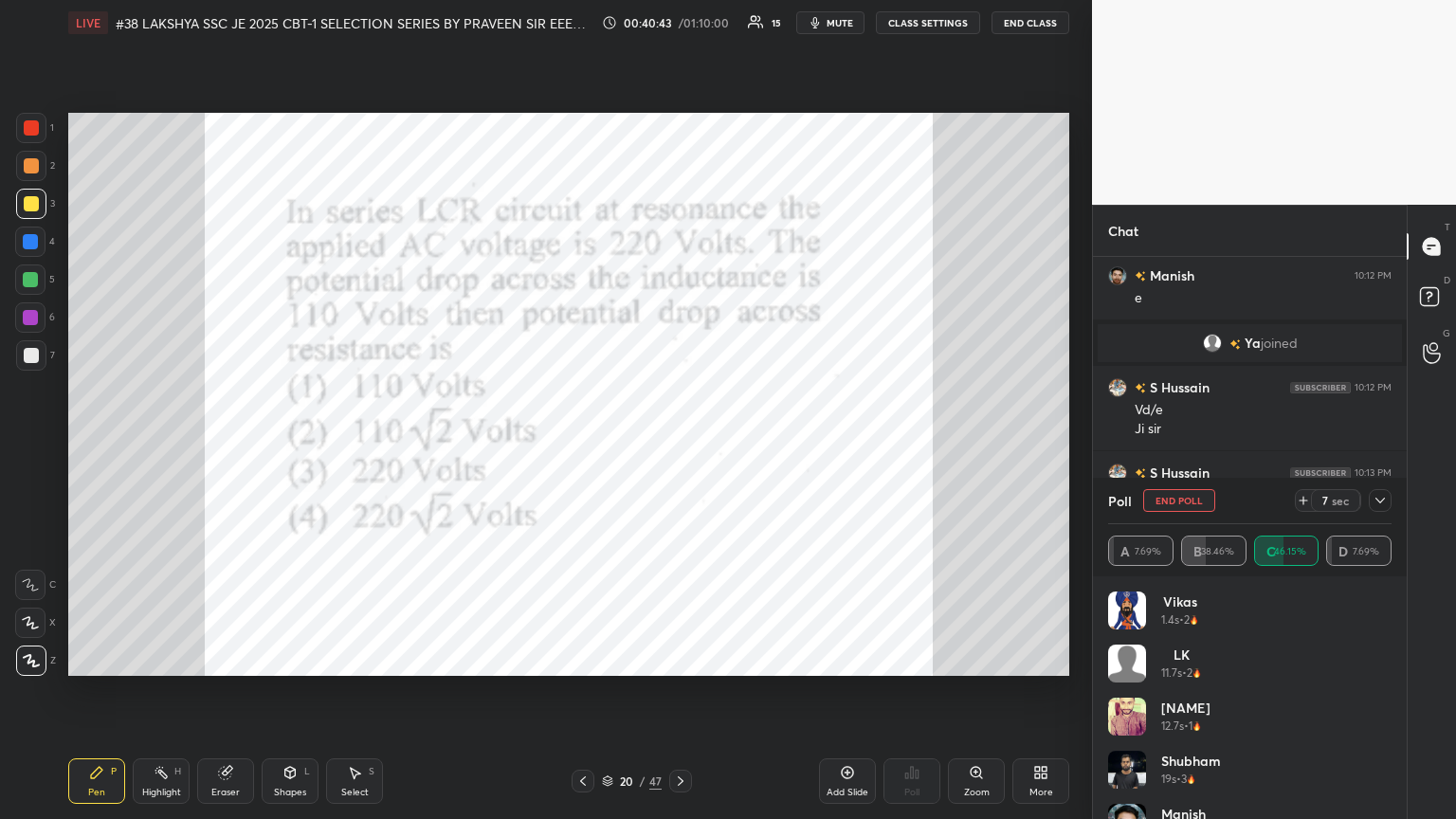 click on "1" at bounding box center (35, 132) 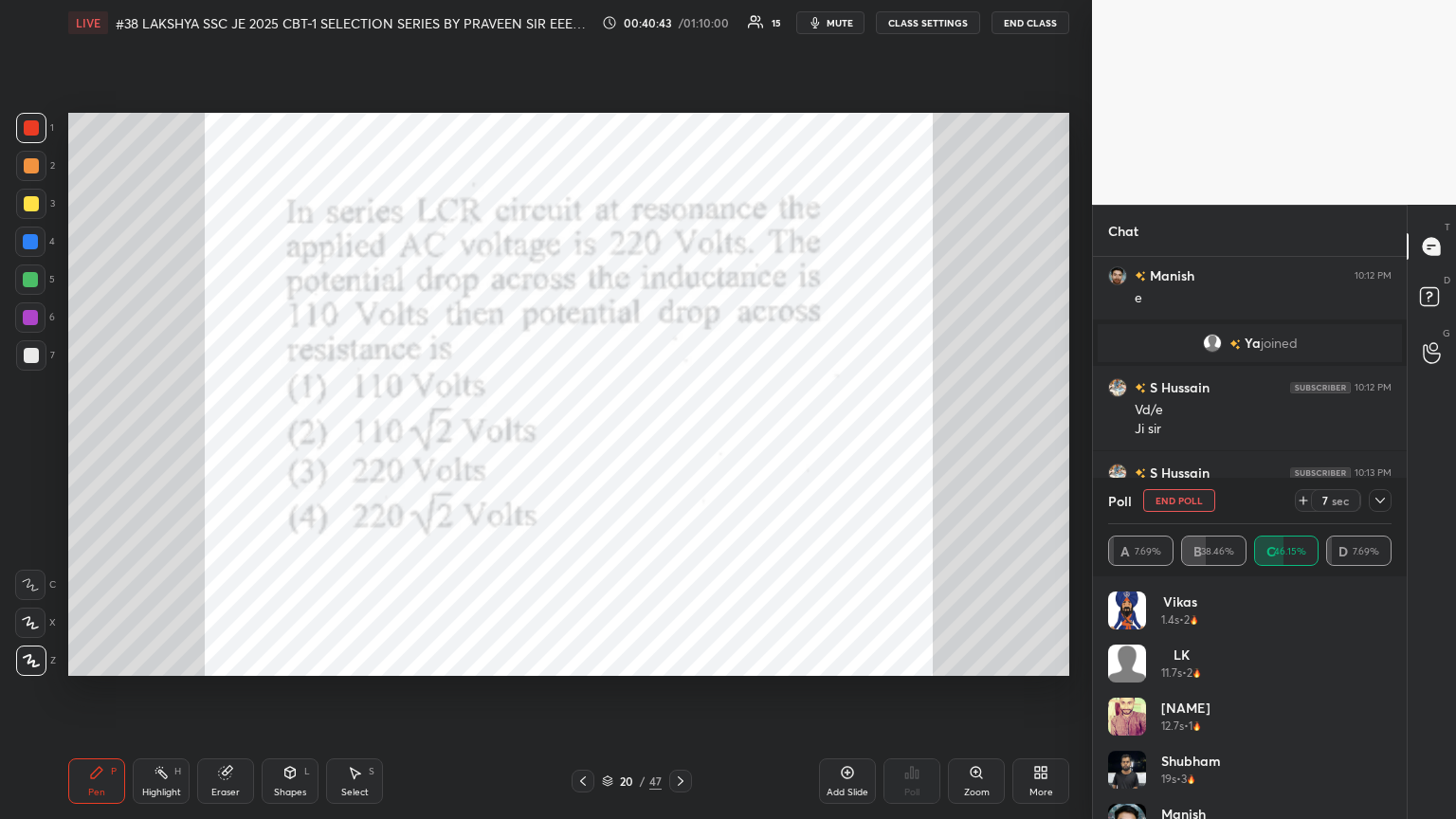 click at bounding box center (31, 128) 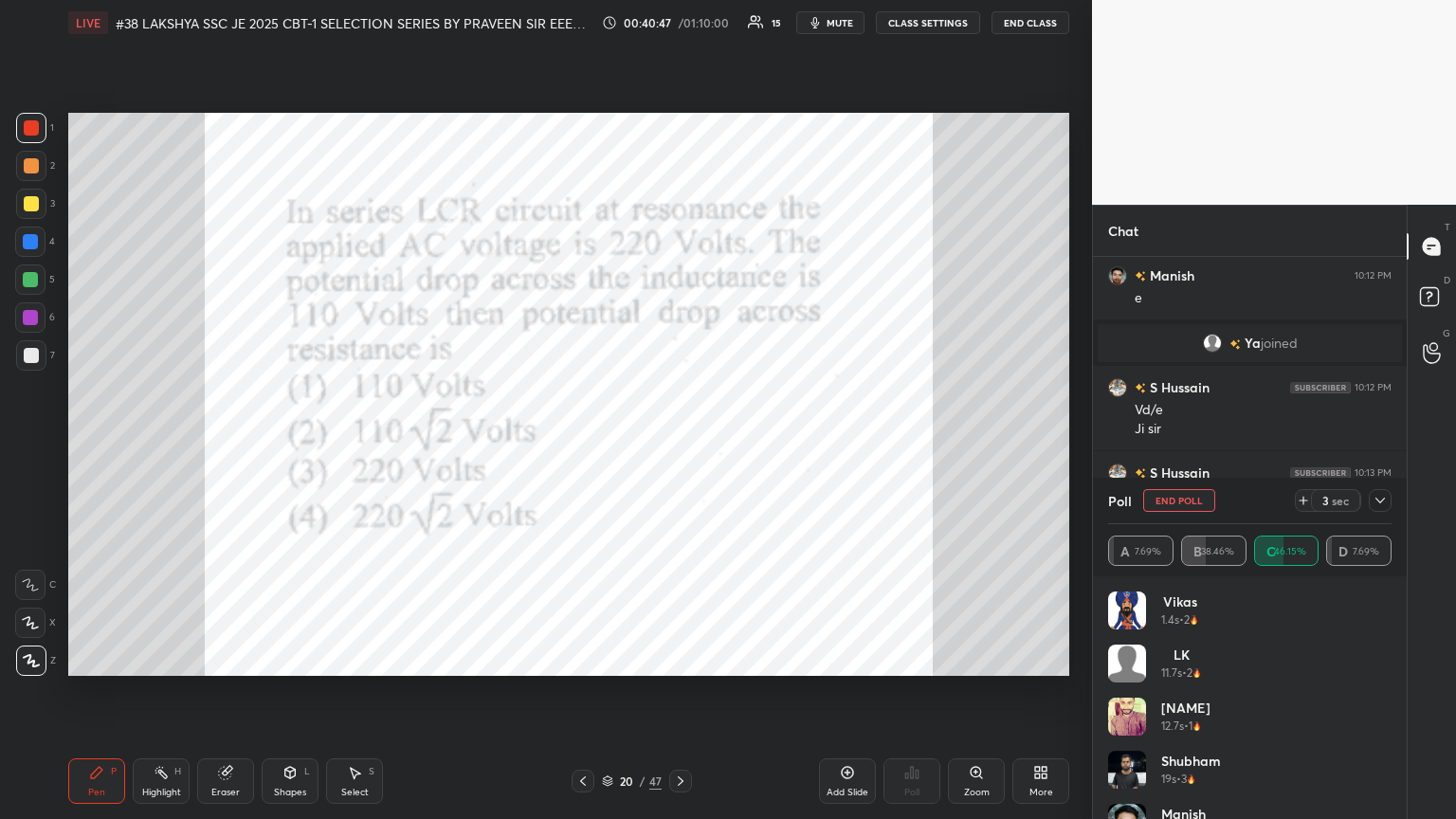 scroll, scrollTop: 4887, scrollLeft: 0, axis: vertical 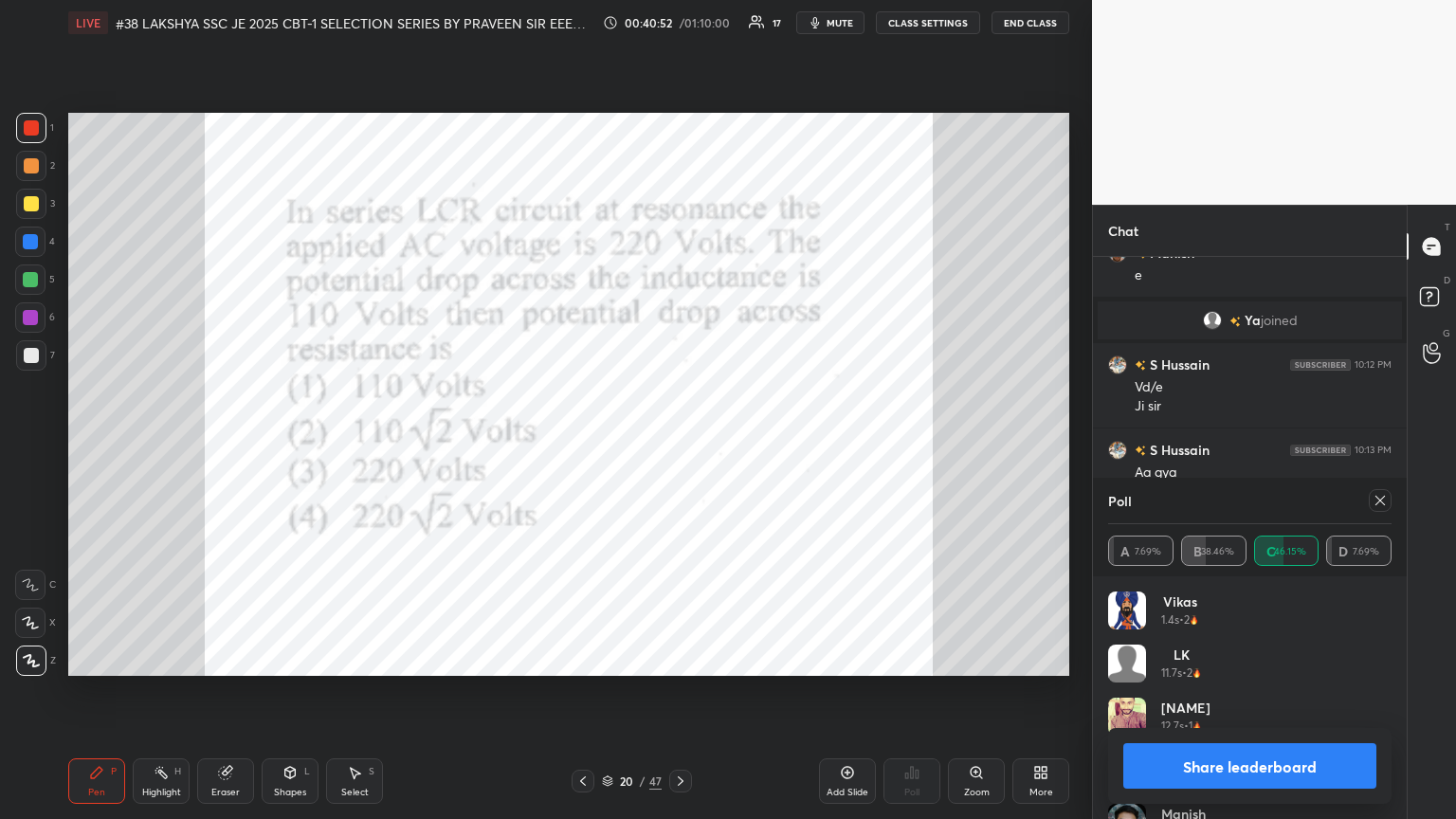 click 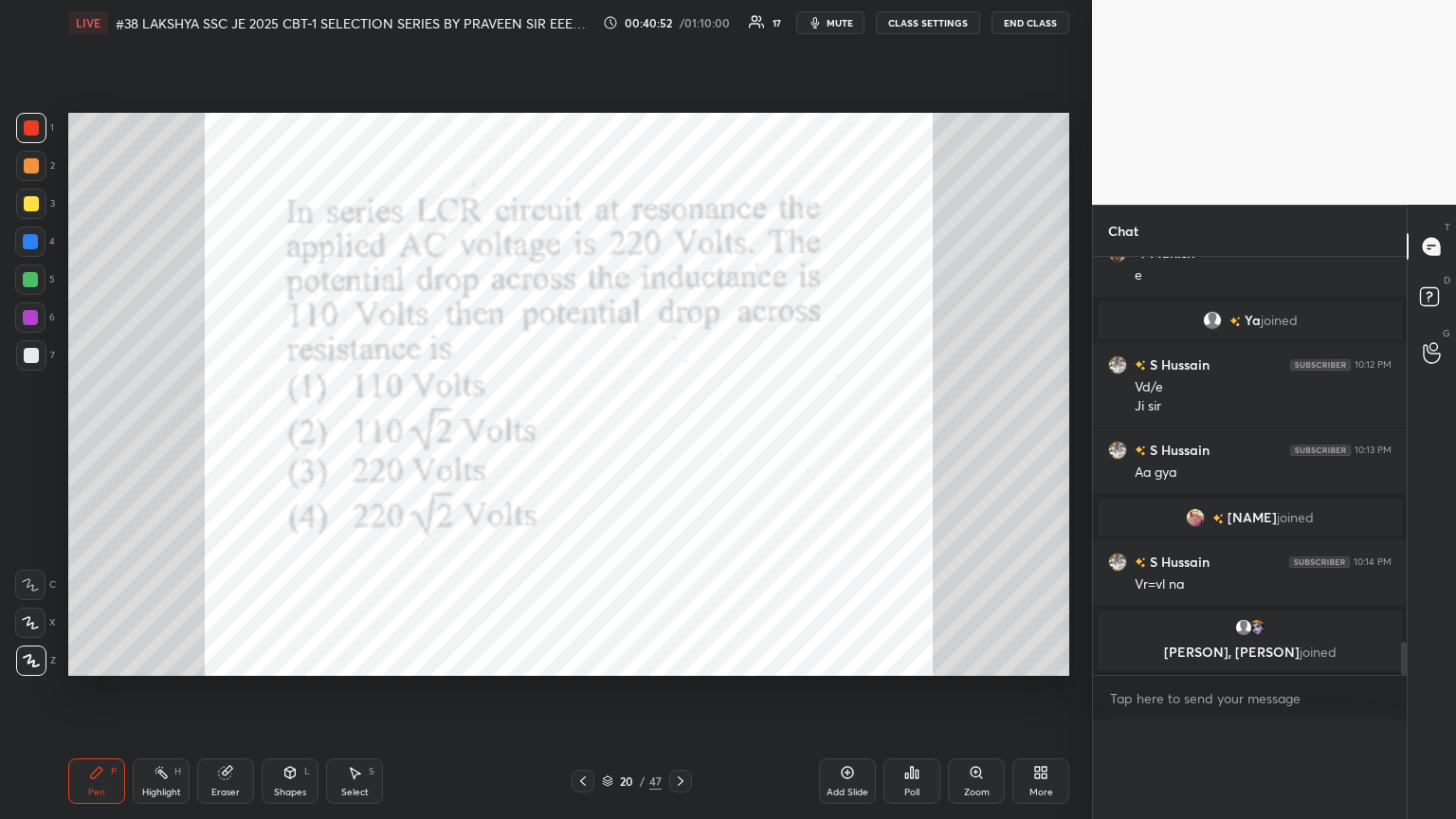 scroll, scrollTop: 0, scrollLeft: 0, axis: both 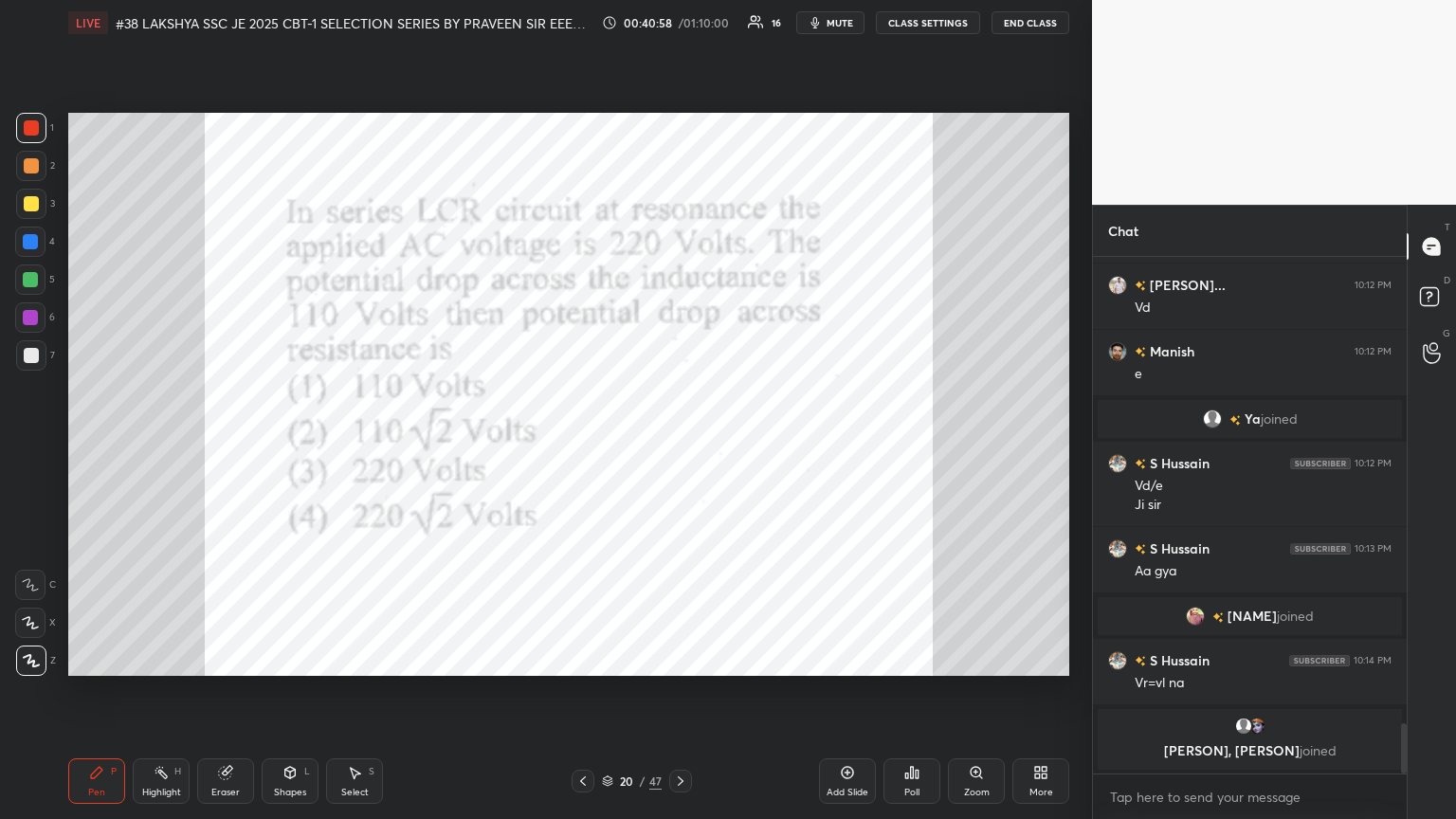 click on "Eraser" at bounding box center [226, 792] 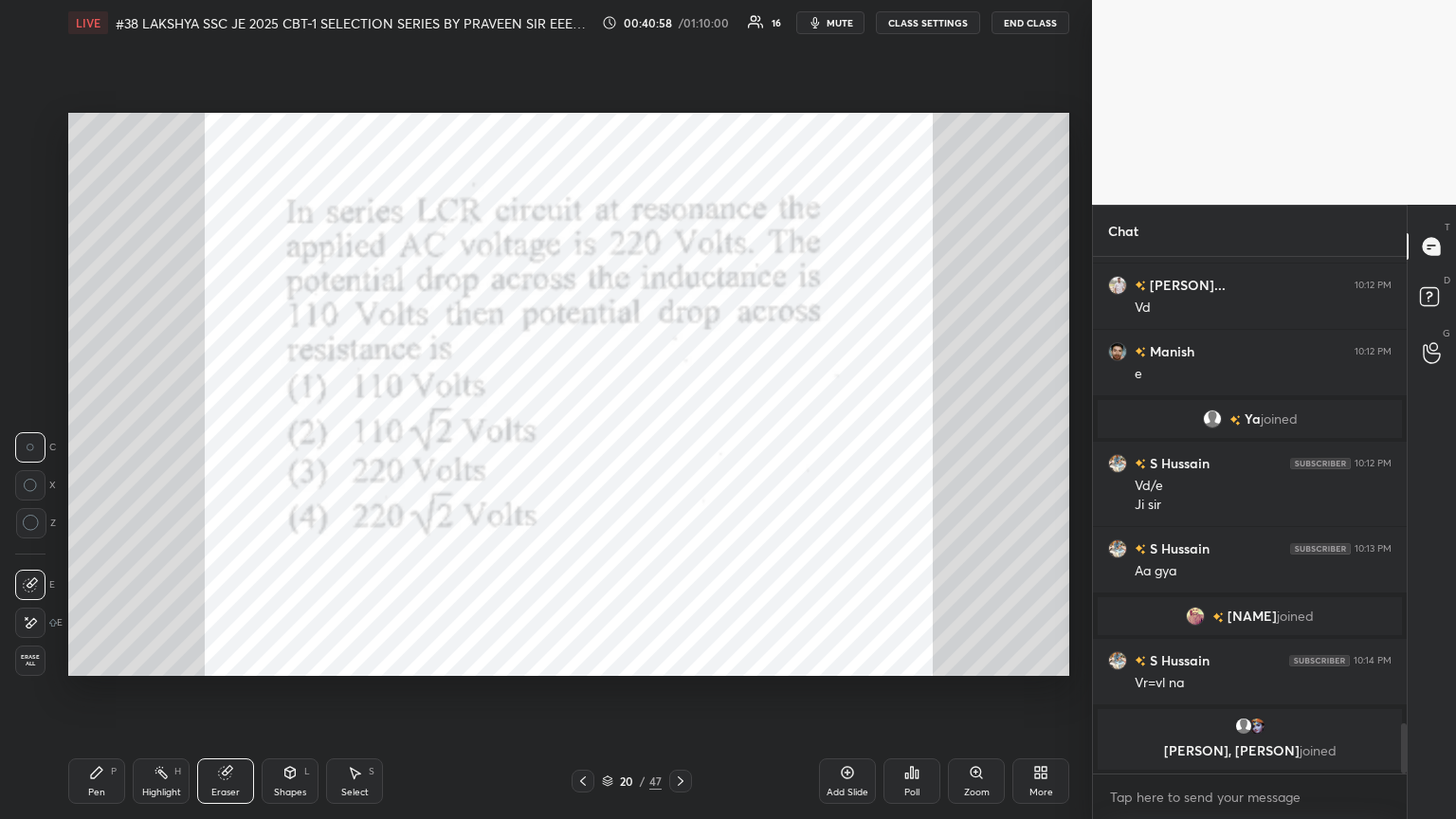 drag, startPoint x: 27, startPoint y: 668, endPoint x: 72, endPoint y: 766, distance: 107.83784 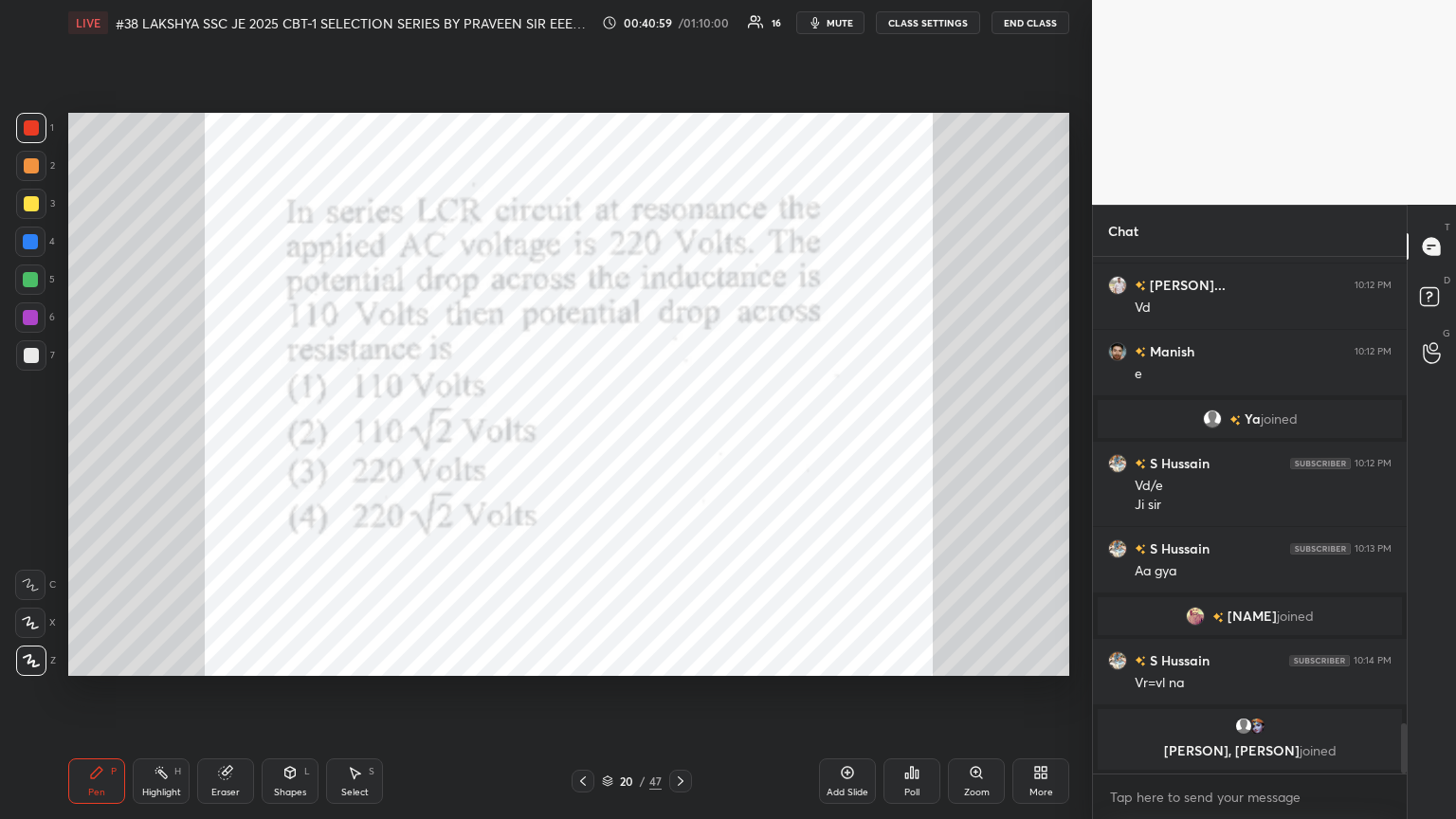 click on "Pen P" at bounding box center [97, 781] 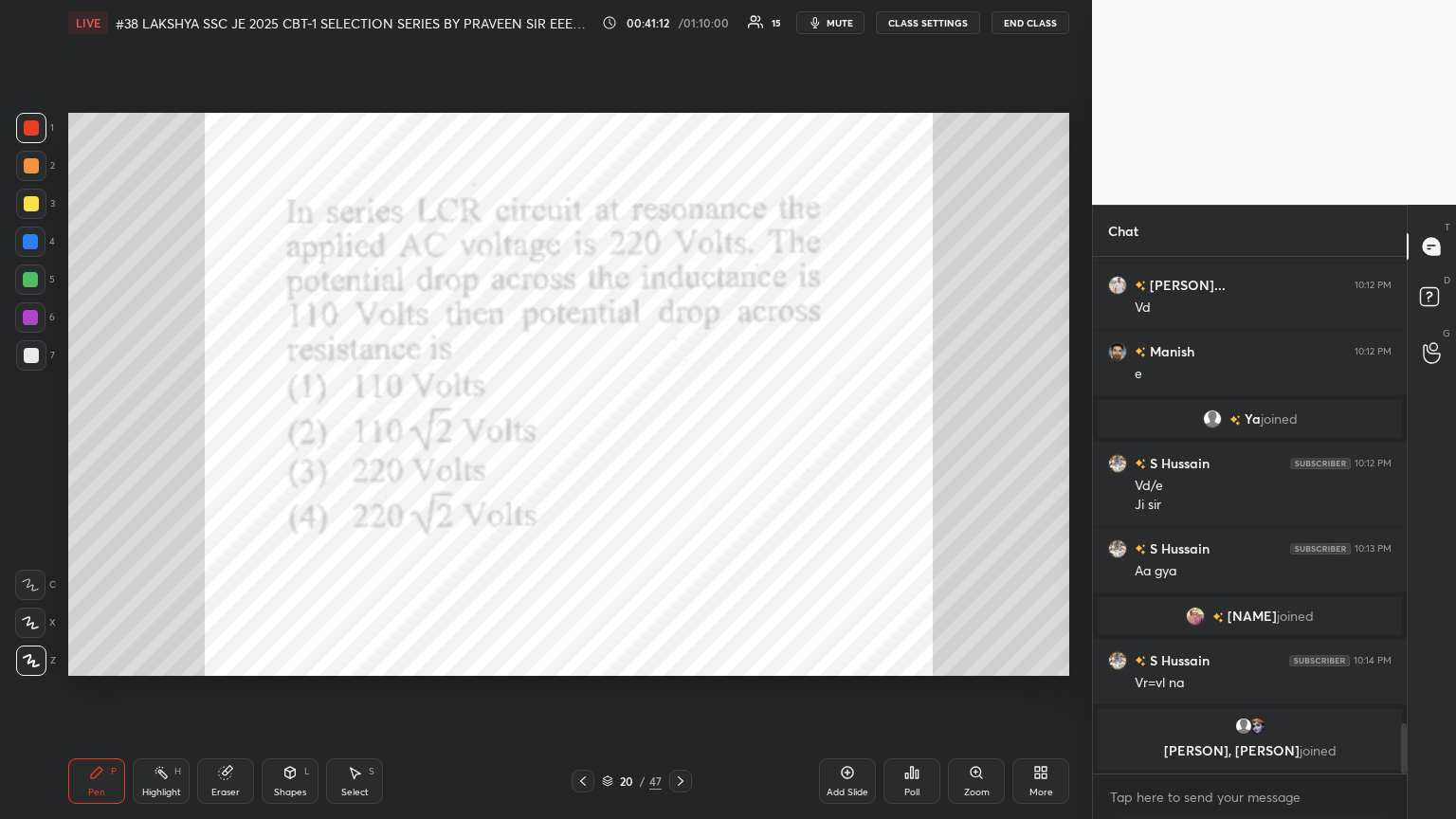 scroll, scrollTop: 4815, scrollLeft: 0, axis: vertical 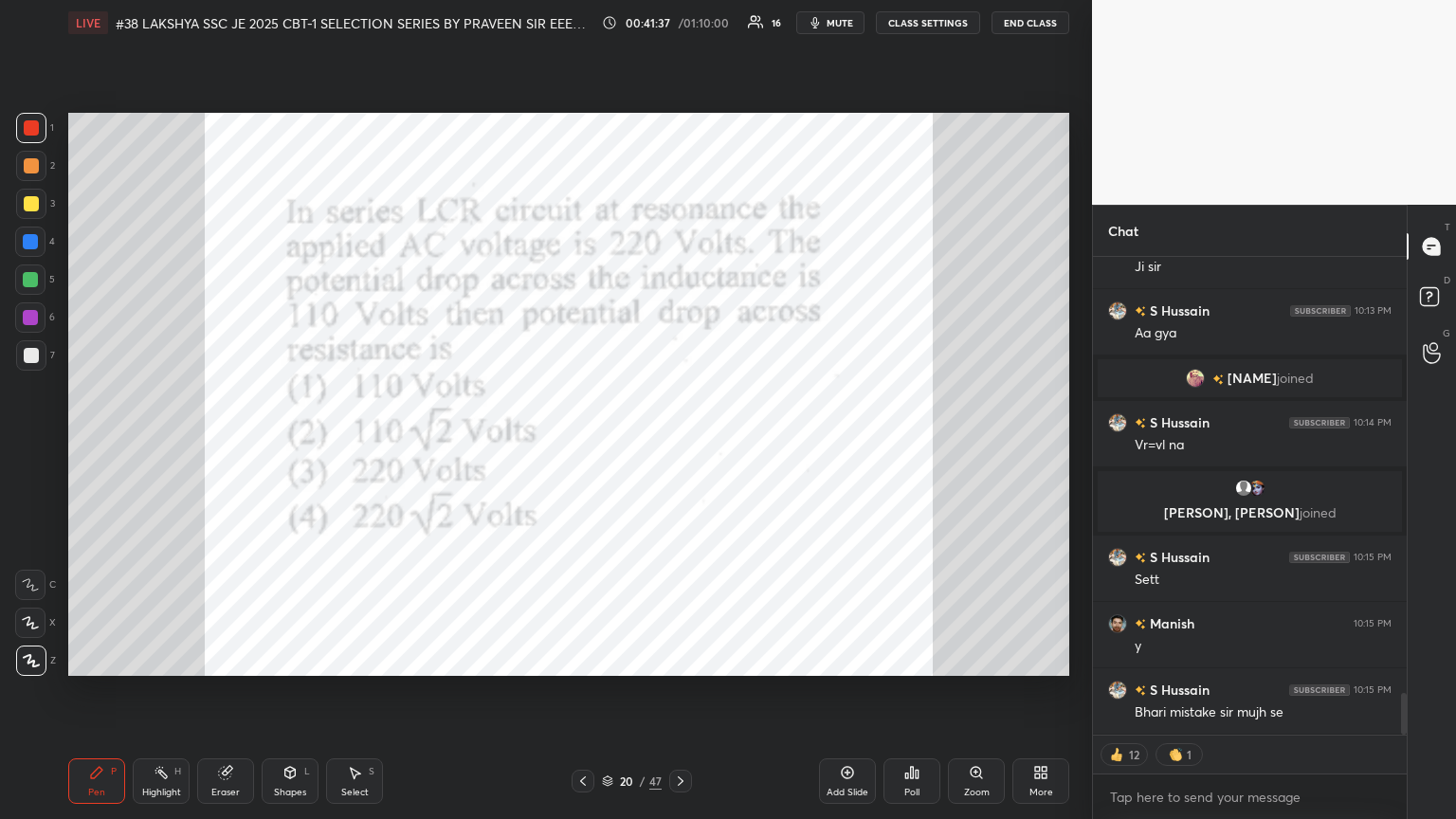 click 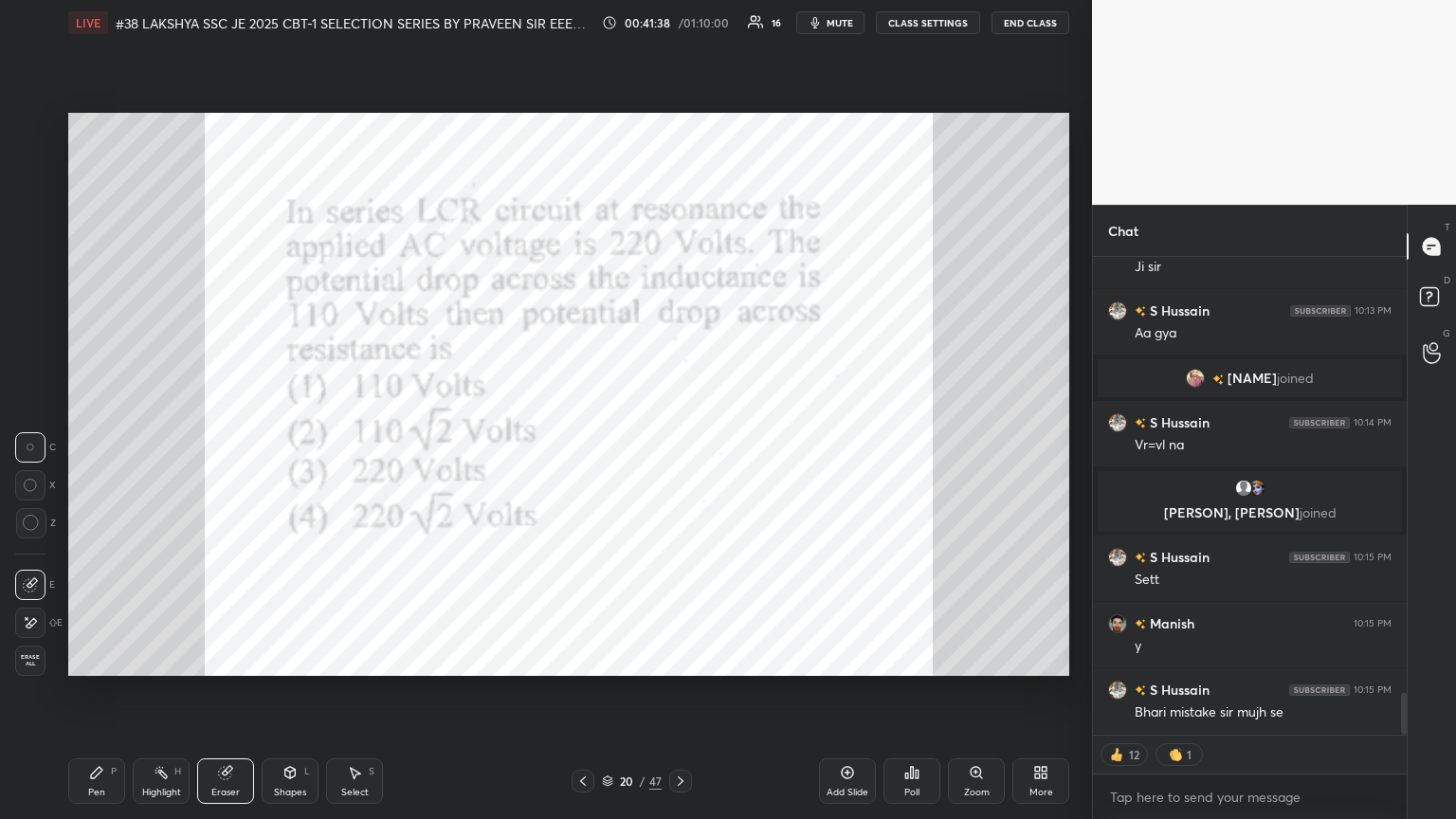 drag, startPoint x: 38, startPoint y: 655, endPoint x: 57, endPoint y: 724, distance: 71.568149 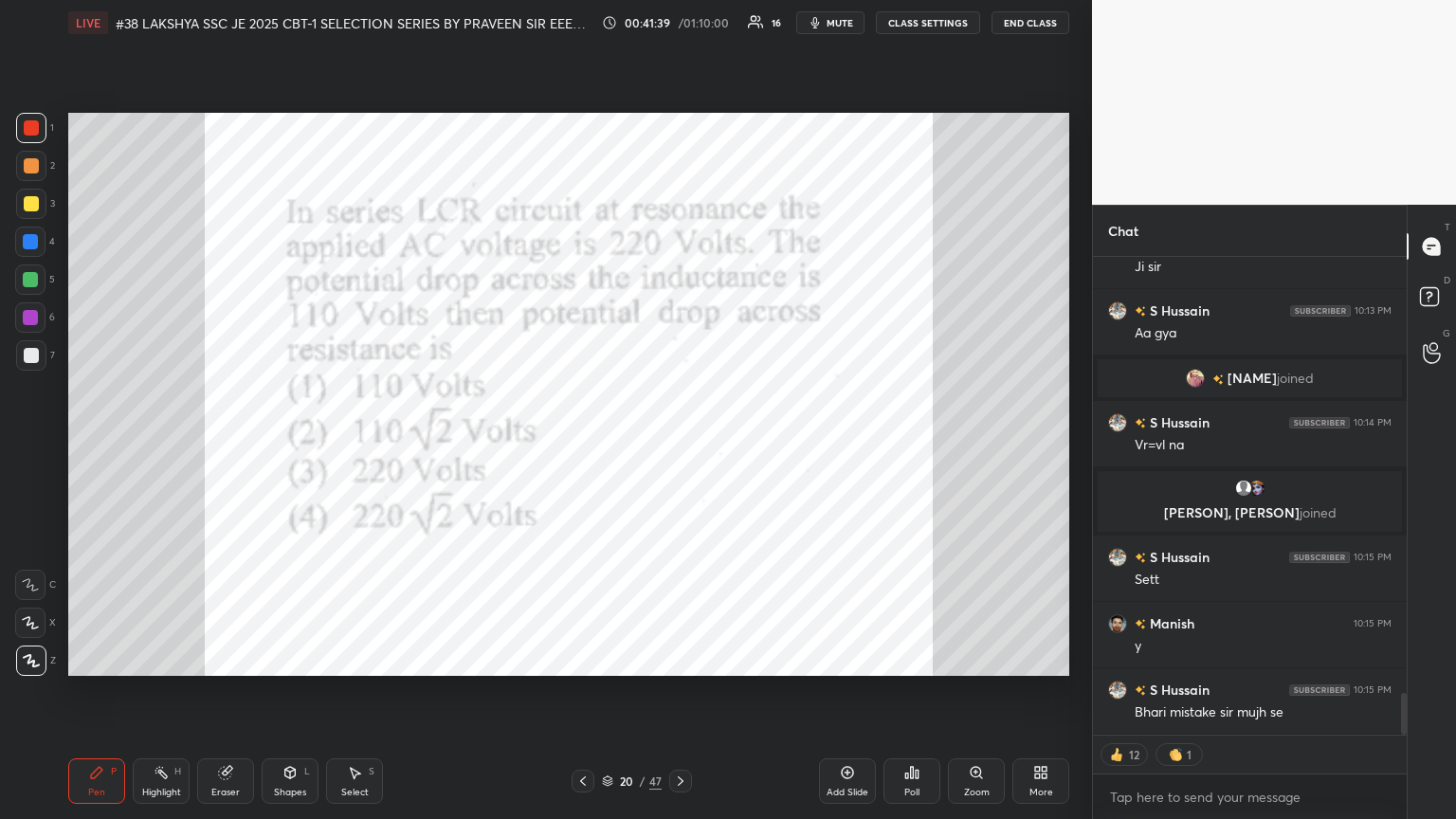 click on "Pen P Highlight H Eraser Shapes L Select S 20 / 47 Add Slide Poll Zoom More" at bounding box center [569, 781] 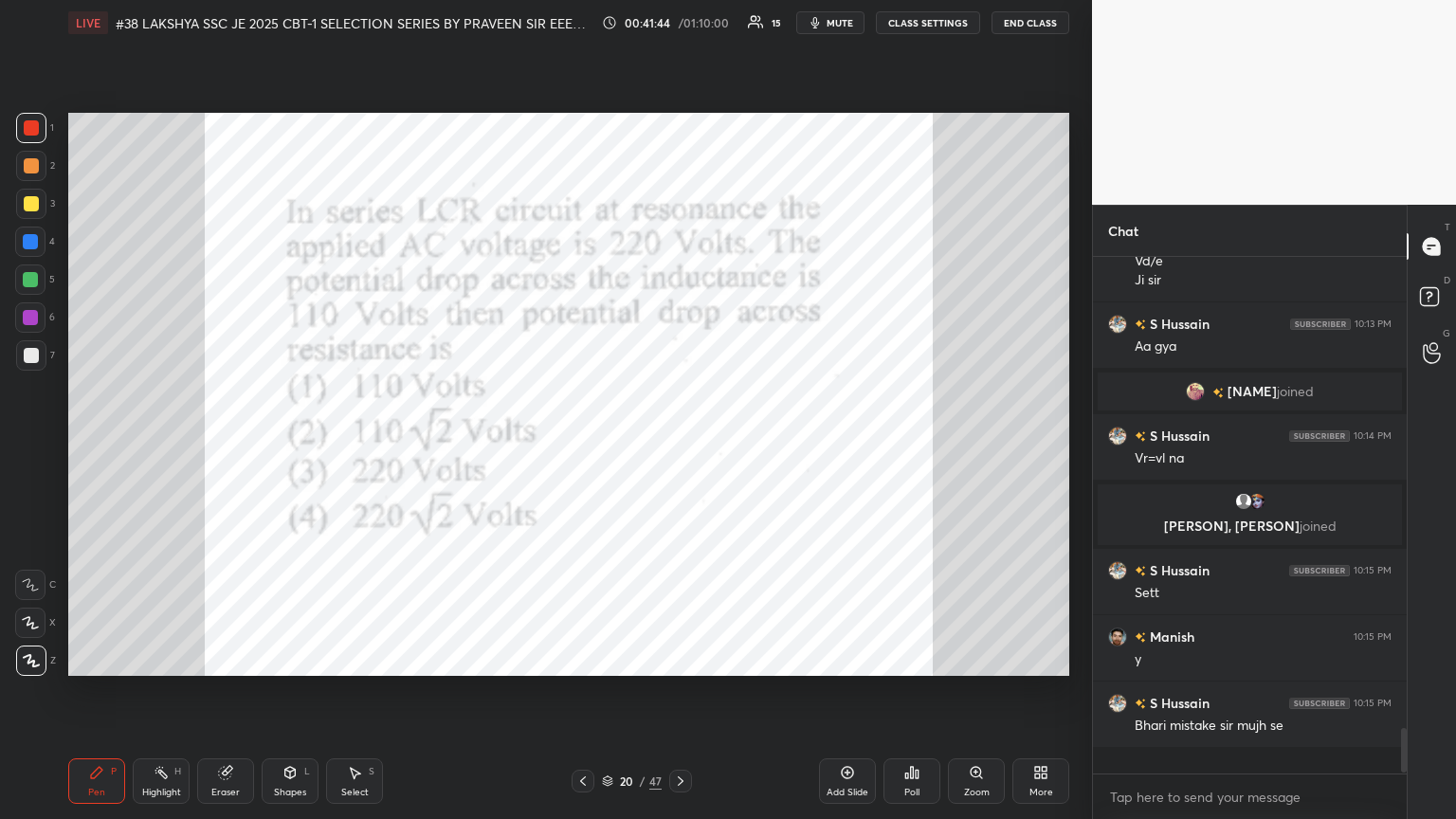 scroll, scrollTop: 6, scrollLeft: 6, axis: both 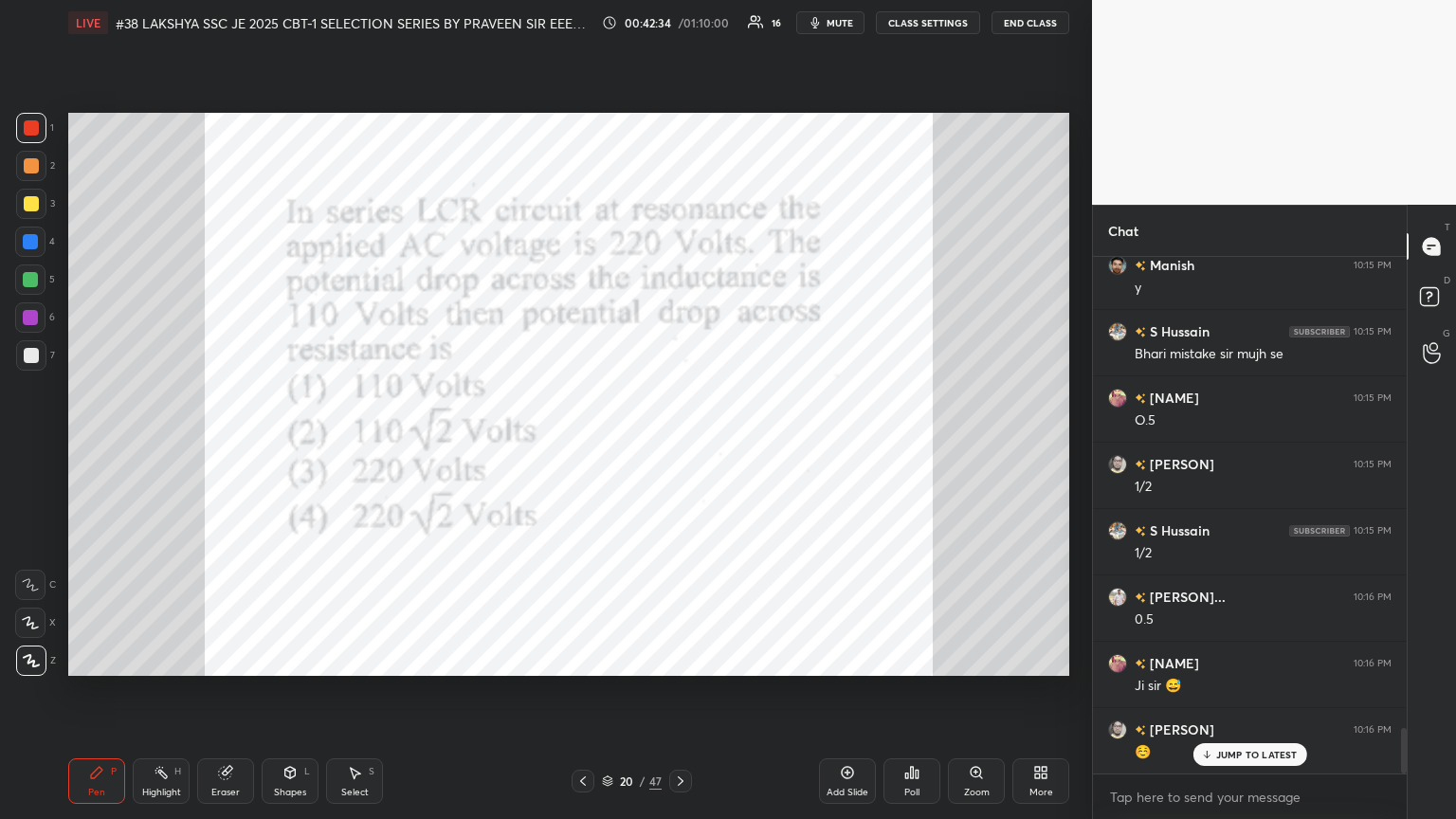 click 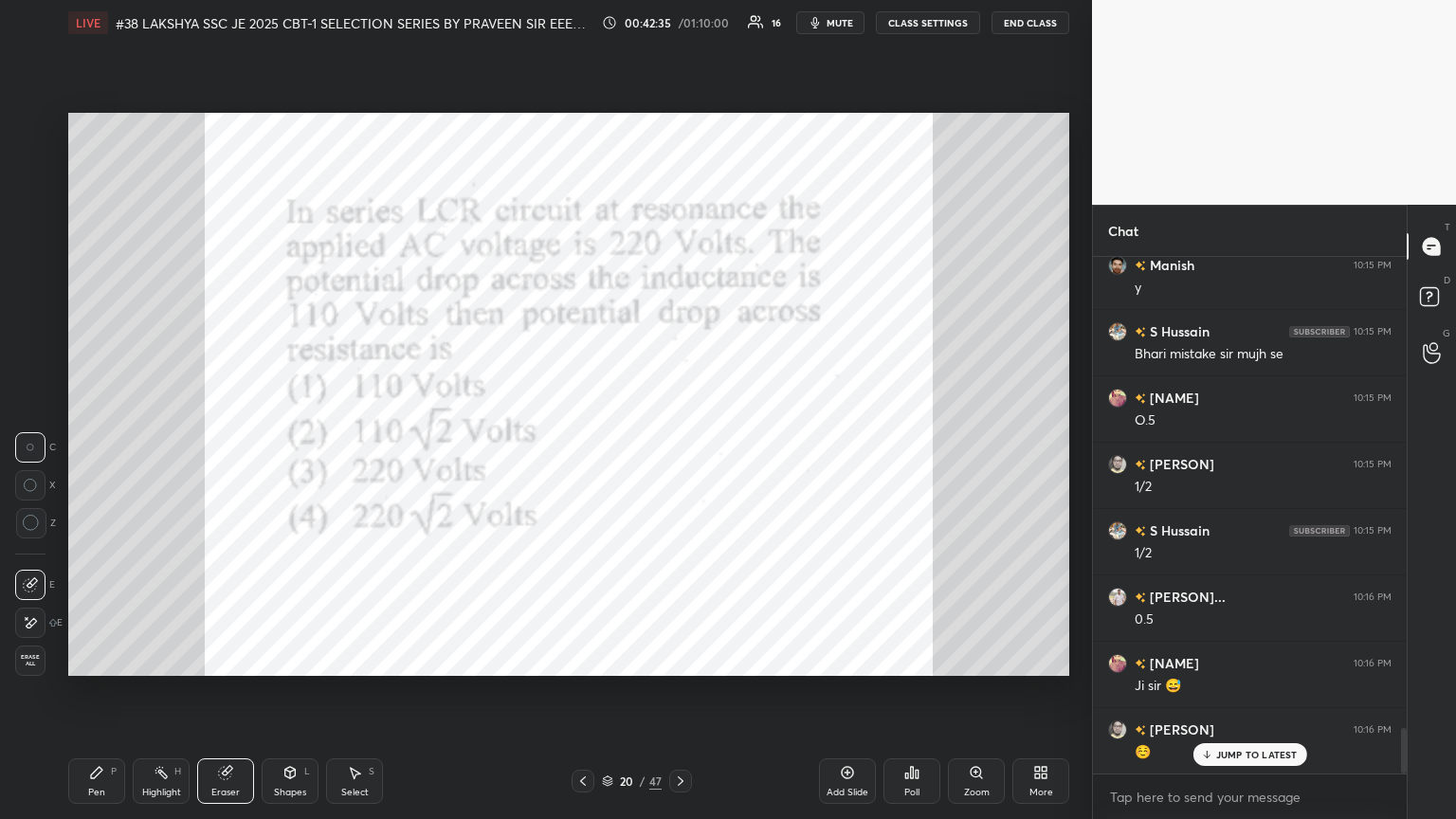 click on "Pen P" at bounding box center [97, 781] 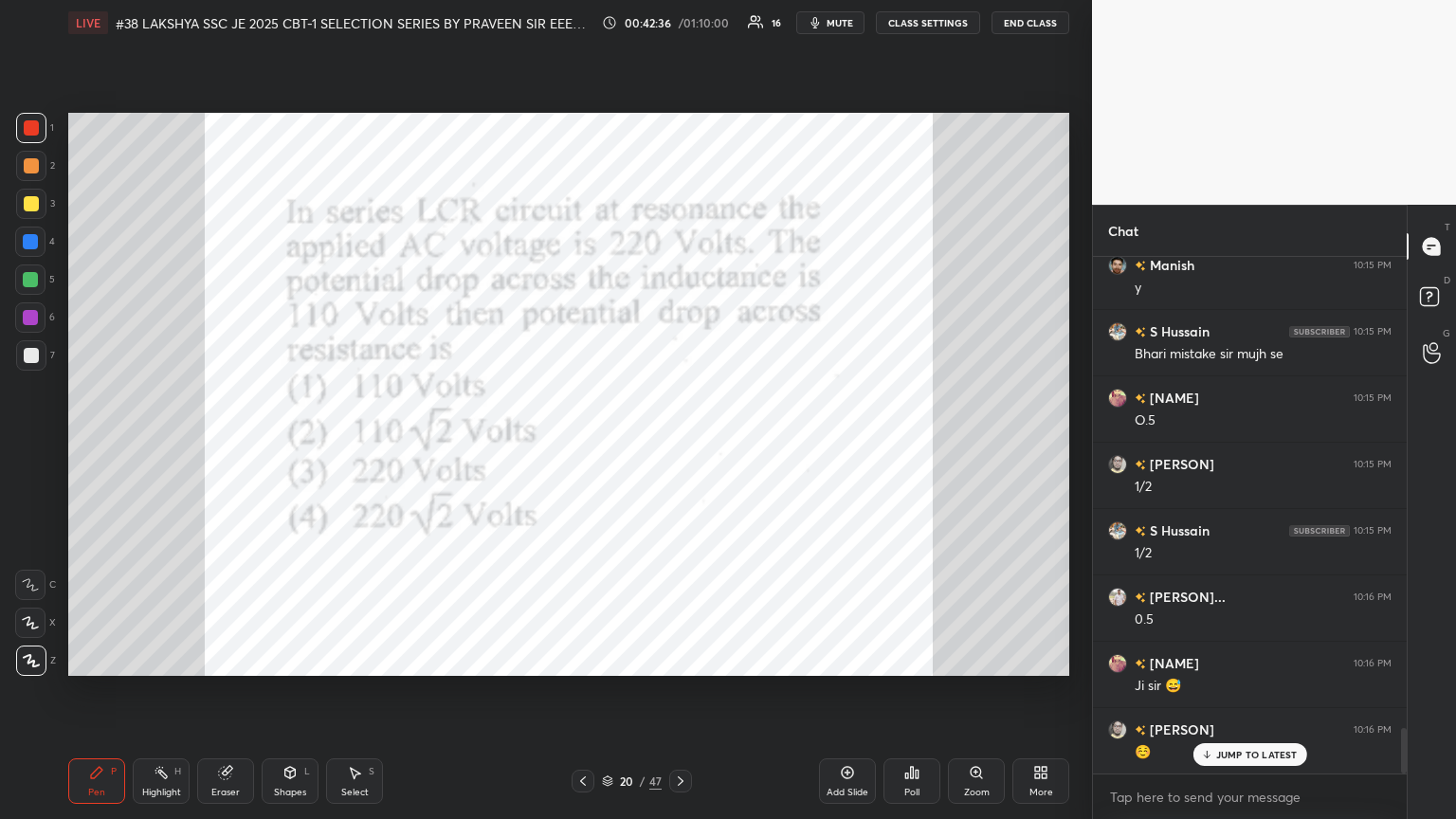 drag, startPoint x: 228, startPoint y: 774, endPoint x: 101, endPoint y: 755, distance: 128.41339 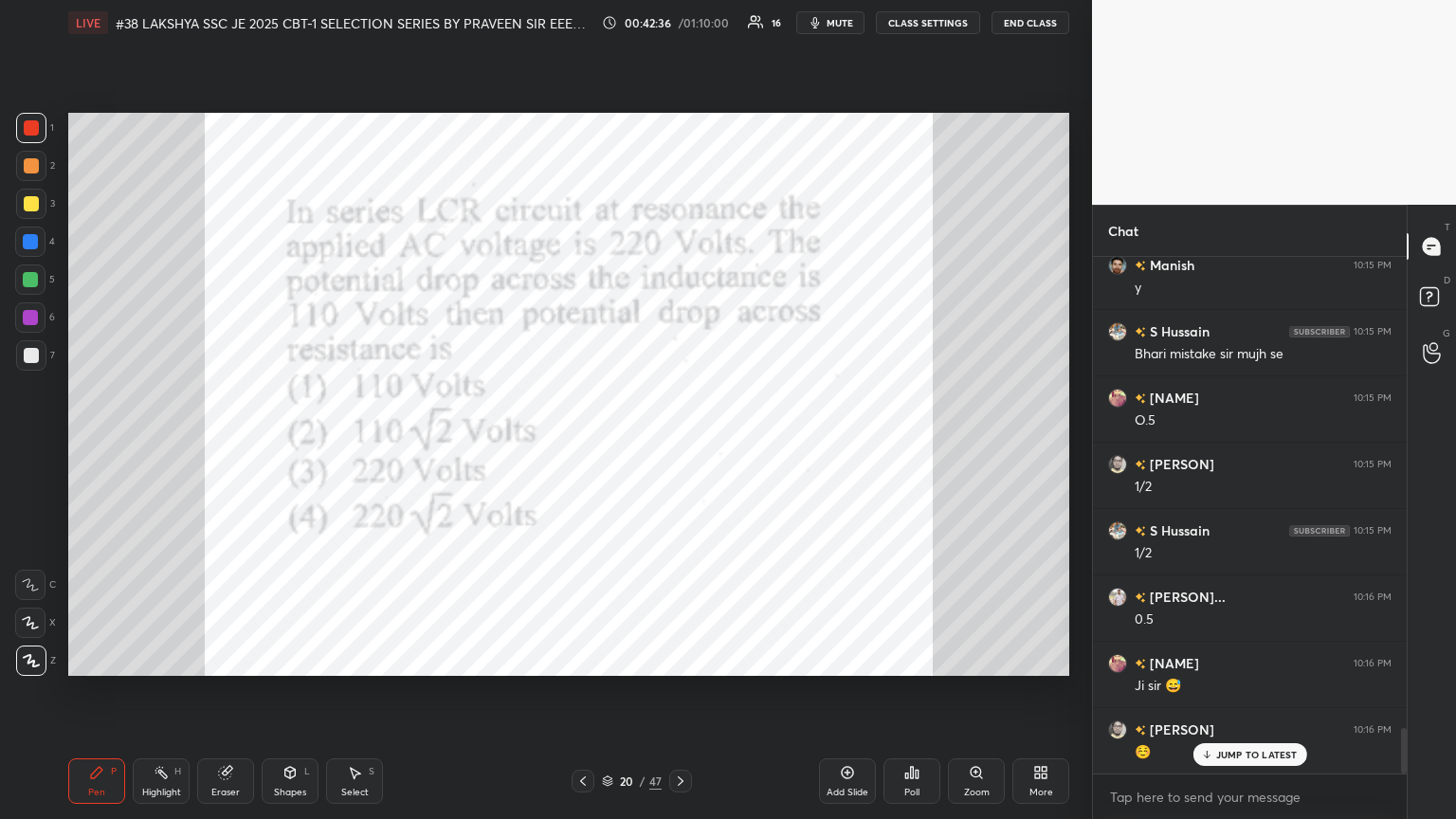 click 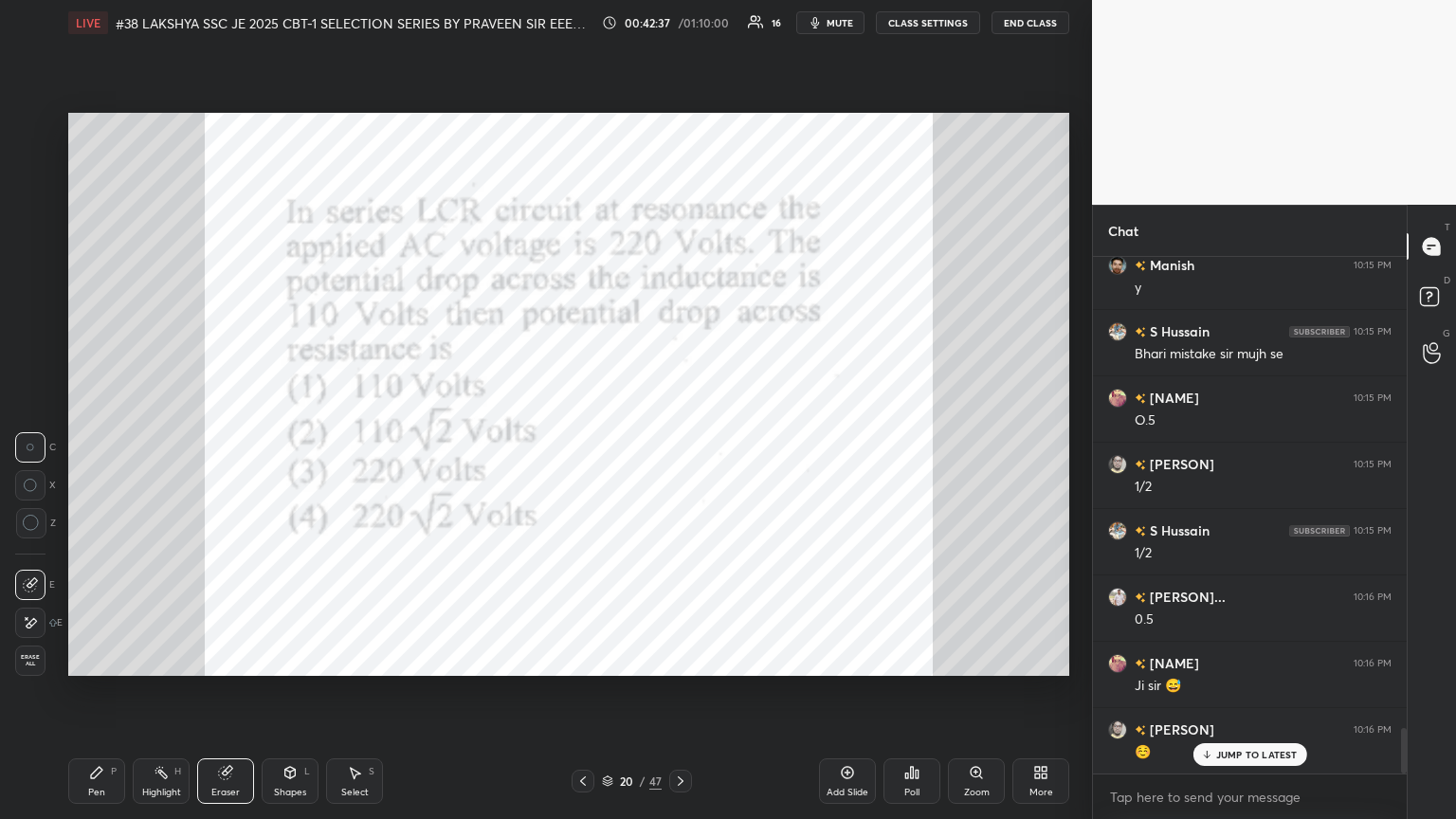 click on "Erase all" at bounding box center [30, 661] 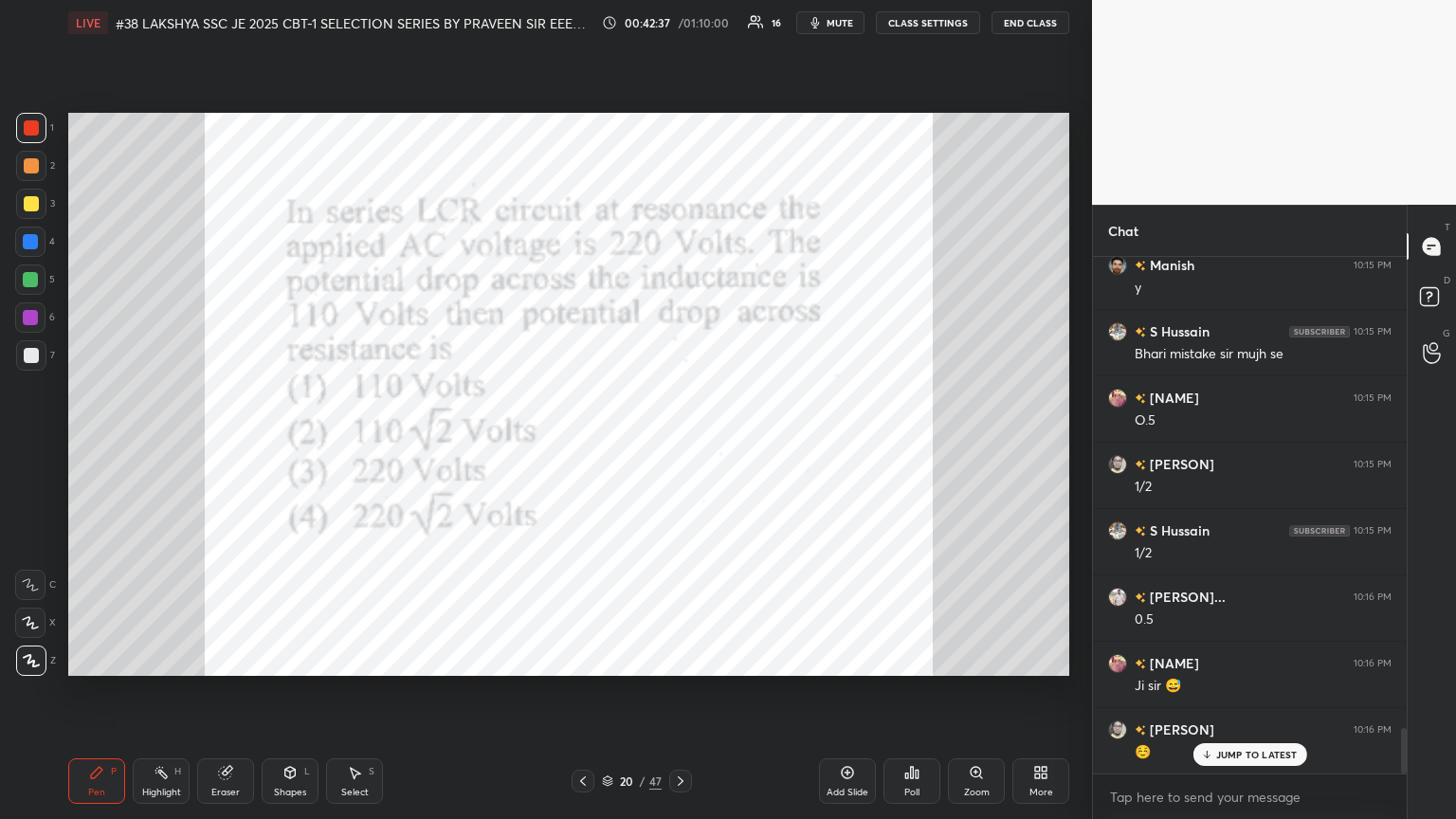 click on "Pen P" at bounding box center (97, 781) 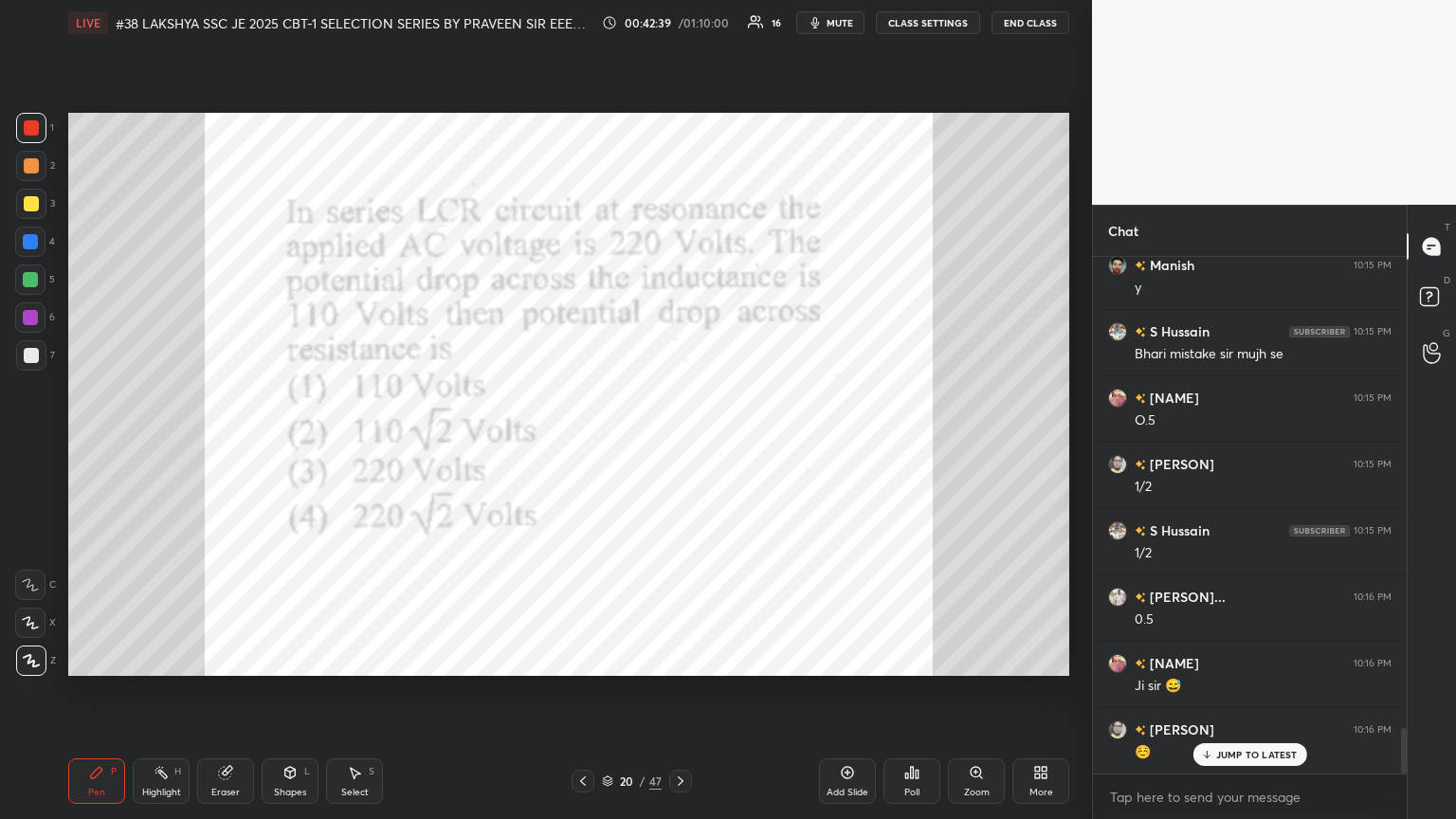 click at bounding box center (31, 128) 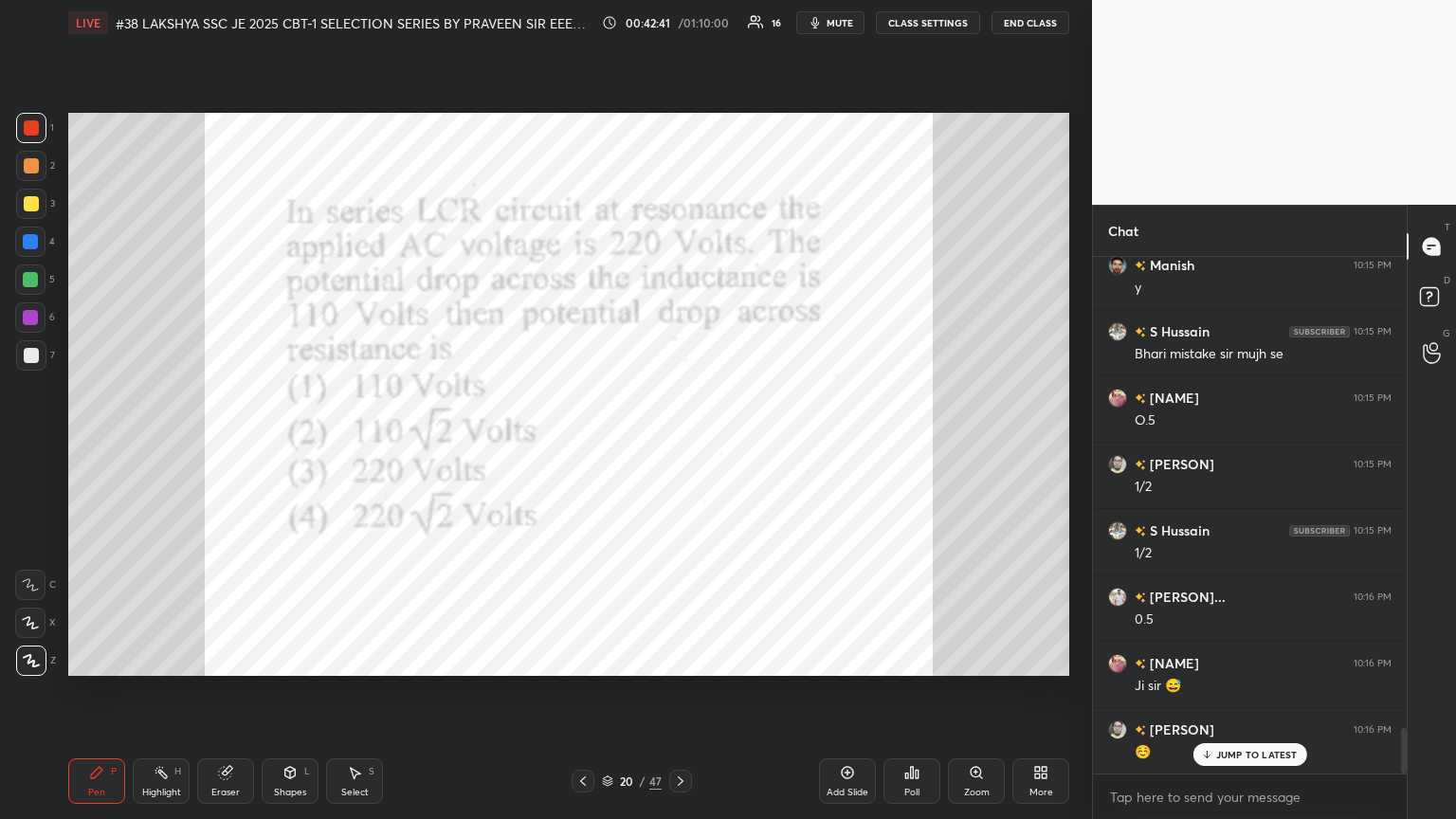click 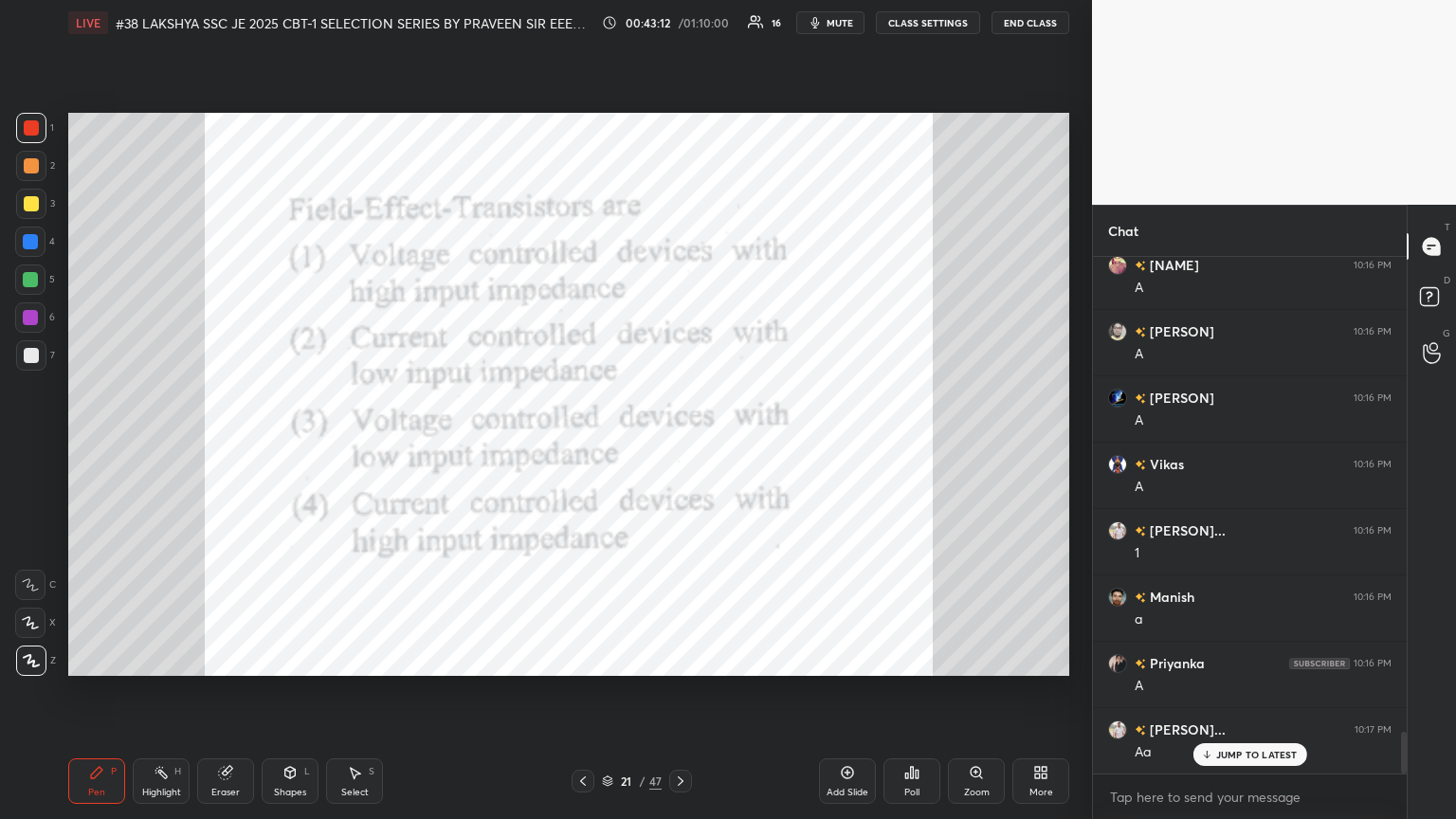 scroll, scrollTop: 5944, scrollLeft: 0, axis: vertical 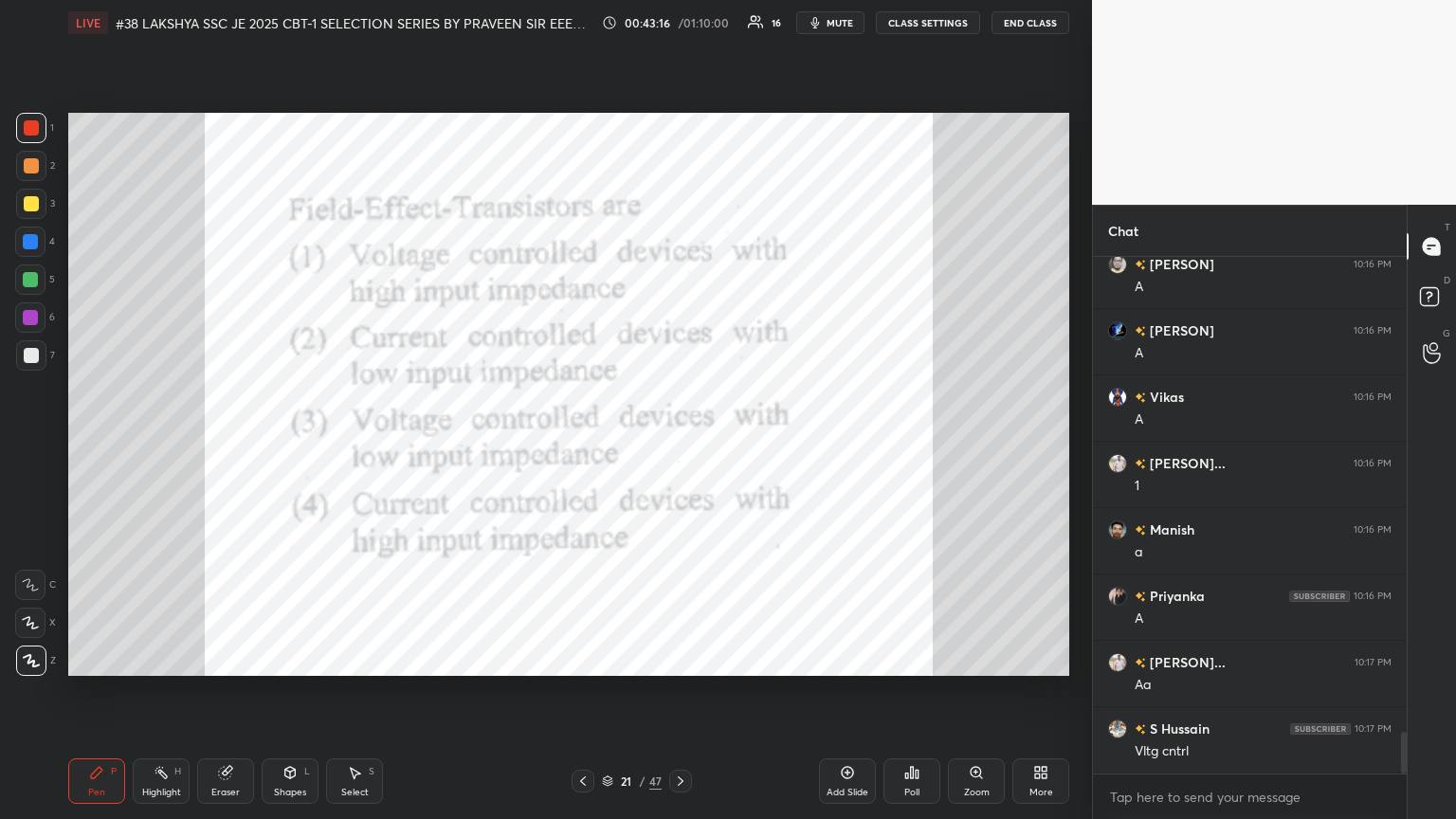 drag, startPoint x: 229, startPoint y: 782, endPoint x: 220, endPoint y: 784, distance: 9.219544 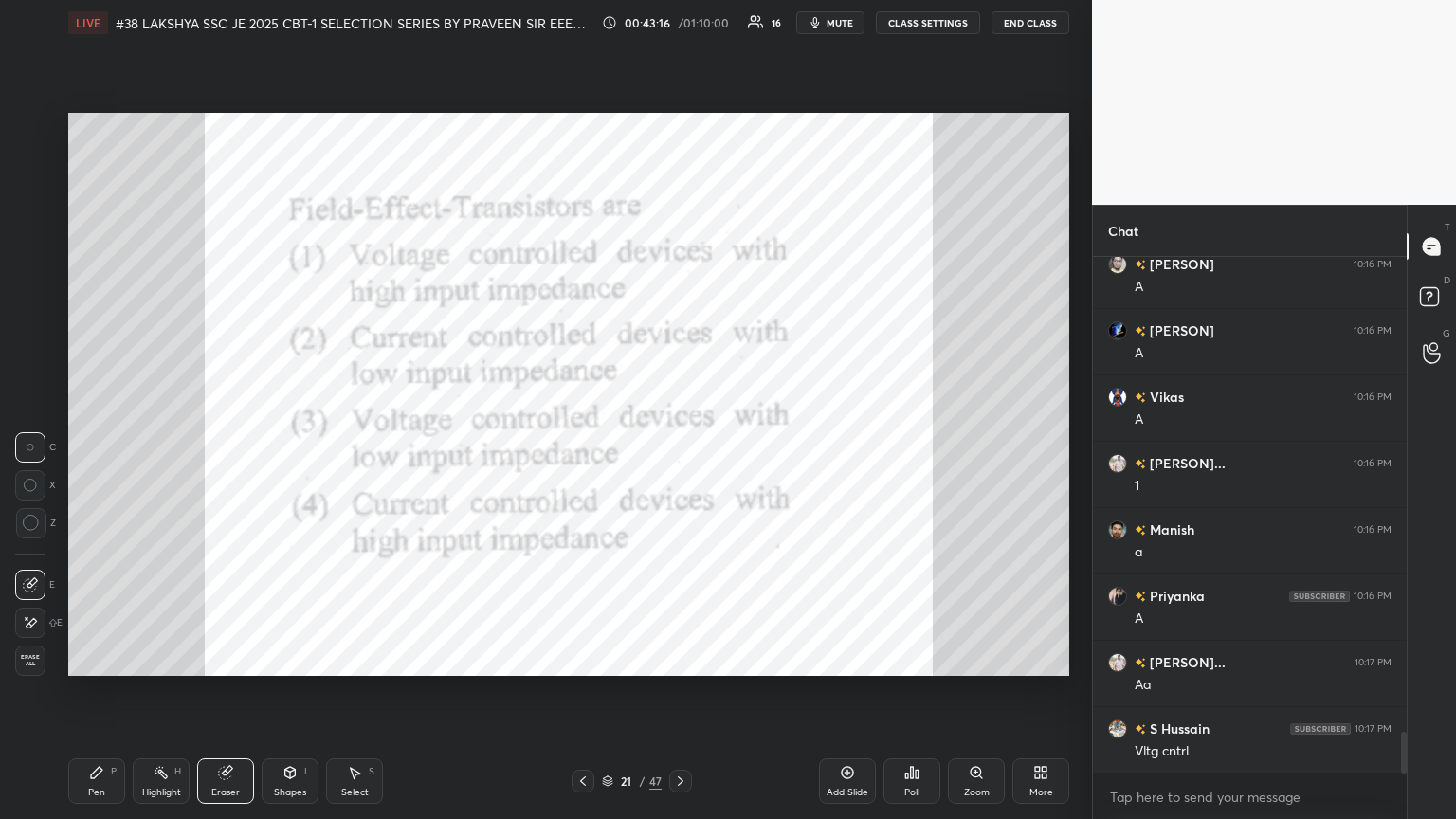 drag, startPoint x: 36, startPoint y: 671, endPoint x: 55, endPoint y: 716, distance: 48.846699 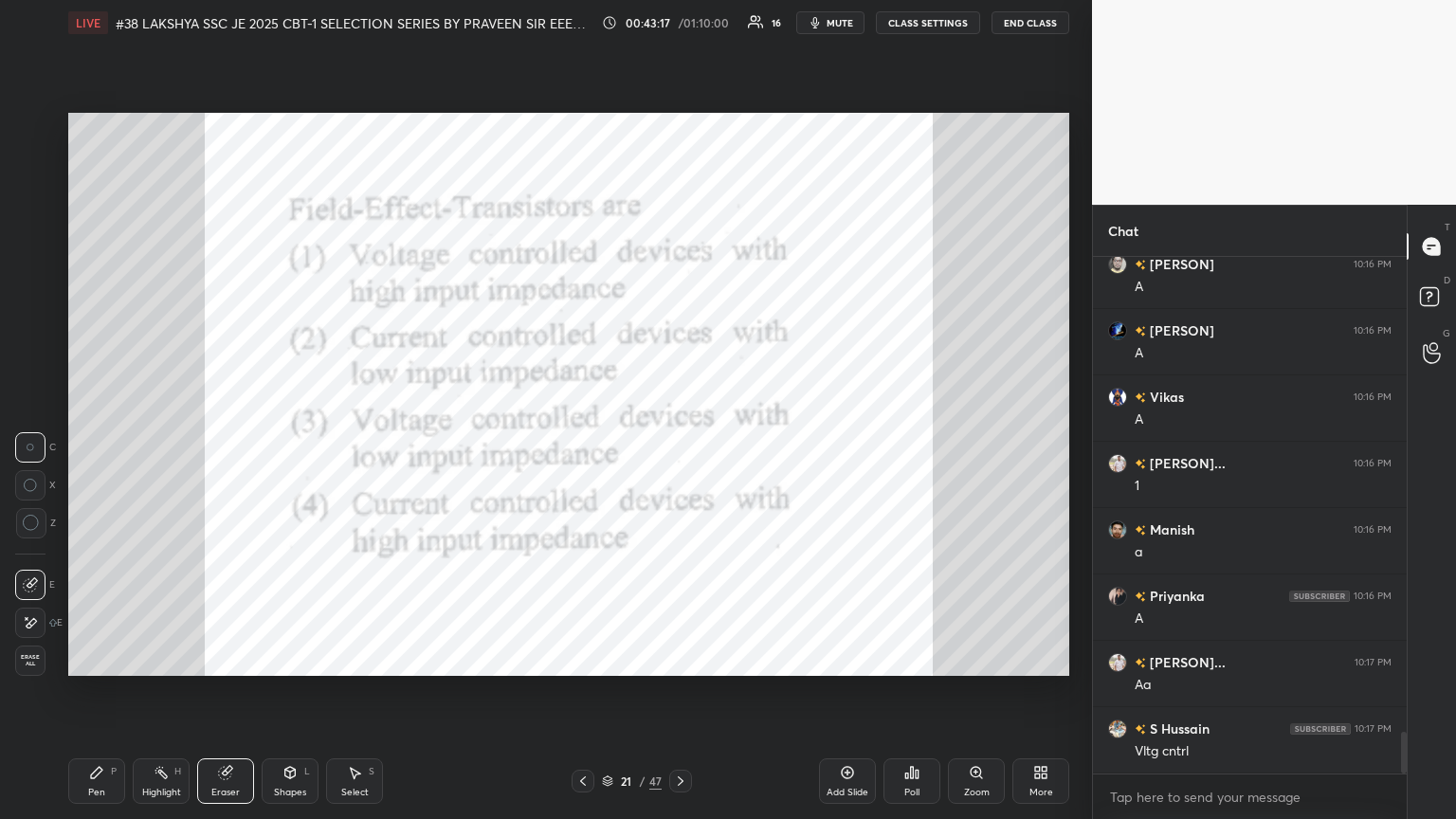 drag, startPoint x: 80, startPoint y: 804, endPoint x: 73, endPoint y: 795, distance: 11.401754 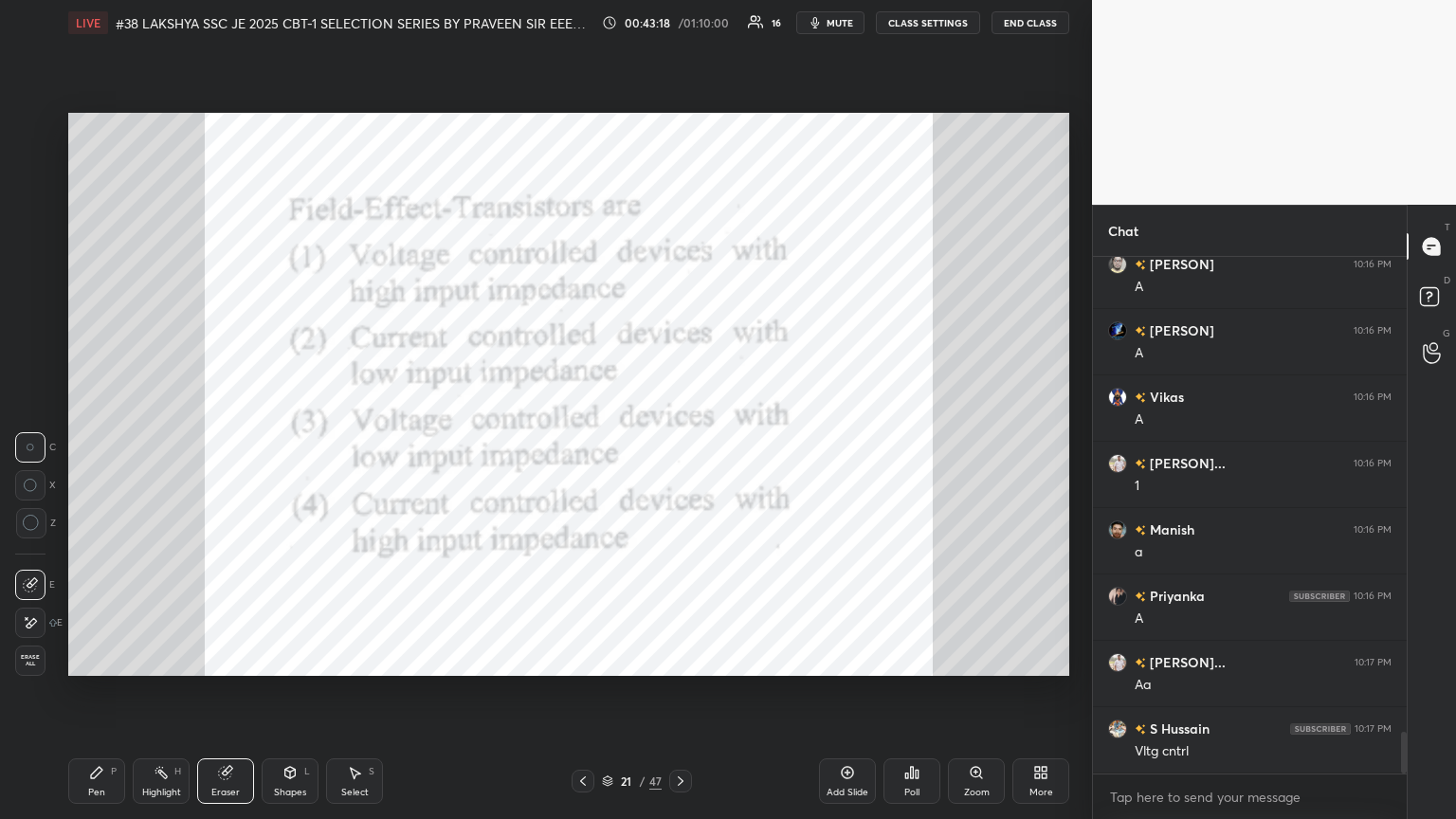 click on "Erase all" at bounding box center [30, 661] 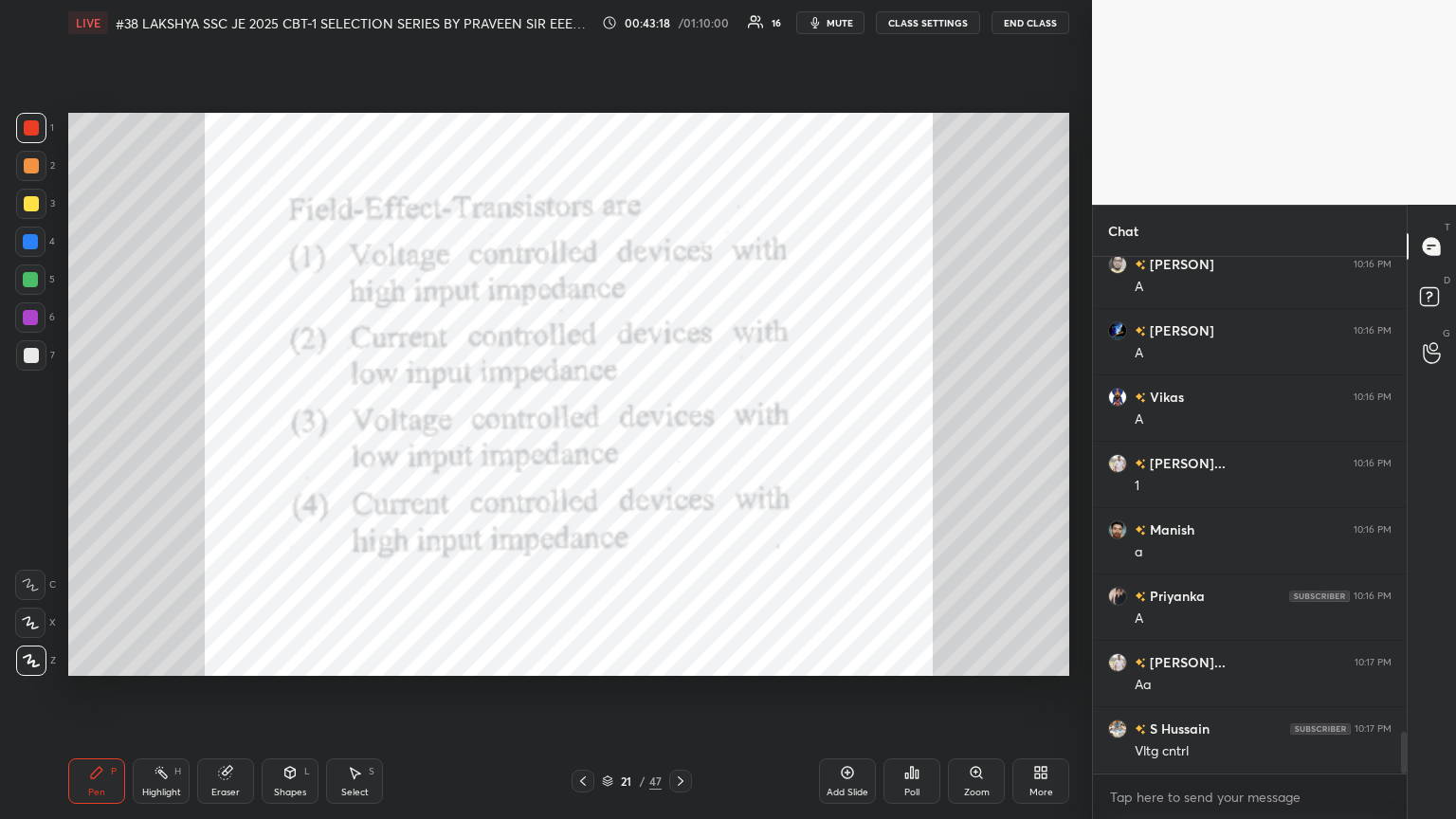 click on "Pen P" at bounding box center [97, 781] 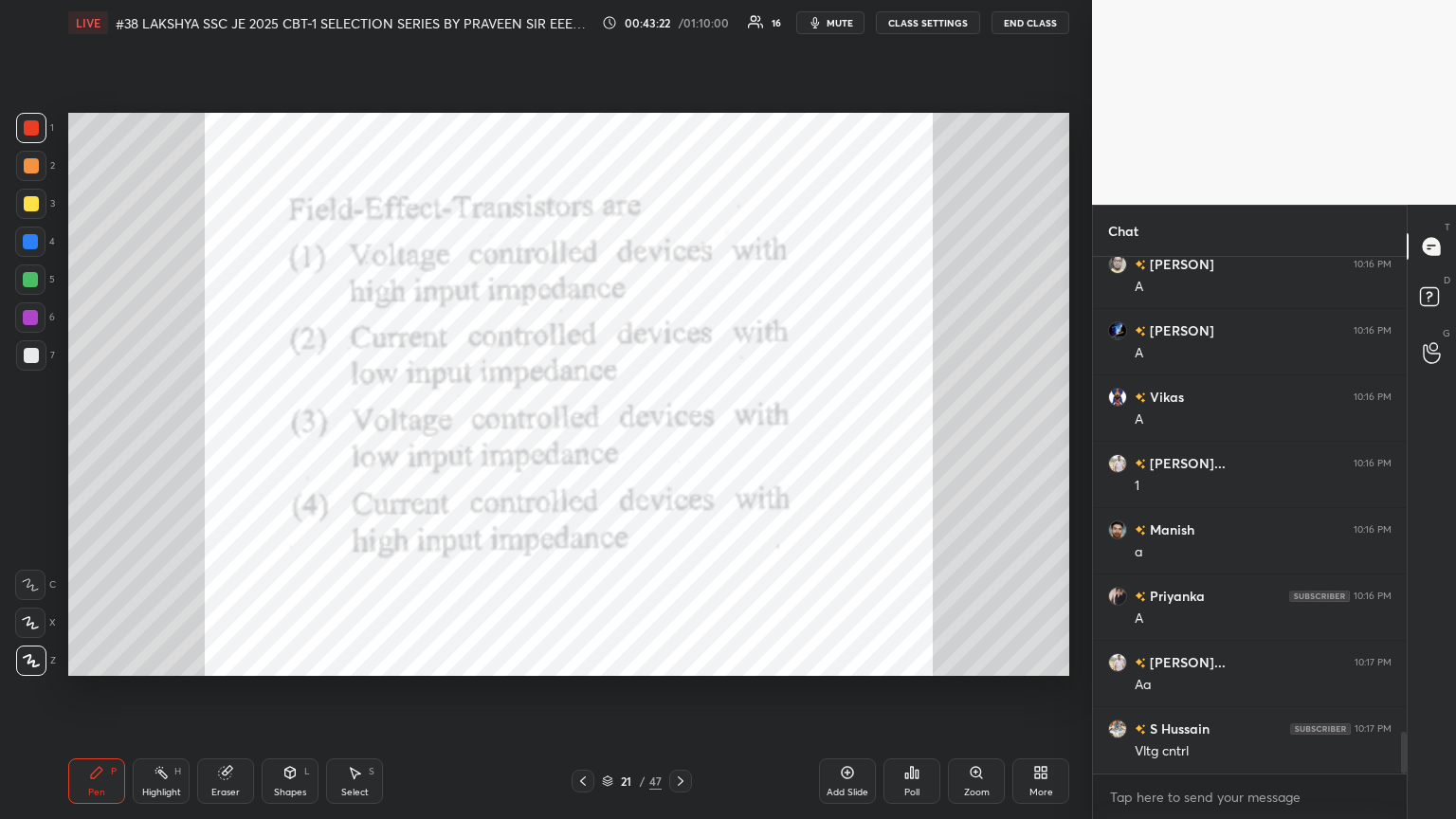 click 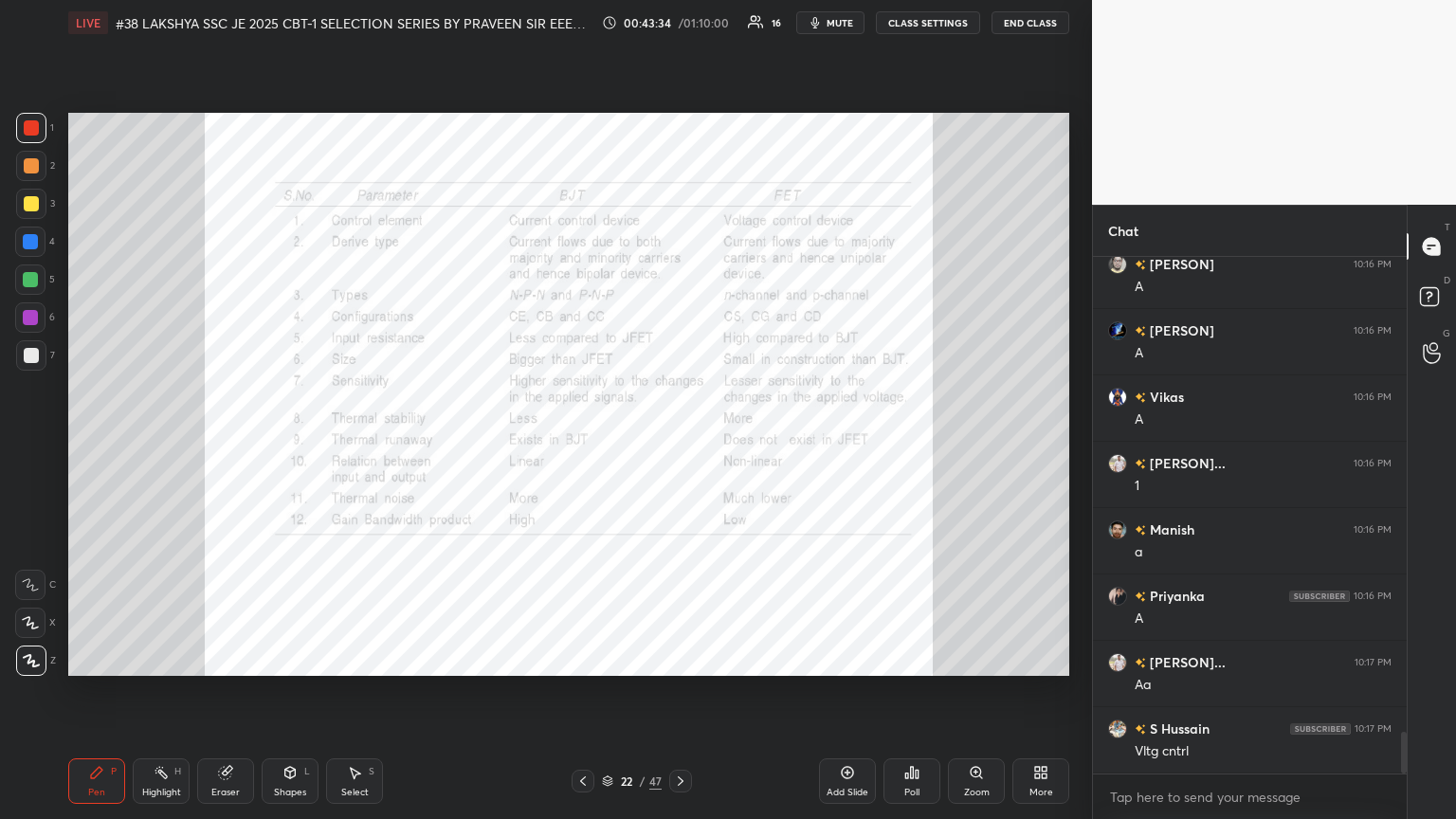 click 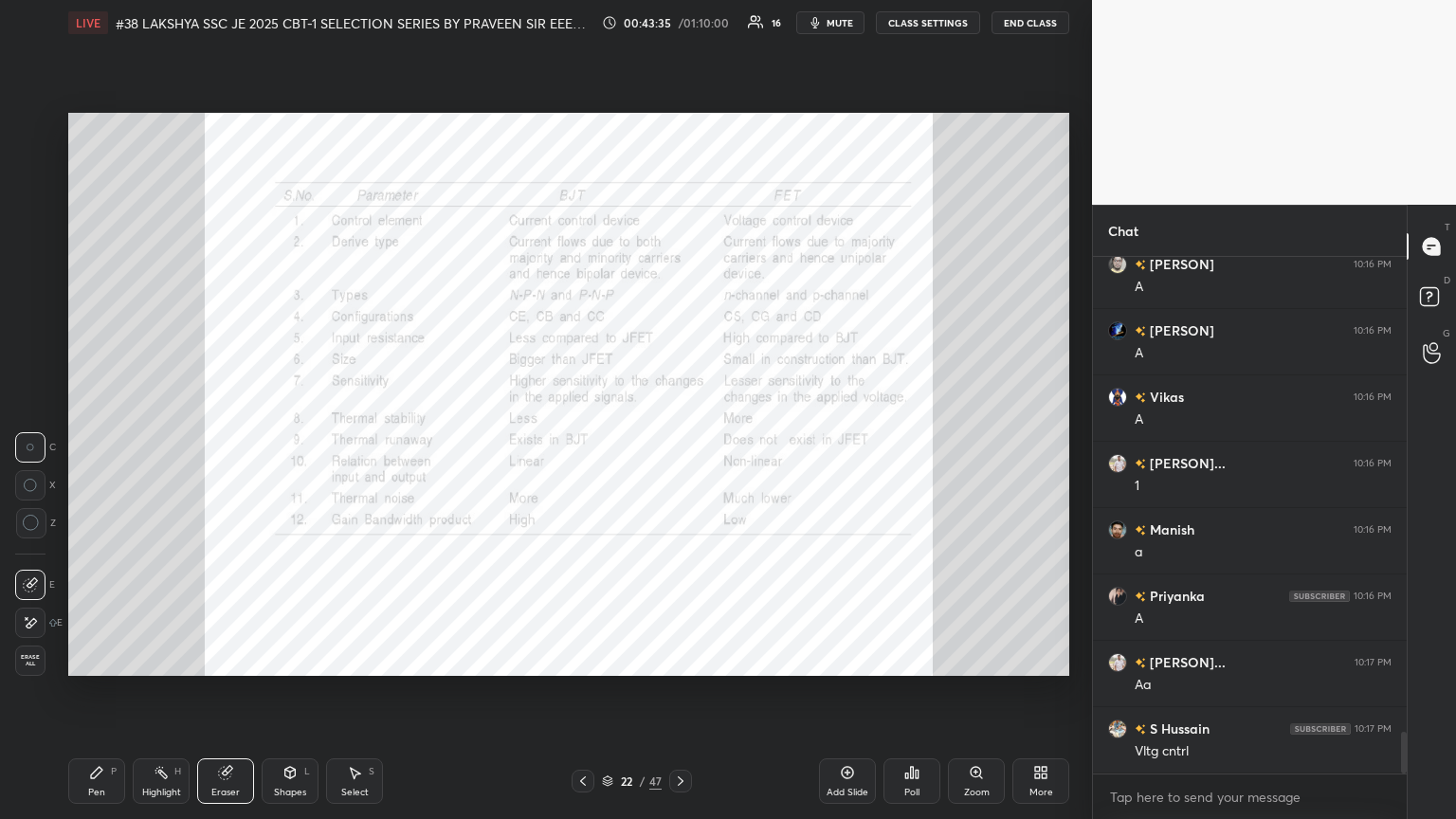 click on "1 2 3 4 5 6 7 C X Z C X Z E E Erase all   H H LIVE #38 LAKSHYA SSC JE 2025 CBT-1 SELECTION SERIES BY [PERSON] SIR EEEGURU 00:43:35 /  01:10:00 16 mute CLASS SETTINGS End Class Setting up your live class Poll for   secs No correct answer Start poll Back #38 LAKSHYA SSC JE 2025 CBT-1 SELECTION SERIES BY [PERSON] SIR EEEGURU [PERSON] [PERSON] P Highlight H Eraser Shapes L Select S 22 / 47 Add Slide Poll Zoom More" at bounding box center (538, 410) 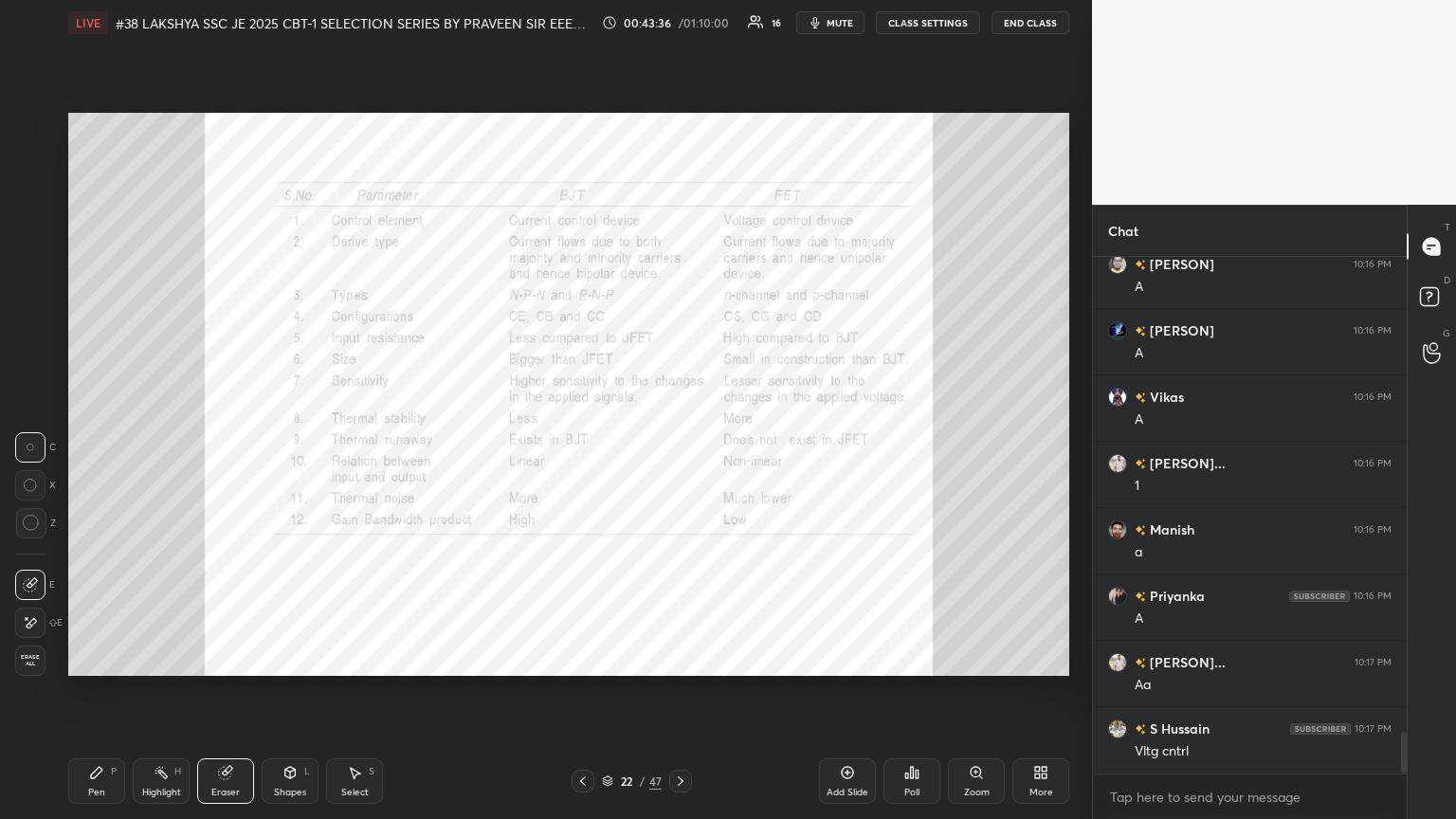 click on "Erase all" at bounding box center (30, 661) 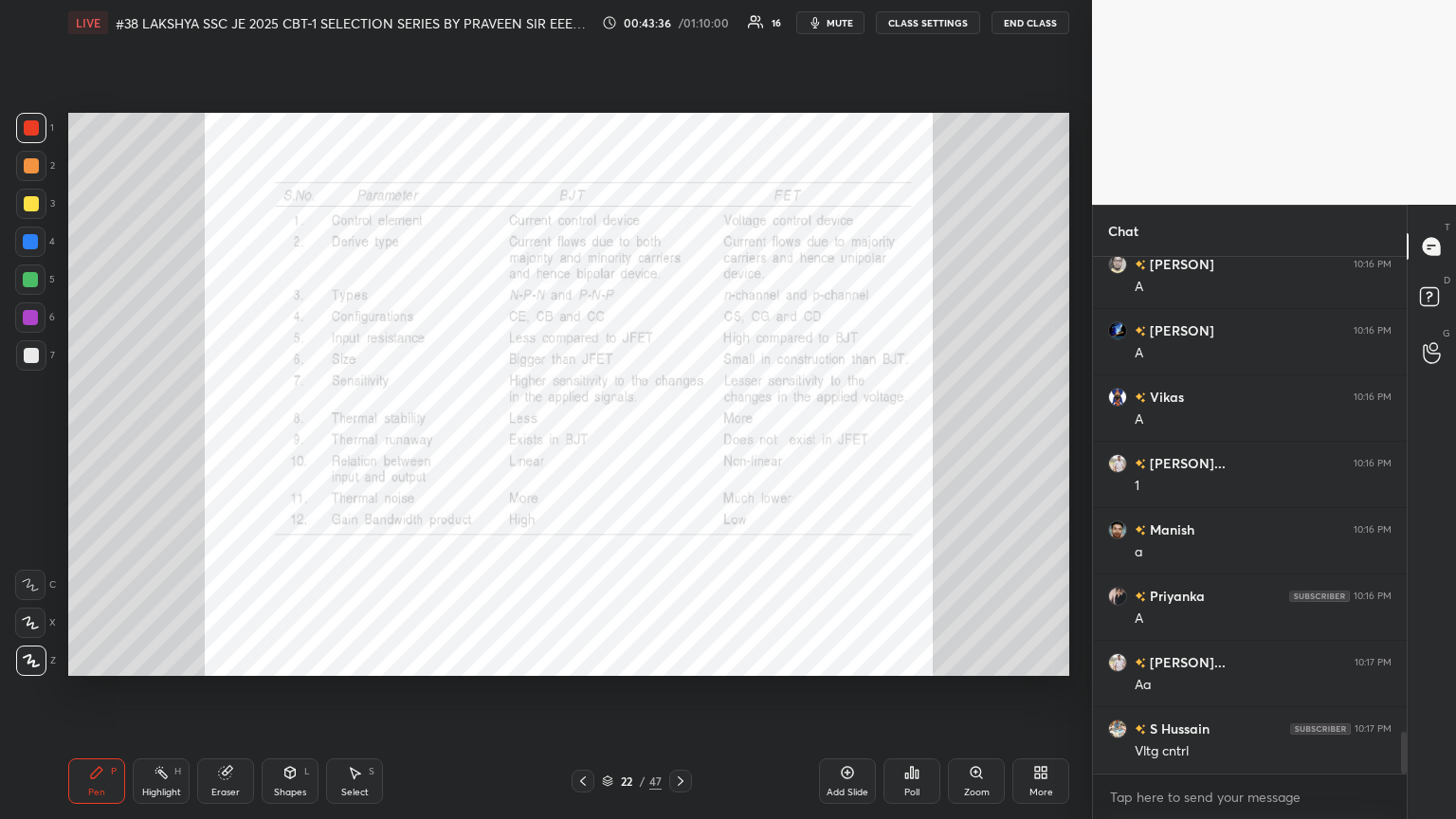 click on "Pen P Highlight H Eraser Shapes L Select S 22 / 47 Add Slide Poll Zoom More" at bounding box center (569, 781) 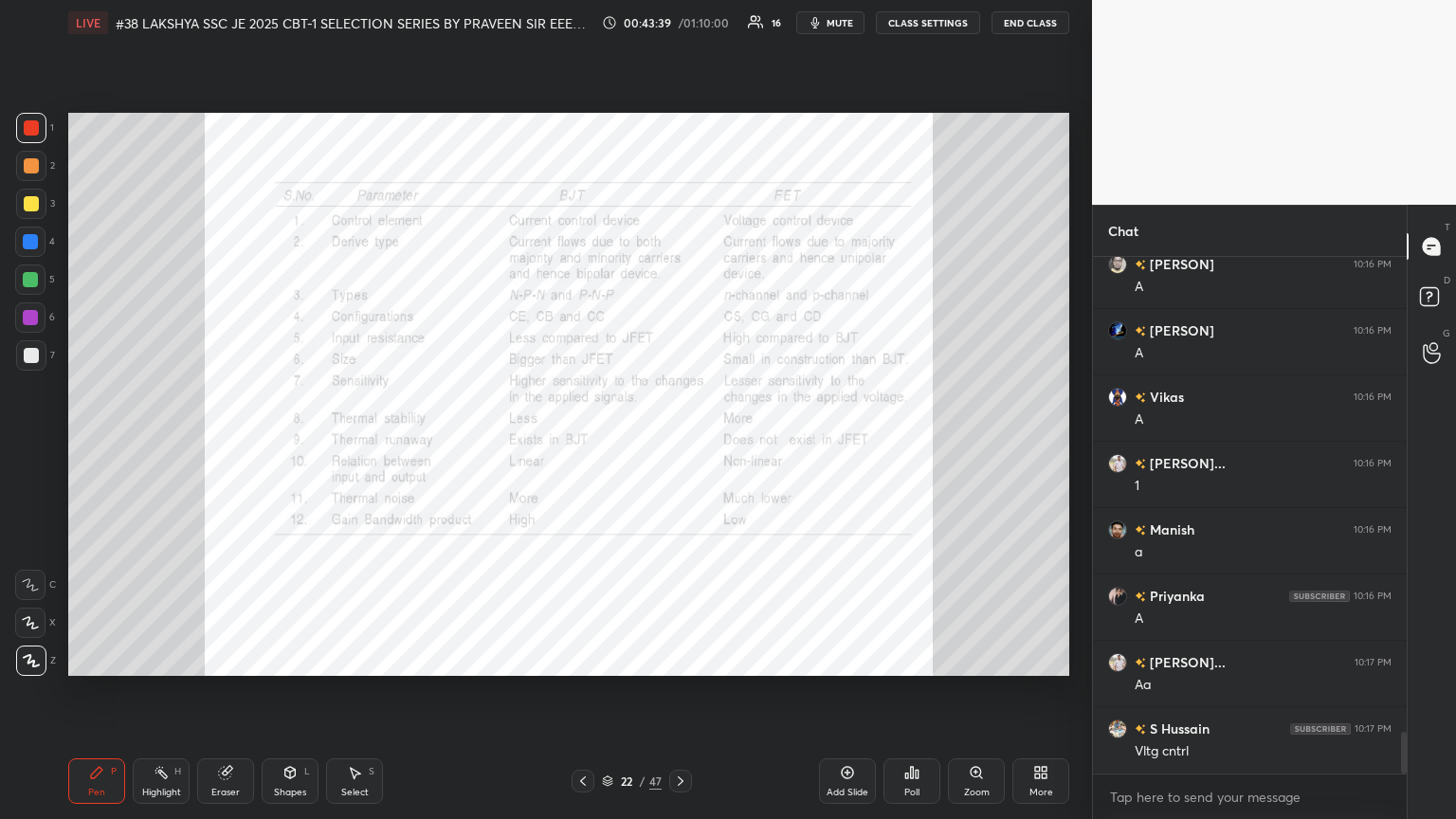 click on "Setting up your live class Poll for   secs No correct answer Start poll" at bounding box center (569, 394) 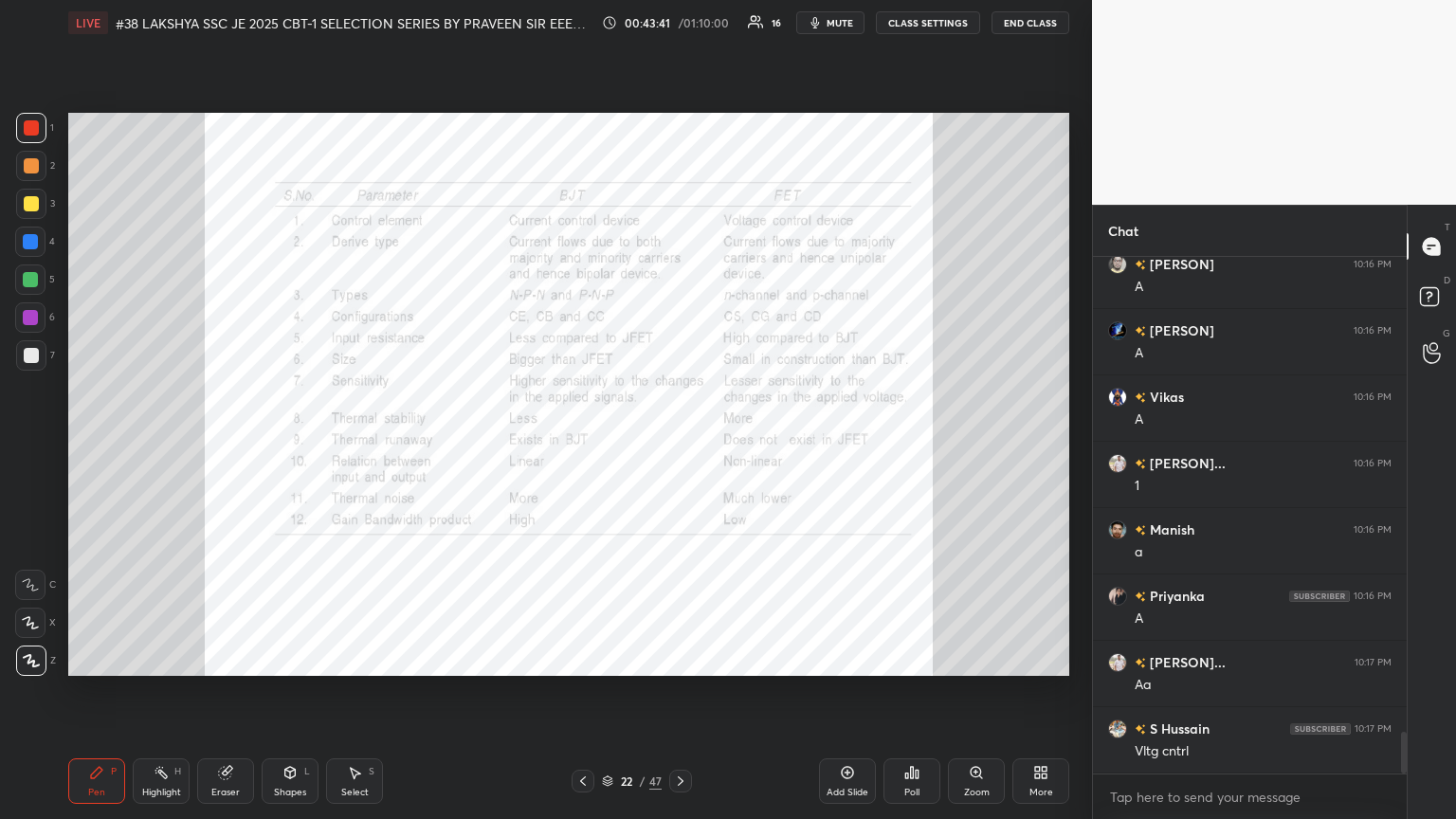 drag, startPoint x: 242, startPoint y: 783, endPoint x: 53, endPoint y: 729, distance: 196.56297 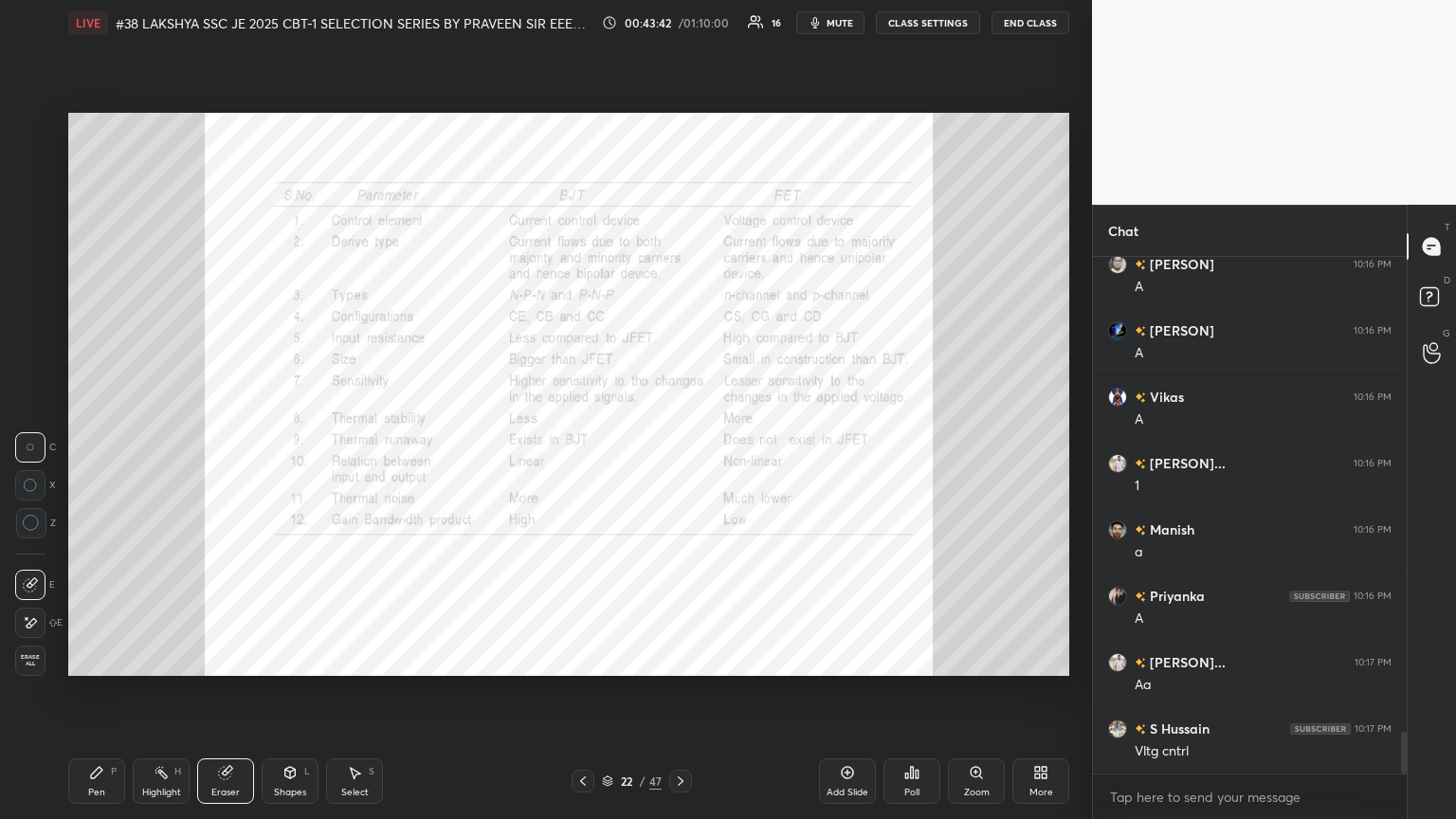 click on "Erase all" at bounding box center (30, 661) 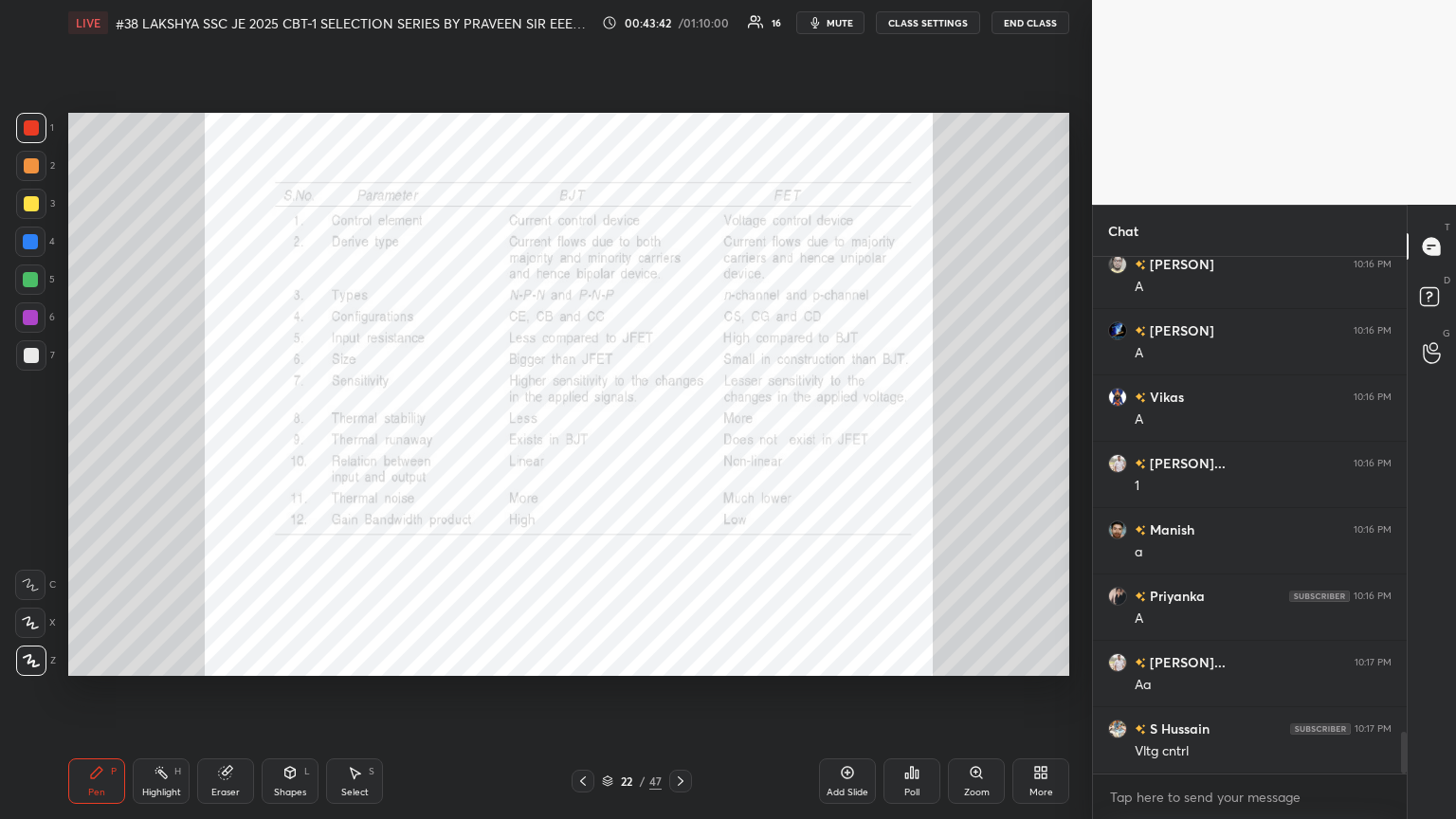 click on "Pen P Highlight H Eraser Shapes L Select S 22 / 47 Add Slide Poll Zoom More" at bounding box center (569, 781) 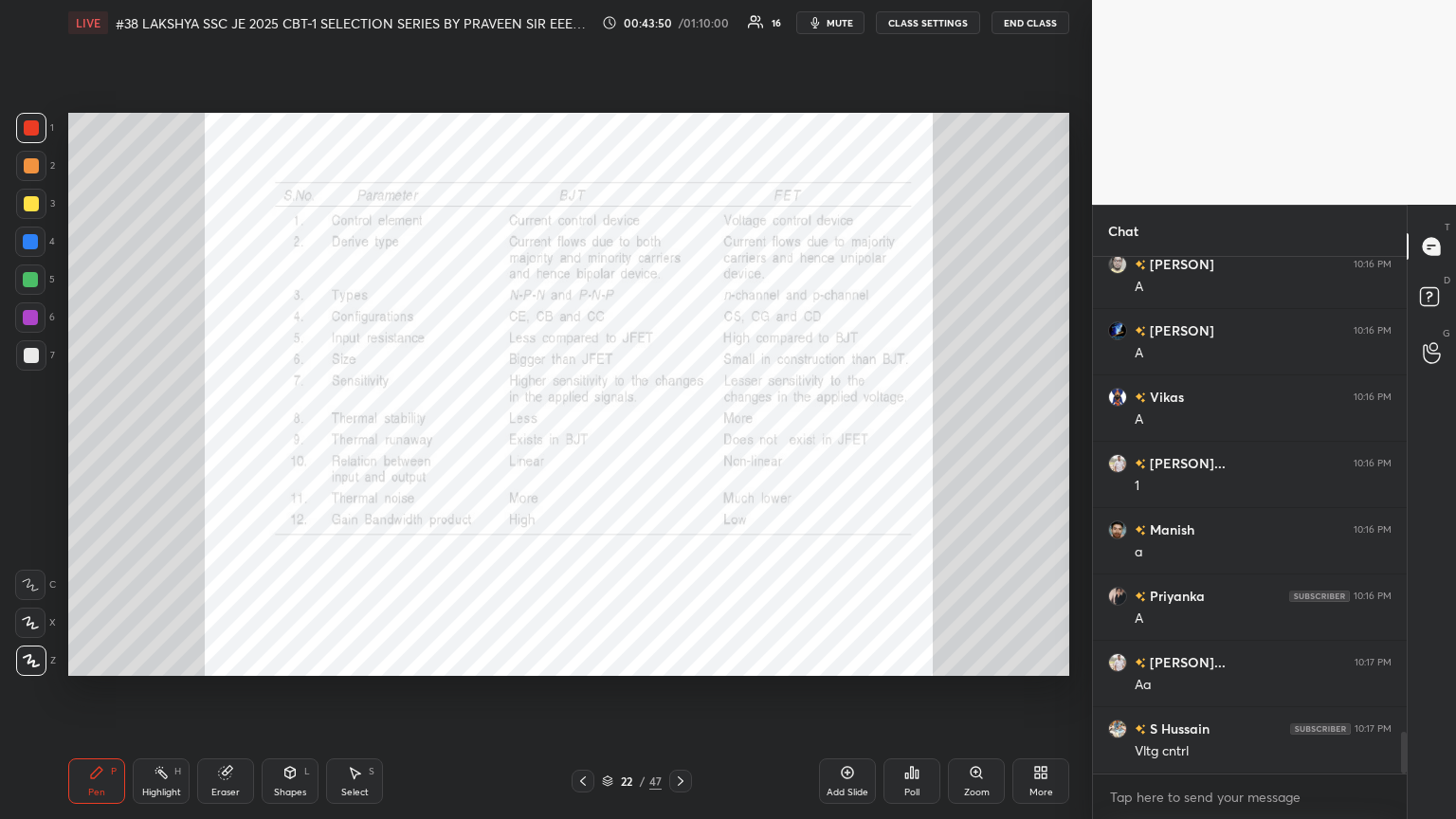 click 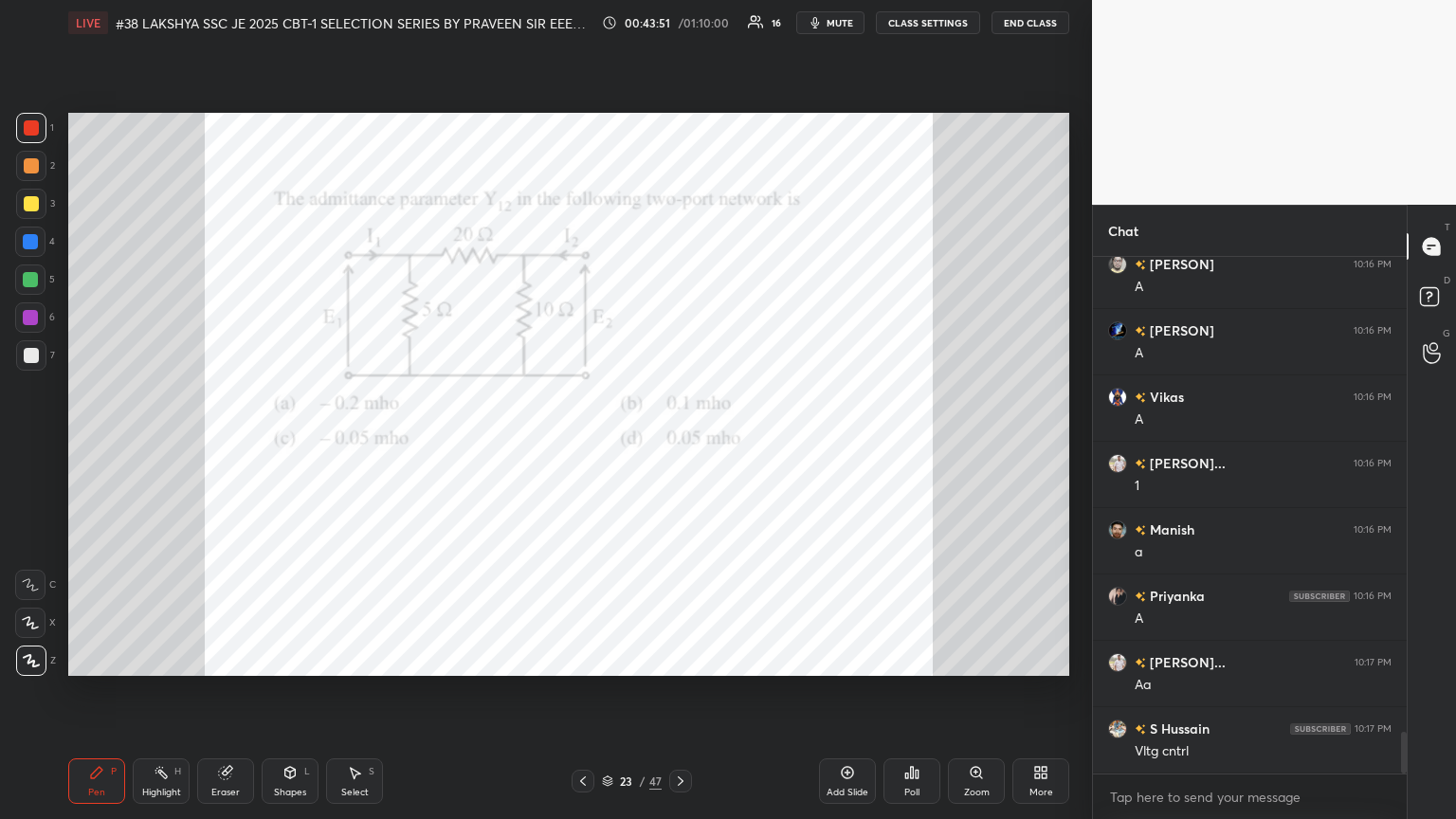 scroll, scrollTop: 5963, scrollLeft: 0, axis: vertical 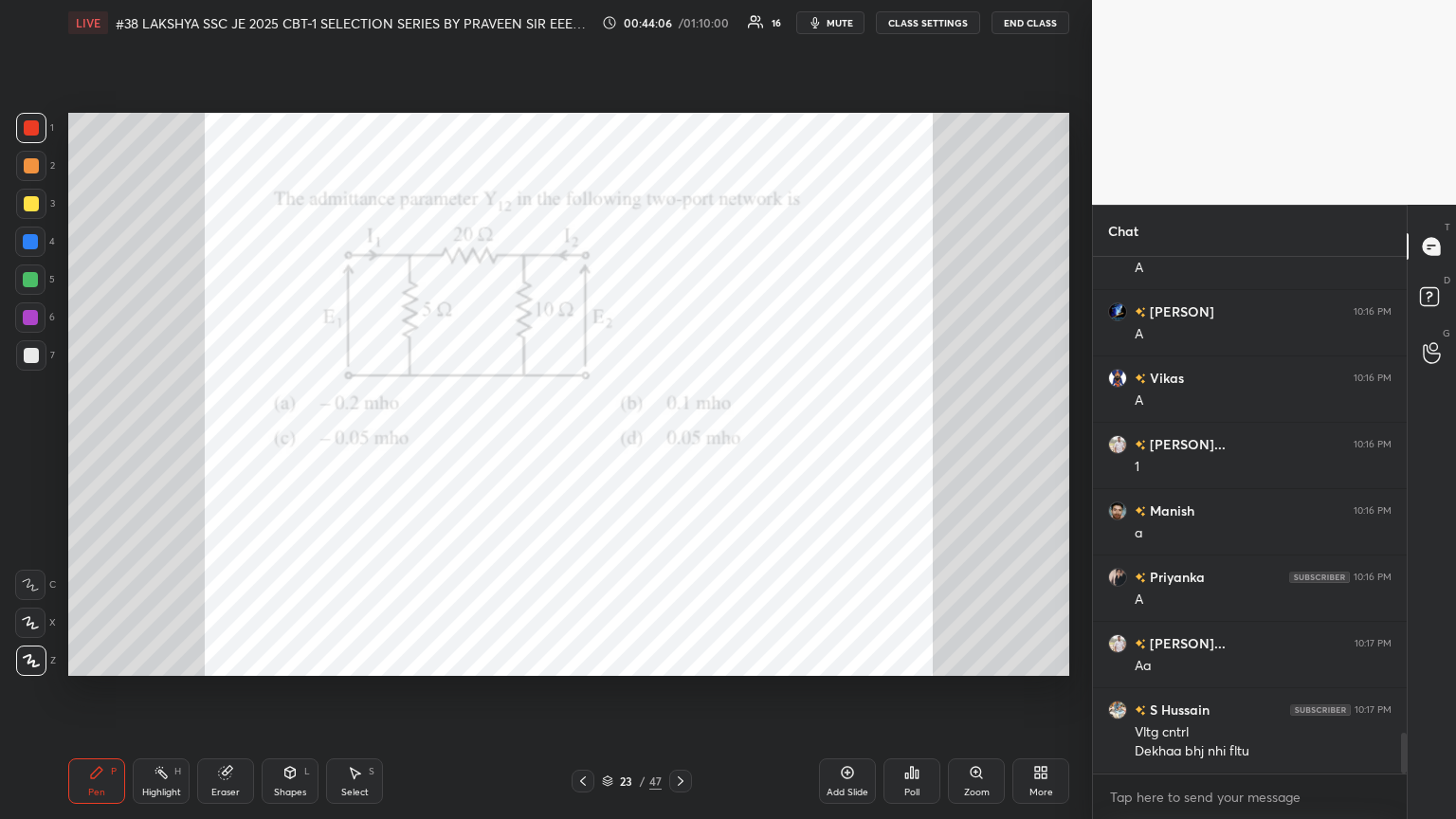 click on "Poll" at bounding box center (912, 781) 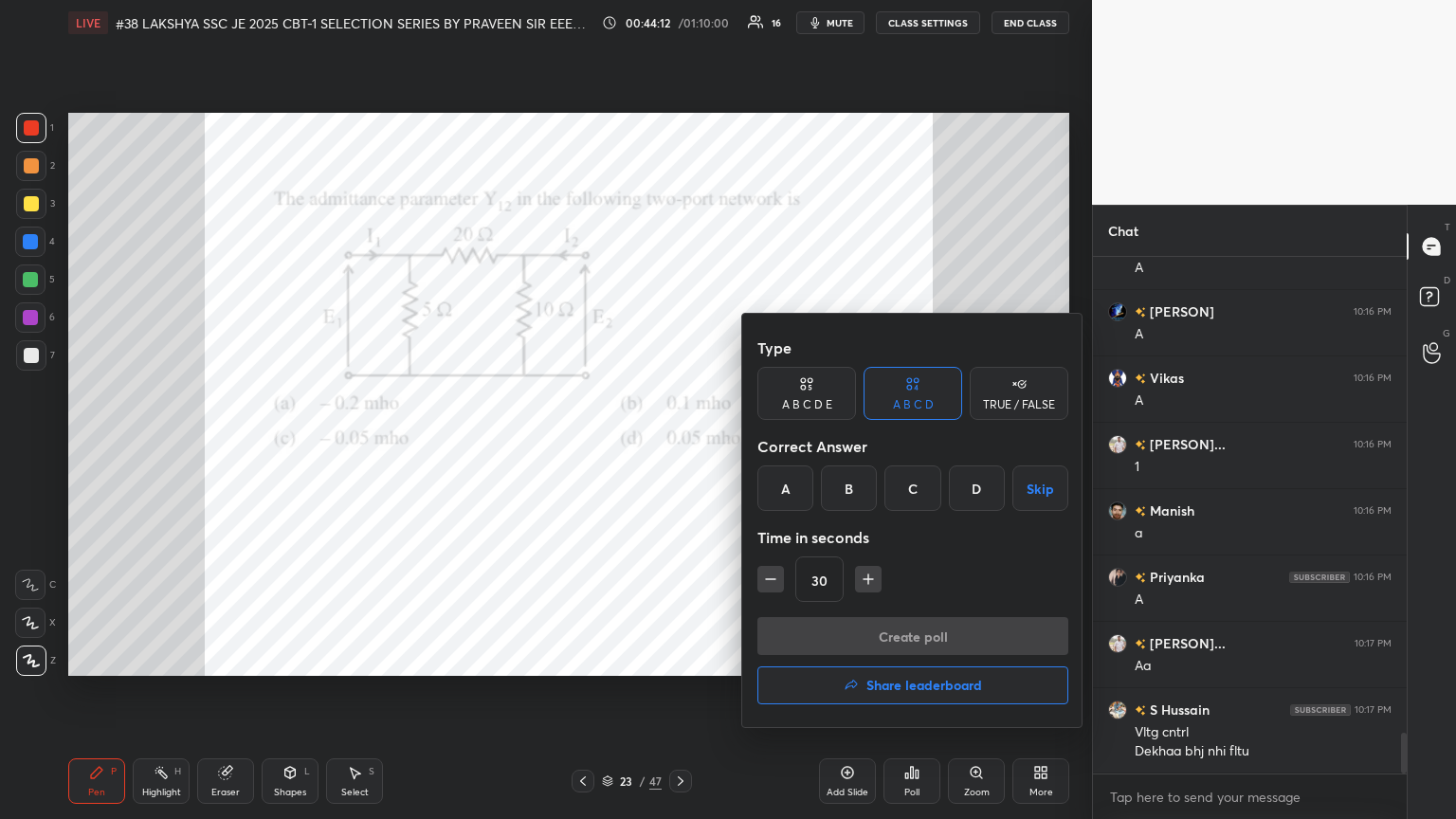drag, startPoint x: 919, startPoint y: 491, endPoint x: 872, endPoint y: 550, distance: 75.432089 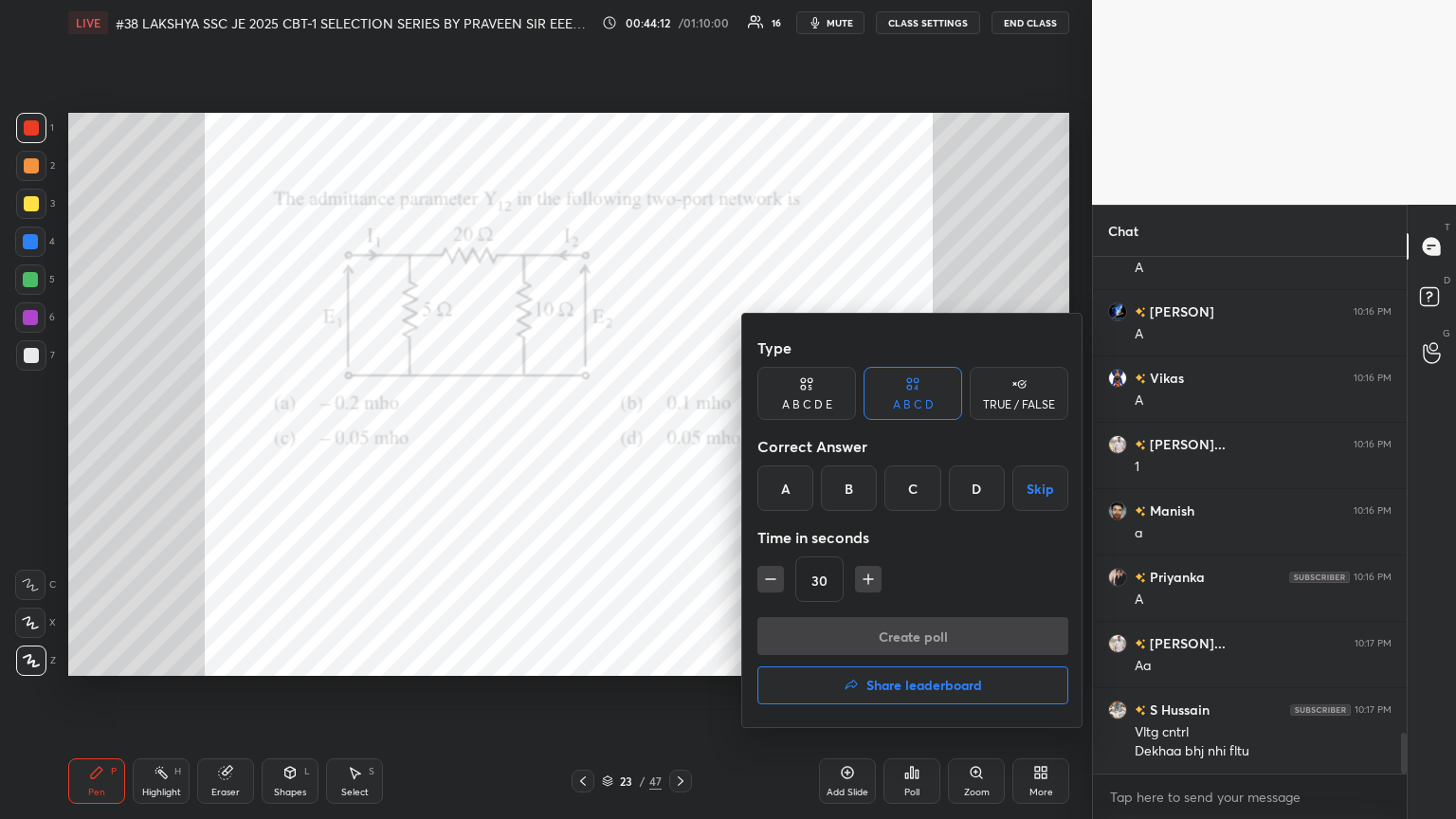 click on "C" at bounding box center (912, 488) 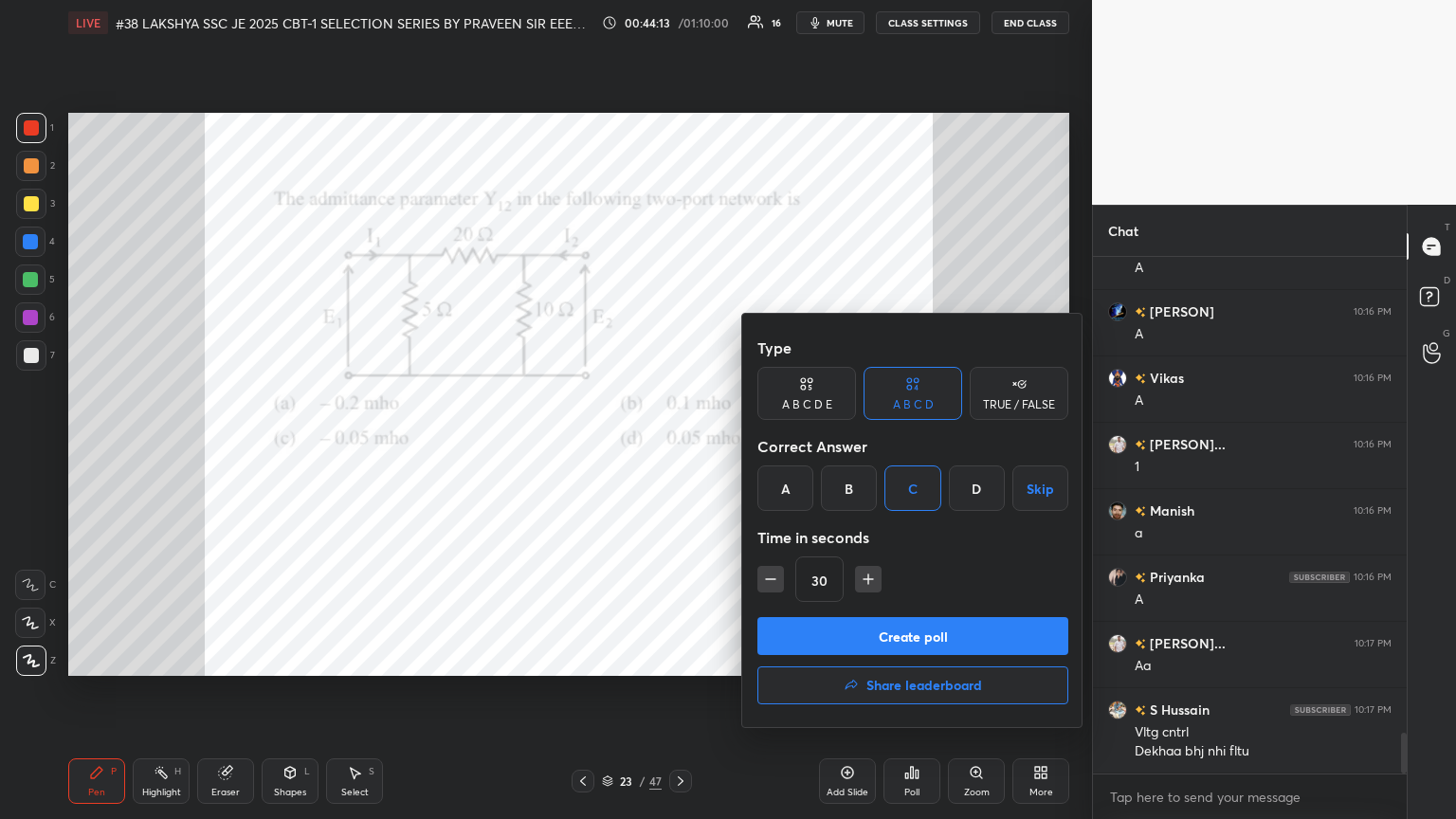 click on "Create poll" at bounding box center (913, 636) 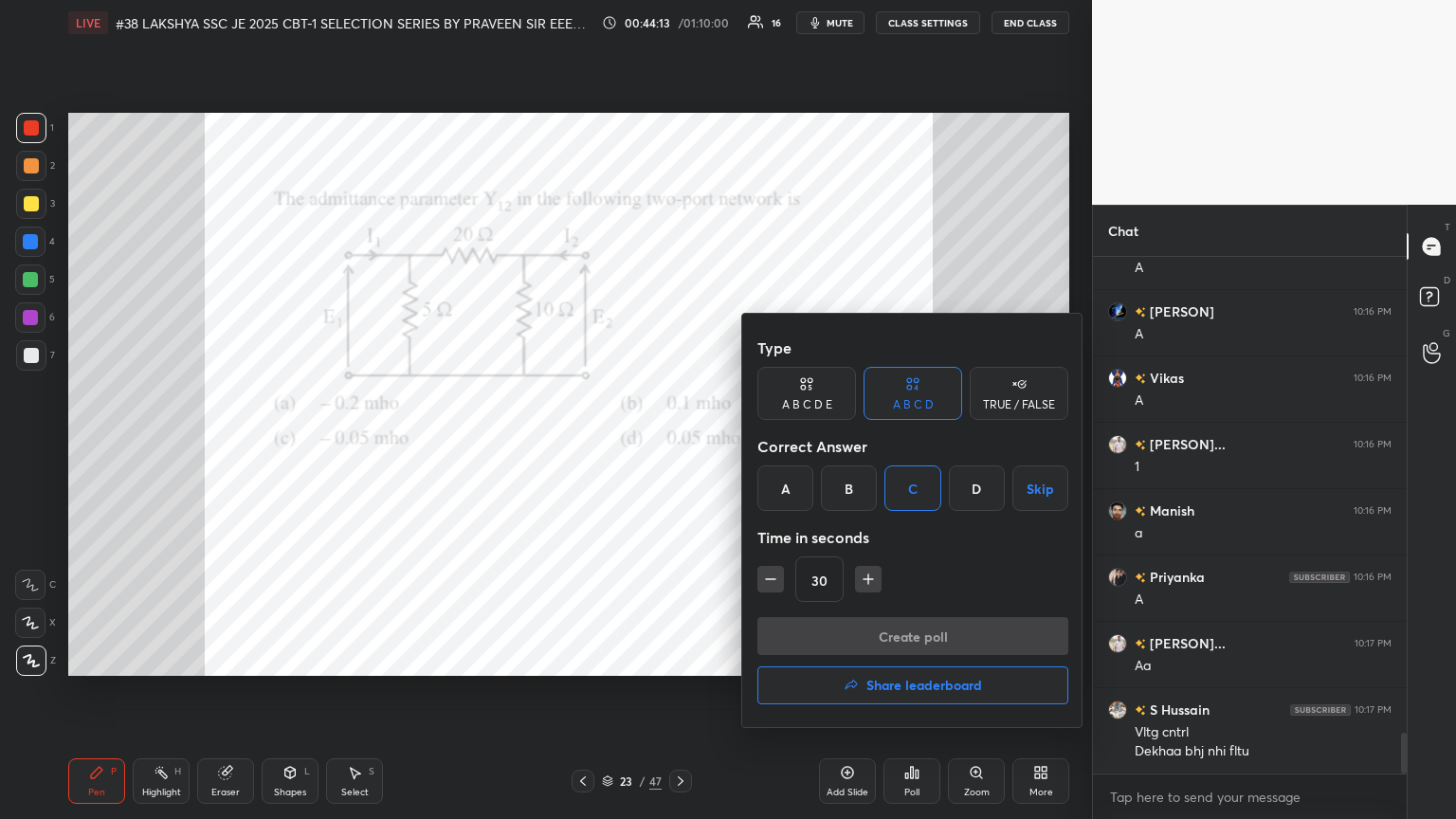 scroll, scrollTop: 481, scrollLeft: 308, axis: both 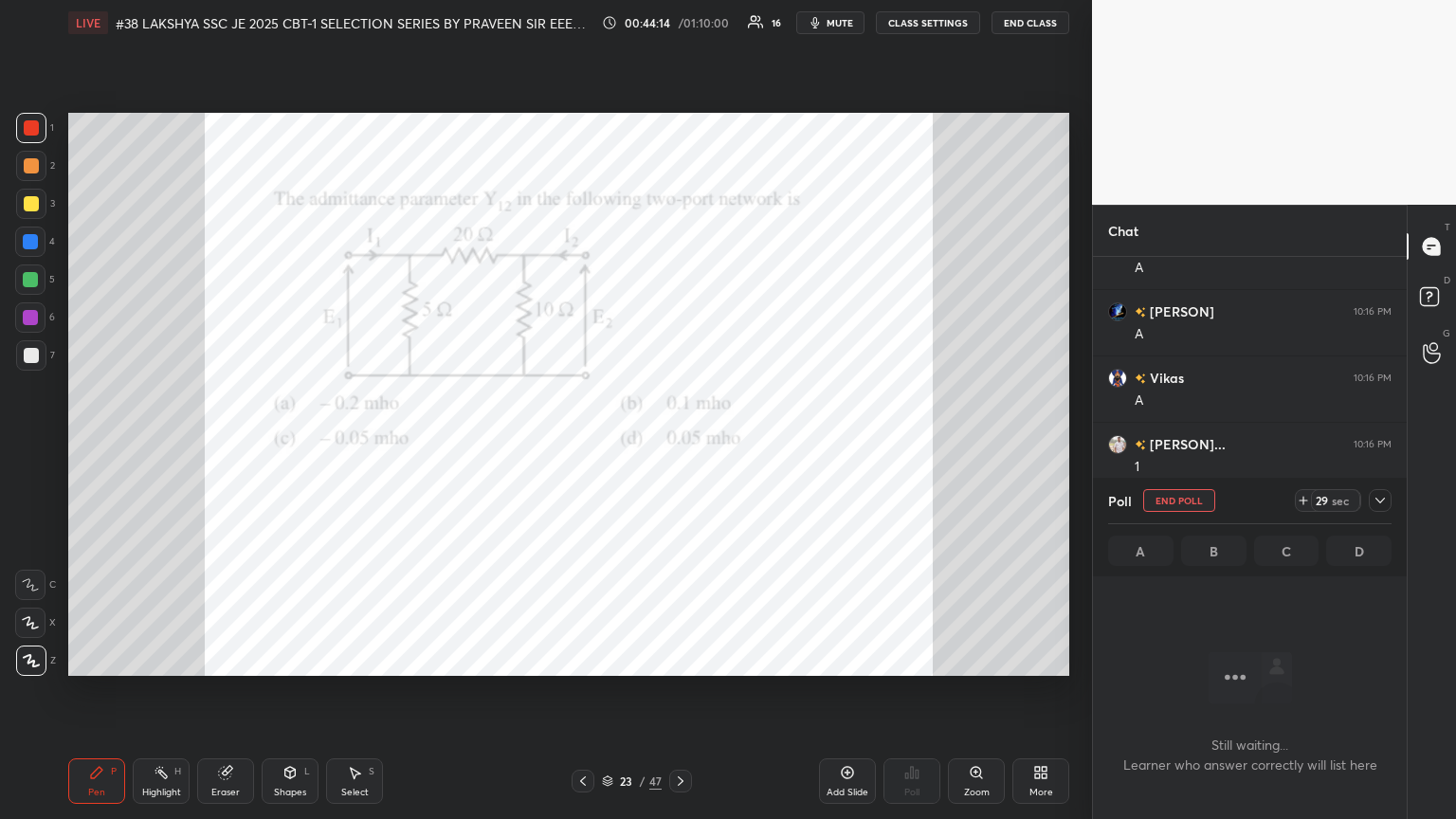 click 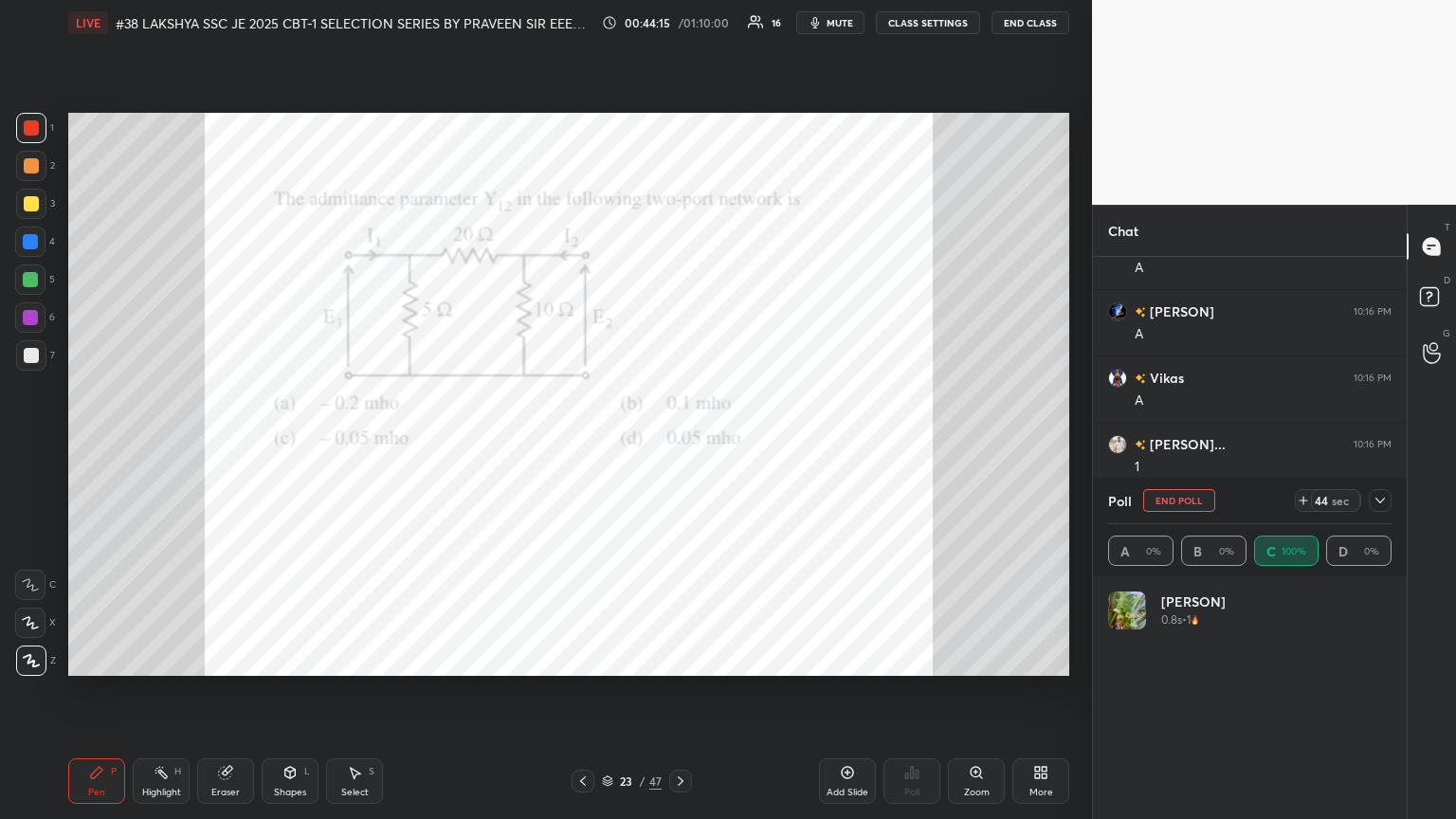 scroll, scrollTop: 6, scrollLeft: 6, axis: both 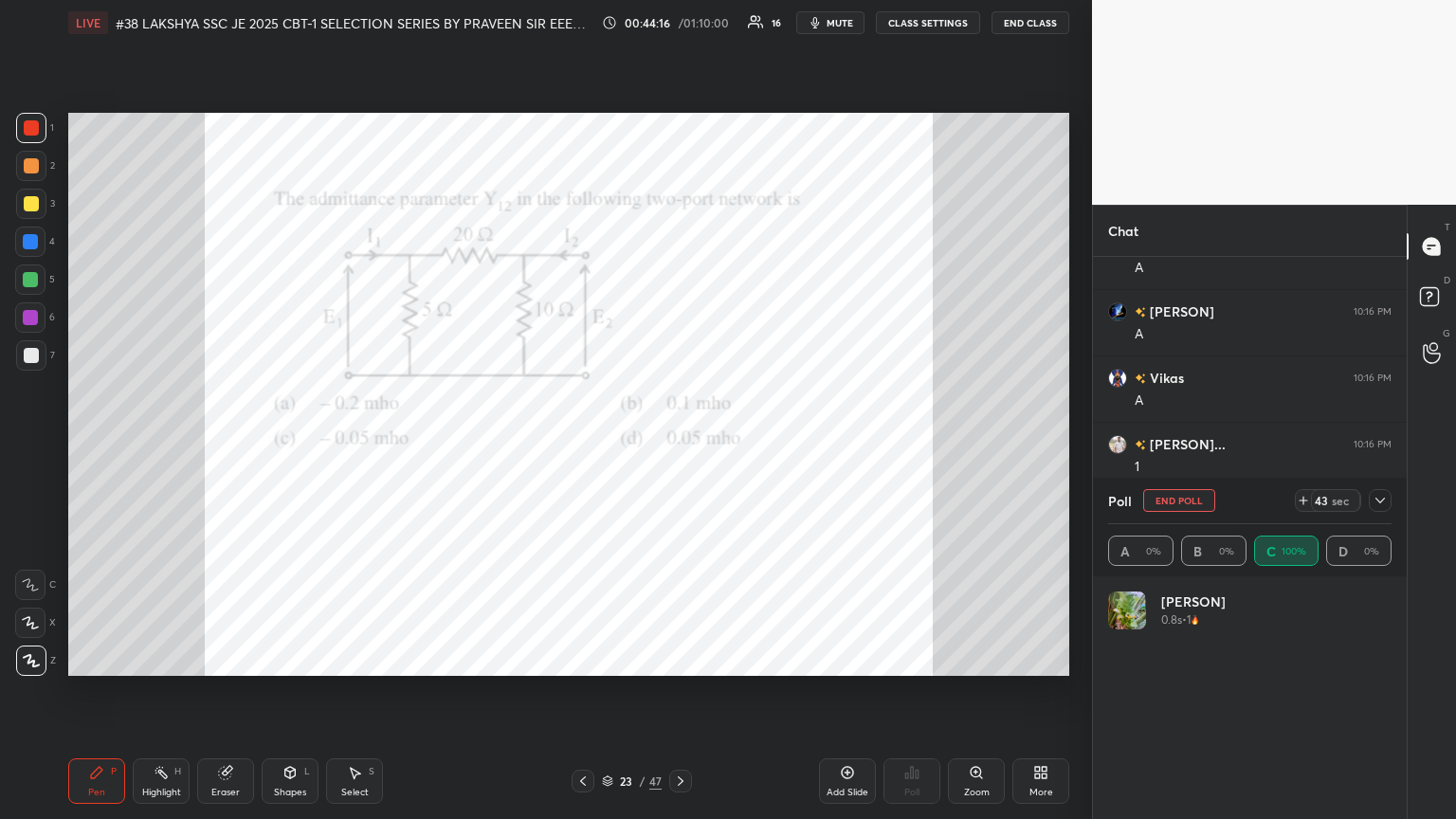 click 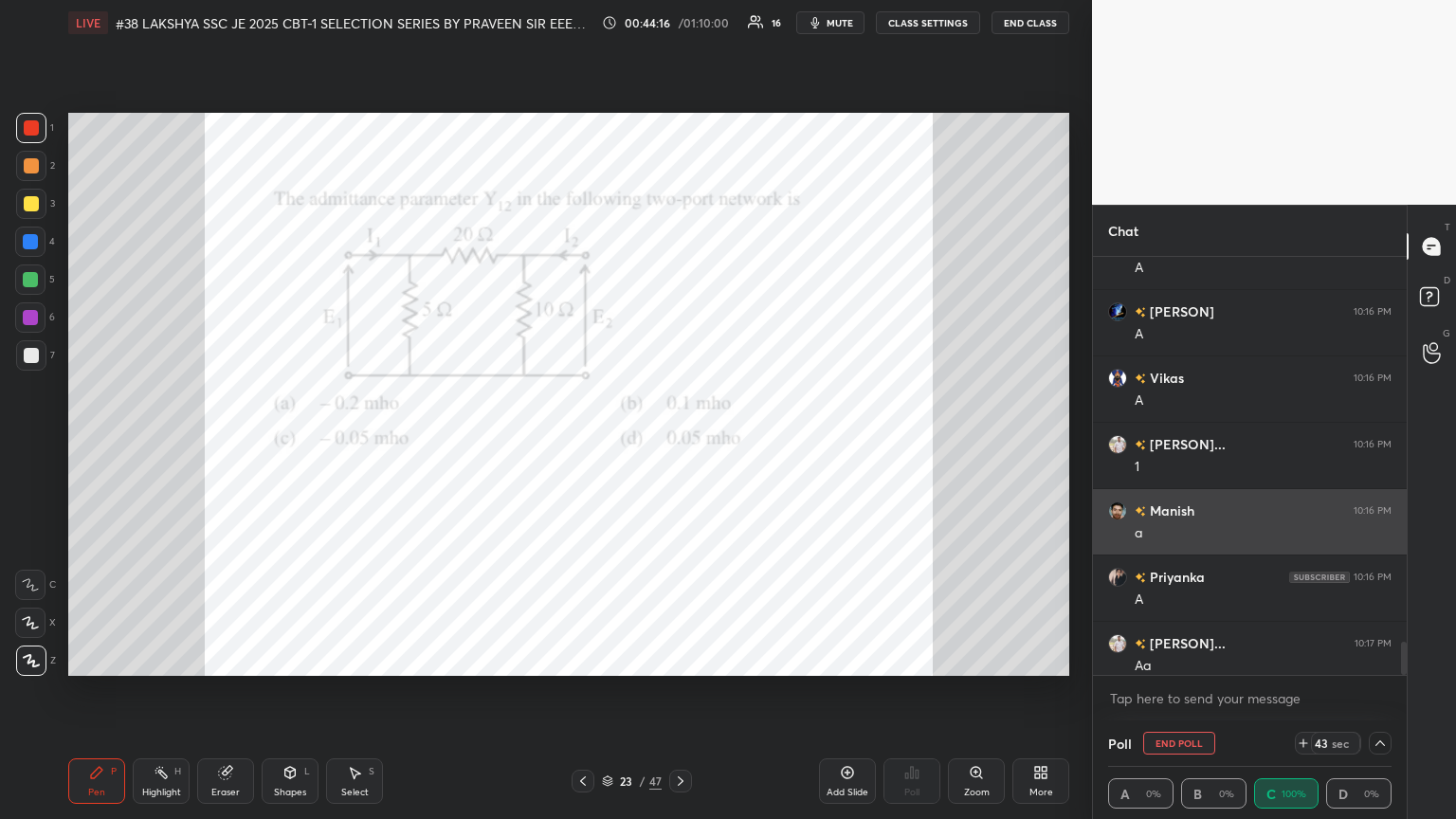 scroll, scrollTop: 124, scrollLeft: 278, axis: both 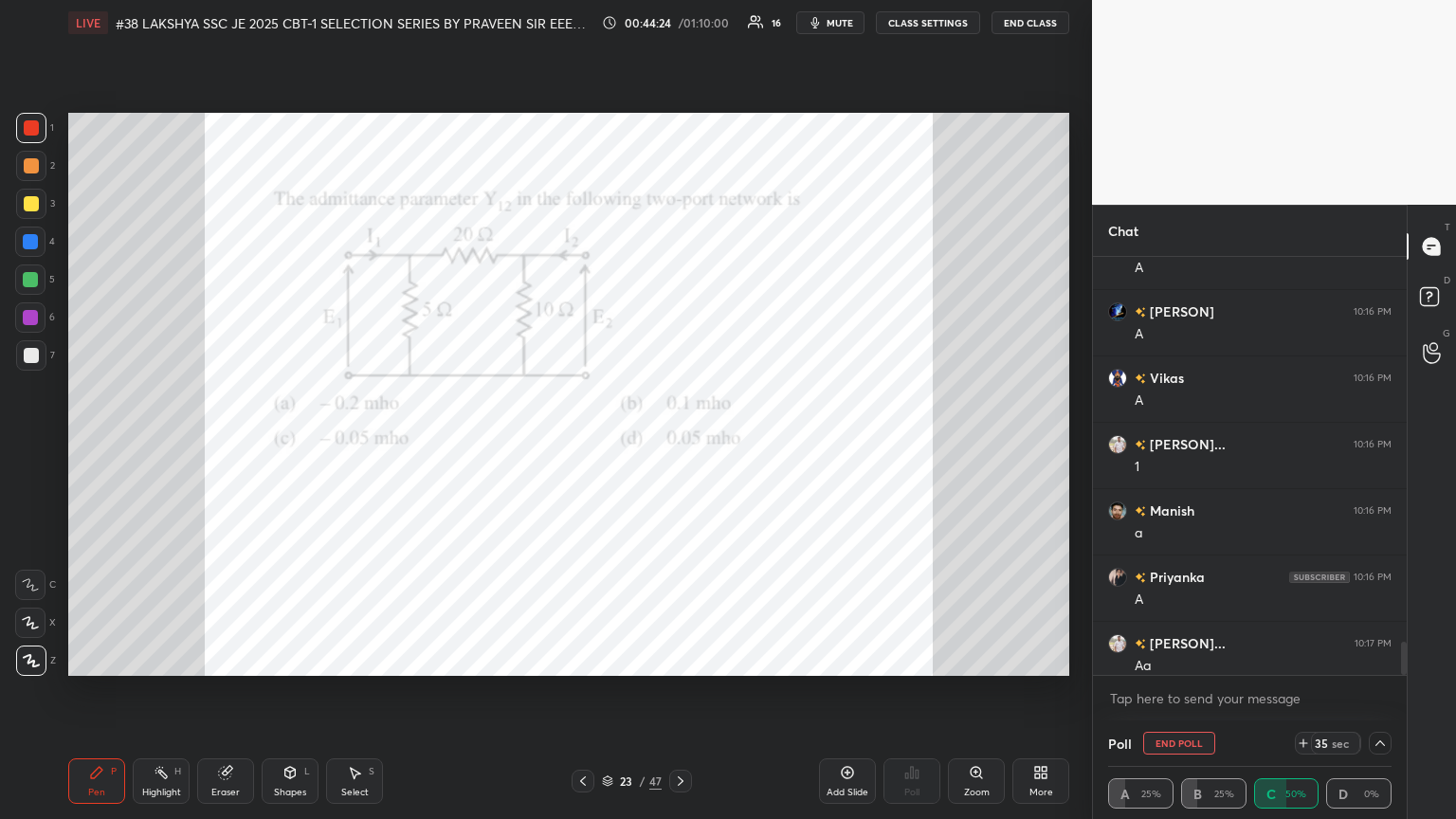 drag, startPoint x: 1379, startPoint y: 739, endPoint x: 1369, endPoint y: 739, distance: 10 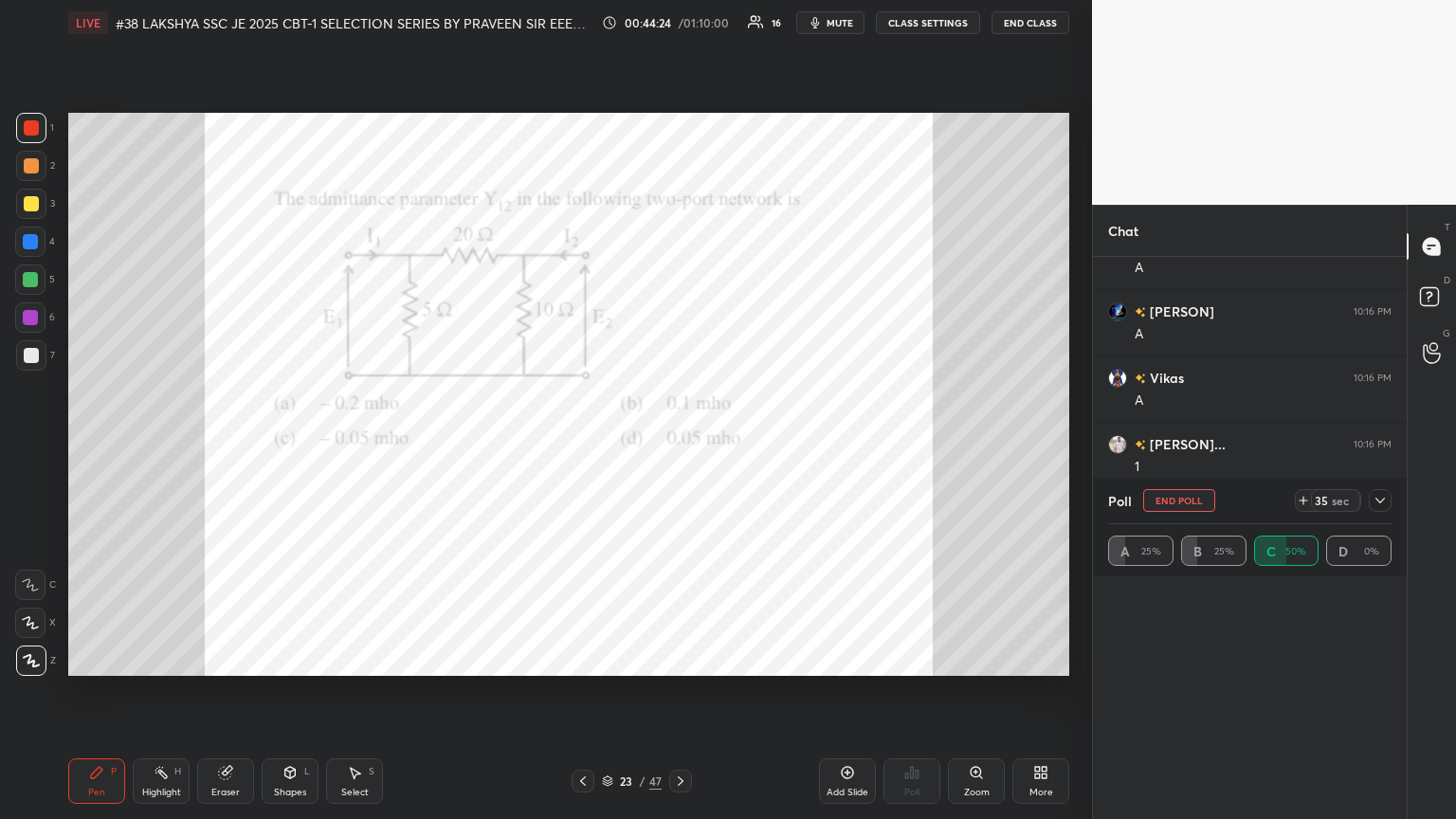 scroll, scrollTop: 6, scrollLeft: 6, axis: both 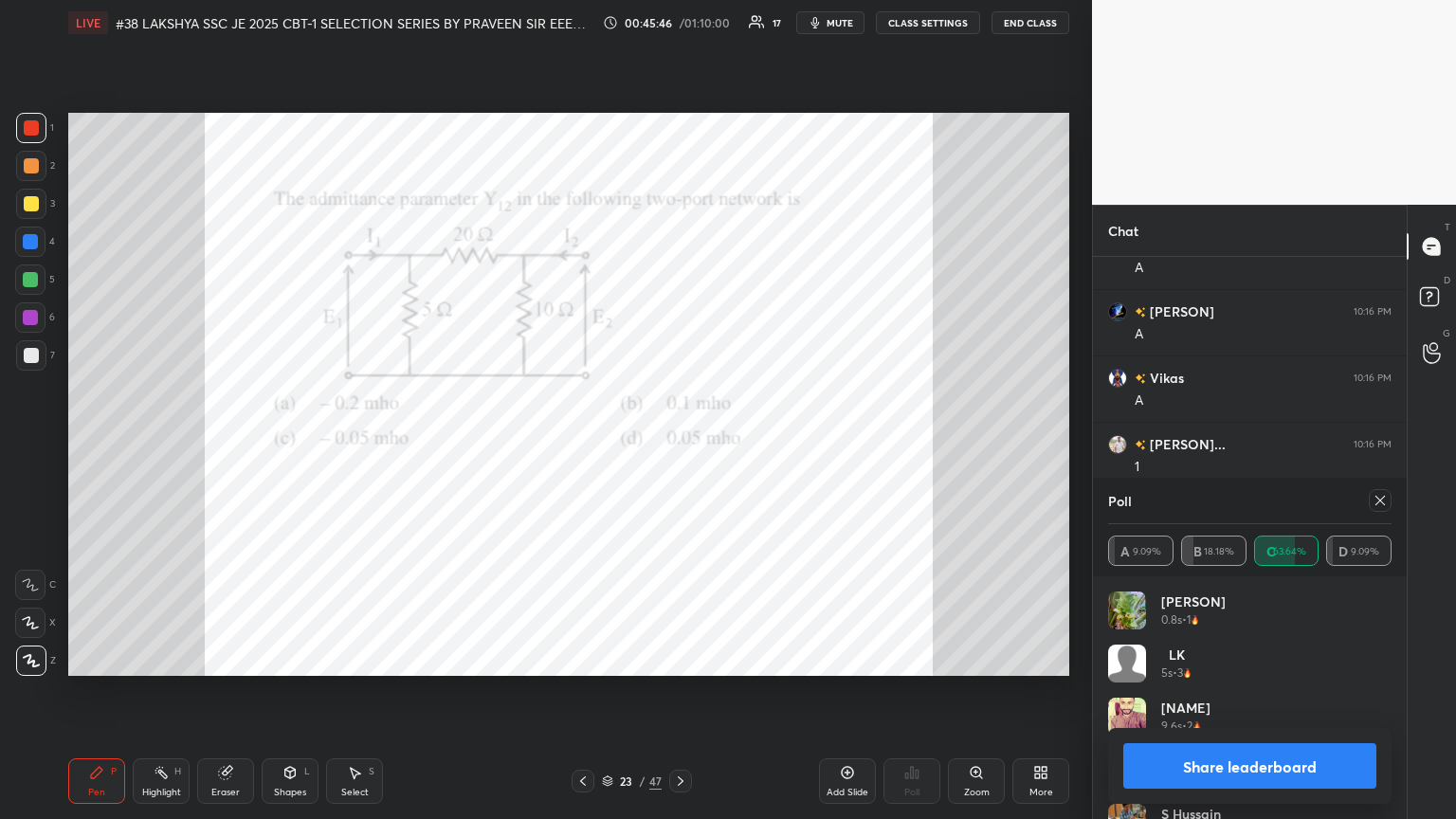 click 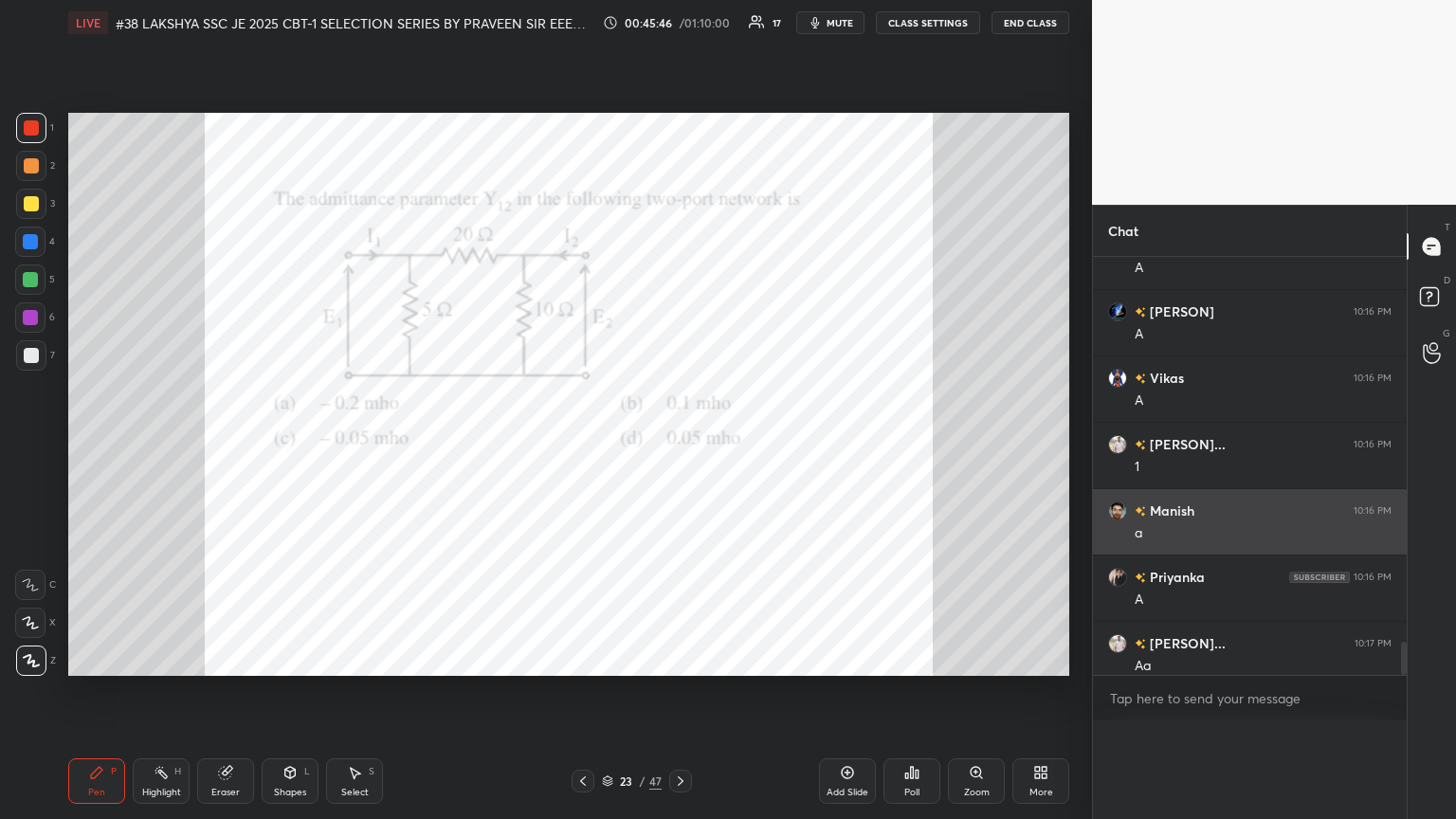 scroll, scrollTop: 0, scrollLeft: 0, axis: both 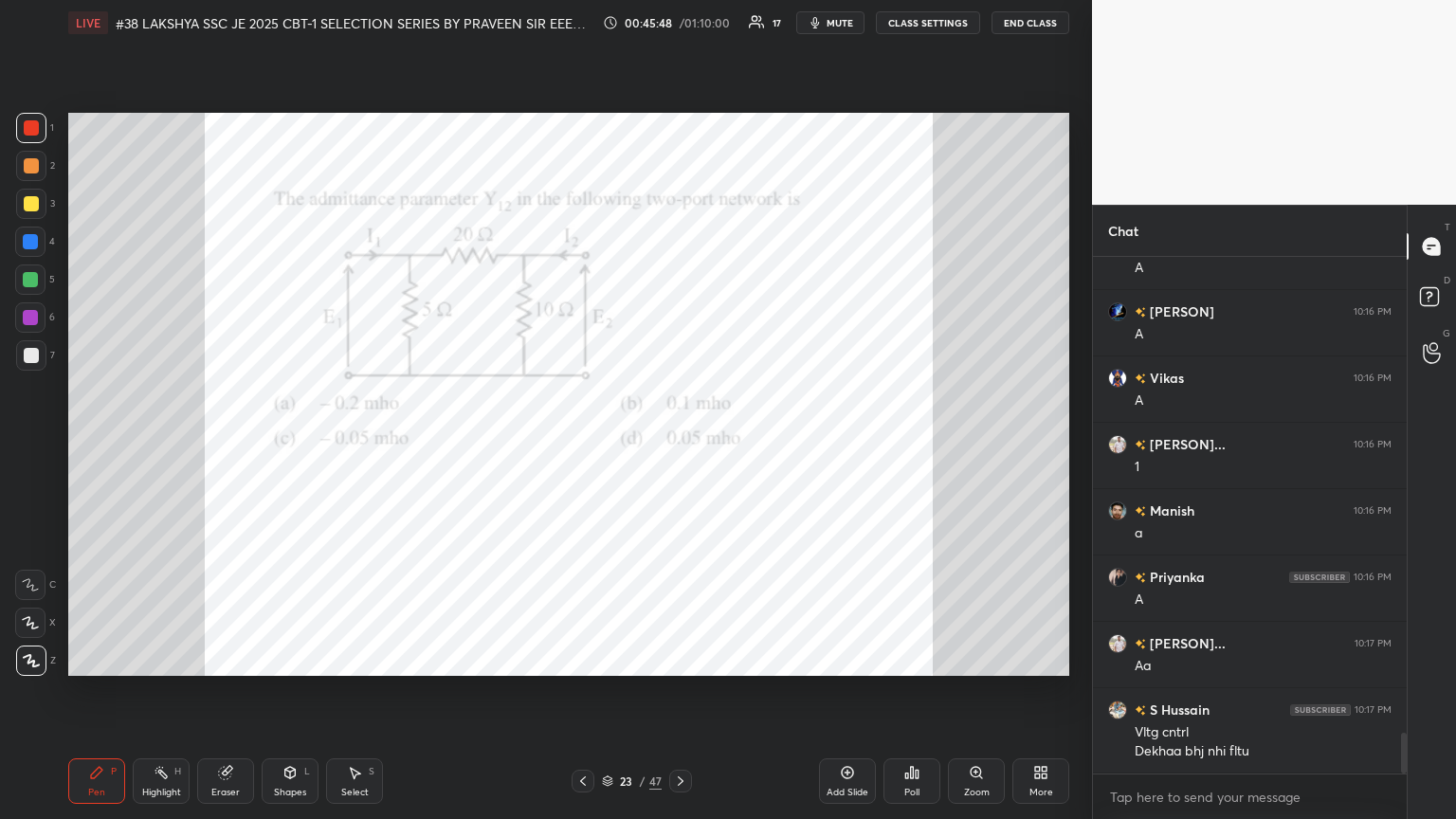 click 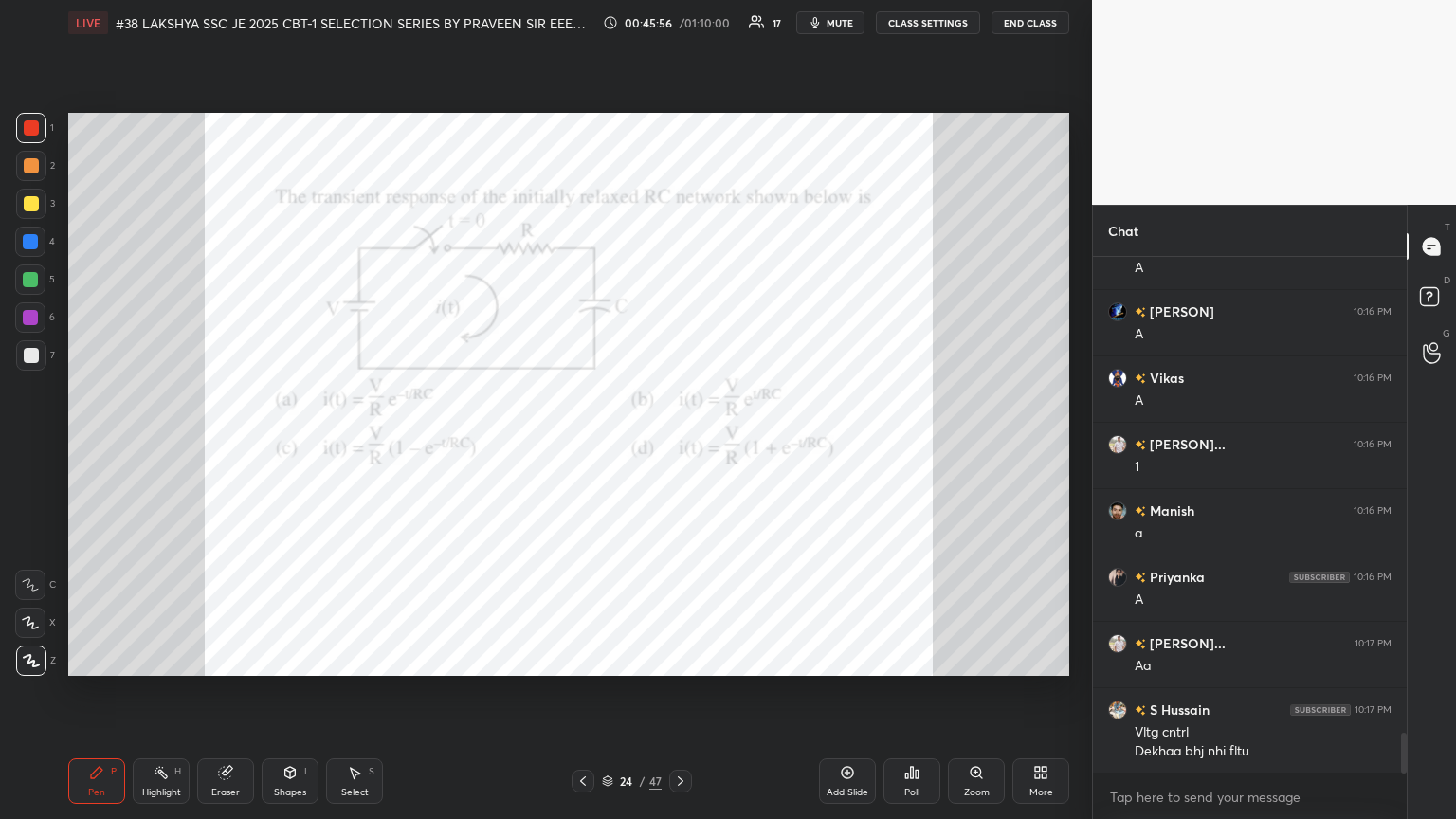 click on "Poll" at bounding box center [912, 792] 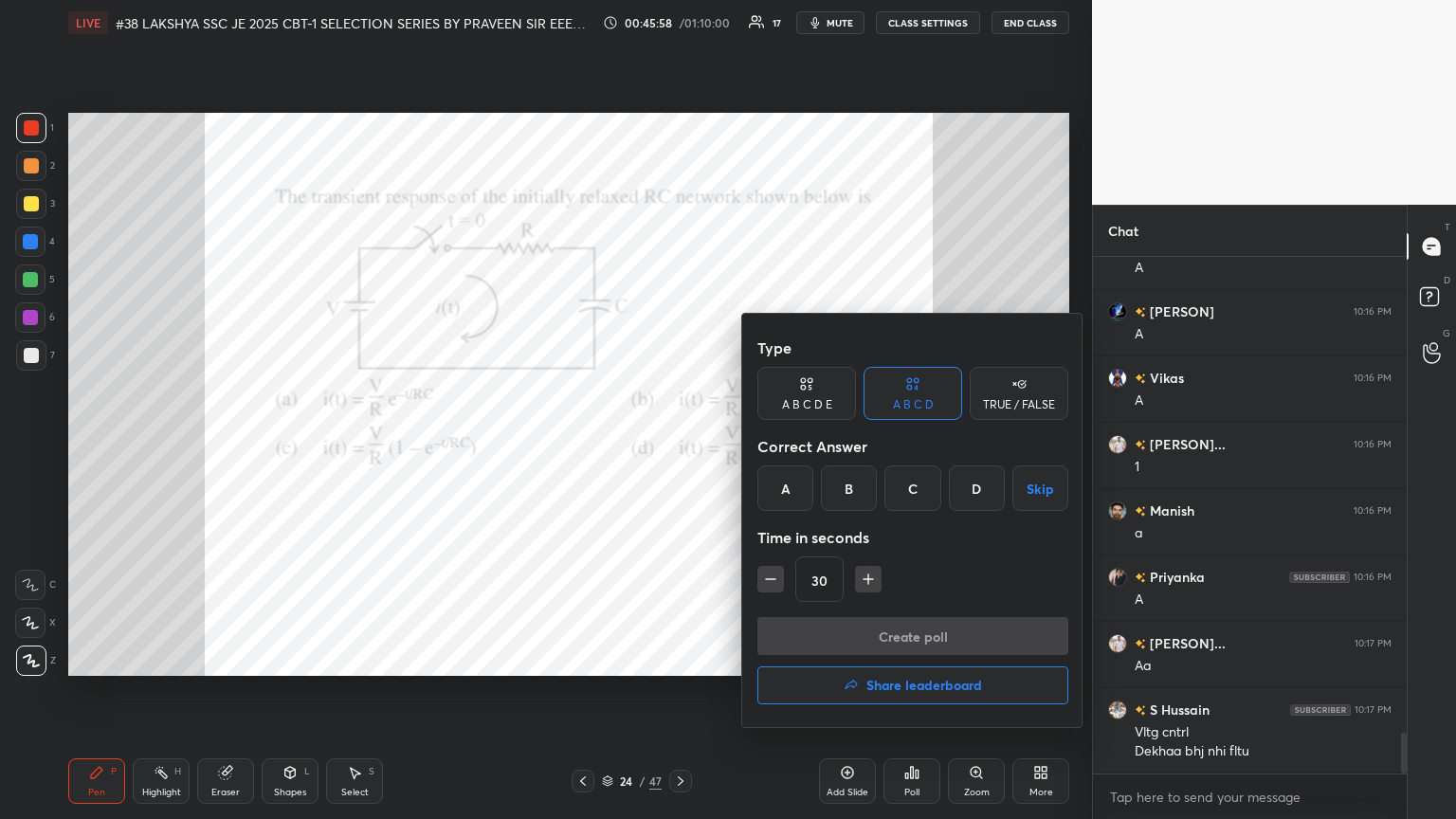 click on "A" at bounding box center (785, 488) 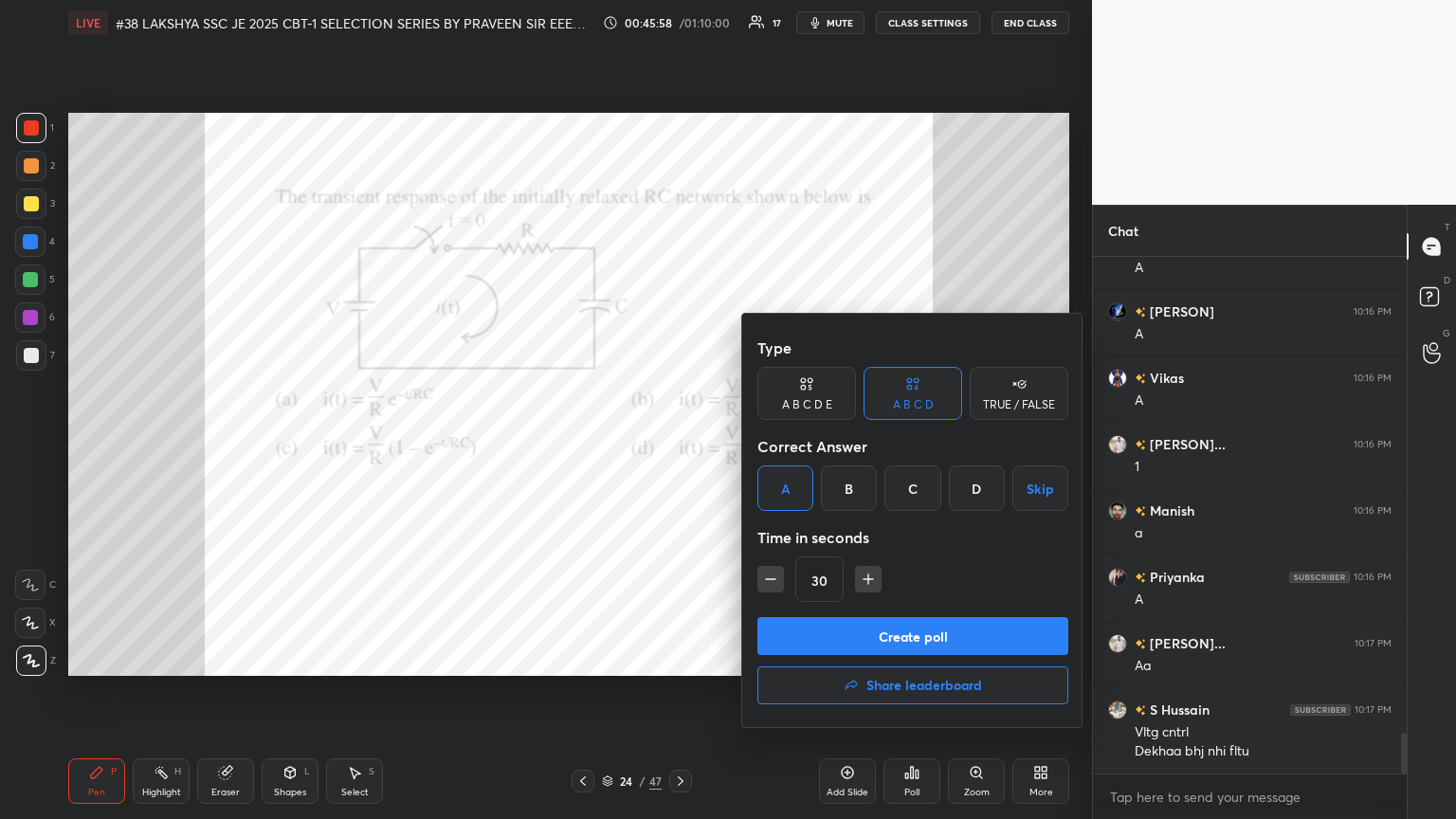 click 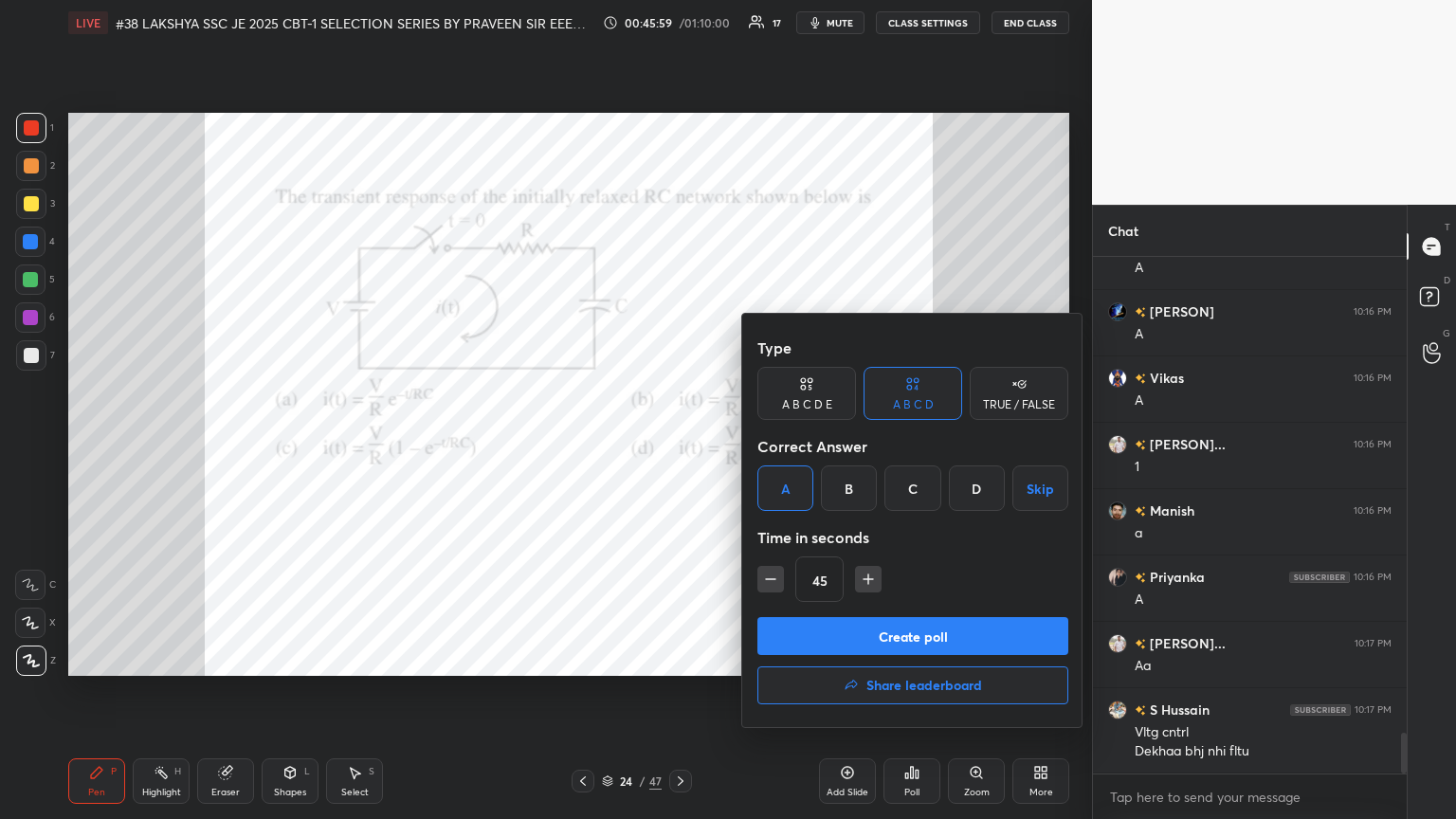 click on "Create poll" at bounding box center (913, 636) 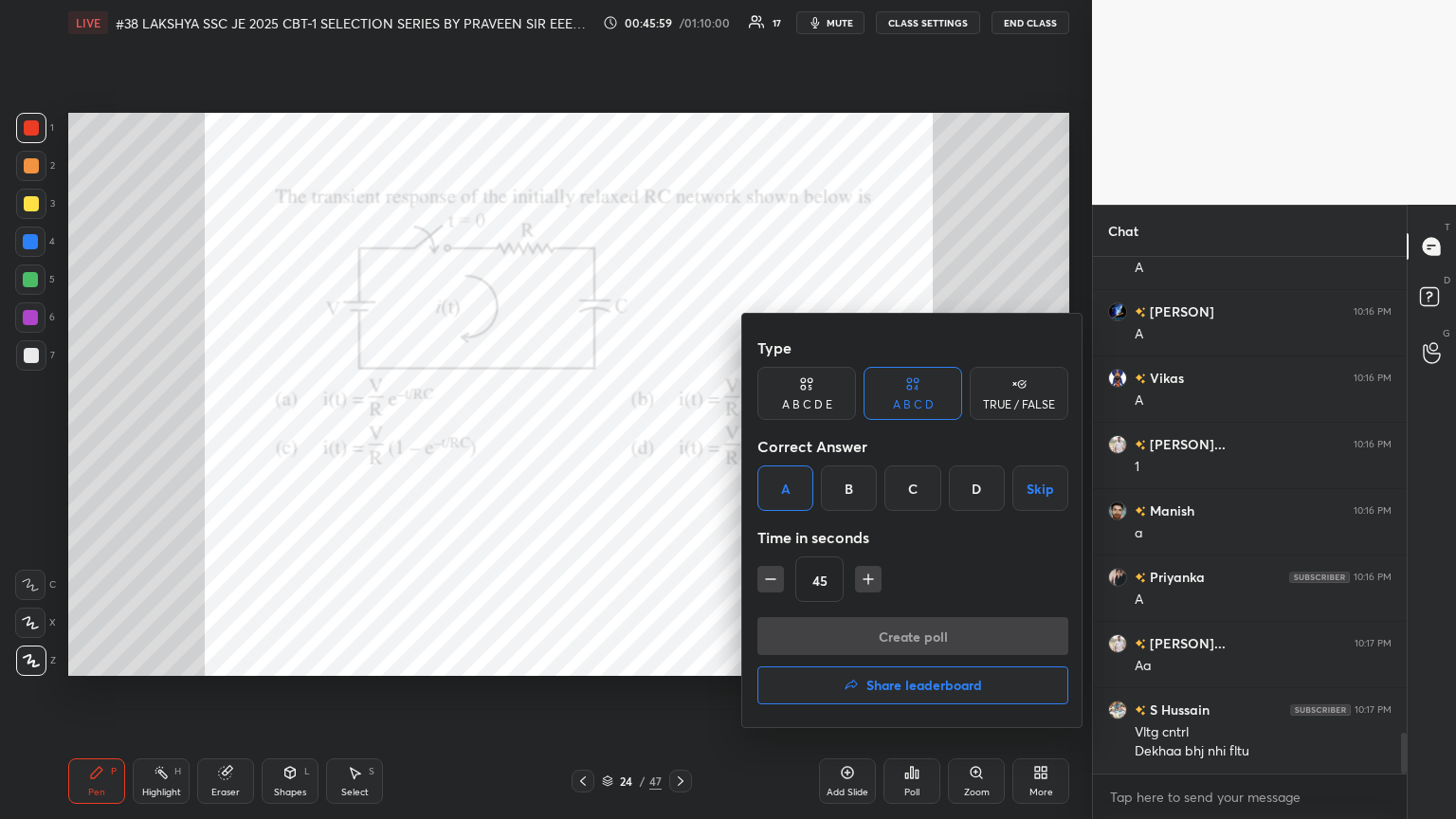 scroll, scrollTop: 480, scrollLeft: 308, axis: both 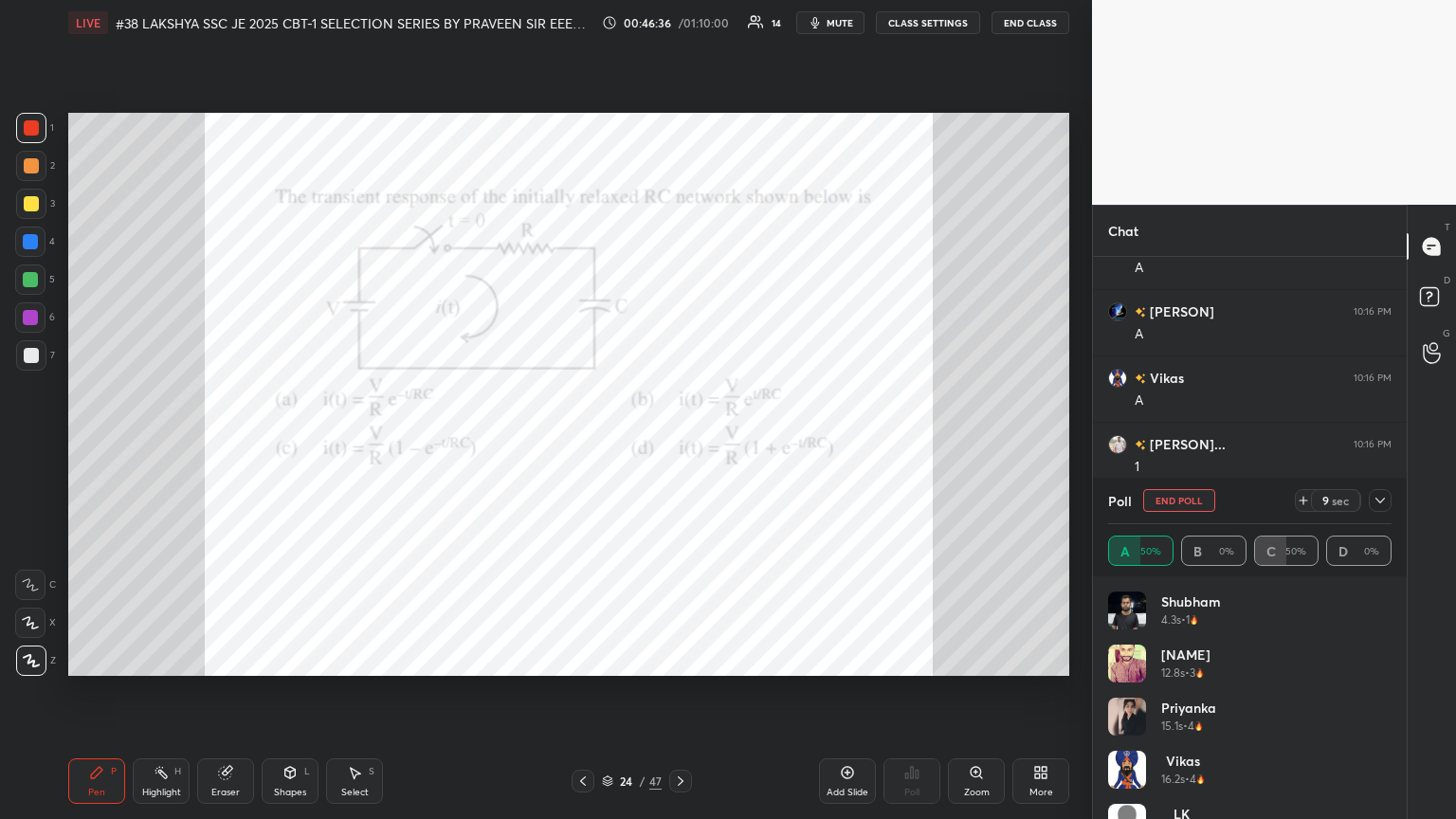 click on "Eraser" at bounding box center (226, 781) 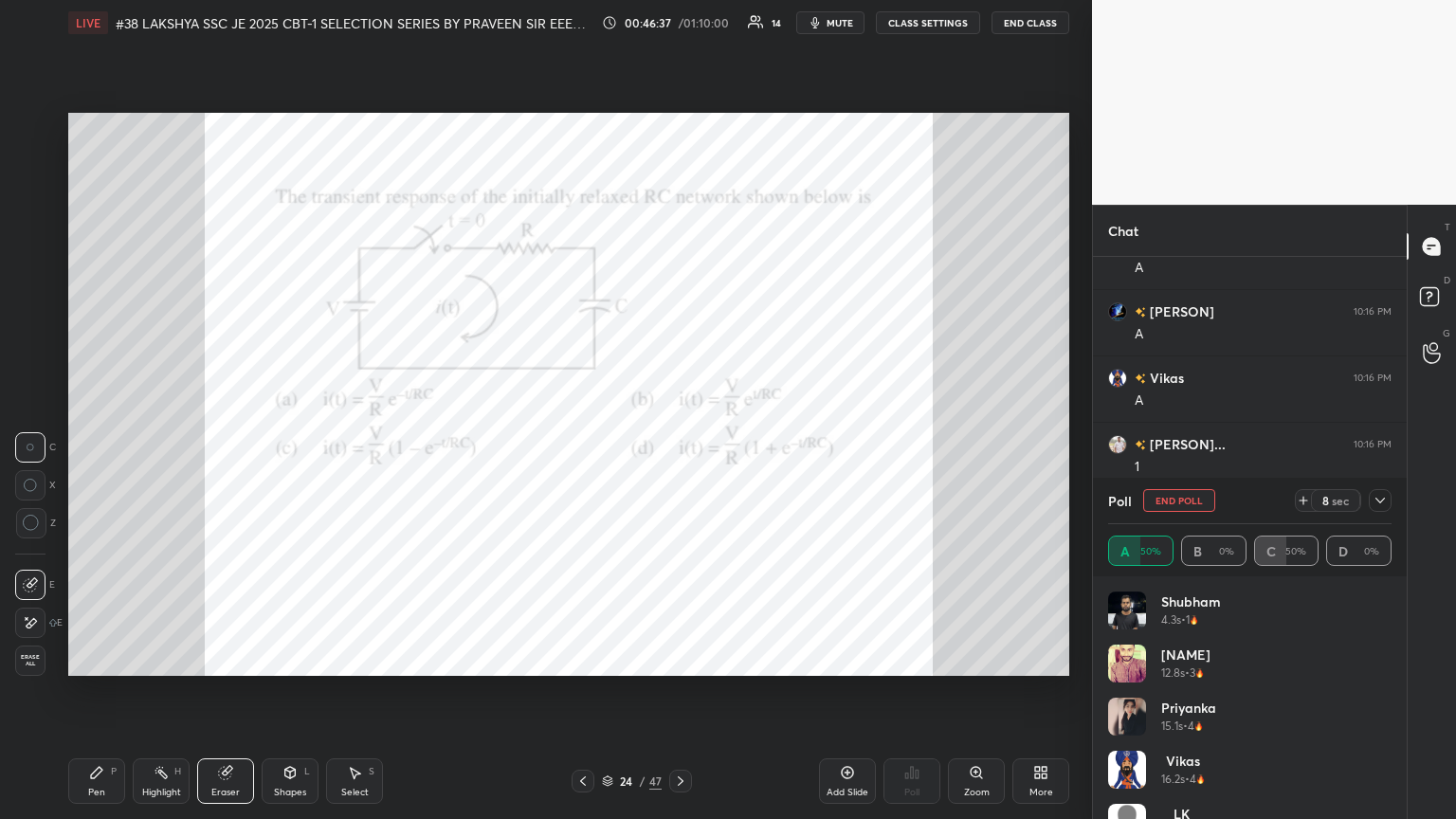 drag, startPoint x: 24, startPoint y: 672, endPoint x: 66, endPoint y: 721, distance: 64.53681 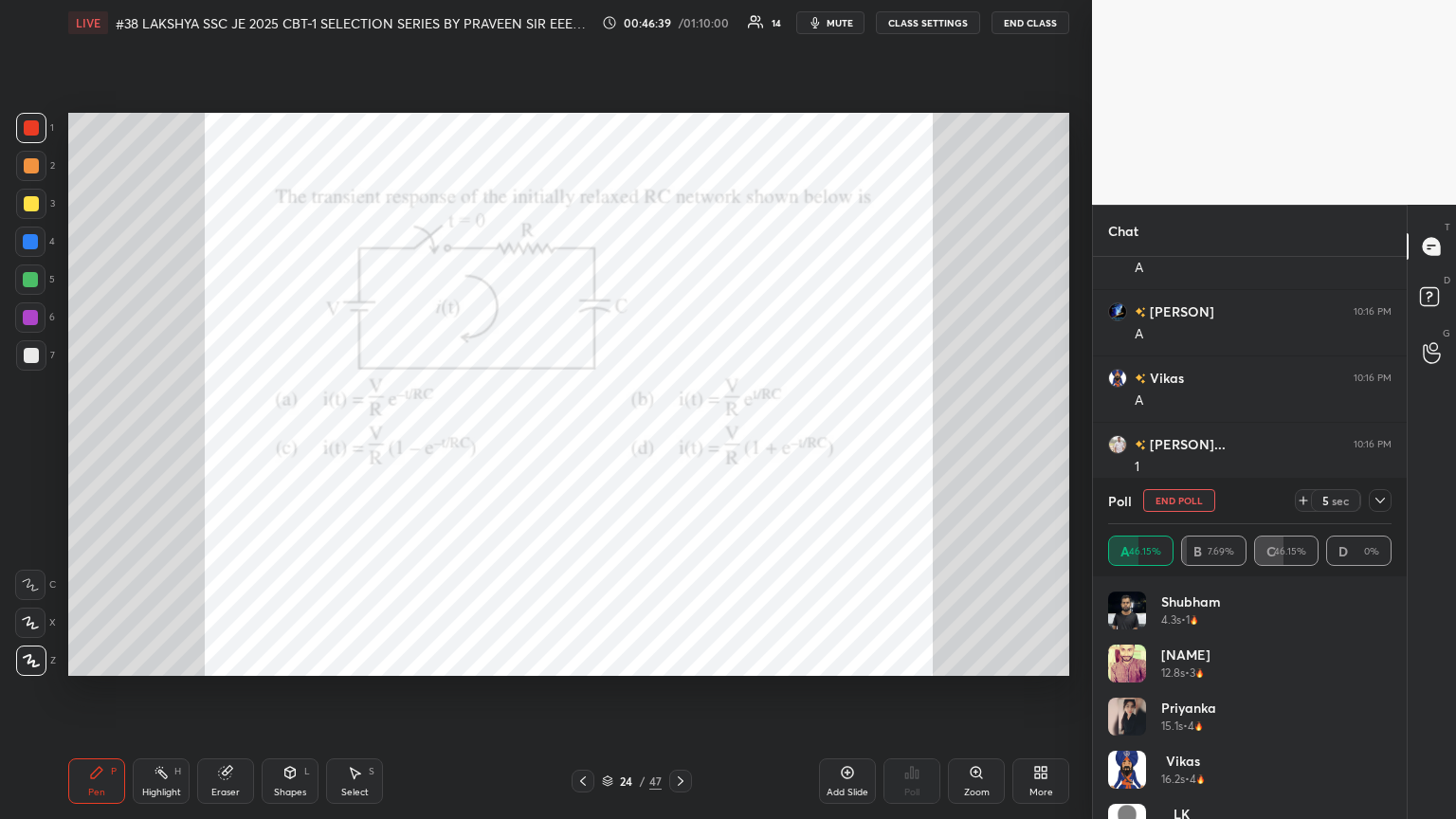 click on "Eraser" at bounding box center [226, 792] 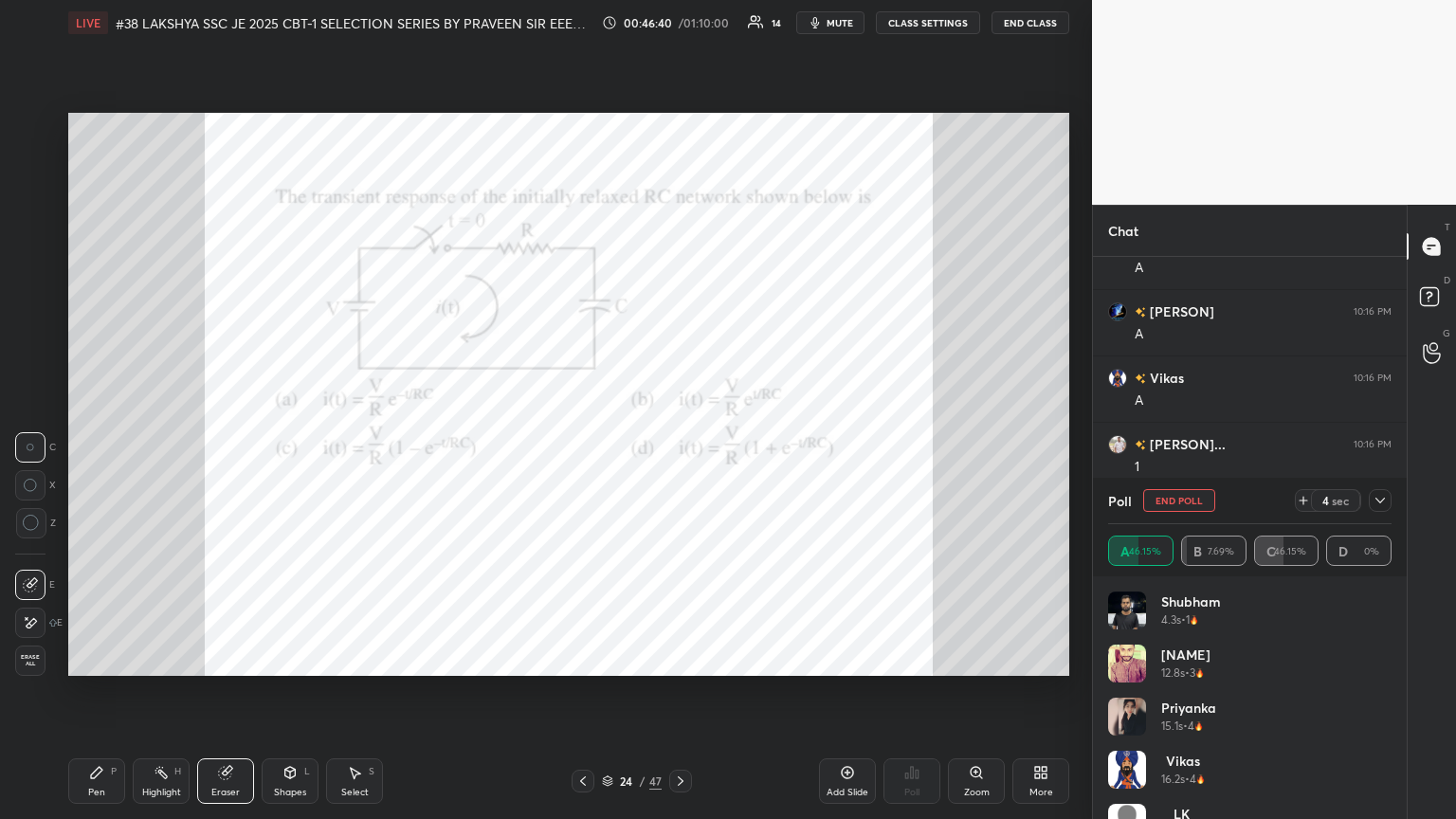 drag, startPoint x: 31, startPoint y: 664, endPoint x: 37, endPoint y: 689, distance: 25.70992 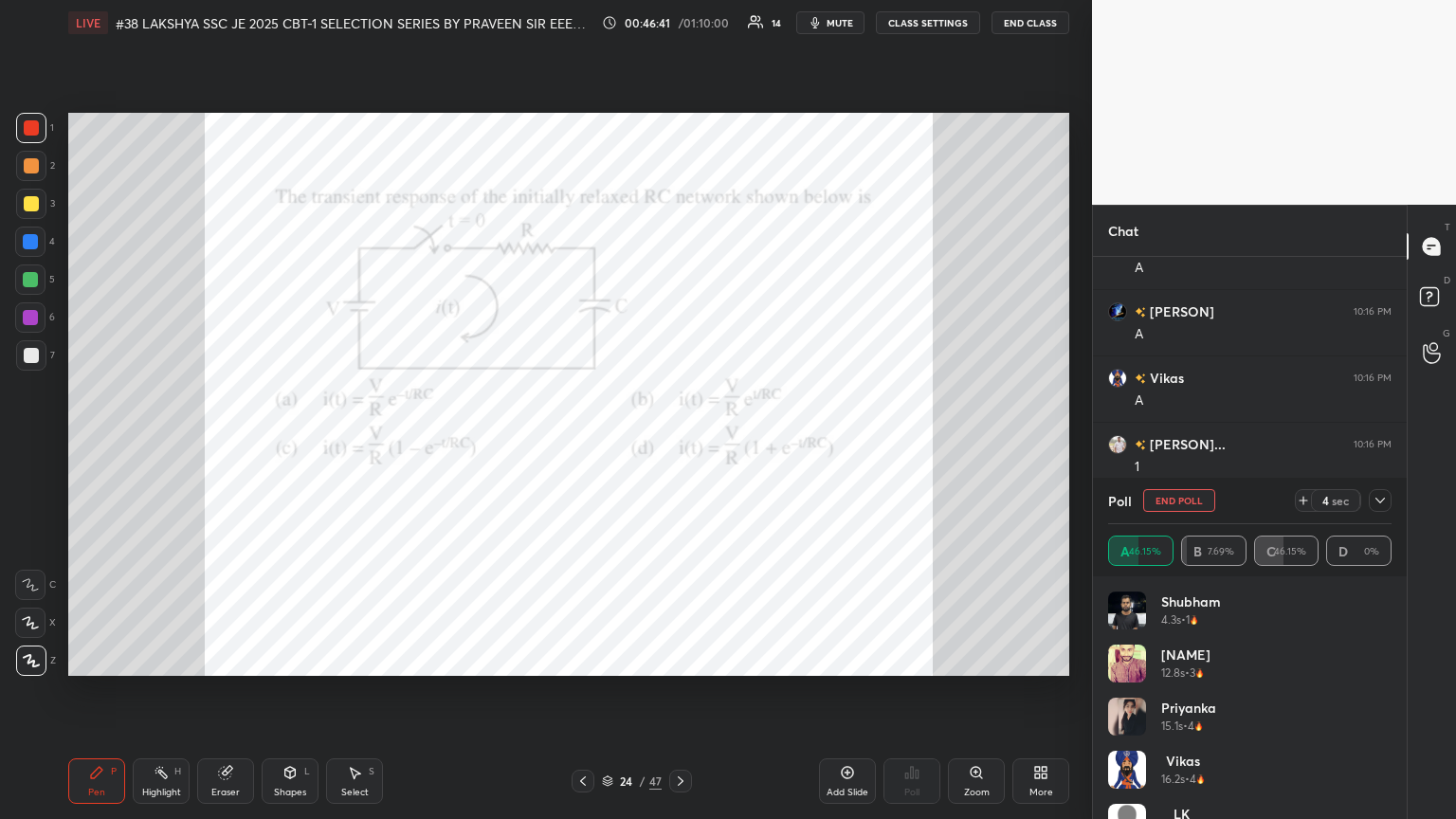 drag, startPoint x: 100, startPoint y: 788, endPoint x: 95, endPoint y: 799, distance: 12.083046 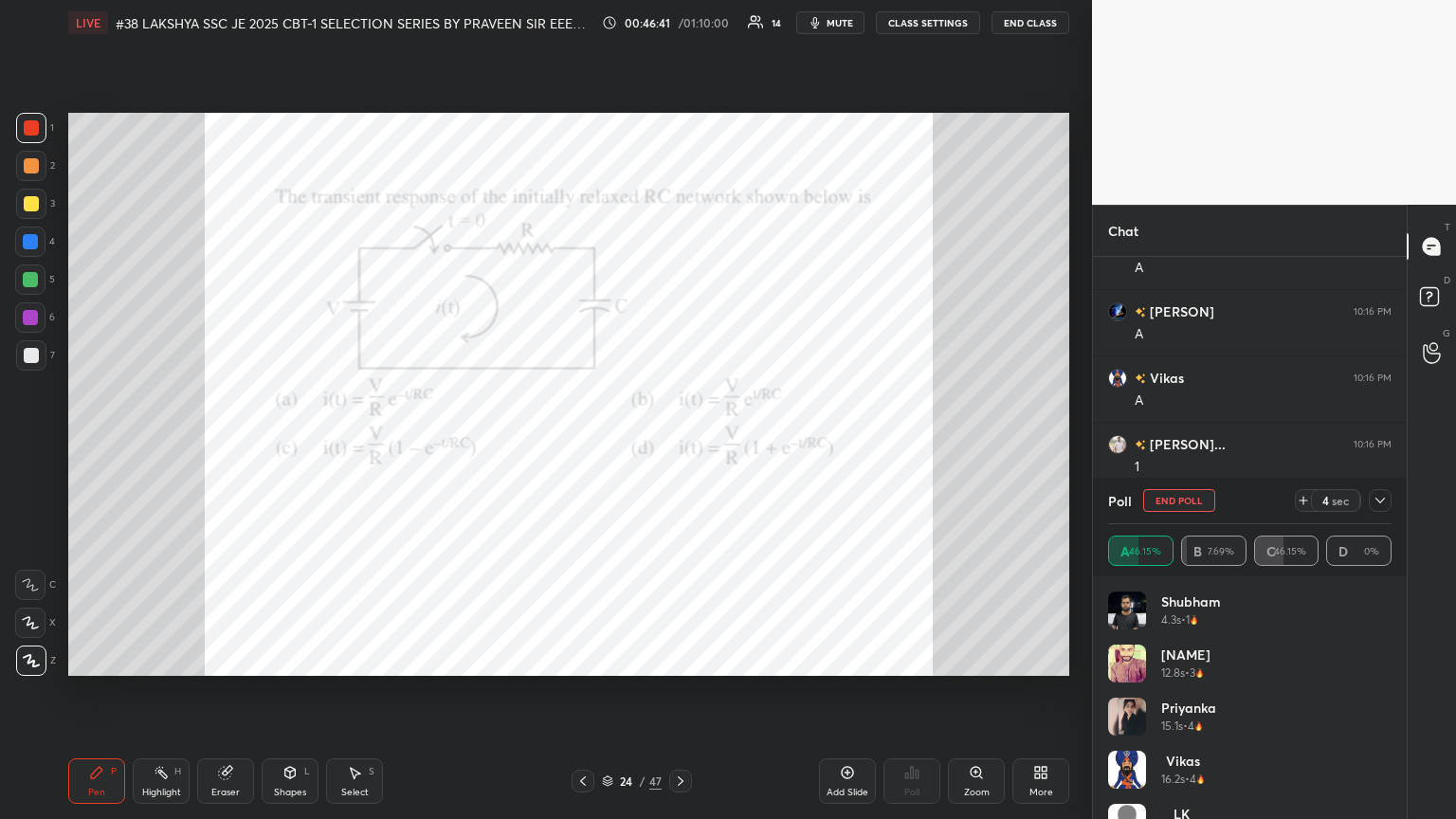 click on "Pen" at bounding box center (97, 792) 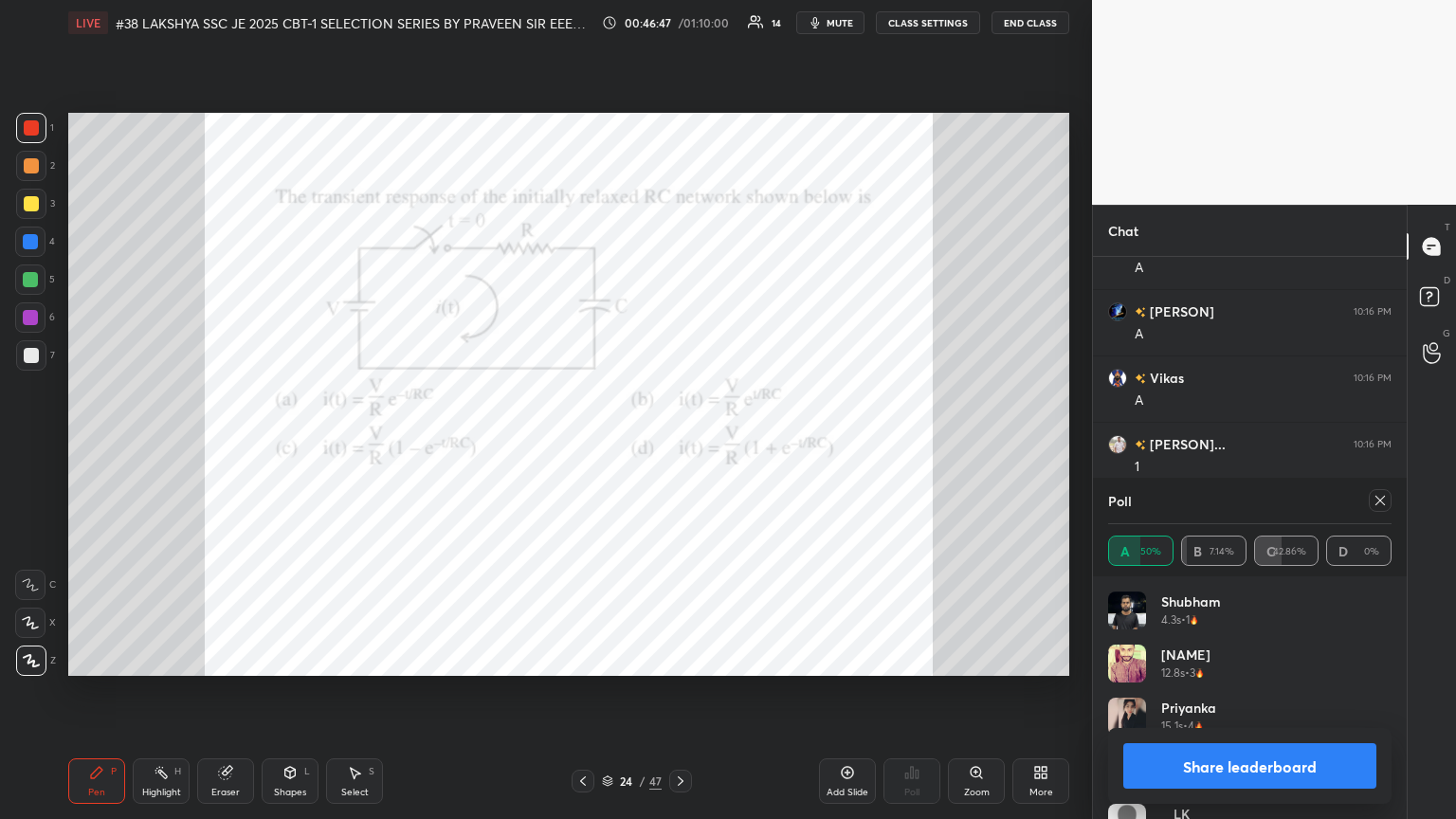 drag, startPoint x: 1382, startPoint y: 500, endPoint x: 1393, endPoint y: 497, distance: 11.401754 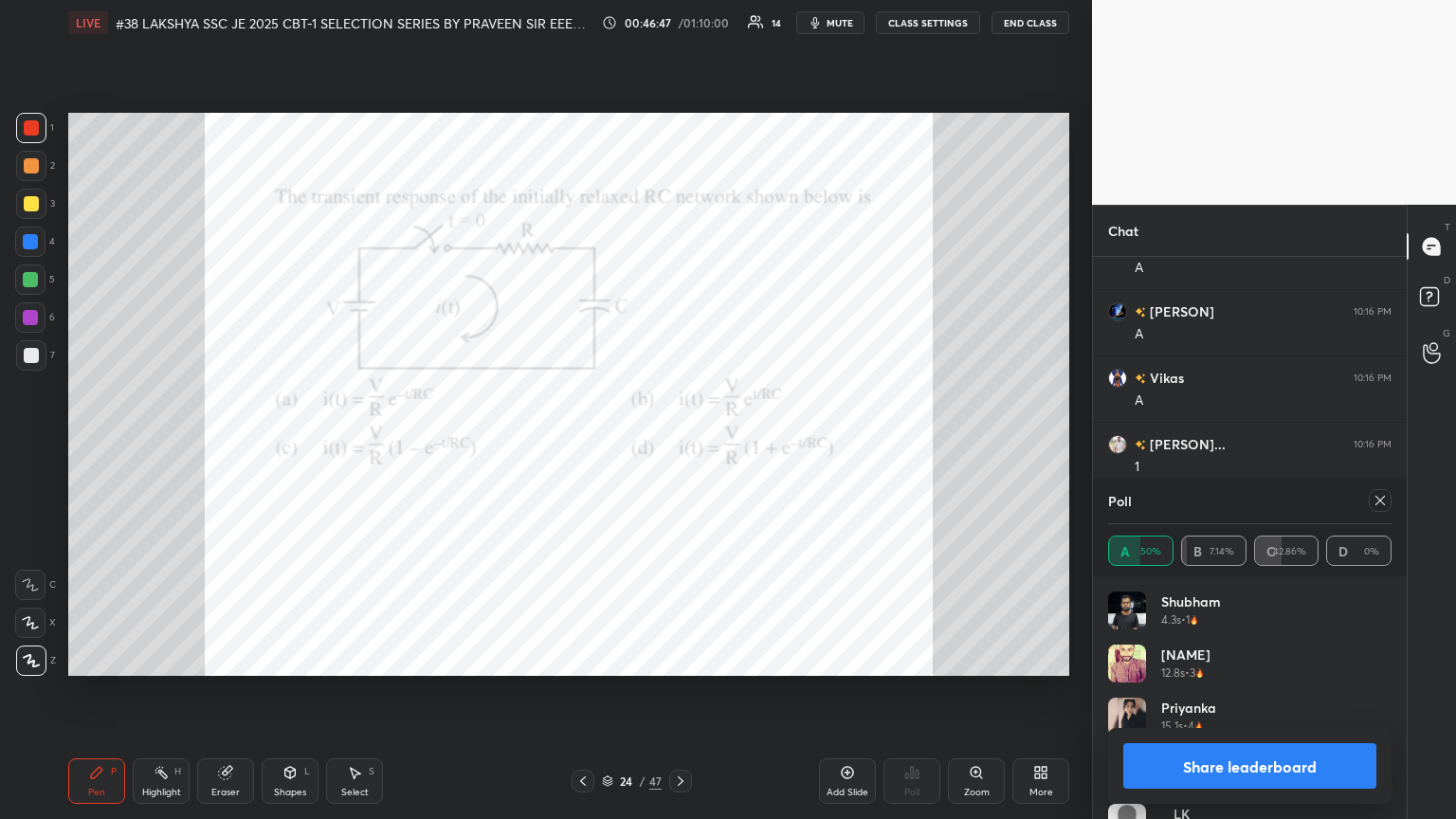 scroll, scrollTop: 6, scrollLeft: 6, axis: both 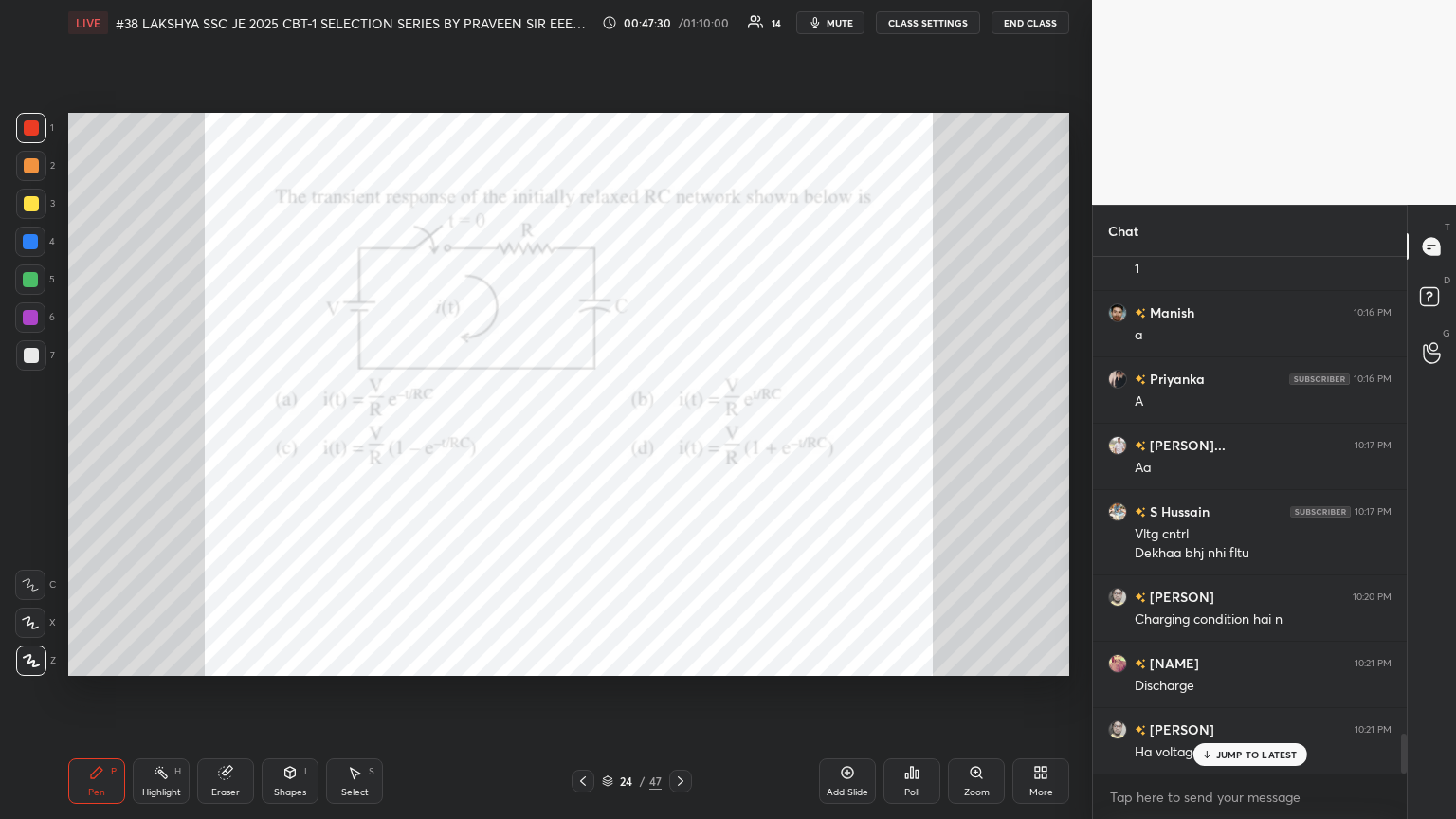 click on "JUMP TO LATEST" at bounding box center (1257, 755) 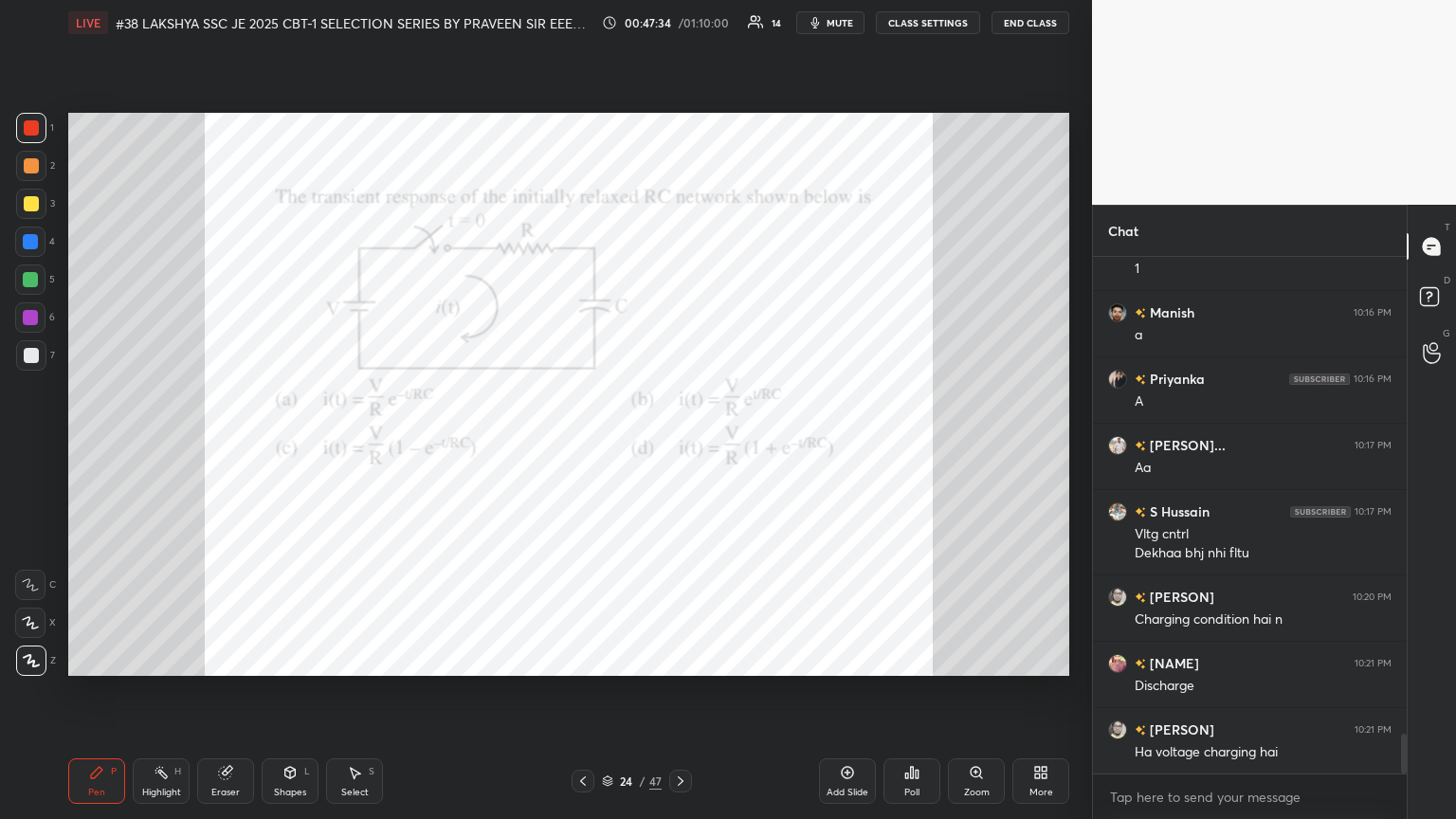 click 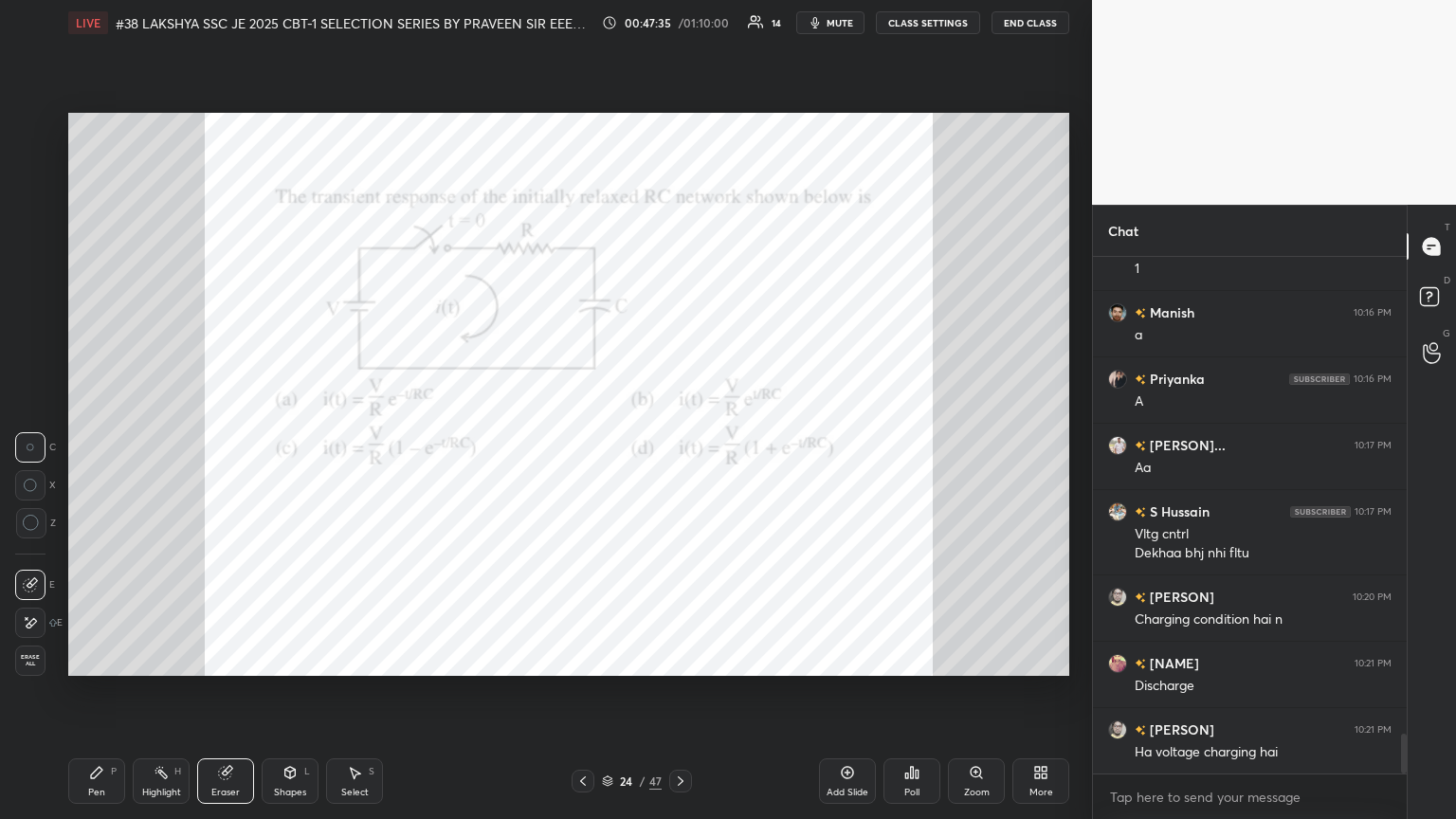 click on "Erase all" at bounding box center [30, 661] 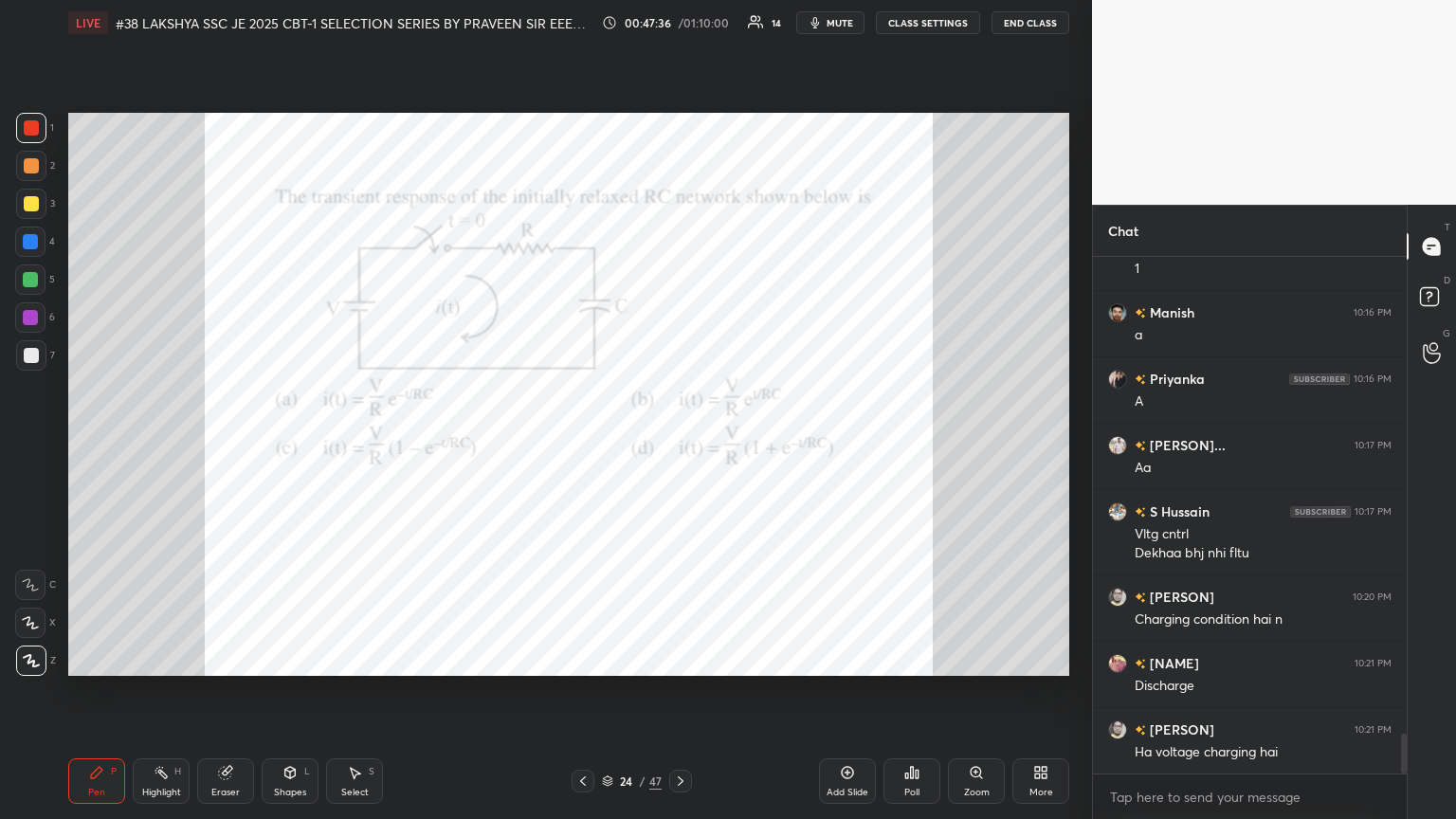 click on "Pen P Highlight H Eraser Shapes L Select S 24 / 47 Add Slide Poll Zoom More" at bounding box center [569, 781] 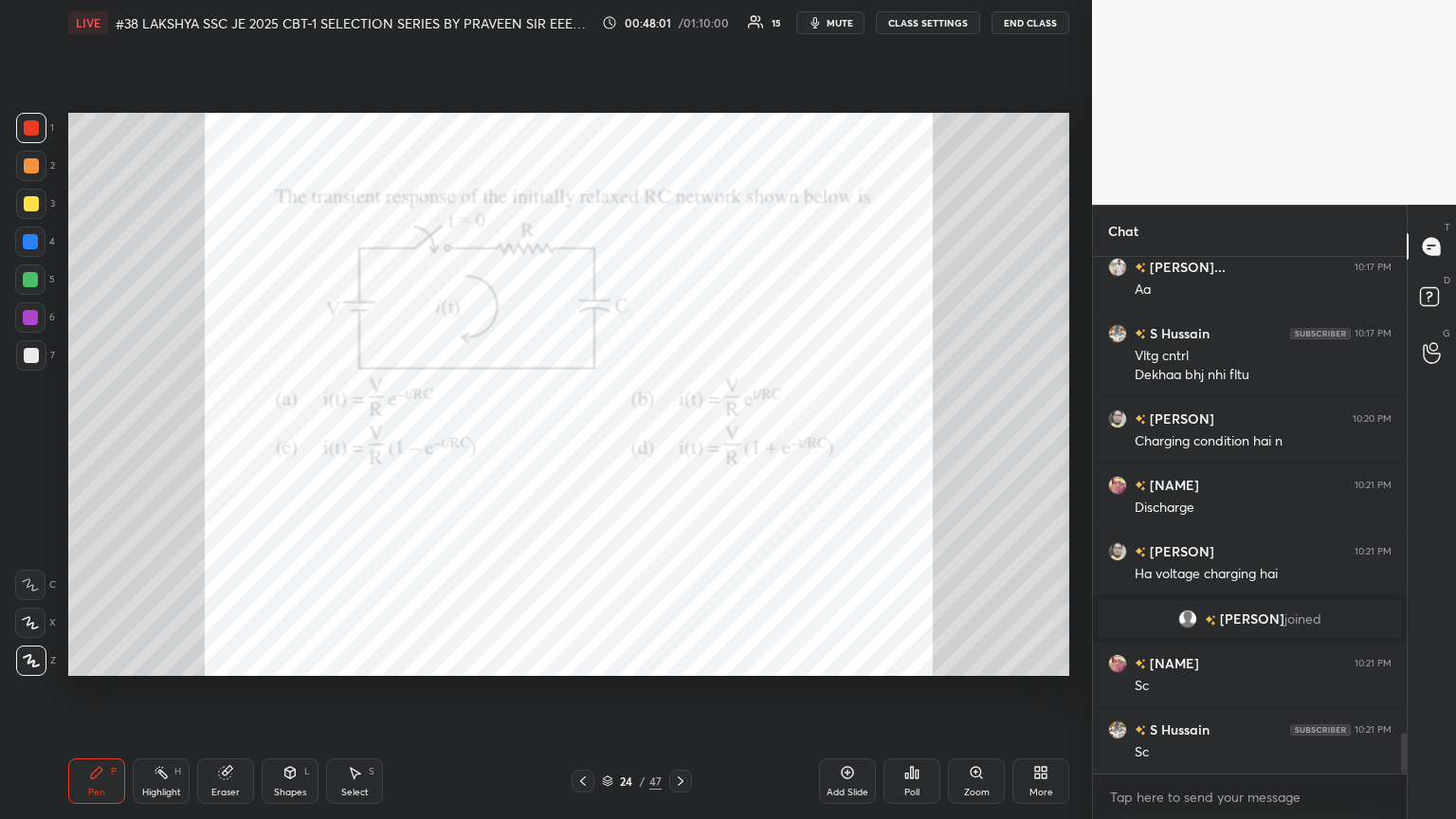 scroll, scrollTop: 5994, scrollLeft: 0, axis: vertical 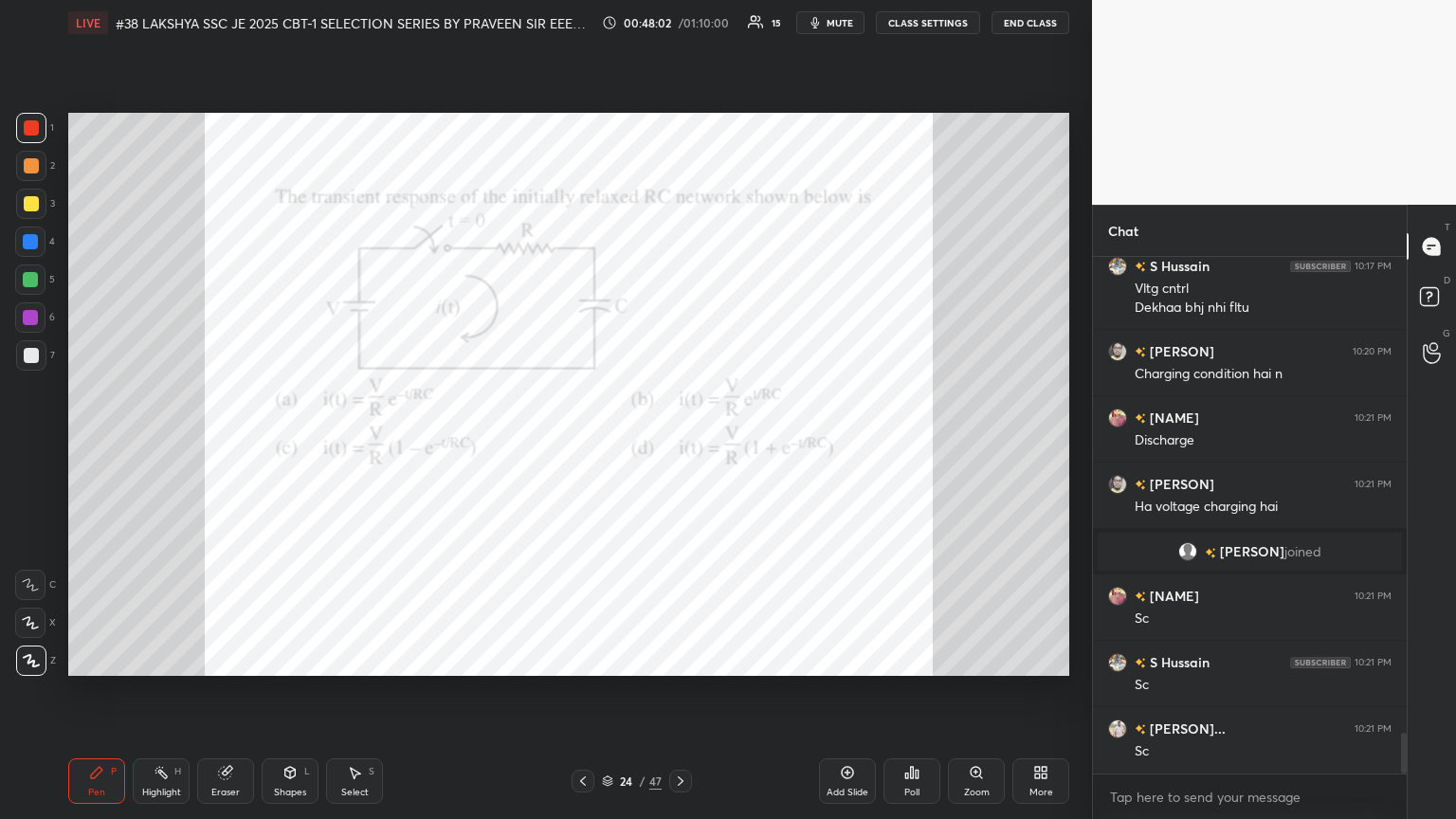 click at bounding box center (30, 242) 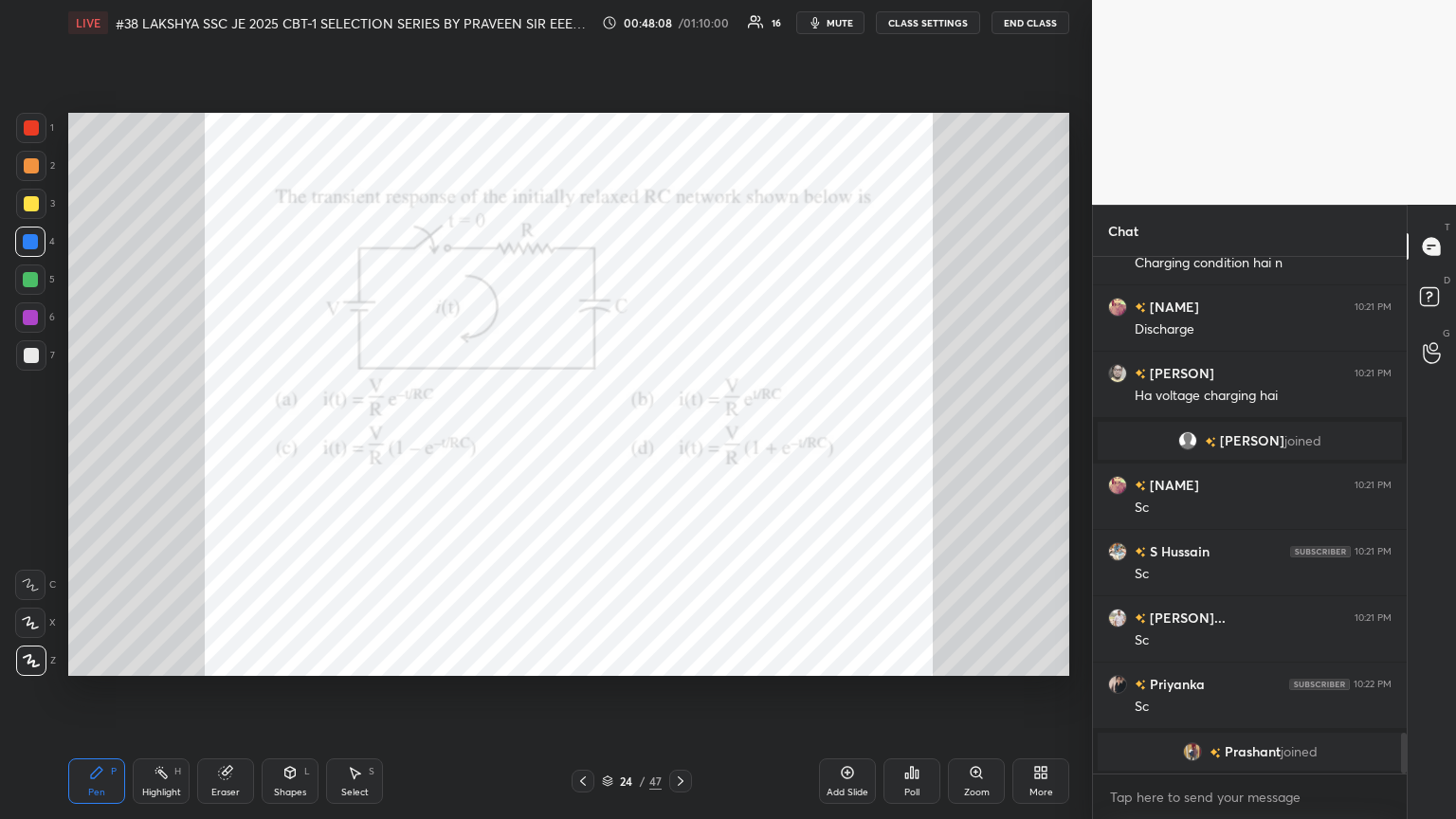 scroll, scrollTop: 6172, scrollLeft: 0, axis: vertical 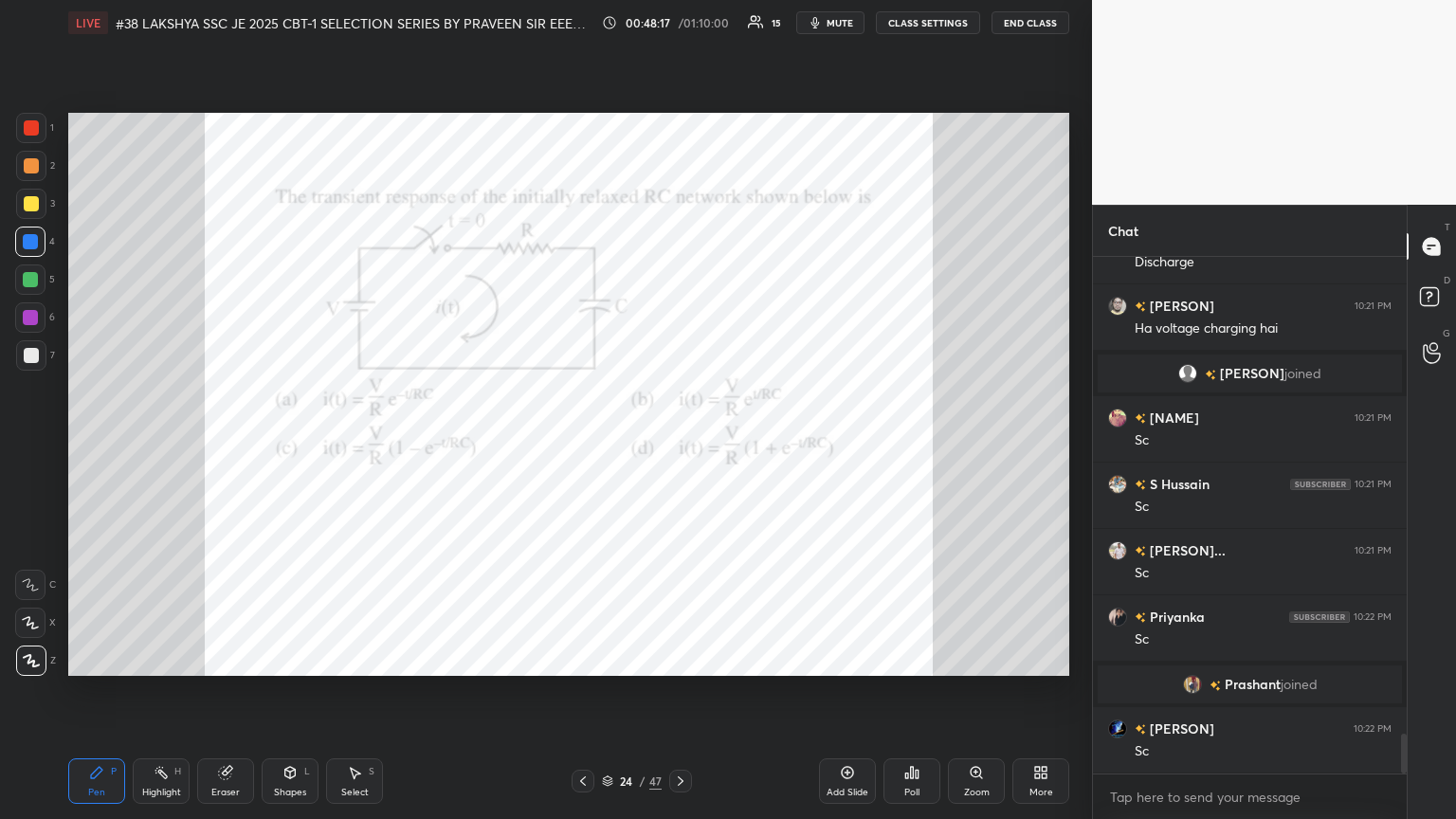 click at bounding box center [30, 318] 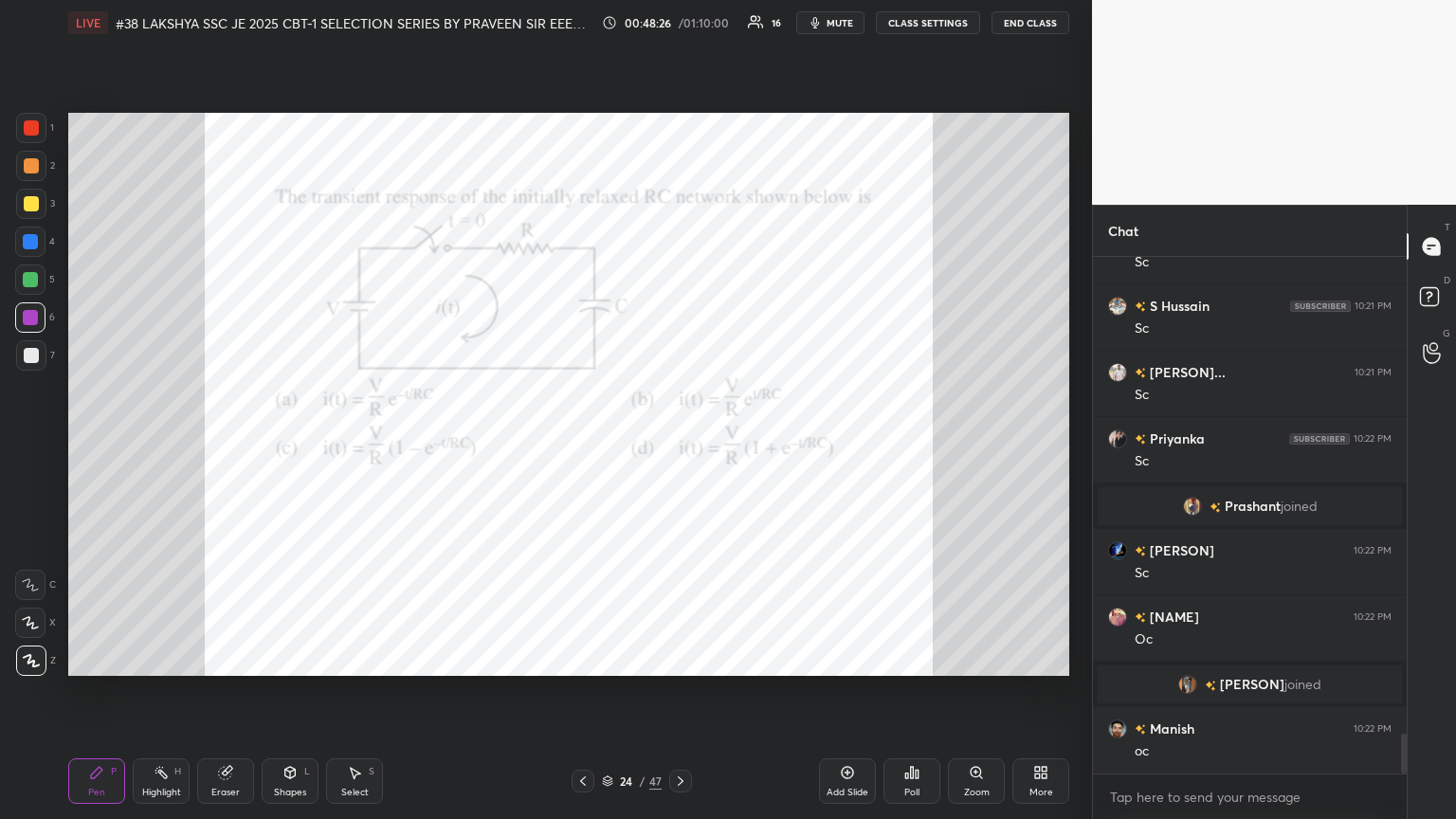 scroll, scrollTop: 6217, scrollLeft: 0, axis: vertical 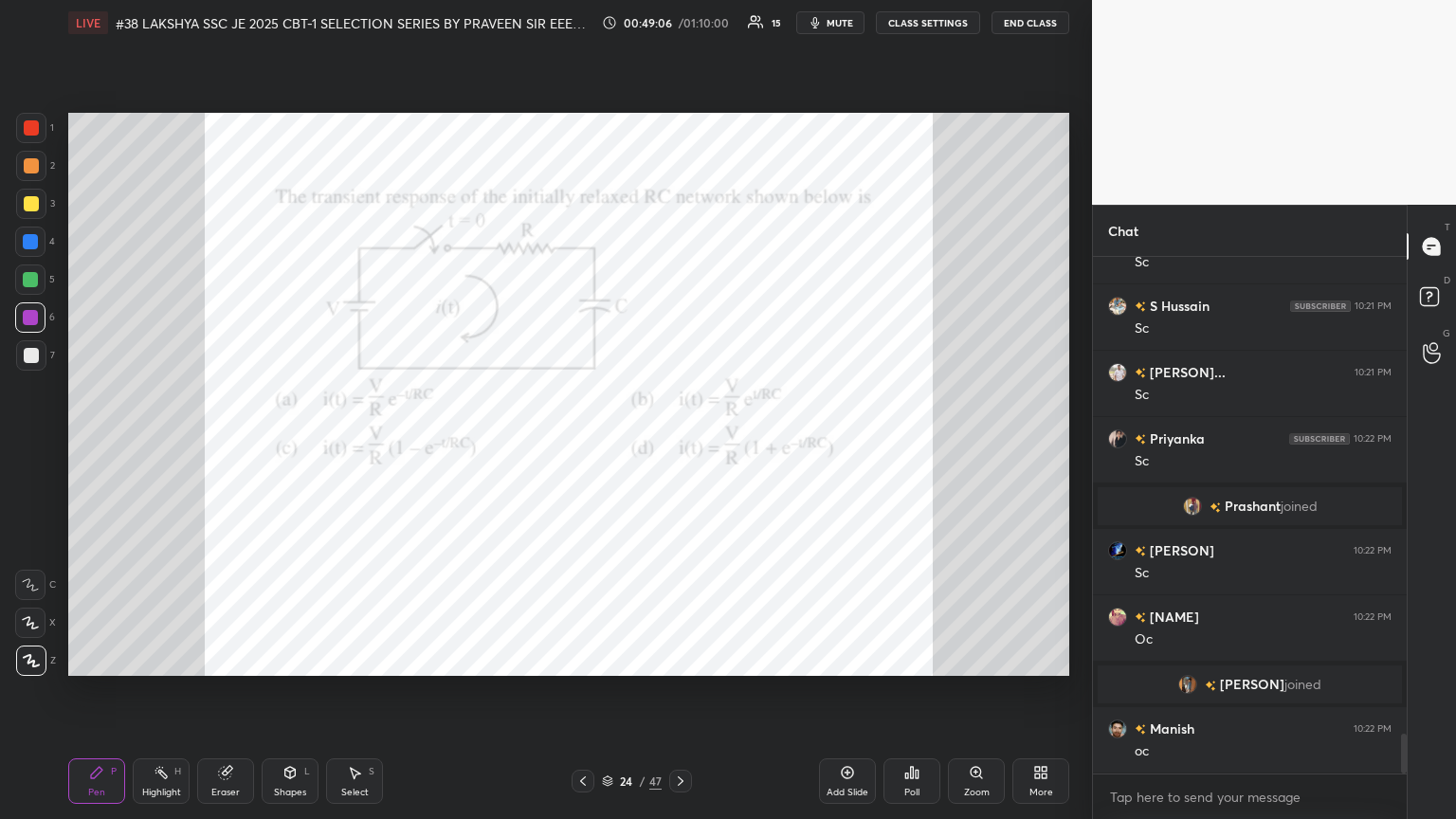 click at bounding box center (31, 128) 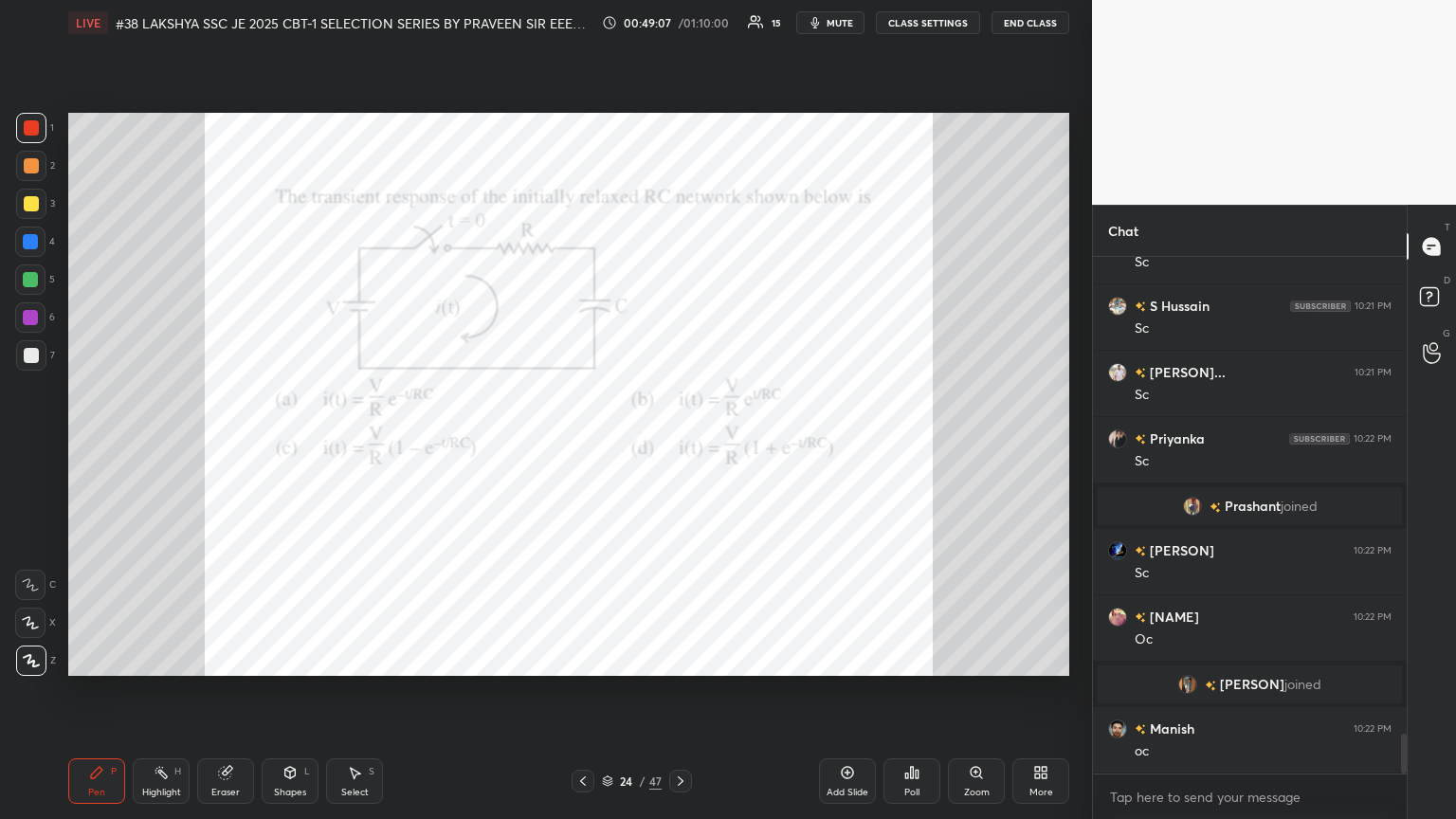 click at bounding box center [31, 204] 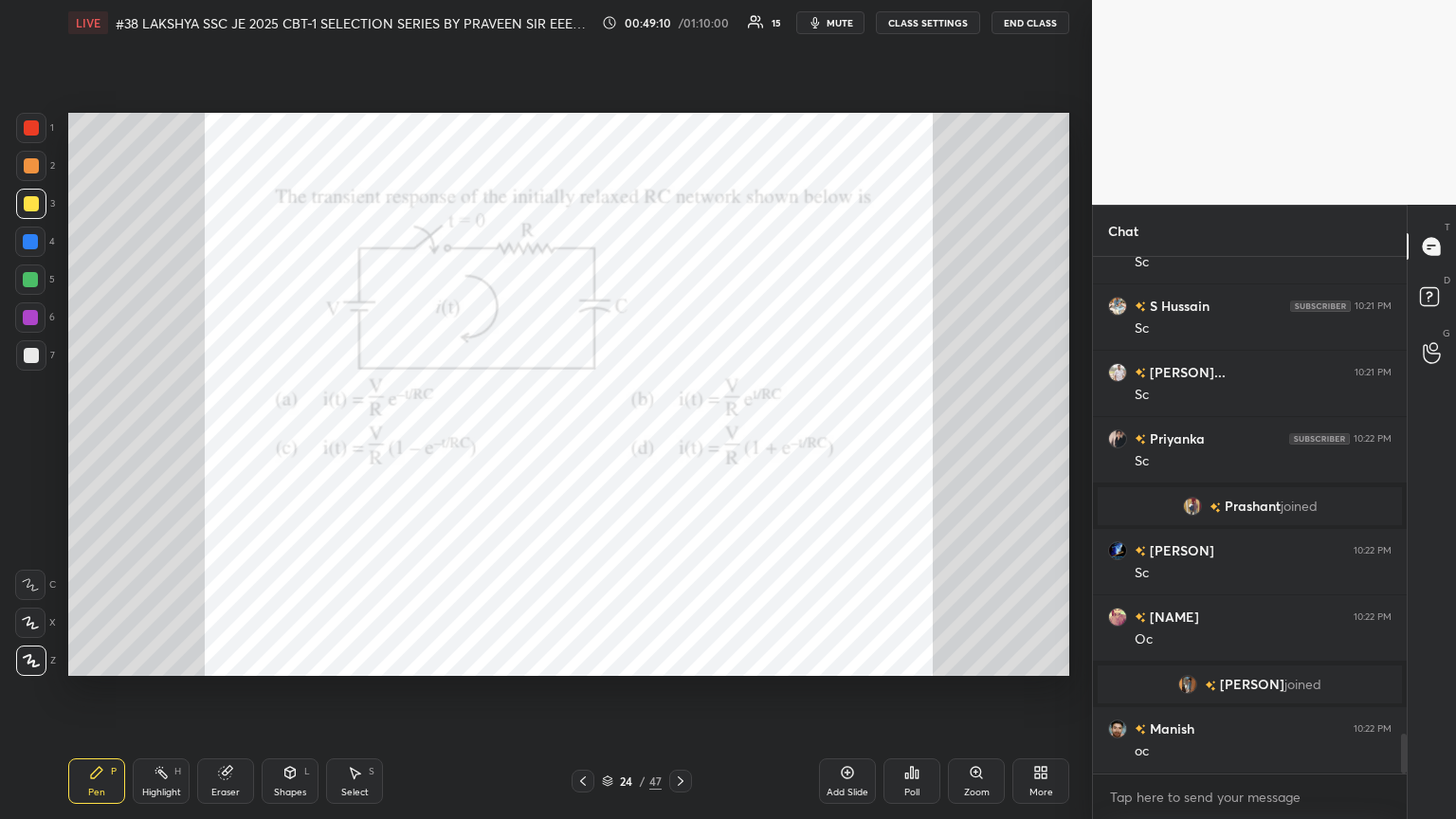 drag, startPoint x: 27, startPoint y: 282, endPoint x: 50, endPoint y: 282, distance: 23 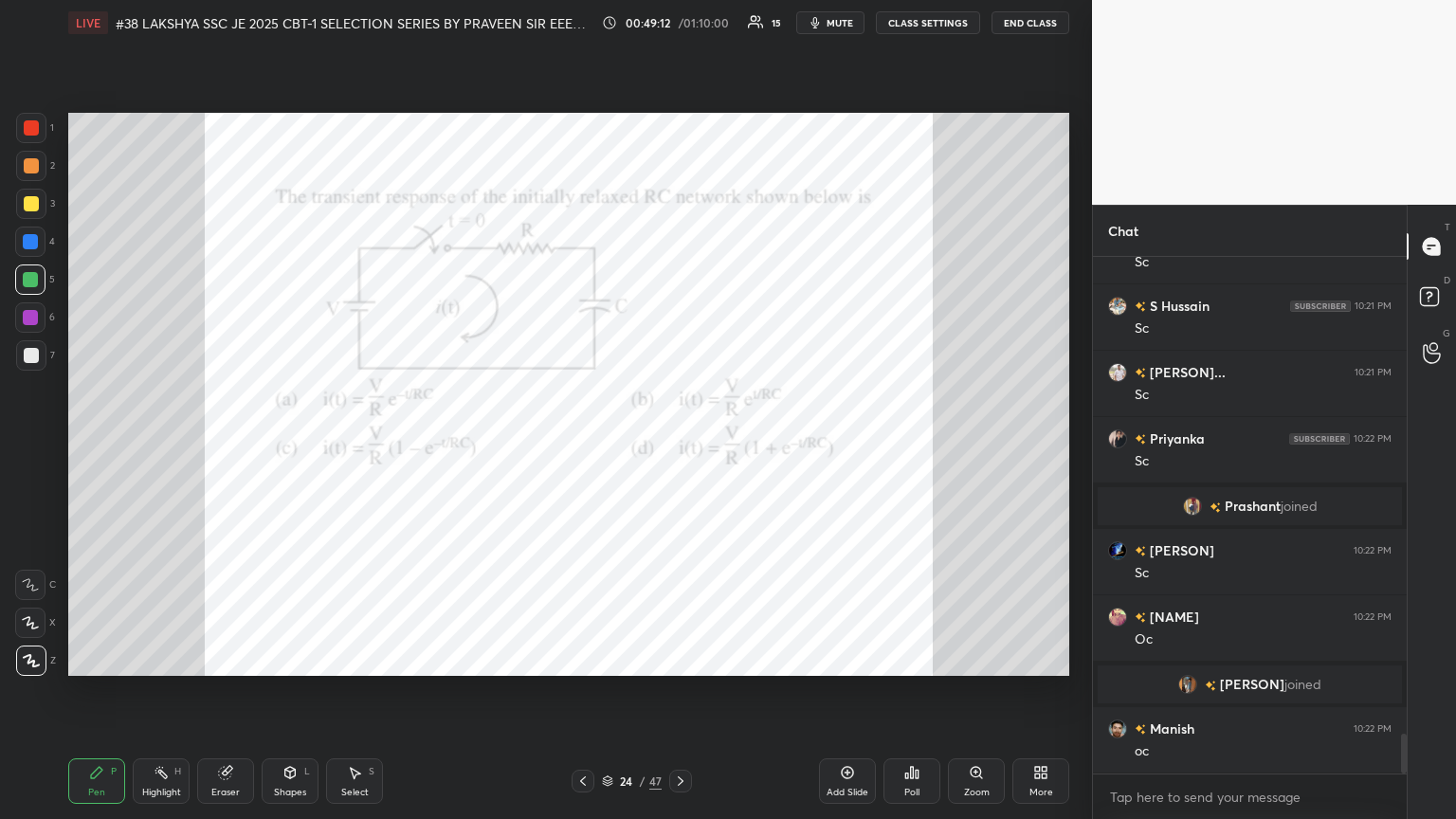 click on "Setting up your live class Poll for   secs No correct answer Start poll" at bounding box center (569, 394) 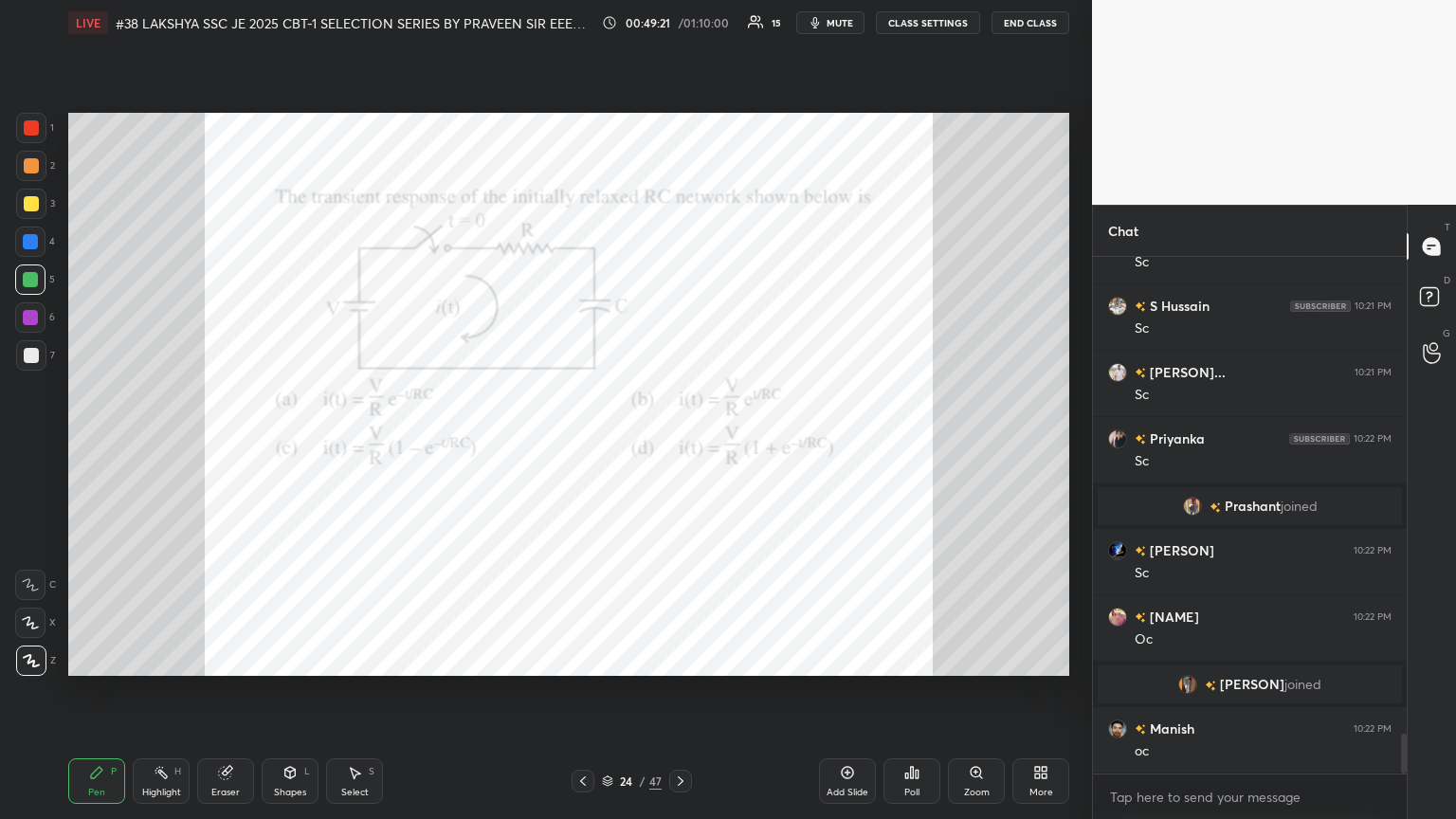 scroll, scrollTop: 6283, scrollLeft: 0, axis: vertical 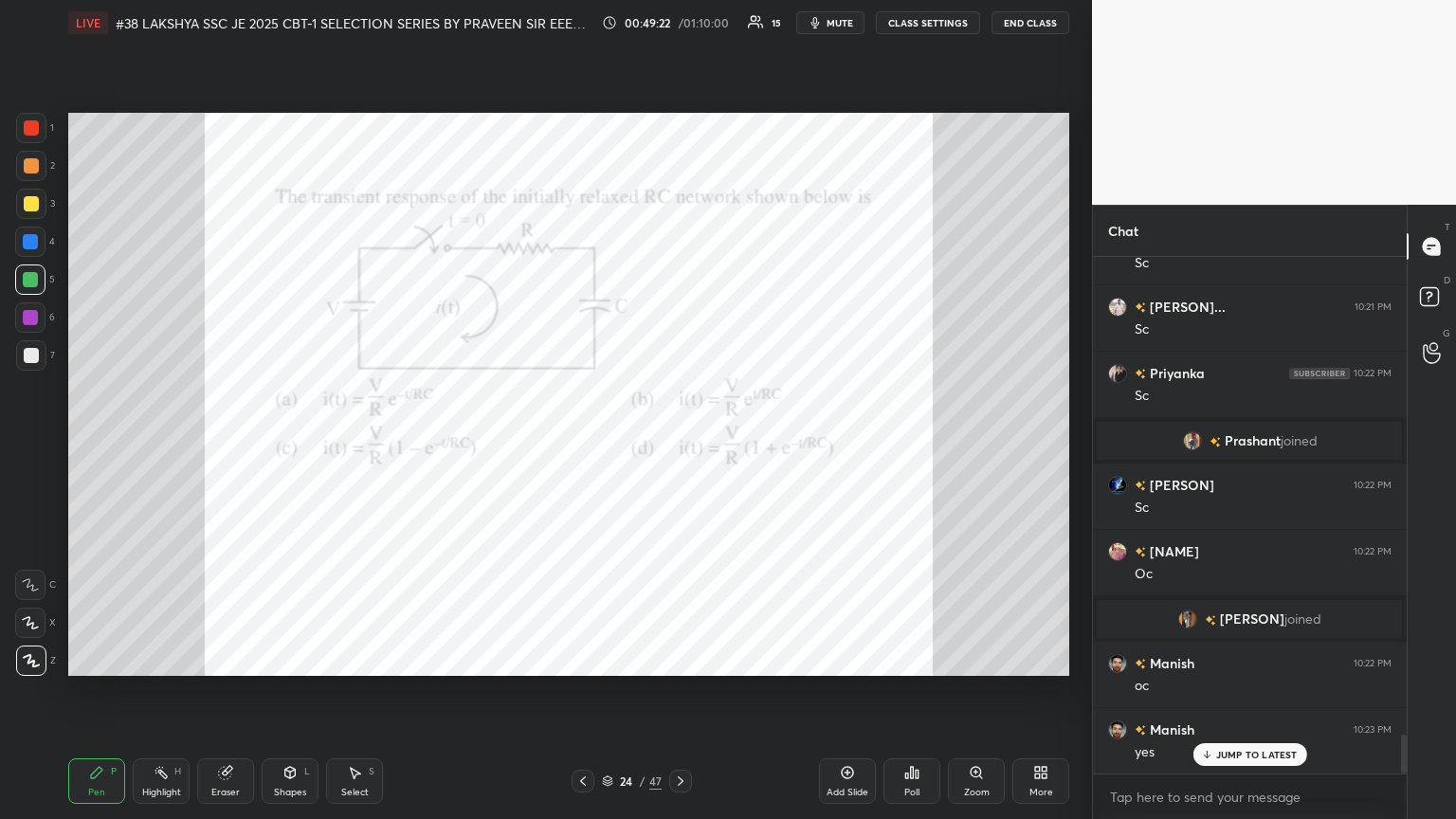 click 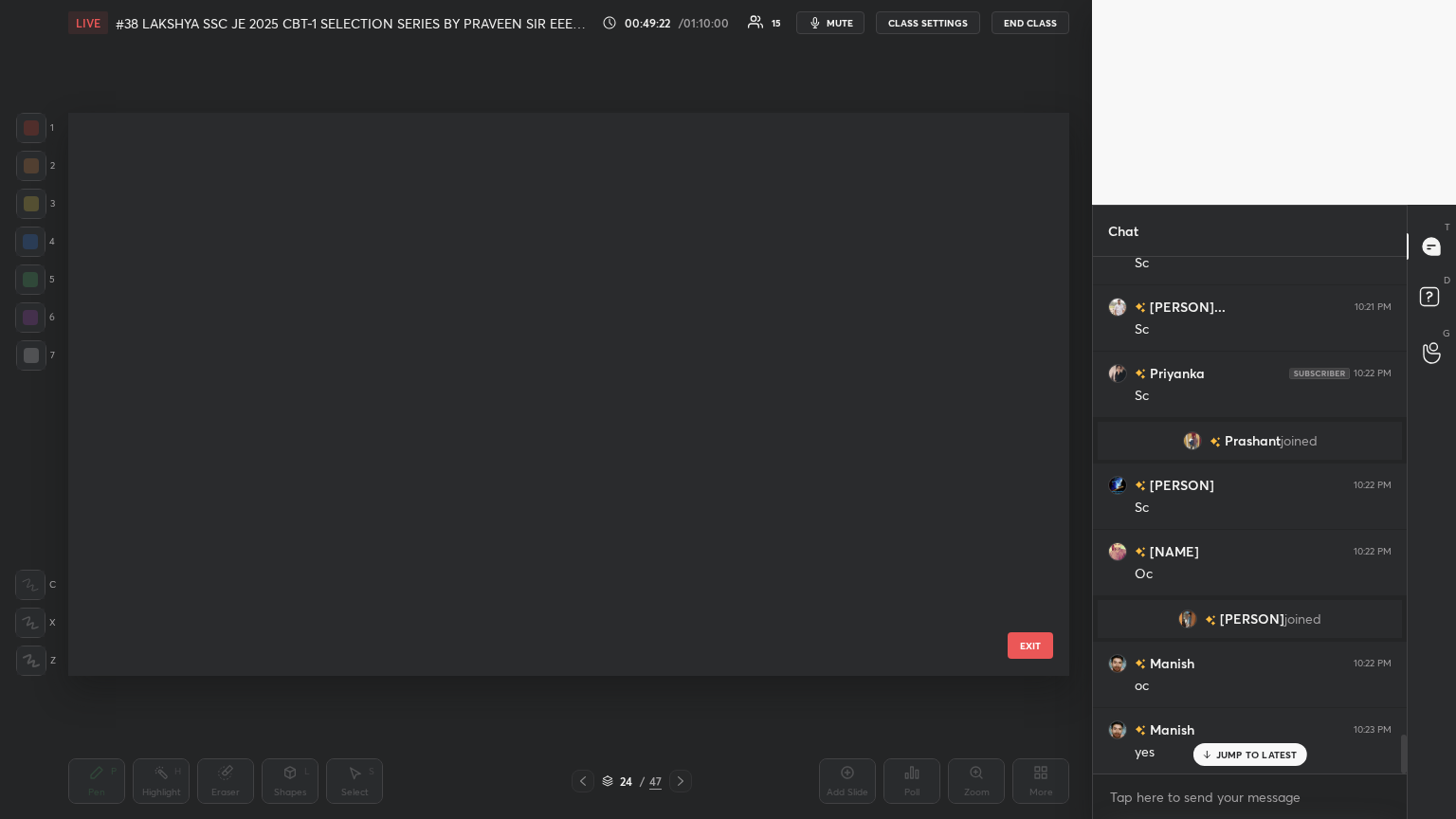 scroll, scrollTop: 825, scrollLeft: 0, axis: vertical 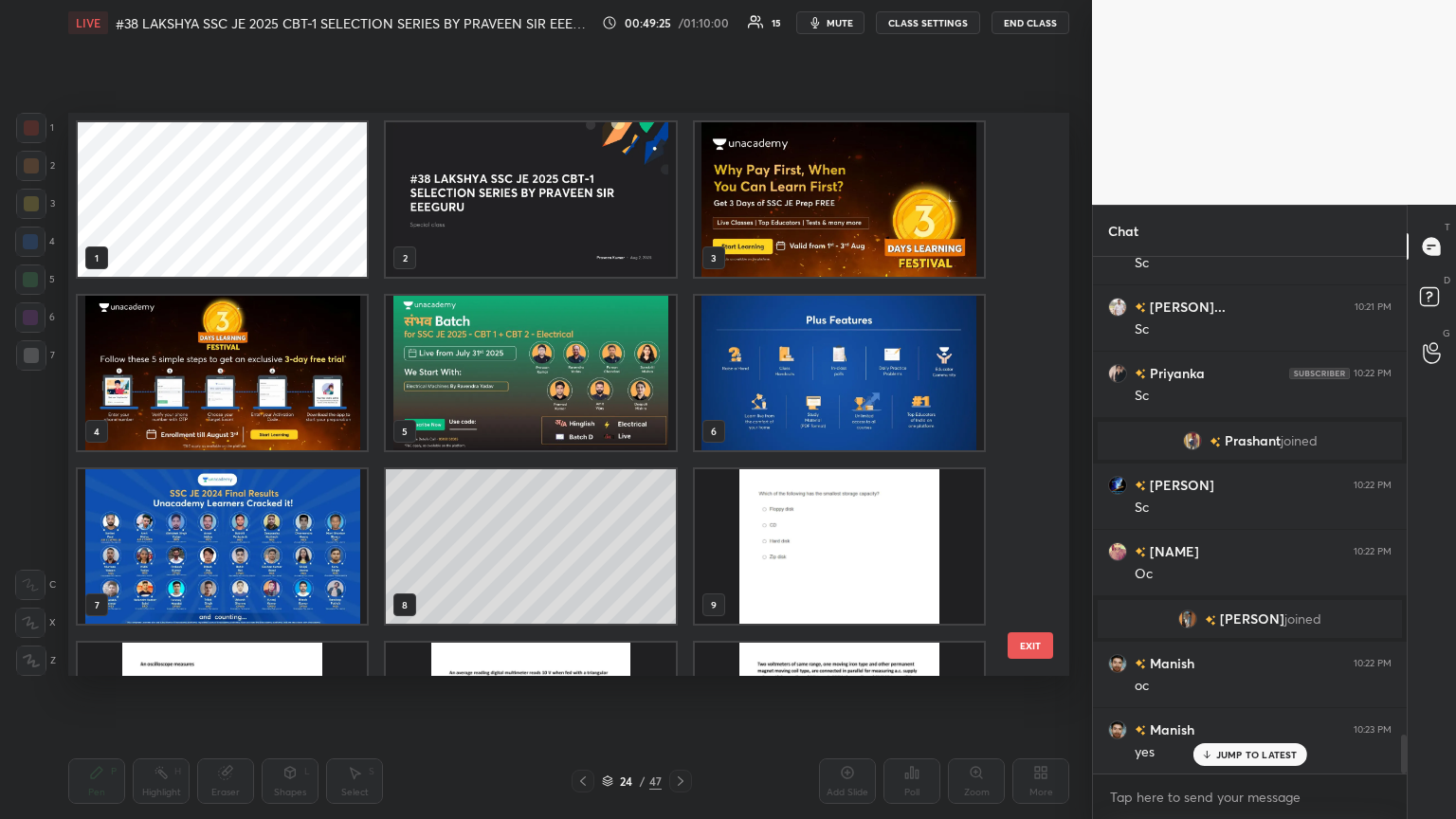 click at bounding box center [222, 373] 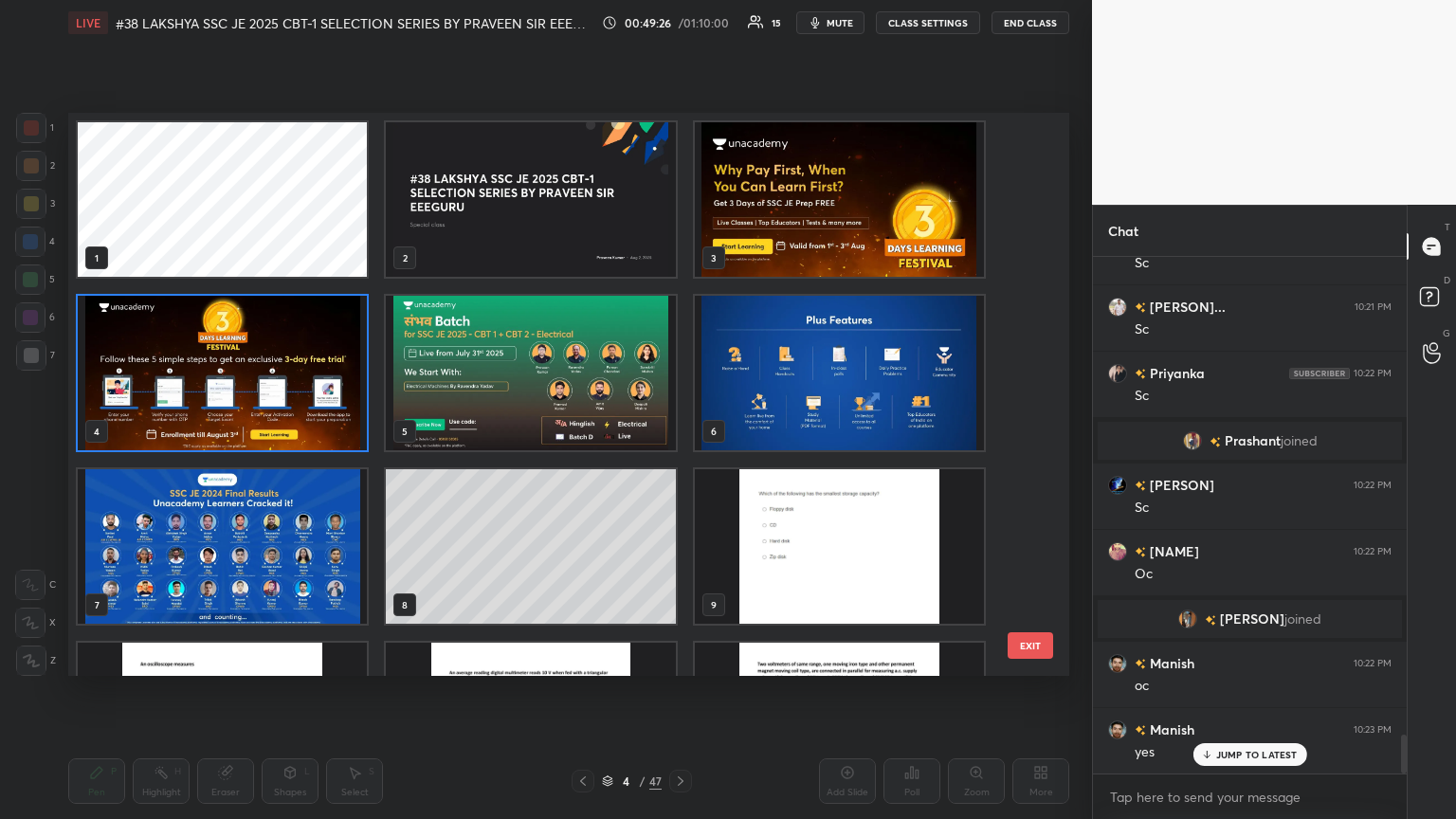 click at bounding box center (222, 373) 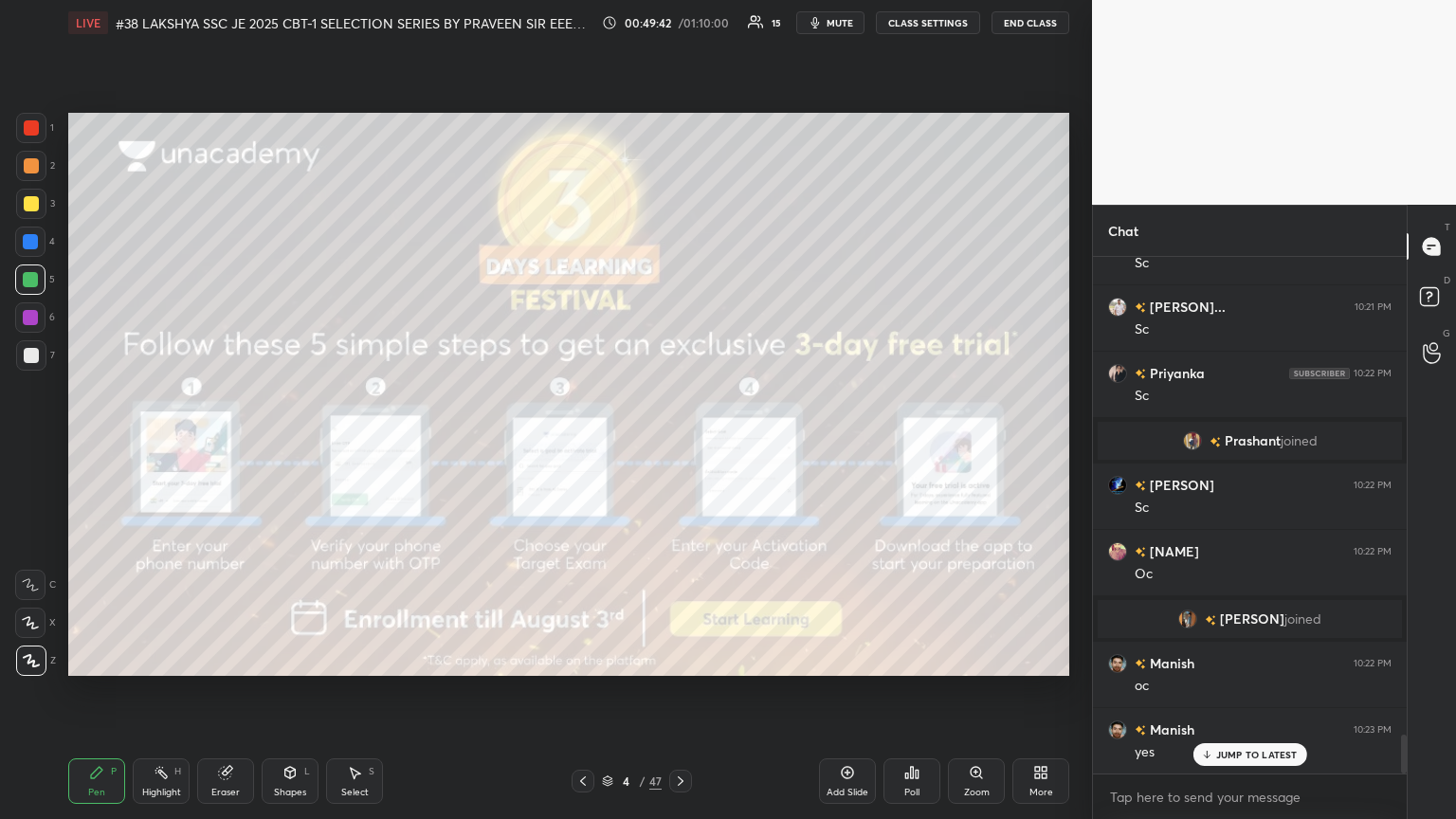 click on "4 / 47" at bounding box center (631, 781) 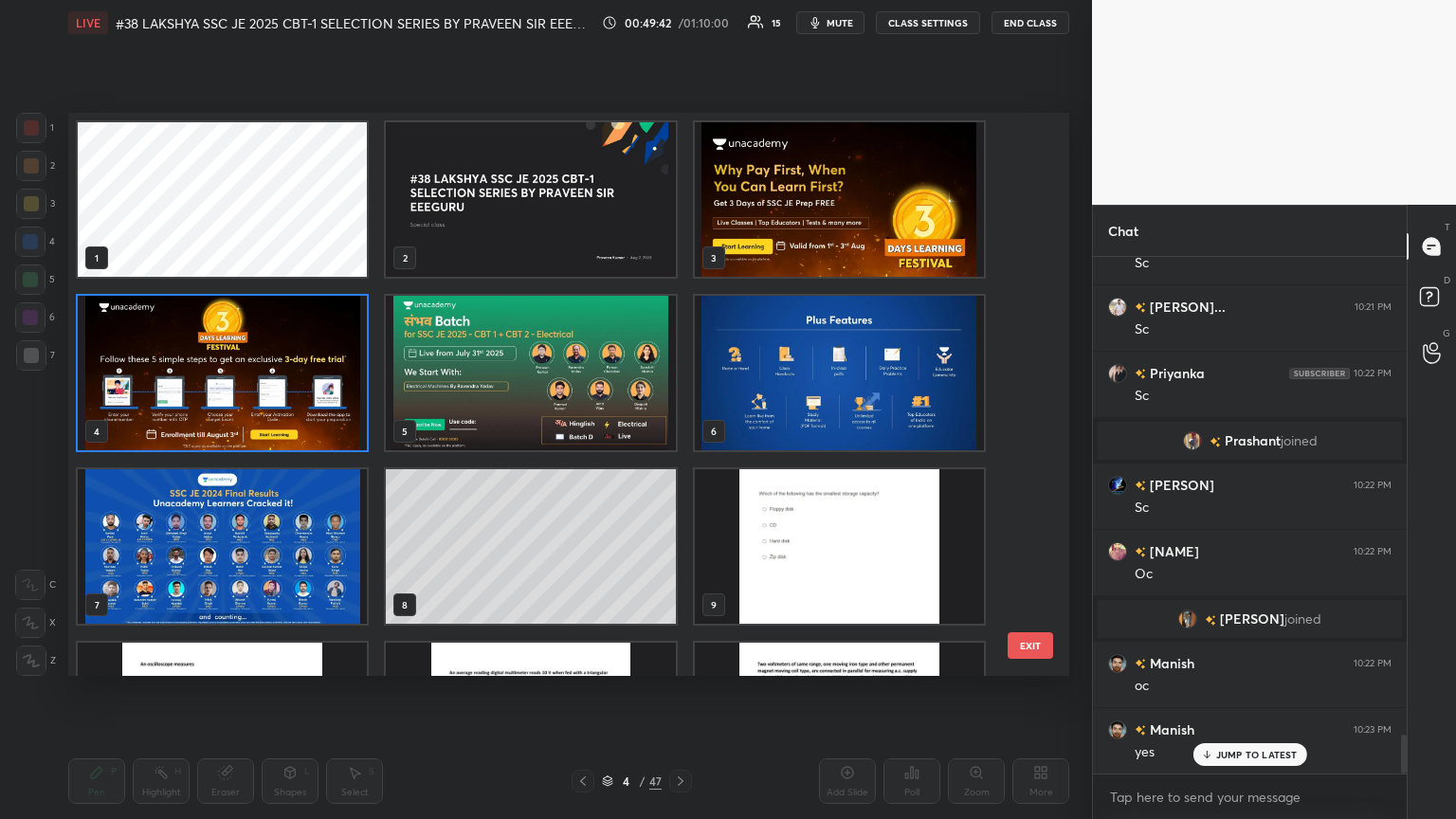 scroll, scrollTop: 6, scrollLeft: 9, axis: both 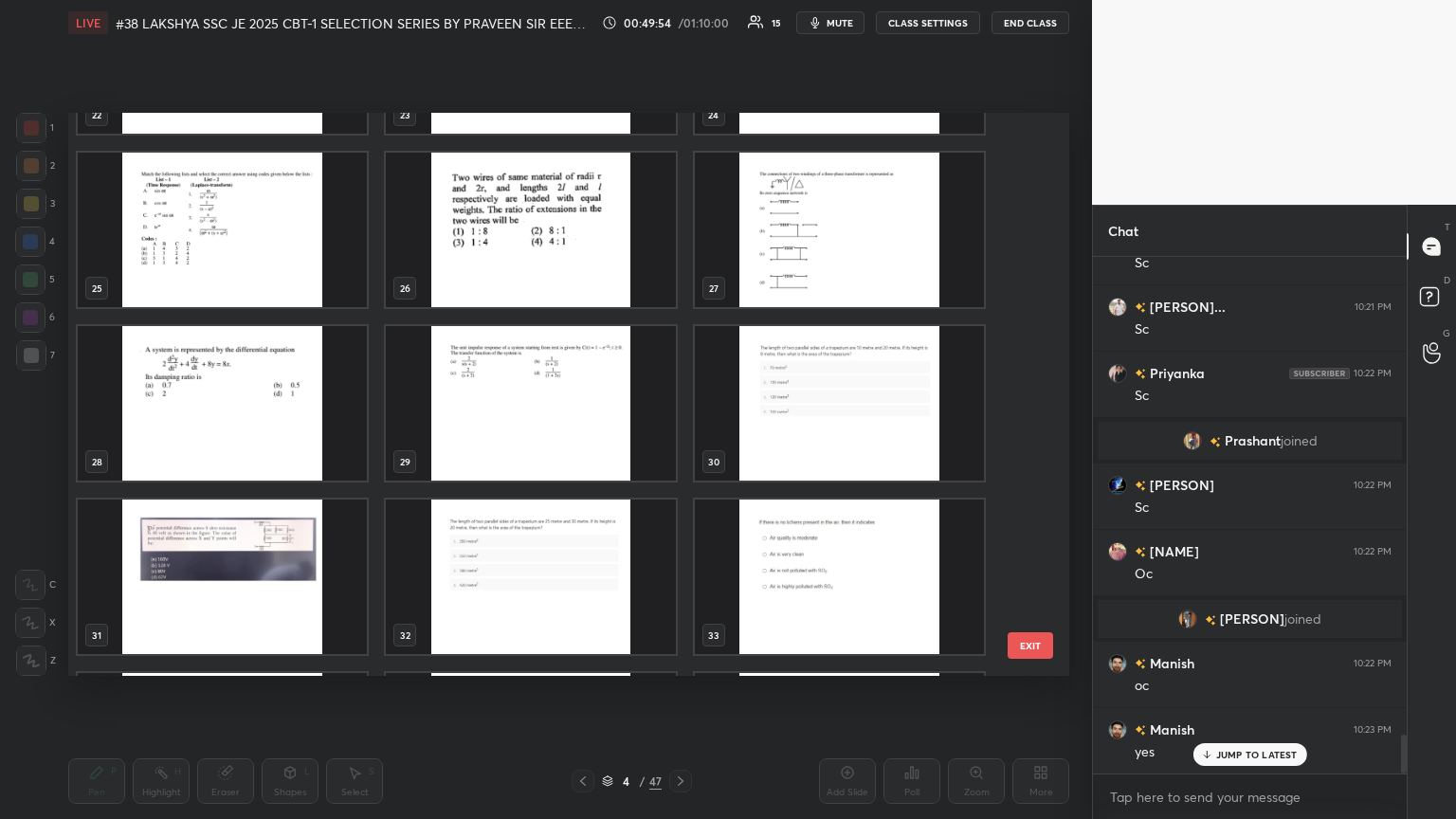 click at bounding box center [222, 403] 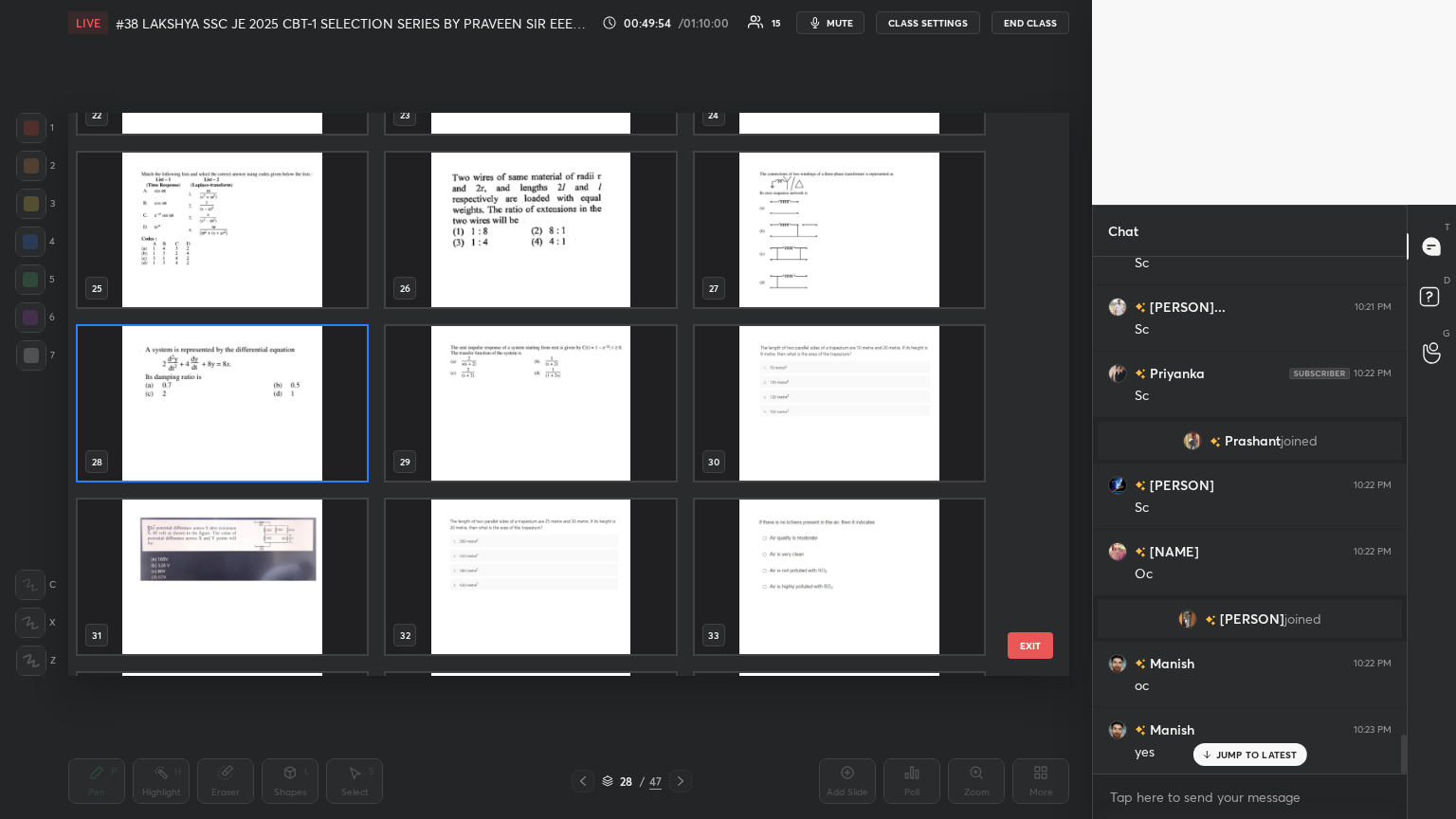 click at bounding box center [222, 403] 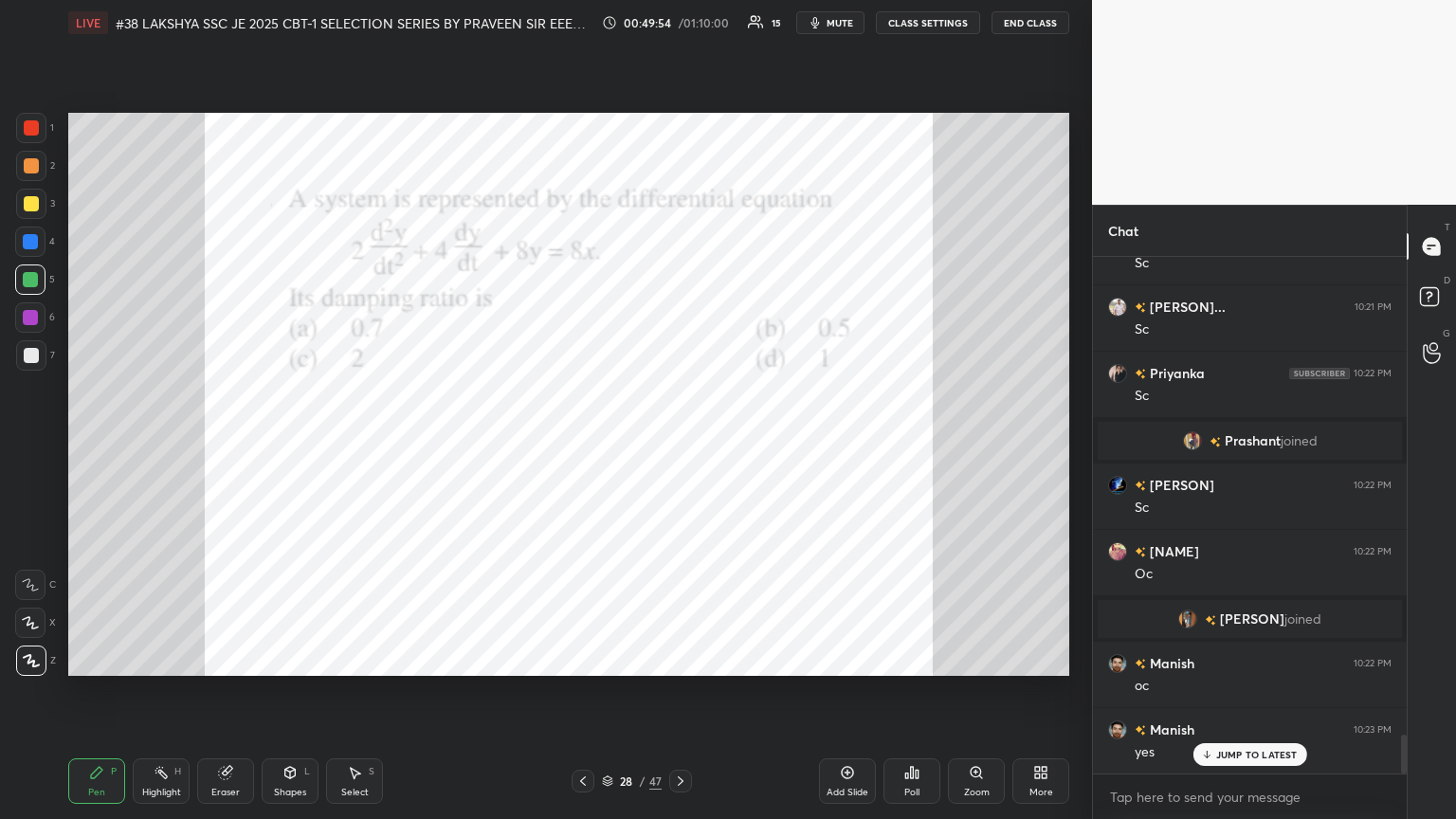 click at bounding box center [222, 403] 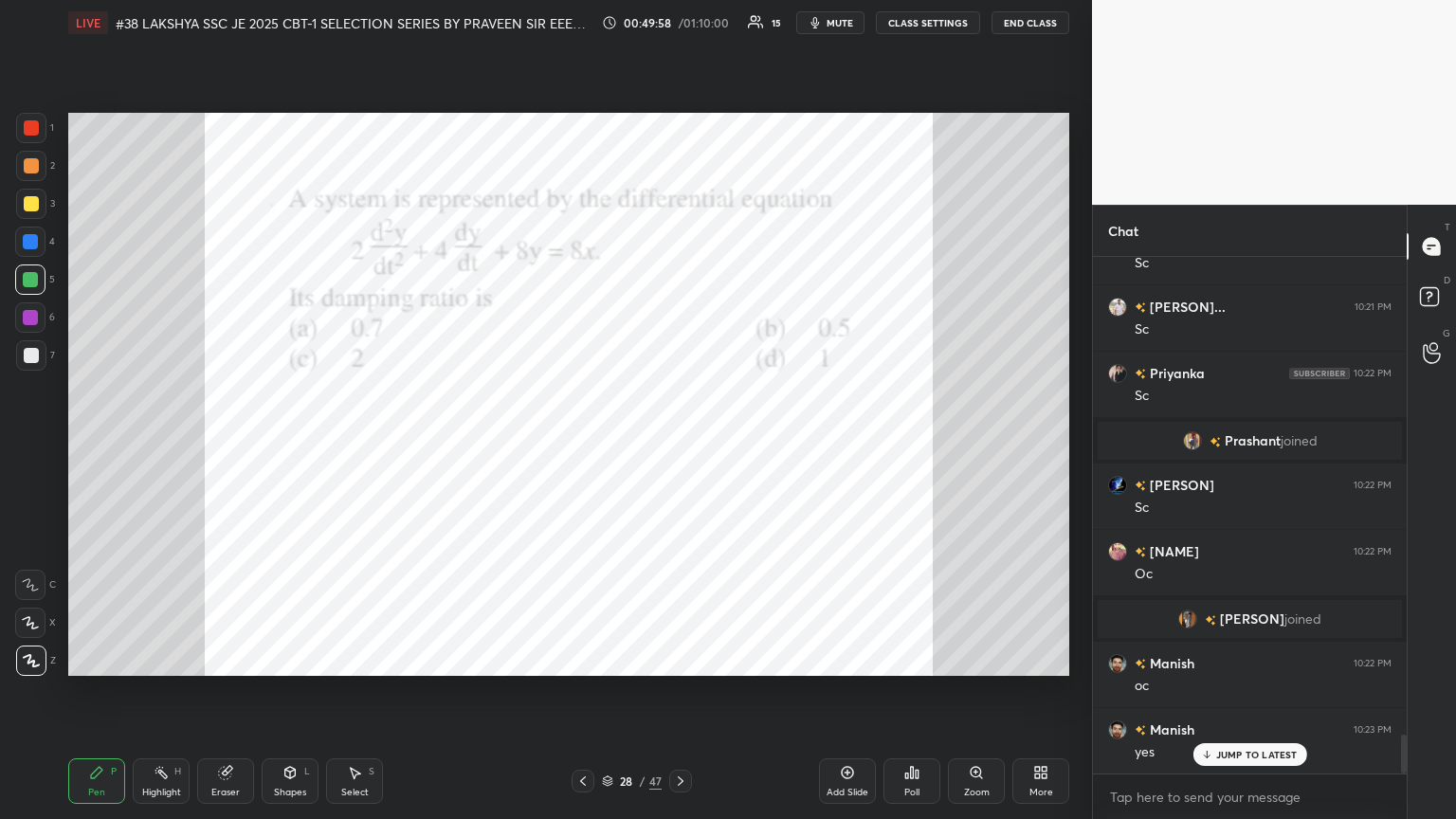 click on "Poll" at bounding box center [912, 792] 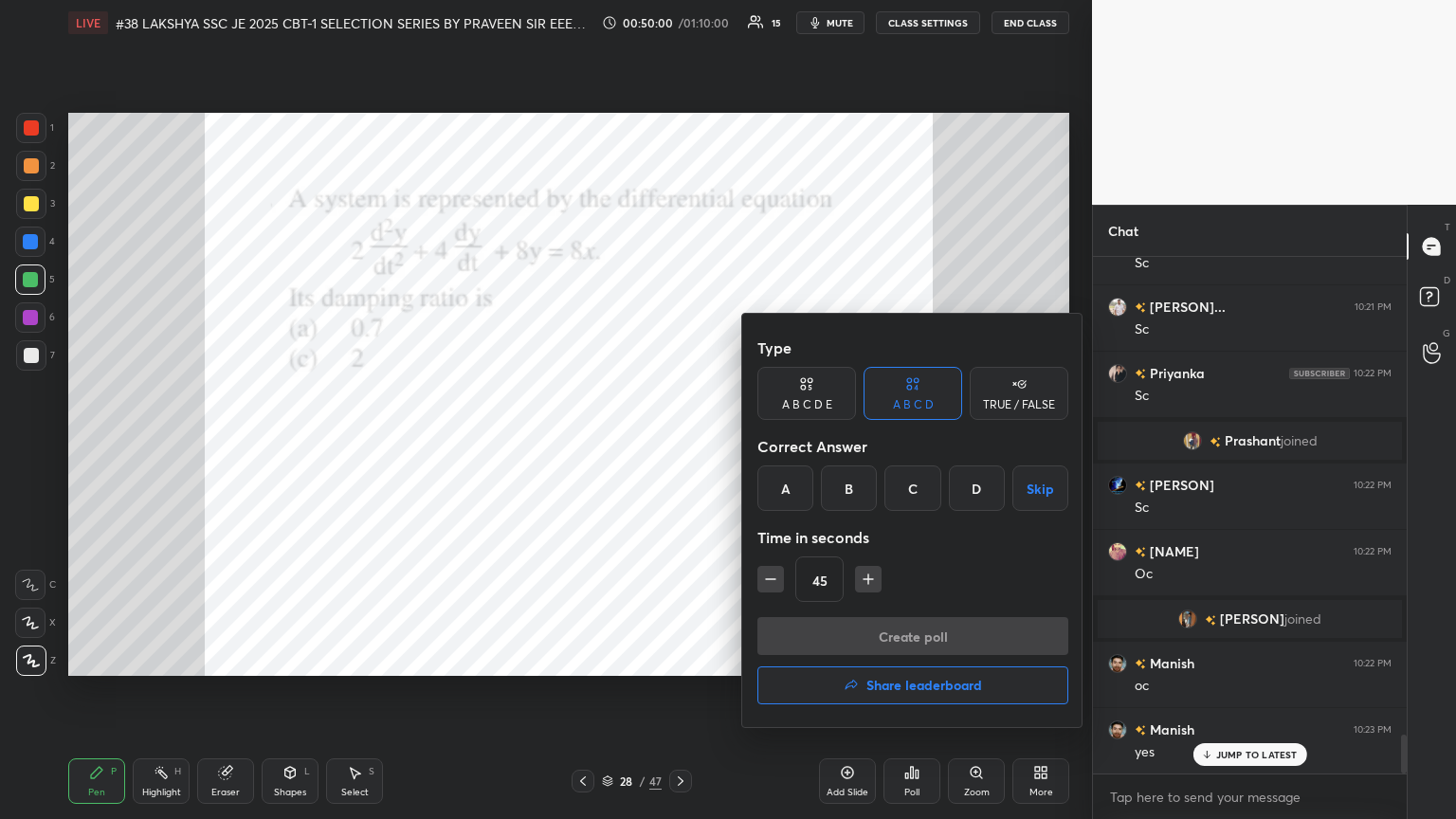 click at bounding box center [728, 410] 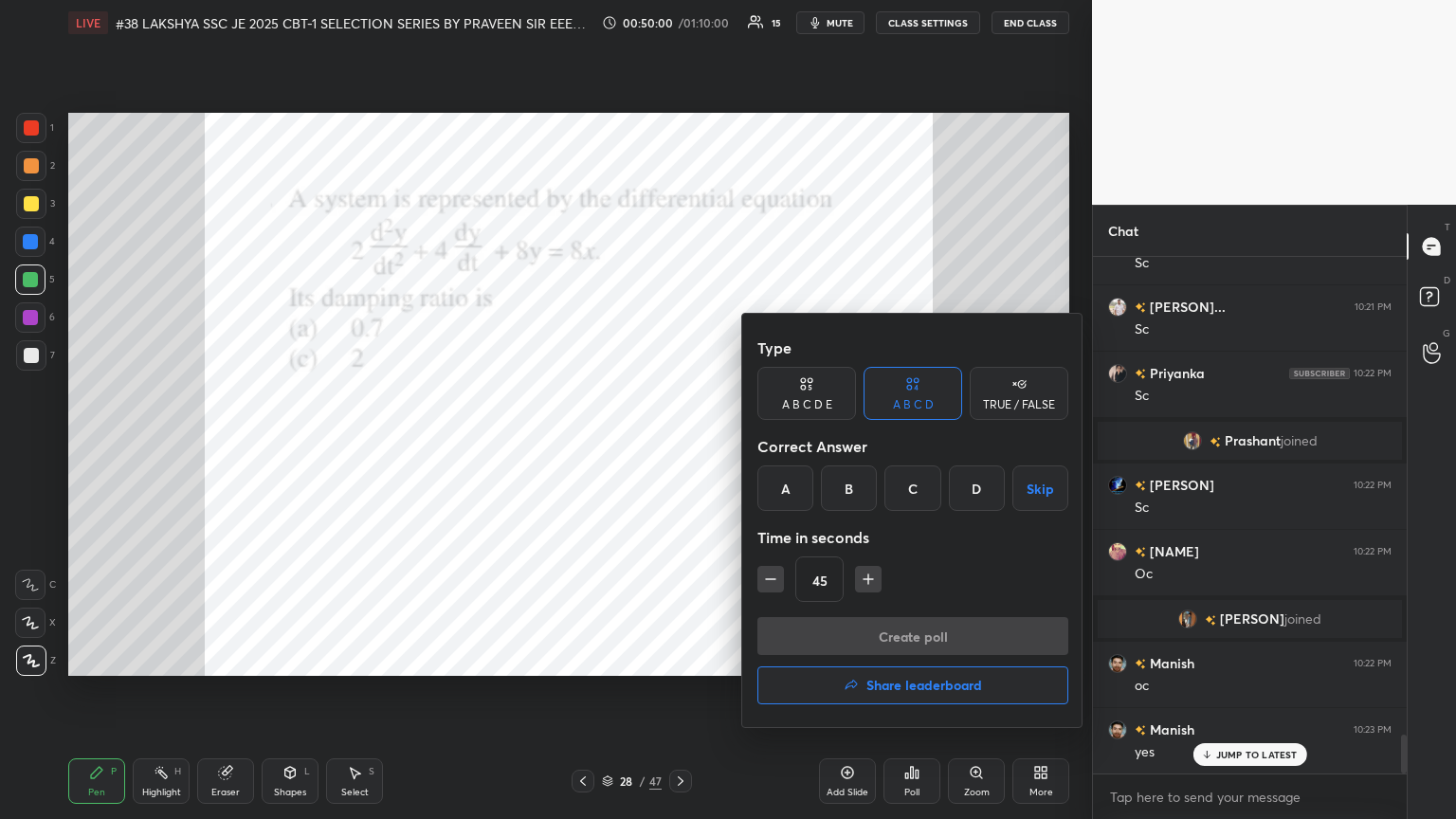 click on "Type A B C D E A B C D TRUE / FALSE Correct Answer A B C D Skip Time in seconds 45 Create poll Share leaderboard" at bounding box center (728, 410) 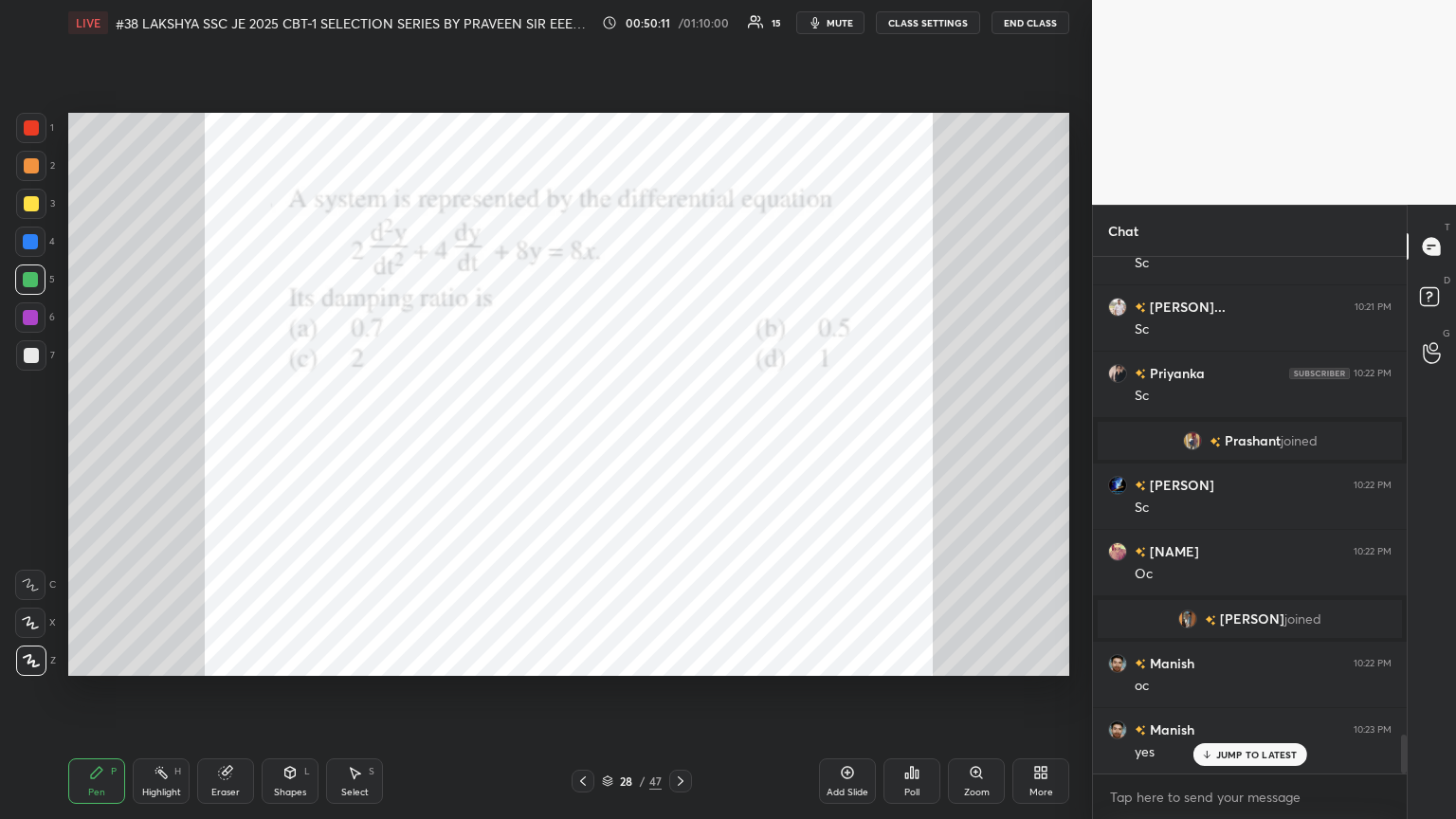 click on "Poll" at bounding box center [912, 781] 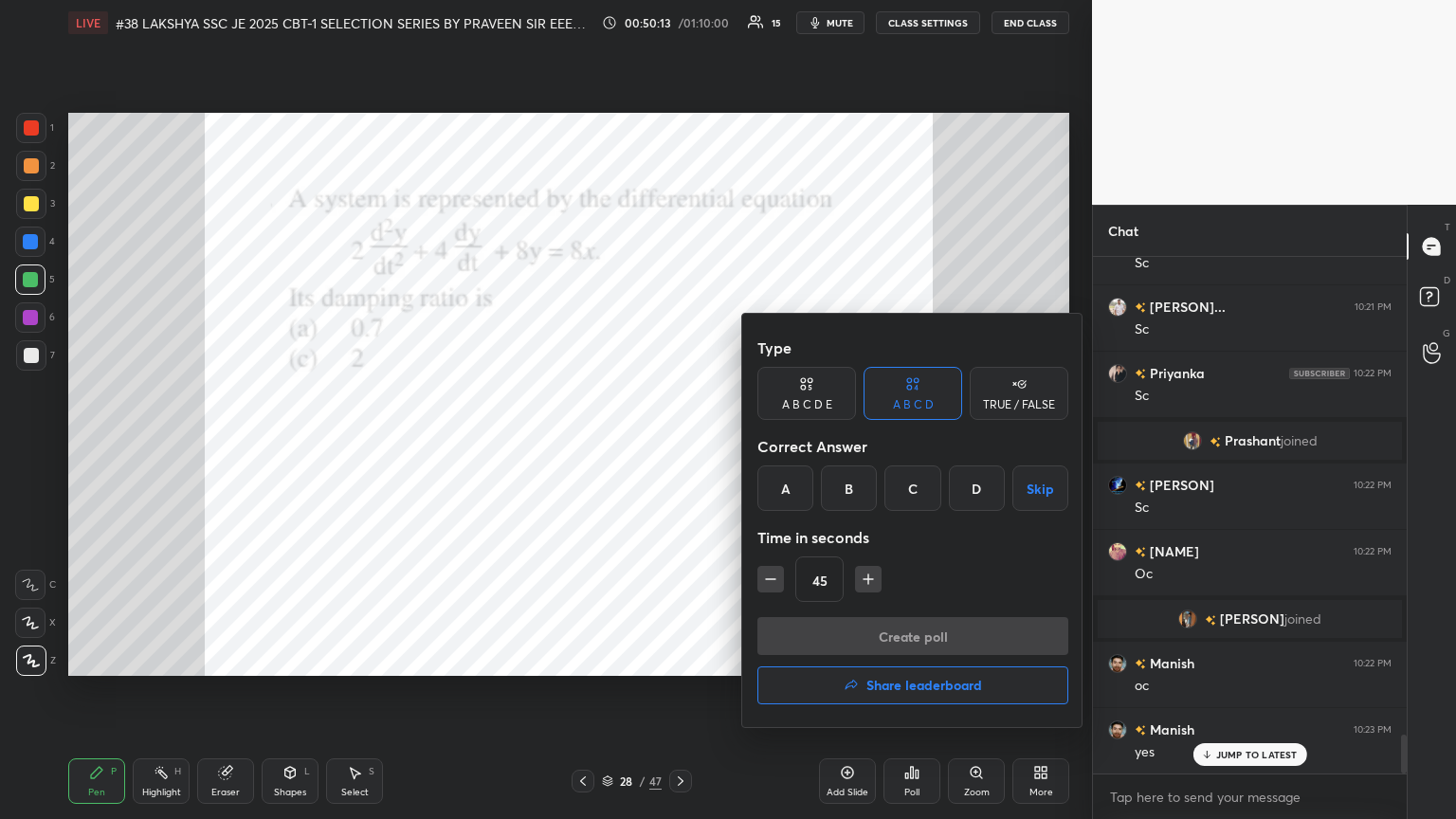 drag, startPoint x: 645, startPoint y: 631, endPoint x: 663, endPoint y: 660, distance: 34.132096 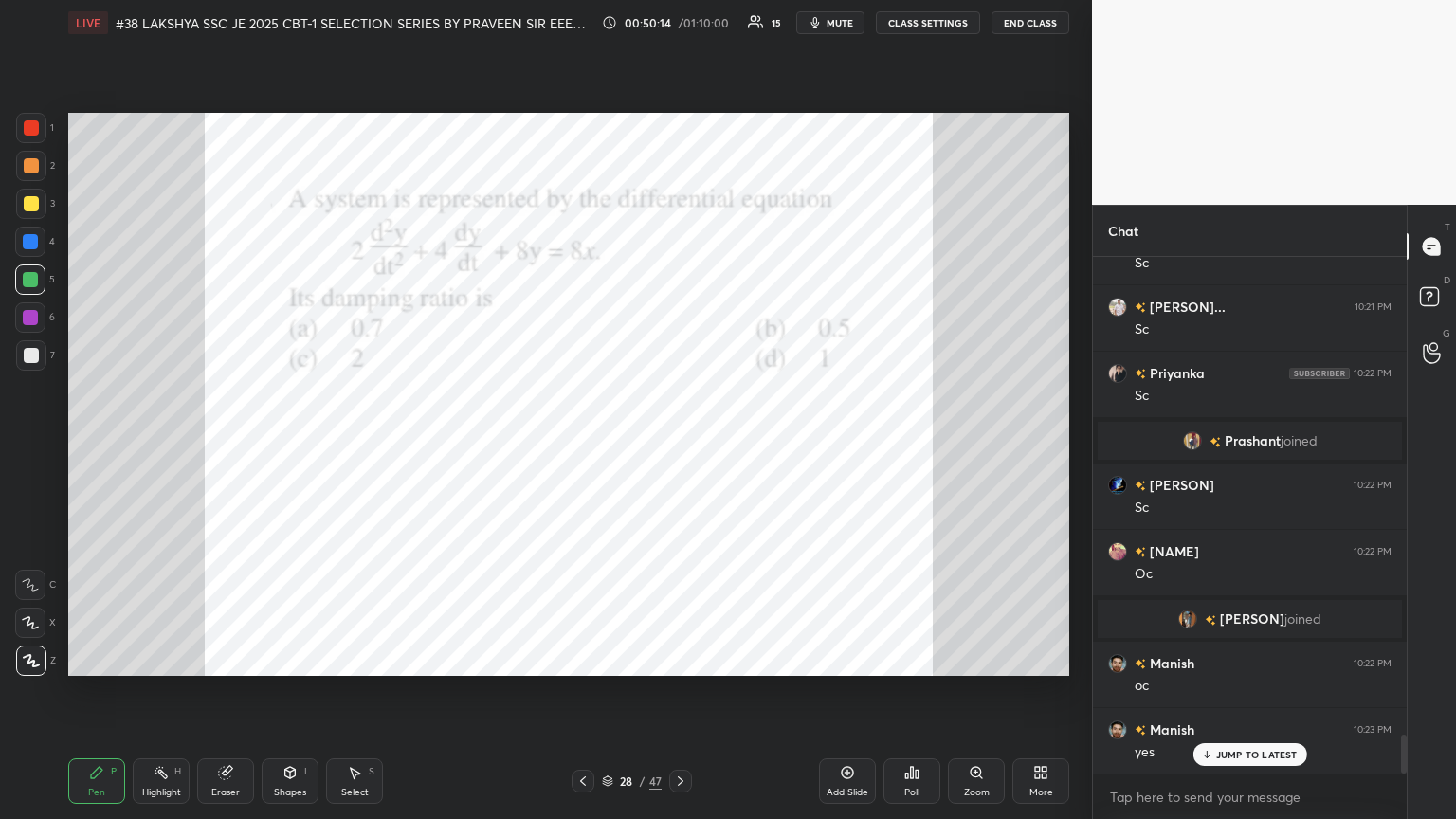 click on "Poll" at bounding box center [912, 792] 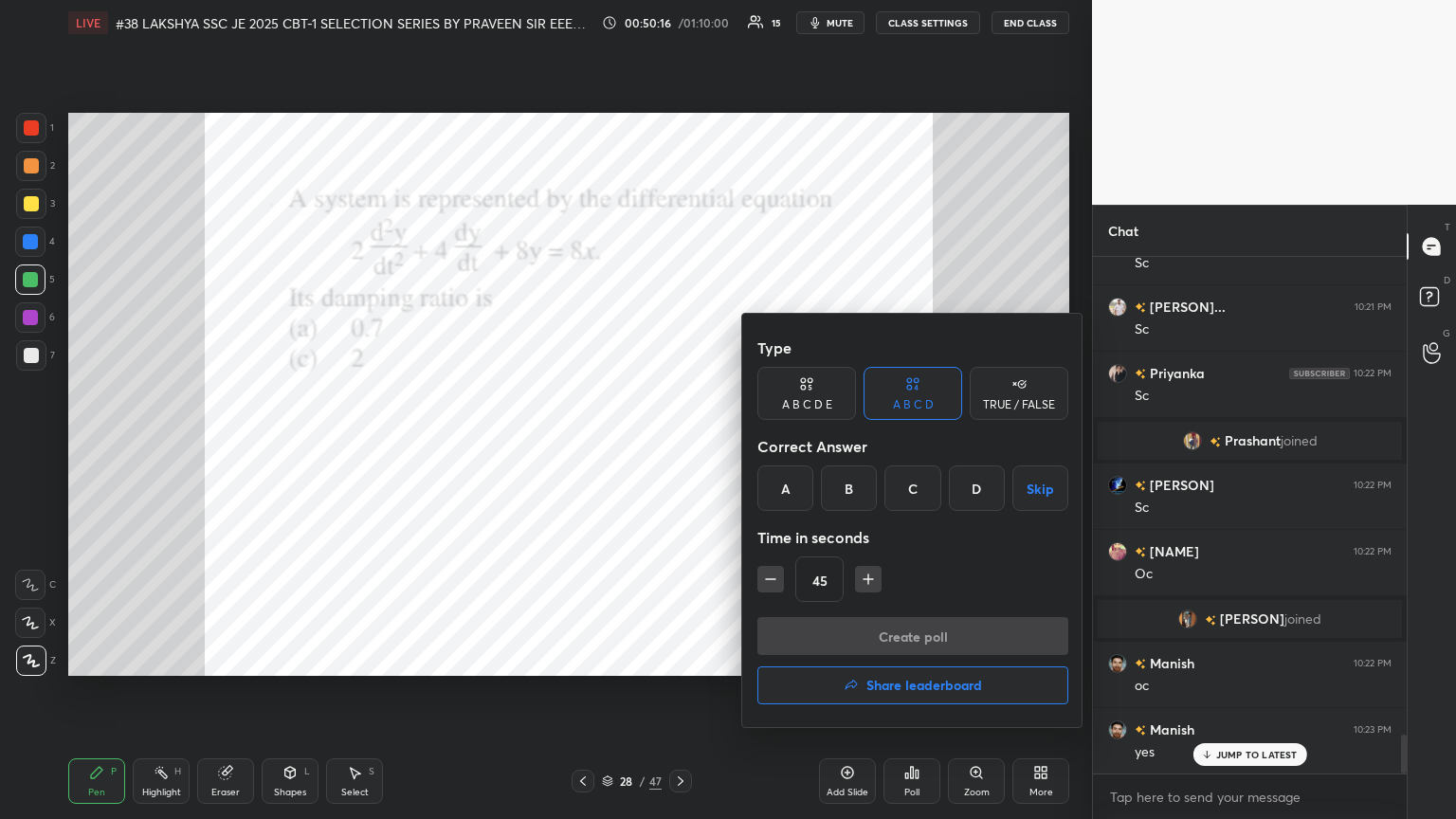 click on "D" at bounding box center (976, 488) 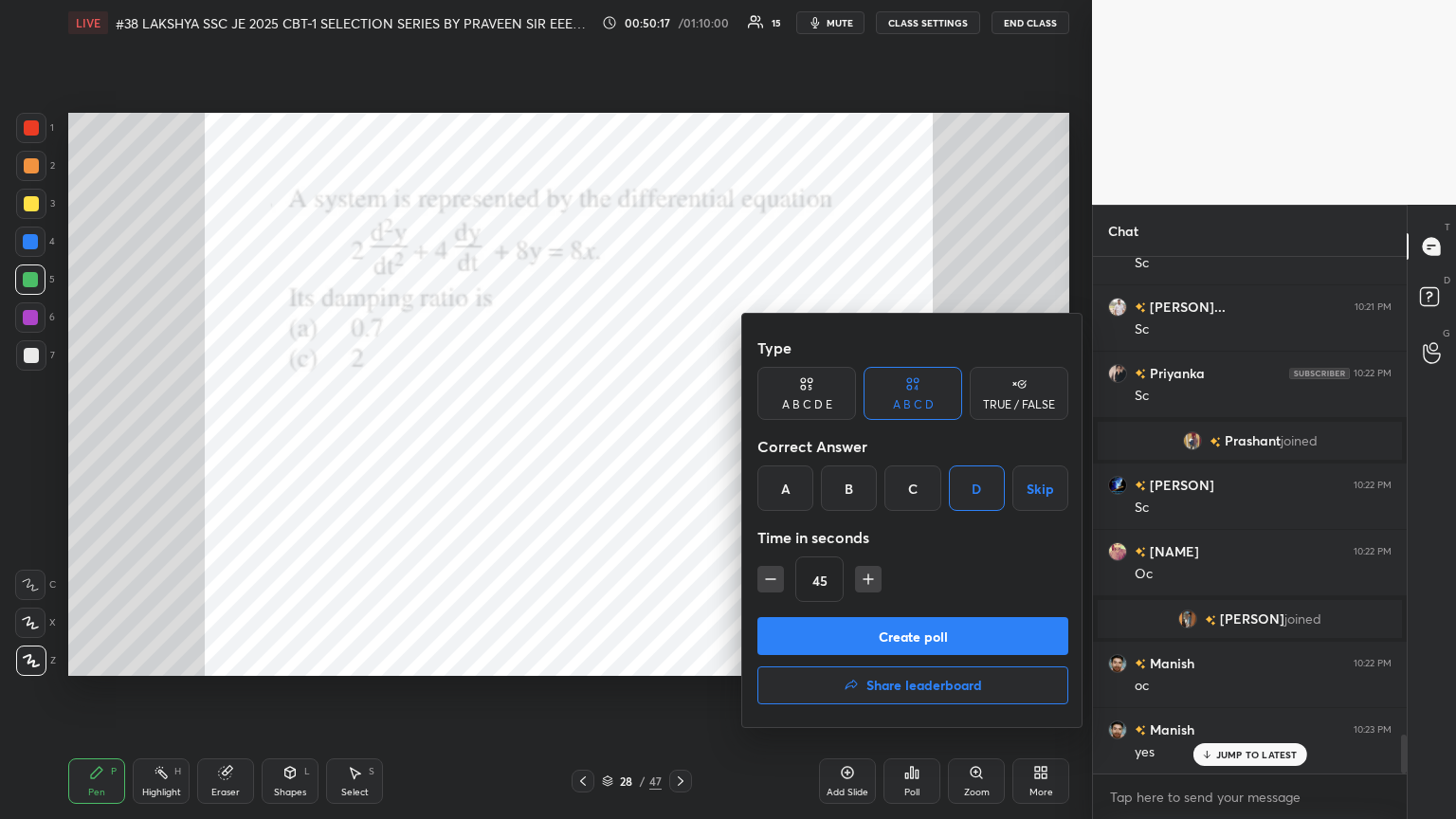 click on "Create poll" at bounding box center (913, 636) 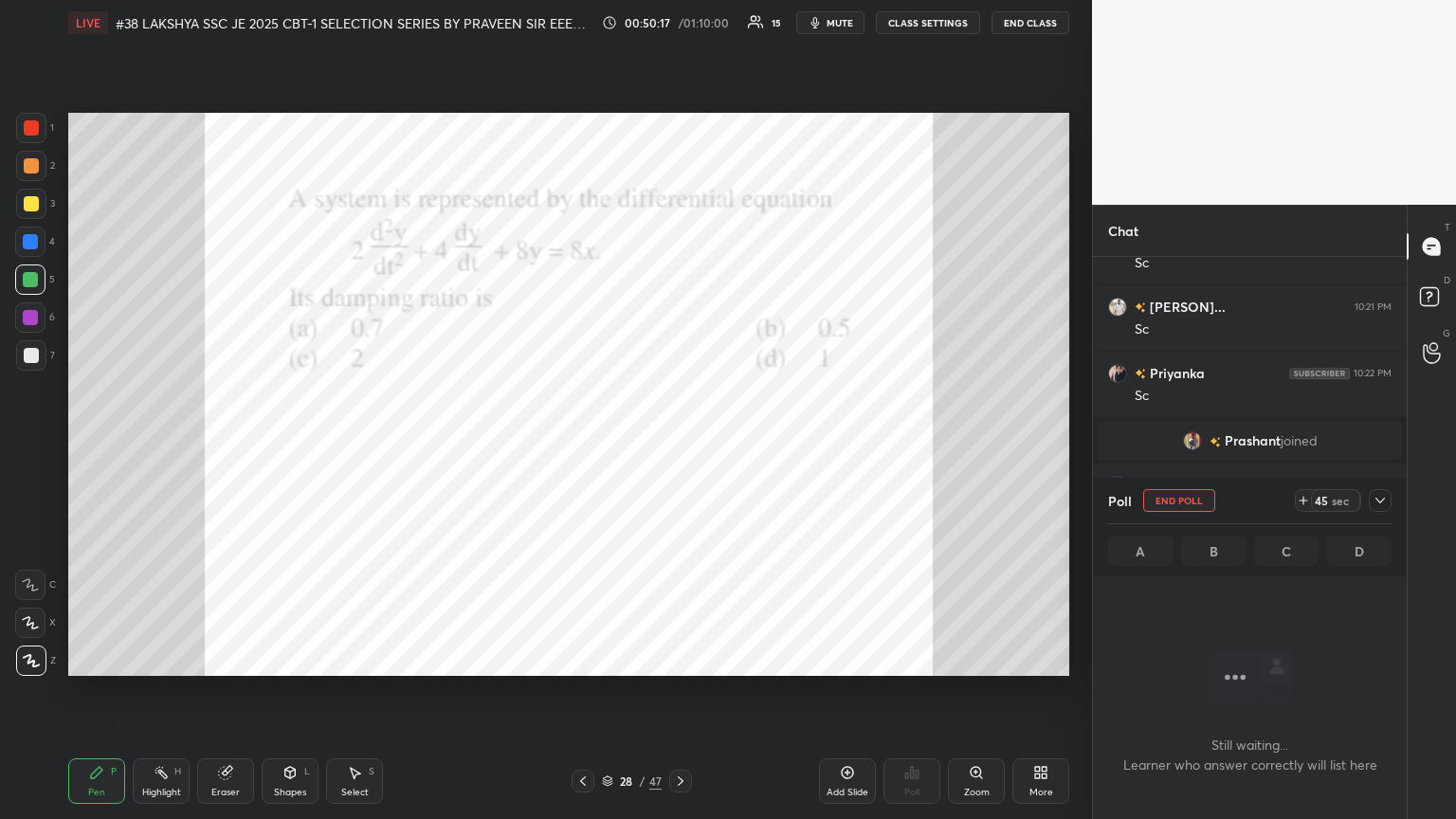 scroll, scrollTop: 413, scrollLeft: 308, axis: both 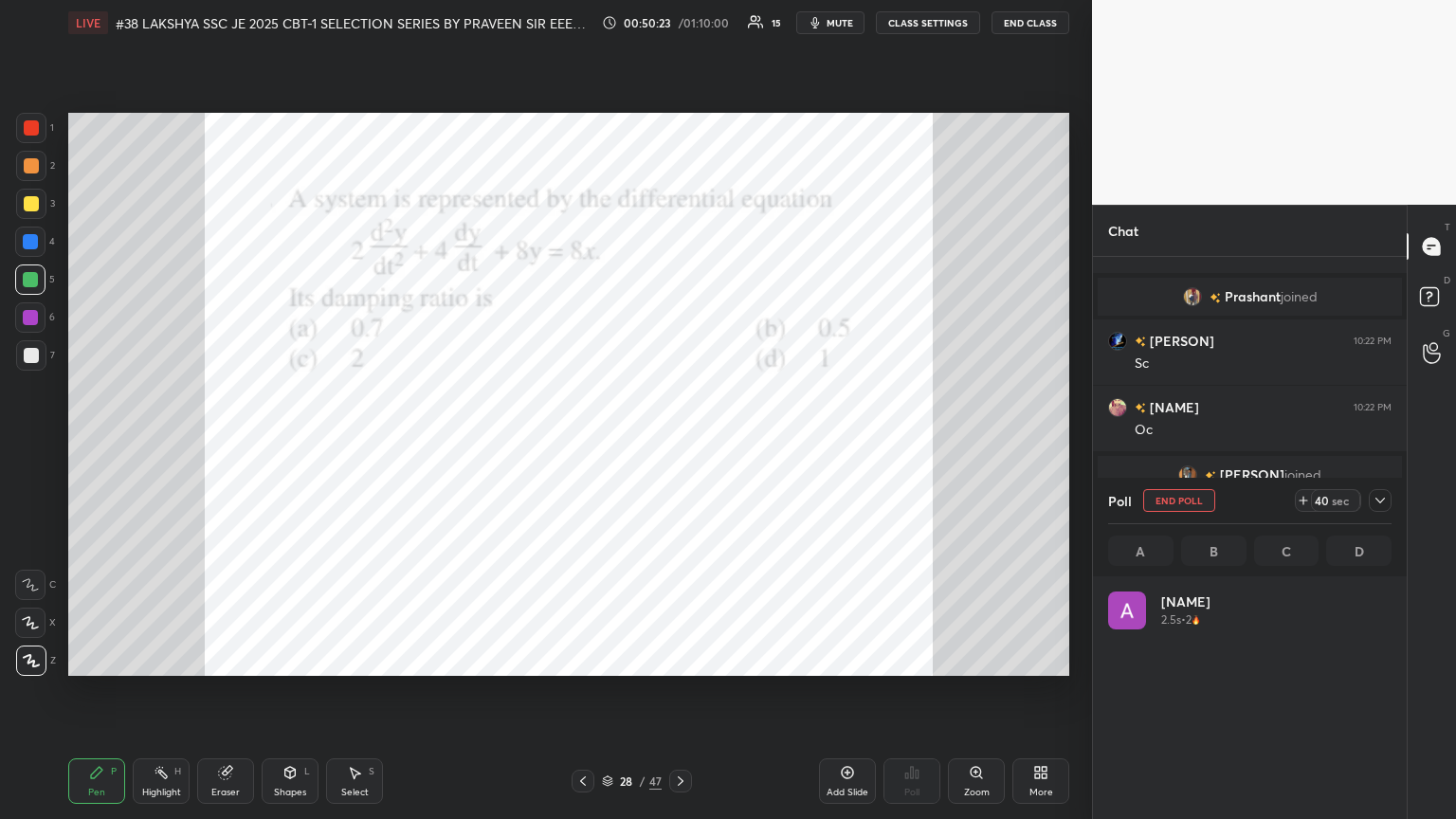 click on "End Poll" at bounding box center [1179, 500] 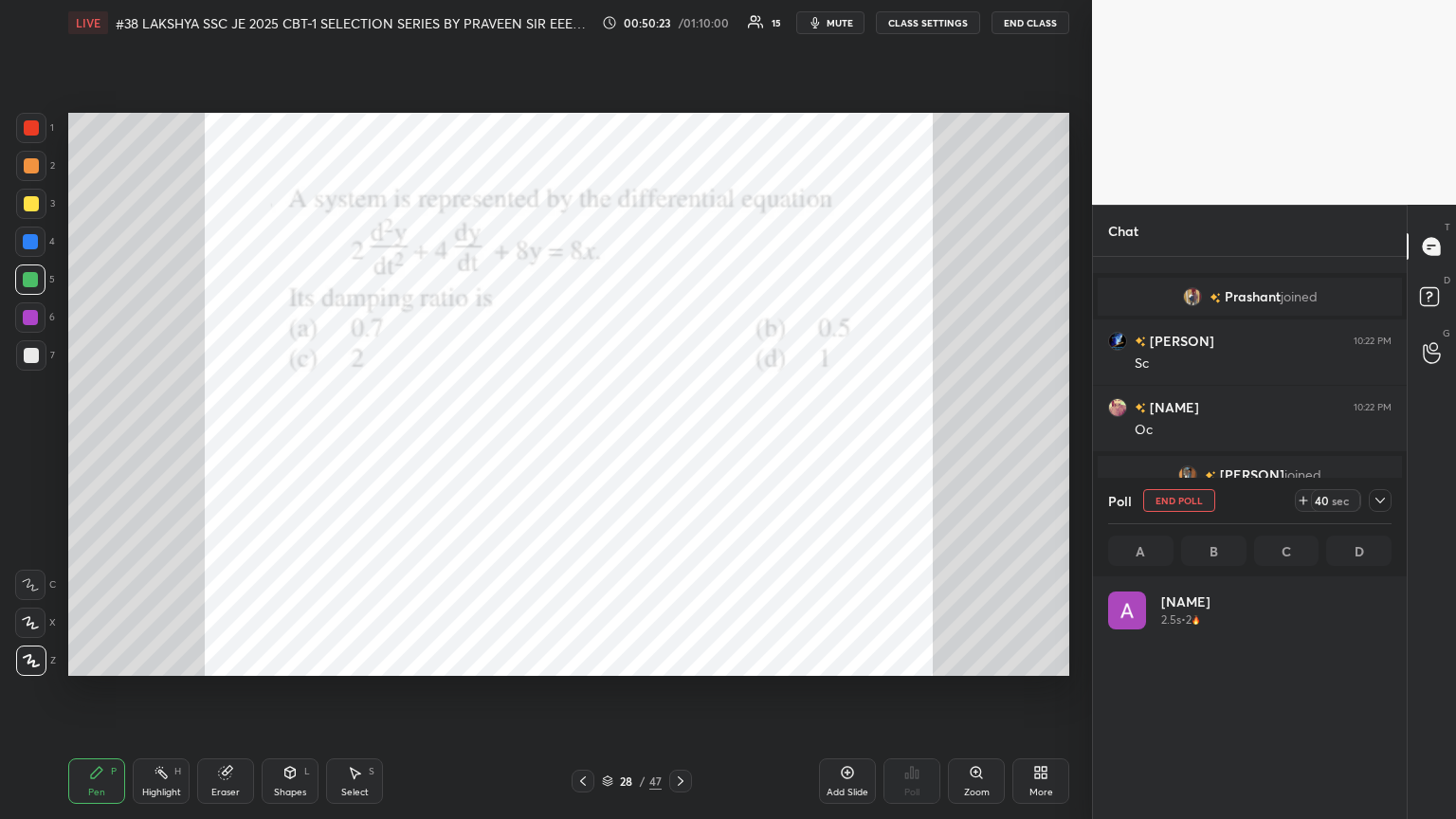 scroll, scrollTop: 83, scrollLeft: 278, axis: both 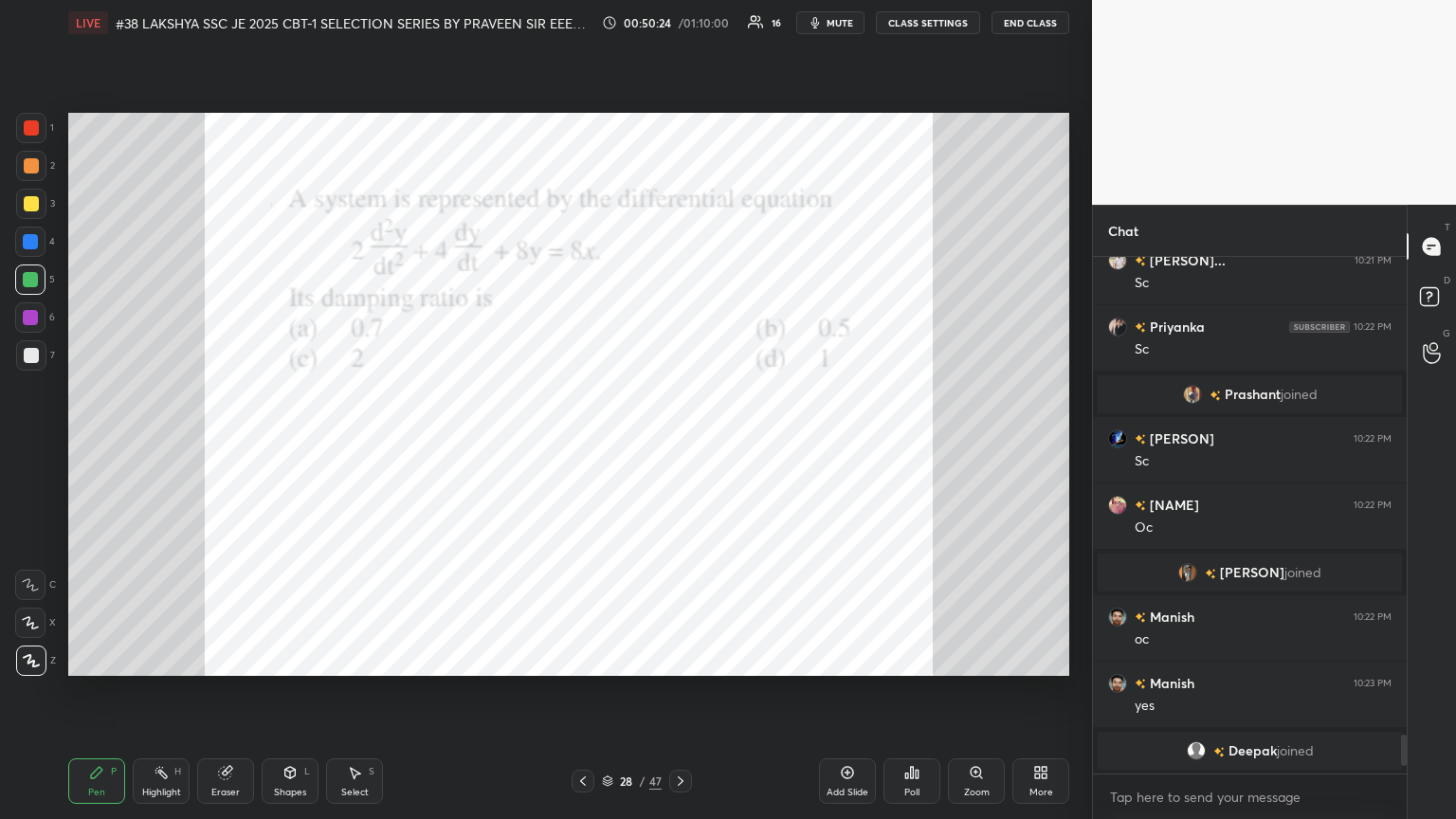 click on "Poll" at bounding box center (912, 792) 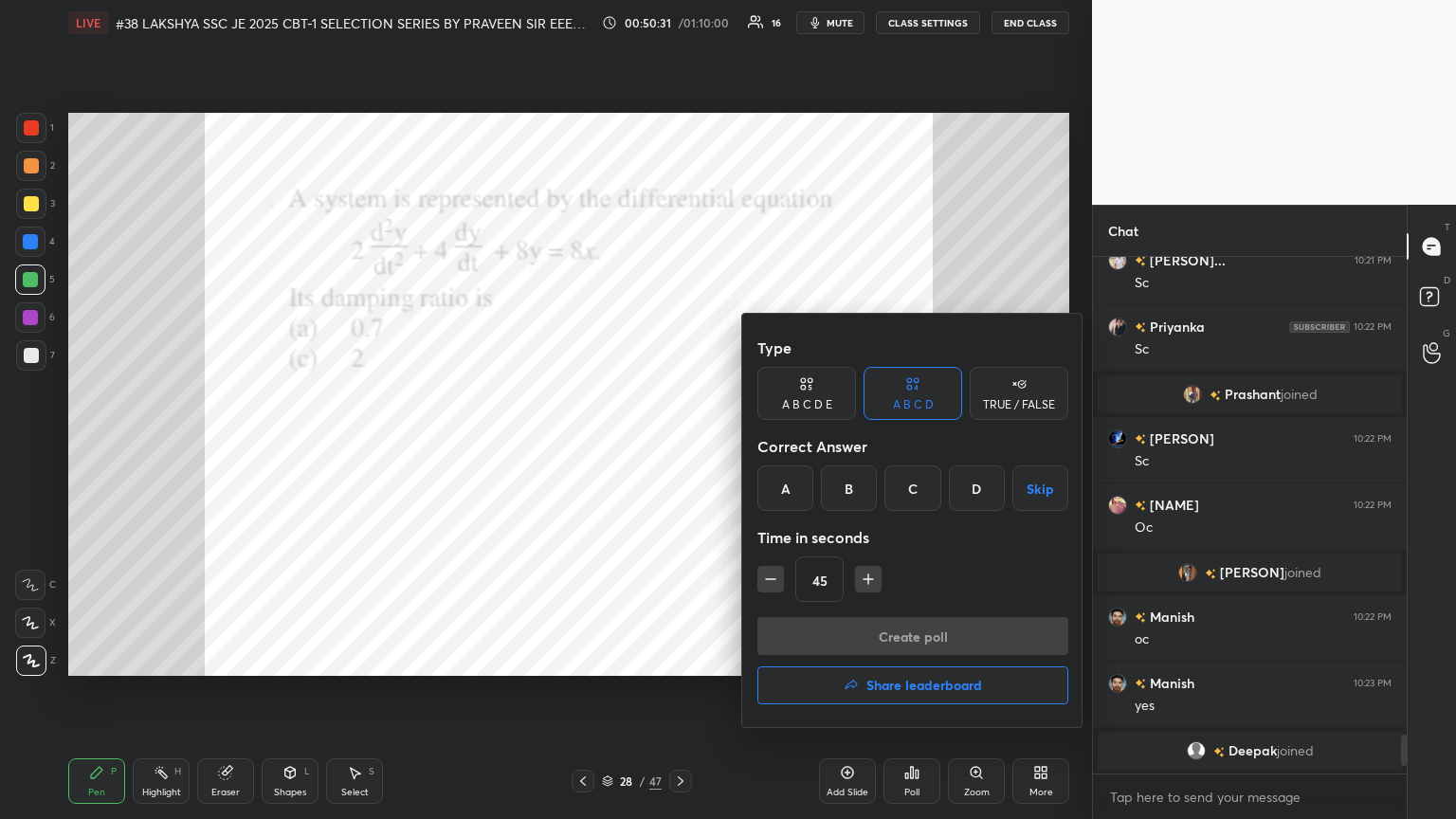 drag, startPoint x: 848, startPoint y: 491, endPoint x: 850, endPoint y: 580, distance: 89.02247 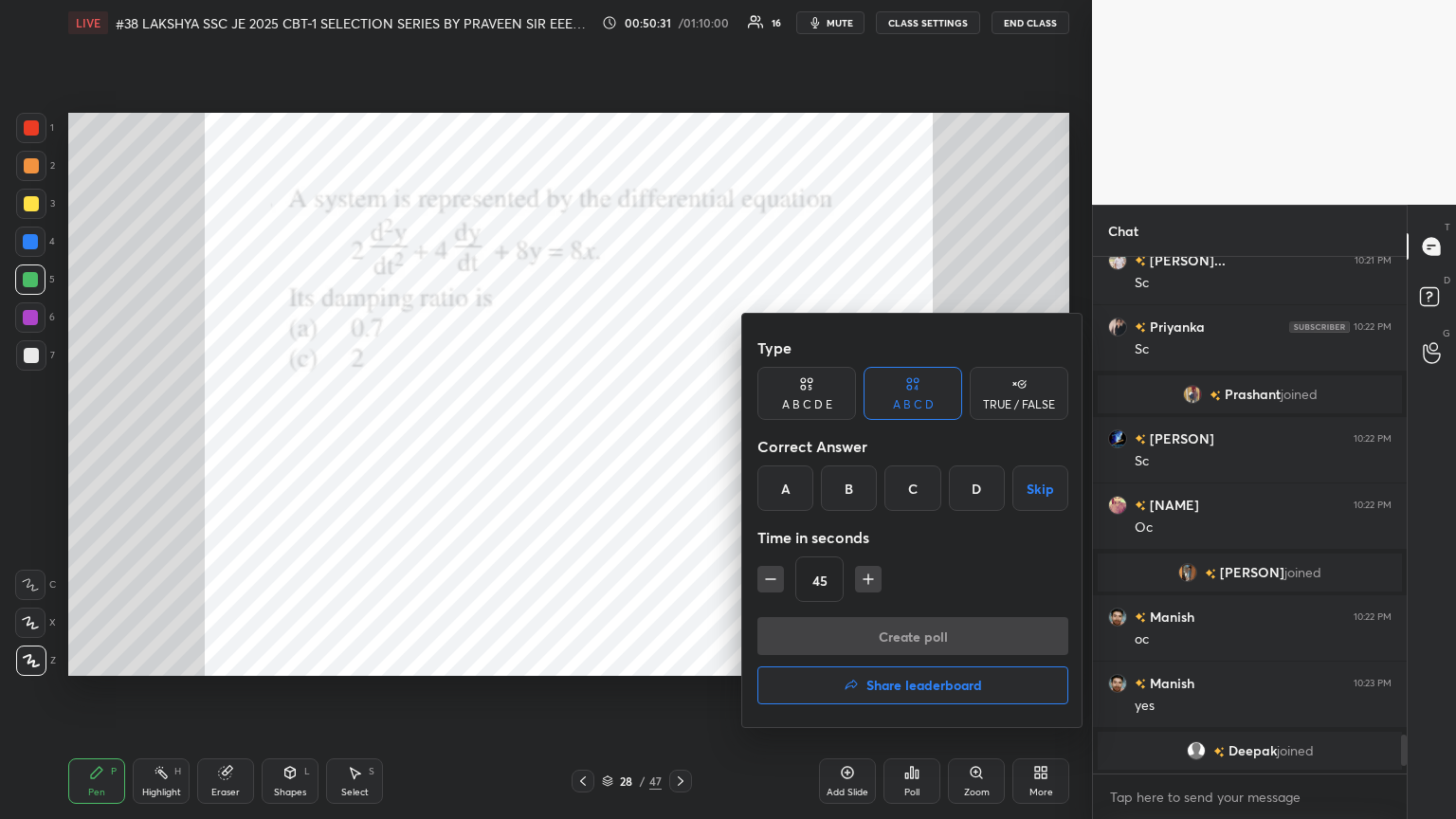 click on "B" at bounding box center (848, 488) 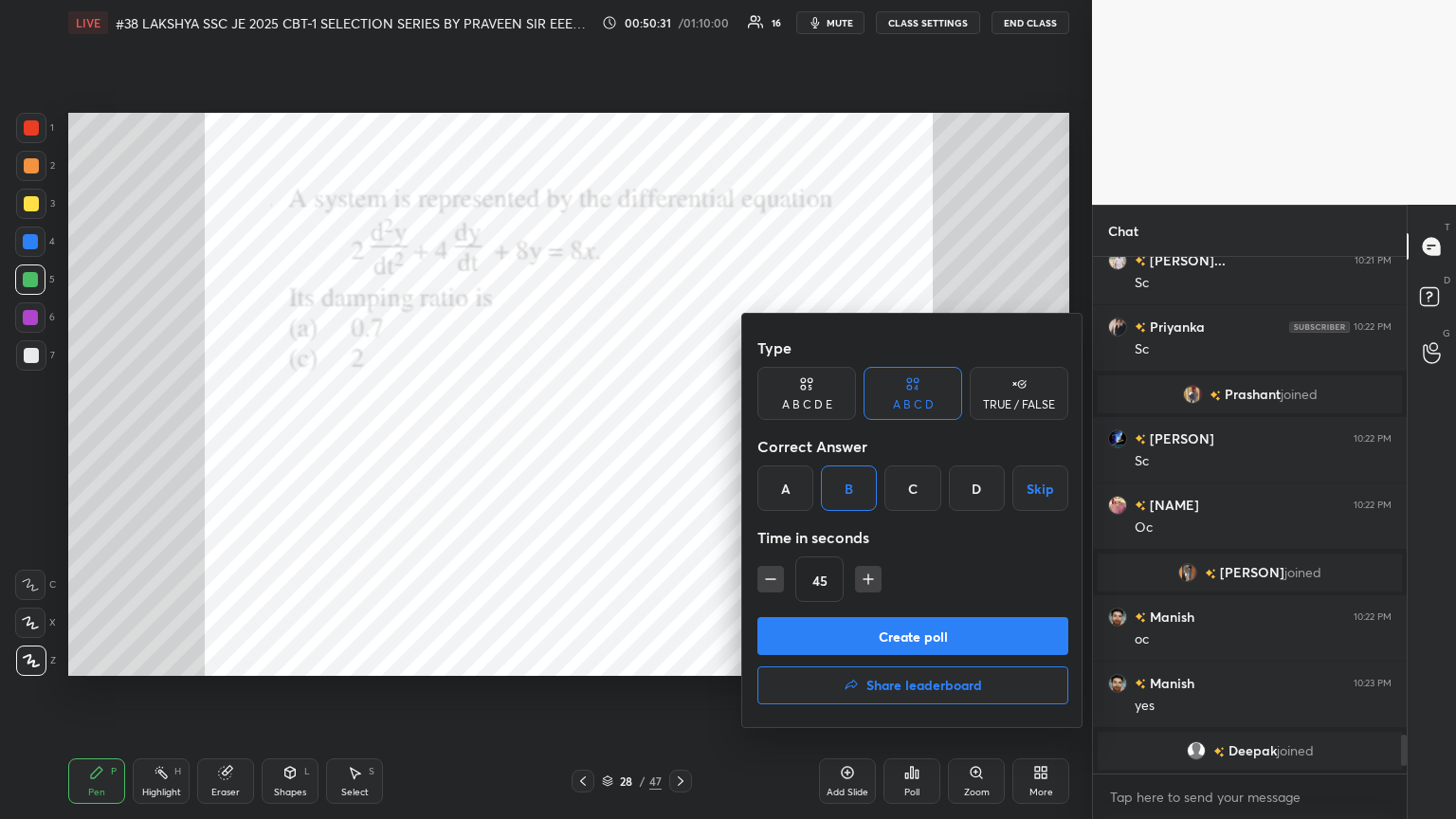 click on "Create poll" at bounding box center [913, 636] 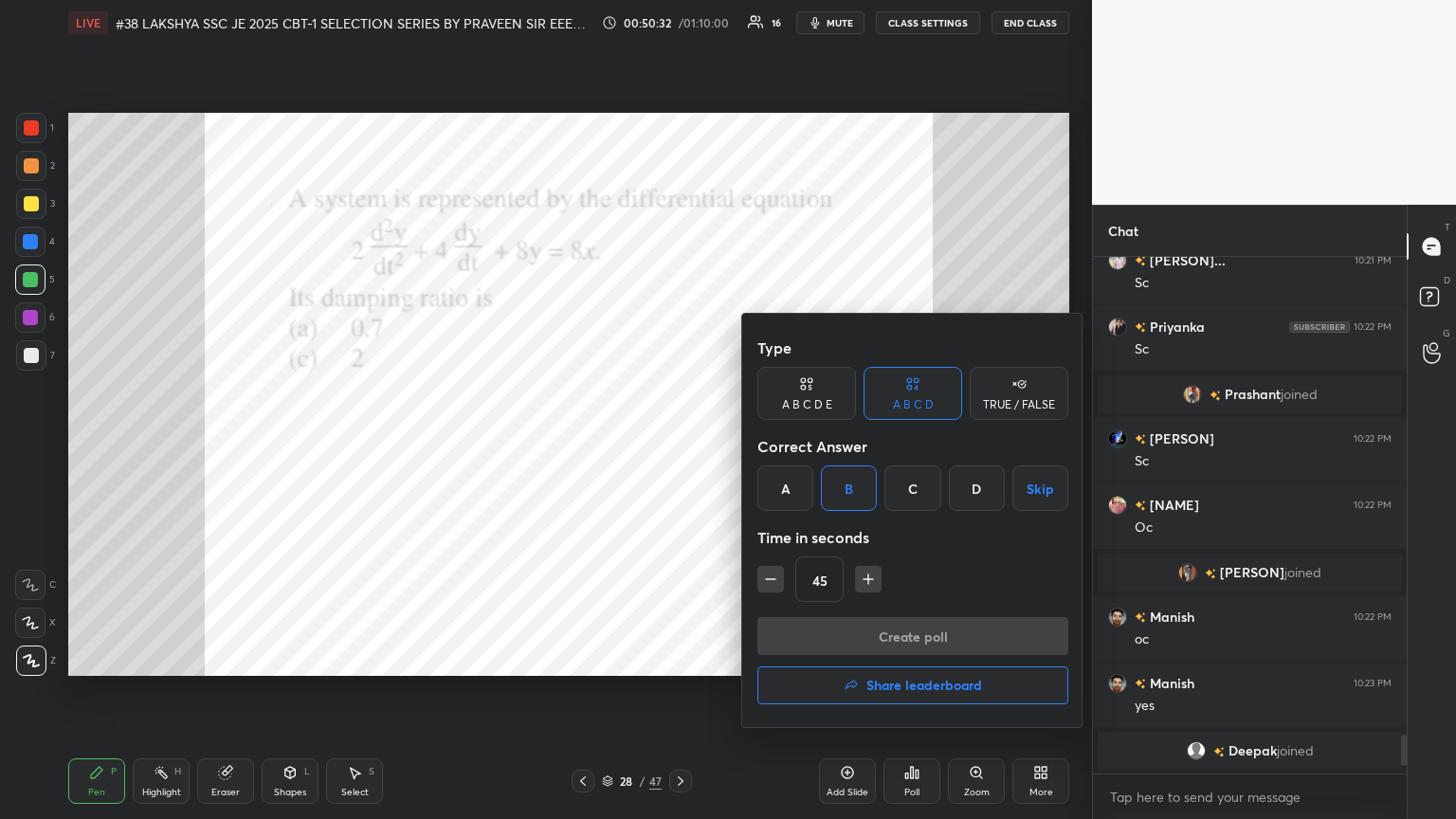 scroll, scrollTop: 471, scrollLeft: 308, axis: both 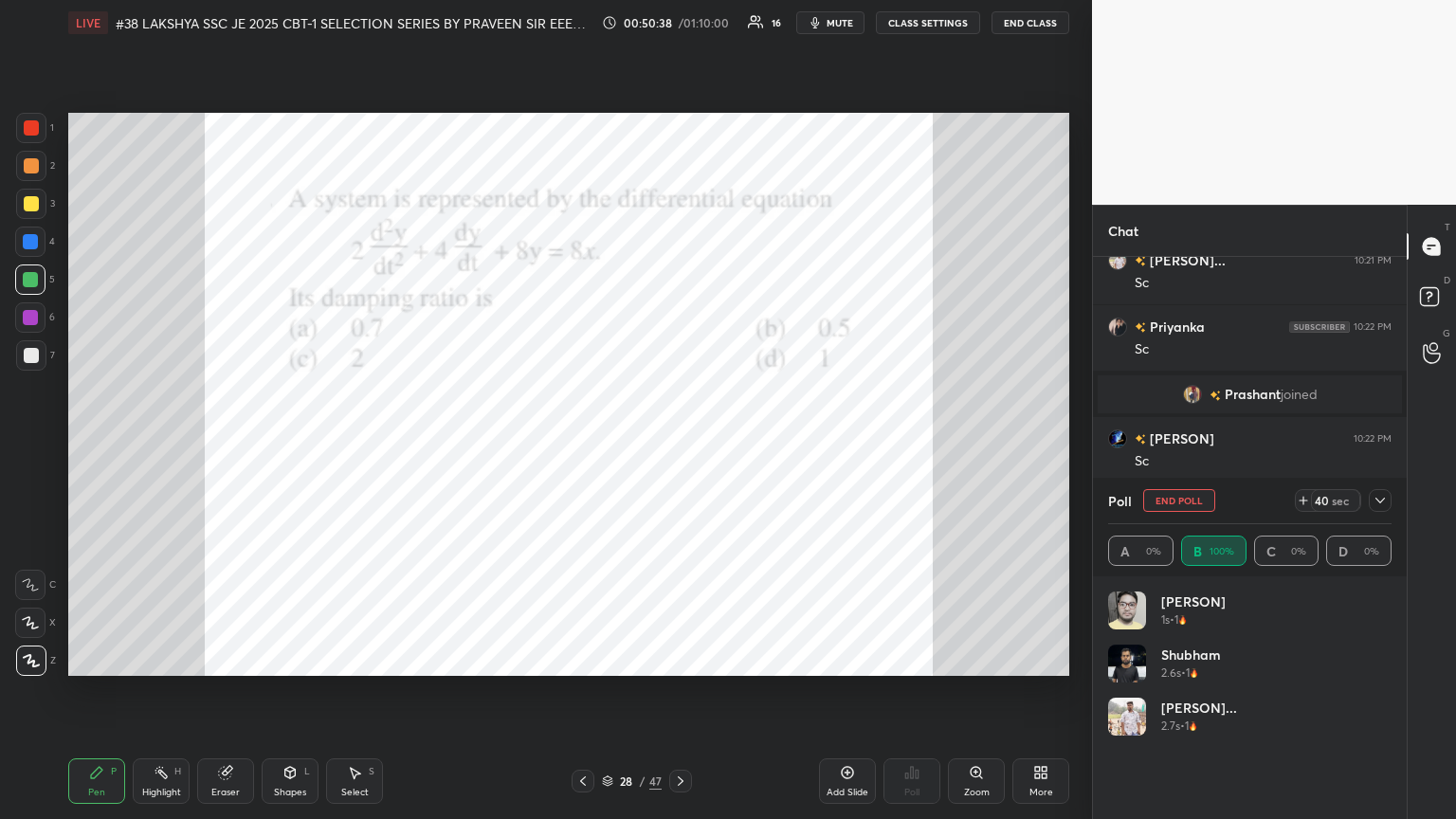 click 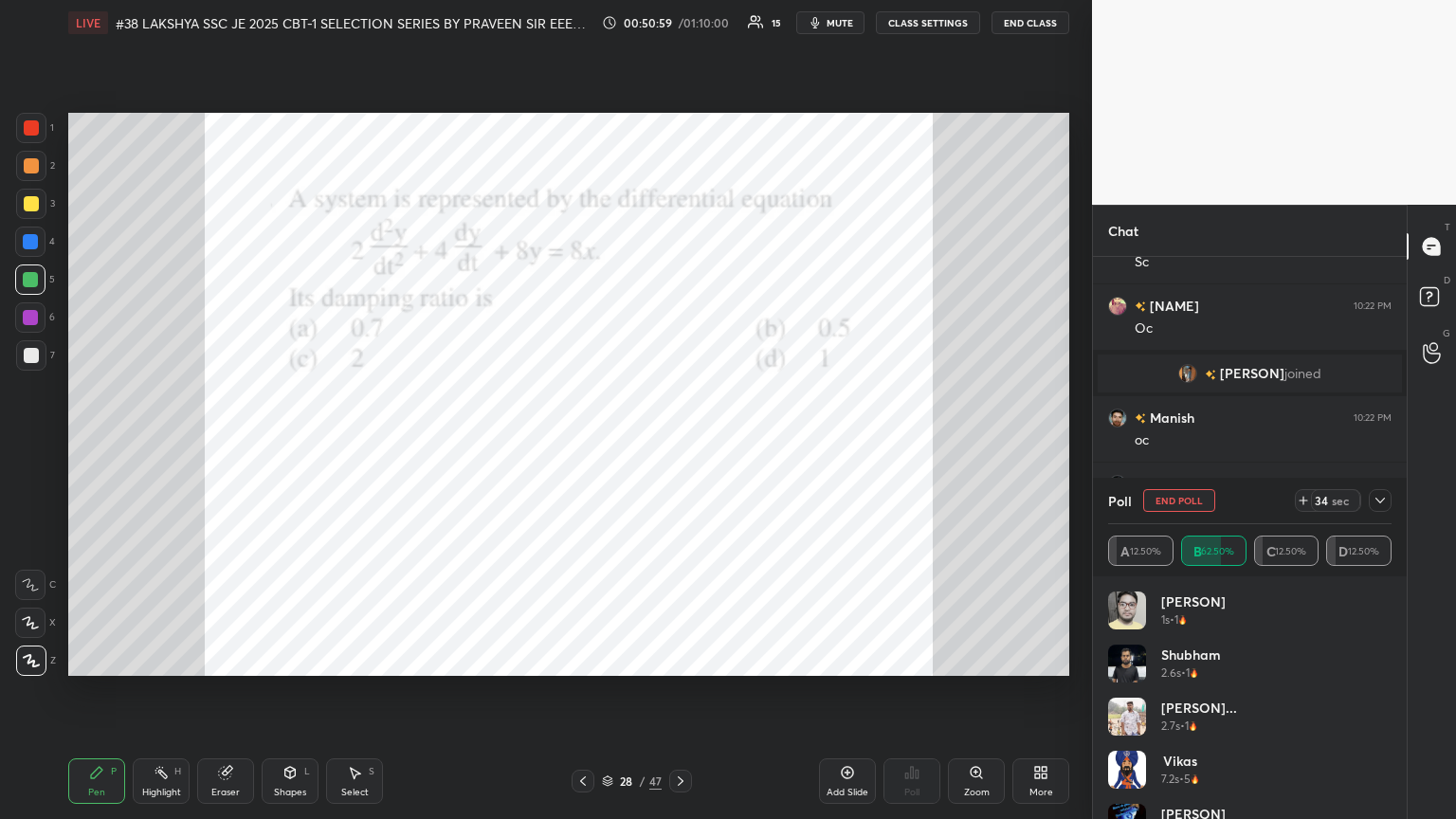 click on "mute" at bounding box center [840, 23] 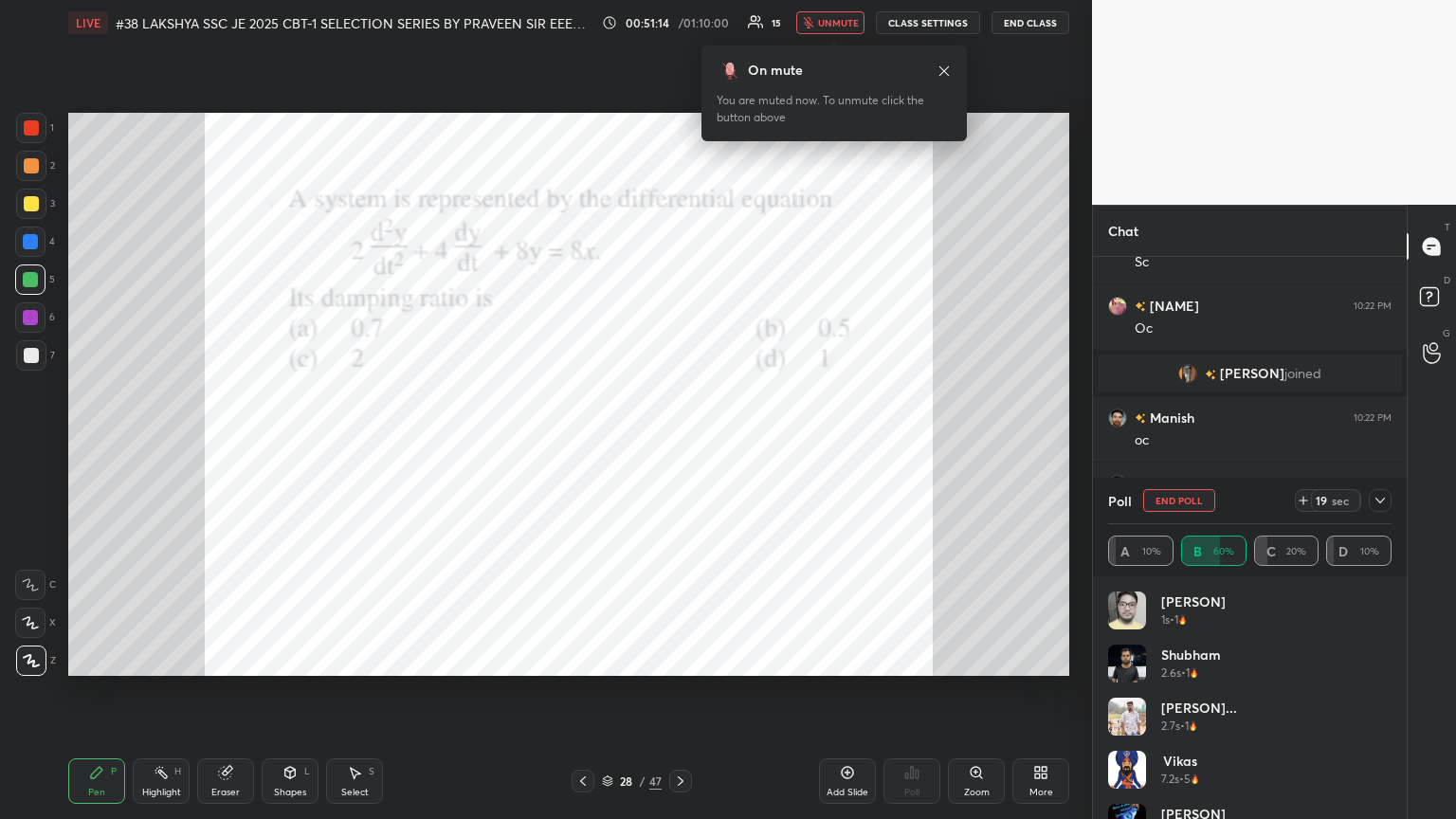 click on "unmute" at bounding box center [838, 23] 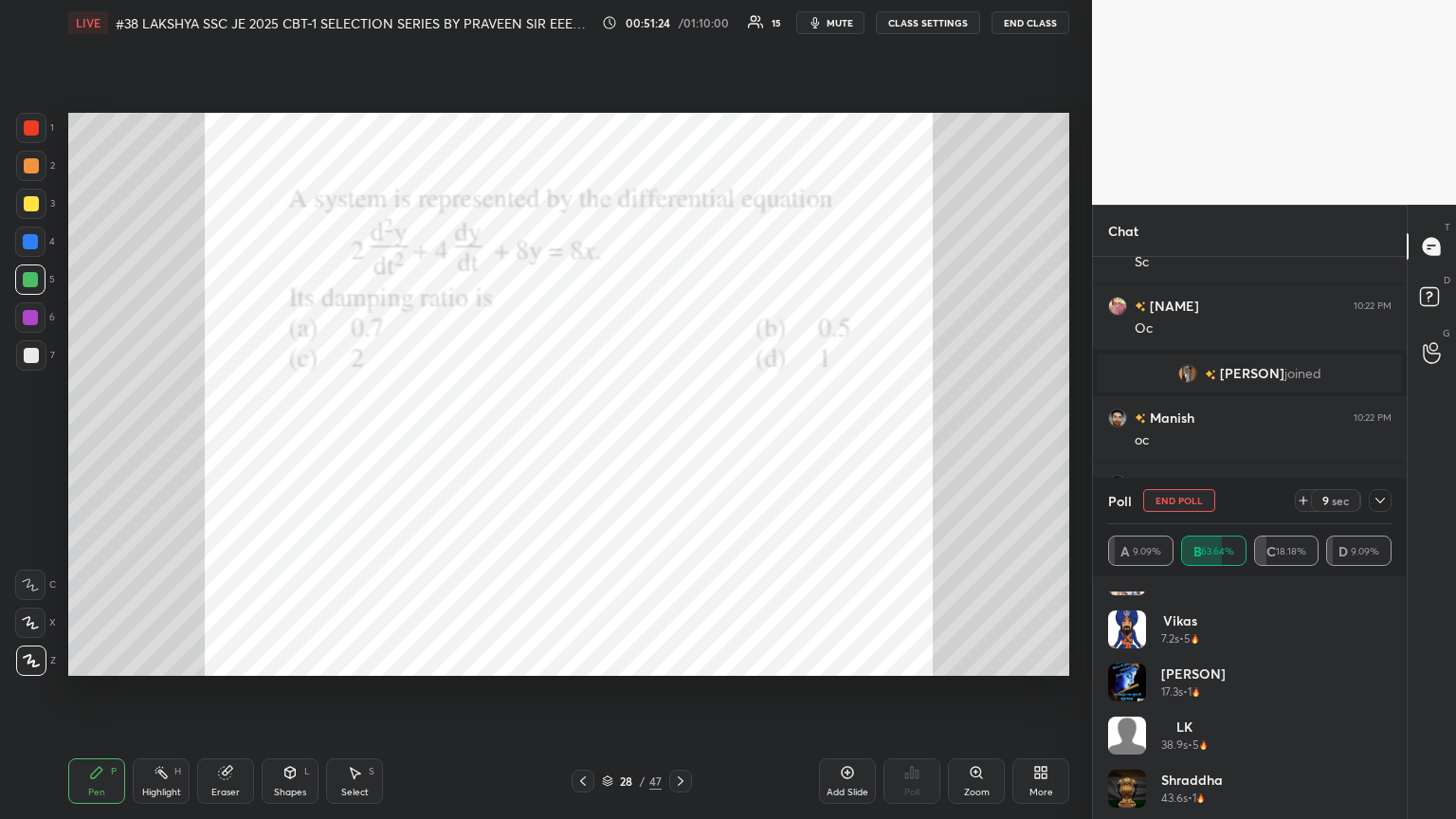 scroll, scrollTop: 0, scrollLeft: 0, axis: both 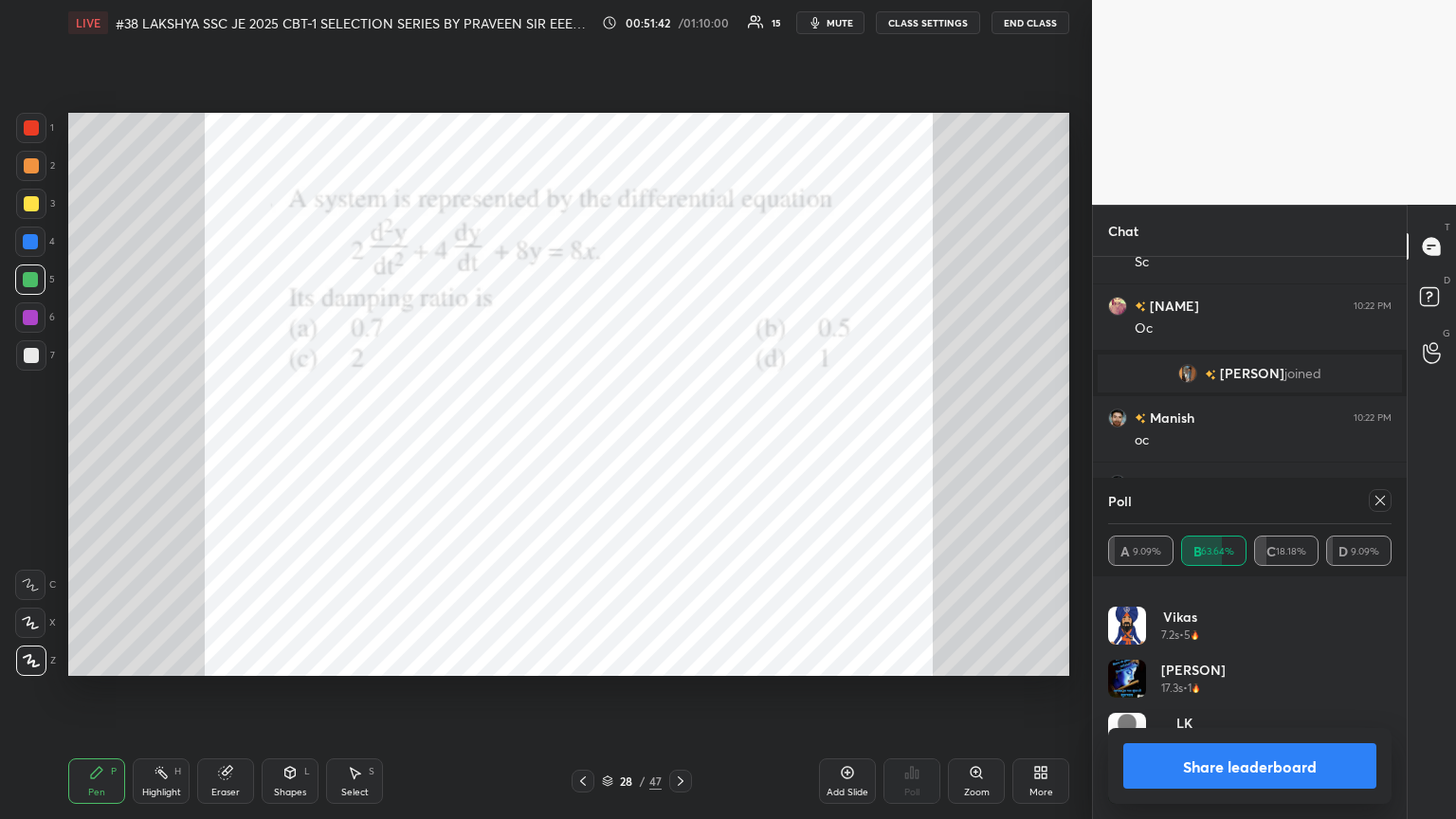 click at bounding box center (31, 128) 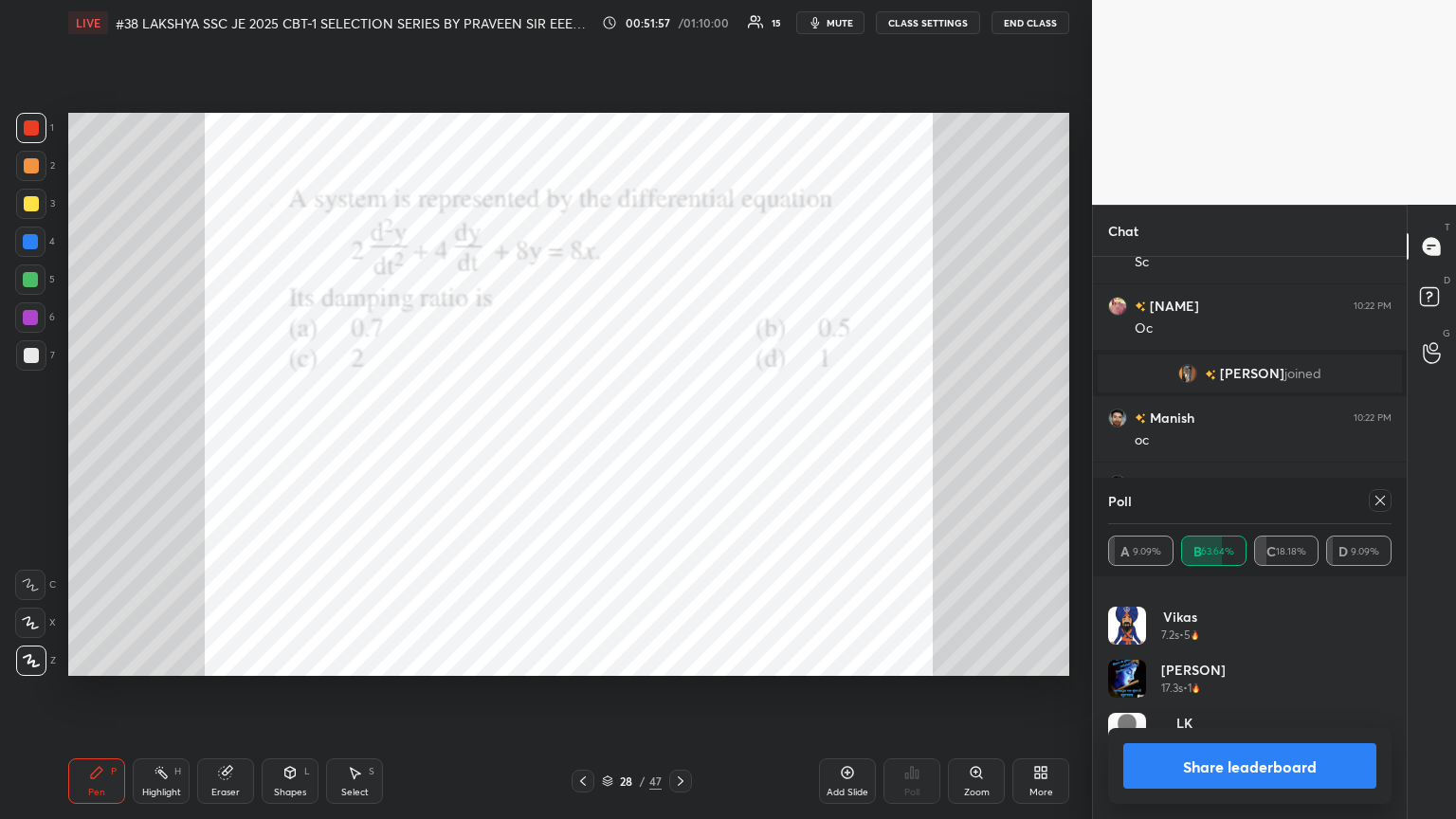 scroll, scrollTop: 6574, scrollLeft: 0, axis: vertical 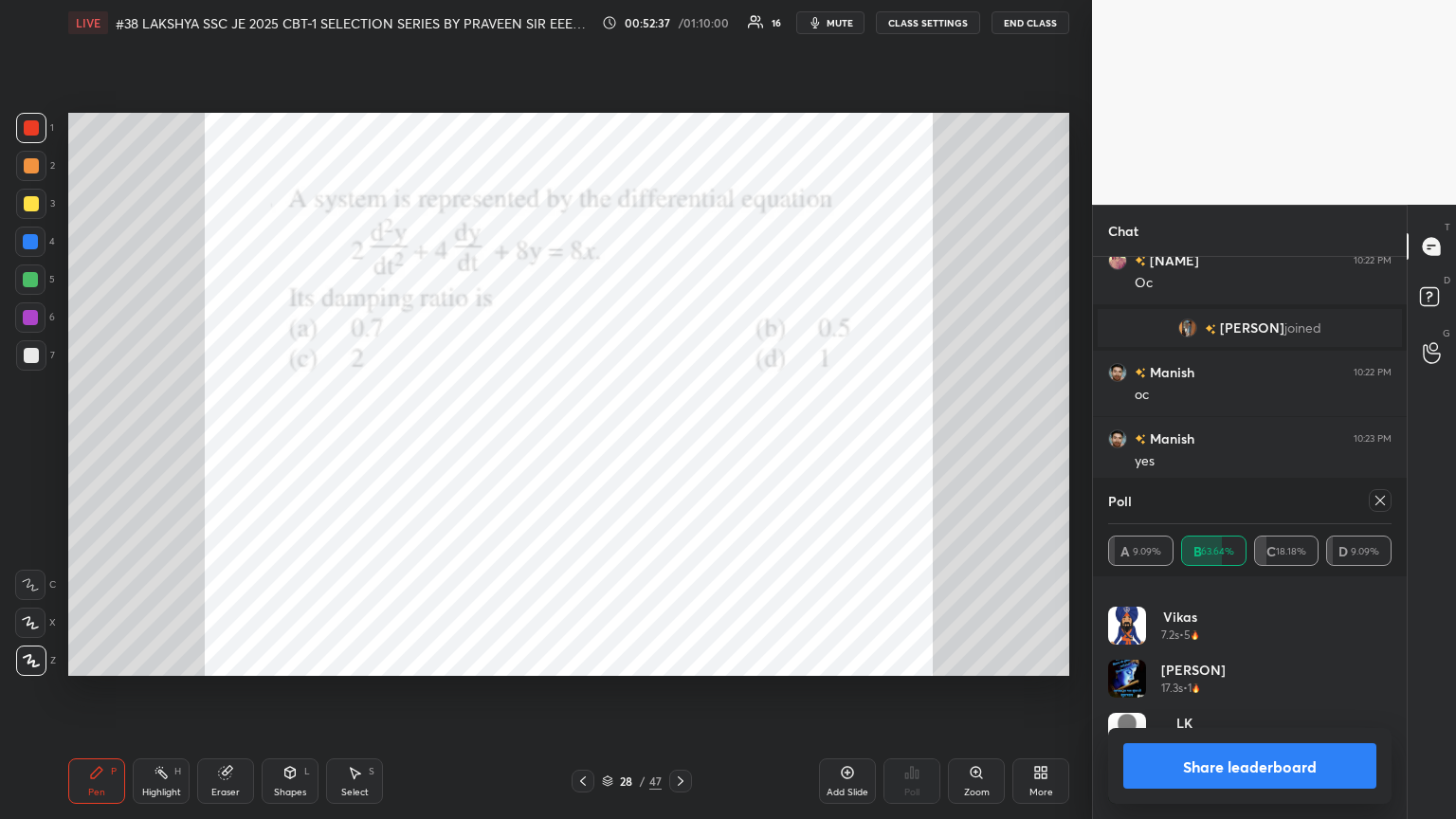 click at bounding box center [1380, 500] 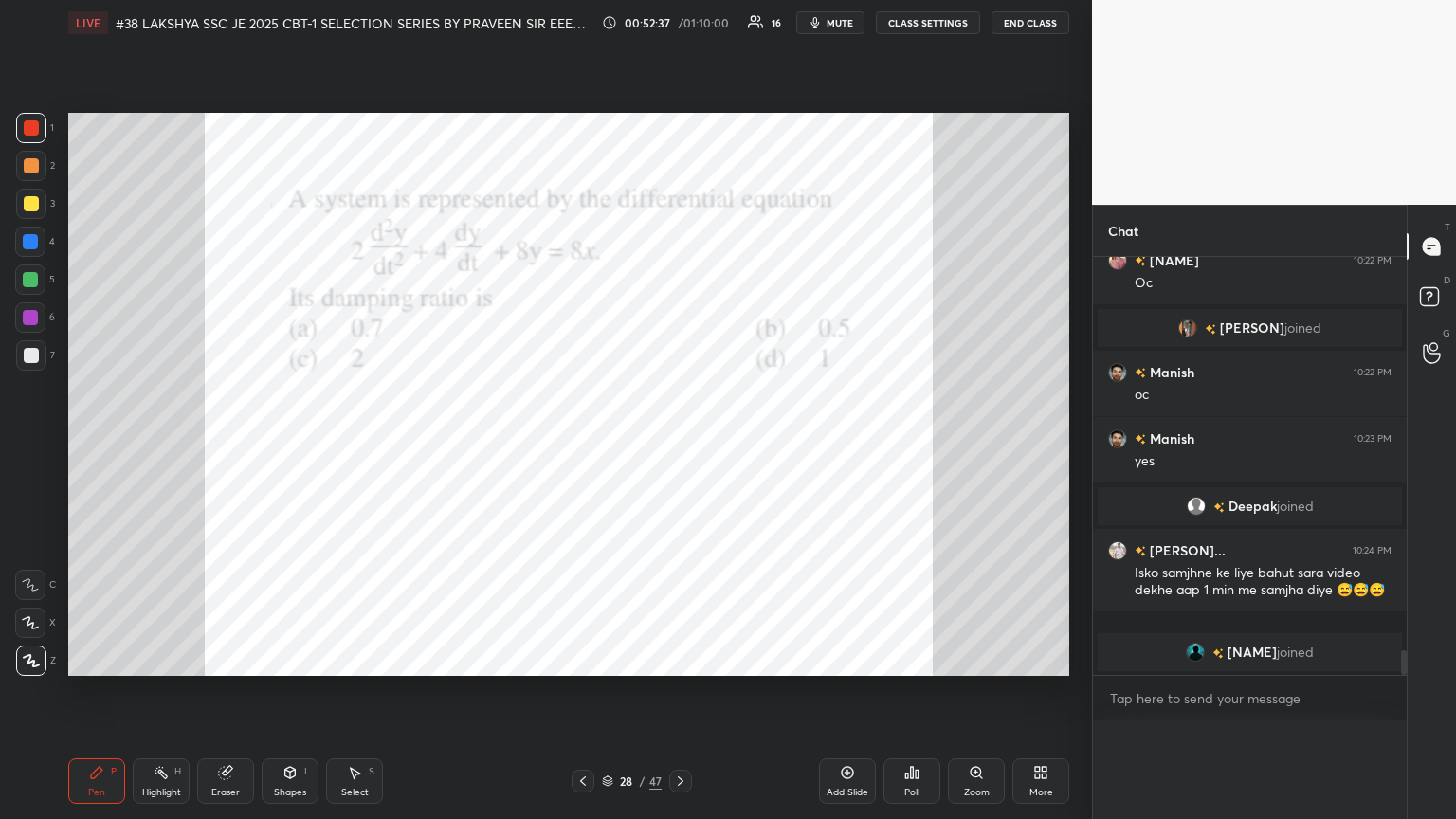 scroll, scrollTop: 0, scrollLeft: 0, axis: both 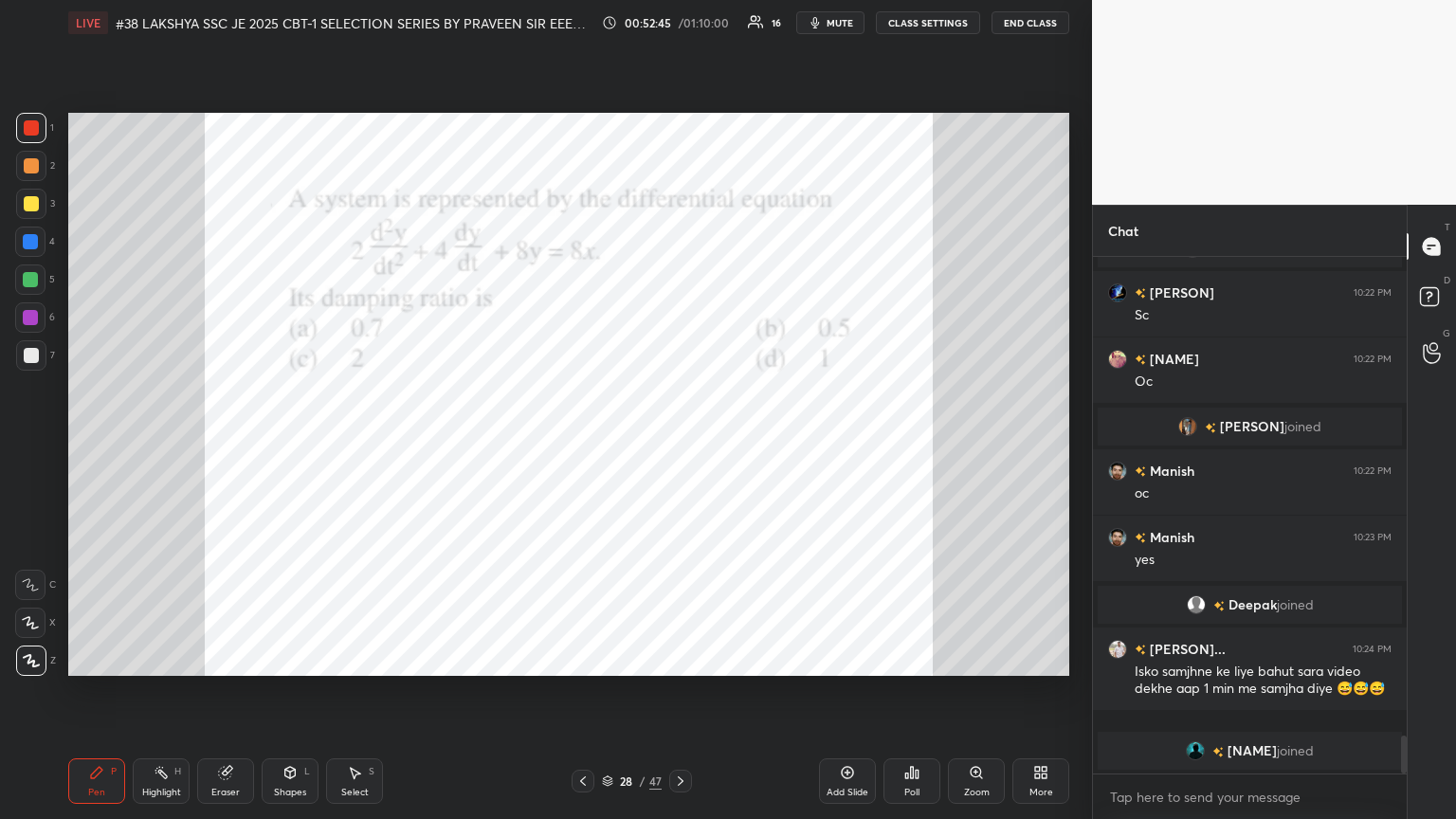 click at bounding box center [31, 128] 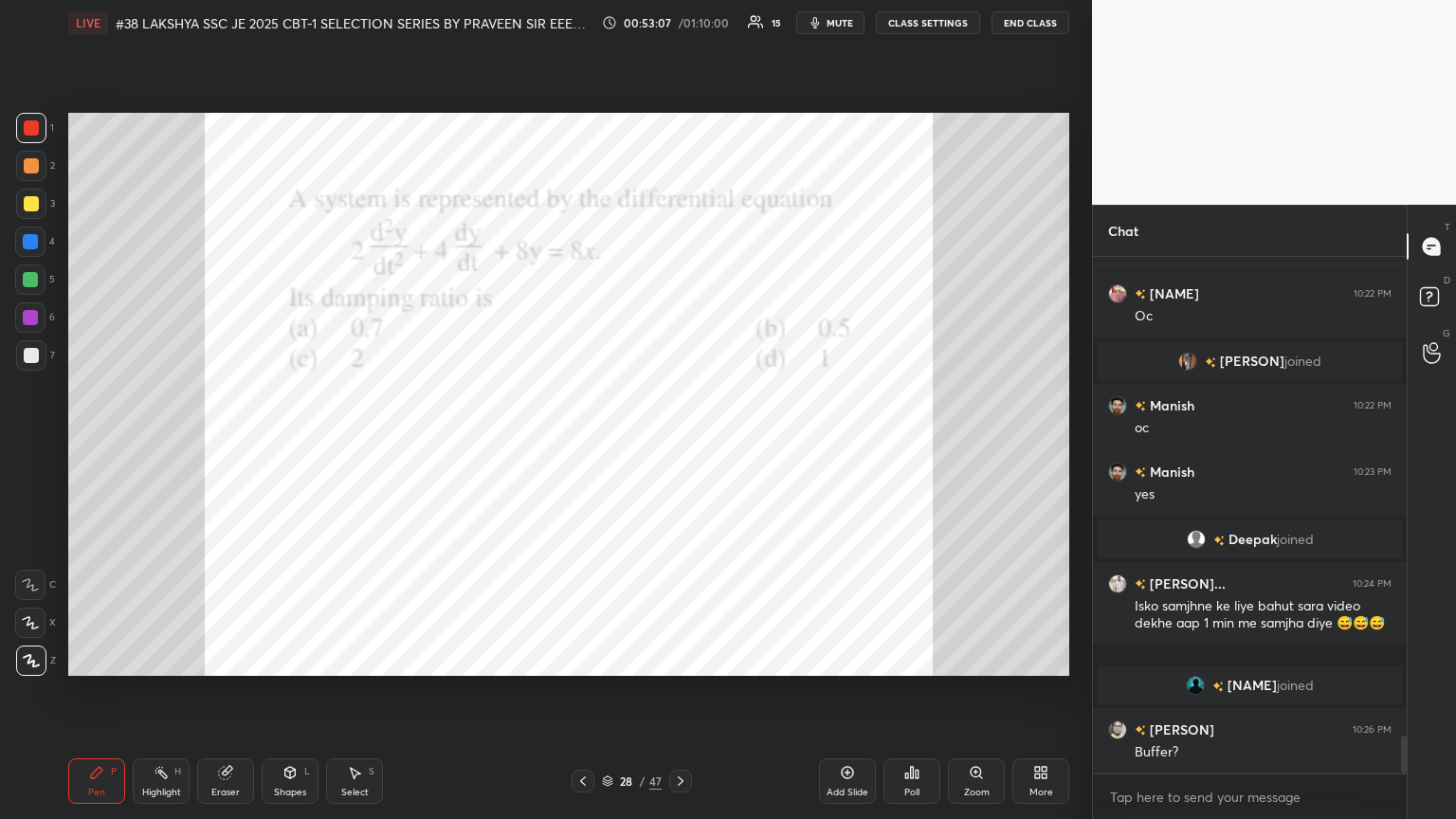 scroll, scrollTop: 6513, scrollLeft: 0, axis: vertical 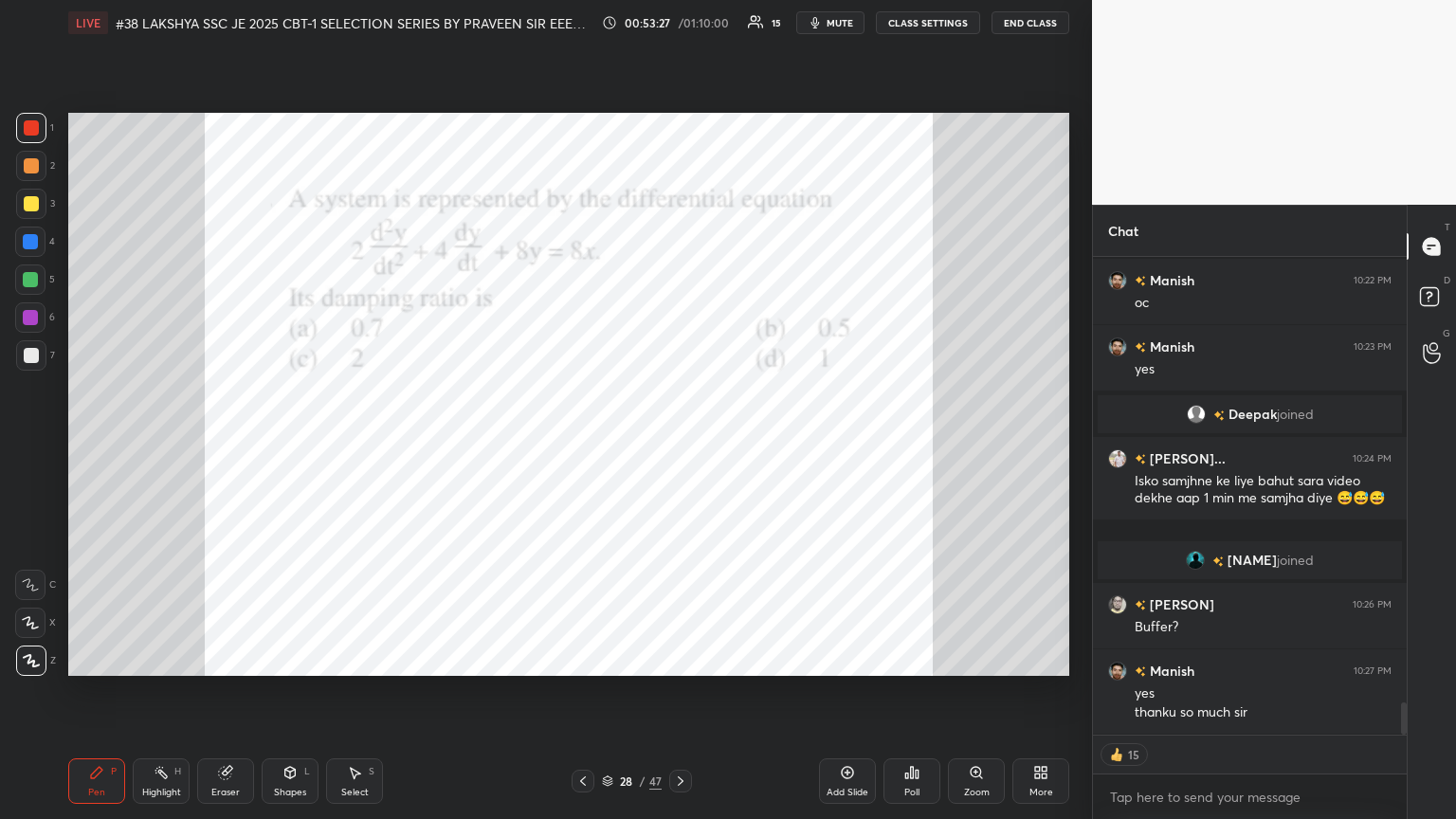 click on "Pen P Highlight H Eraser Shapes L Select S 28 / 47 Add Slide Poll Zoom More" at bounding box center (569, 781) 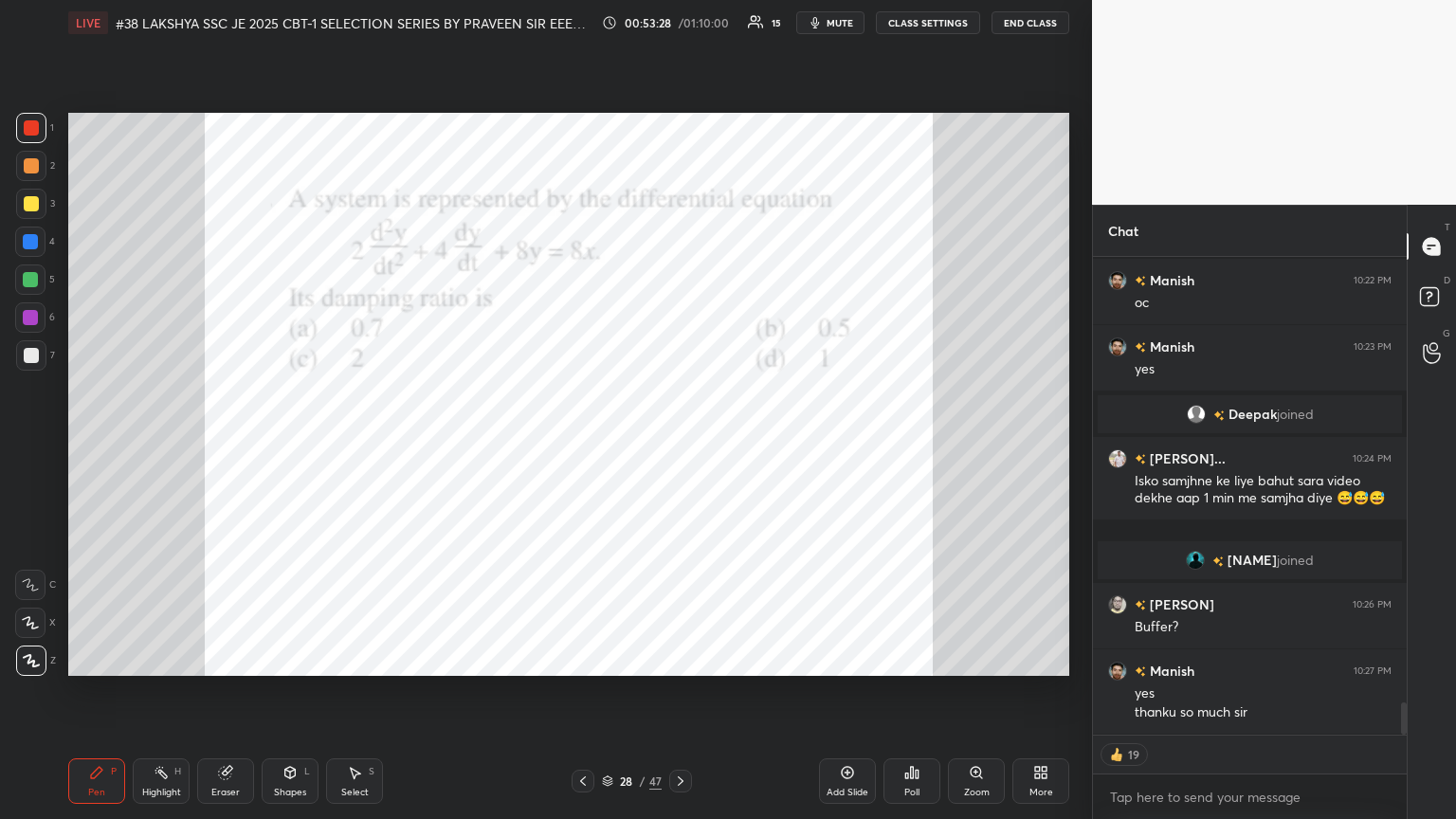 click on "28 / 47" at bounding box center [631, 781] 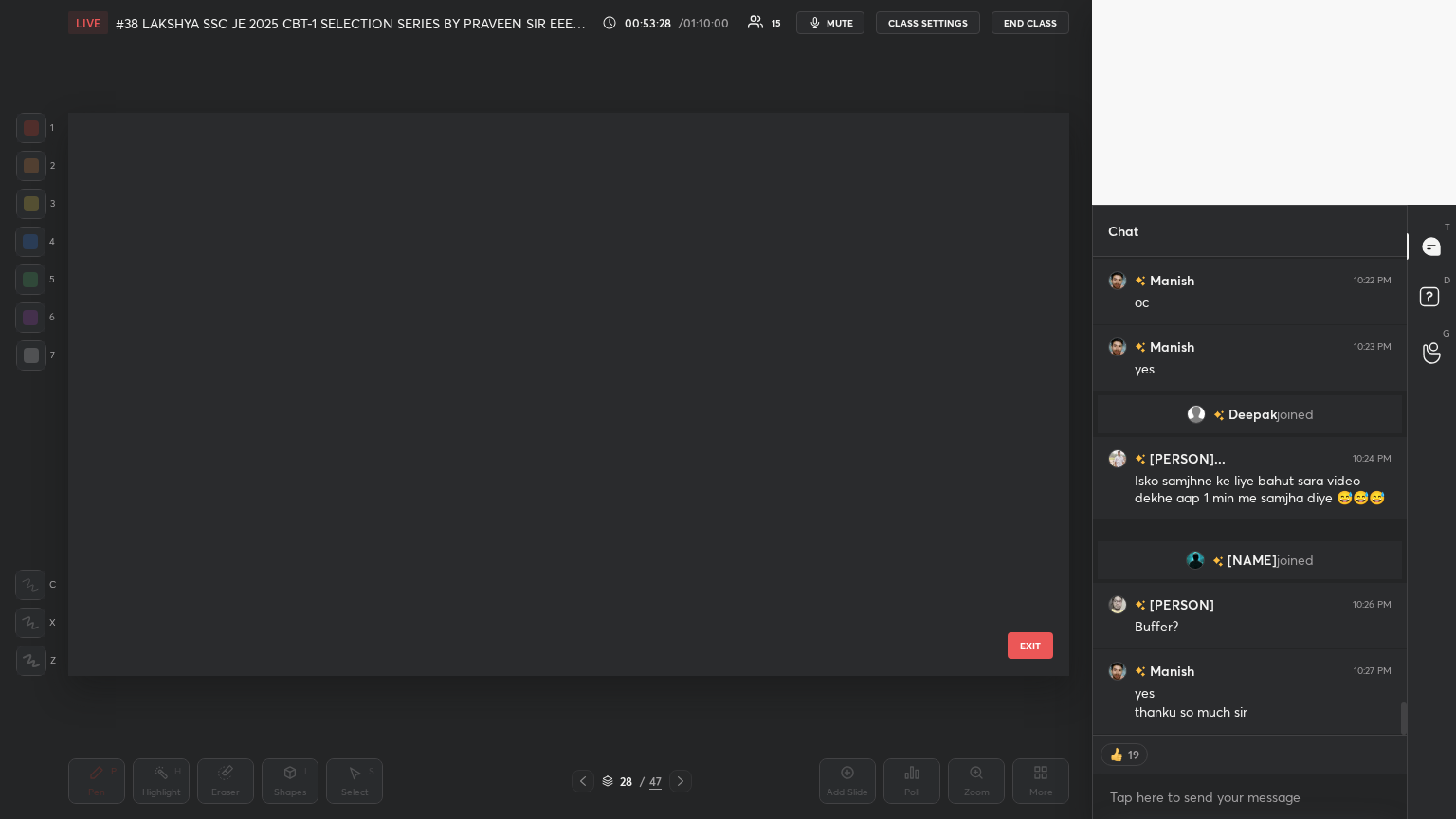 scroll, scrollTop: 1172, scrollLeft: 0, axis: vertical 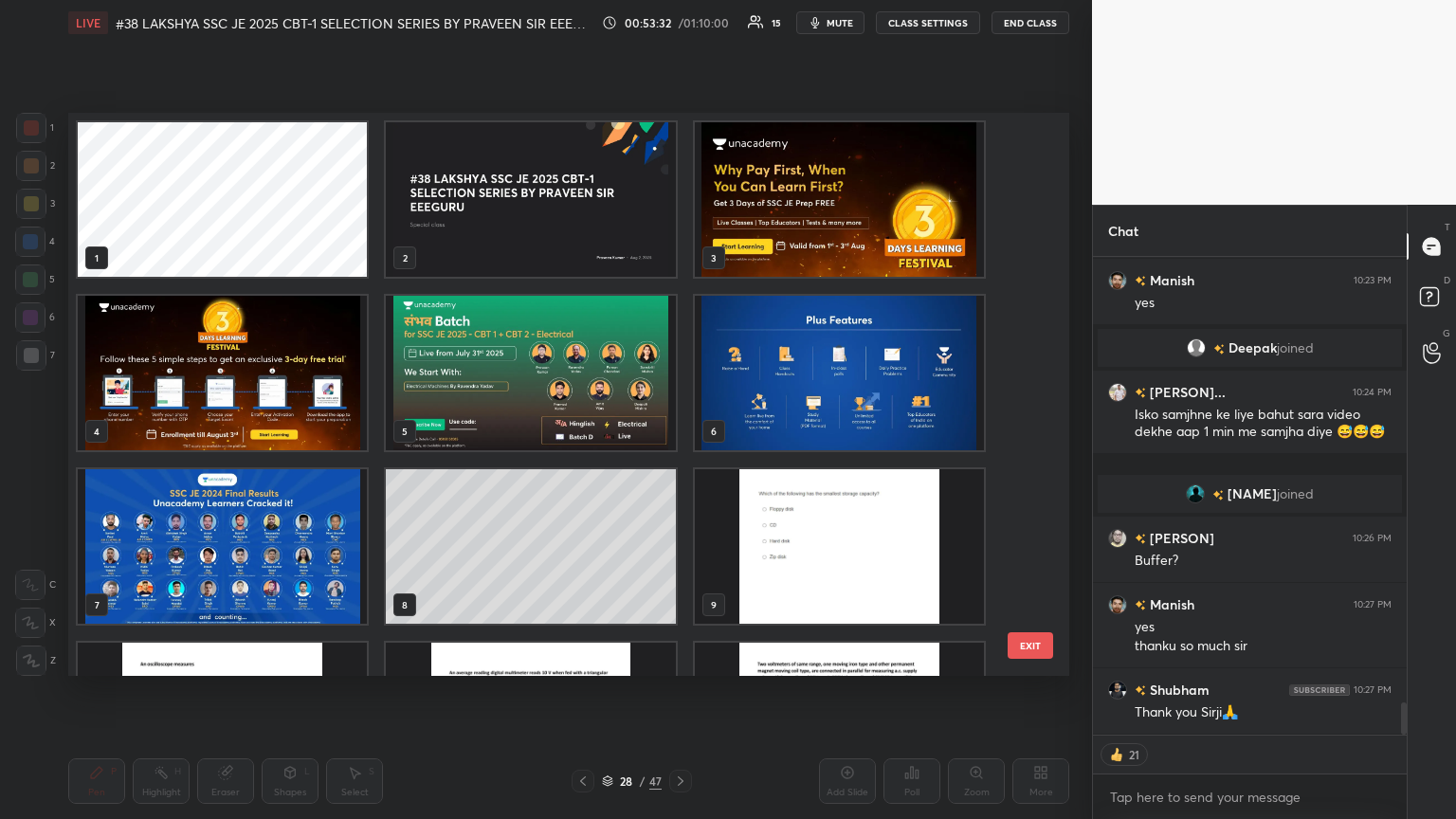 click at bounding box center [839, 199] 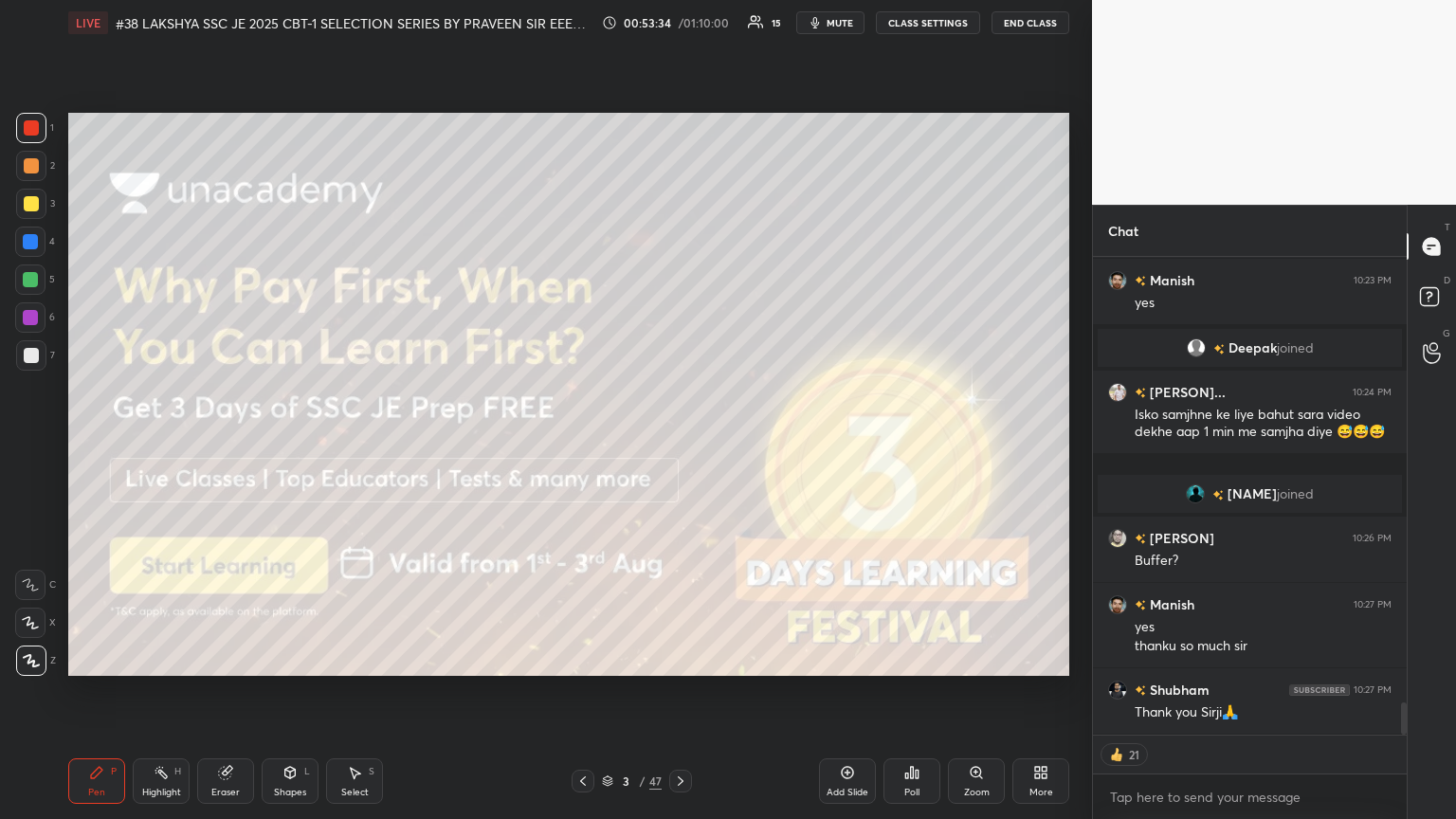 scroll, scrollTop: 6704, scrollLeft: 0, axis: vertical 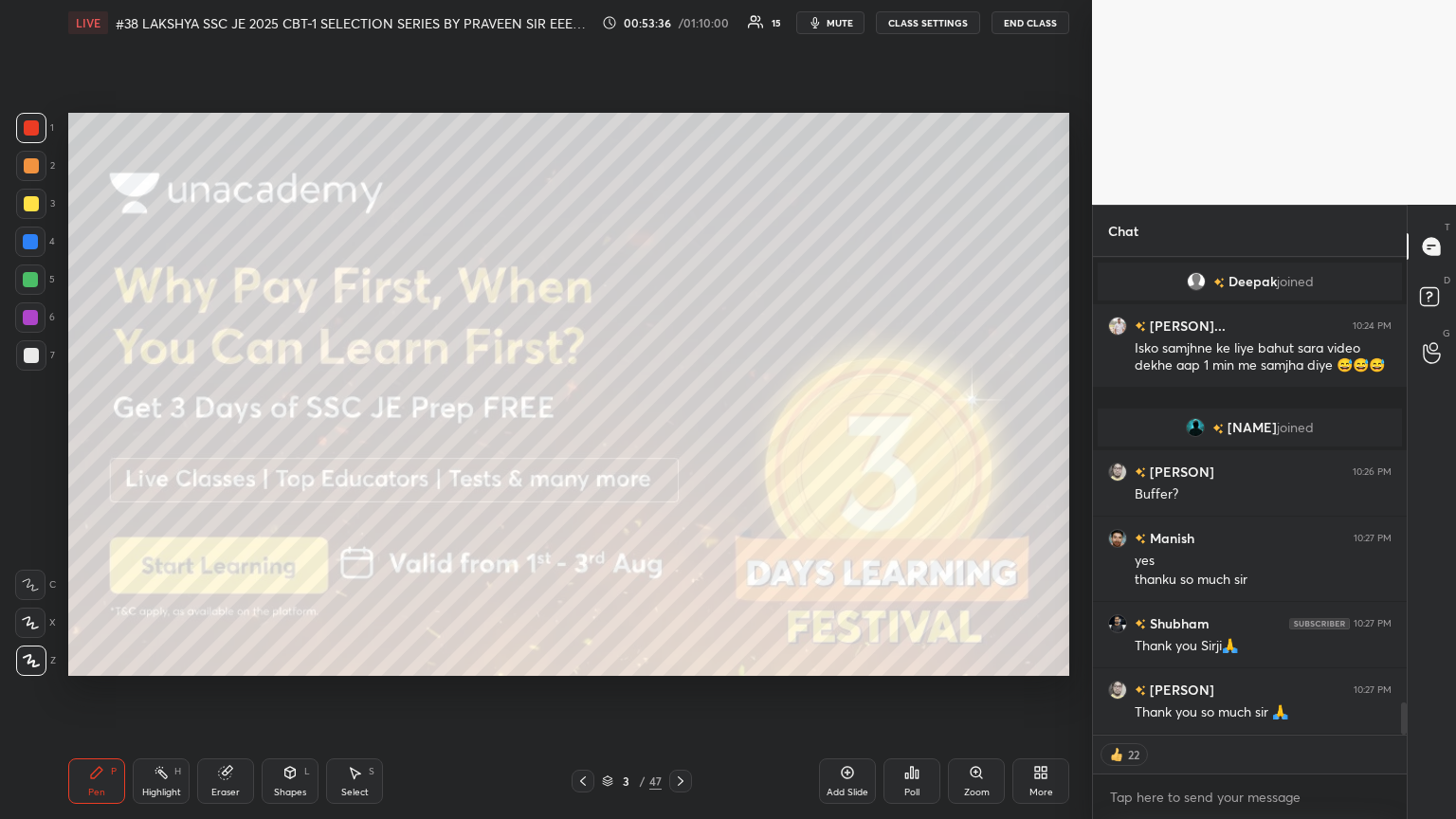 click 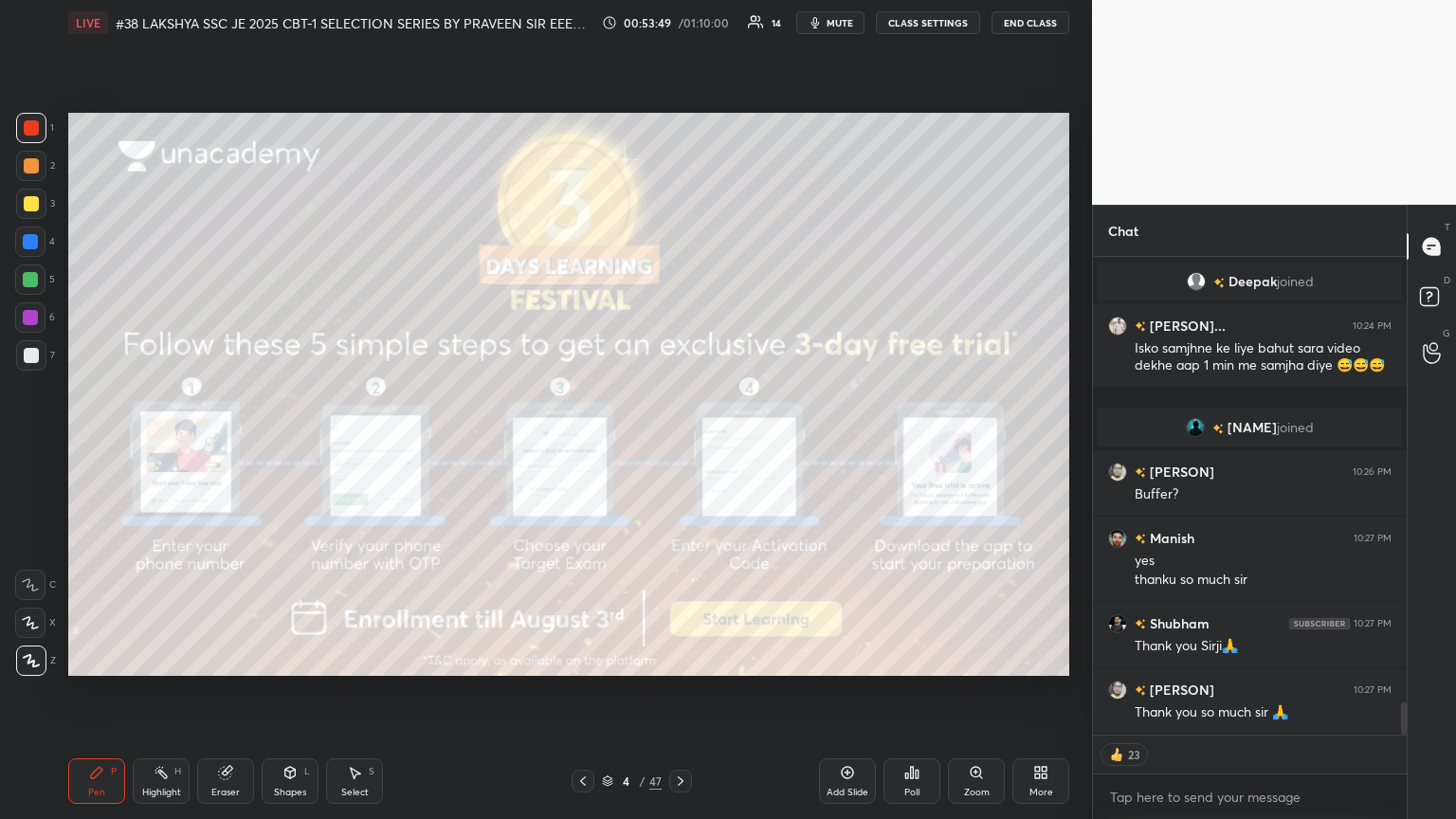 drag, startPoint x: 20, startPoint y: 203, endPoint x: 27, endPoint y: 218, distance: 16.552945 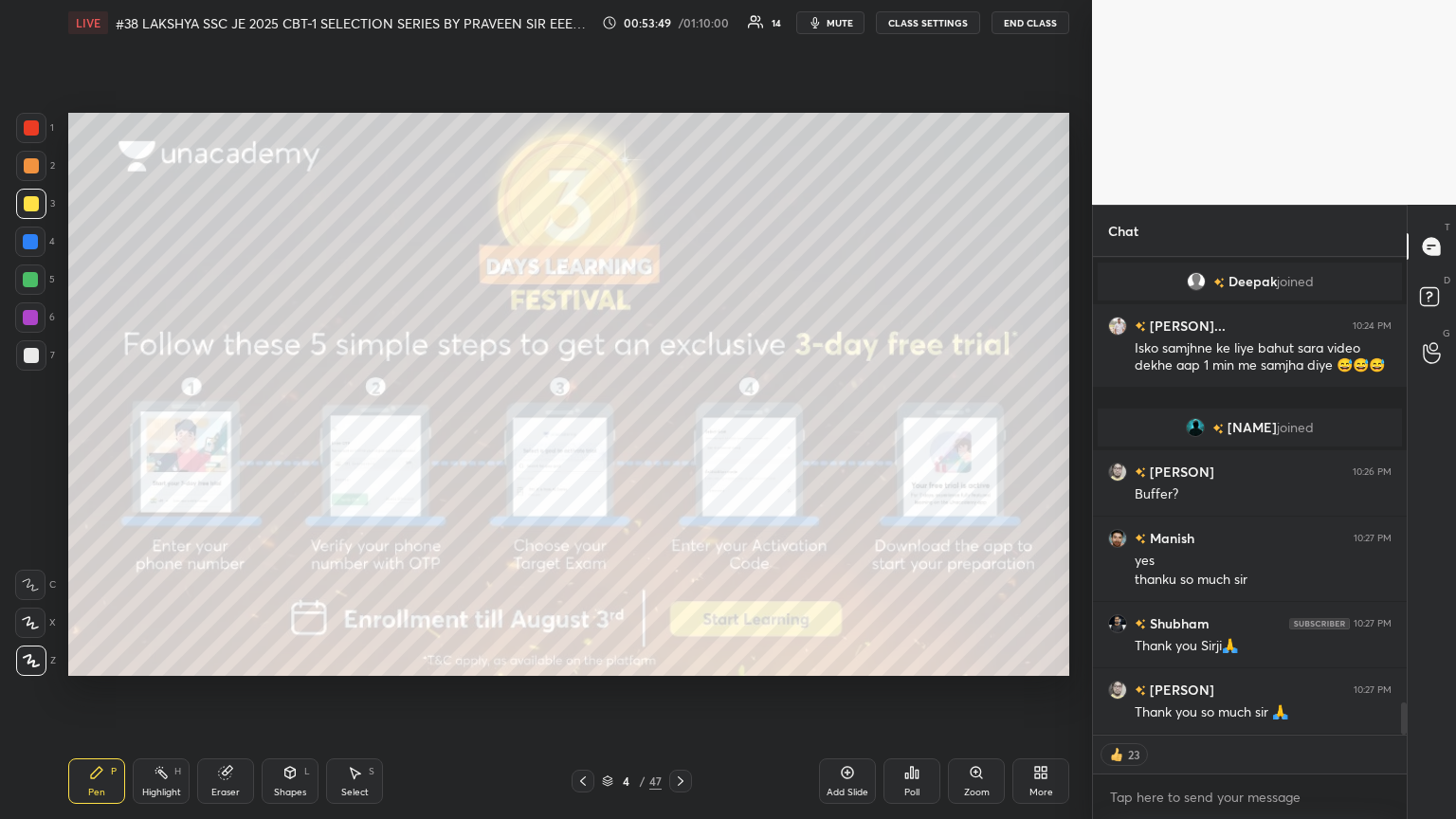 drag, startPoint x: 29, startPoint y: 243, endPoint x: 32, endPoint y: 266, distance: 23.194827 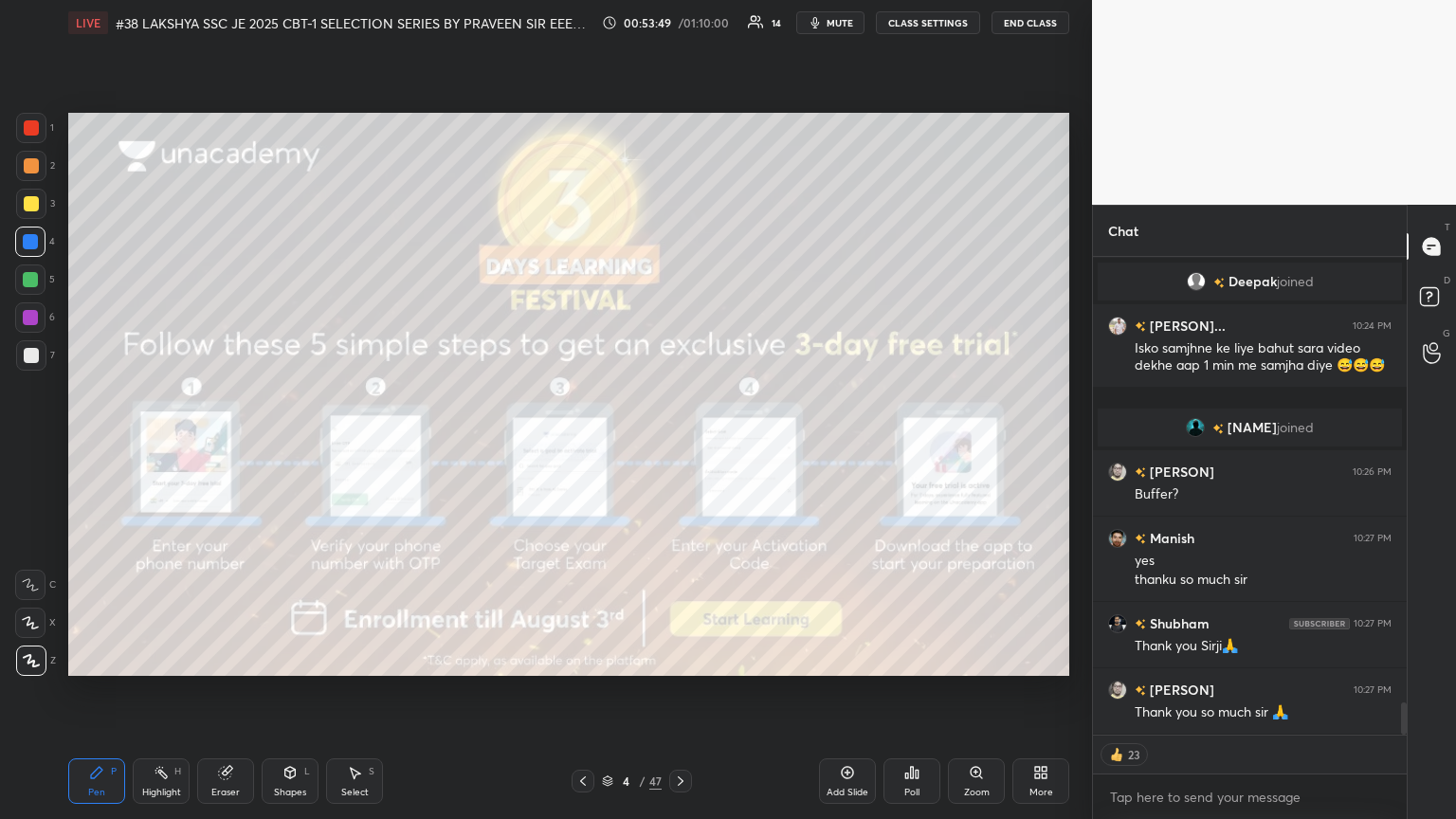 drag, startPoint x: 27, startPoint y: 278, endPoint x: 27, endPoint y: 308, distance: 30 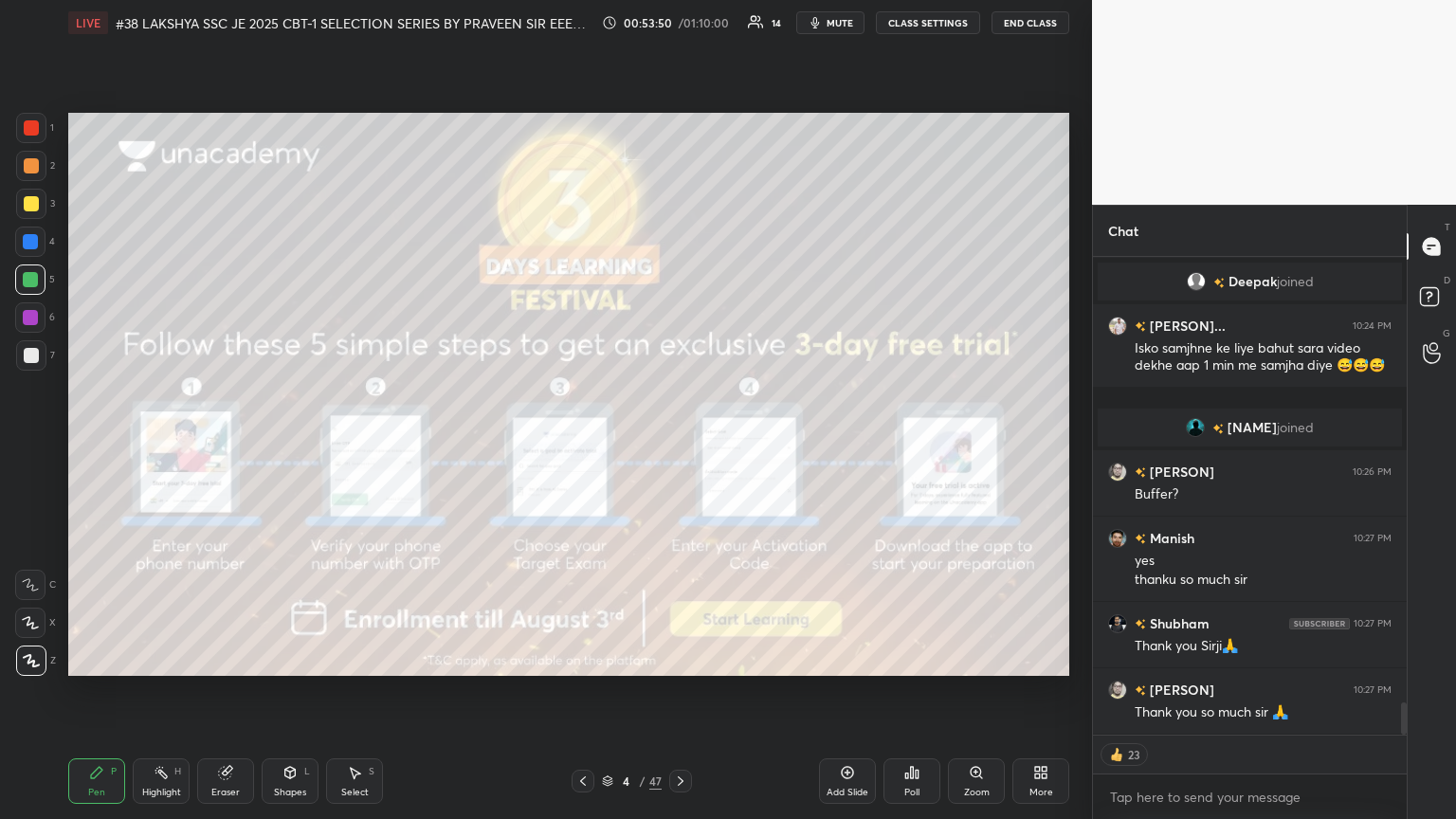 click at bounding box center (30, 318) 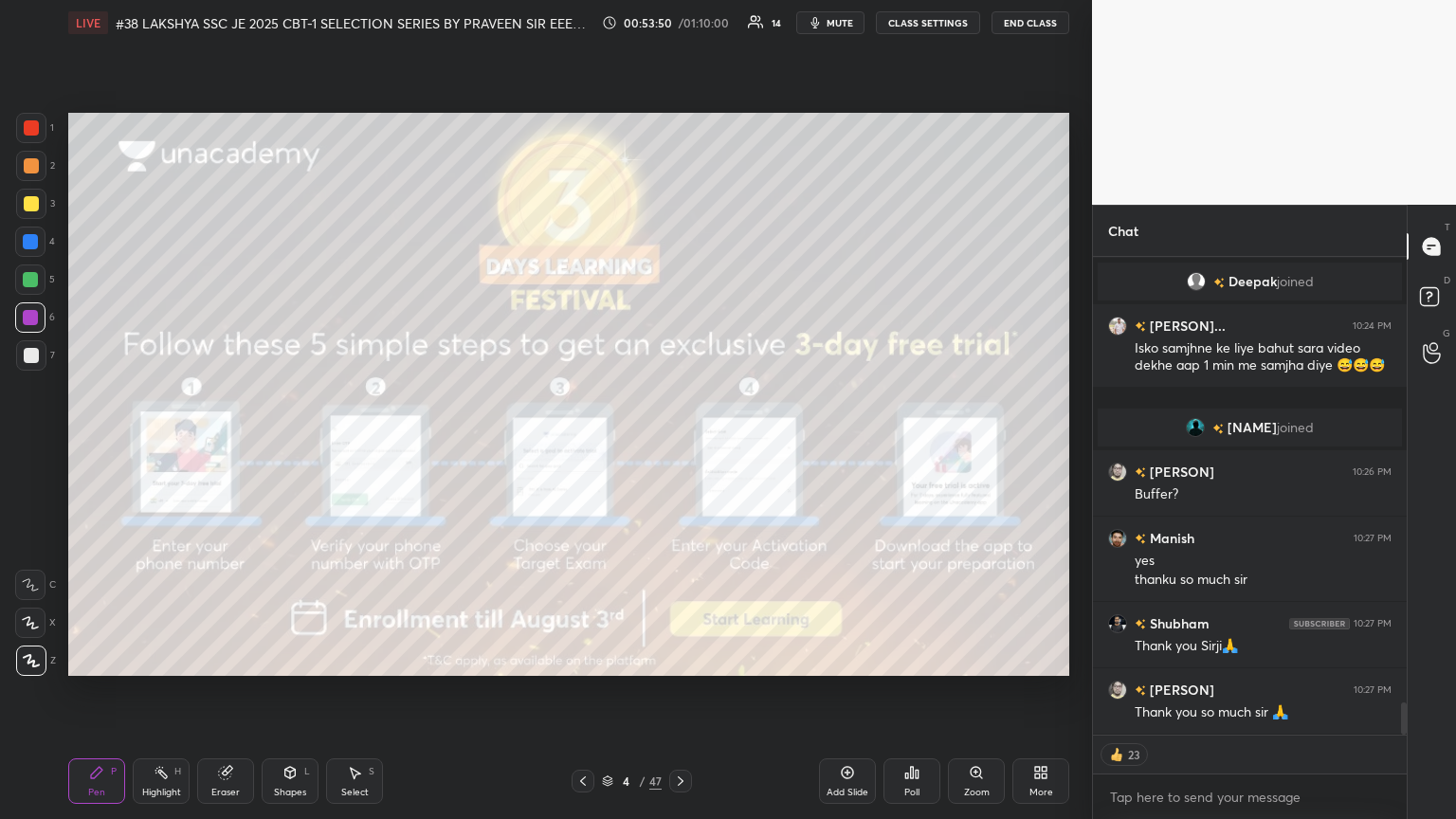 scroll, scrollTop: 6, scrollLeft: 6, axis: both 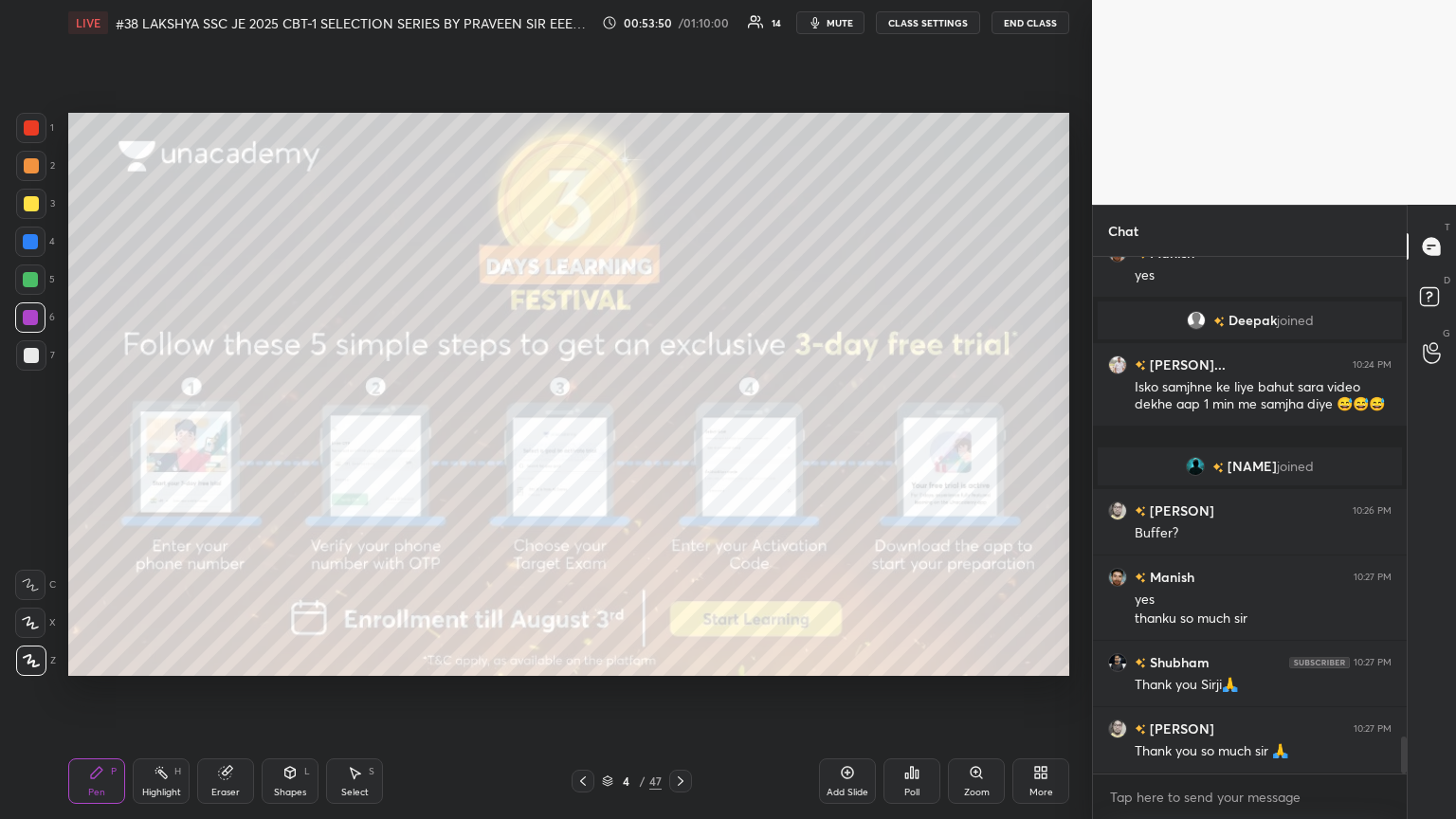 click at bounding box center (31, 355) 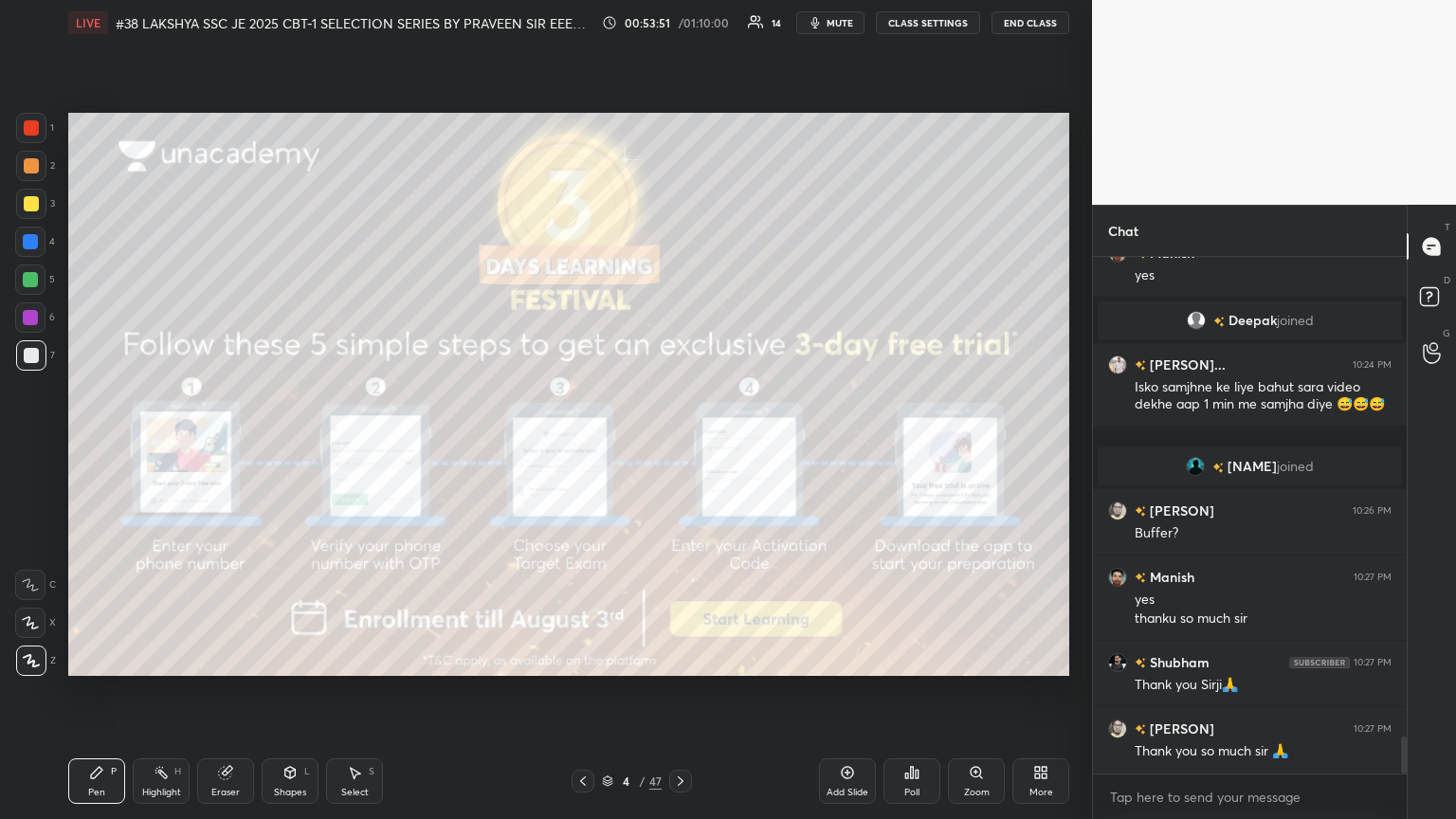 click at bounding box center (31, 128) 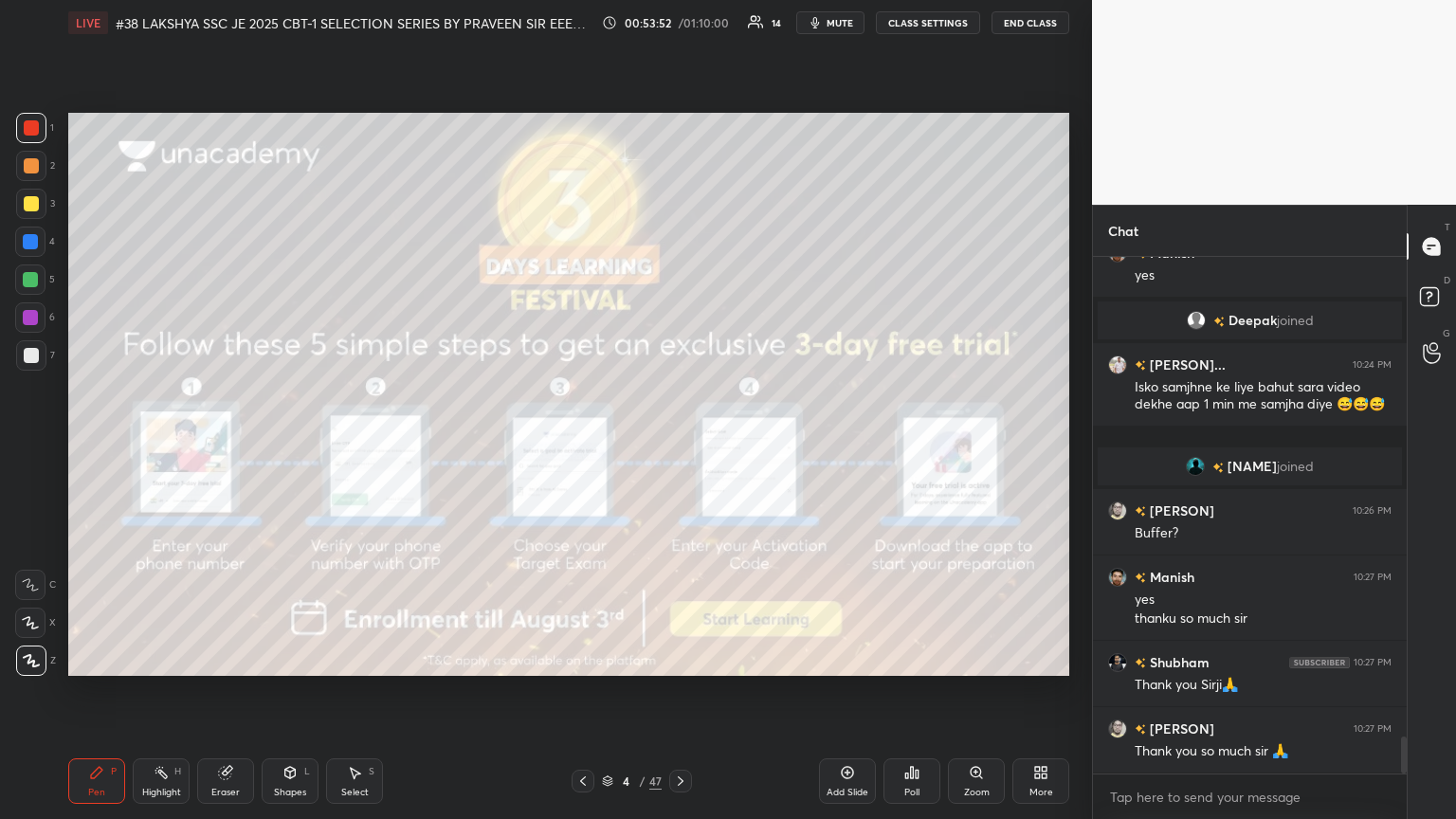 scroll, scrollTop: 6730, scrollLeft: 0, axis: vertical 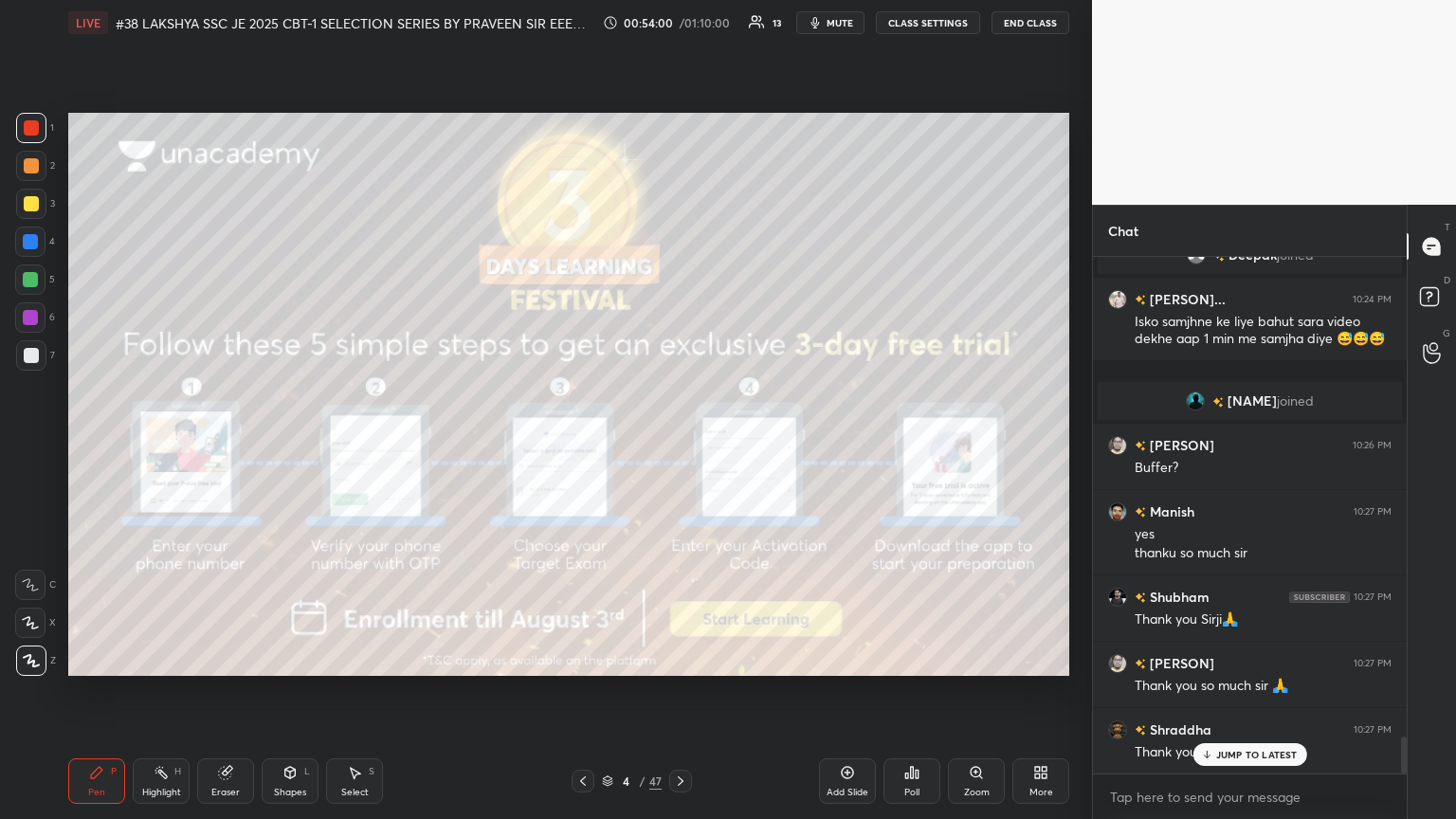 click at bounding box center (30, 280) 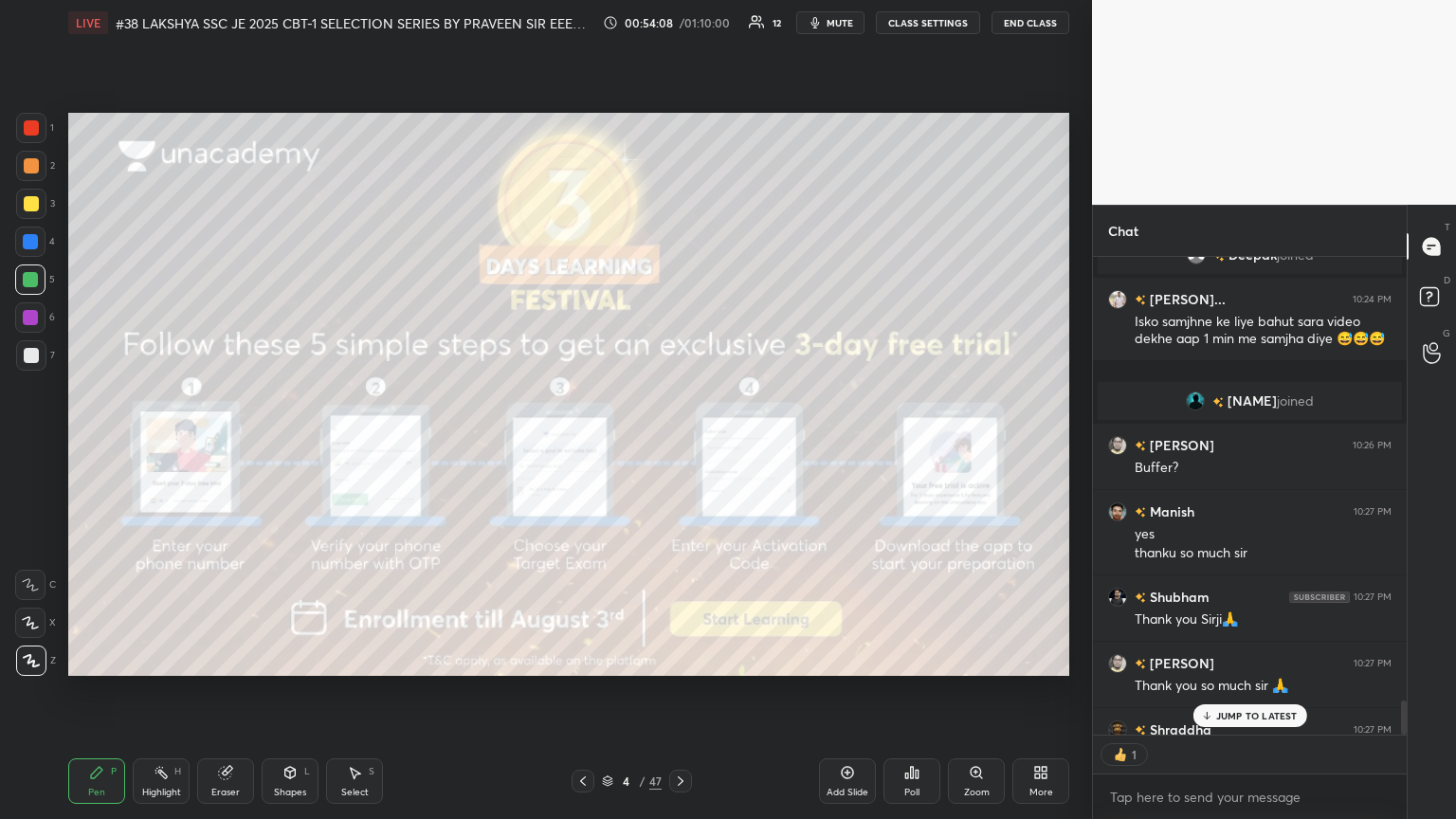scroll, scrollTop: 6, scrollLeft: 6, axis: both 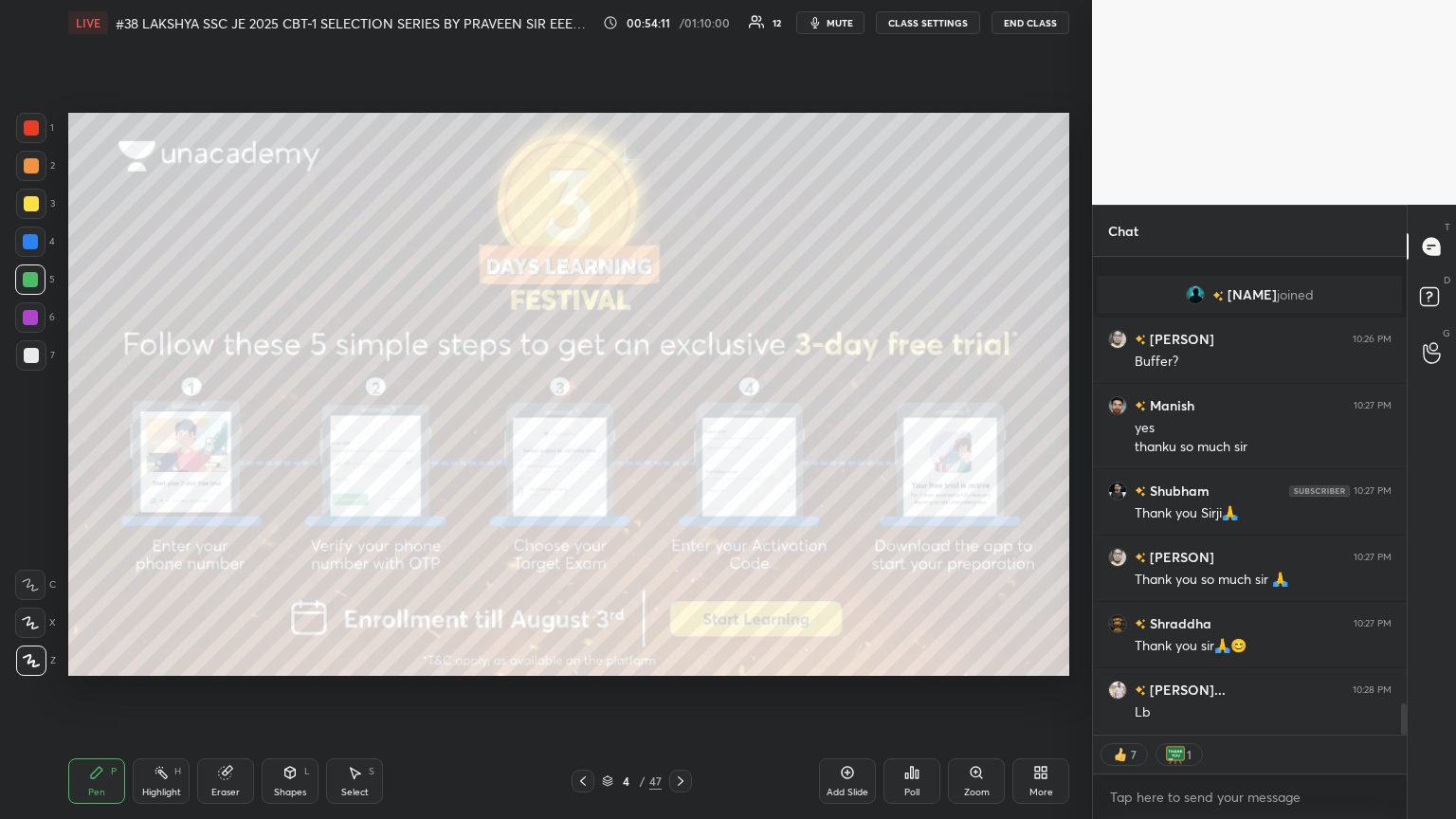click 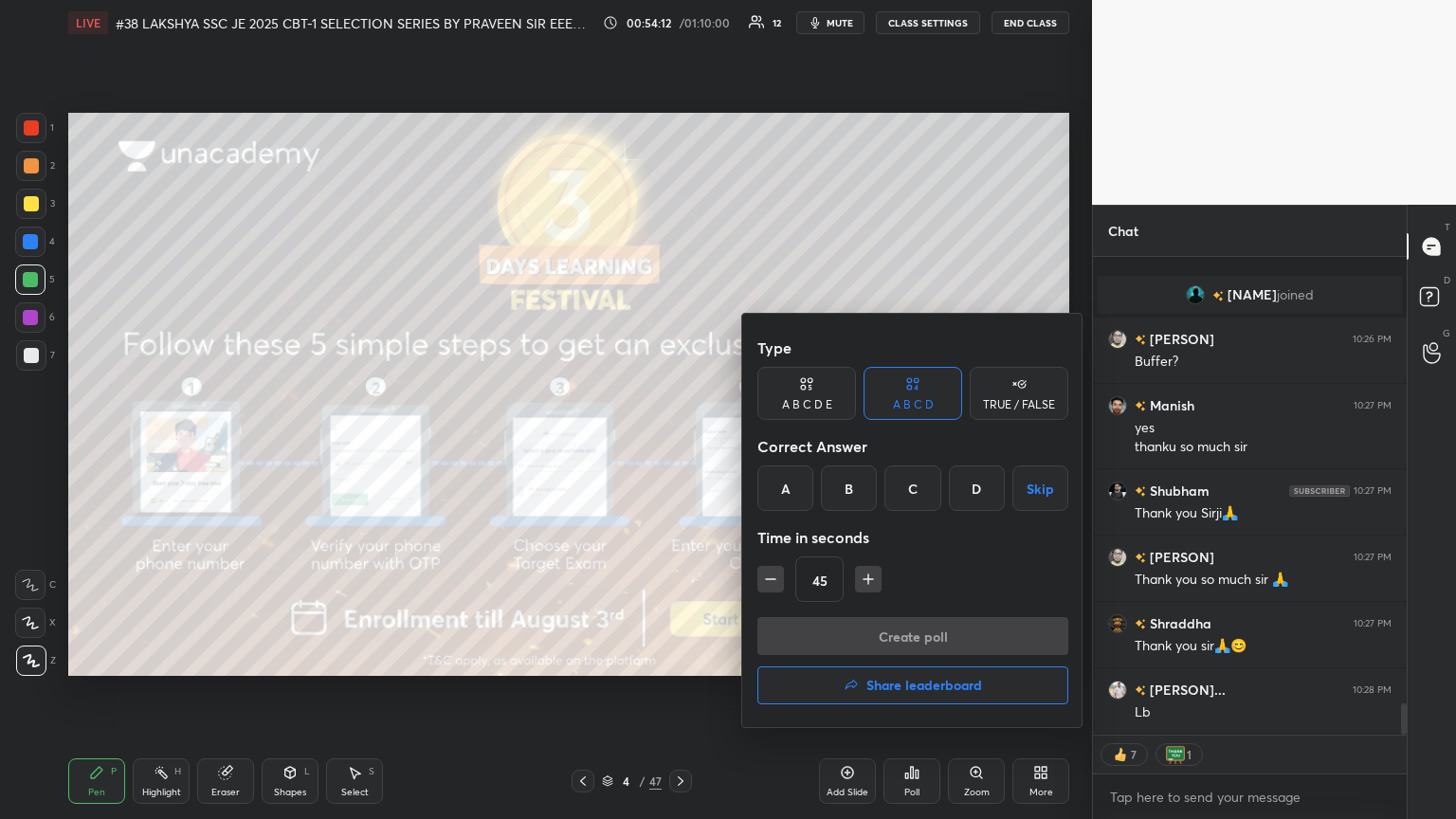 click on "Share leaderboard" at bounding box center (924, 685) 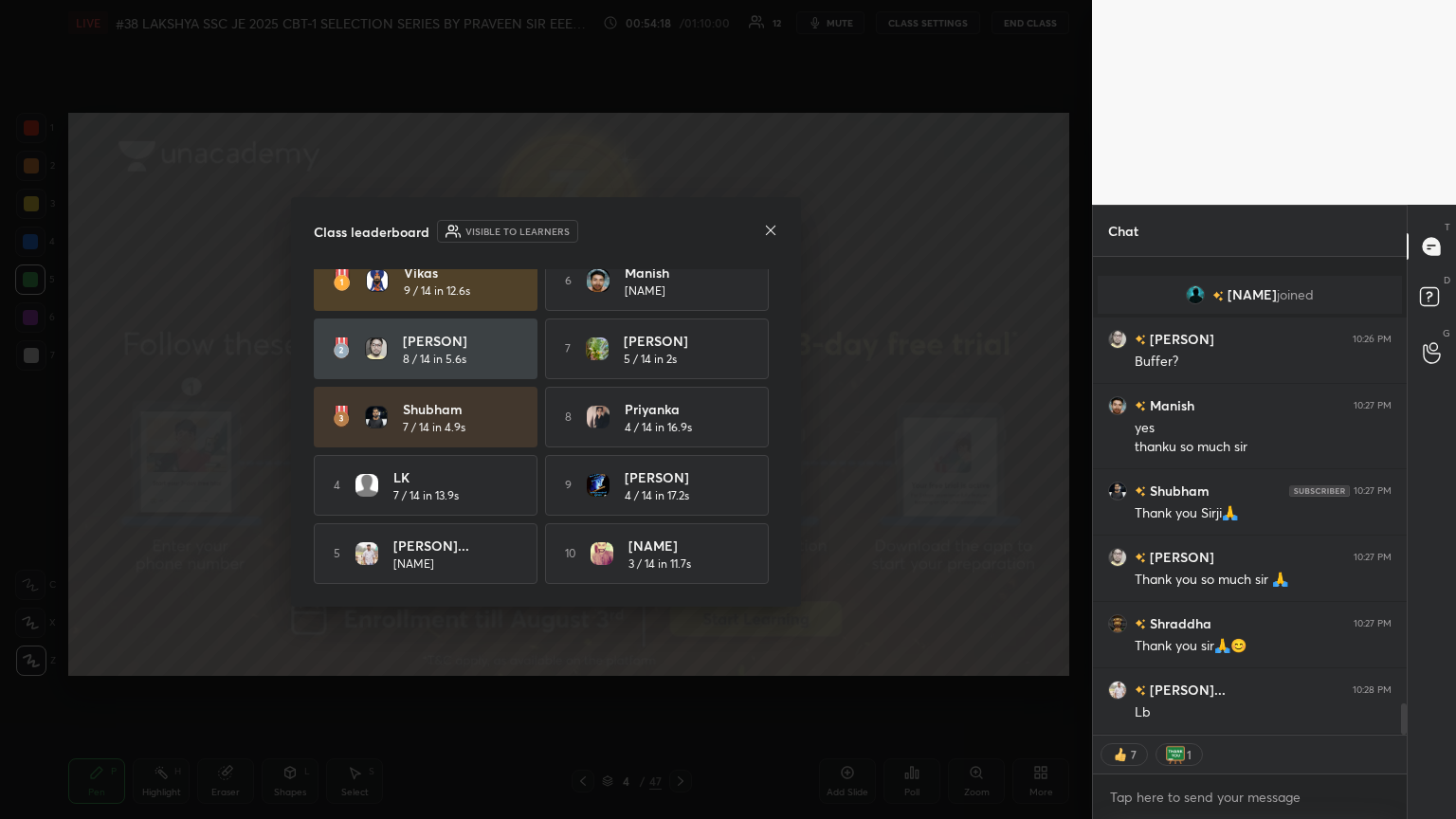 scroll, scrollTop: 0, scrollLeft: 0, axis: both 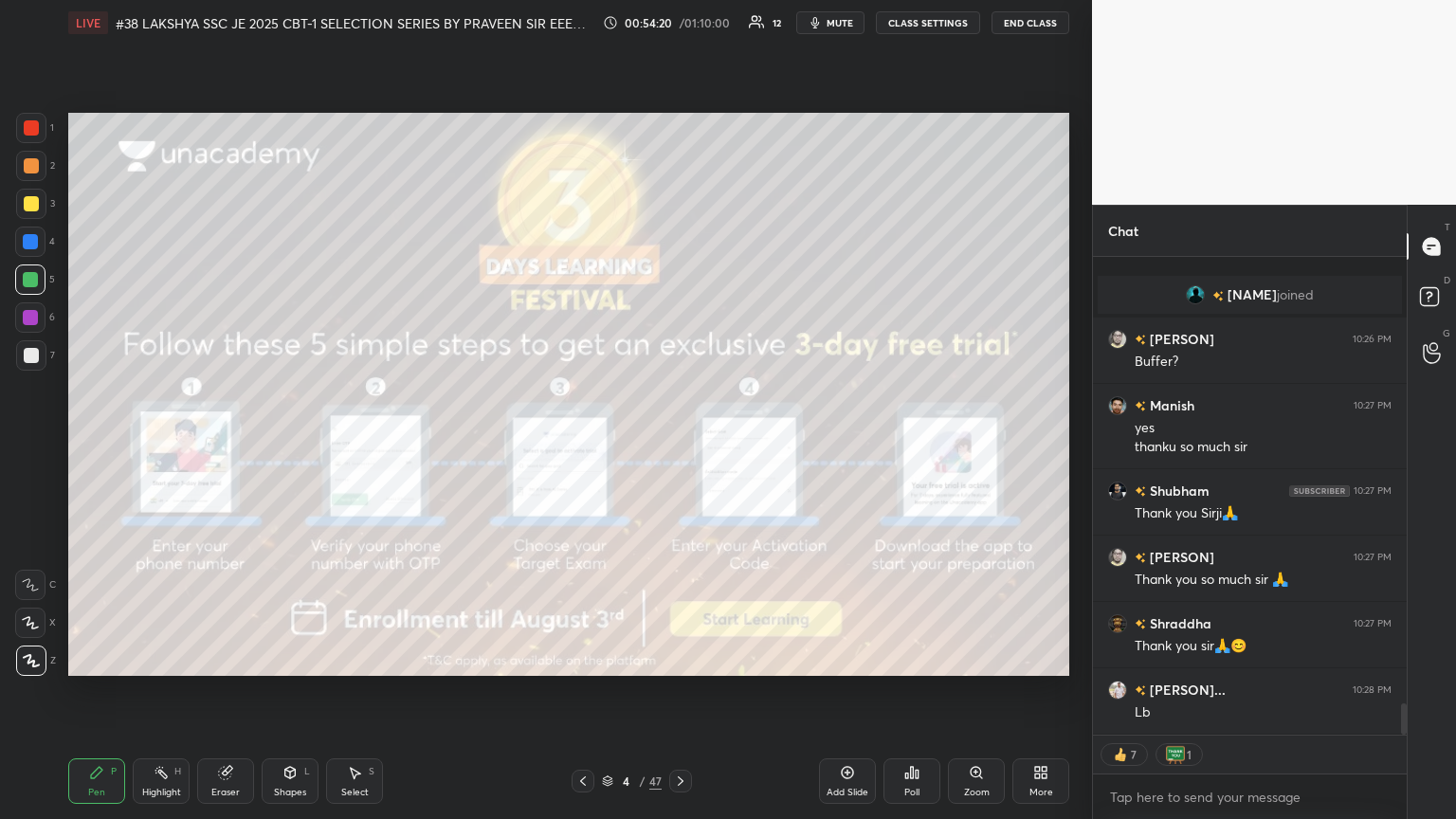 click 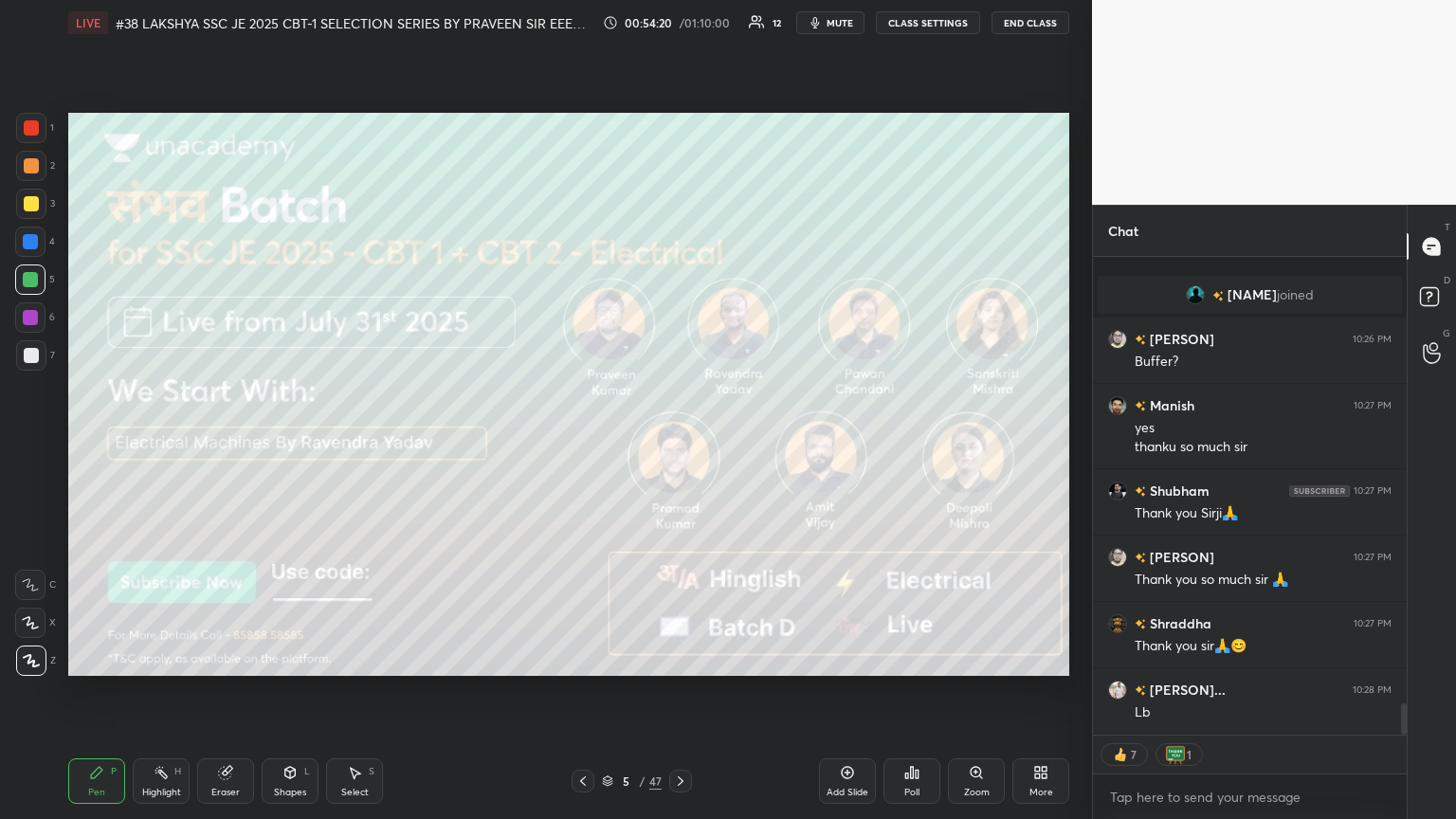 click 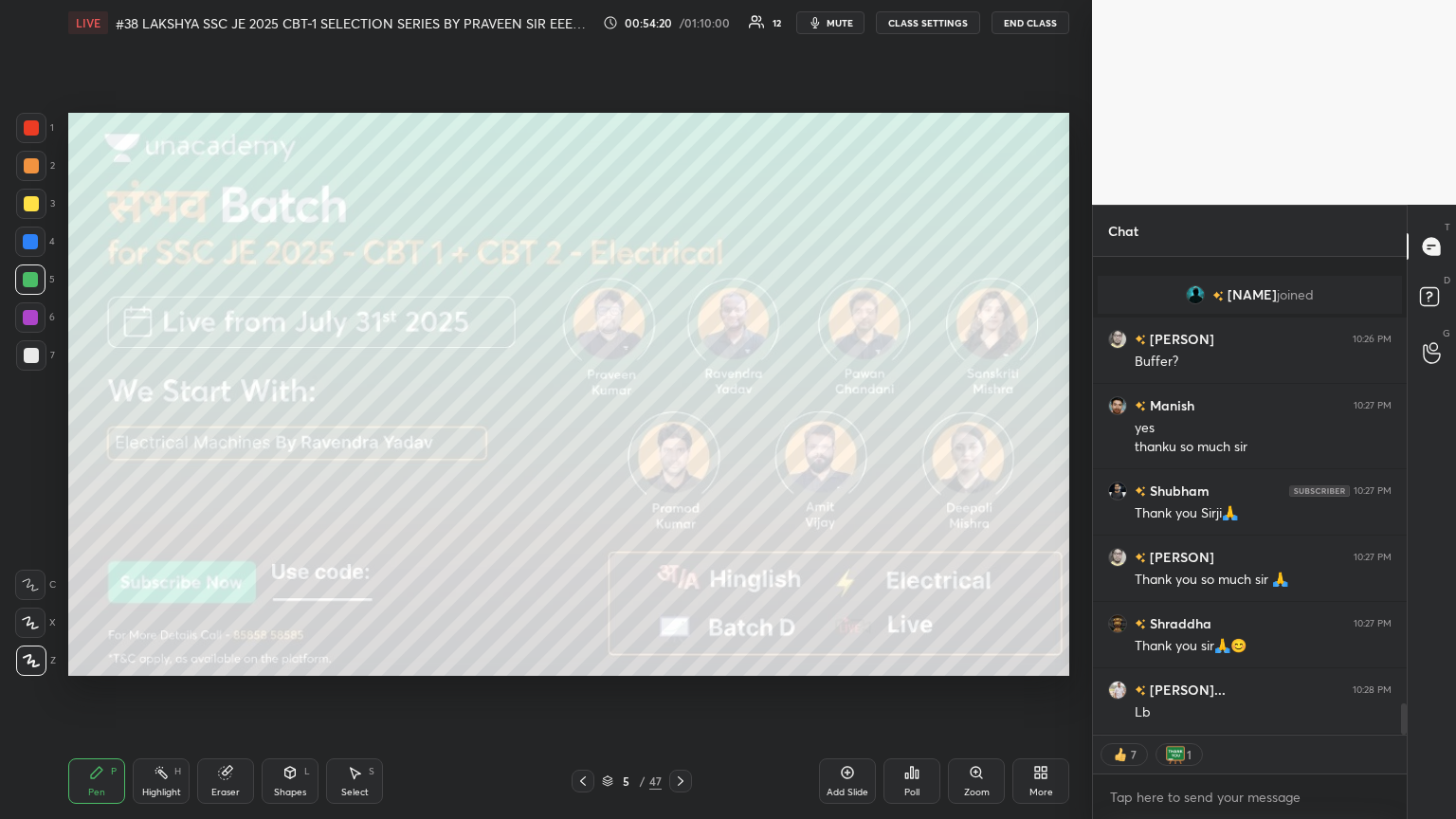 scroll, scrollTop: 6, scrollLeft: 6, axis: both 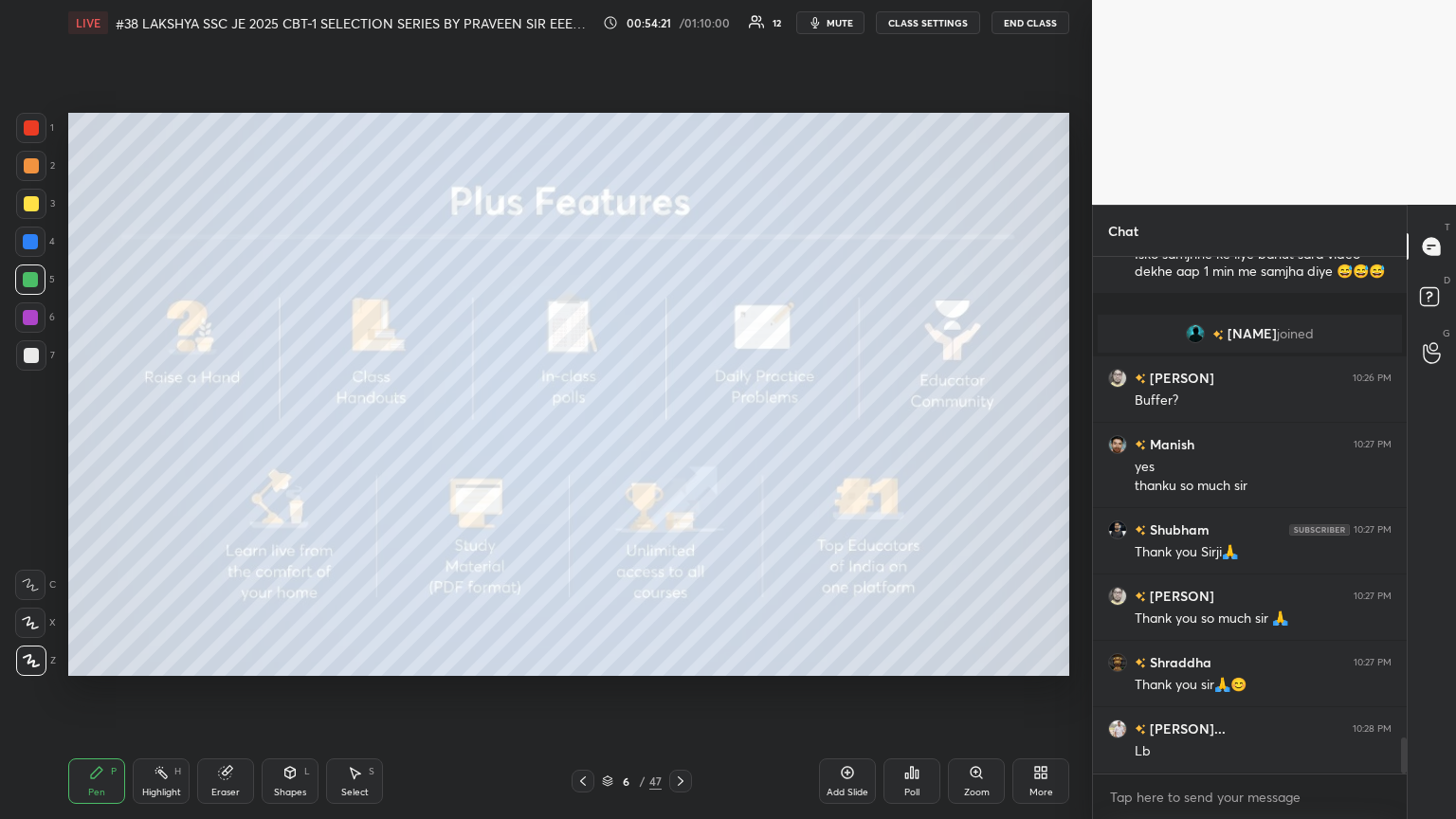 click on "6 / 47" at bounding box center (631, 781) 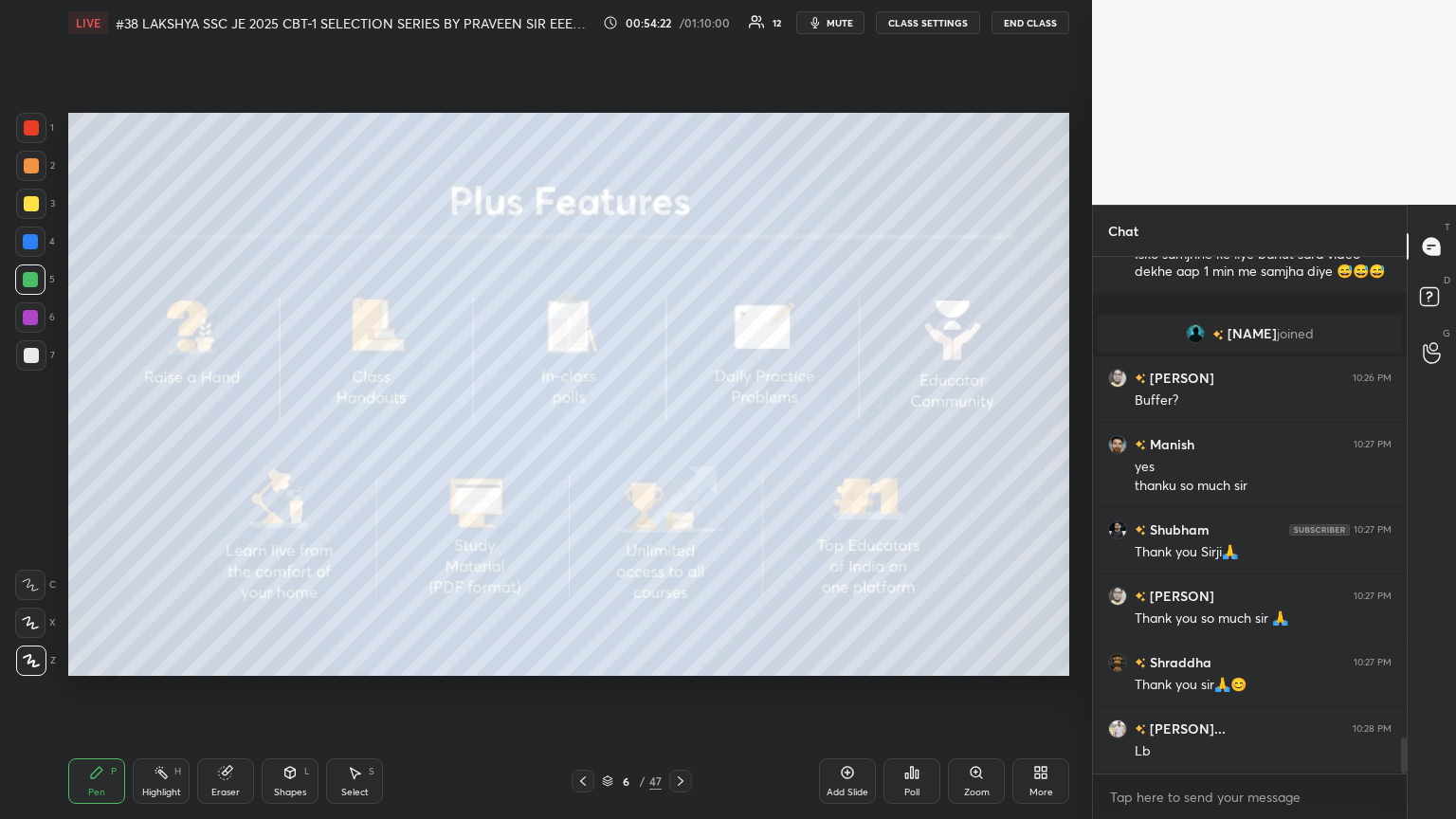 click at bounding box center (583, 781) 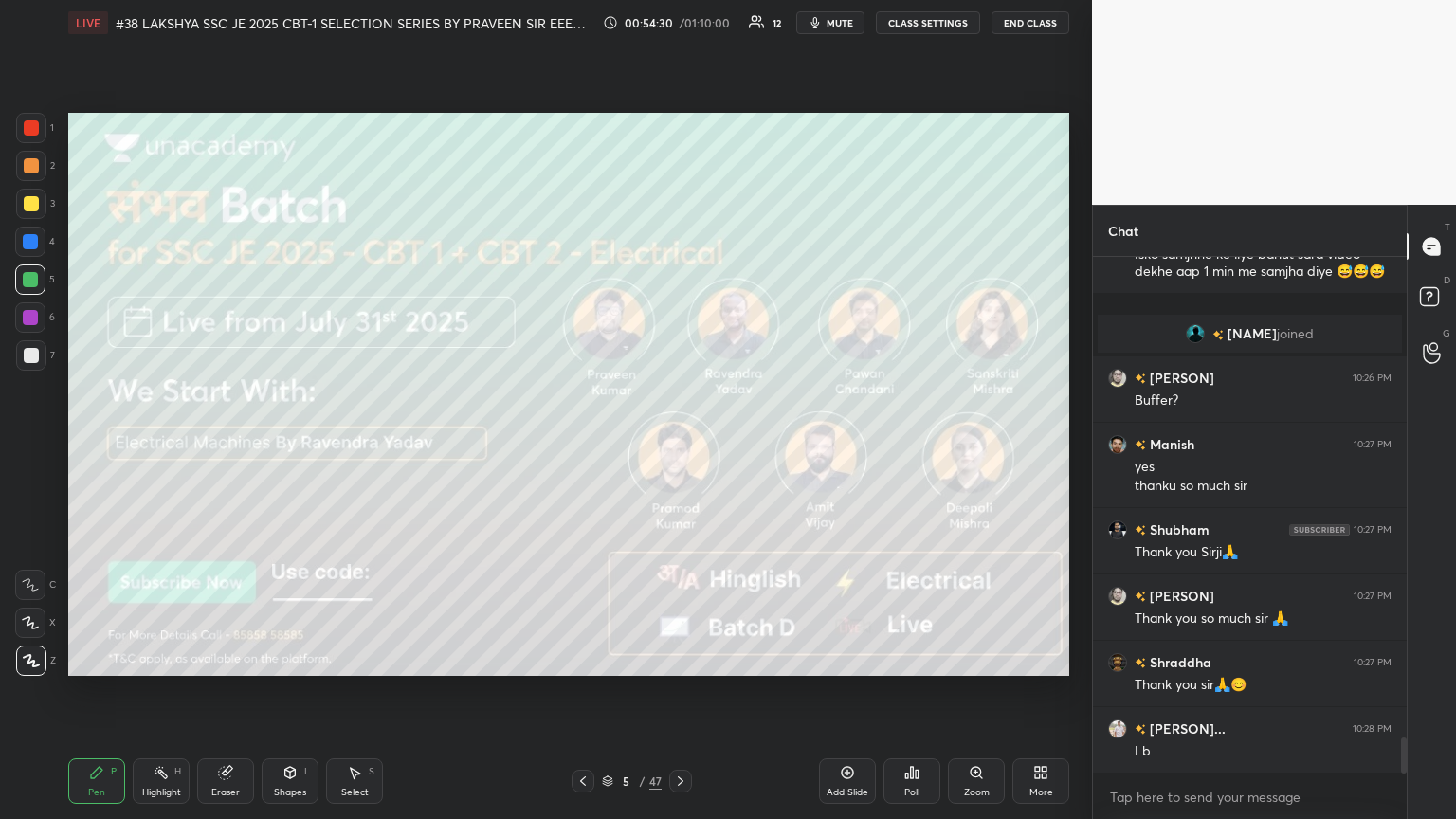 click on "mute" at bounding box center [840, 23] 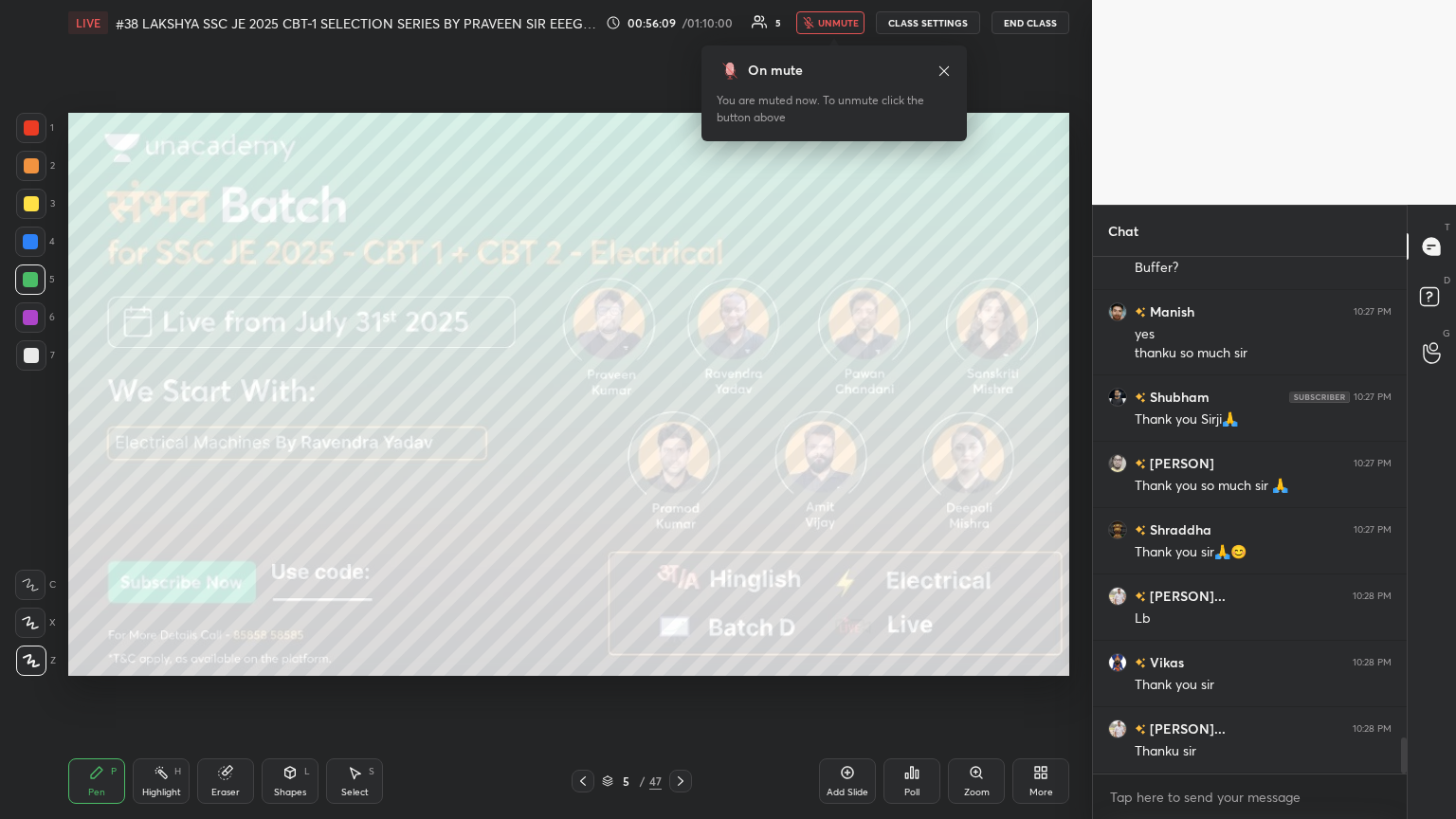 scroll, scrollTop: 6976, scrollLeft: 0, axis: vertical 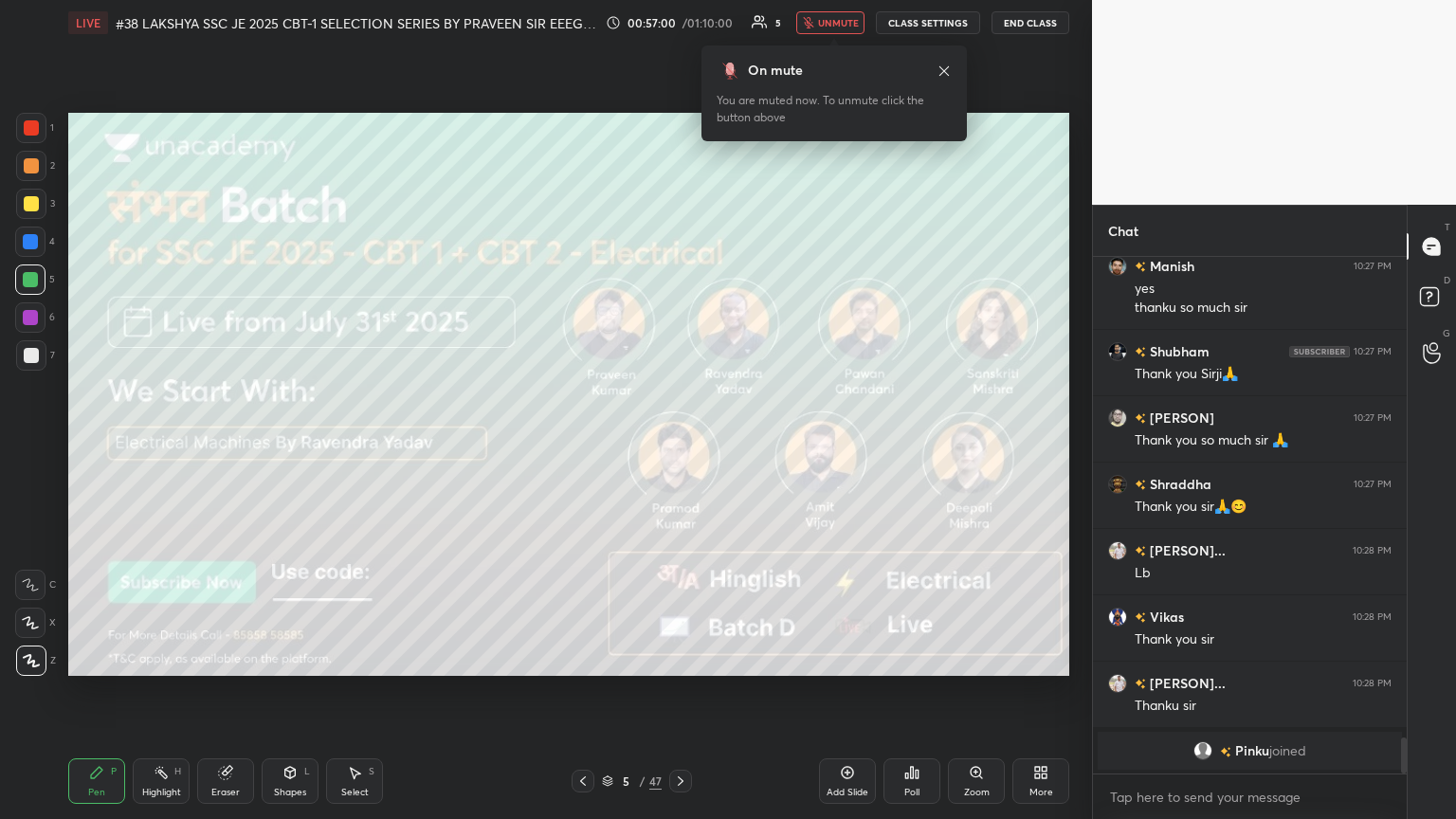 click on "Setting up your live class Poll for   secs No correct answer Start poll" at bounding box center (569, 394) 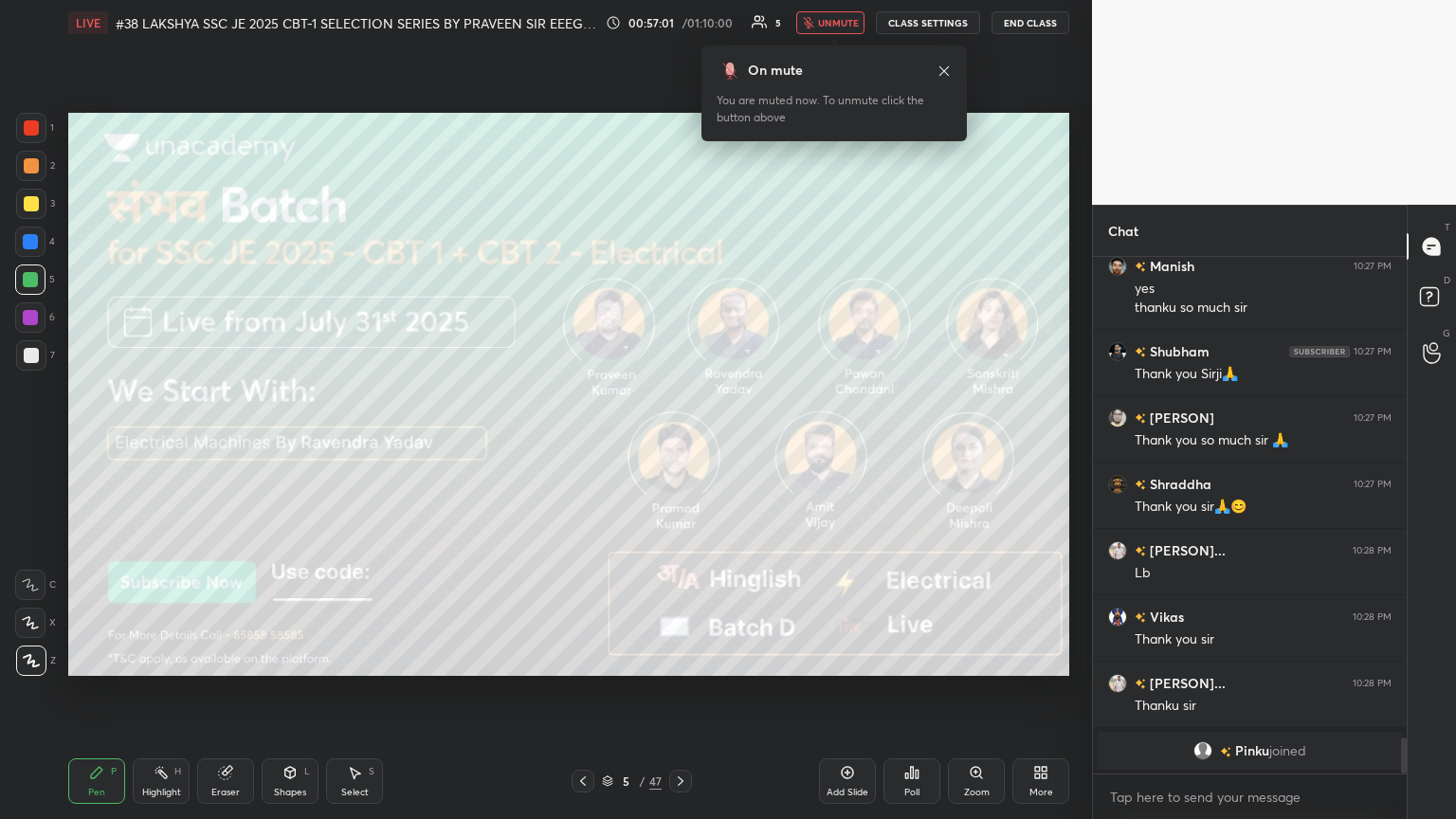 drag, startPoint x: 774, startPoint y: 45, endPoint x: 806, endPoint y: 40, distance: 32.38827 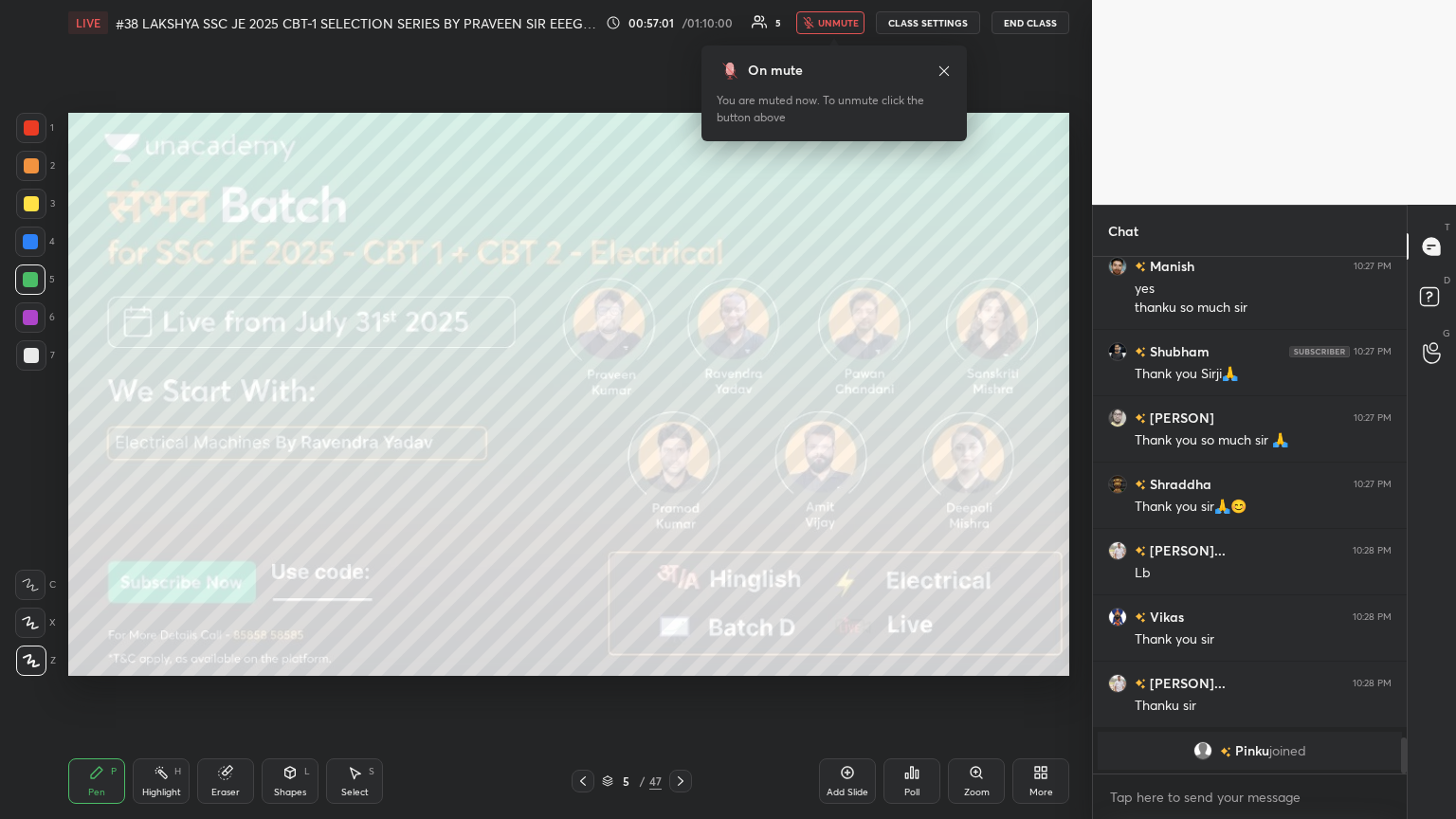 click on "On mute You are muted now. To unmute click the
button above" at bounding box center (834, 87) 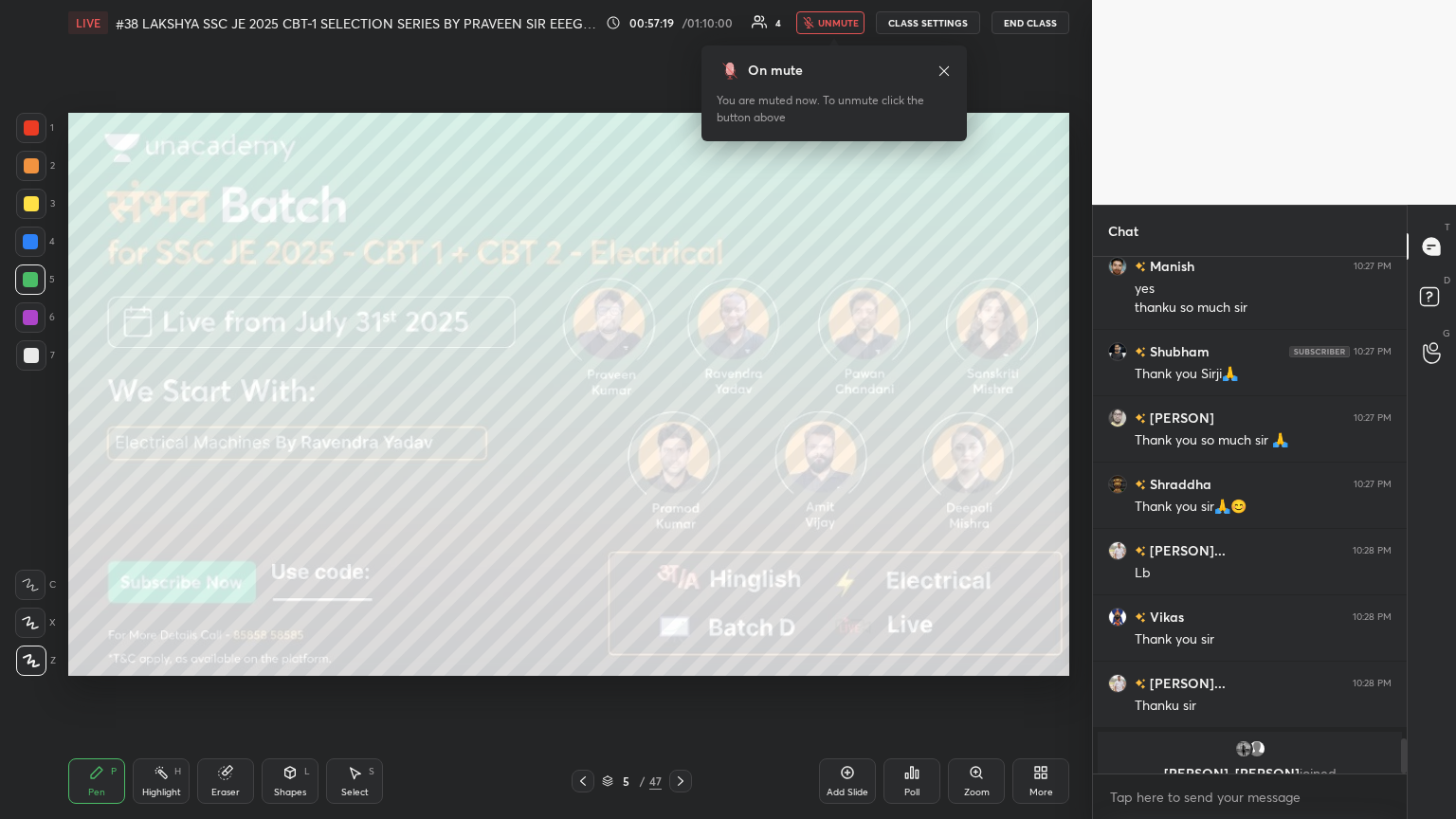 scroll, scrollTop: 6998, scrollLeft: 0, axis: vertical 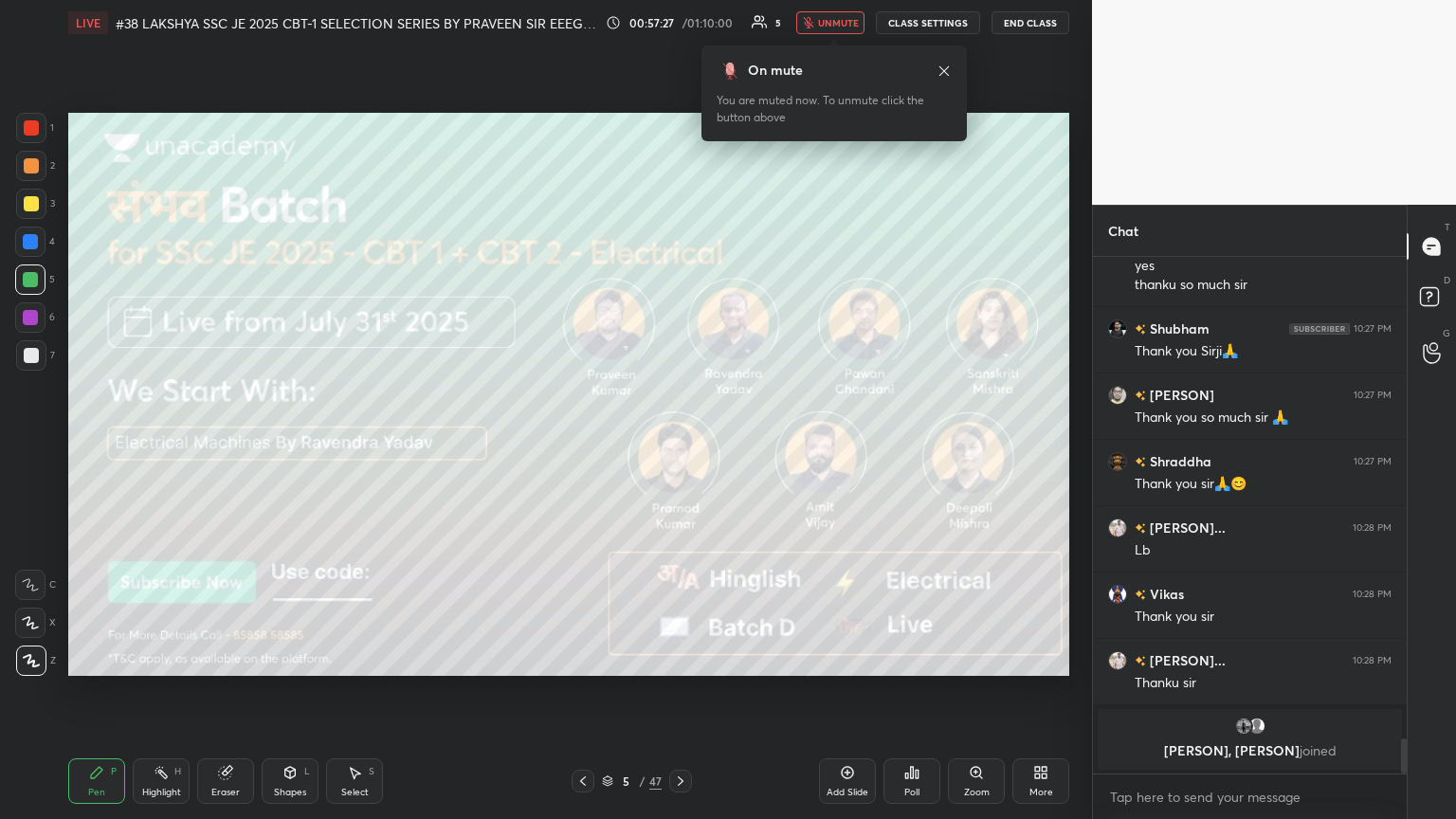 click at bounding box center (31, 128) 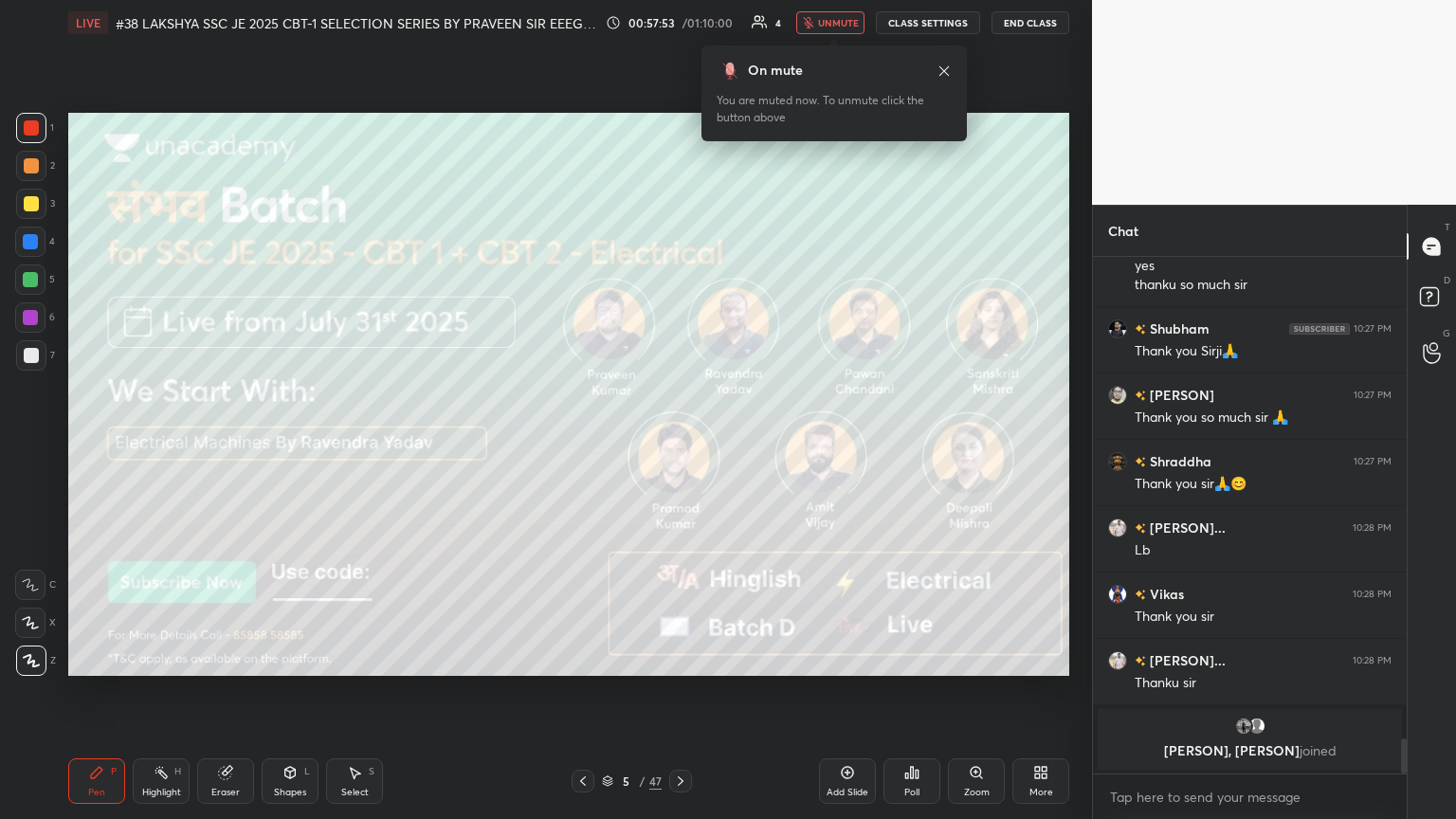 click on "3" at bounding box center [35, 208] 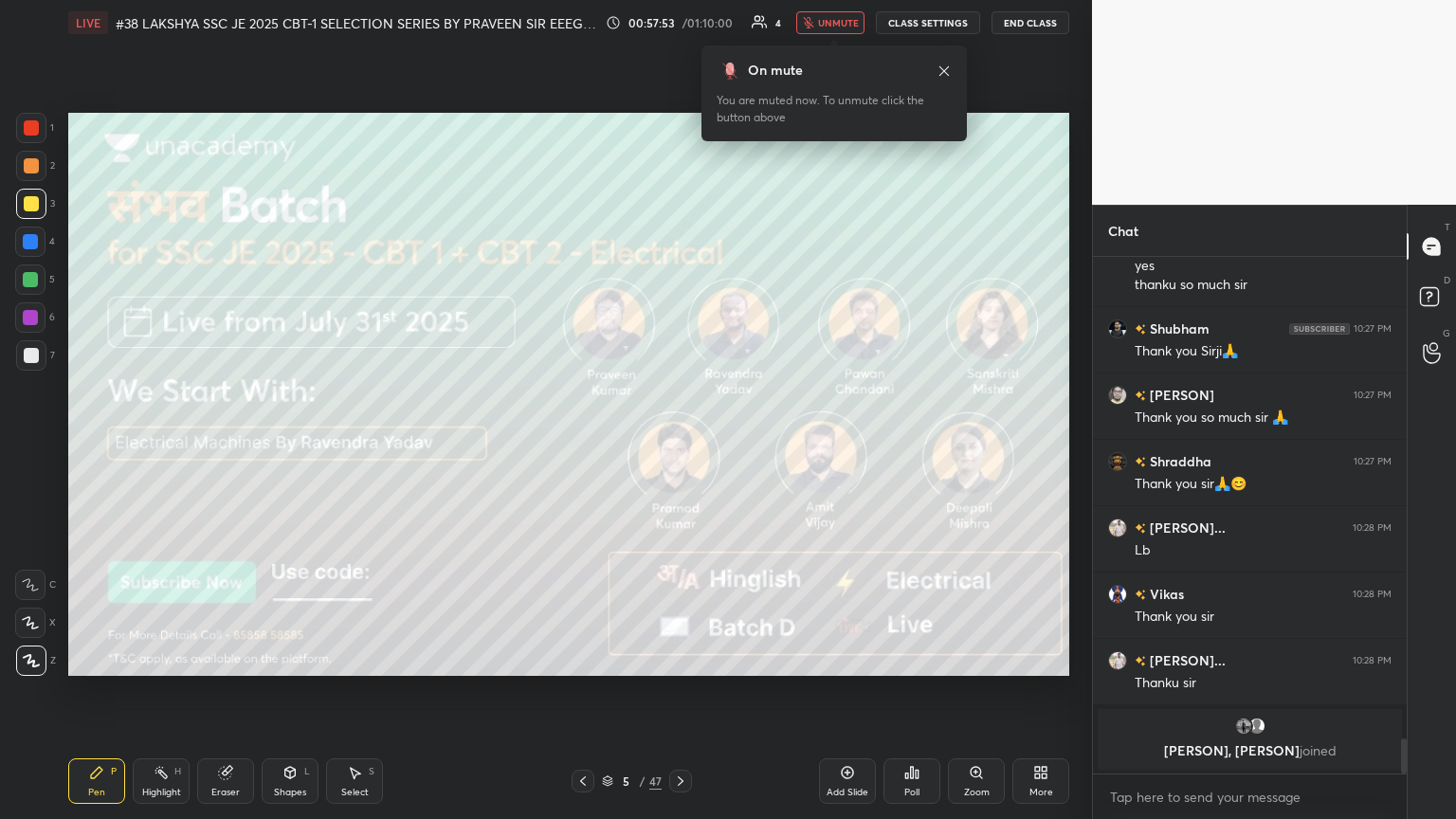 click at bounding box center (30, 242) 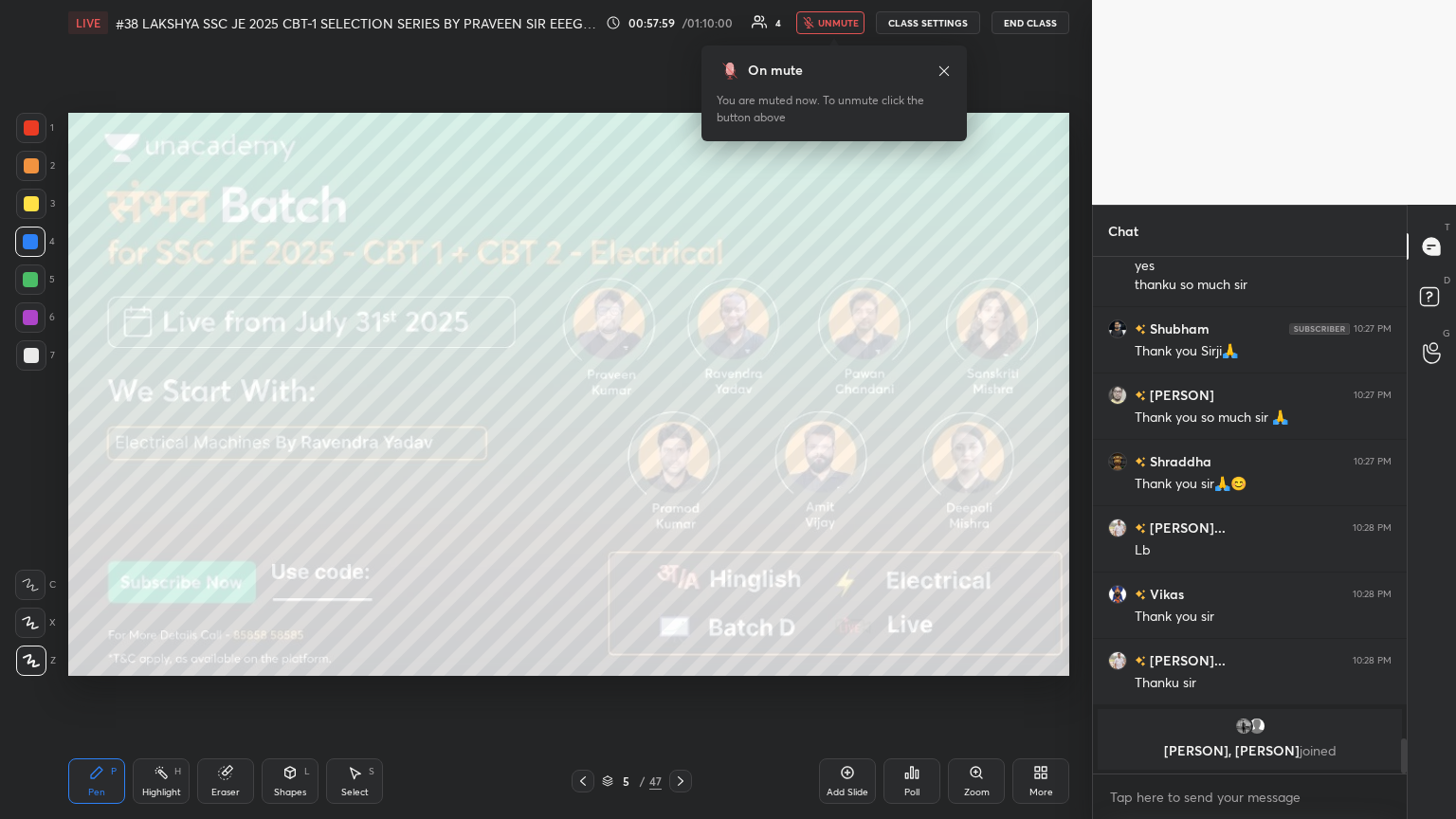 click at bounding box center [30, 242] 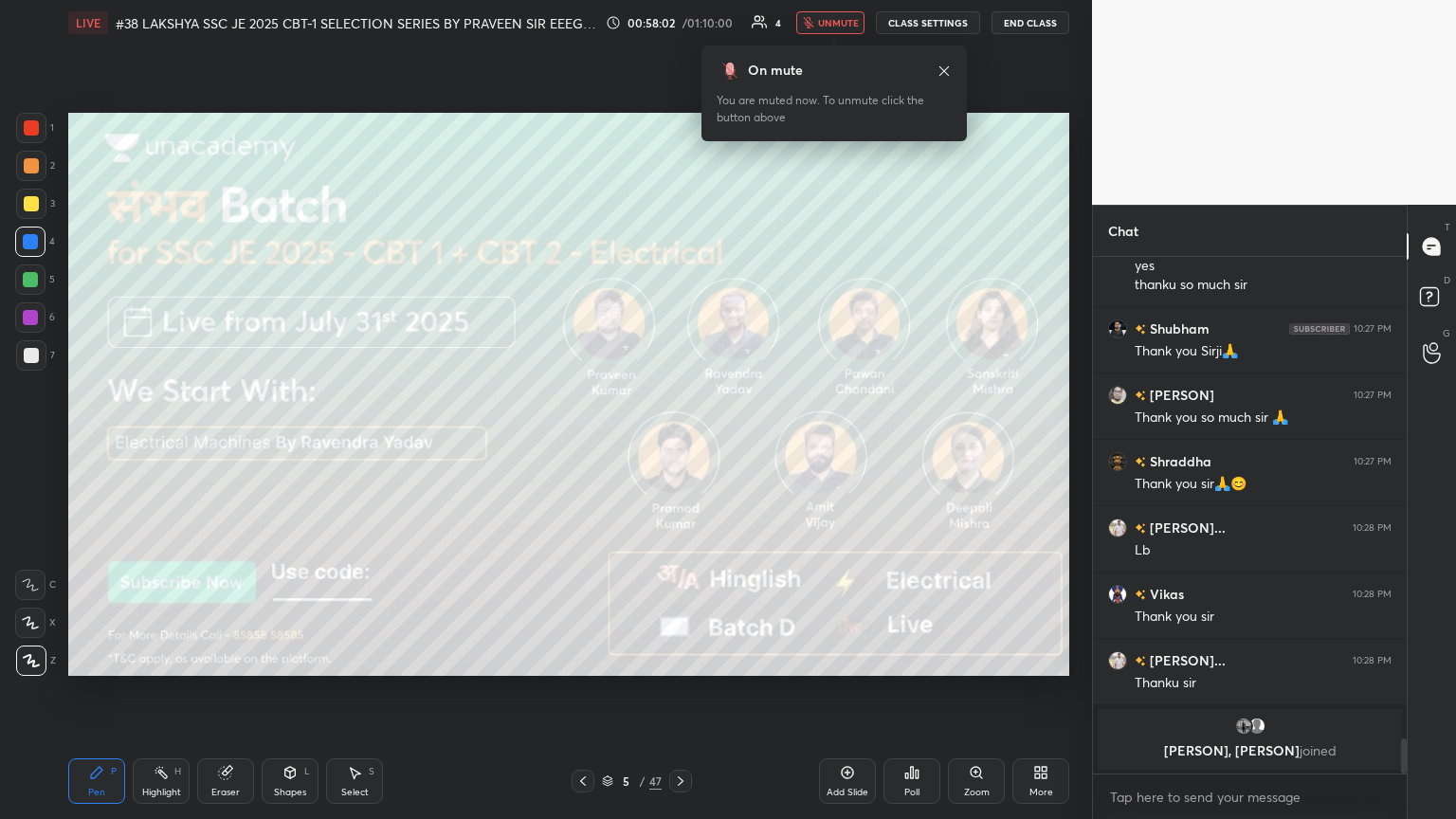 click on "End Class" at bounding box center [1030, 23] 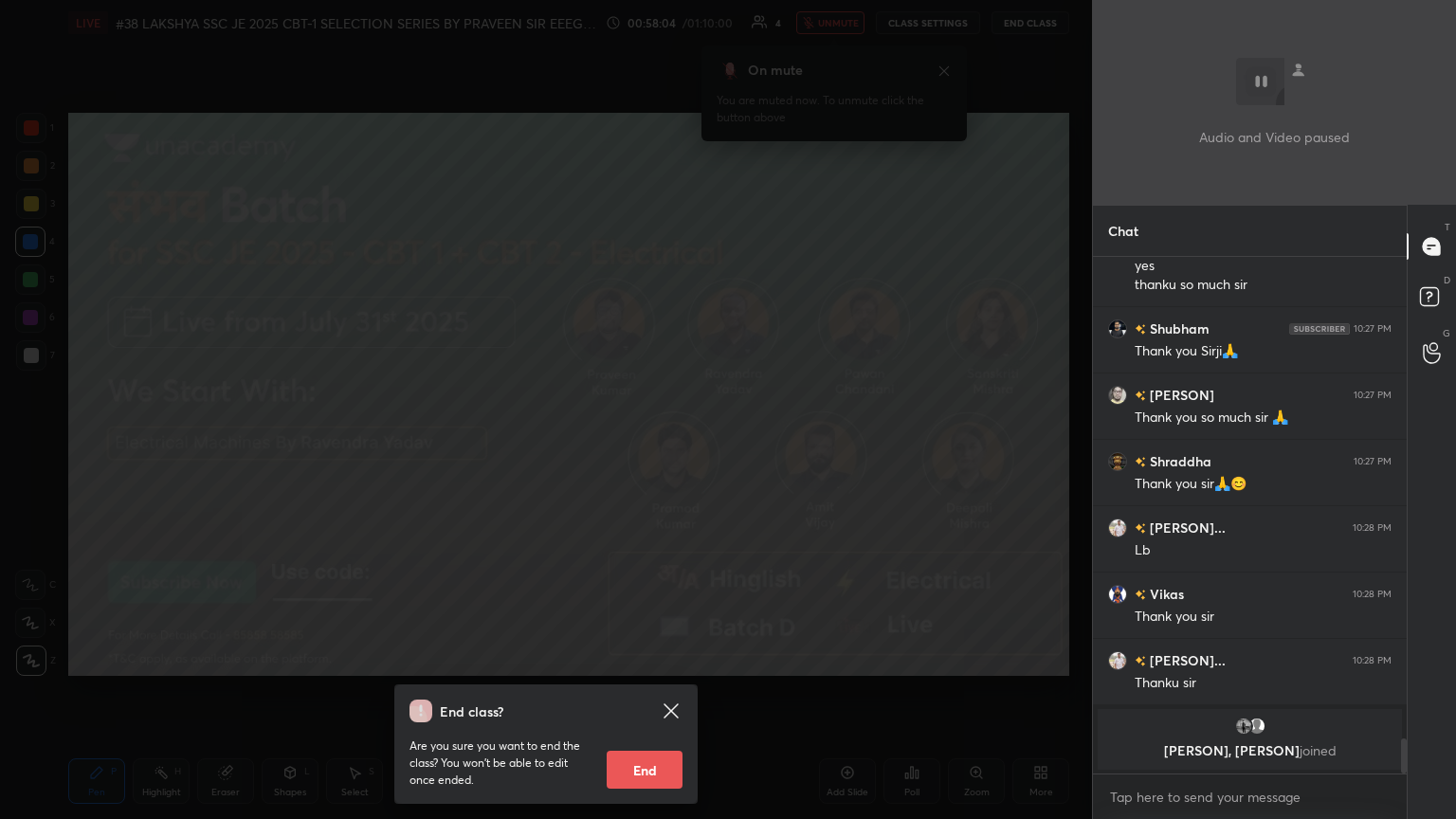 click on "End" at bounding box center [645, 770] 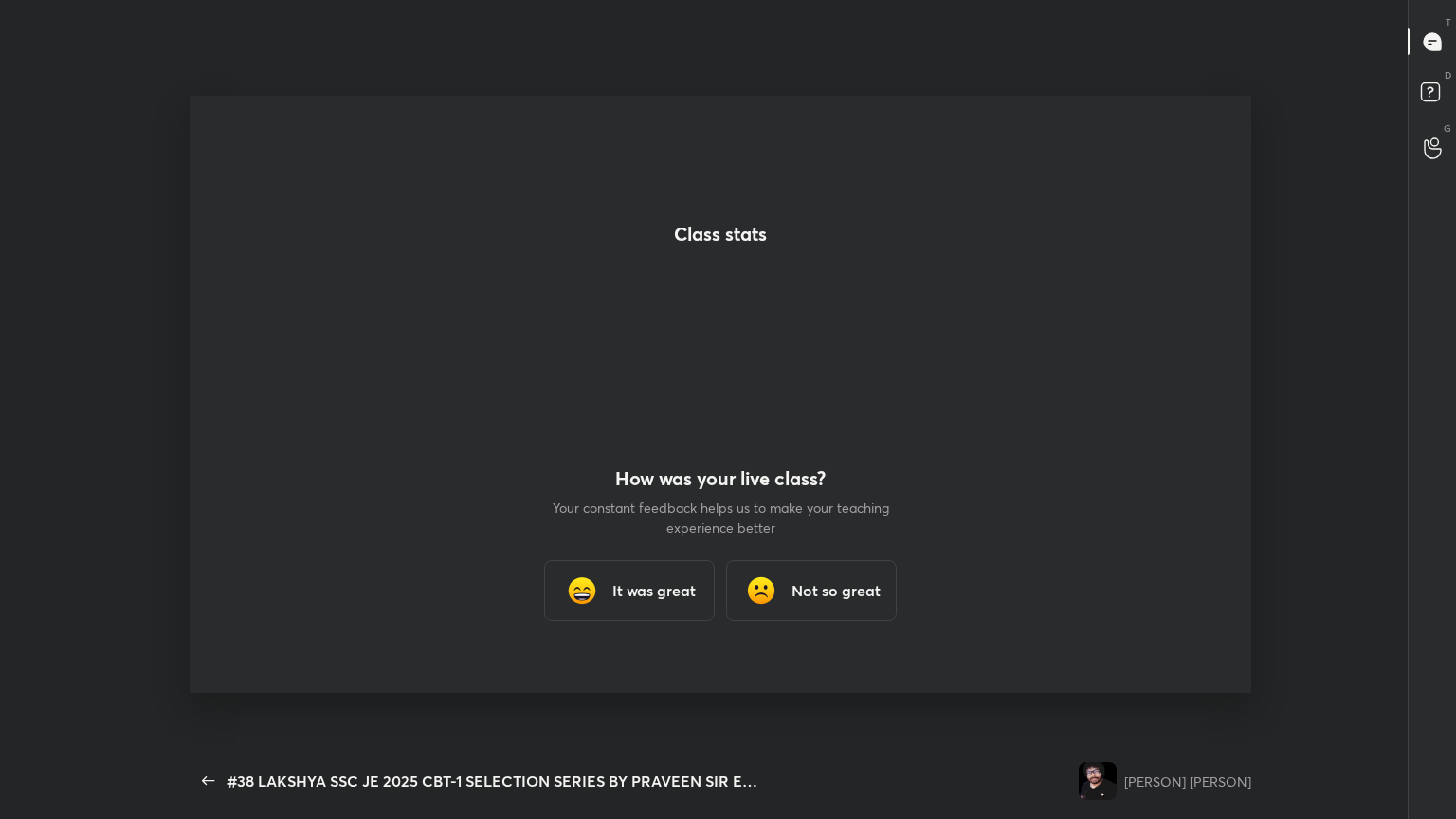 scroll, scrollTop: 94094, scrollLeft: 93711, axis: both 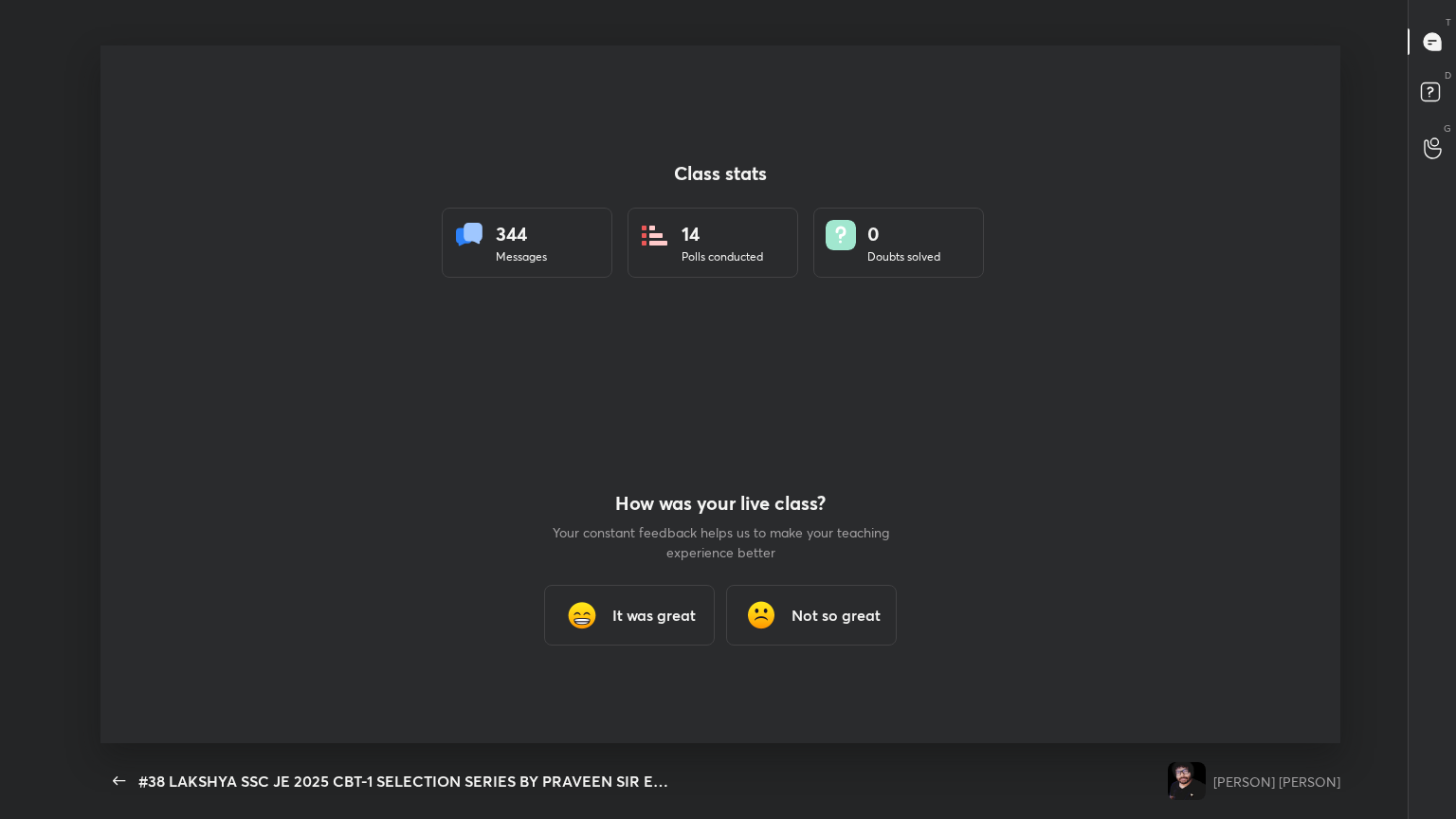 click on "It was great" at bounding box center (654, 615) 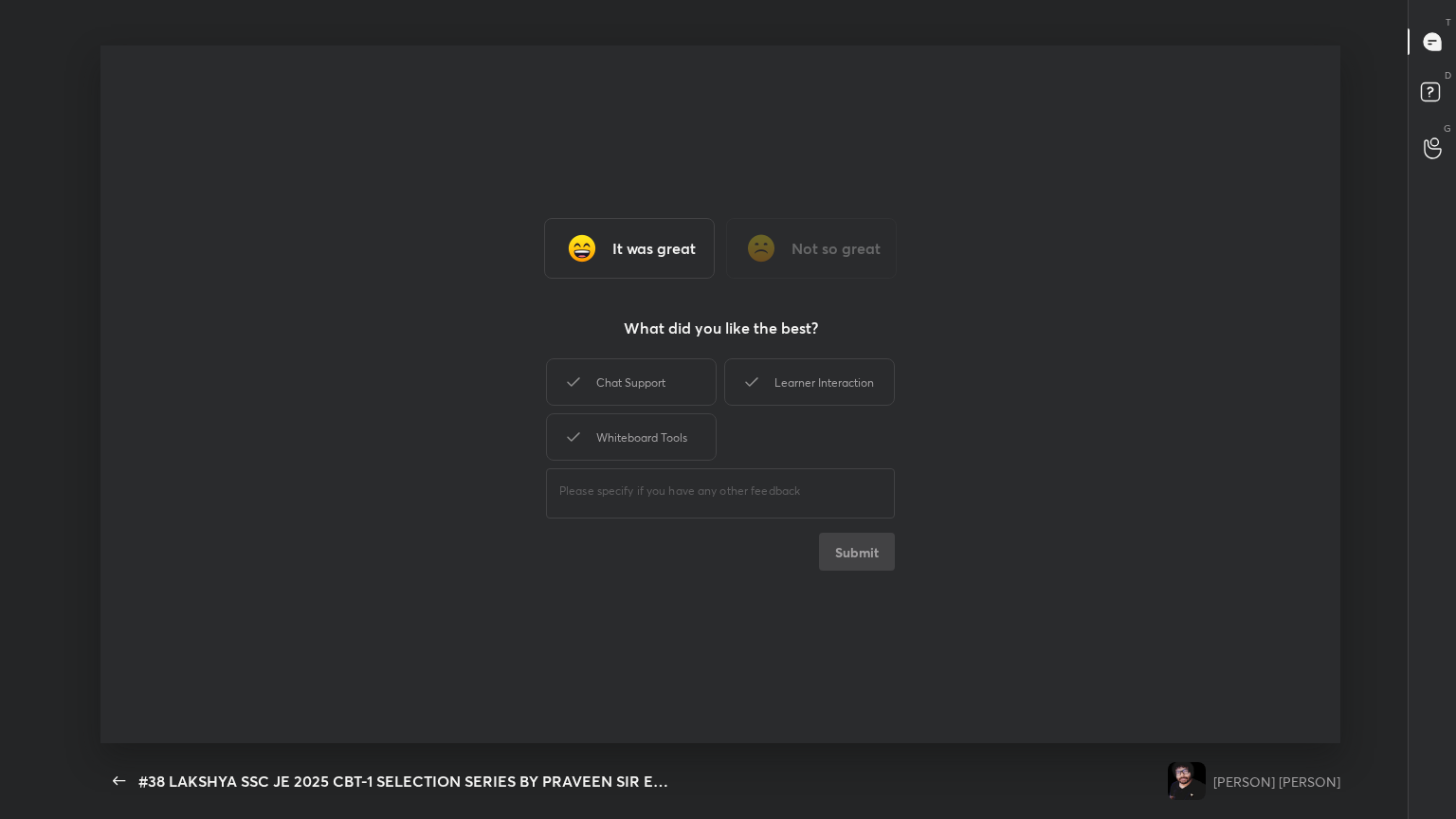 drag, startPoint x: 626, startPoint y: 383, endPoint x: 610, endPoint y: 410, distance: 31.38471 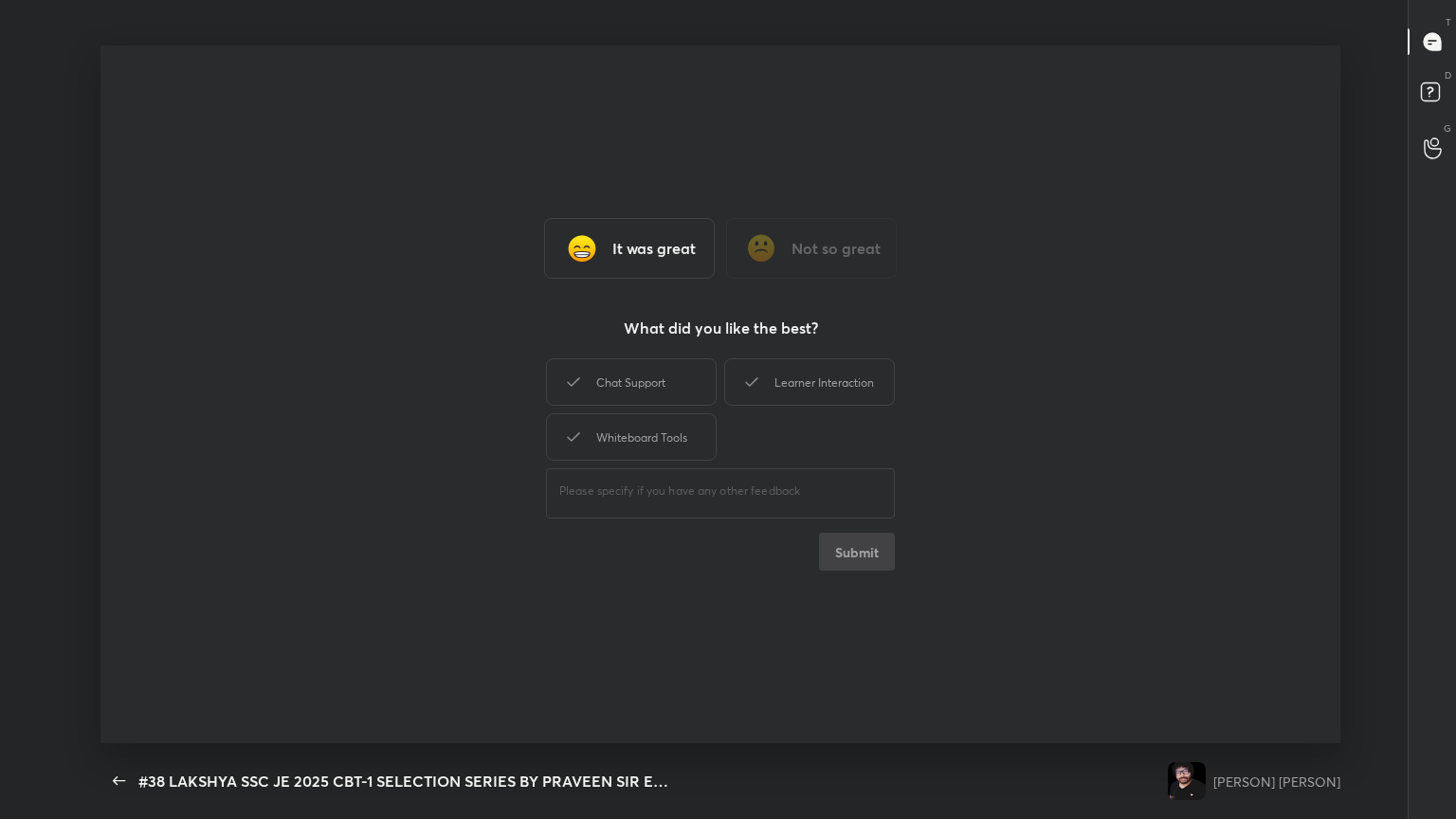 click on "Chat Support" at bounding box center [631, 382] 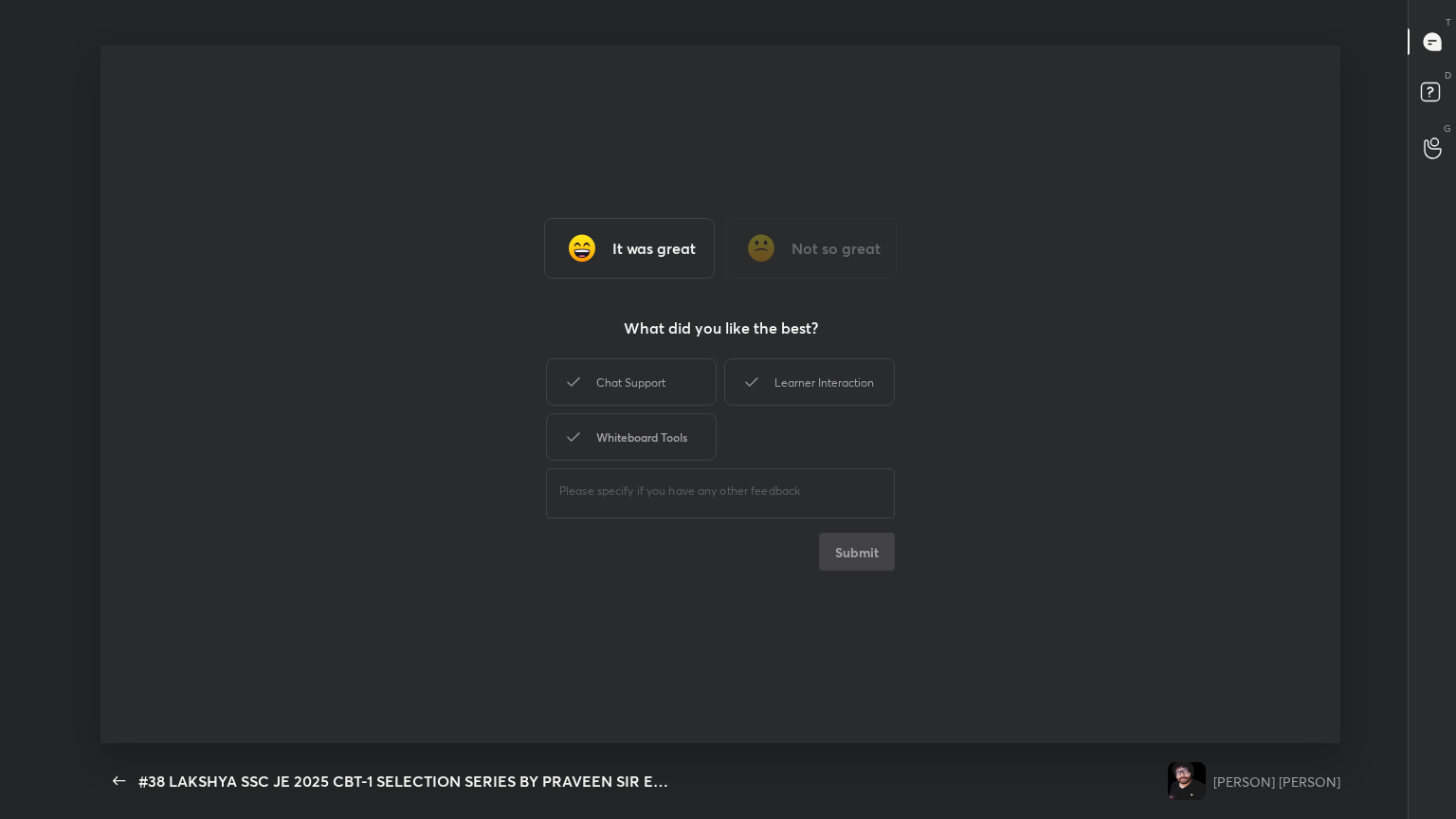 click on "Whiteboard Tools" at bounding box center [631, 437] 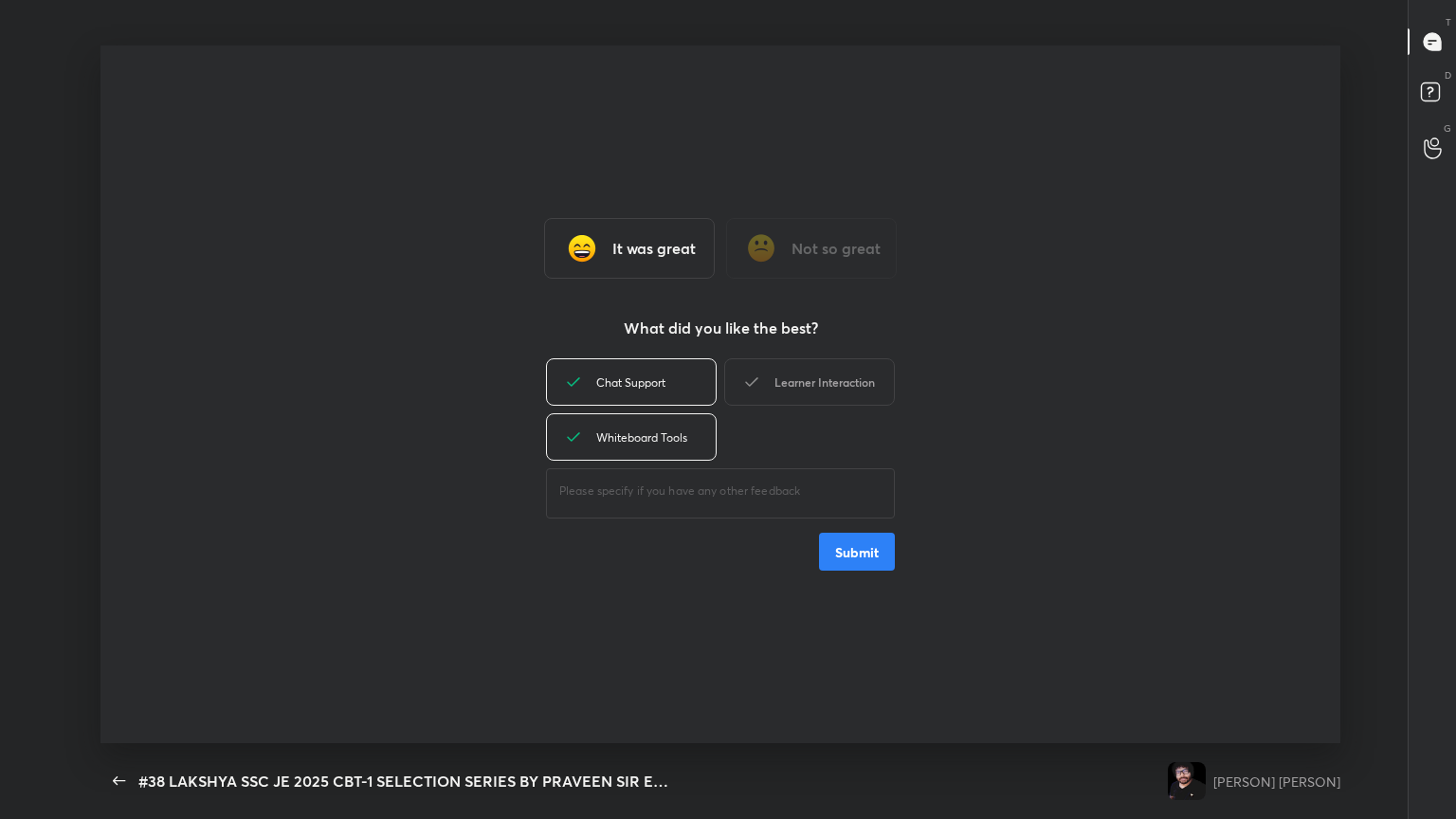 click on "Learner Interaction" at bounding box center (810, 382) 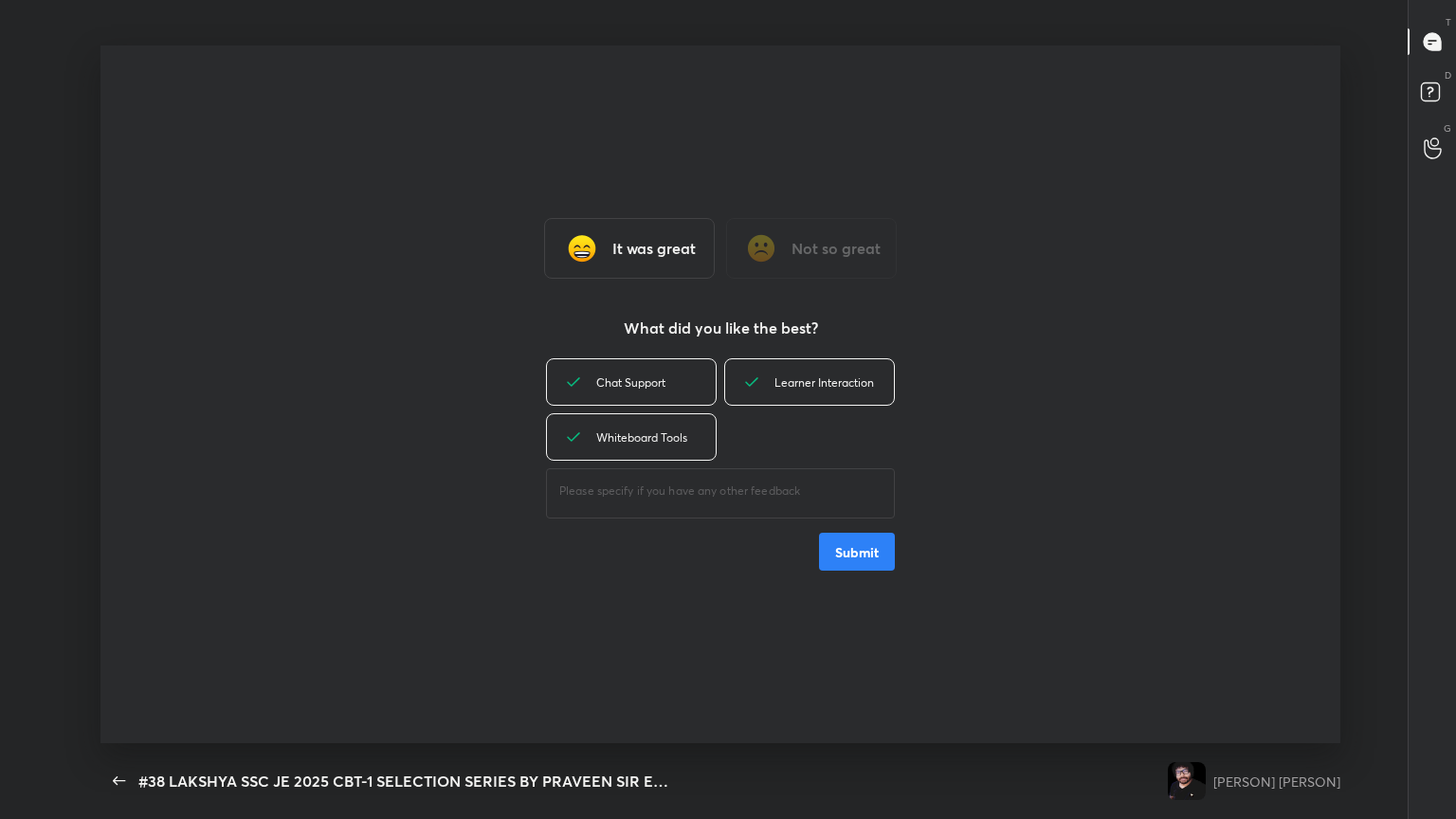 click on "Submit" at bounding box center (857, 552) 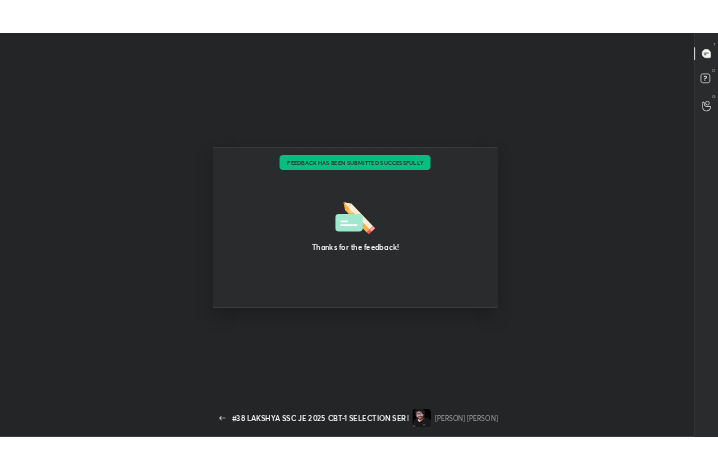 scroll, scrollTop: 342, scrollLeft: 702, axis: both 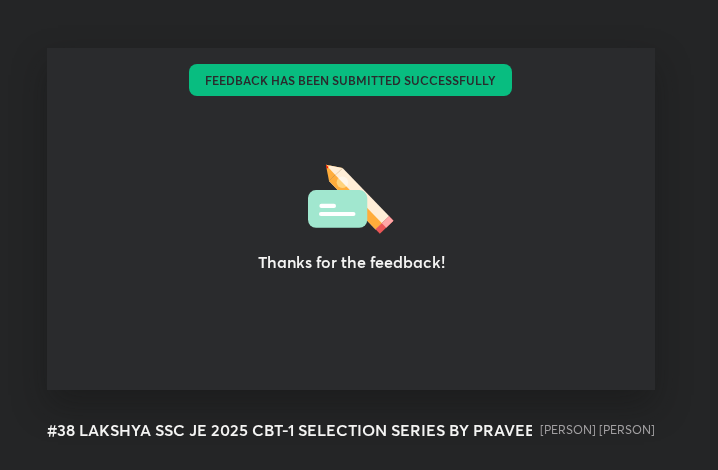 drag, startPoint x: 472, startPoint y: 364, endPoint x: 485, endPoint y: 349, distance: 19.849434 